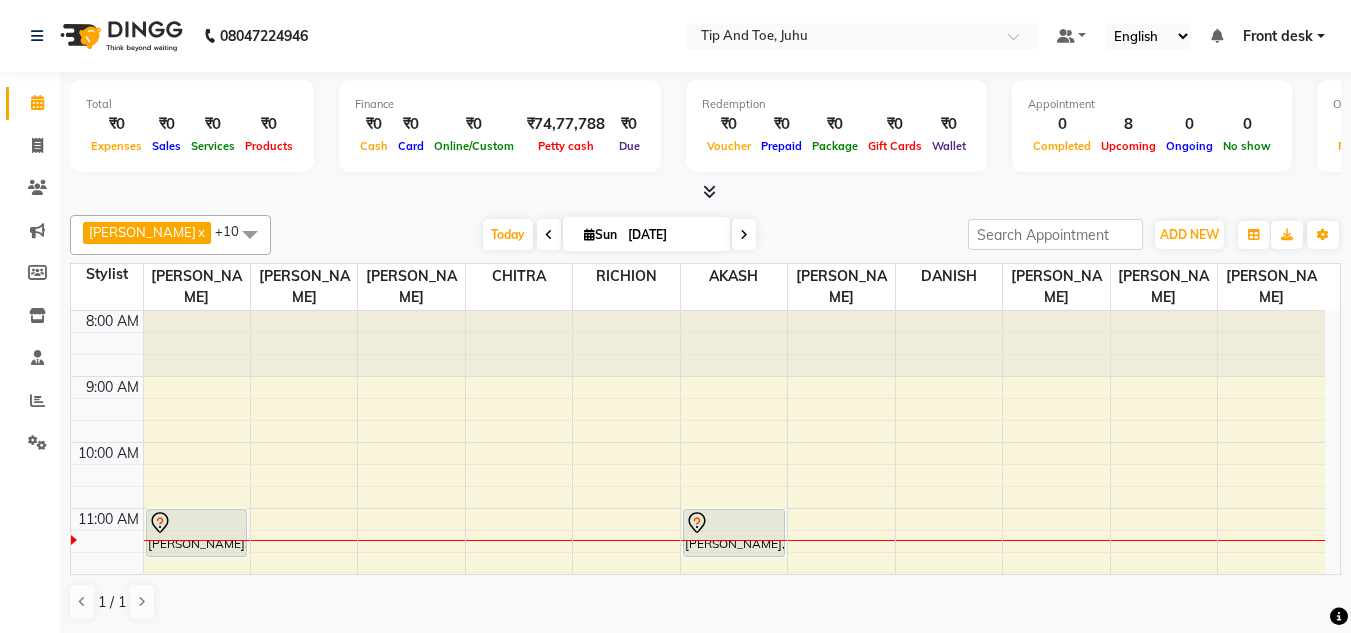 scroll, scrollTop: 0, scrollLeft: 0, axis: both 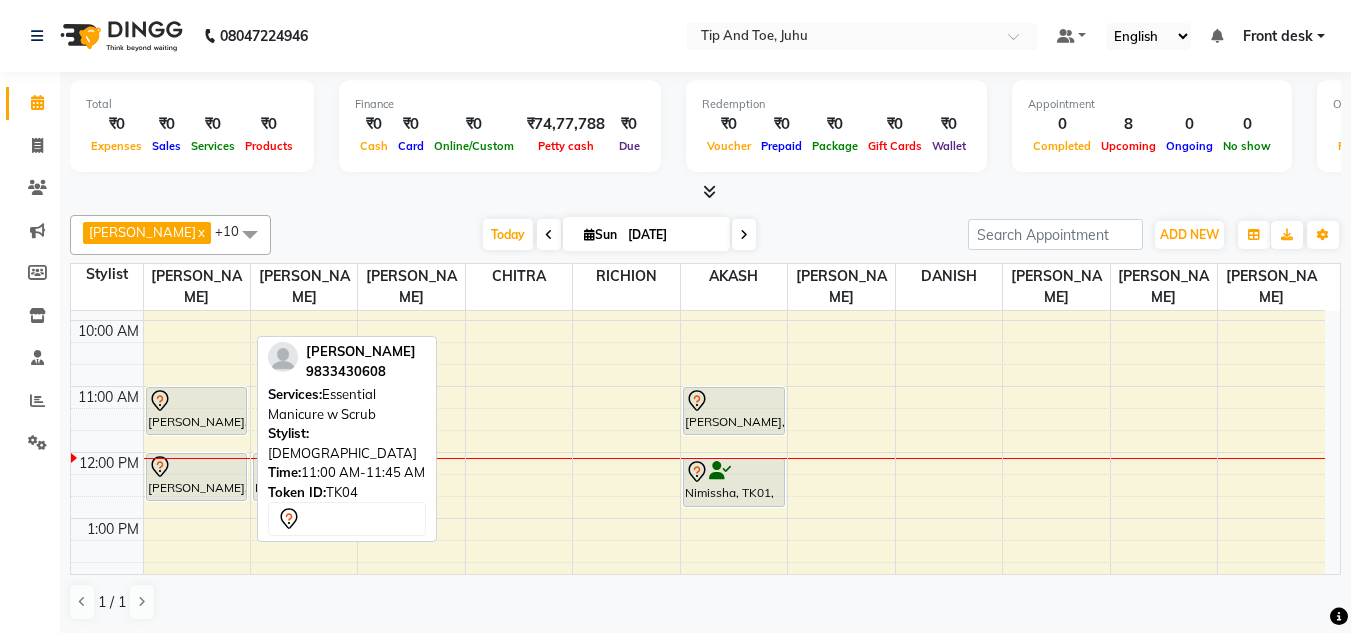 click at bounding box center (197, 401) 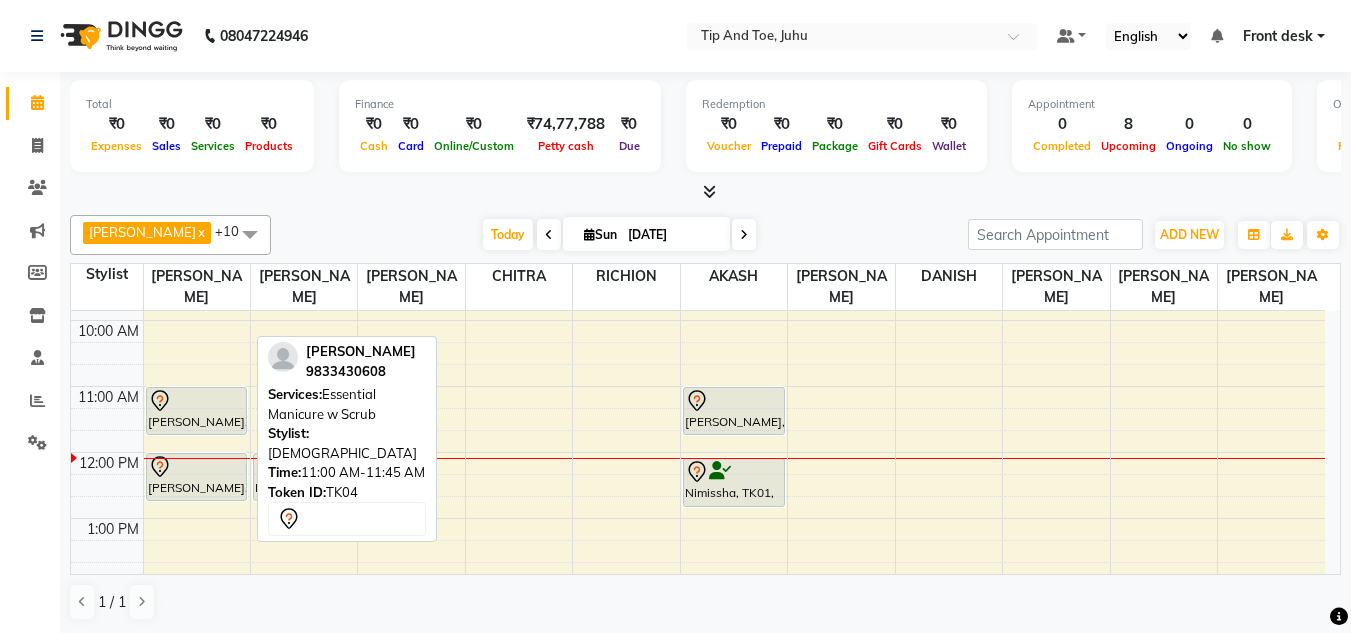 click at bounding box center [197, 401] 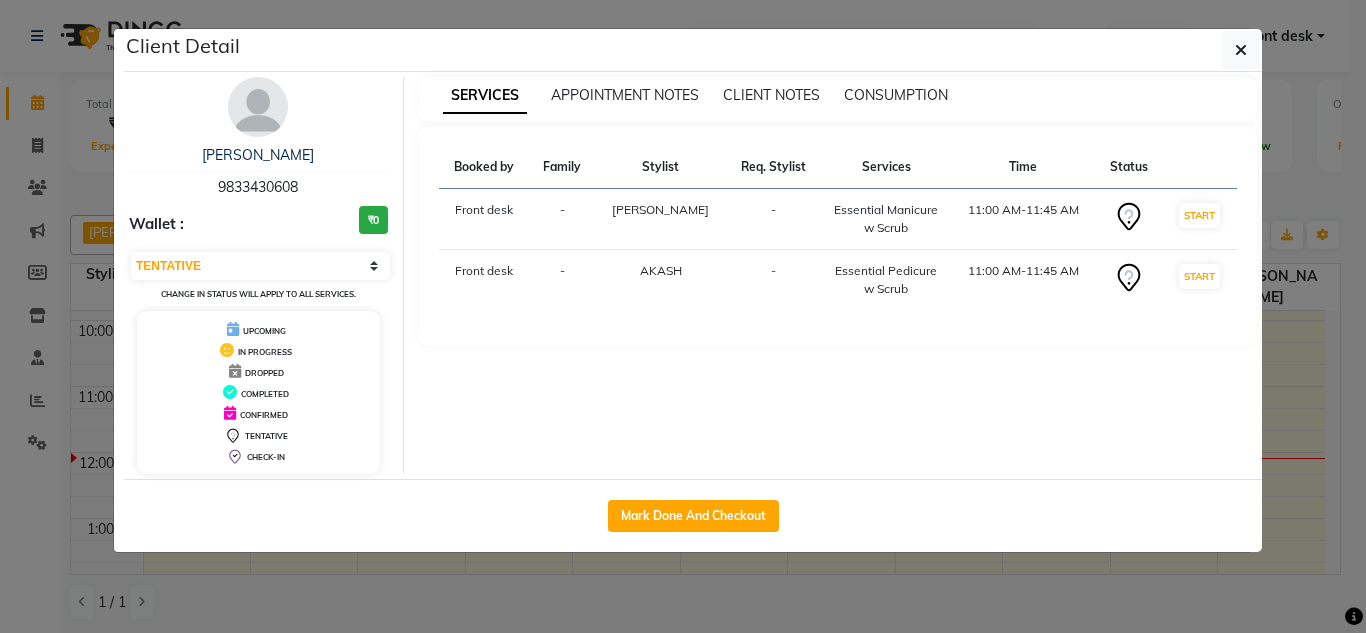 click on "Mark Done And Checkout" 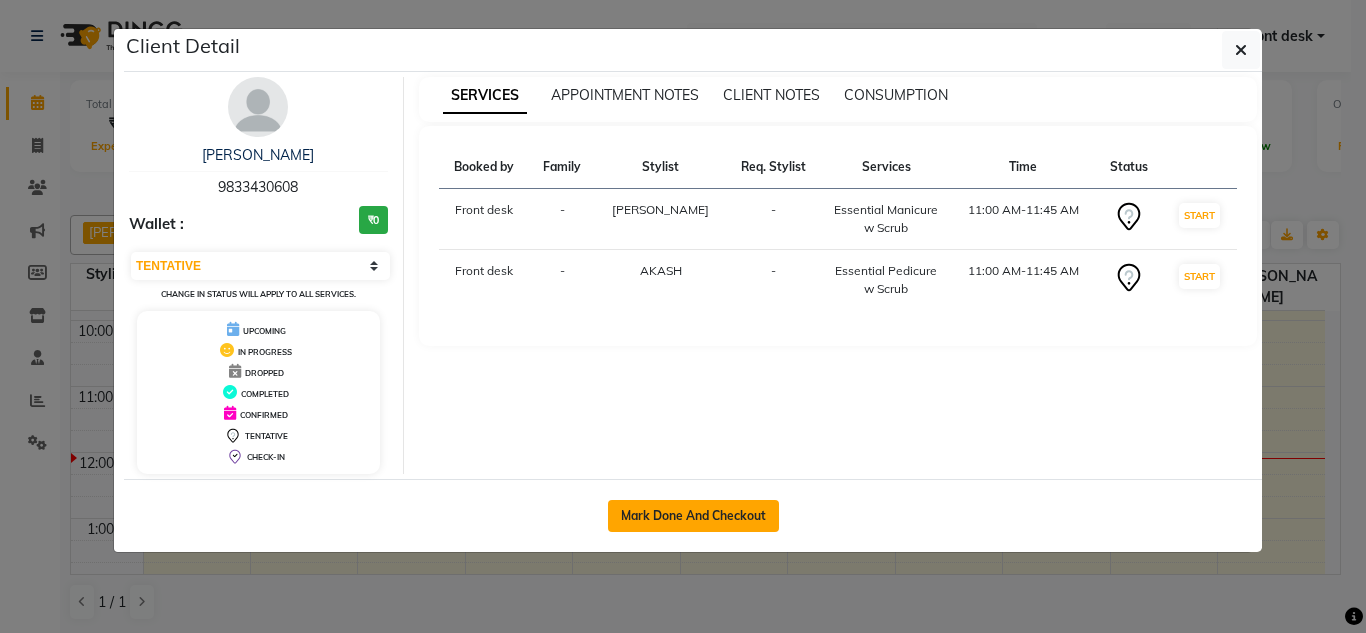 click on "Mark Done And Checkout" 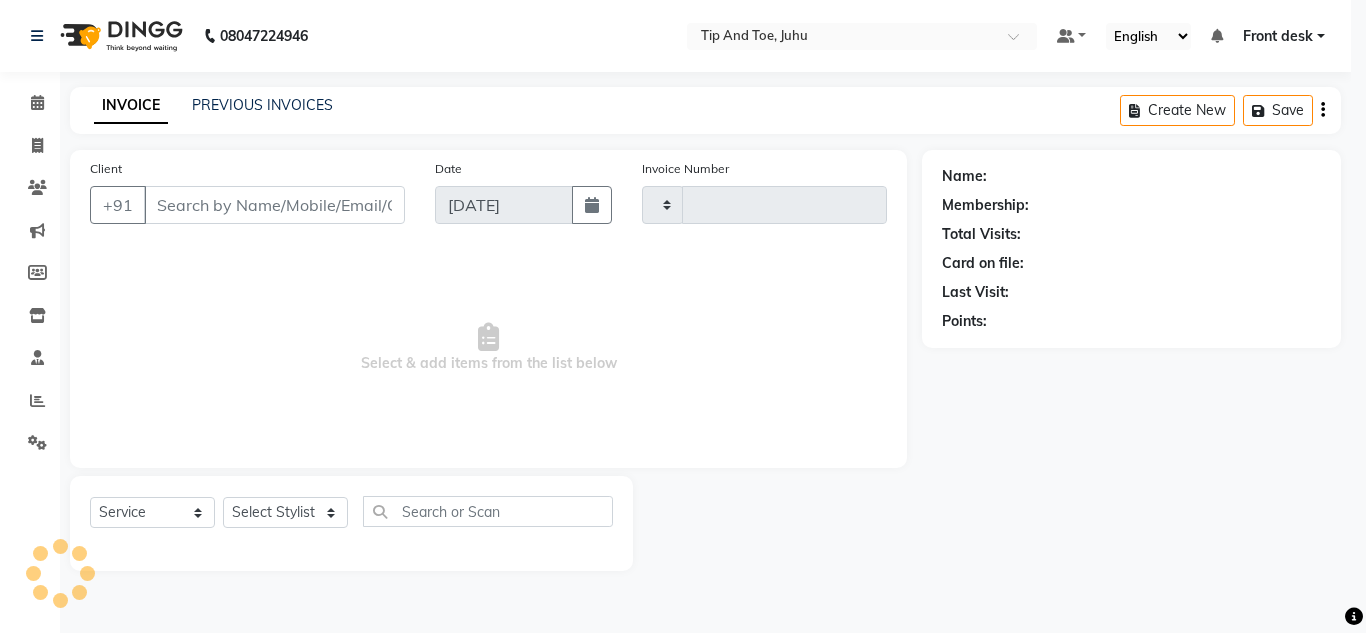type on "1149" 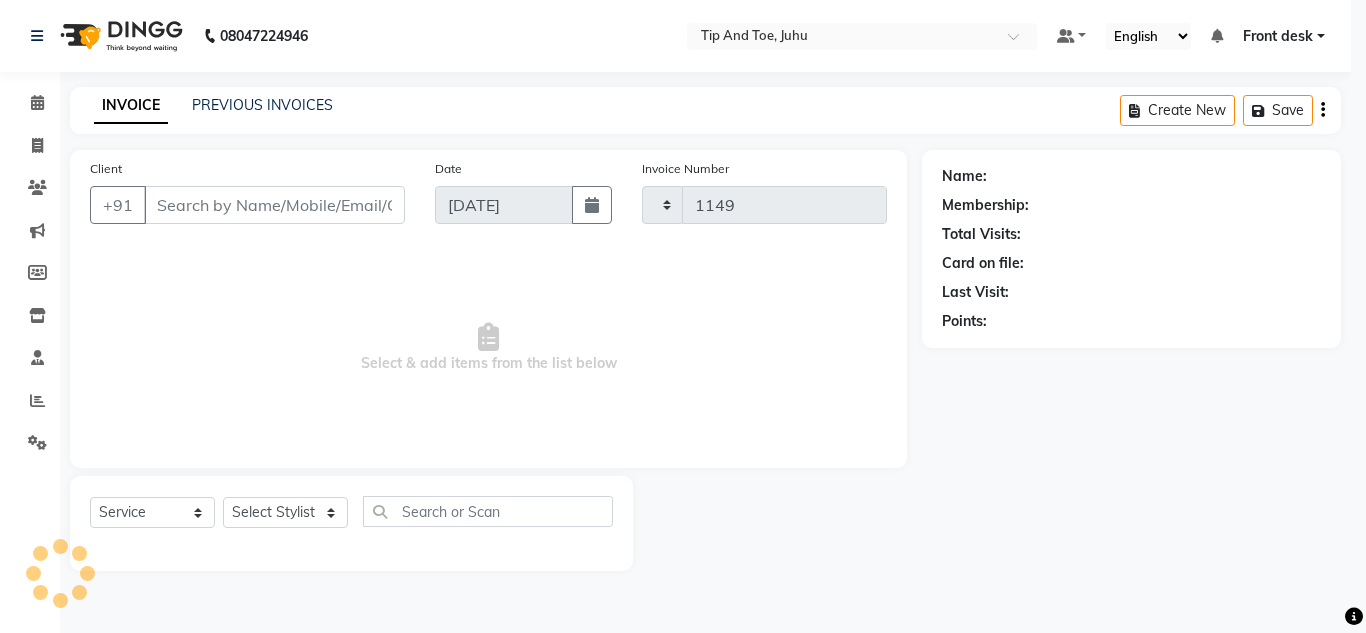 select on "3" 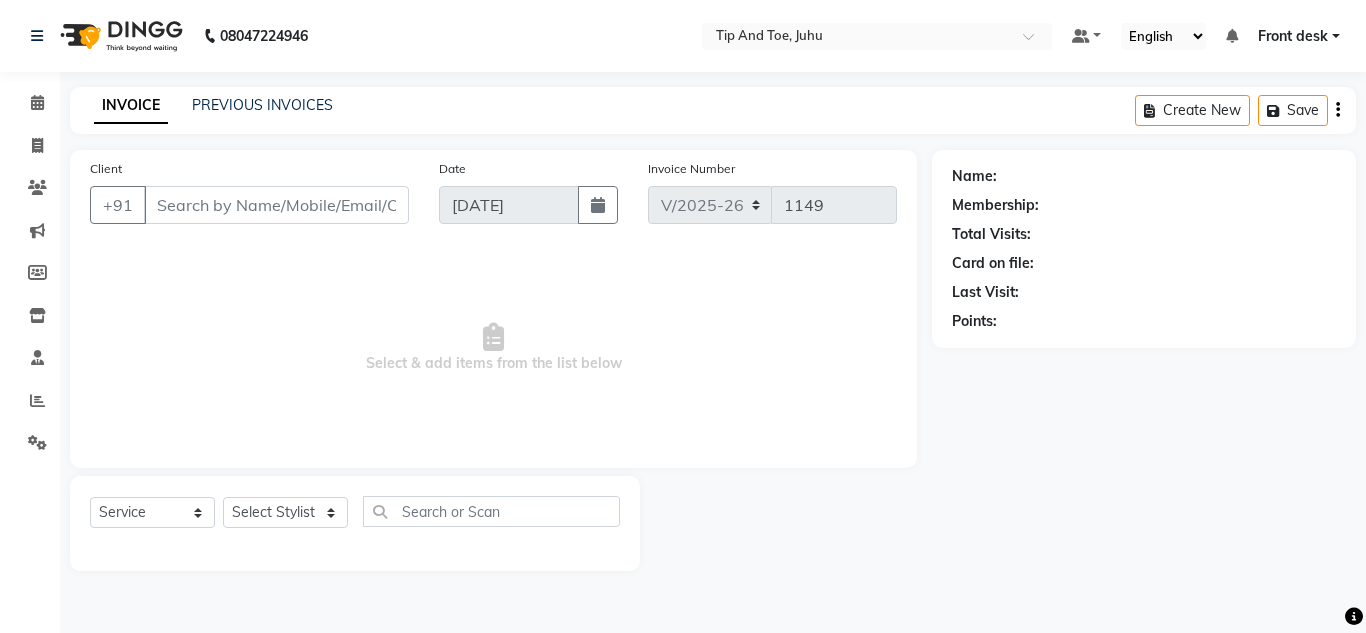 type on "9833430608" 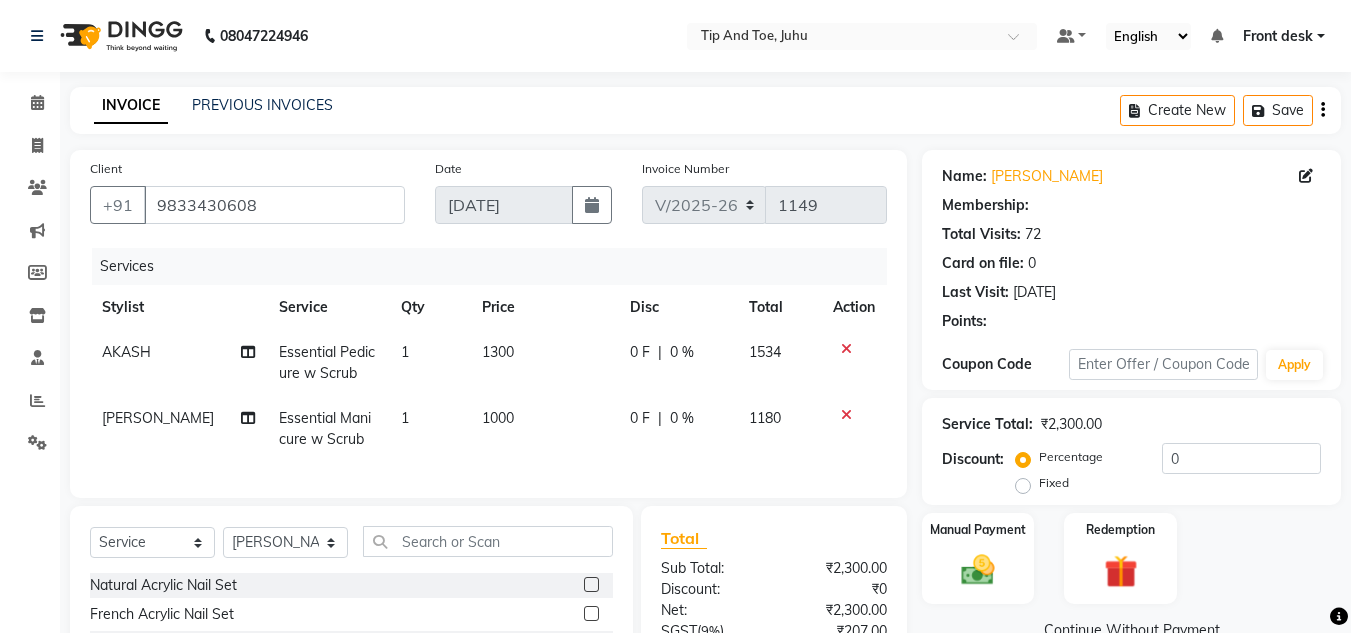 type on "20" 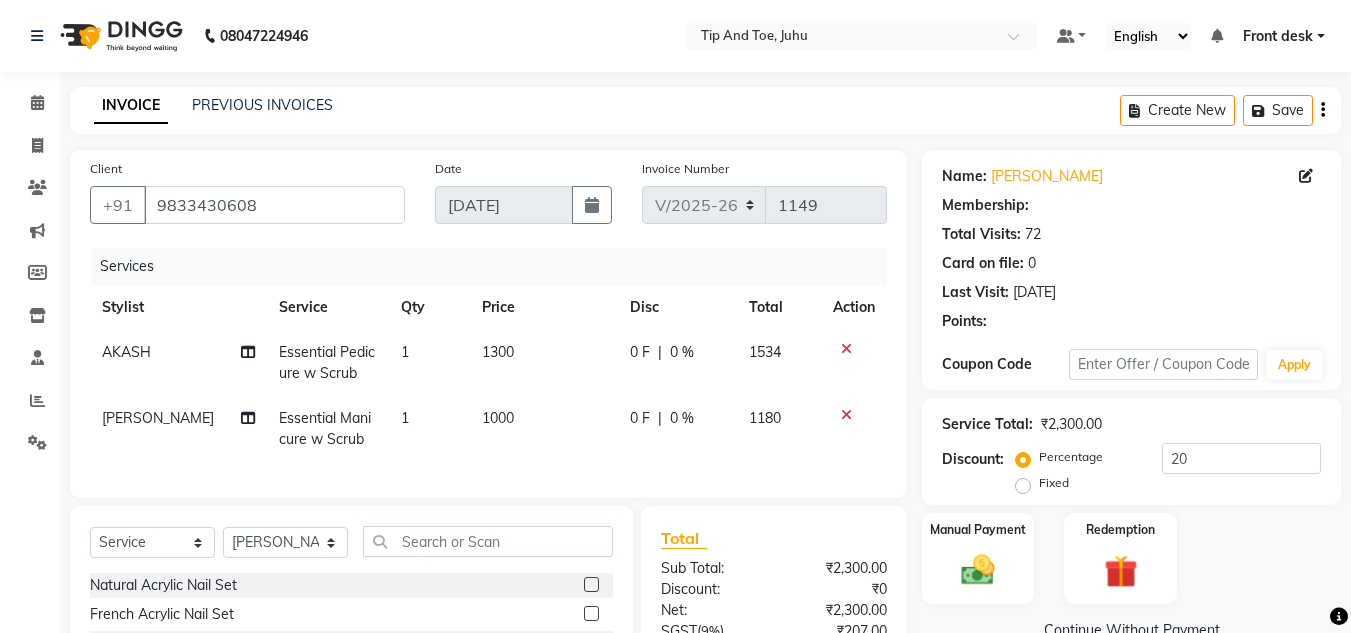 select on "1: Object" 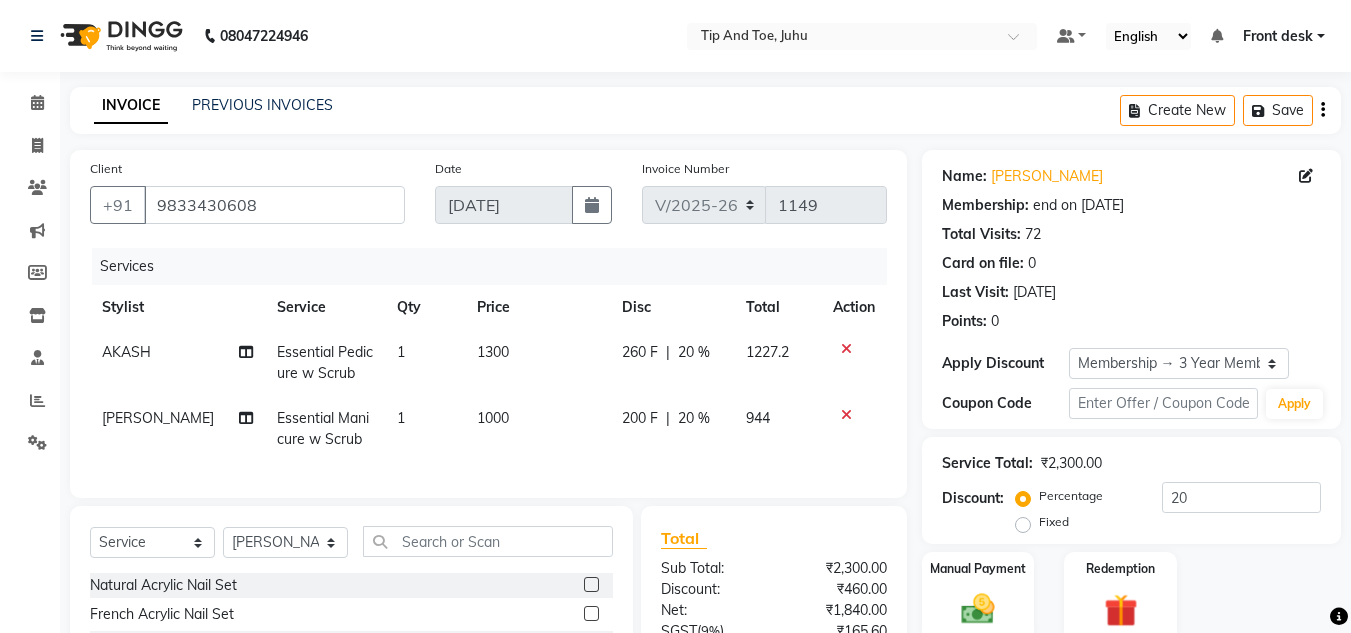 scroll, scrollTop: 213, scrollLeft: 0, axis: vertical 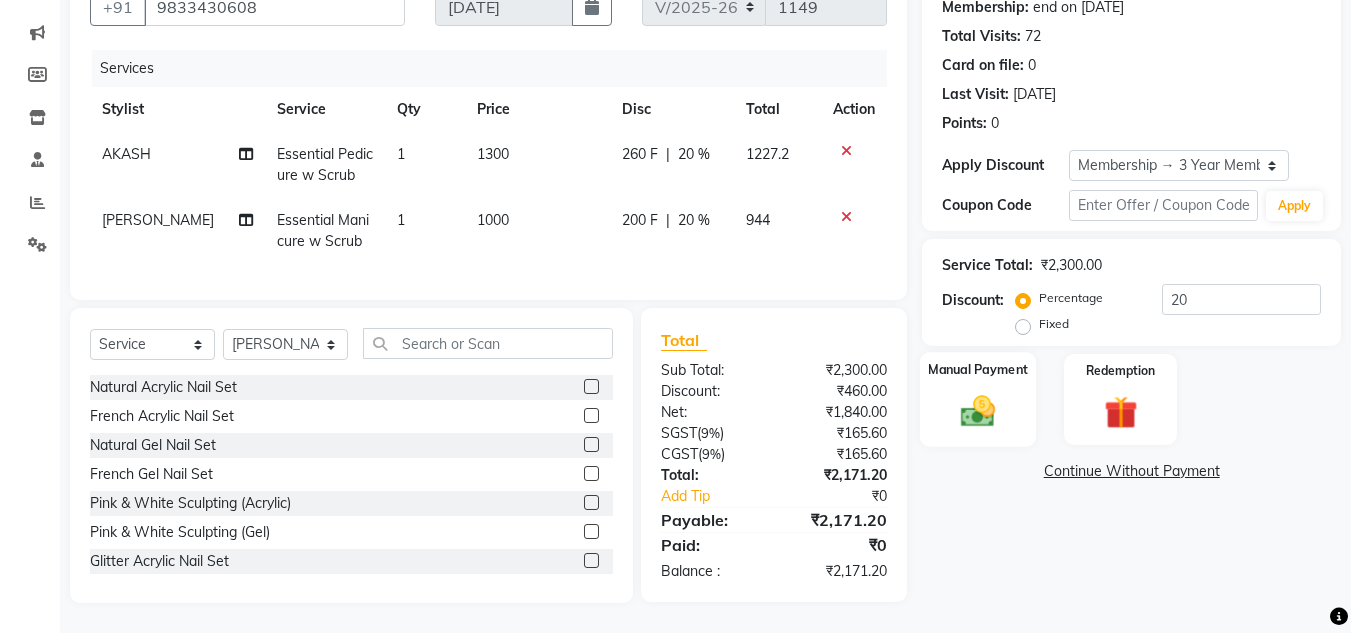 click 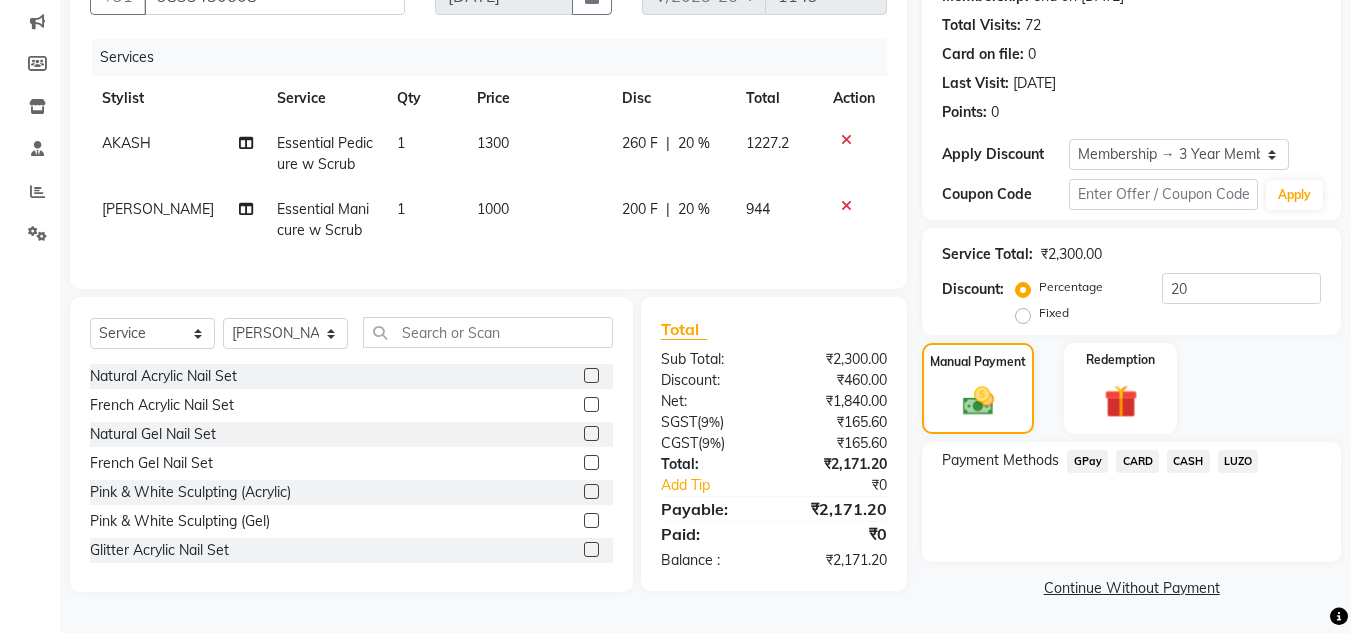 click on "GPay" 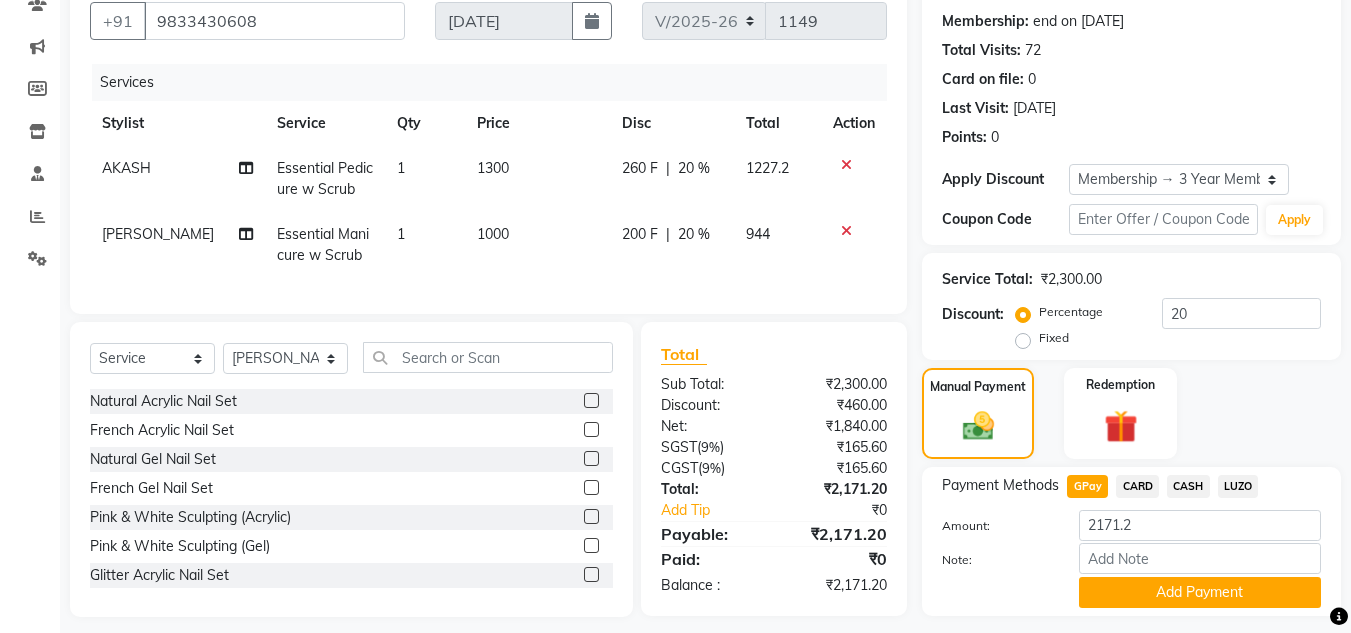 scroll, scrollTop: 220, scrollLeft: 0, axis: vertical 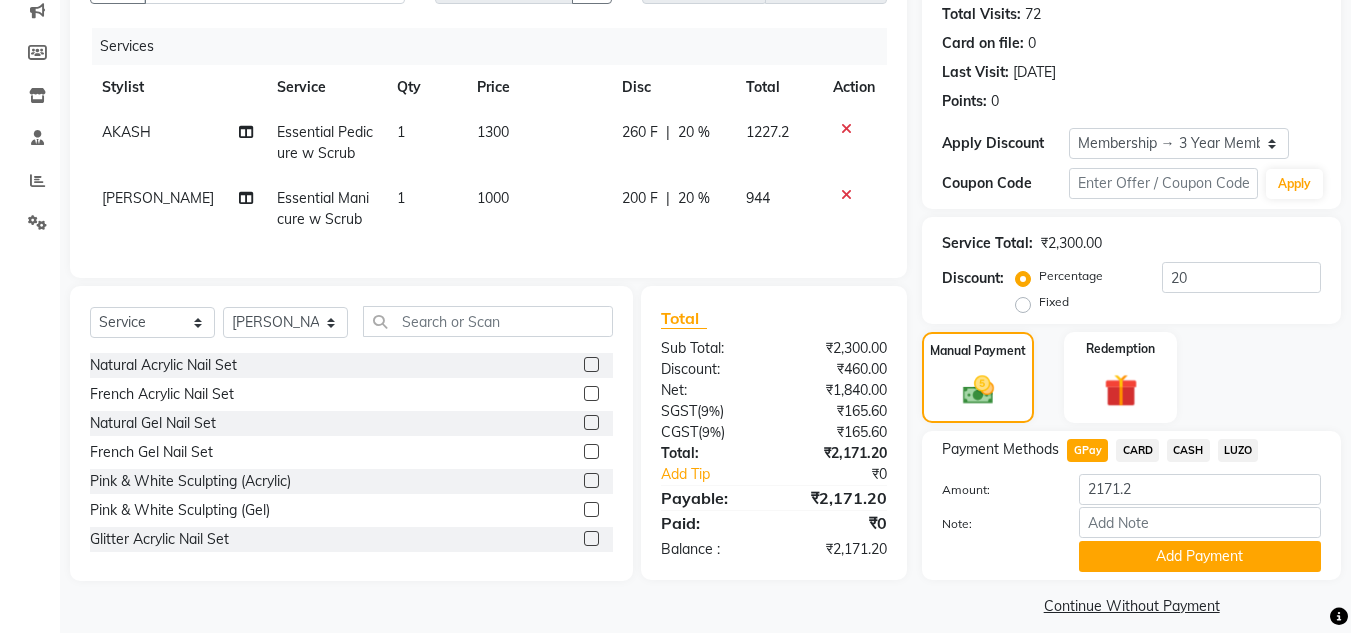 click on "[PERSON_NAME]" 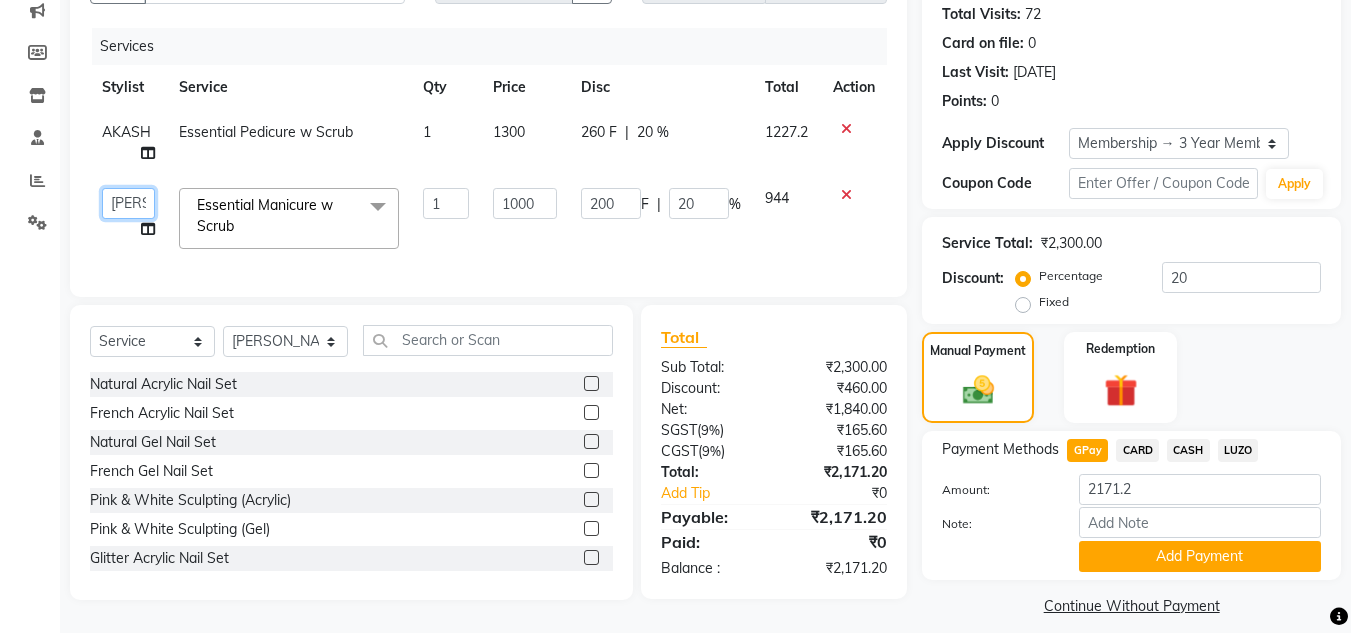 click on "ABIK    ACHAN   AJAY UTKAR   AKASH   AKSHATA   ARBAZ   BABU   BILAL   CHITRA   DANISH   DHANSHREE   Front desk    KEISHEEN   KUMAR   MAQSOOD   NIKHIL   POONAM   RAHUL   RICHION   SADHNA   SANJAY   SANJAY MAMA   TWINKLE GUPTA    VINITA" 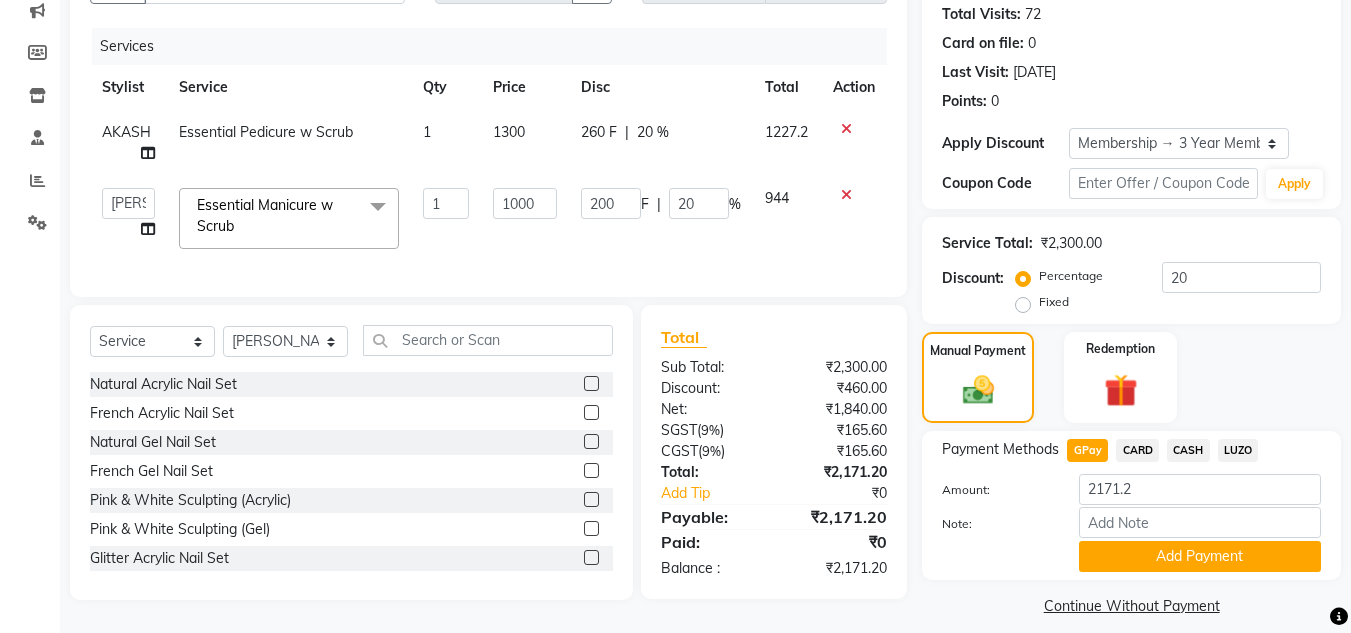 select on "37351" 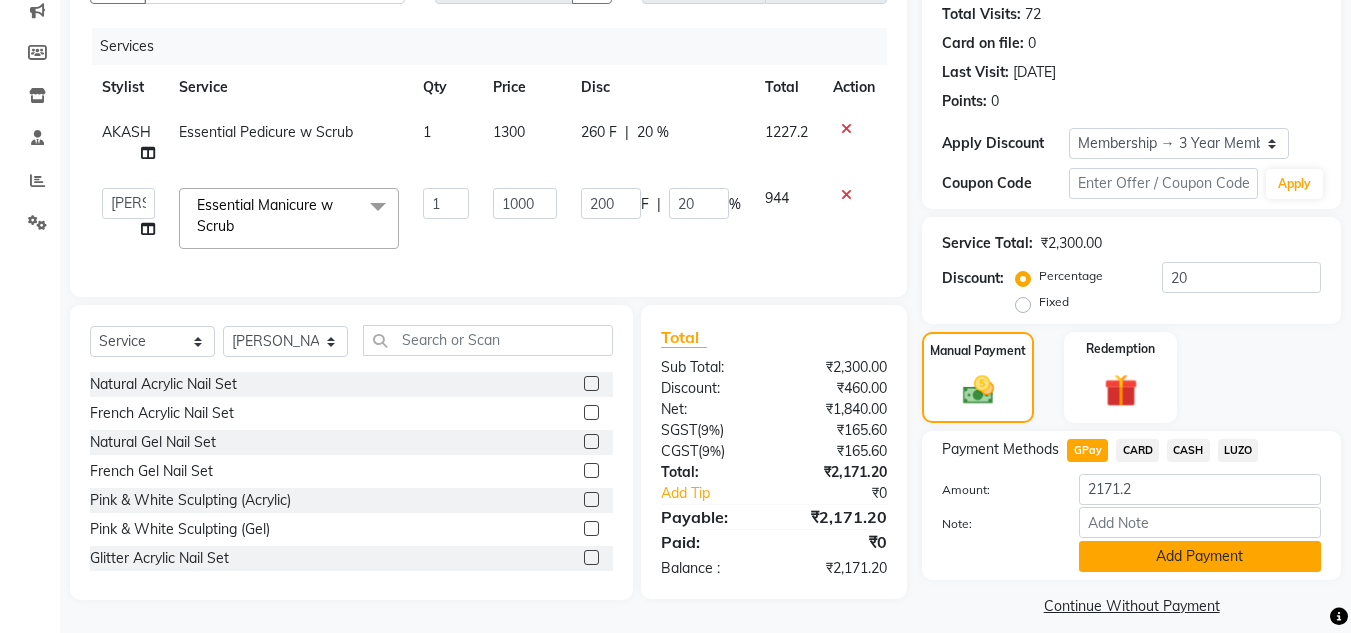 click on "Add Payment" 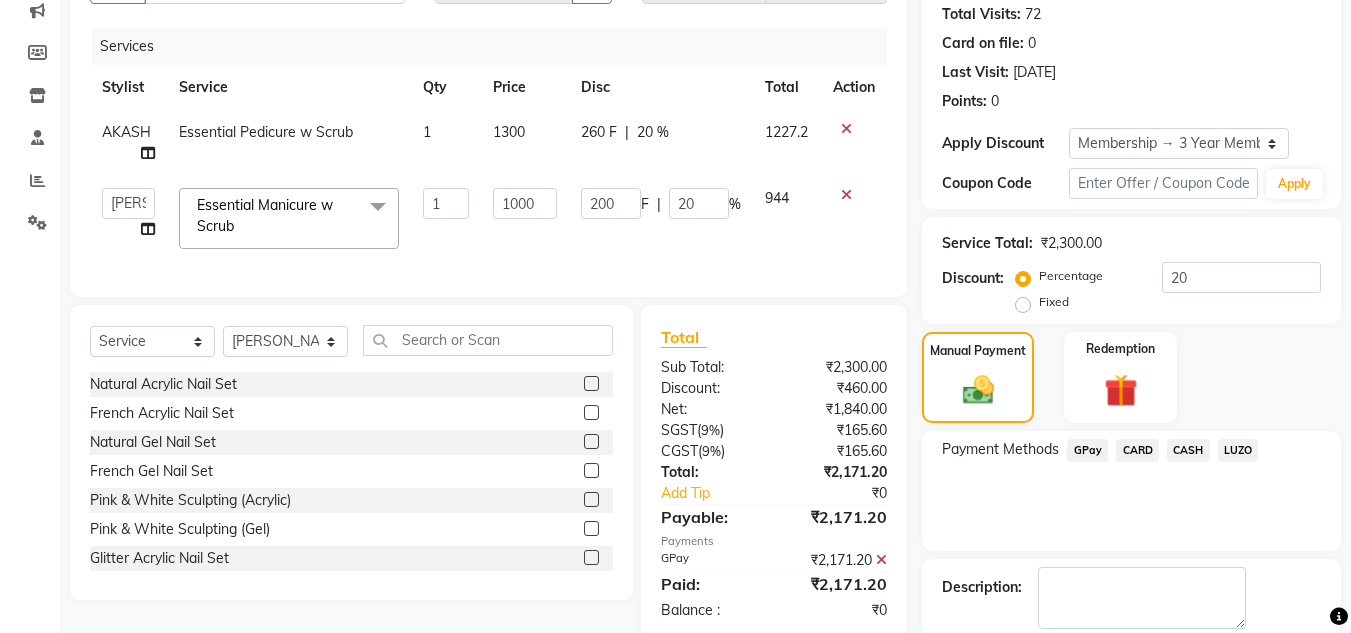 scroll, scrollTop: 322, scrollLeft: 0, axis: vertical 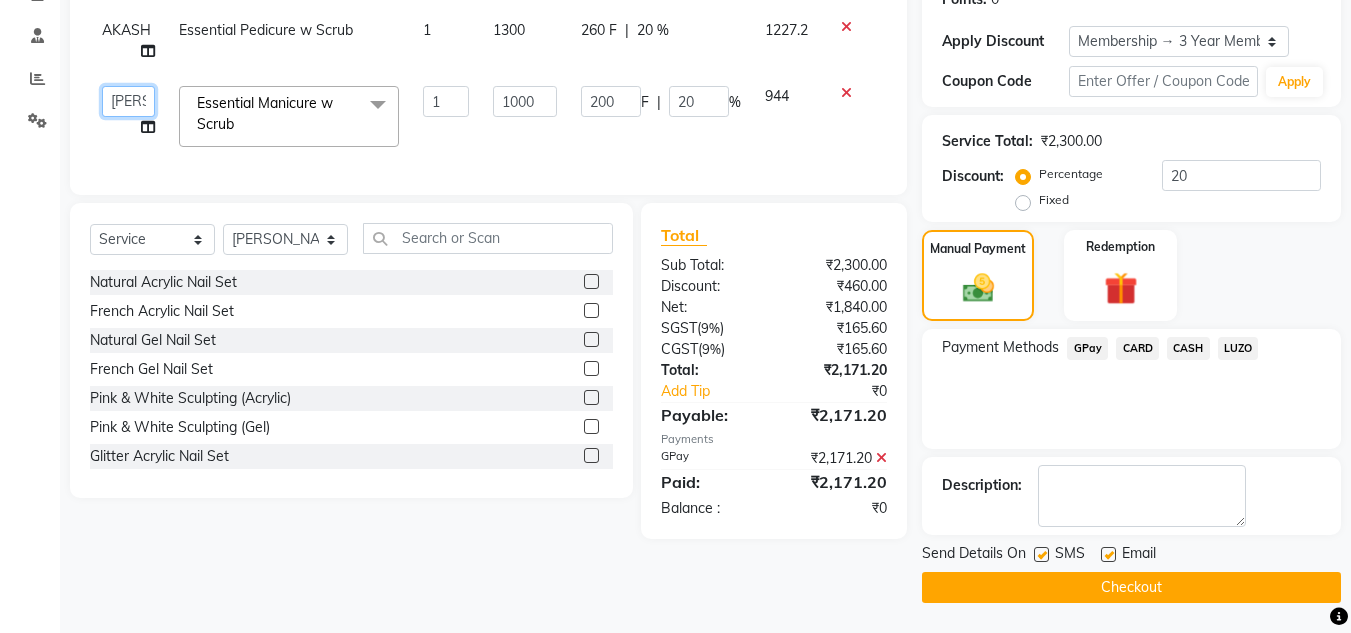 click on "ABIK    ACHAN   AJAY UTKAR   AKASH   AKSHATA   ARBAZ   BABU   BILAL   CHITRA   DANISH   DHANSHREE   Front desk    KEISHEEN   KUMAR   MAQSOOD   NIKHIL   POONAM   RAHUL   RICHION   SADHNA   SANJAY   SANJAY MAMA   TWINKLE GUPTA    VINITA" 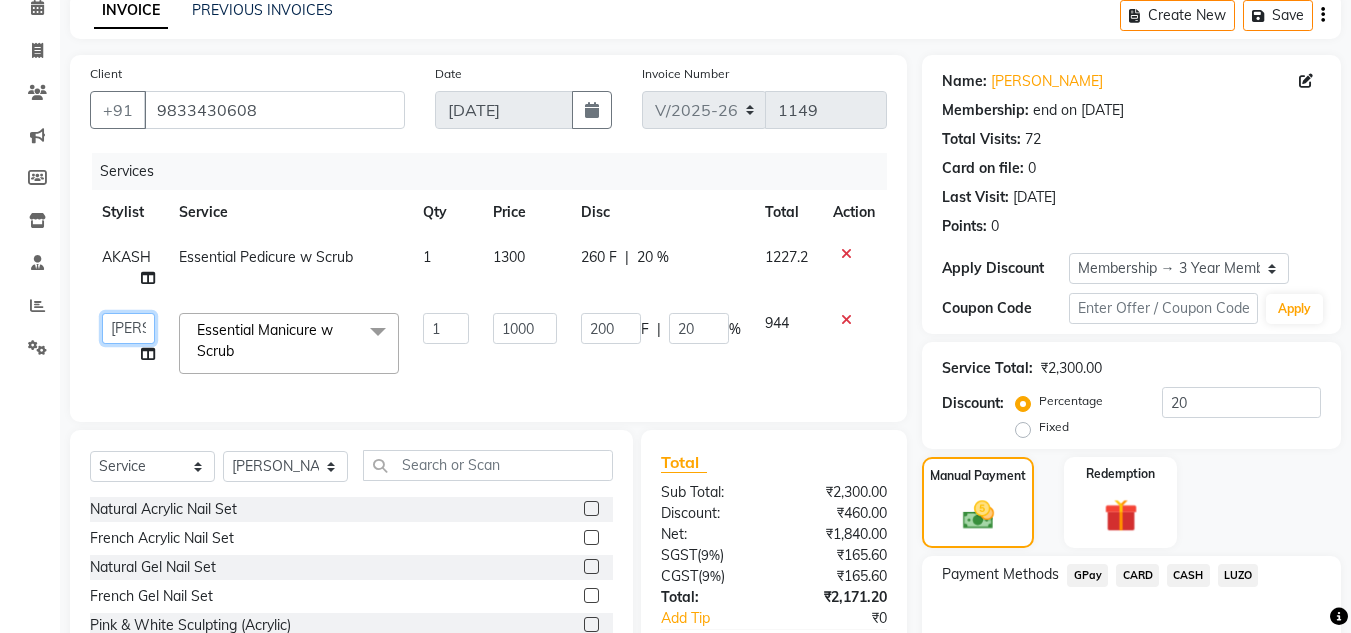 scroll, scrollTop: 322, scrollLeft: 0, axis: vertical 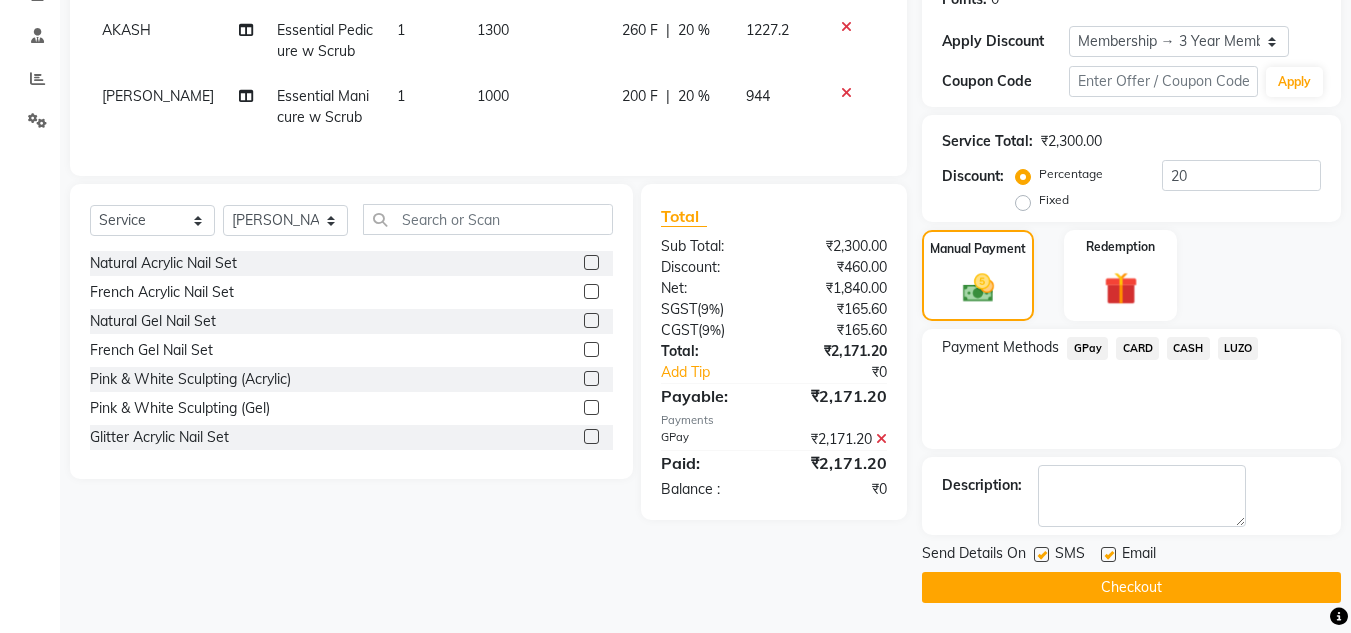 click on "Checkout" 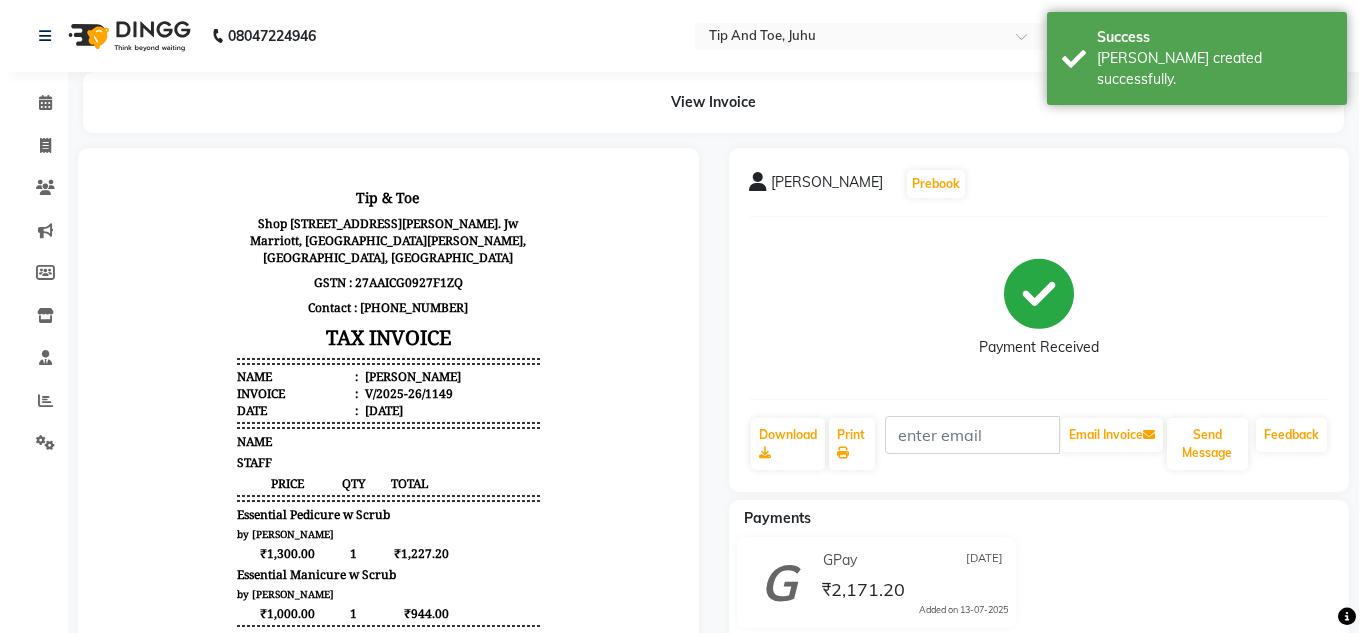 scroll, scrollTop: 0, scrollLeft: 0, axis: both 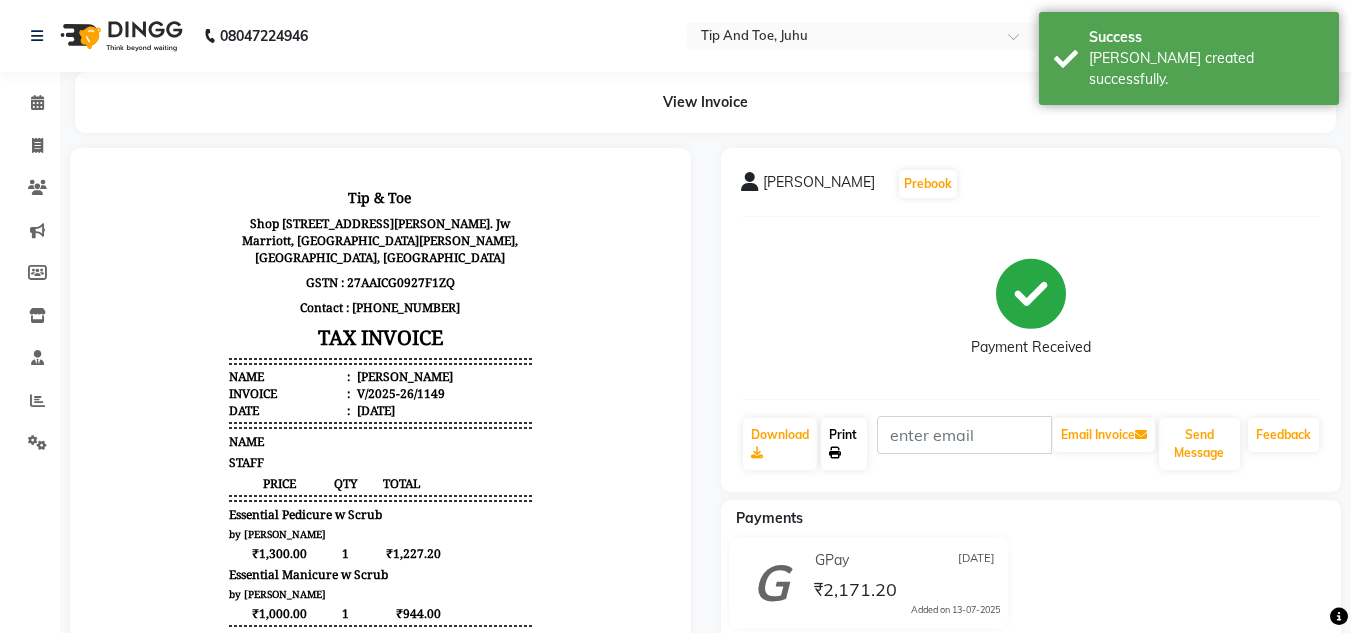 click on "Print" 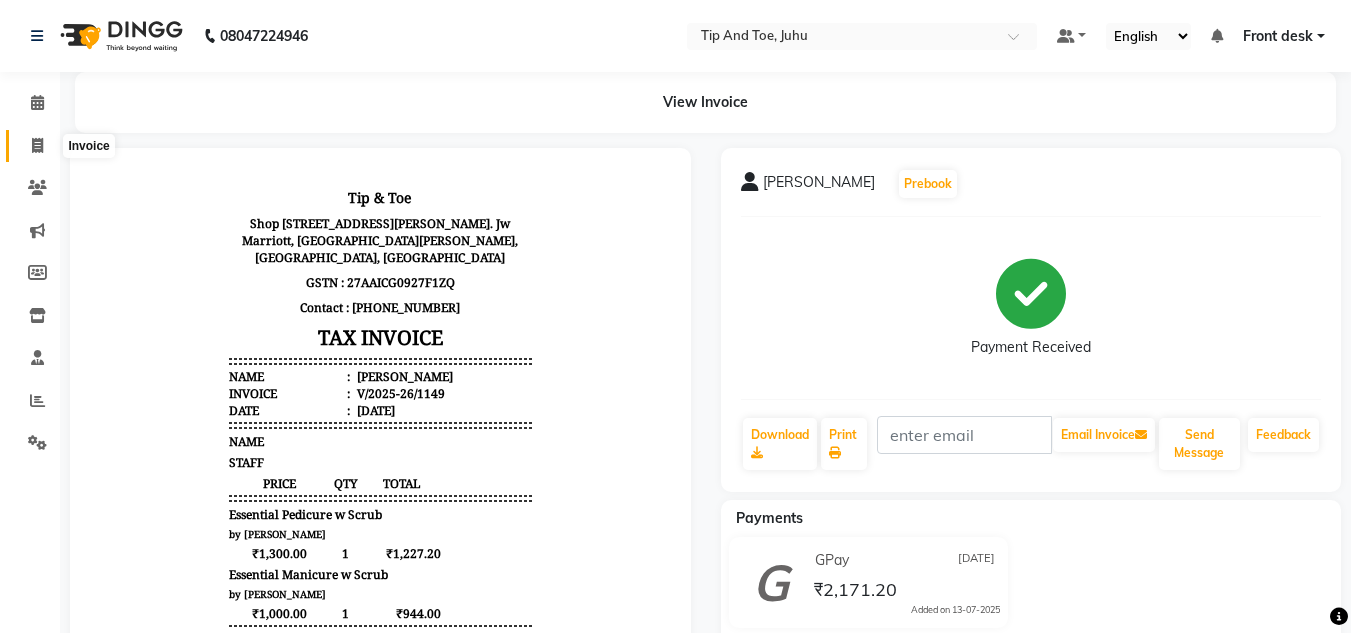 click 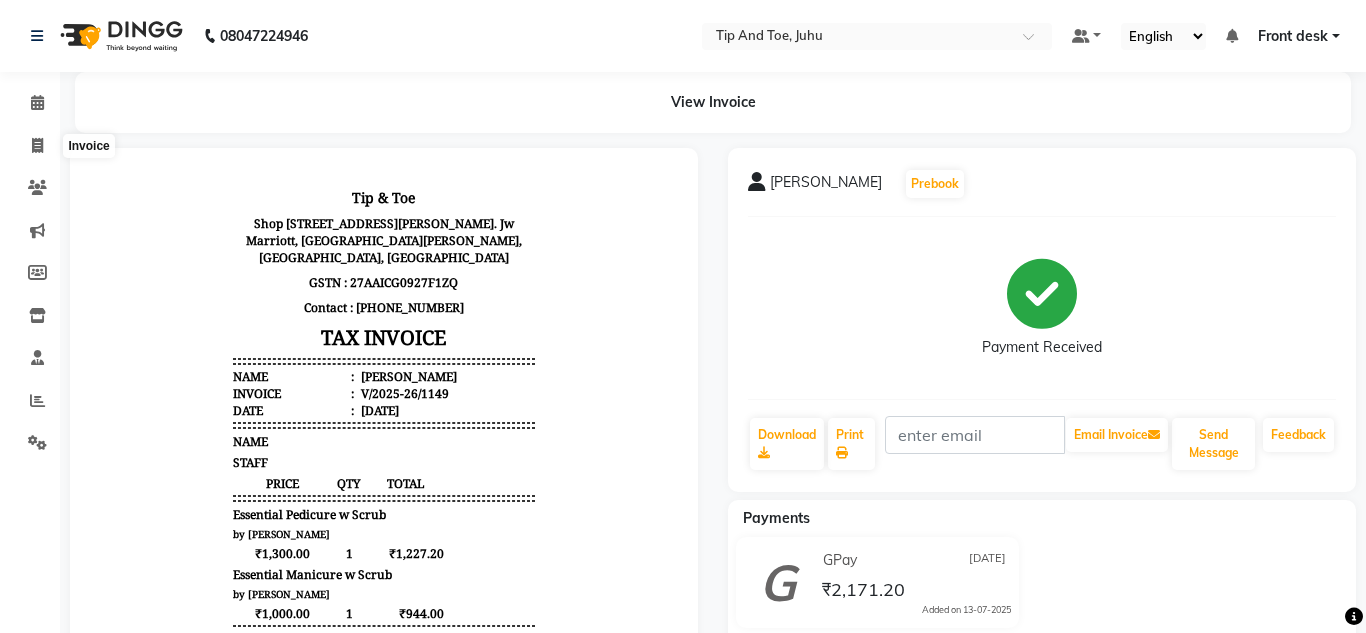 select on "service" 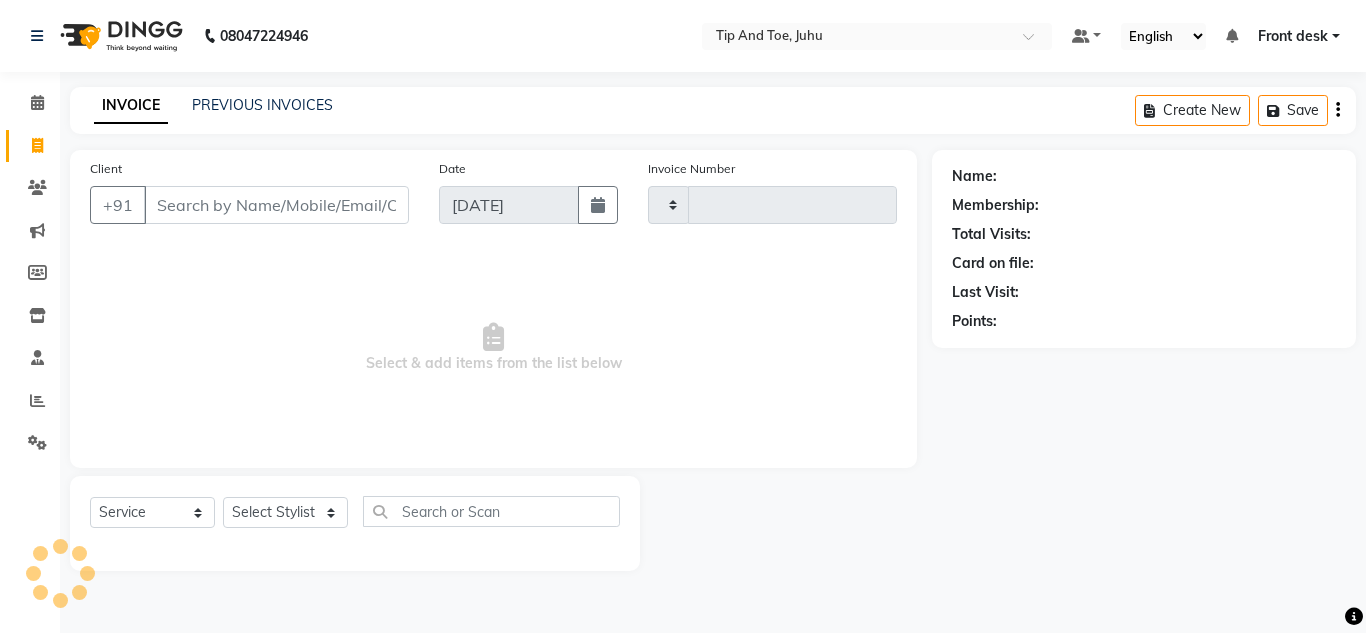 type on "1150" 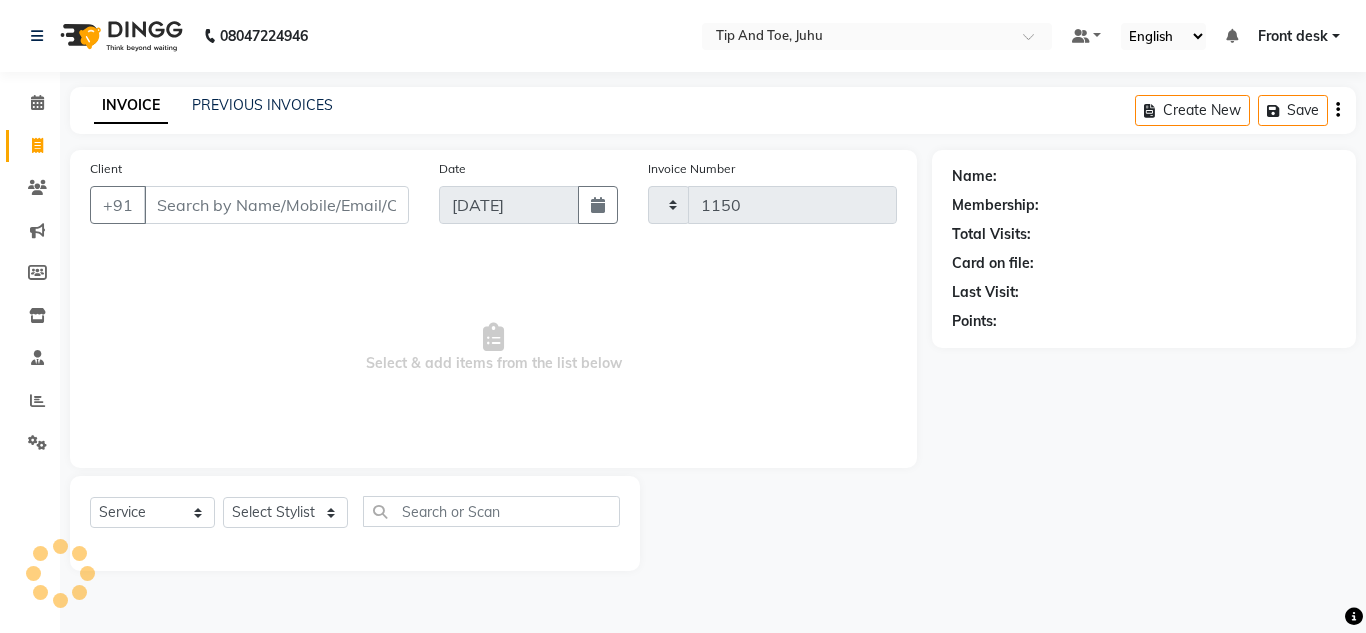 select on "5516" 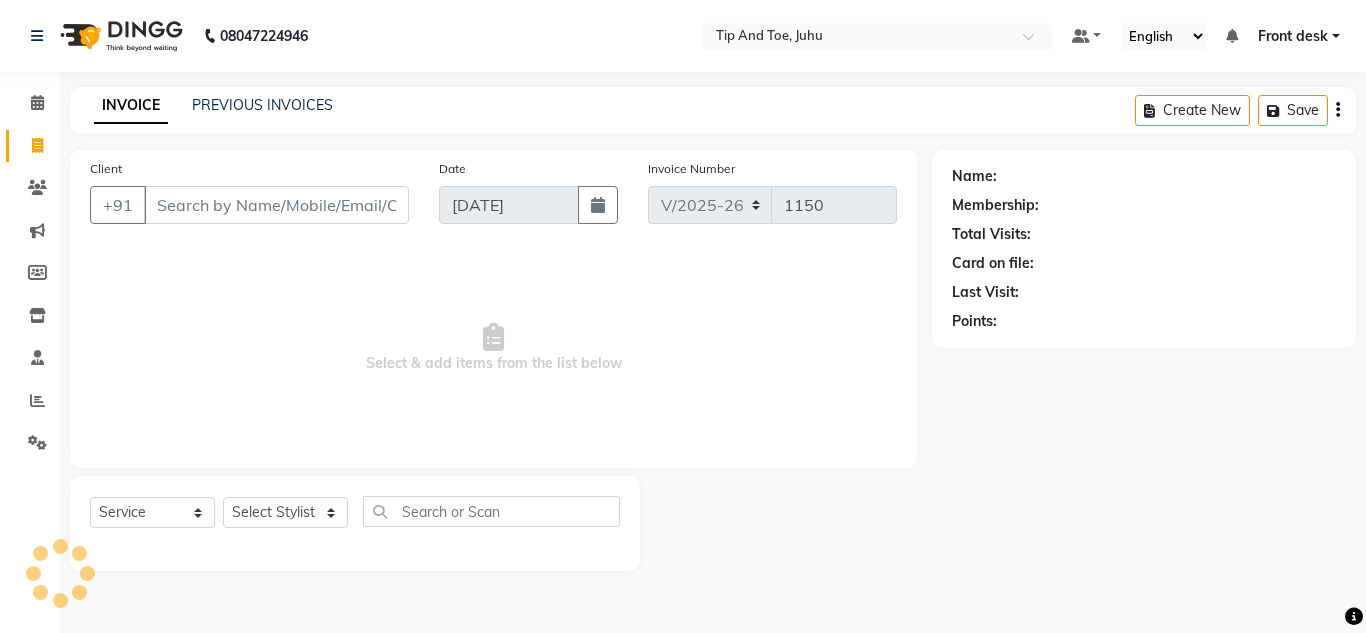 click on "Client" at bounding box center (276, 205) 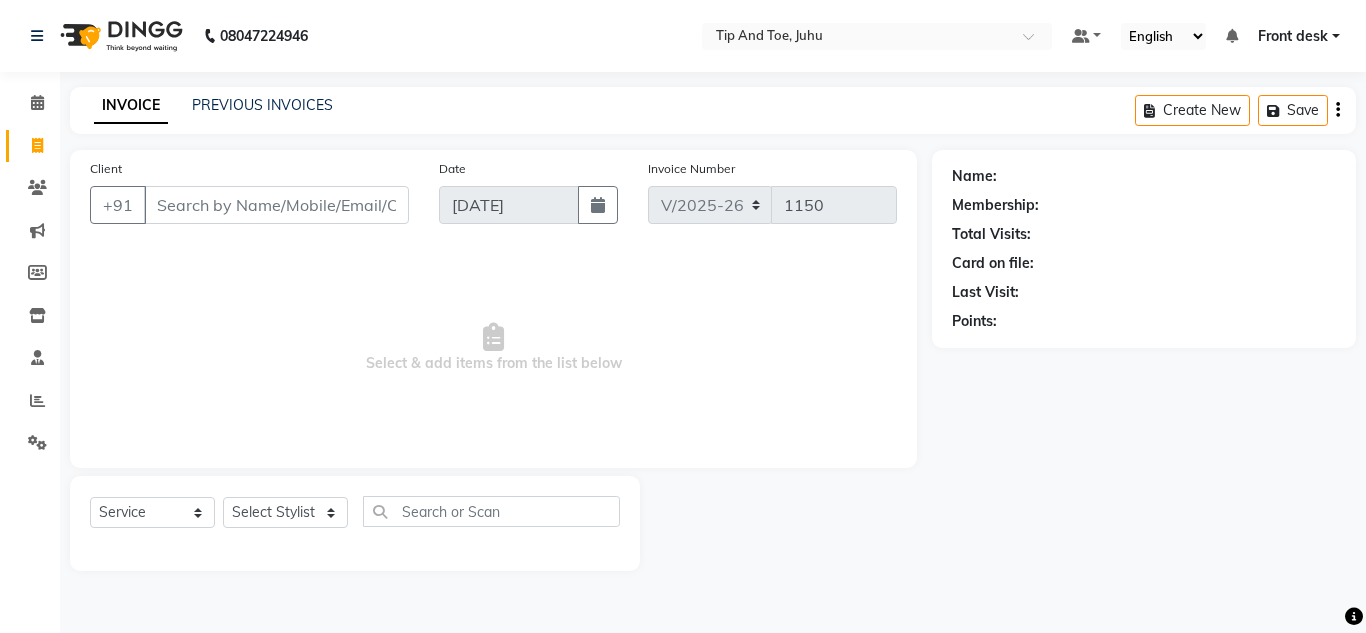 click on "Client" at bounding box center [276, 205] 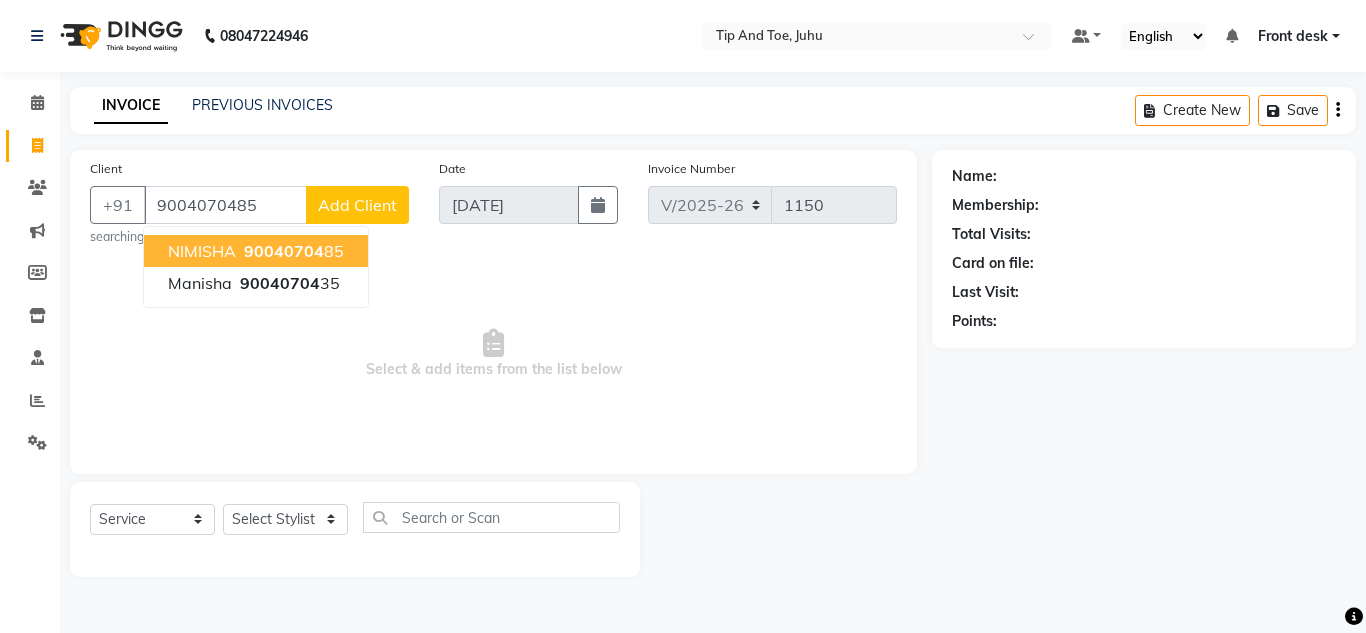 type on "9004070485" 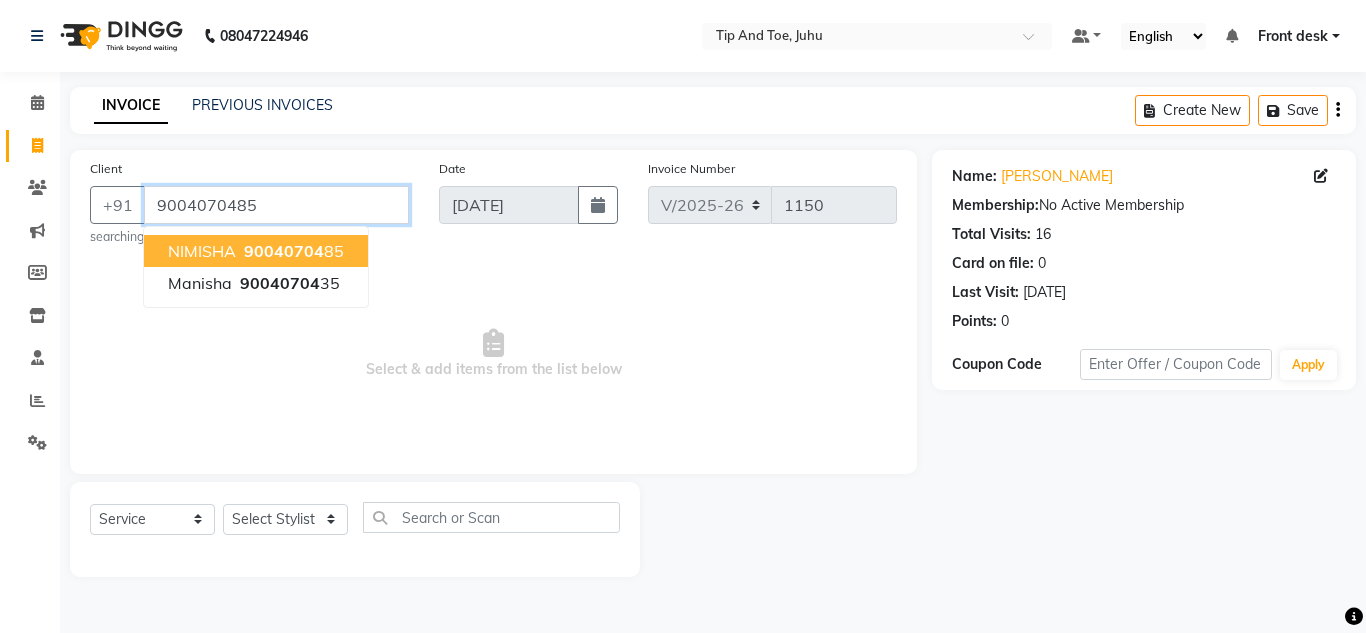 click on "9004070485" at bounding box center (276, 205) 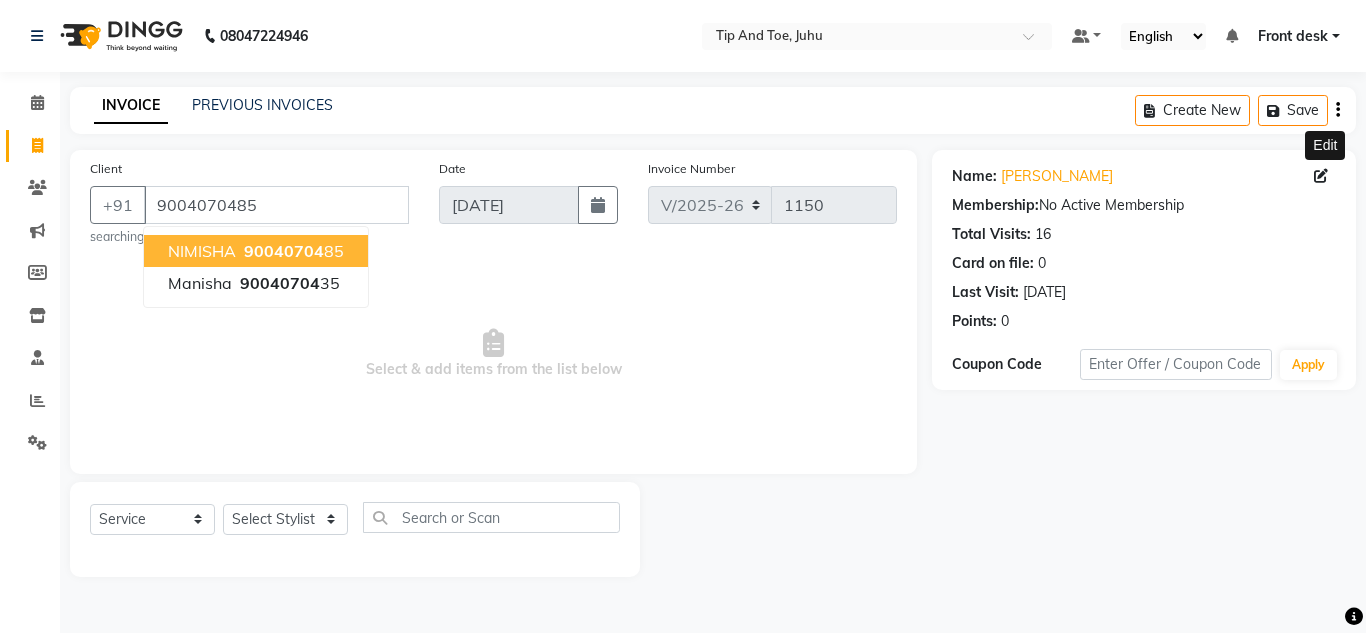 click 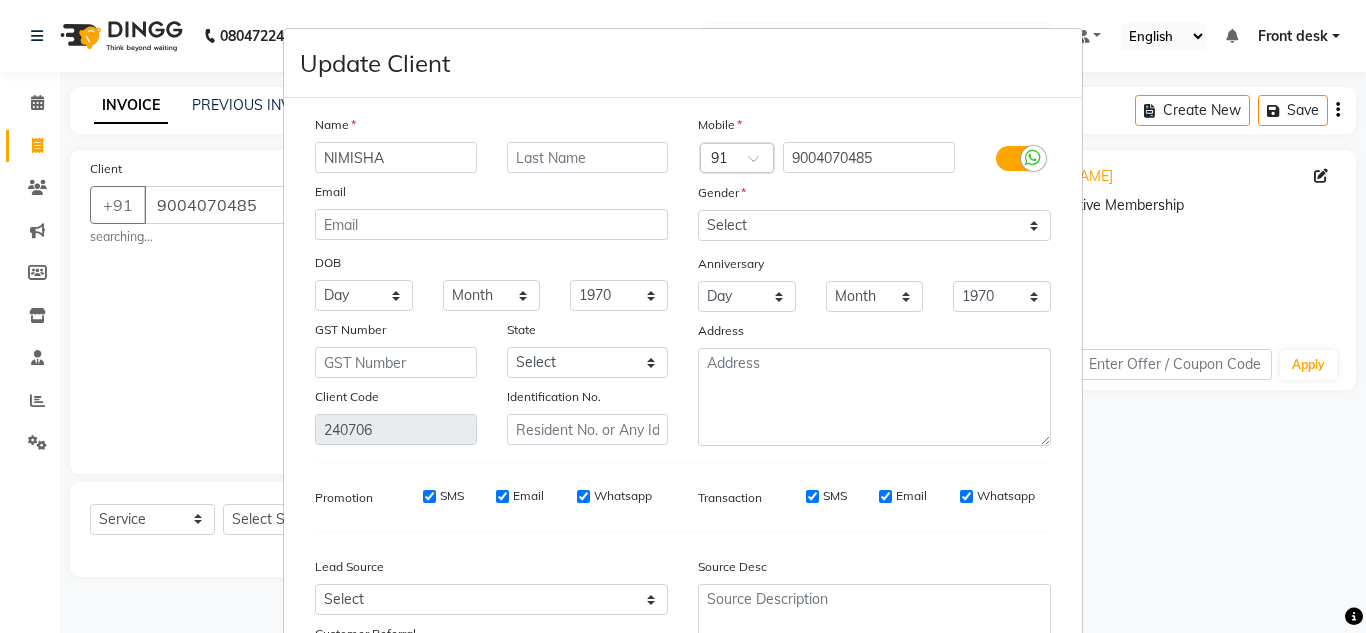 click on "NIMISHA" at bounding box center [396, 157] 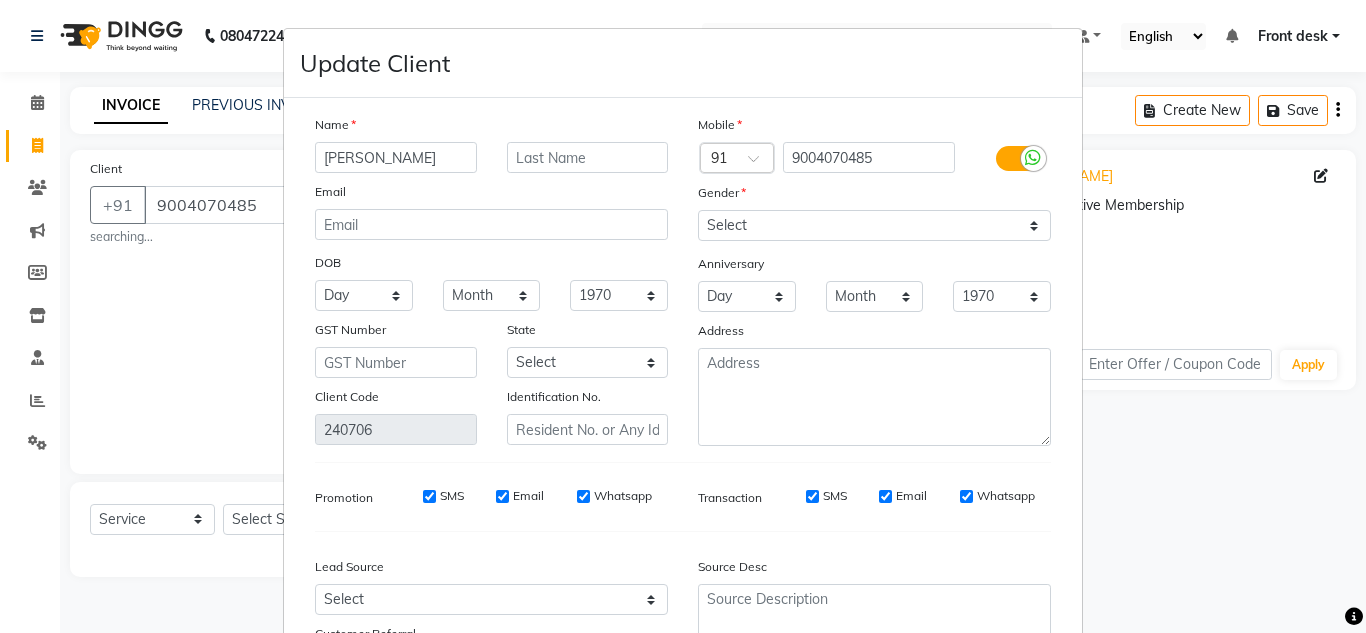 type on "NUPUR" 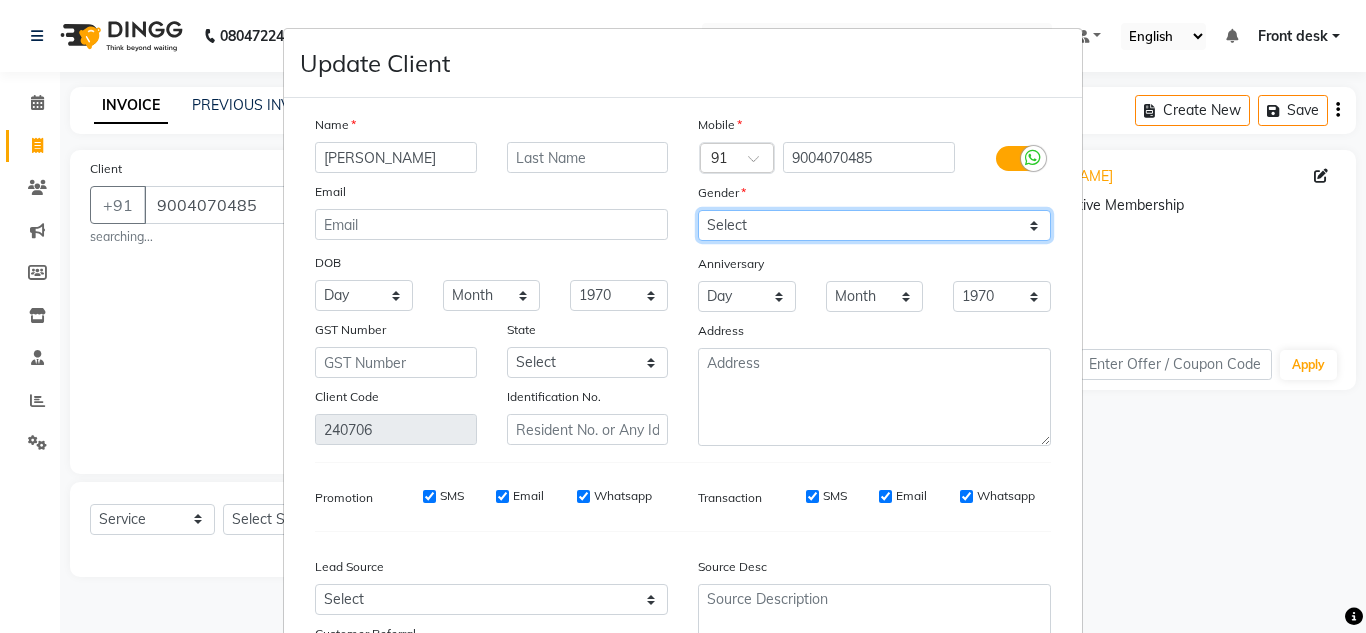click on "Select Male Female Other Prefer Not To Say" at bounding box center (874, 225) 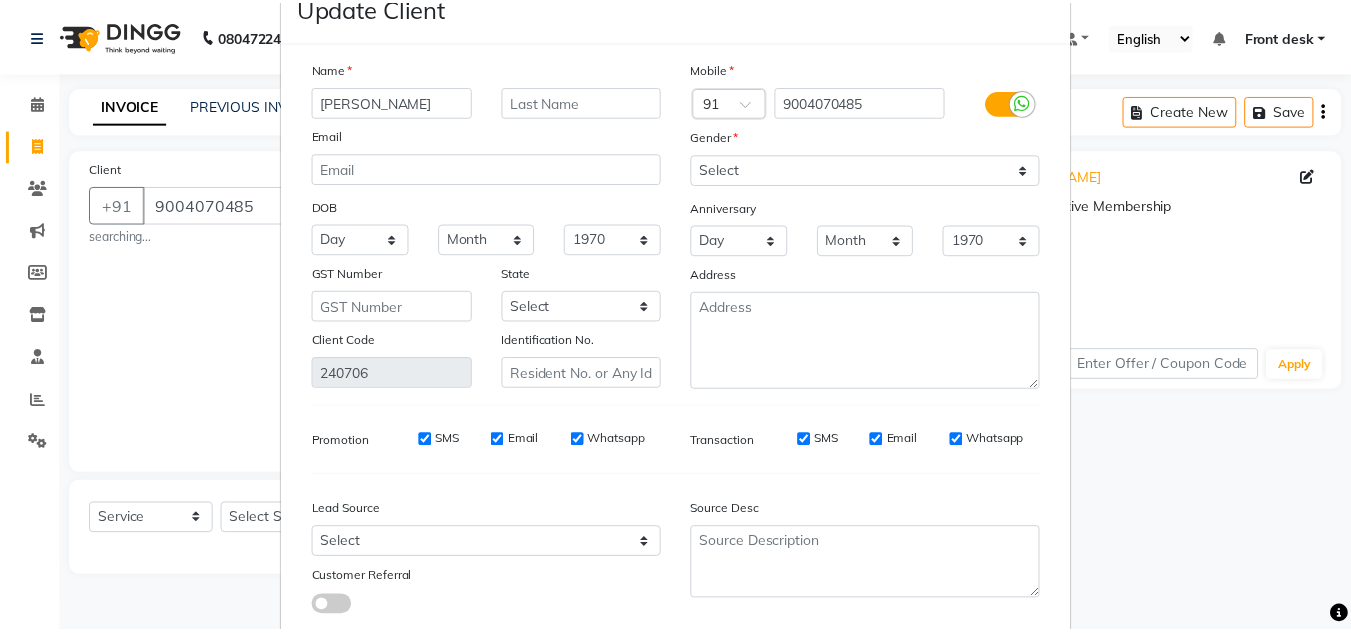 scroll, scrollTop: 180, scrollLeft: 0, axis: vertical 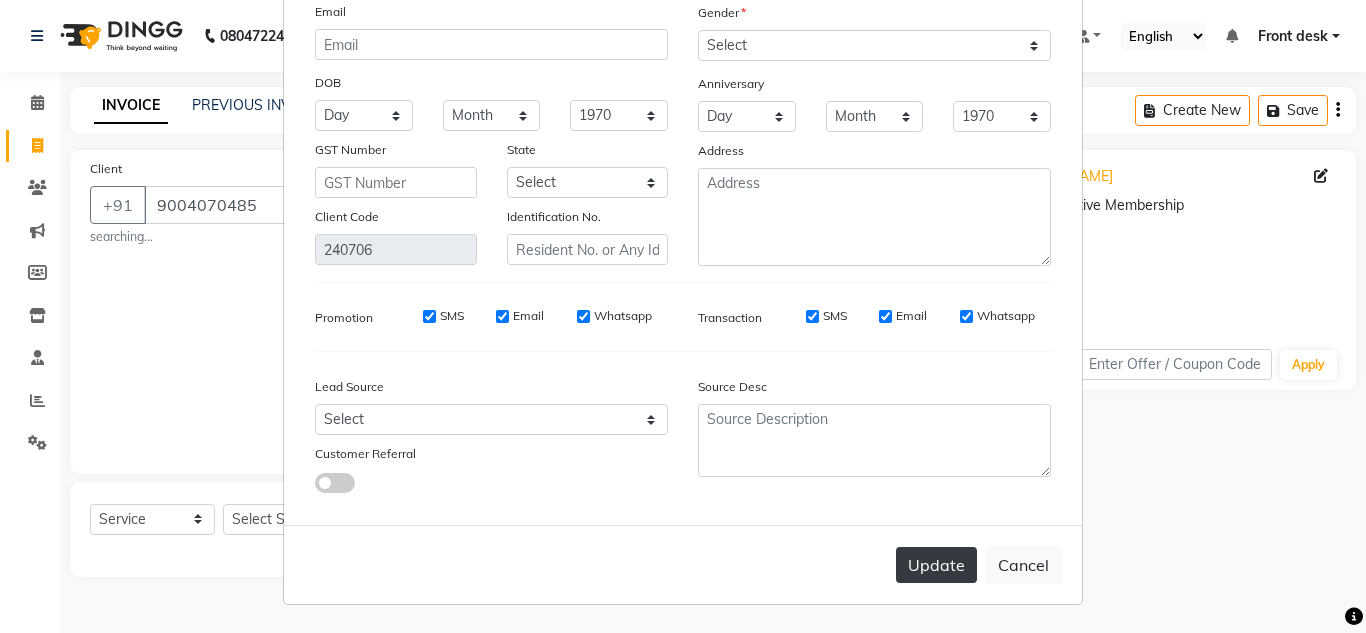 click on "Update" at bounding box center (936, 565) 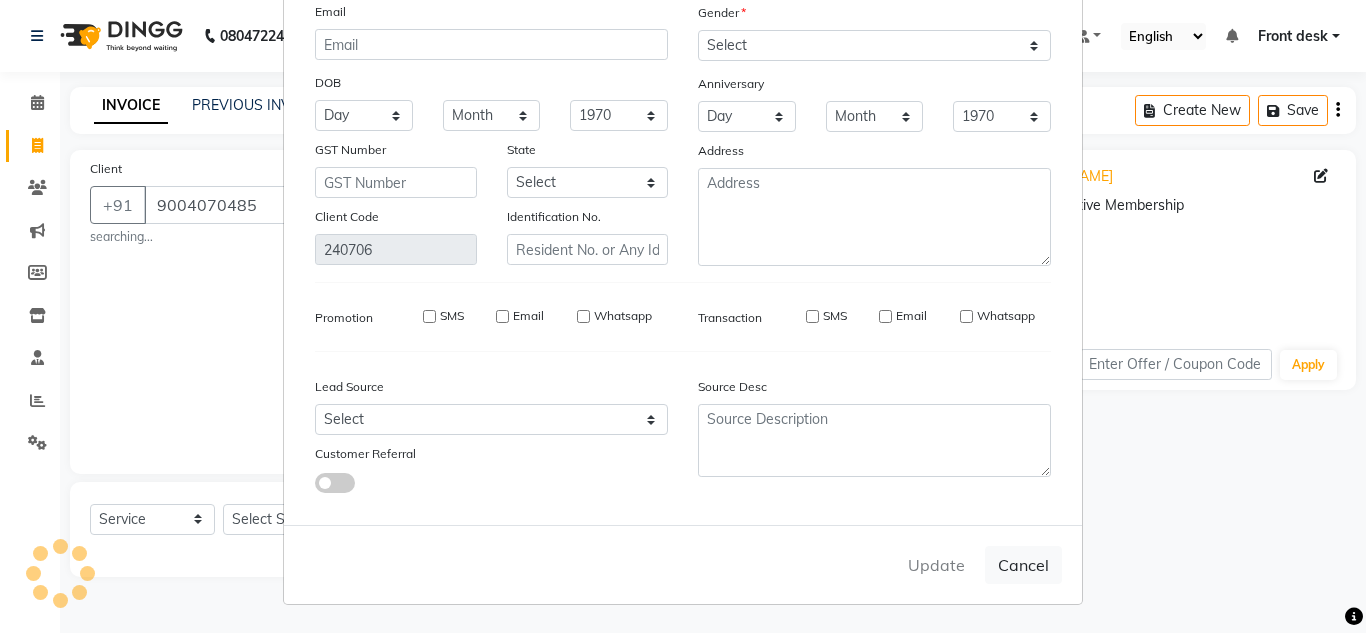 type 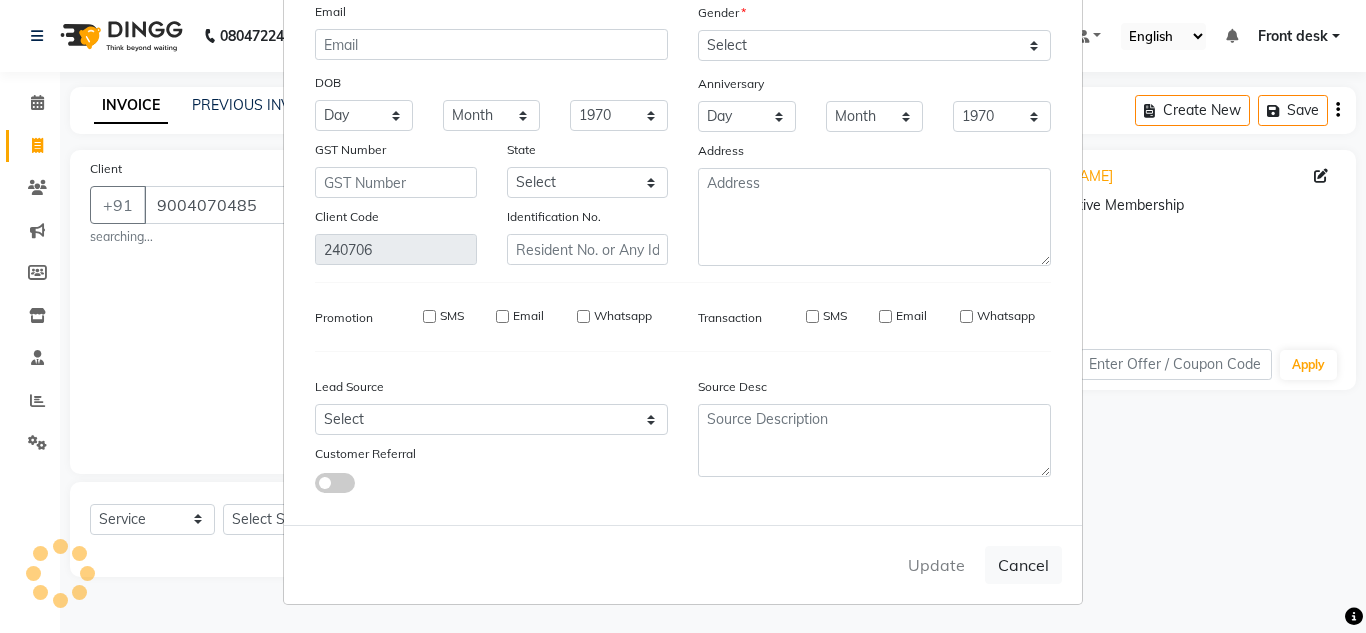 select 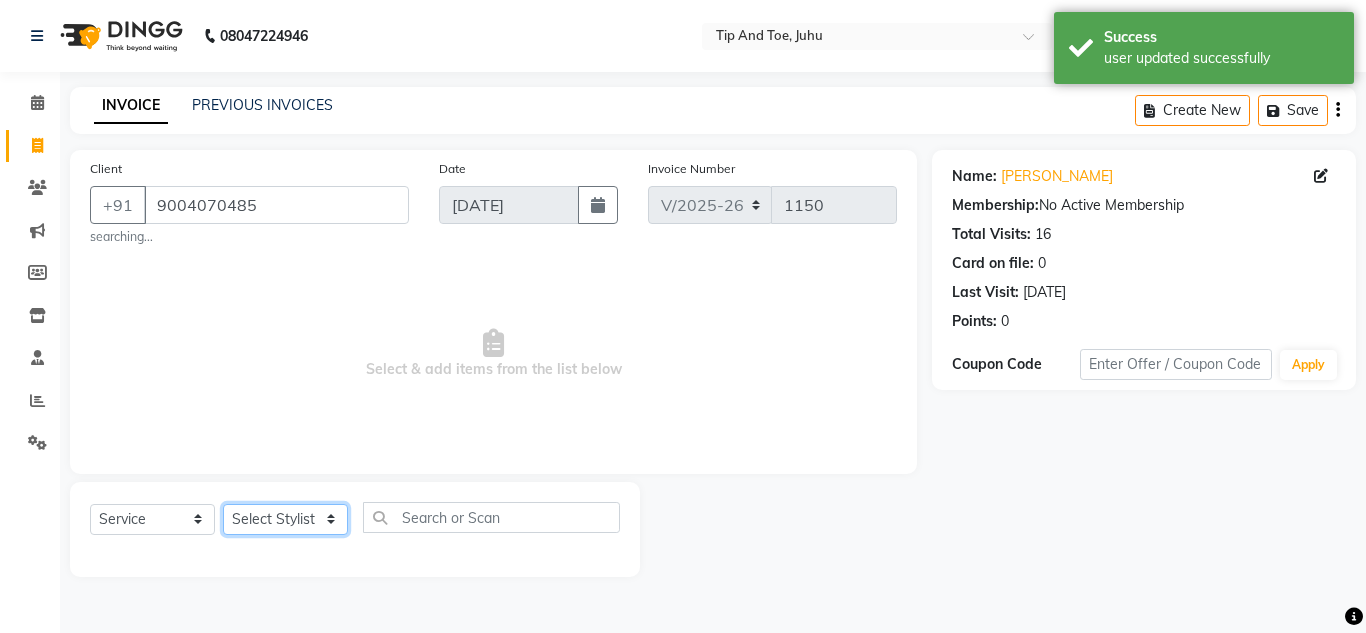 click on "Select Stylist ABIK  ACHAN AJAY UTKAR AKASH AKSHATA ARBAZ BABU BILAL CHITRA DANISH DHANSHREE Front desk  KEISHEEN KUMAR MAQSOOD NIKHIL POONAM RAHUL RICHION SADHNA SANJAY SANJAY MAMA TWINKLE GUPTA  VINITA" 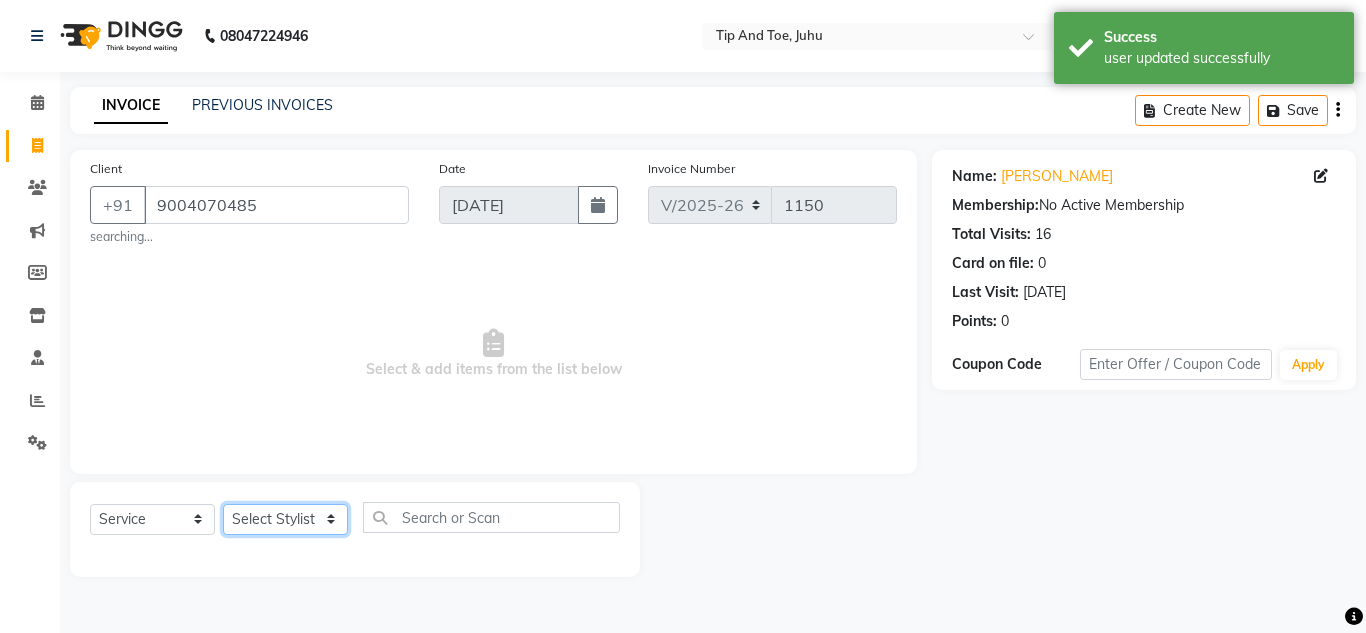 select on "37330" 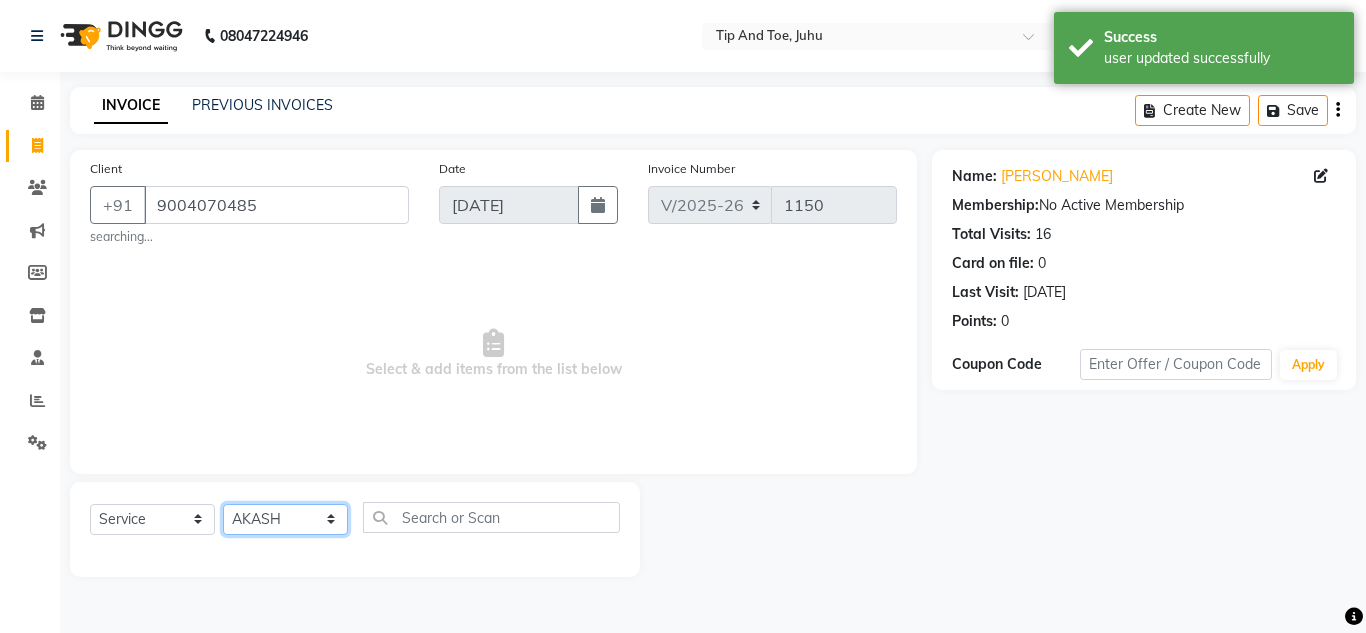 click on "Select Stylist ABIK  ACHAN AJAY UTKAR AKASH AKSHATA ARBAZ BABU BILAL CHITRA DANISH DHANSHREE Front desk  KEISHEEN KUMAR MAQSOOD NIKHIL POONAM RAHUL RICHION SADHNA SANJAY SANJAY MAMA TWINKLE GUPTA  VINITA" 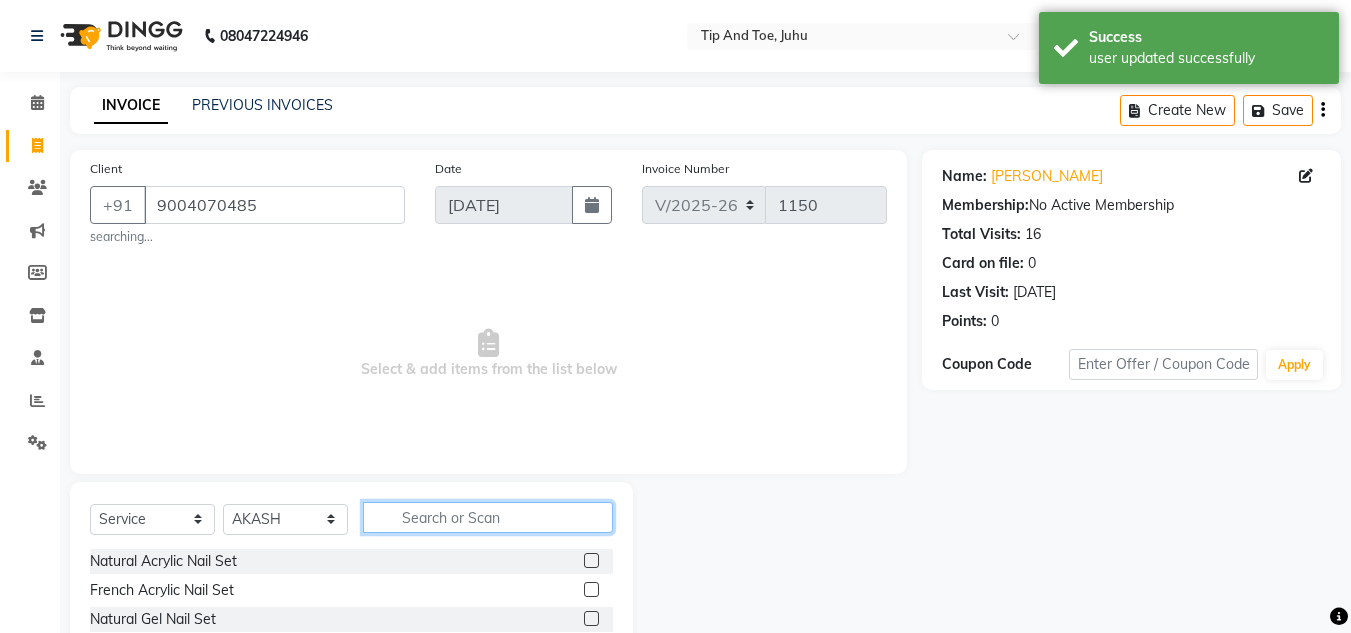 click 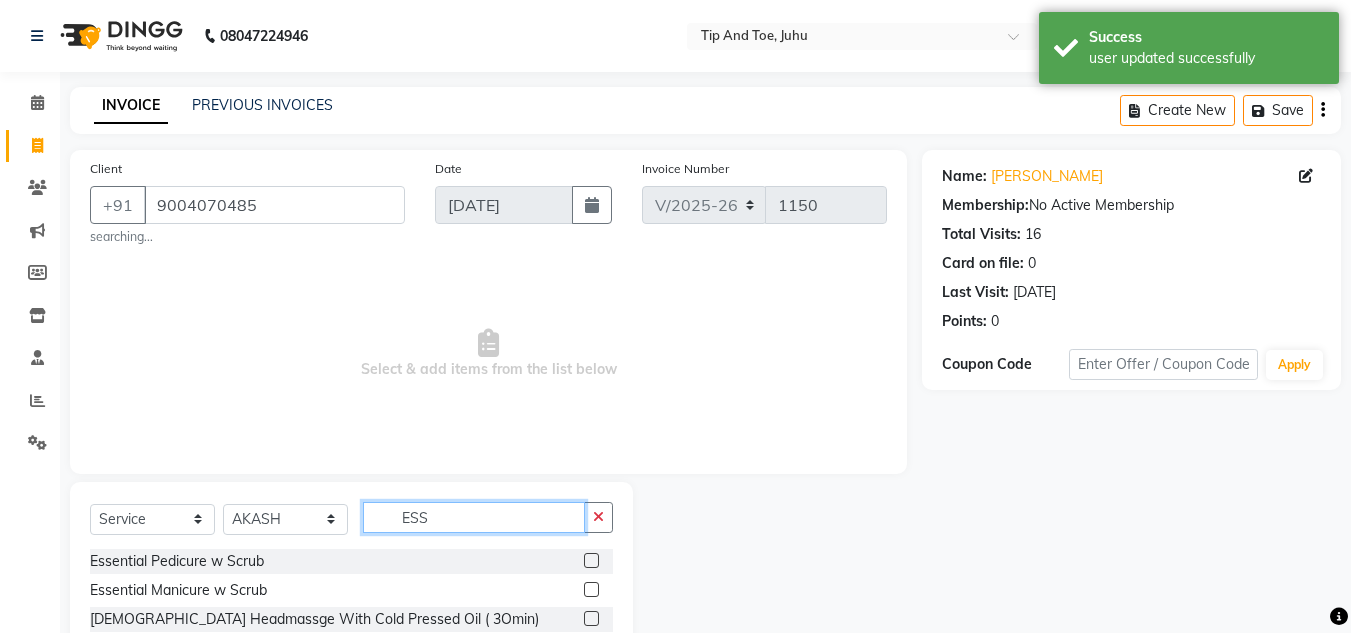 type on "ESS" 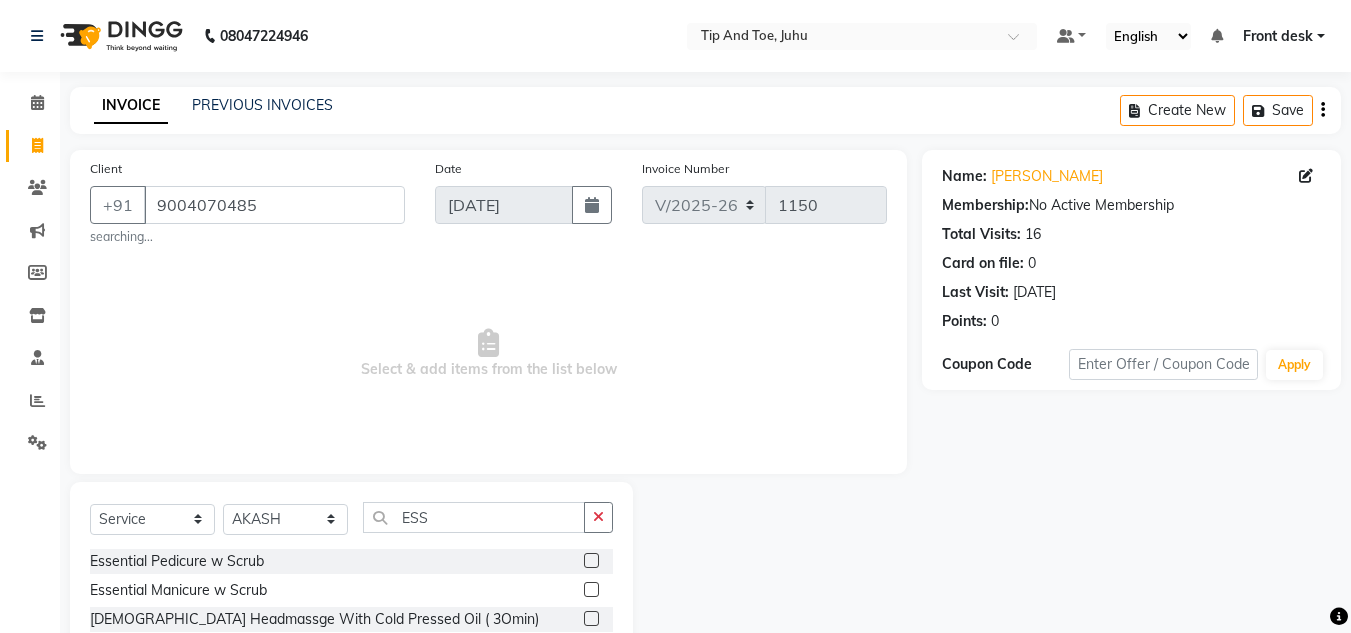 click 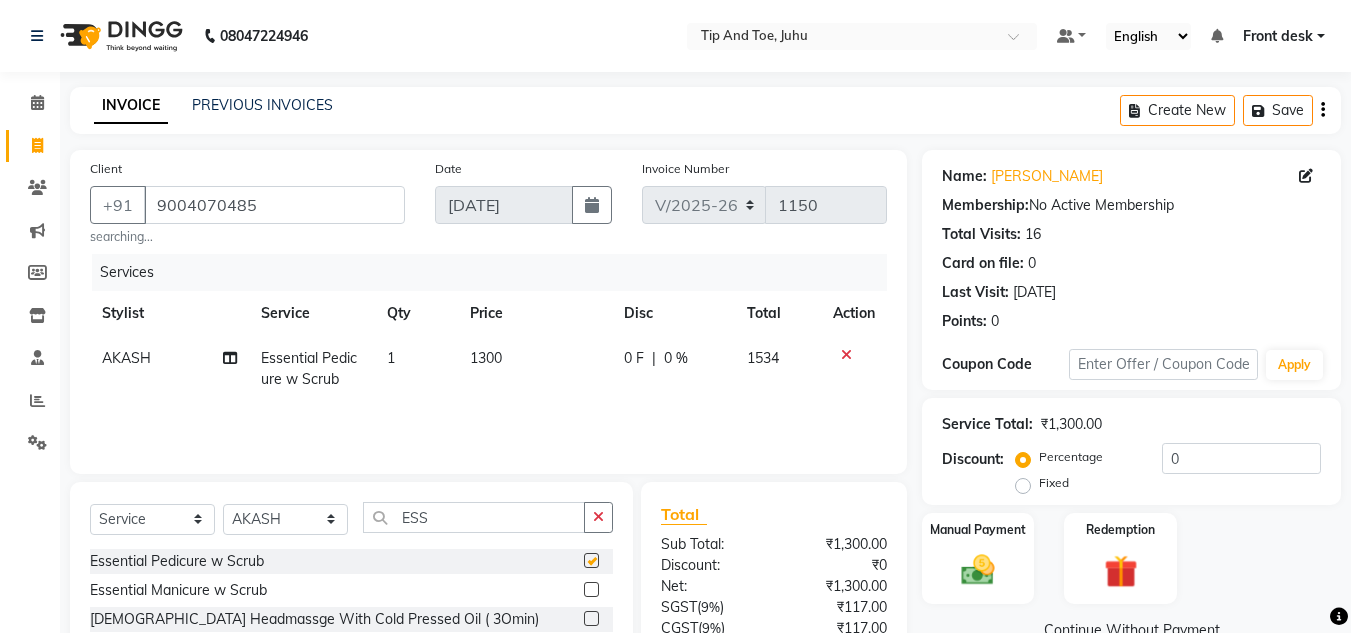 checkbox on "false" 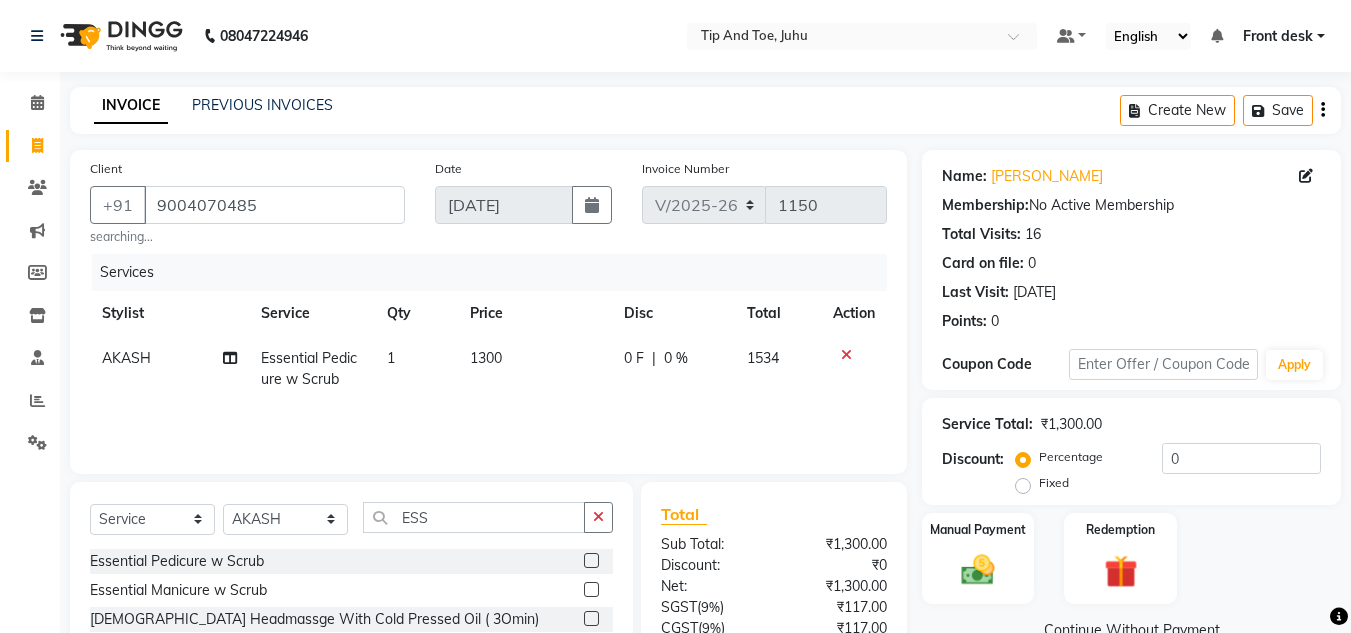 click 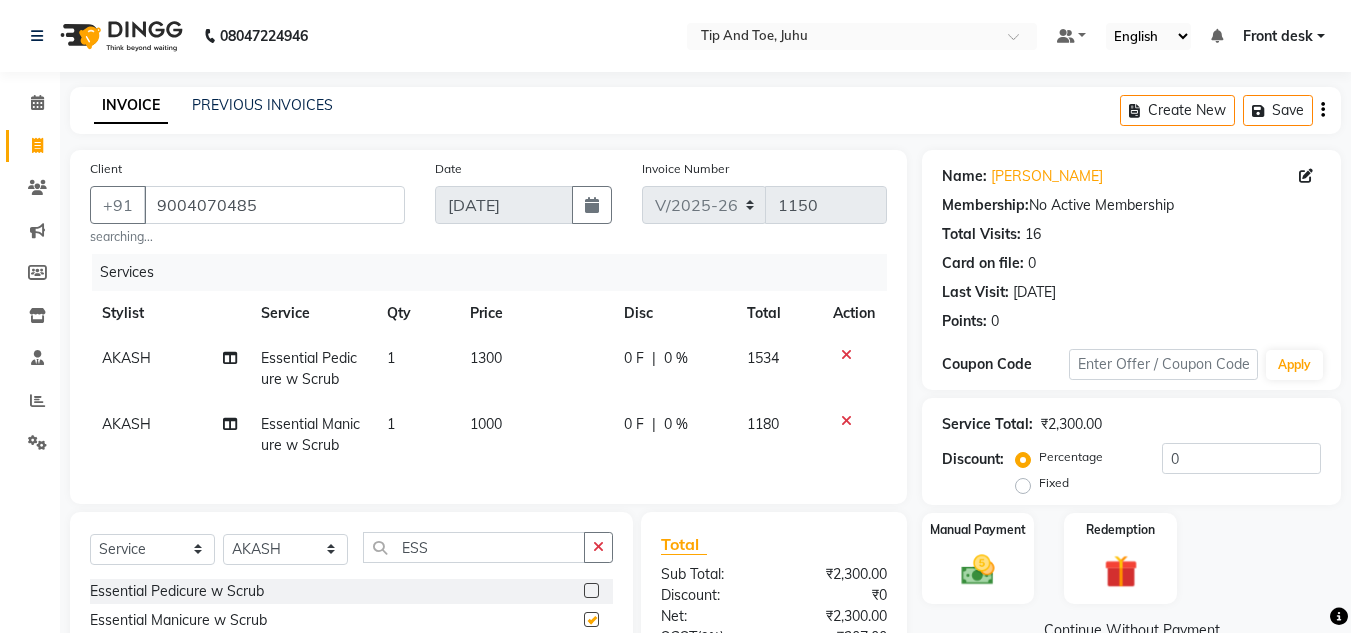 checkbox on "false" 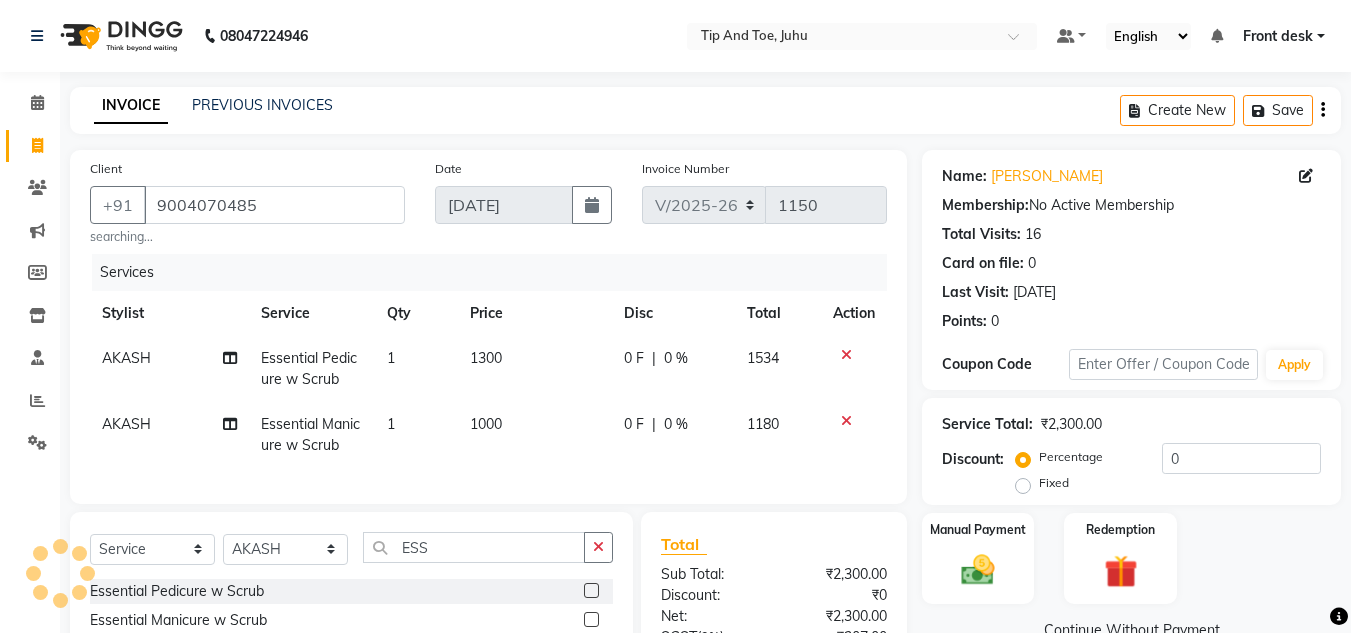scroll, scrollTop: 218, scrollLeft: 0, axis: vertical 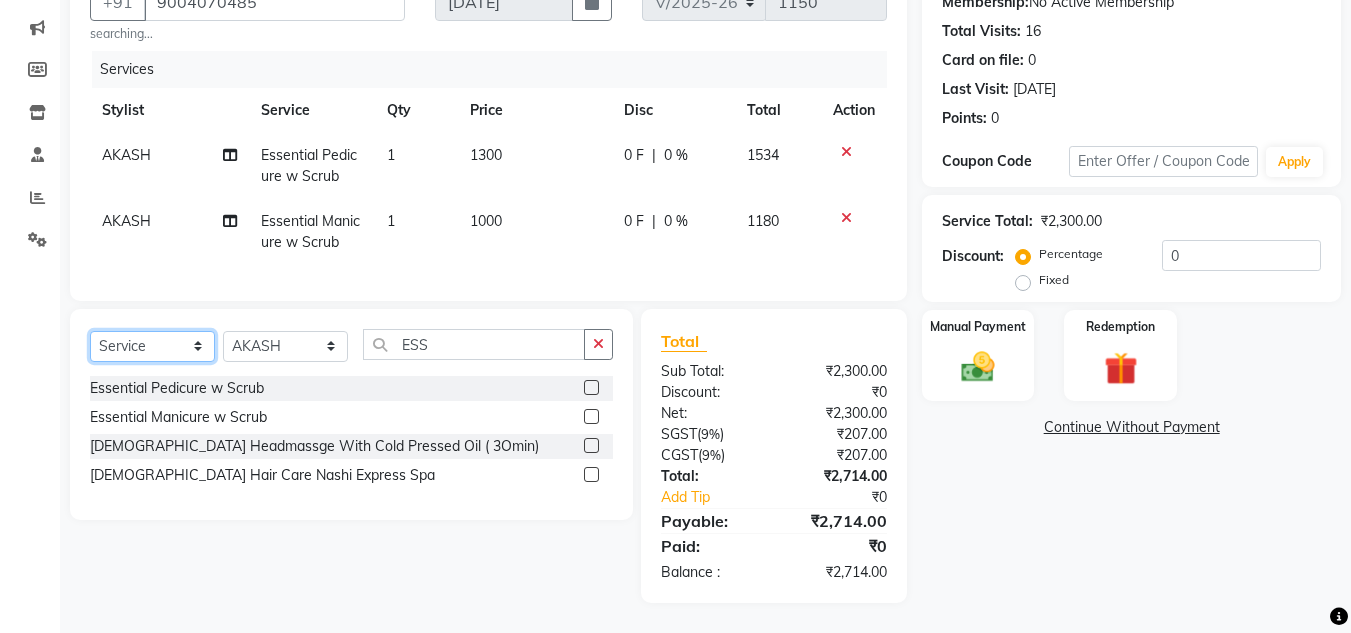 click on "Select  Service  Product  Membership  Package Voucher Prepaid Gift Card" 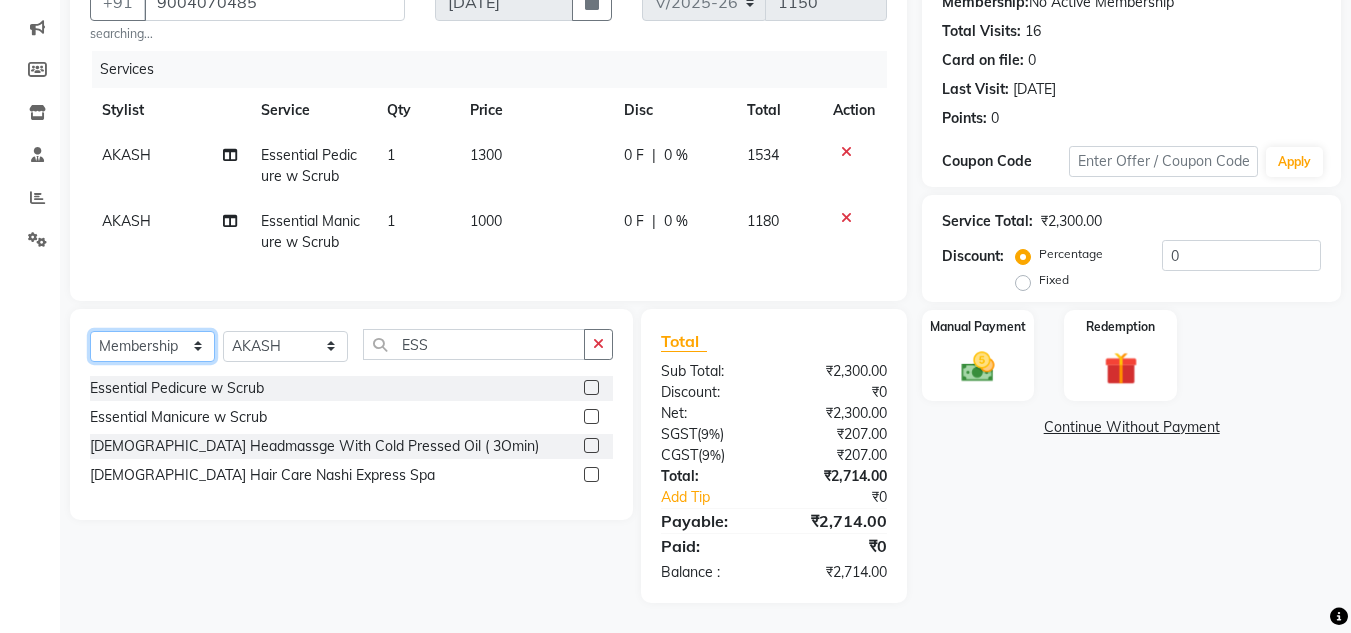 click on "Select  Service  Product  Membership  Package Voucher Prepaid Gift Card" 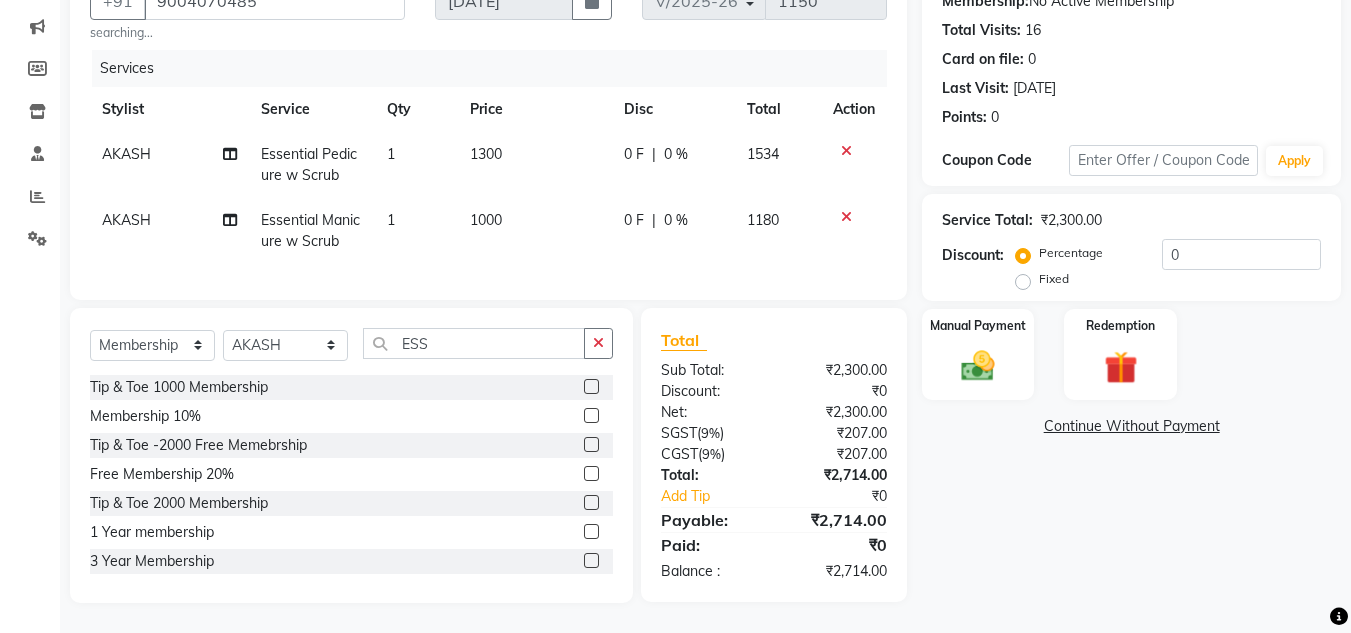 click on "Select  Service  Product  Membership  Package Voucher Prepaid Gift Card  Select Stylist ABIK  ACHAN AJAY UTKAR AKASH AKSHATA ARBAZ BABU BILAL CHITRA DANISH DHANSHREE Front desk  KEISHEEN KUMAR MAQSOOD NIKHIL POONAM RAHUL RICHION SADHNA SANJAY SANJAY MAMA TWINKLE GUPTA  VINITA ESS" 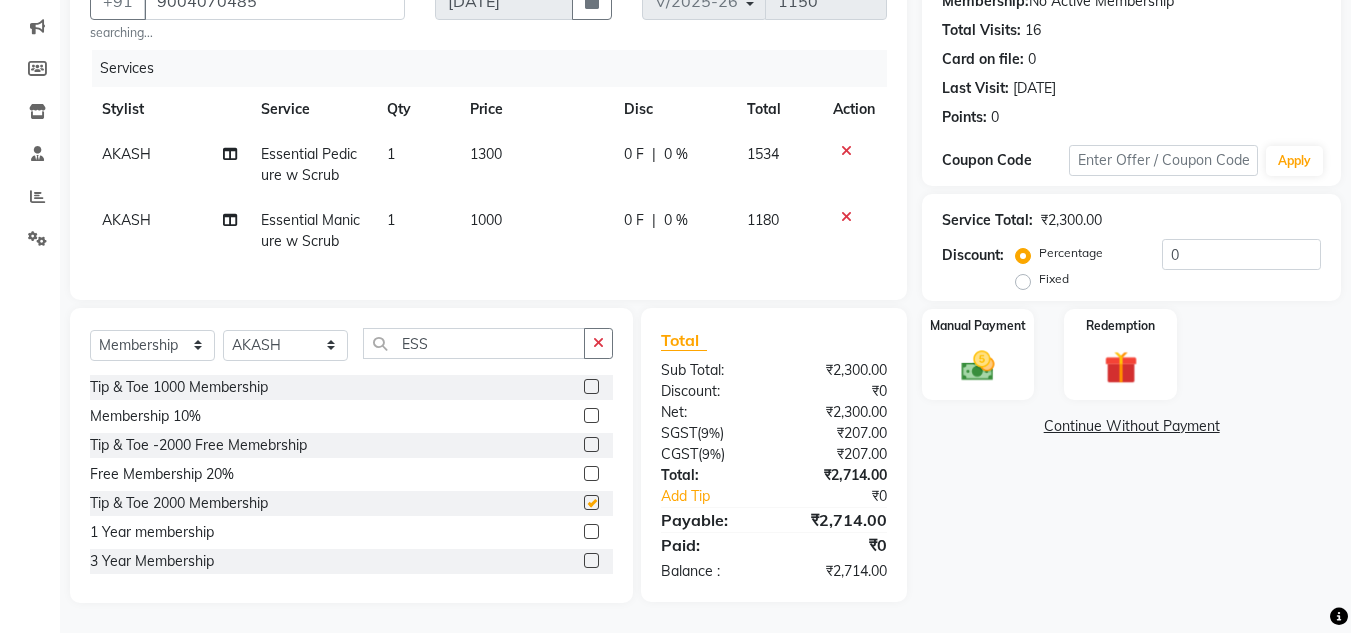 select on "select" 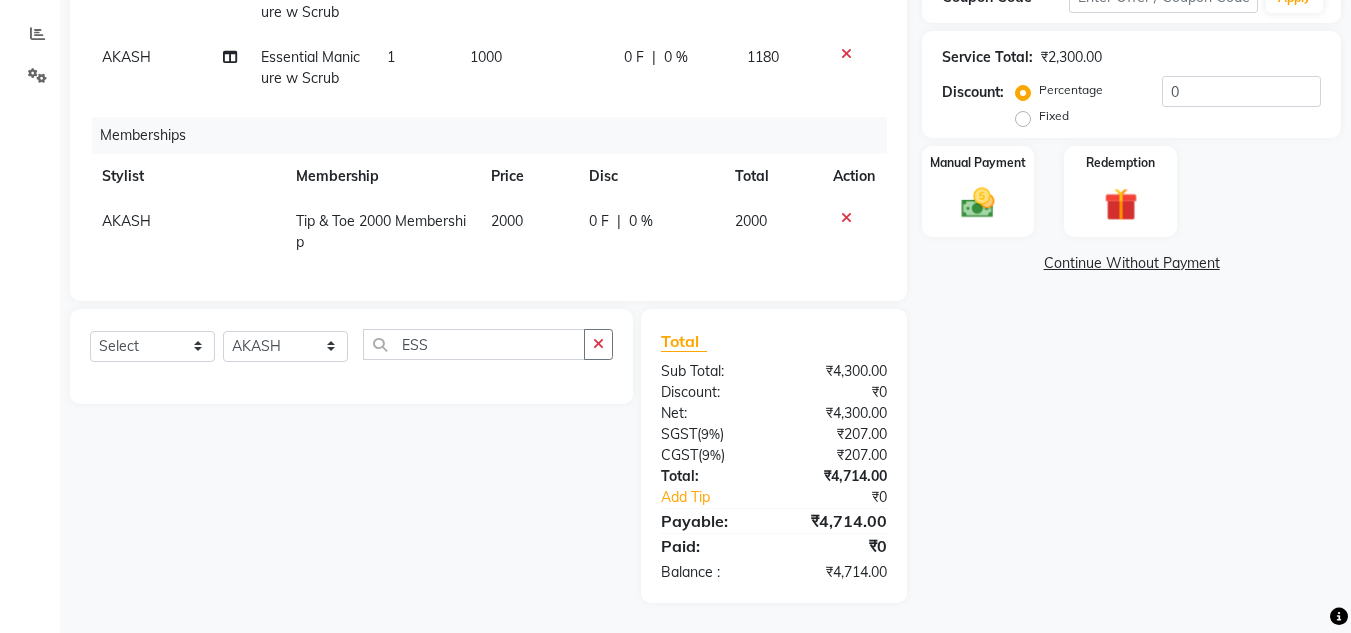 scroll, scrollTop: 0, scrollLeft: 0, axis: both 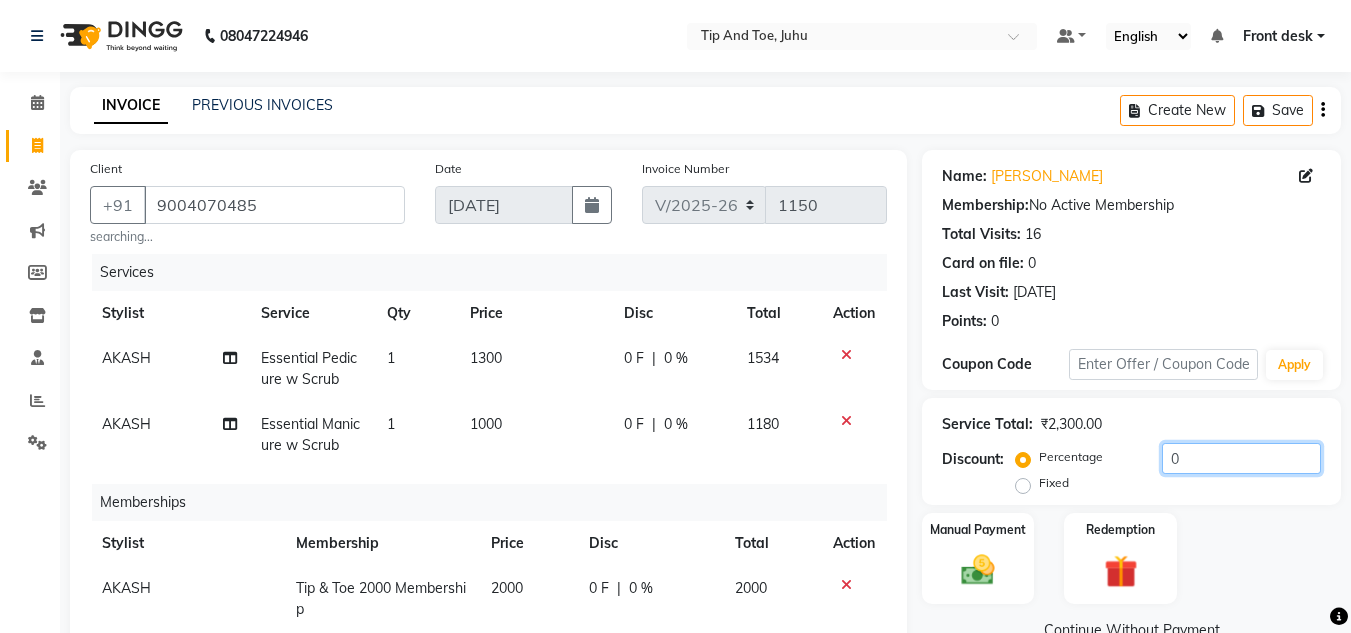 click on "0" 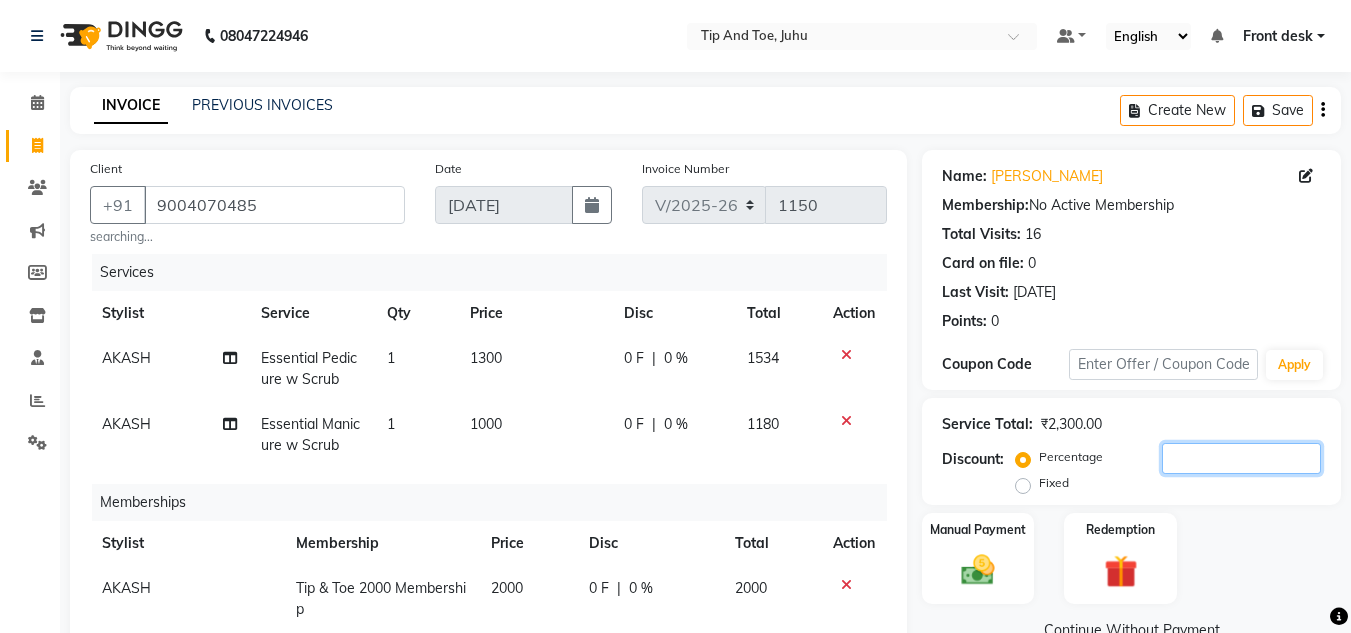 type on "2" 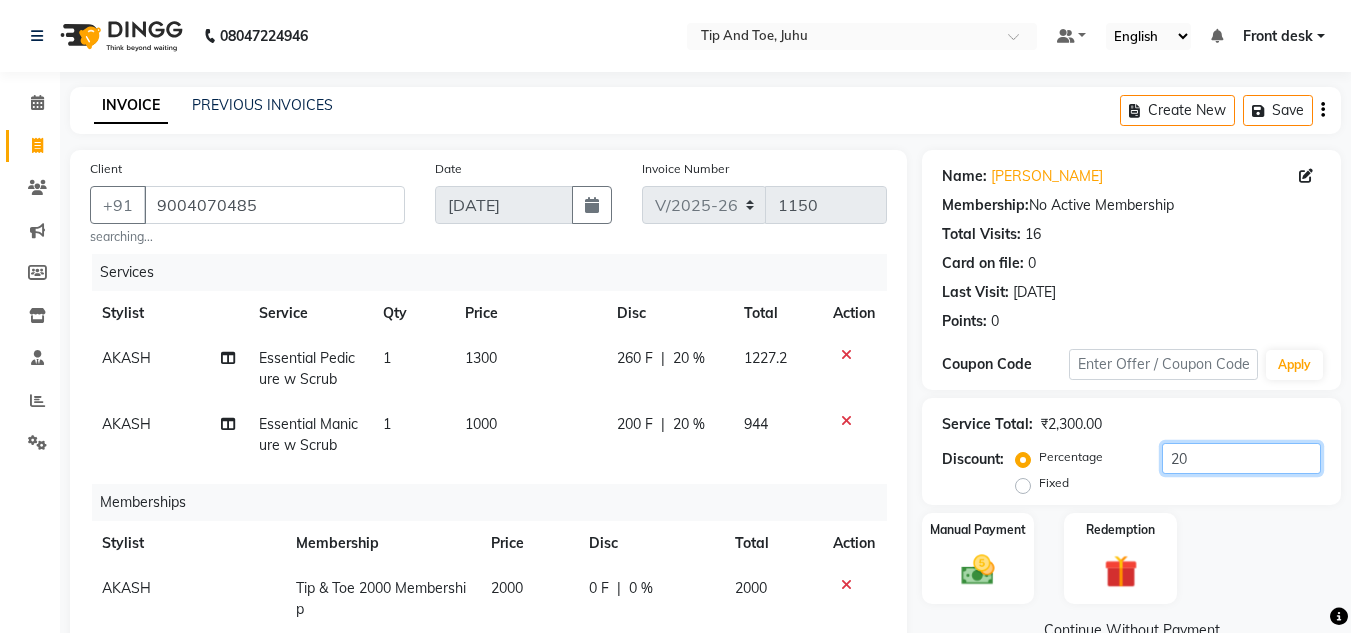 type on "20" 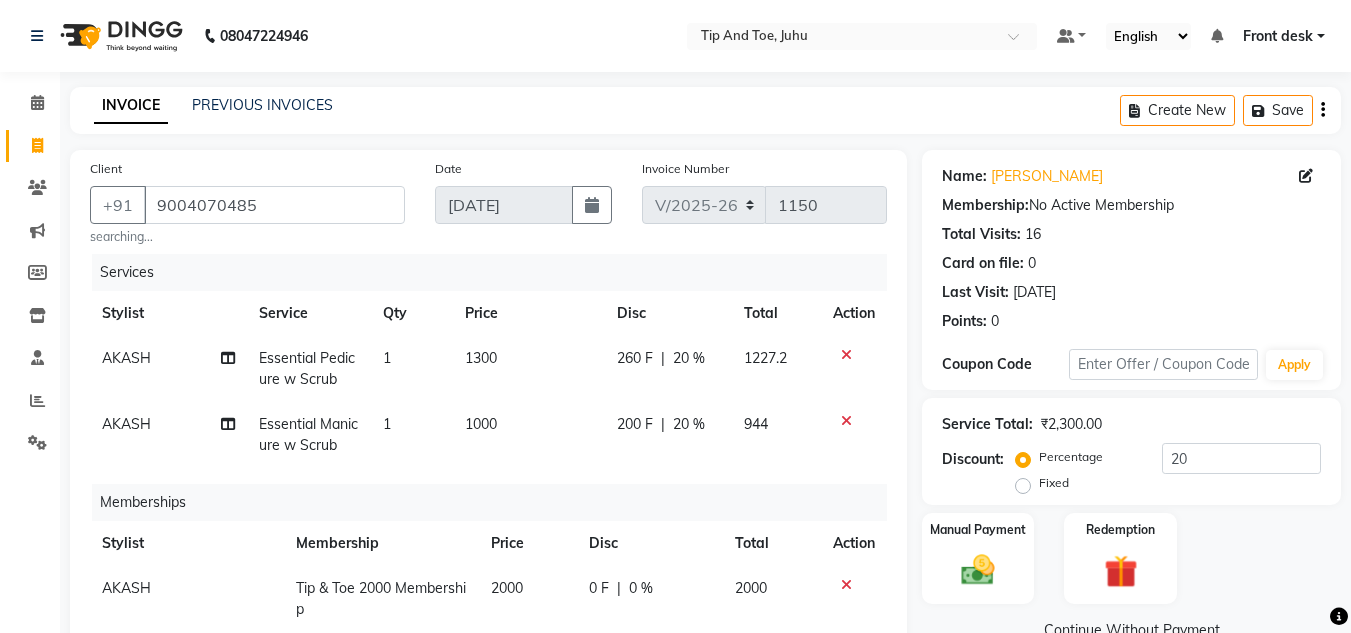click on "Percentage   Fixed  20" 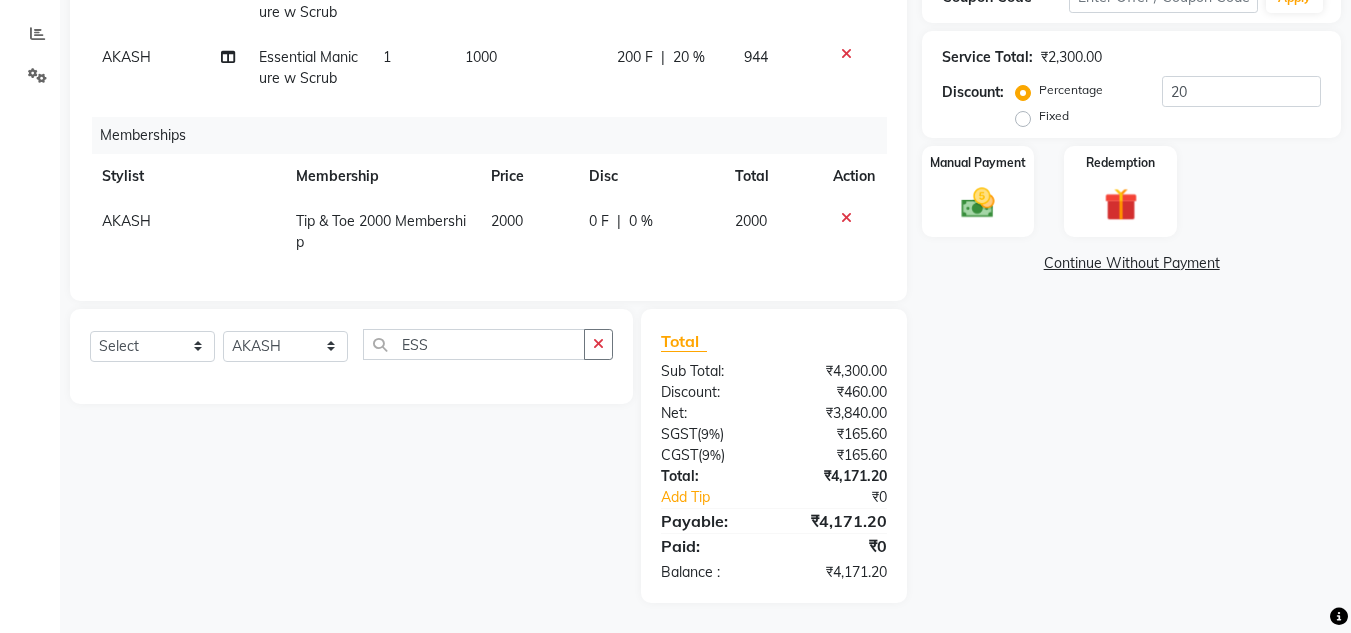 scroll, scrollTop: 209, scrollLeft: 0, axis: vertical 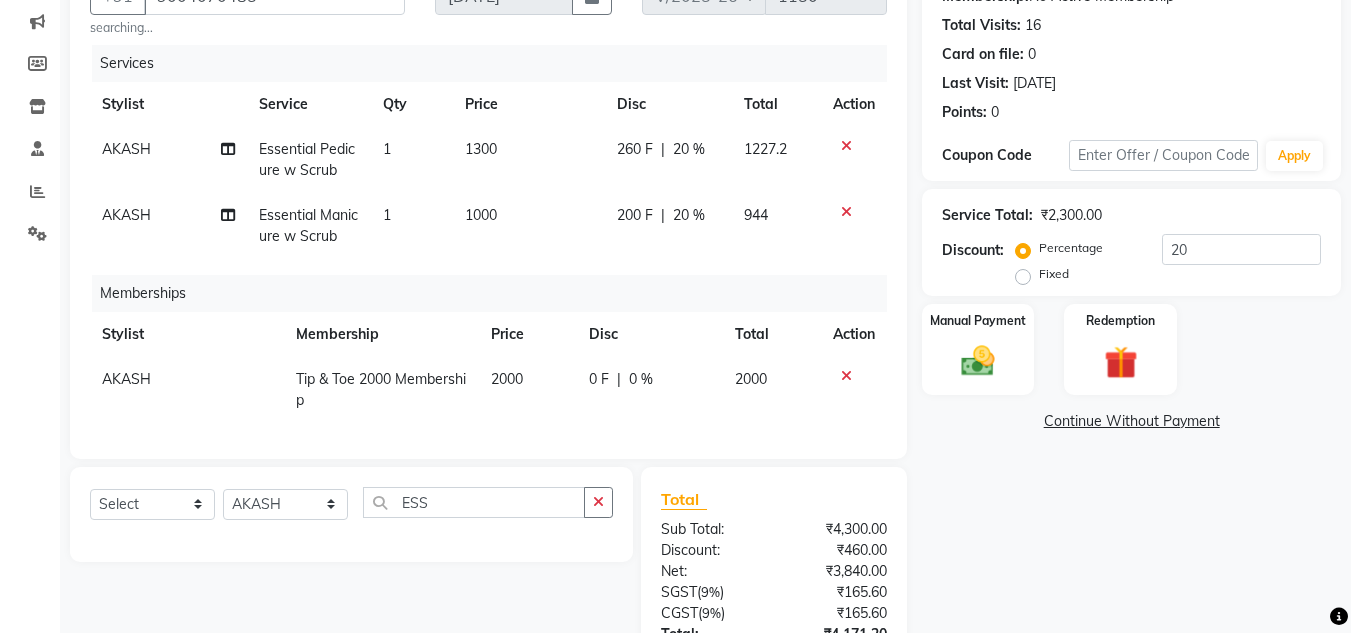click on "Manual Payment Redemption" 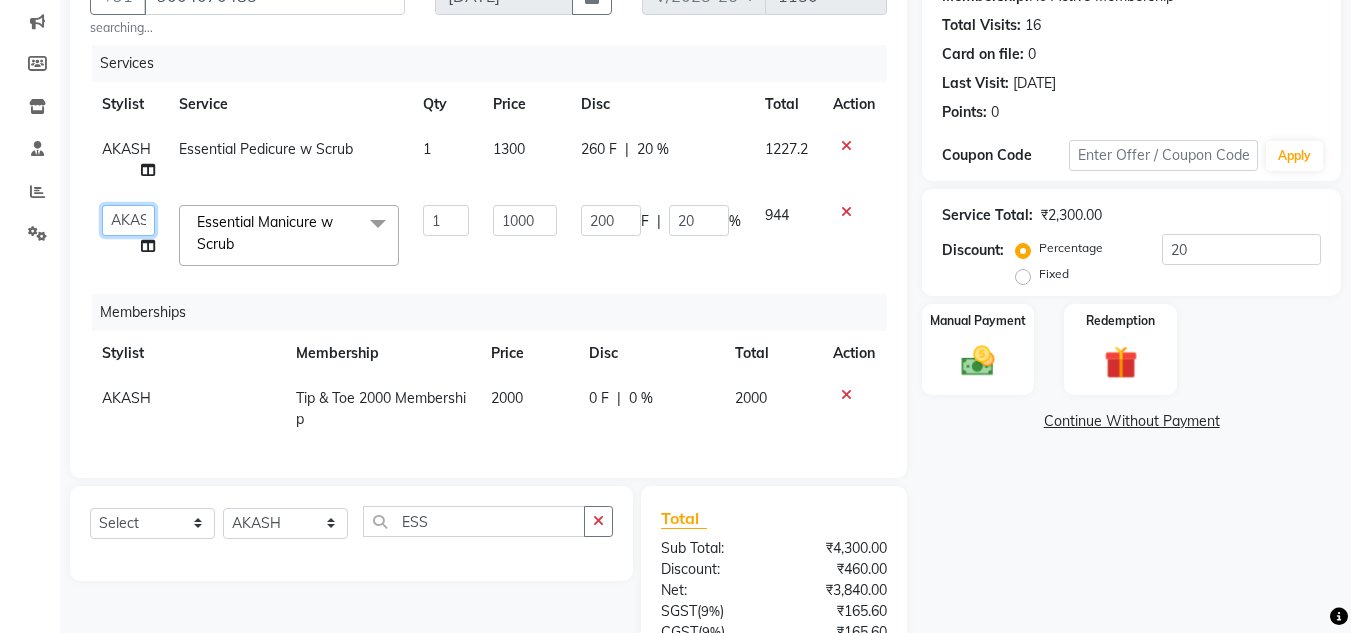 click on "ABIK    ACHAN   AJAY UTKAR   AKASH   AKSHATA   ARBAZ   BABU   BILAL   CHITRA   DANISH   DHANSHREE   Front desk    KEISHEEN   KUMAR   MAQSOOD   NIKHIL   POONAM   RAHUL   RICHION   SADHNA   SANJAY   SANJAY MAMA   TWINKLE GUPTA    VINITA" 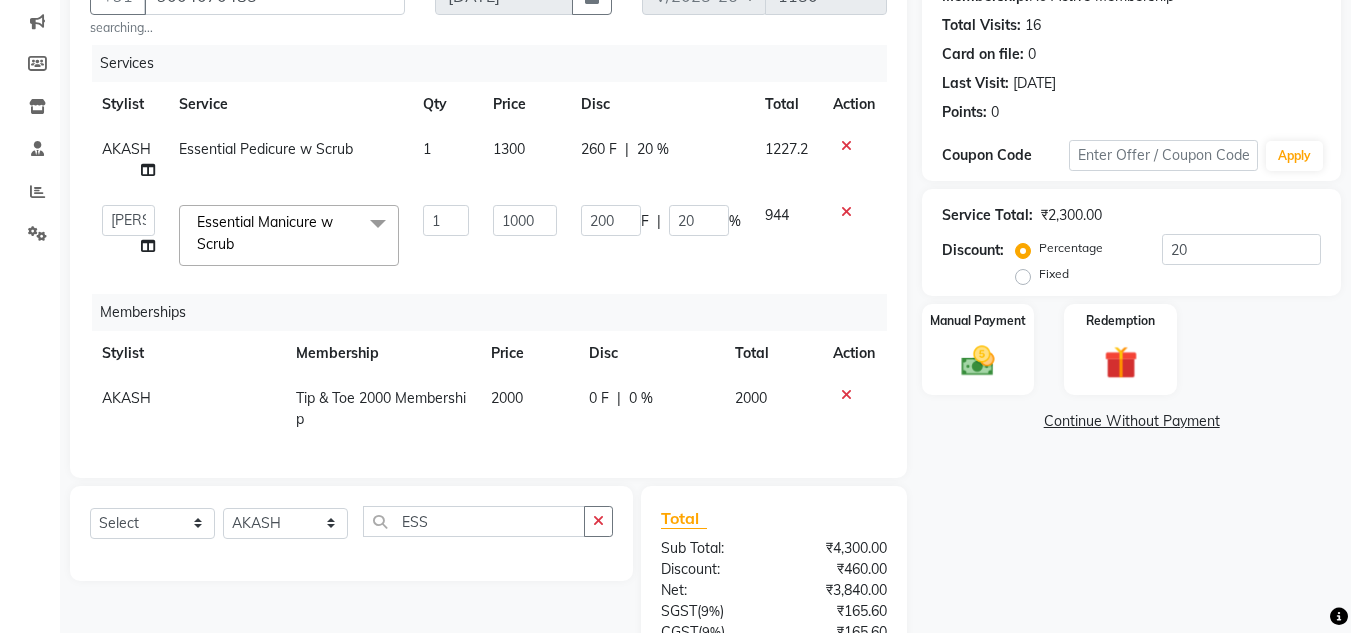 select on "37351" 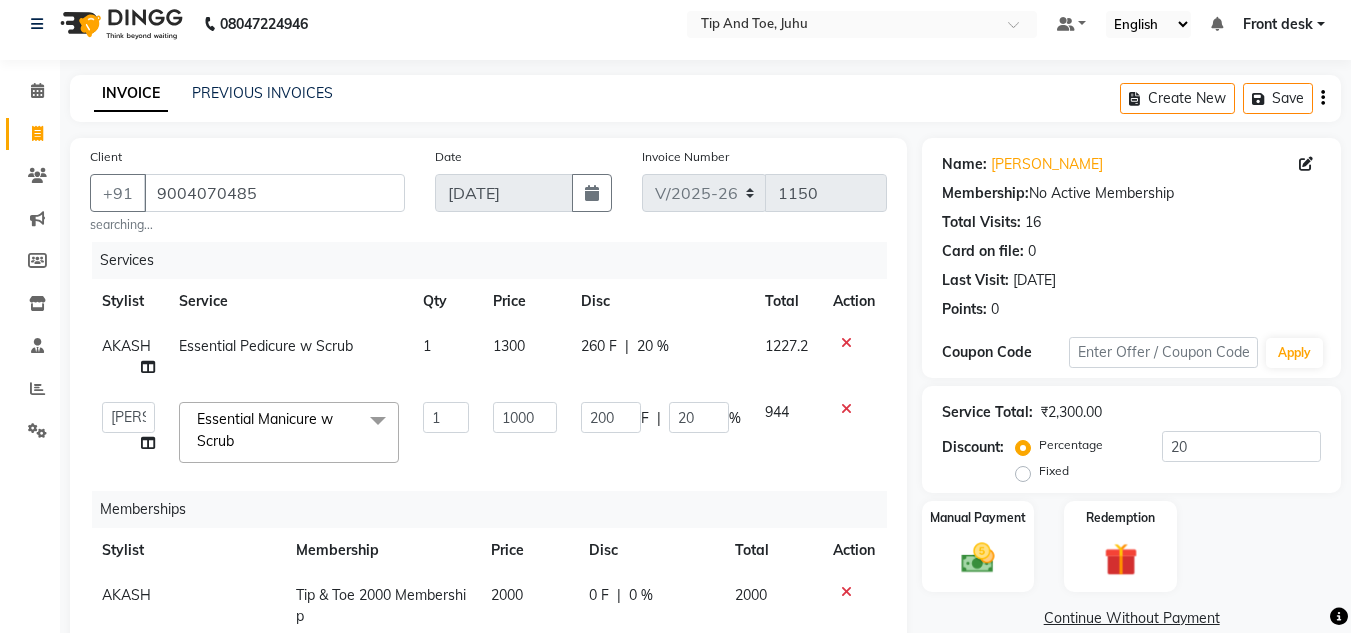 scroll, scrollTop: 125, scrollLeft: 0, axis: vertical 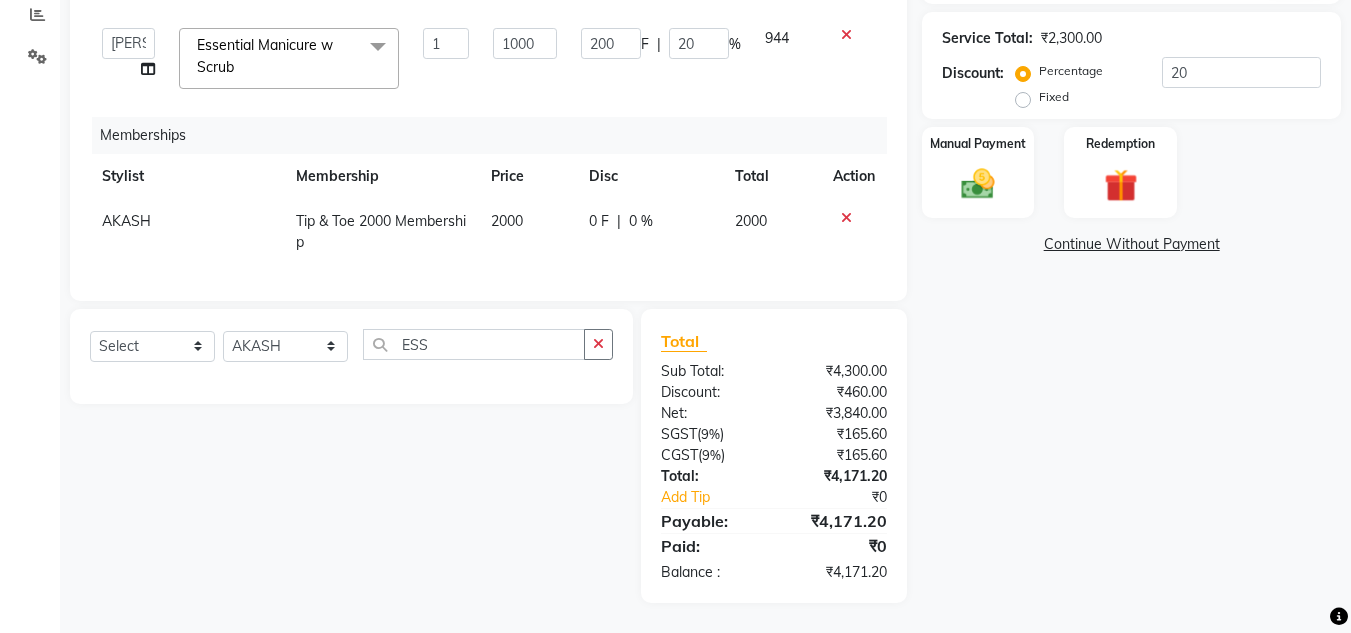 click on "Client +91 9004070485 searching... Date 13-07-2025 Invoice Number V/2025 V/2025-26 1150 Services Stylist Service Qty Price Disc Total Action AKASH Essential Pedicure w Scrub 1 1300 260 F | 20 % 1227.2  ABIK    ACHAN   AJAY UTKAR   AKASH   AKSHATA   ARBAZ   BABU   BILAL   CHITRA   DANISH   DHANSHREE   Front desk    KEISHEEN   KUMAR   MAQSOOD   NIKHIL   POONAM   RAHUL   RICHION   SADHNA   SANJAY   SANJAY MAMA   TWINKLE GUPTA    VINITA  Essential Manicure w Scrub  x Natural Acrylic Nail Set French Acrylic Nail Set Natural Gel Nail Set French Gel Nail Set Pink & White Sculpting (Acrylic) Pink & White Sculpting (Gel) Glitter Acrylic Nail Set Glitter Gel Nail Set Acrylic Overlays Gel Overlays Pink & White Acrylic Overlays Pink & White Gel Overlays Glitter Acrylic Overlays Glitter Gel Overlays Form Acrylic Nail Set Form Gel Nail Set Shattered Glass Holographic Nails Ombre Gel Polish Chameleon Nails Chrome/Metallic Nails Cateye Gel Polish Glitter Gel Polish Permanent Gel Polish French Permanent Gel Polish Big Toe 1" 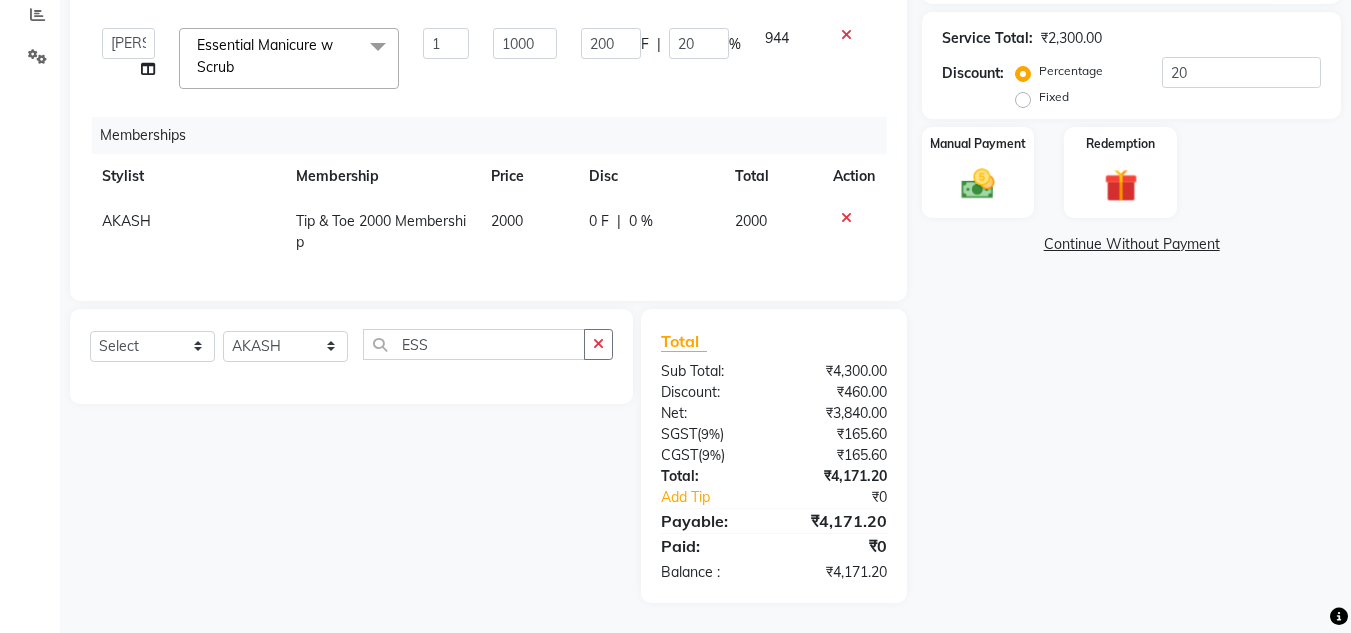 click on "AKASH" 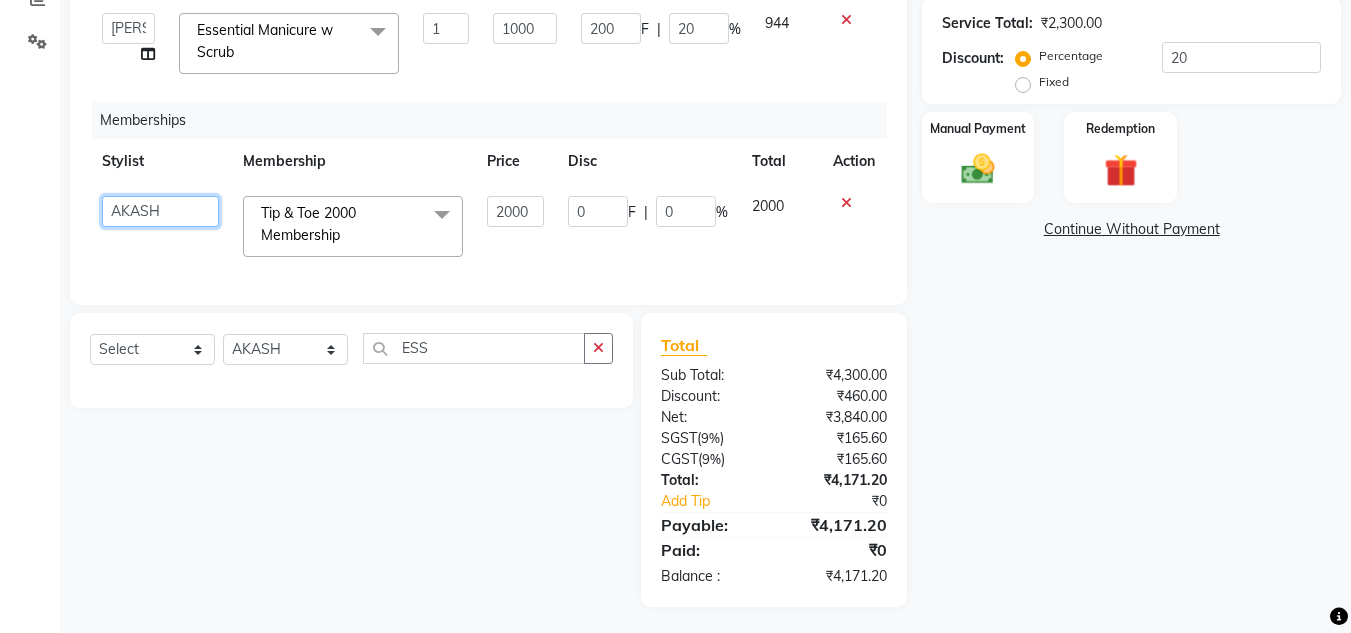 click on "ABIK    ACHAN   AJAY UTKAR   AKASH   AKSHATA   ARBAZ   BABU   BILAL   CHITRA   DANISH   DHANSHREE   Front desk    KEISHEEN   KUMAR   MAQSOOD   NIKHIL   POONAM   RAHUL   RICHION   SADHNA   SANJAY   SANJAY MAMA   TWINKLE GUPTA    VINITA" 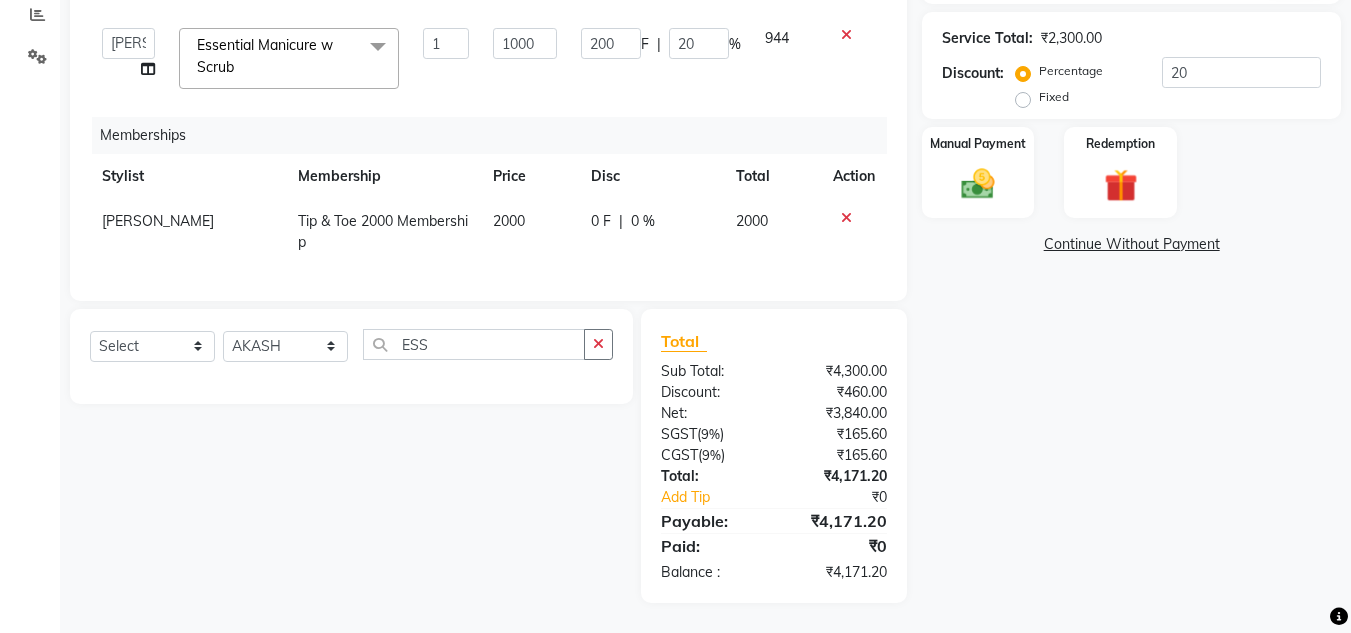 click on "Select  Service  Product  Package Voucher Prepaid Gift Card  Select Stylist ABIK  ACHAN AJAY UTKAR AKASH AKSHATA ARBAZ BABU BILAL CHITRA DANISH DHANSHREE Front desk  KEISHEEN KUMAR MAQSOOD NIKHIL POONAM RAHUL RICHION SADHNA SANJAY SANJAY MAMA TWINKLE GUPTA  VINITA ESS" 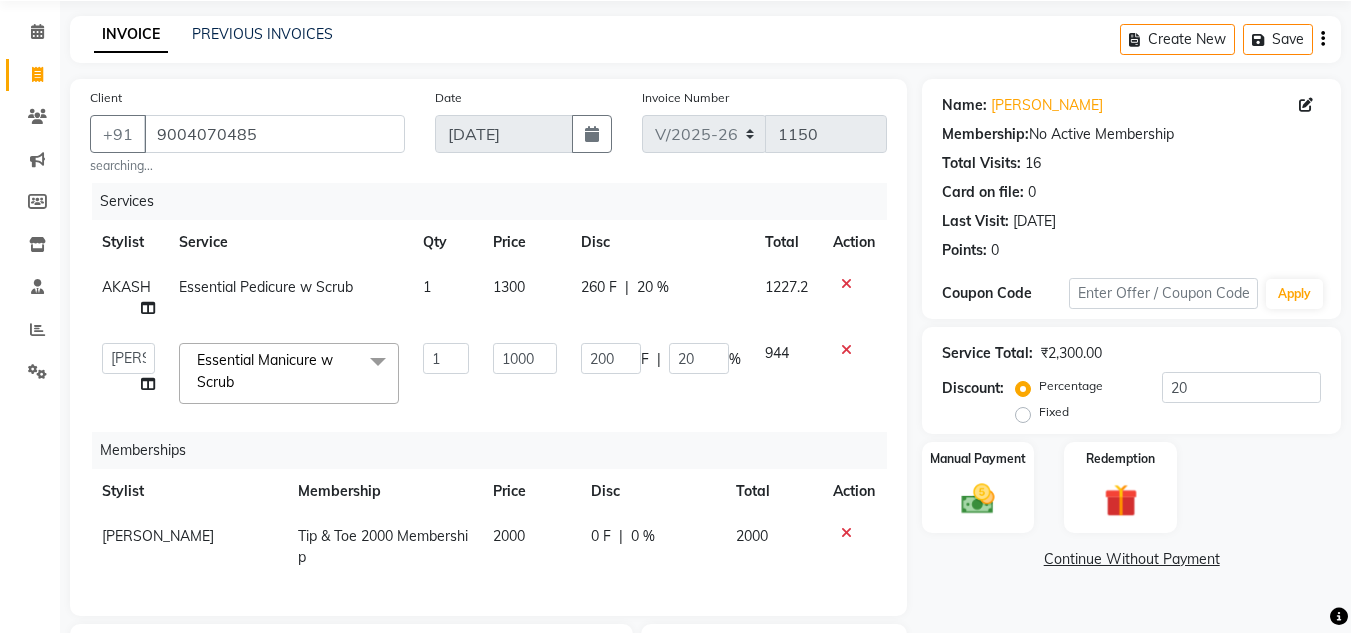 scroll, scrollTop: 62, scrollLeft: 0, axis: vertical 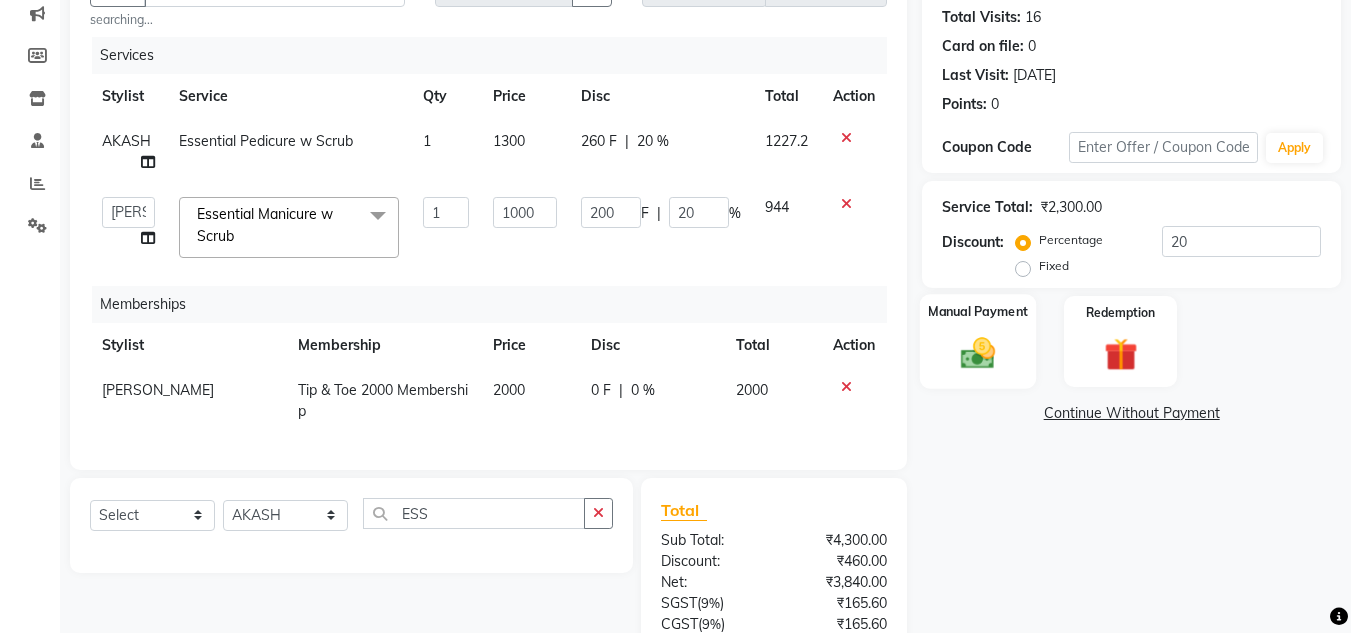 click 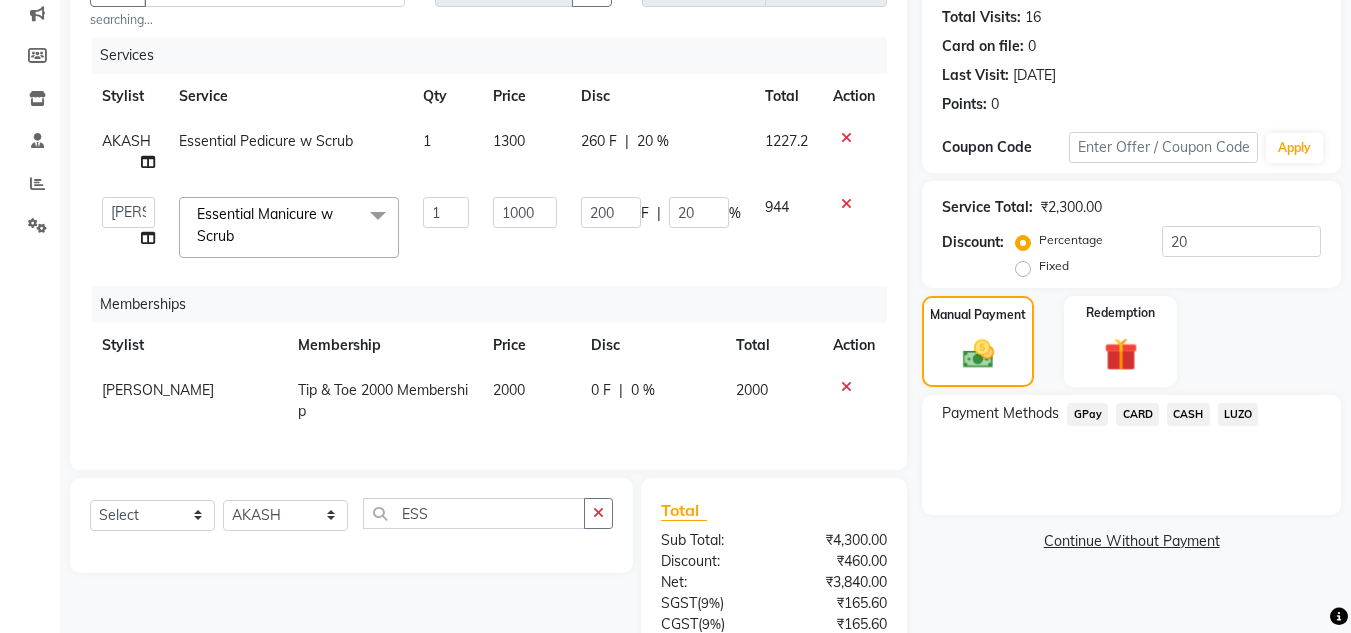 click on "CARD" 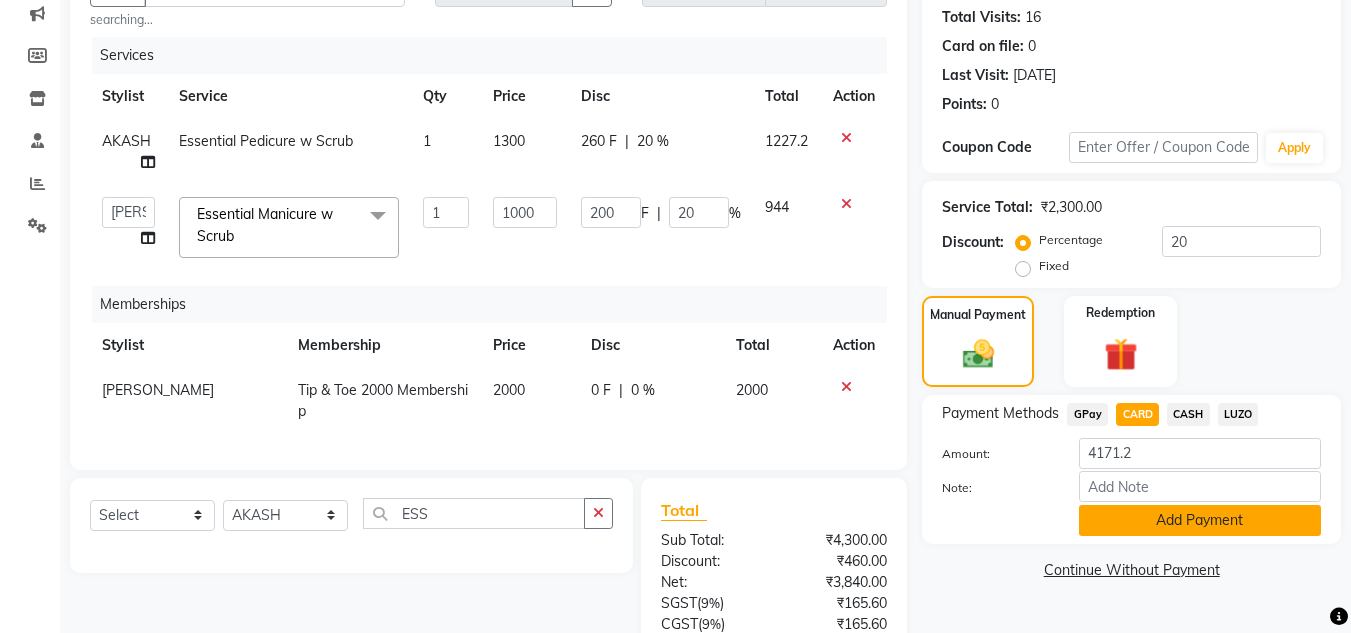 click on "Add Payment" 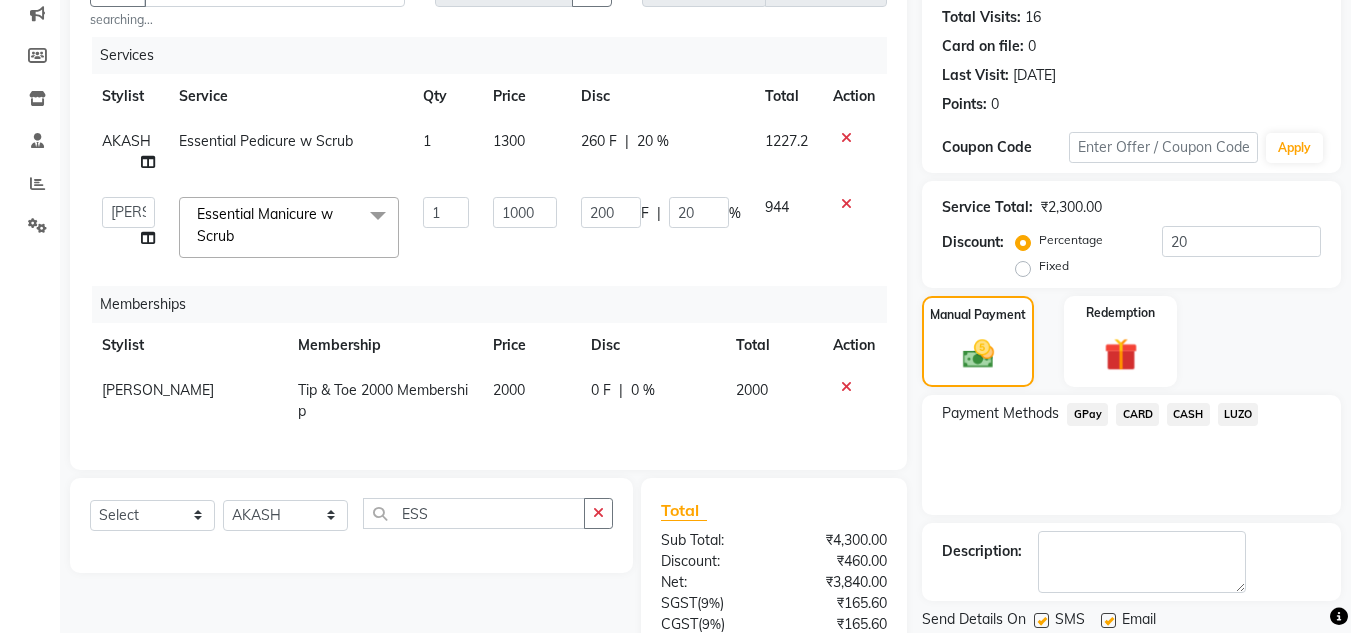 click on "ABIK    ACHAN   AJAY UTKAR   AKASH   AKSHATA   ARBAZ   BABU   BILAL   CHITRA   DANISH   DHANSHREE   Front desk    KEISHEEN   KUMAR   MAQSOOD   NIKHIL   POONAM   RAHUL   RICHION   SADHNA   SANJAY   SANJAY MAMA   TWINKLE GUPTA    VINITA" 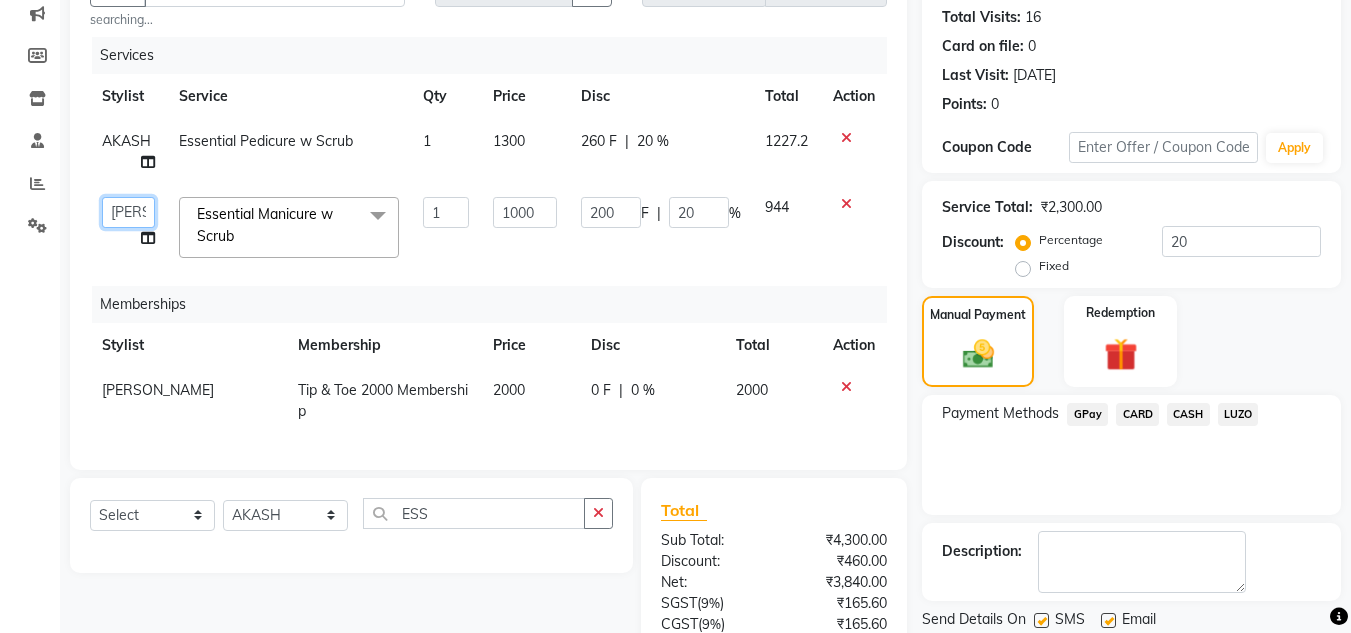 click on "ABIK    ACHAN   AJAY UTKAR   AKASH   AKSHATA   ARBAZ   BABU   BILAL   CHITRA   DANISH   DHANSHREE   Front desk    KEISHEEN   KUMAR   MAQSOOD   NIKHIL   POONAM   RAHUL   RICHION   SADHNA   SANJAY   SANJAY MAMA   TWINKLE GUPTA    VINITA" 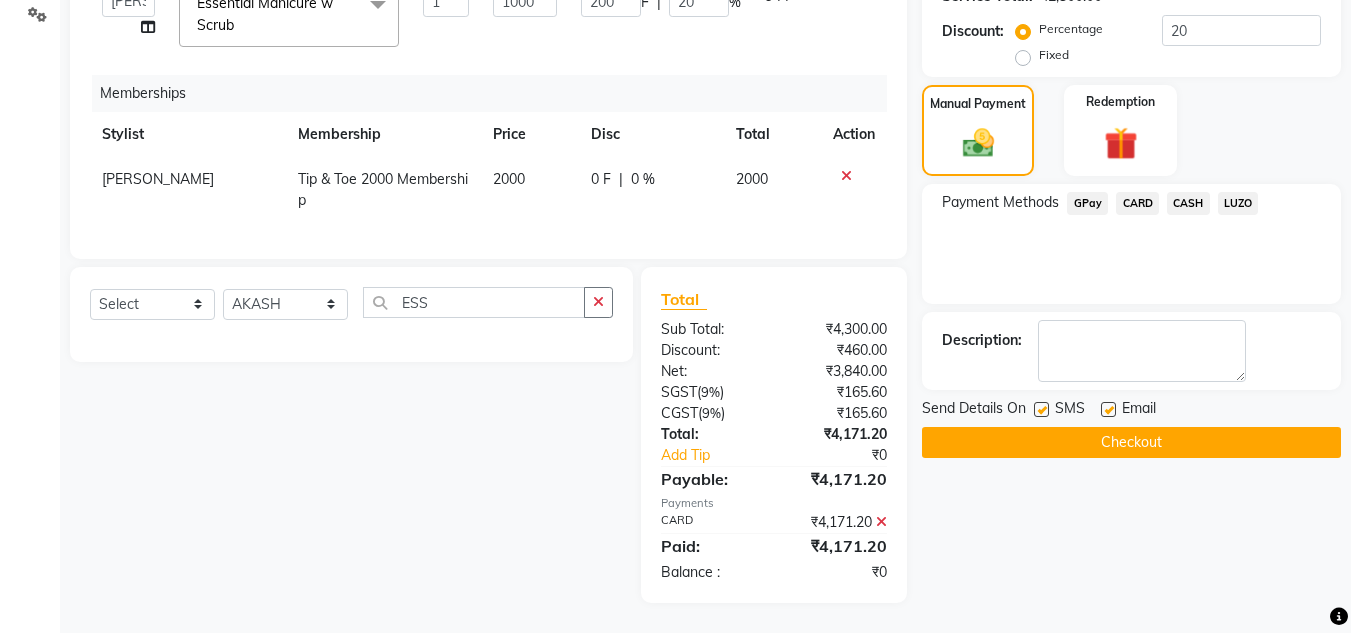 scroll, scrollTop: 424, scrollLeft: 0, axis: vertical 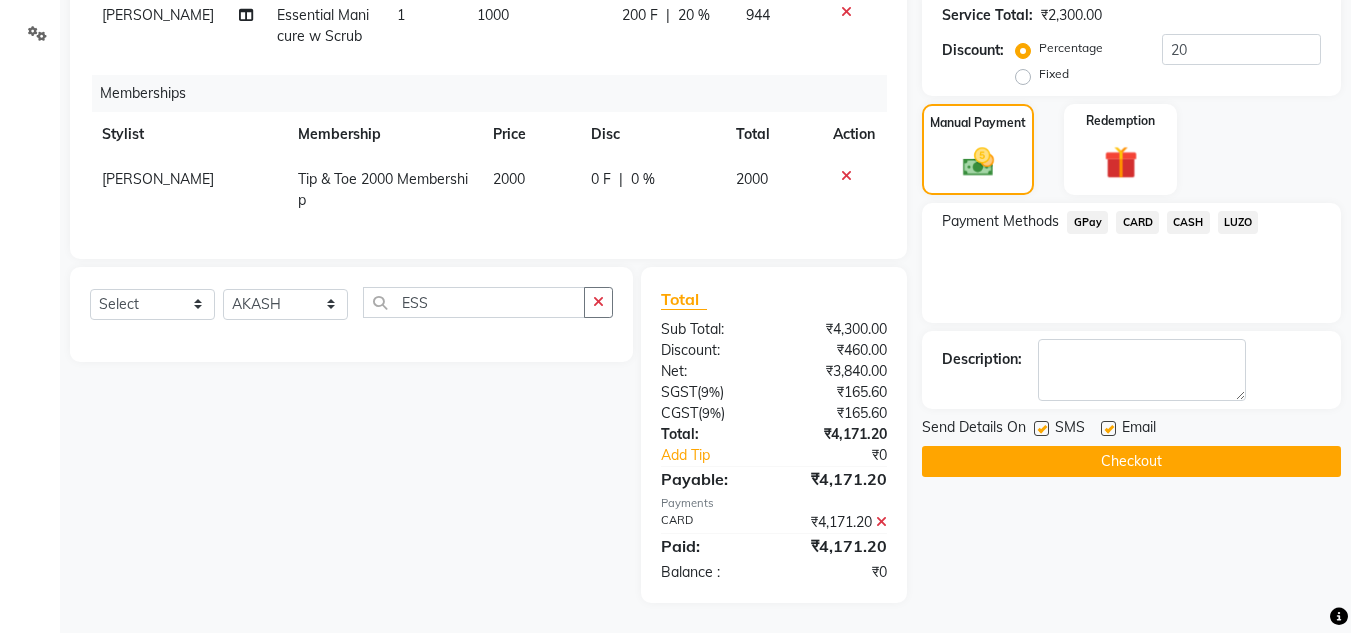 click on "Send Details On SMS Email  Checkout" 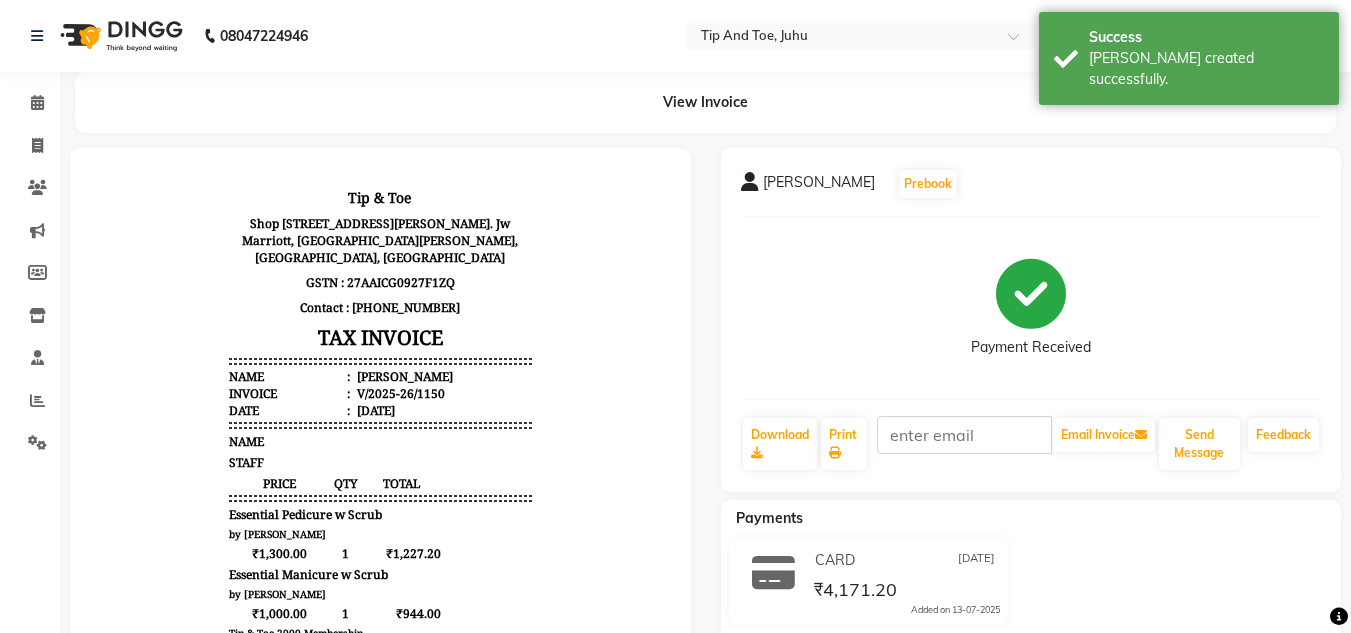 scroll, scrollTop: 0, scrollLeft: 0, axis: both 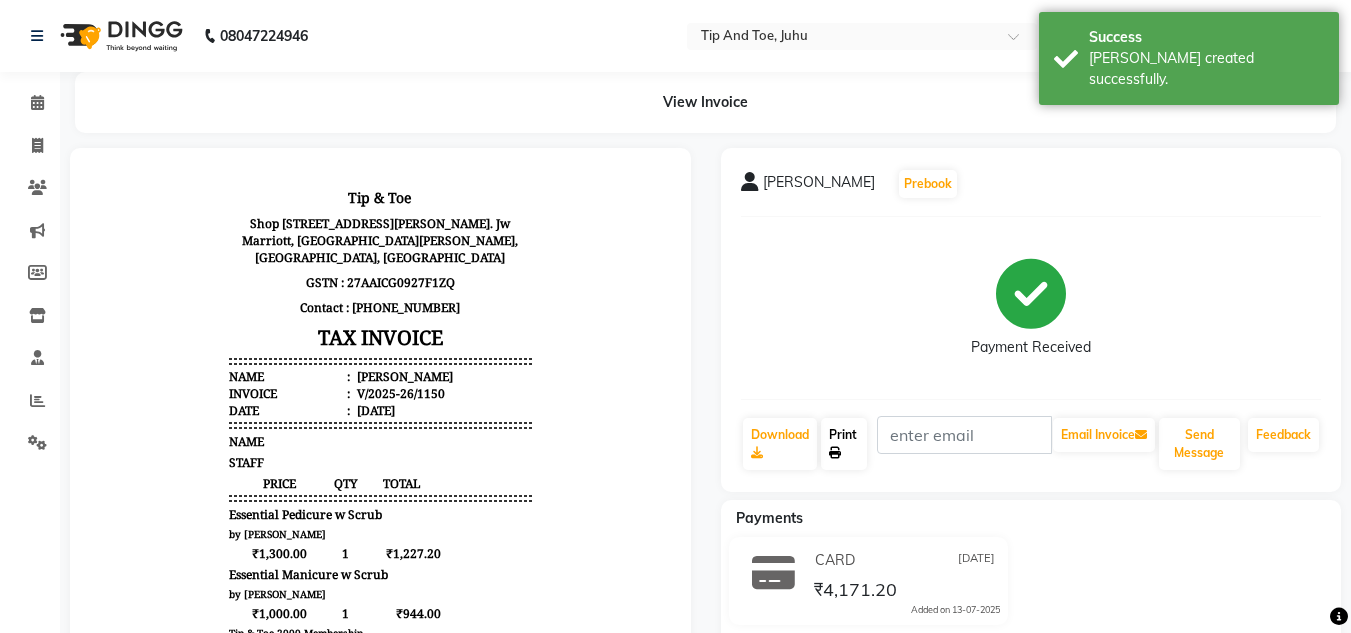 click 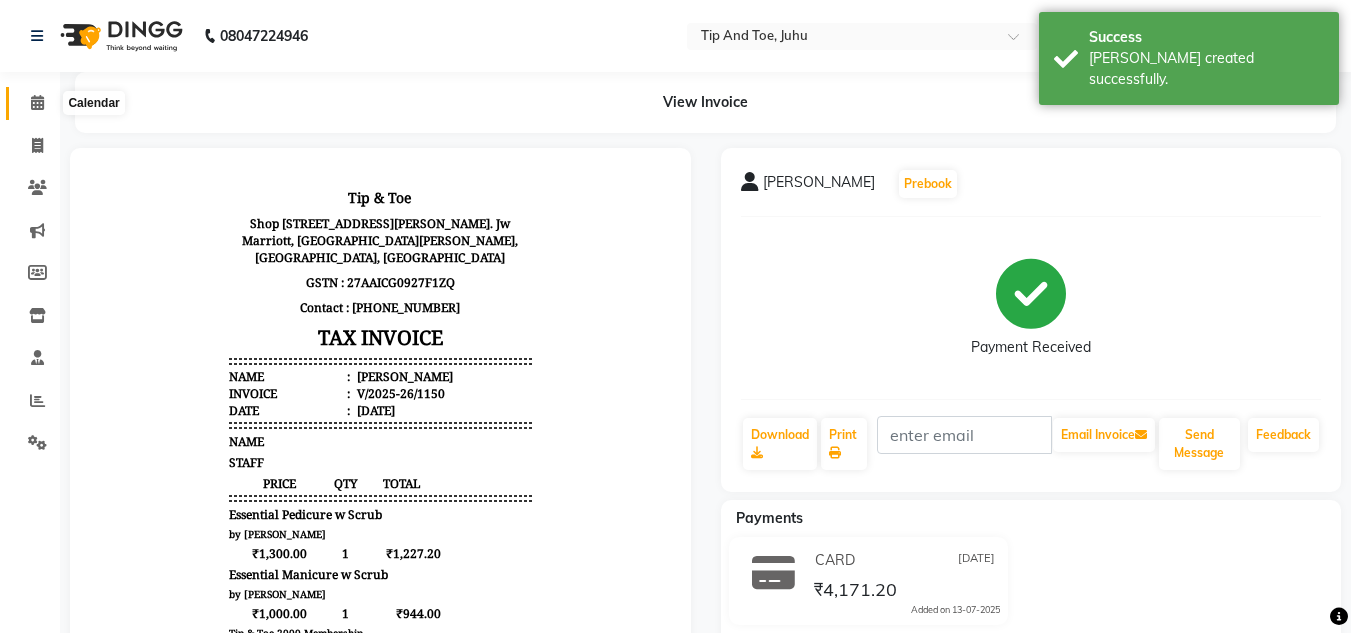 click 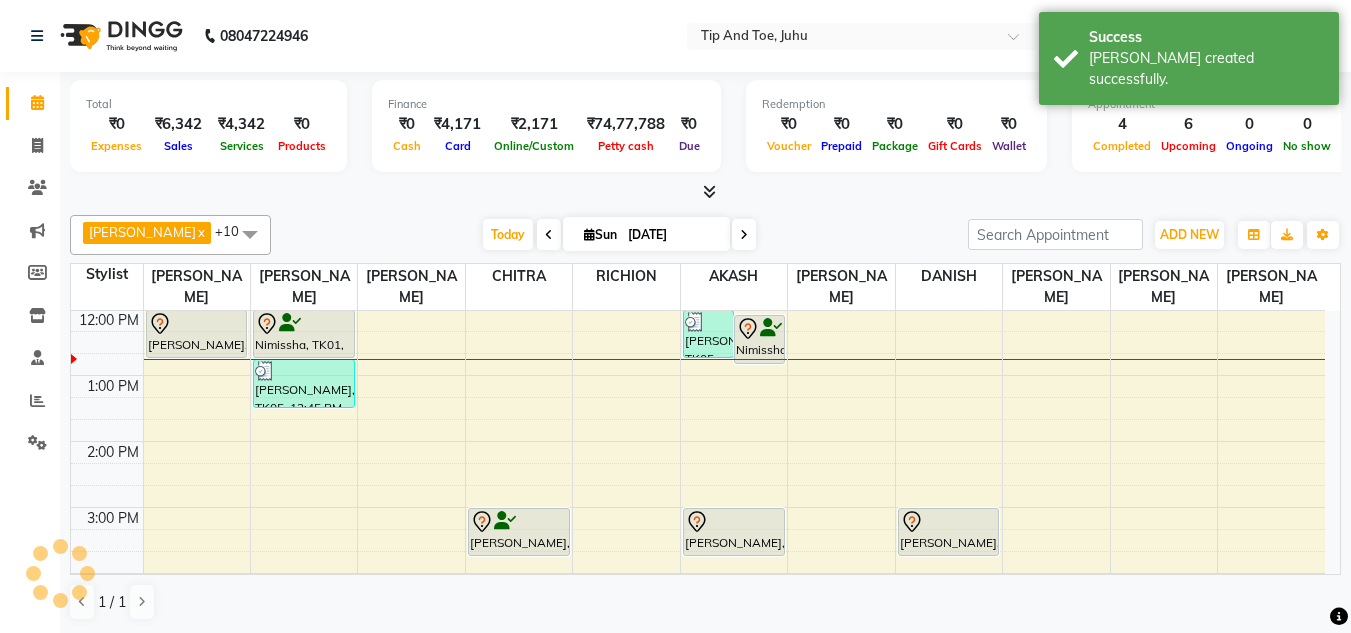 scroll, scrollTop: 0, scrollLeft: 0, axis: both 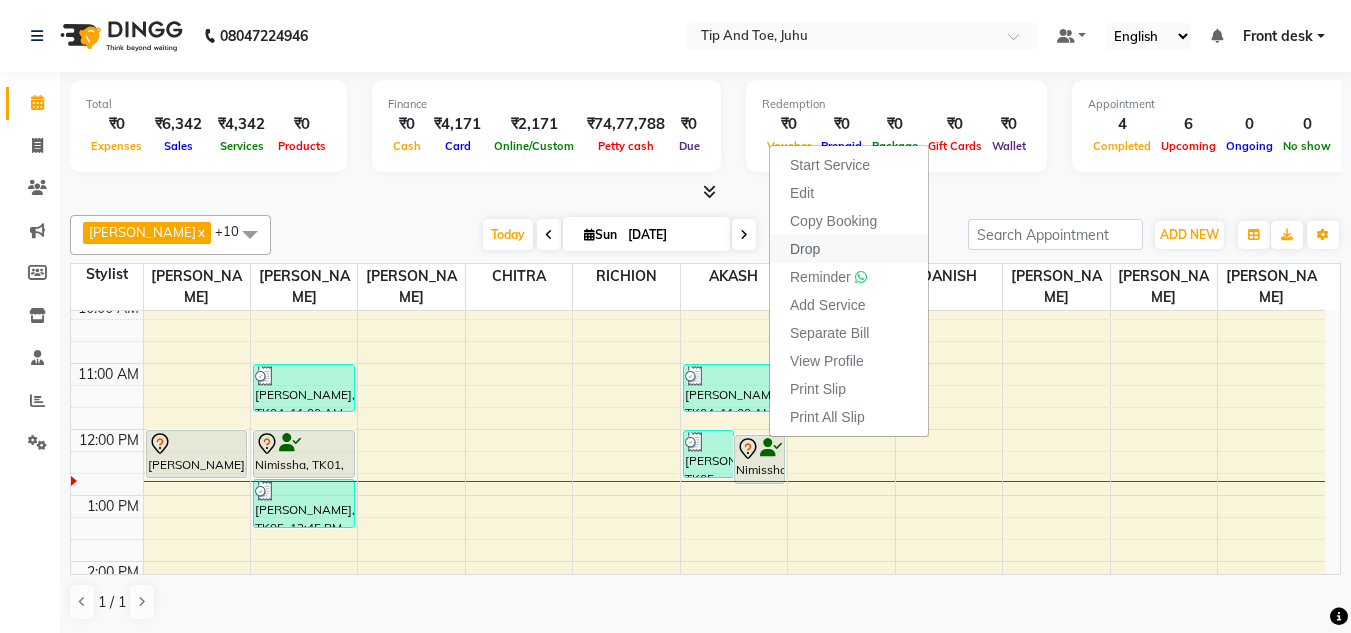 click on "Drop" at bounding box center [805, 249] 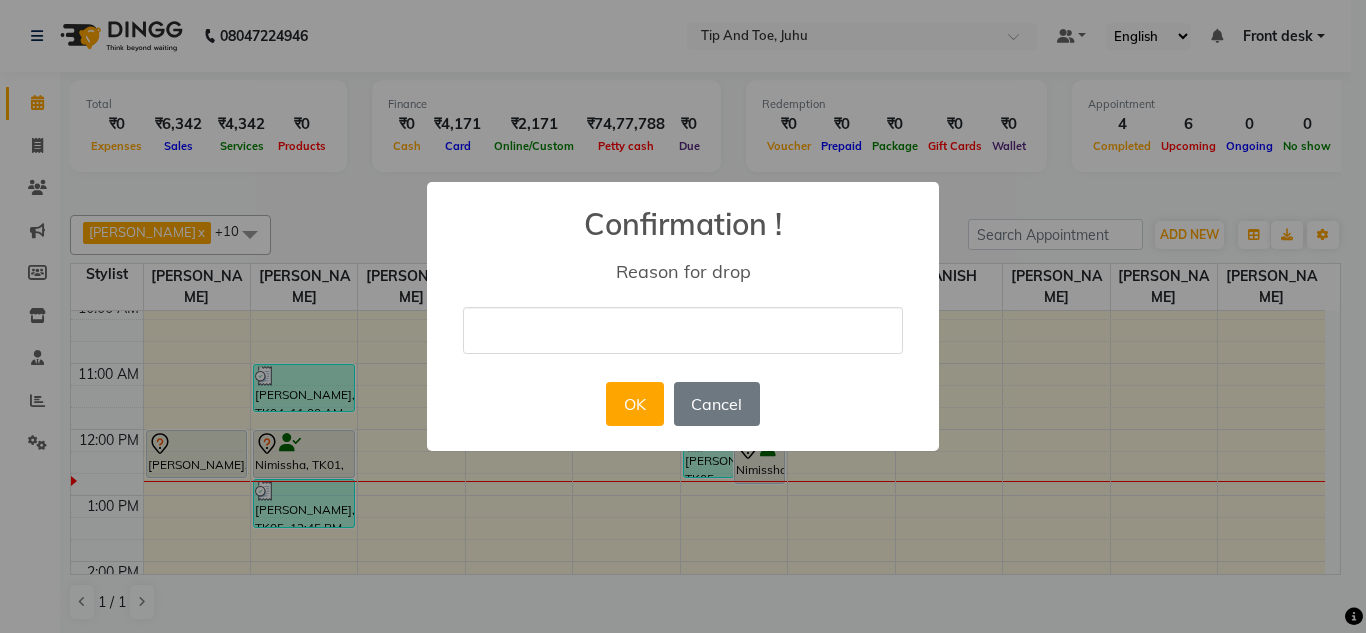 click at bounding box center [683, 330] 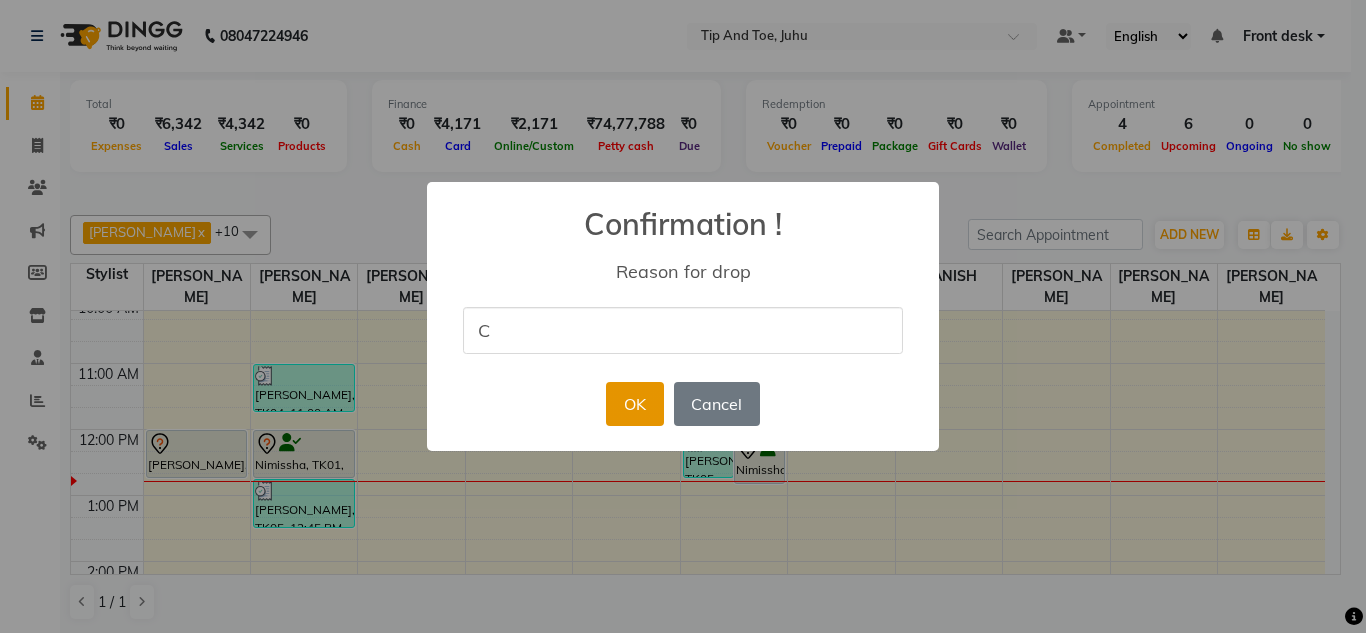 type on "C" 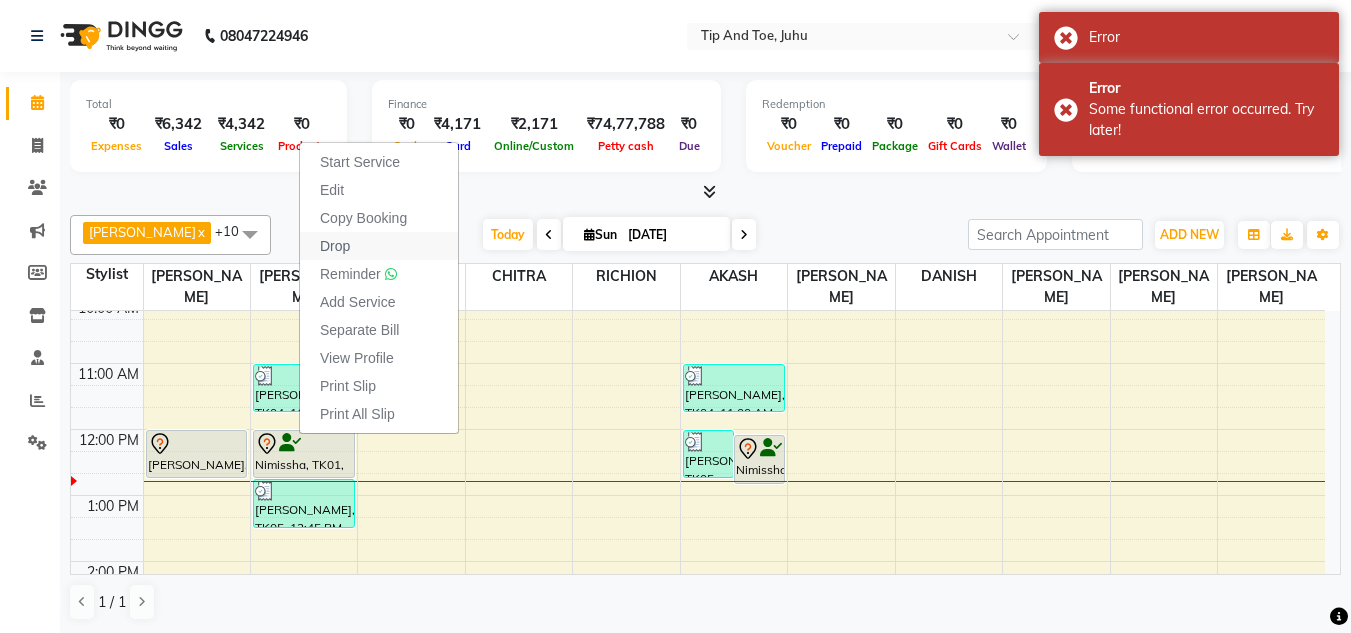 click on "Drop" at bounding box center (335, 246) 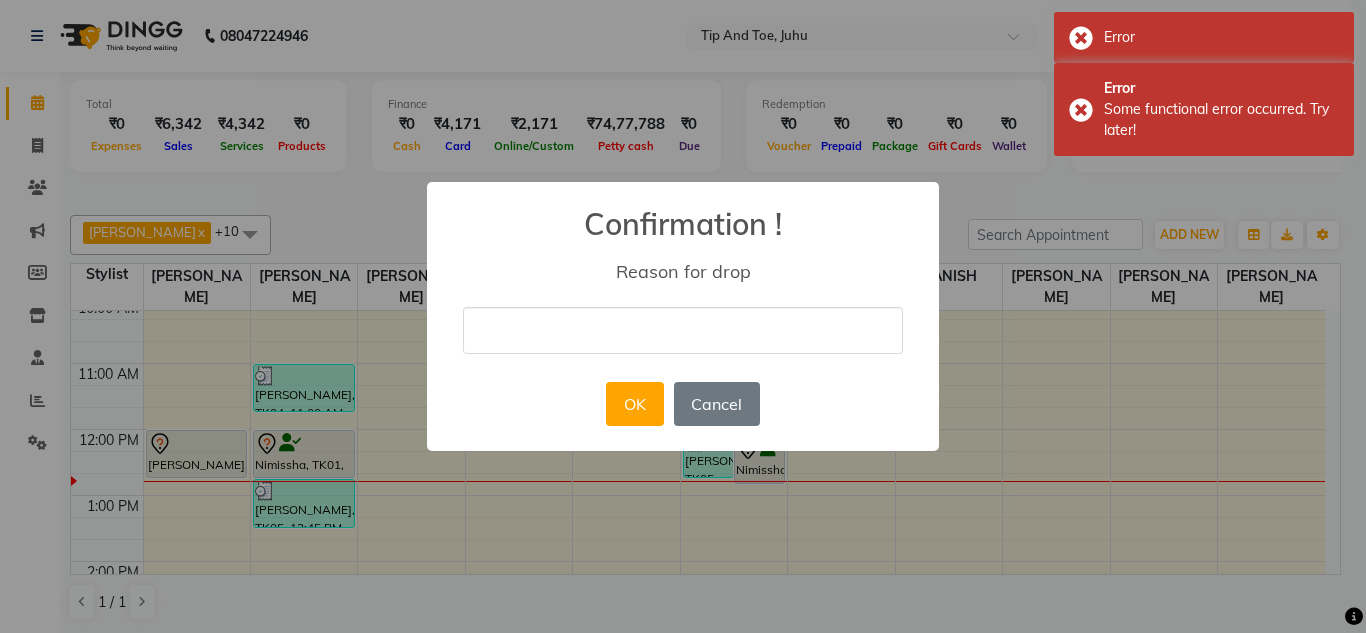 click at bounding box center (683, 330) 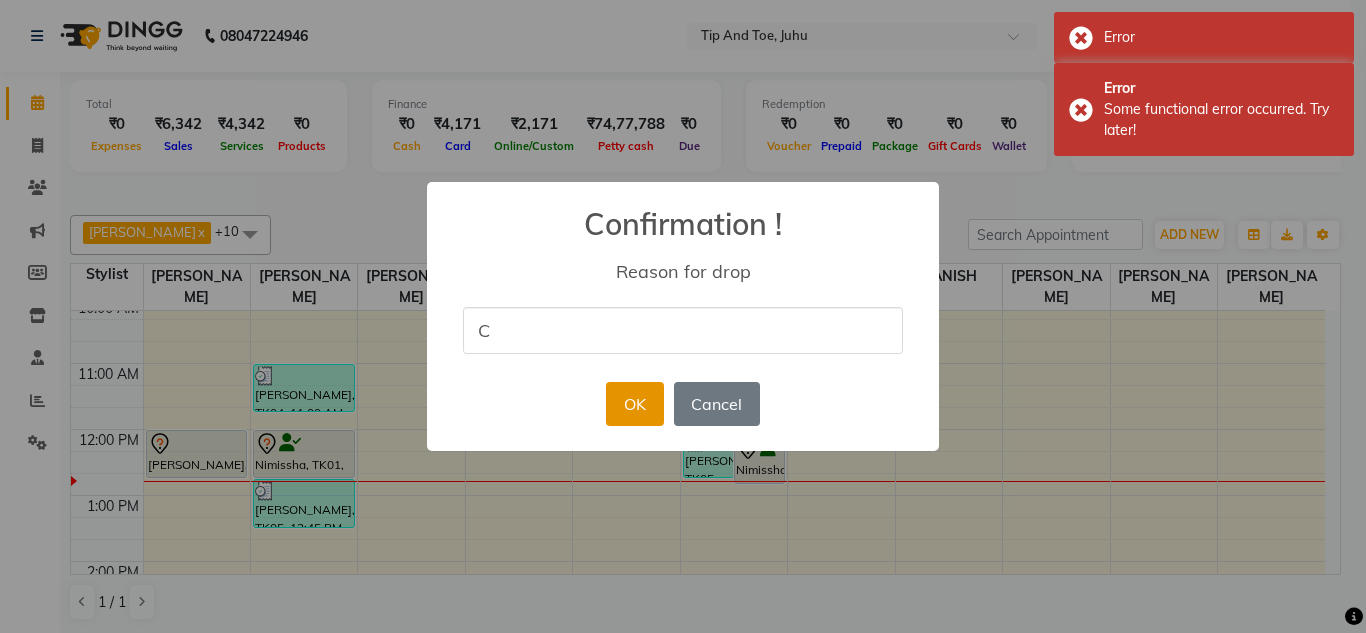 type on "C" 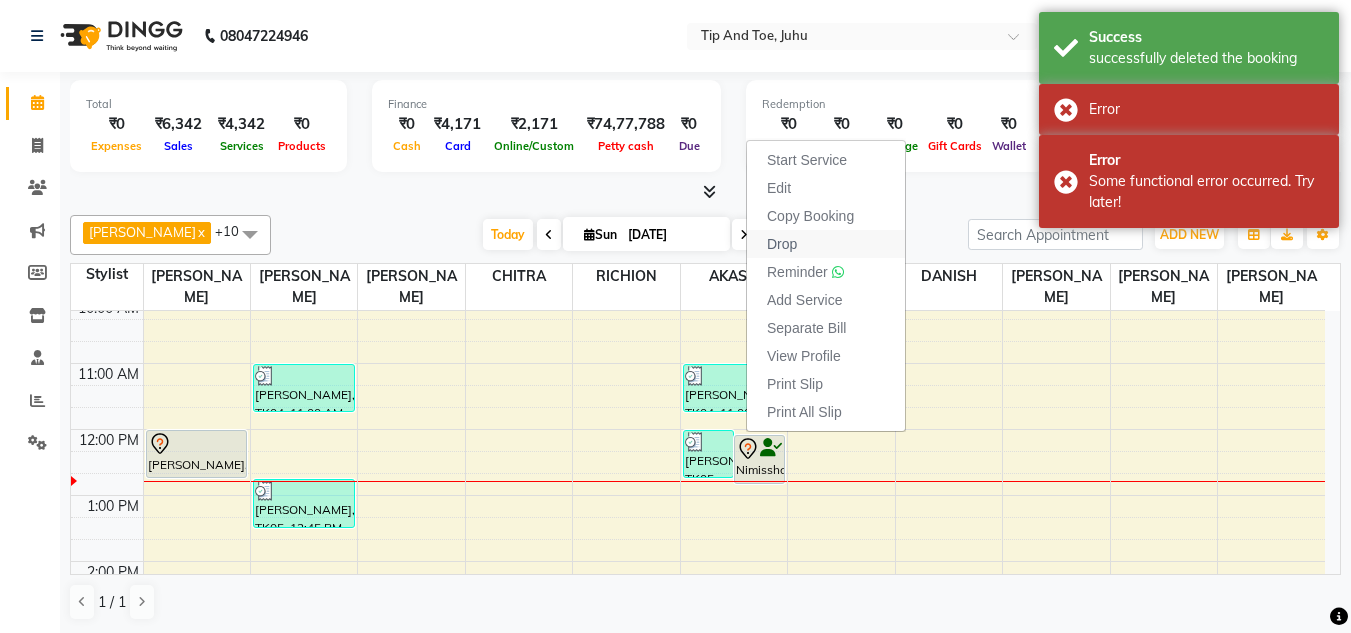 click on "Drop" at bounding box center [782, 244] 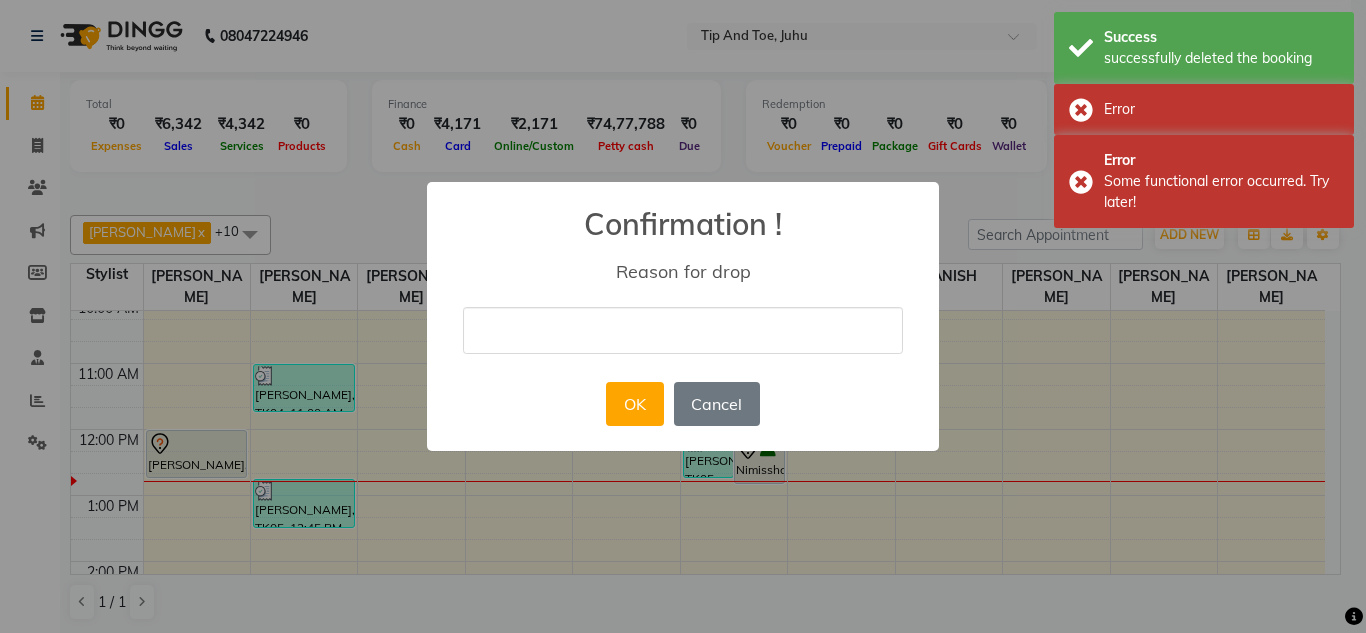click at bounding box center (683, 330) 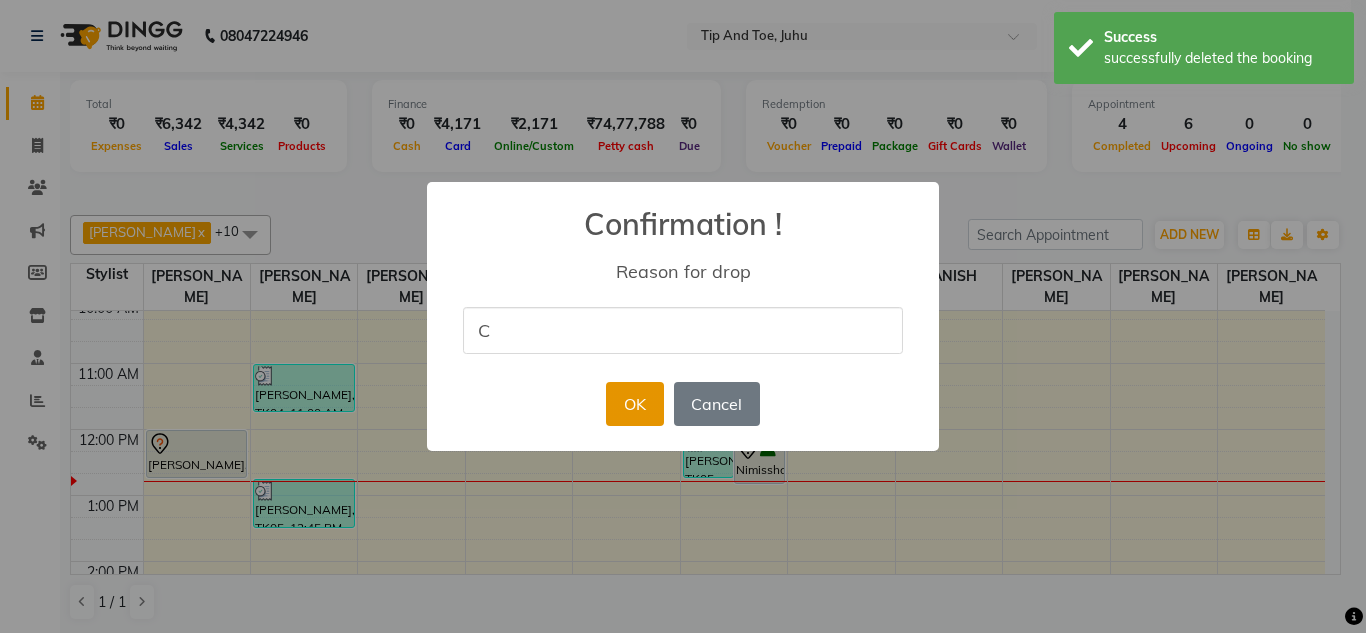 type on "C" 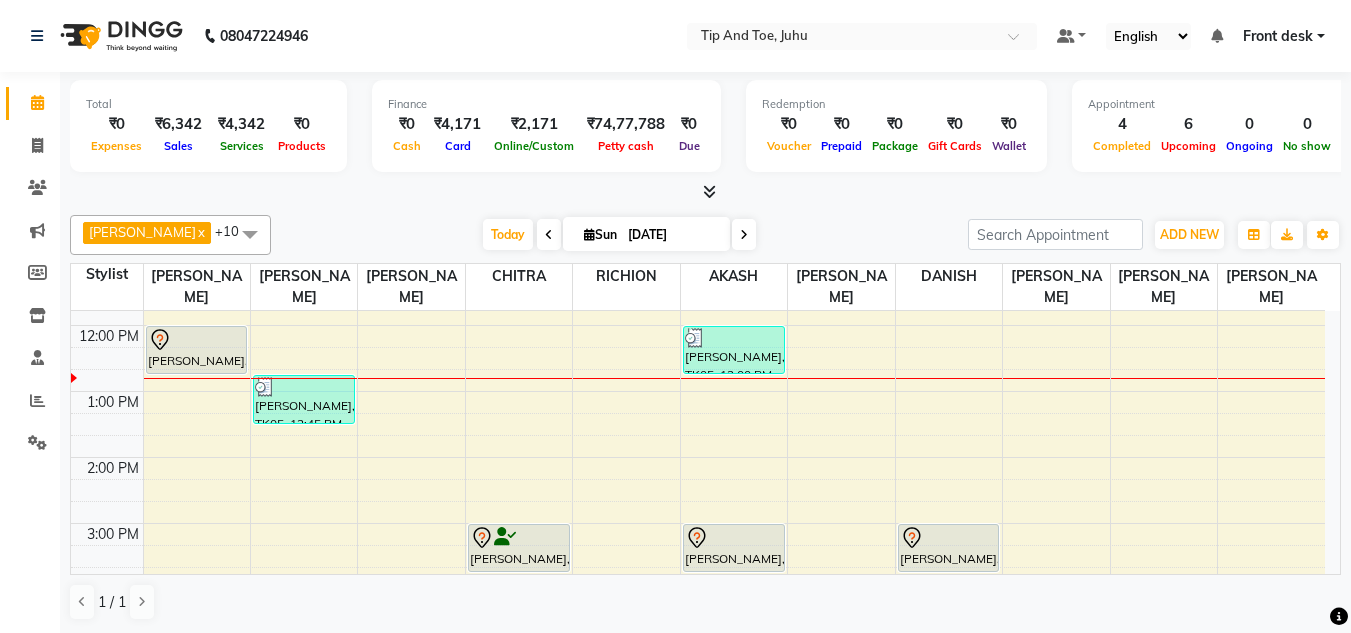 scroll, scrollTop: 104, scrollLeft: 0, axis: vertical 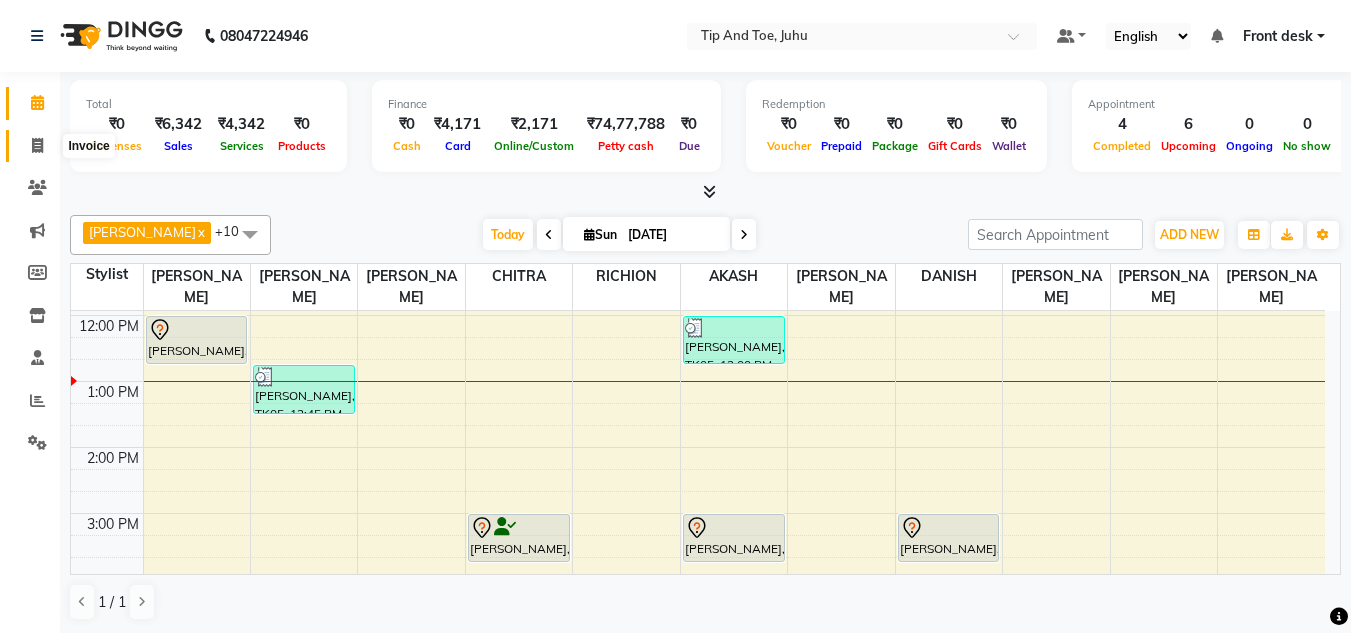 click 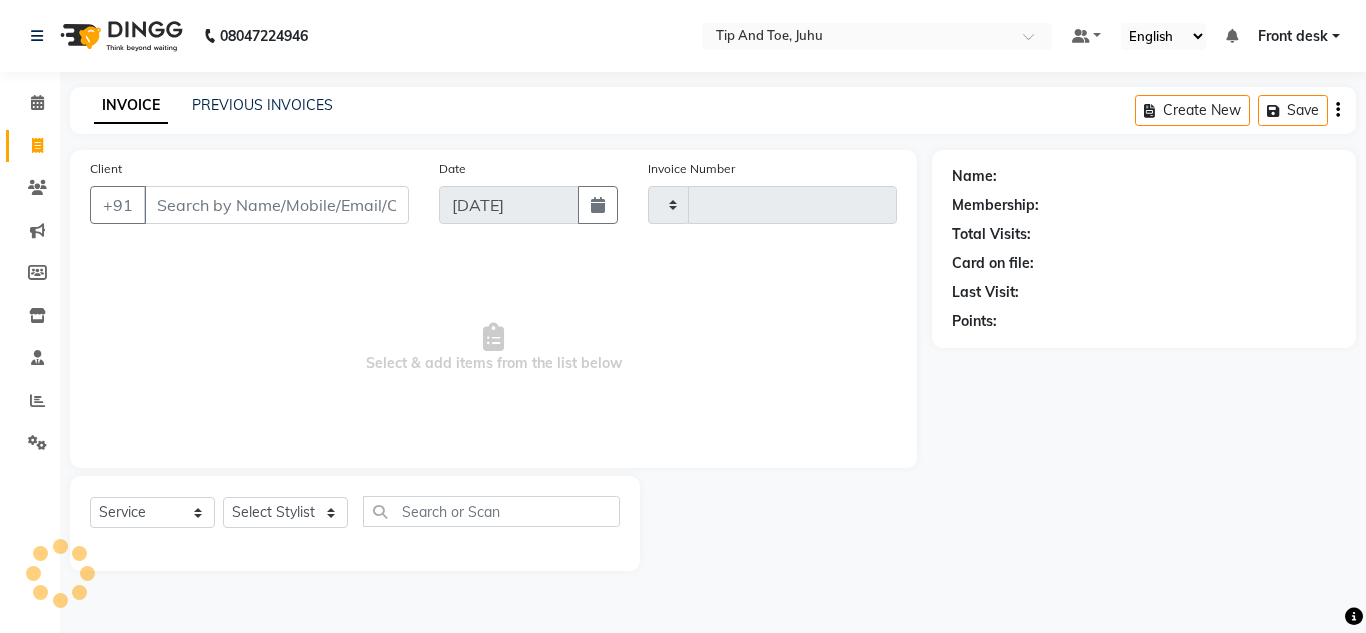 type on "1151" 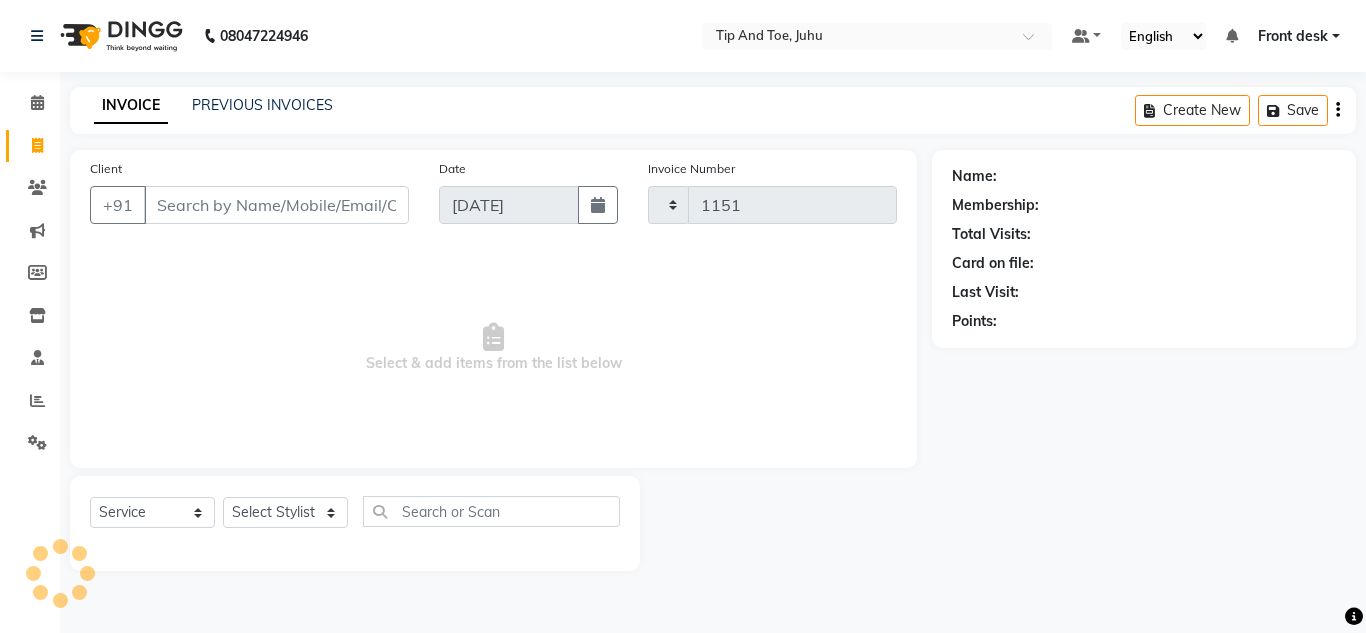 select on "5516" 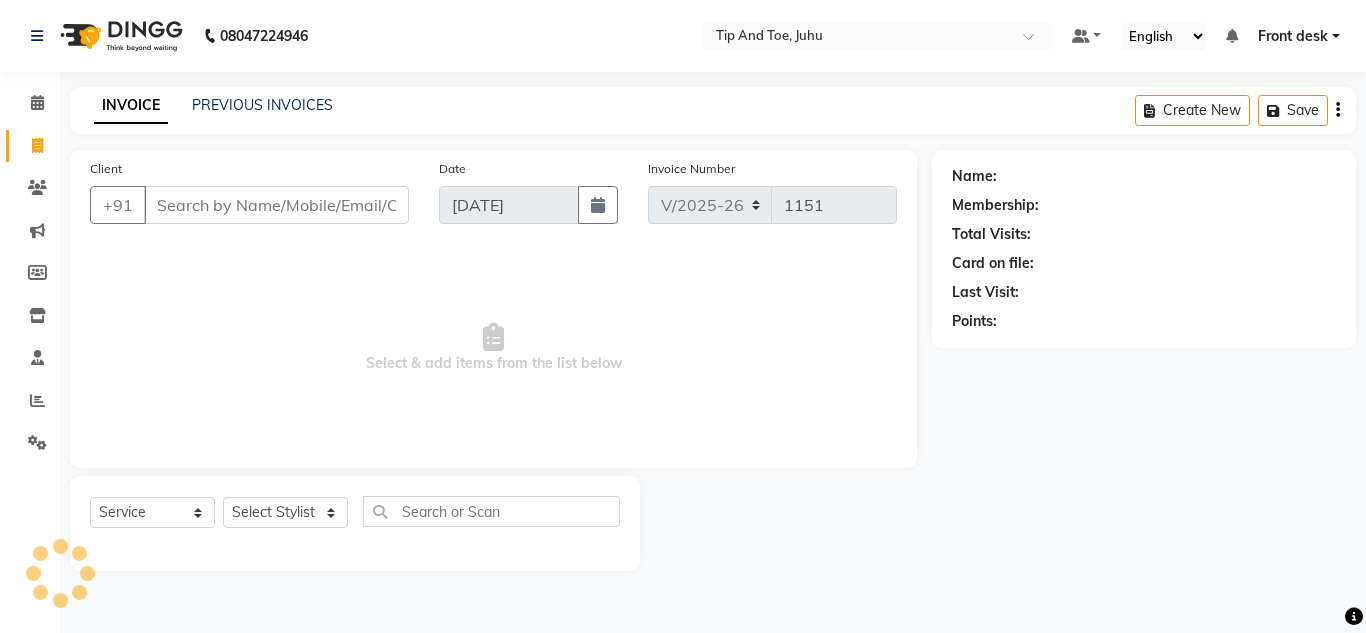 click on "Client +91" 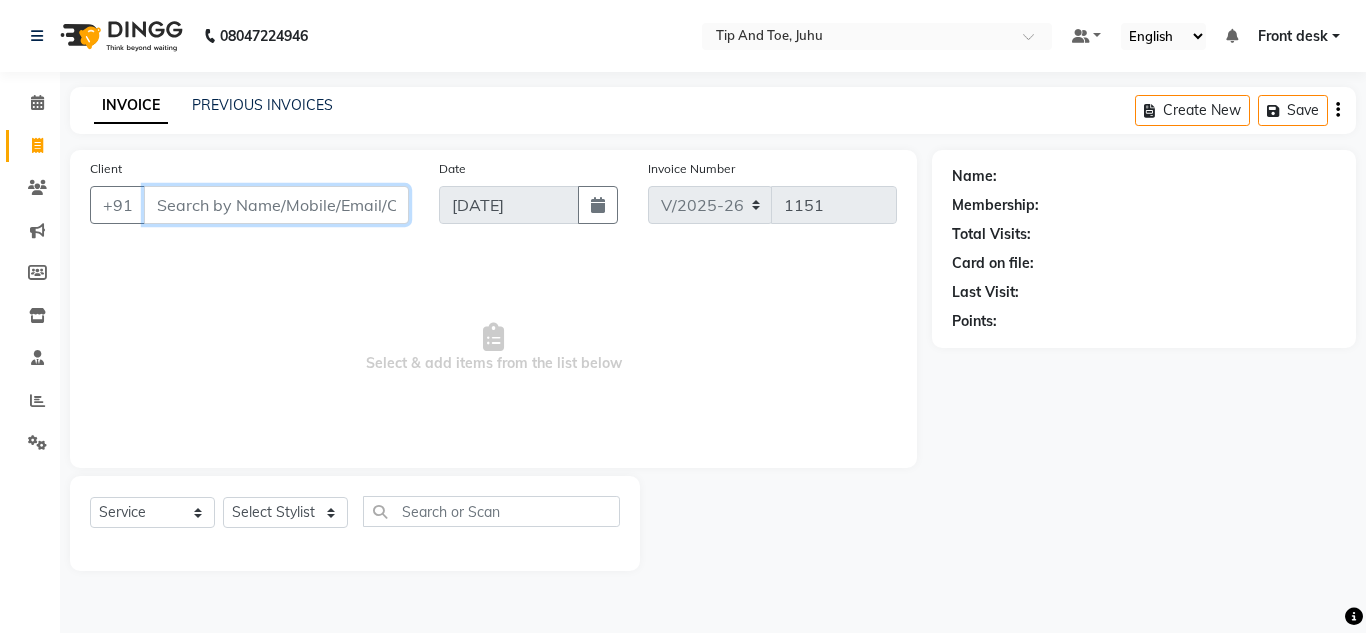 click on "Client" at bounding box center [276, 205] 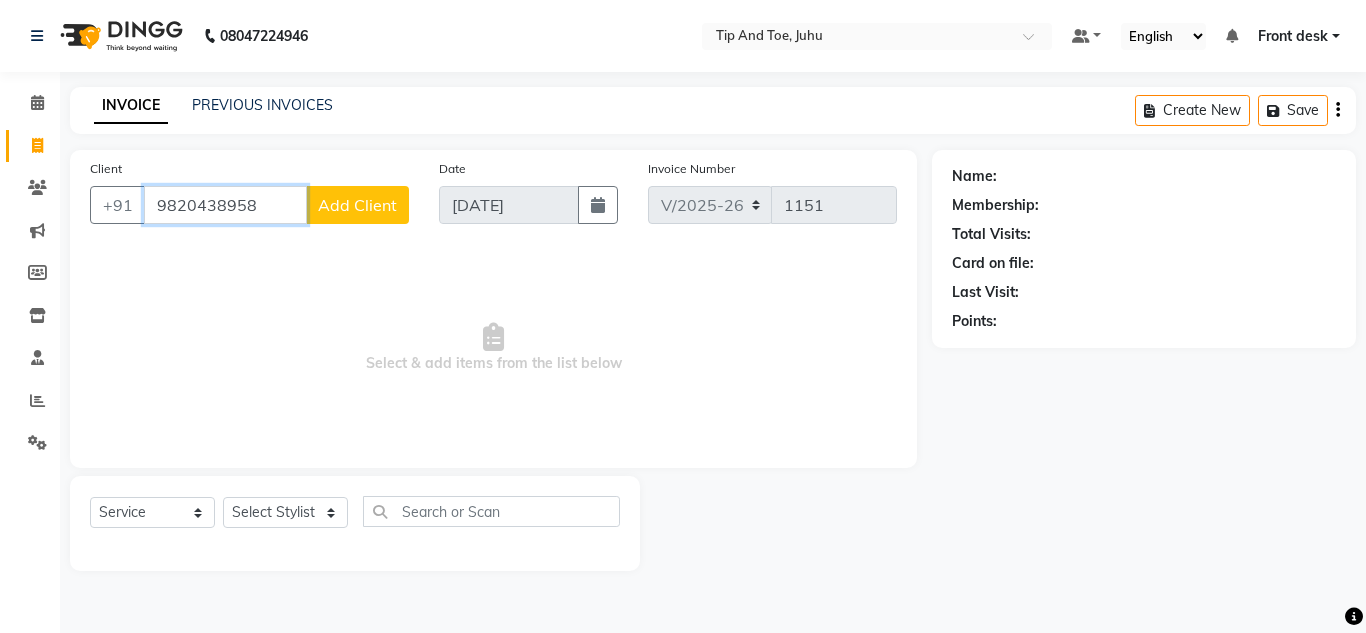type on "9820438958" 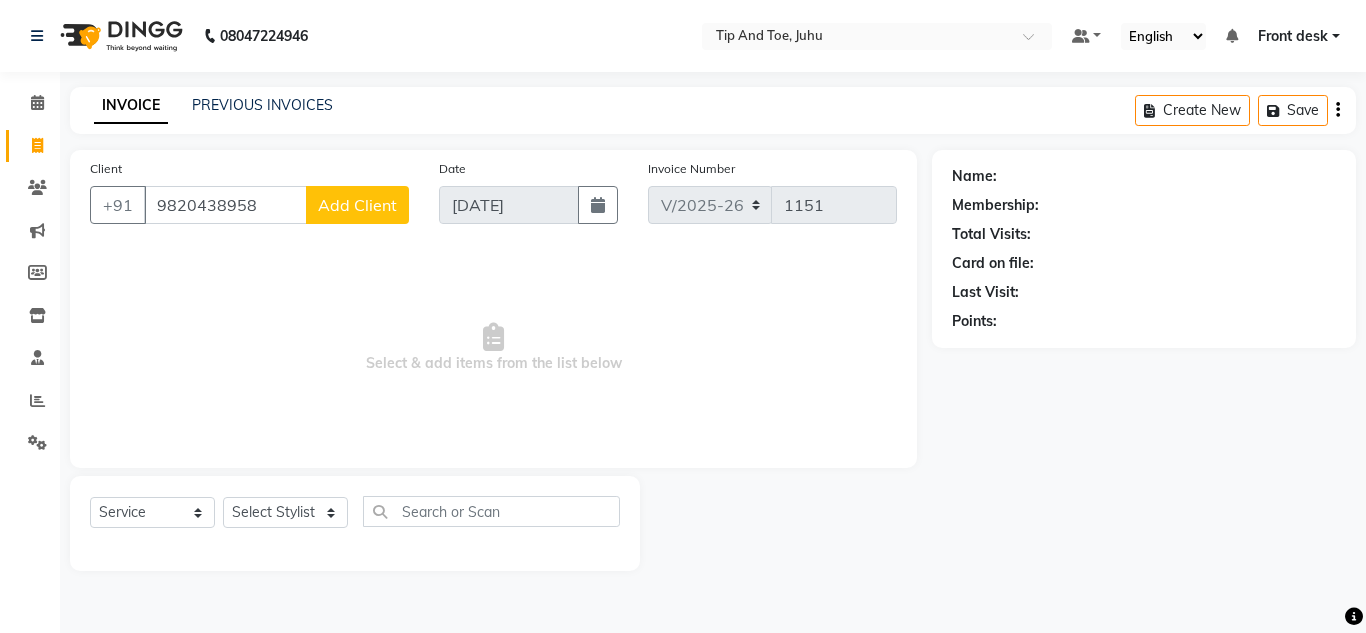 click on "Add Client" 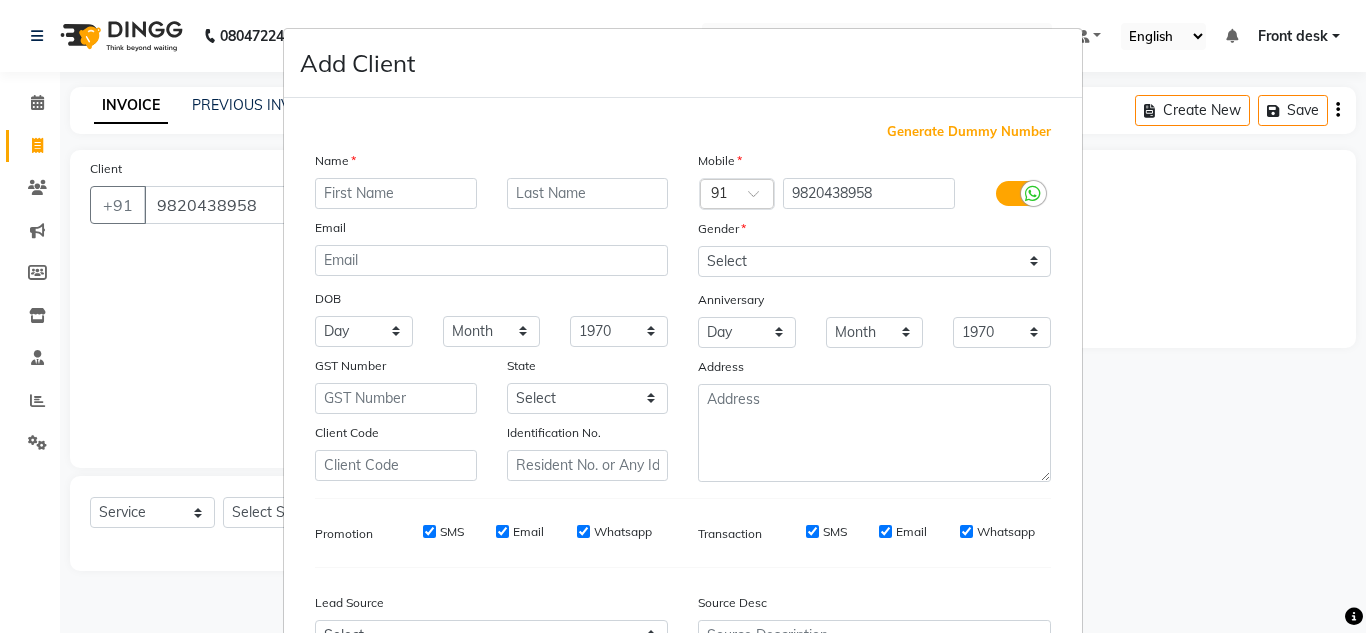 click on "Name Email DOB Day 01 02 03 04 05 06 07 08 09 10 11 12 13 14 15 16 17 18 19 20 21 22 23 24 25 26 27 28 29 30 31 Month January February March April May June July August September October November December 1940 1941 1942 1943 1944 1945 1946 1947 1948 1949 1950 1951 1952 1953 1954 1955 1956 1957 1958 1959 1960 1961 1962 1963 1964 1965 1966 1967 1968 1969 1970 1971 1972 1973 1974 1975 1976 1977 1978 1979 1980 1981 1982 1983 1984 1985 1986 1987 1988 1989 1990 1991 1992 1993 1994 1995 1996 1997 1998 1999 2000 2001 2002 2003 2004 2005 2006 2007 2008 2009 2010 2011 2012 2013 2014 2015 2016 2017 2018 2019 2020 2021 2022 2023 2024 GST Number State Select Andaman and Nicobar Islands Andhra Pradesh Arunachal Pradesh Assam Bihar Chandigarh Chhattisgarh Dadra and Nagar Haveli Daman and Diu Delhi Goa Gujarat Haryana Himachal Pradesh Jammu and Kashmir Jharkhand Karnataka Kerala Lakshadweep Madhya Pradesh Maharashtra Manipur Meghalaya Mizoram Nagaland Odisha Pondicherry Punjab Rajasthan Sikkim Tamil Nadu Telangana Tripura" at bounding box center (491, 316) 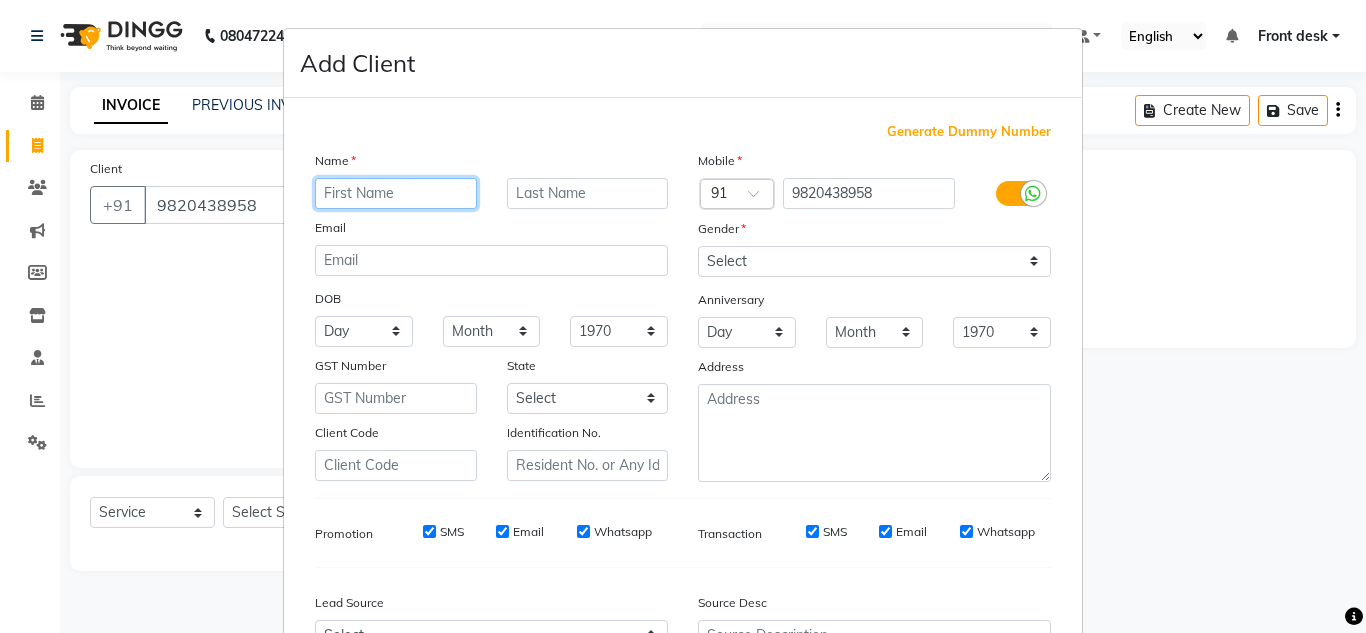 click at bounding box center (396, 193) 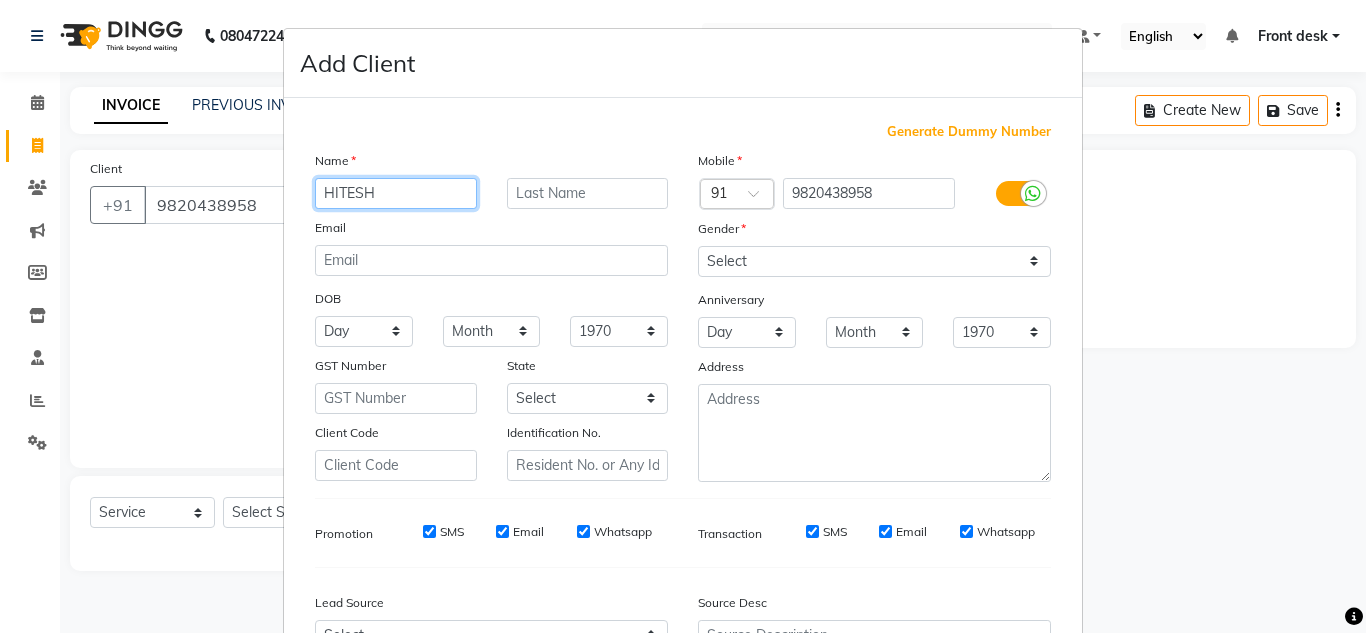 type on "HITESH" 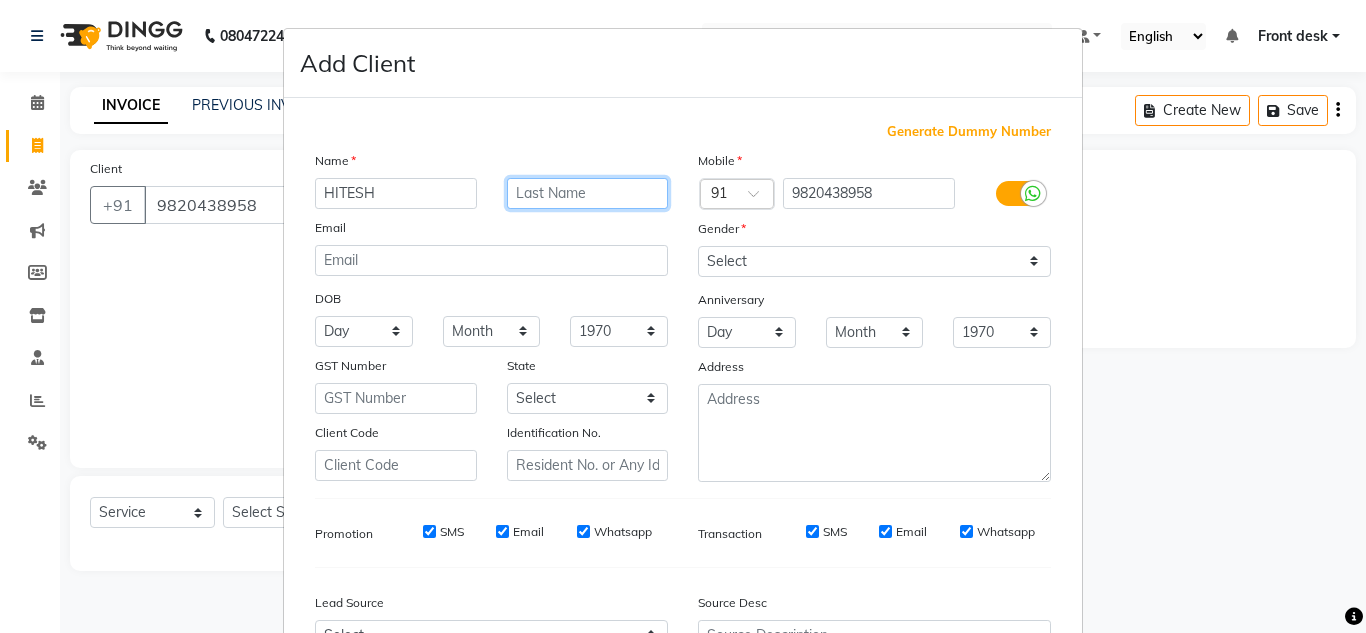 click at bounding box center [588, 193] 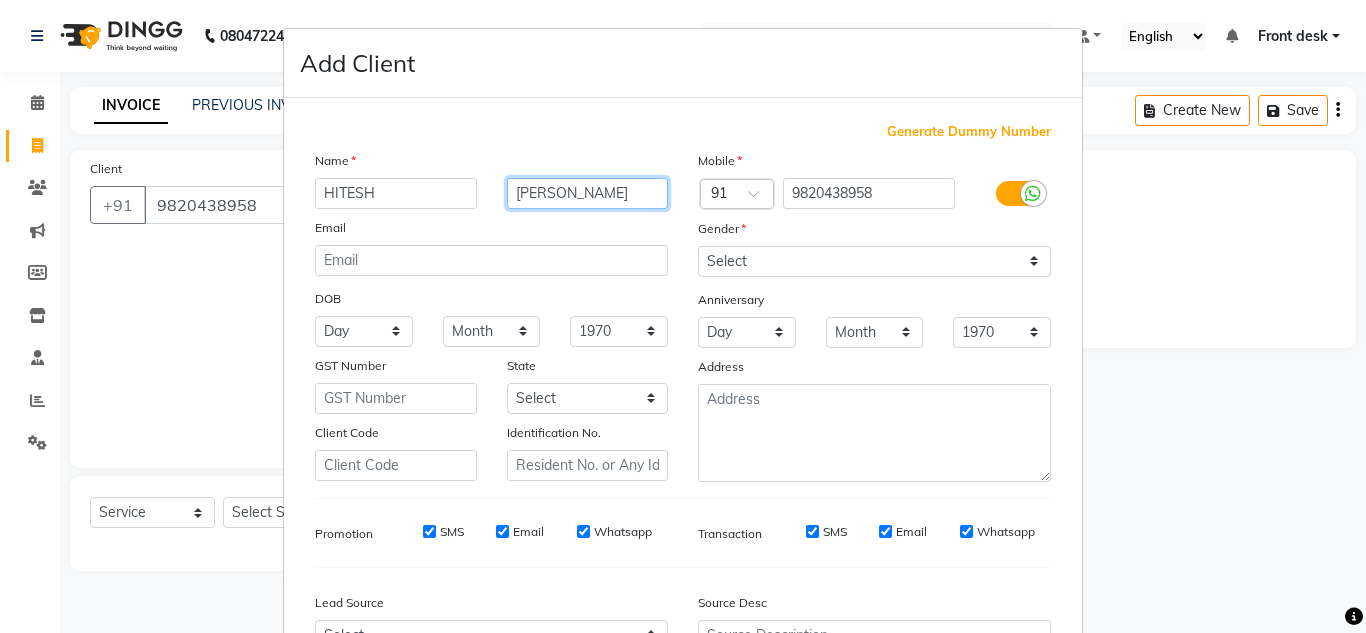 type on "PATEL" 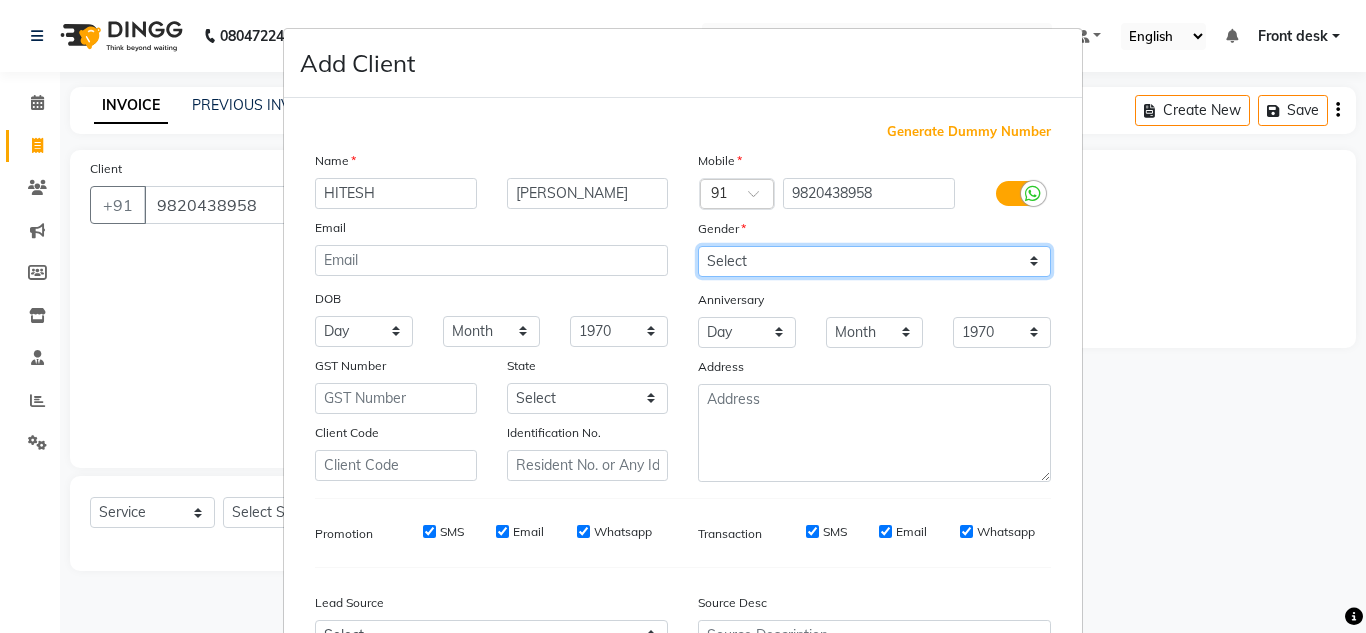 click on "Select Male Female Other Prefer Not To Say" at bounding box center [874, 261] 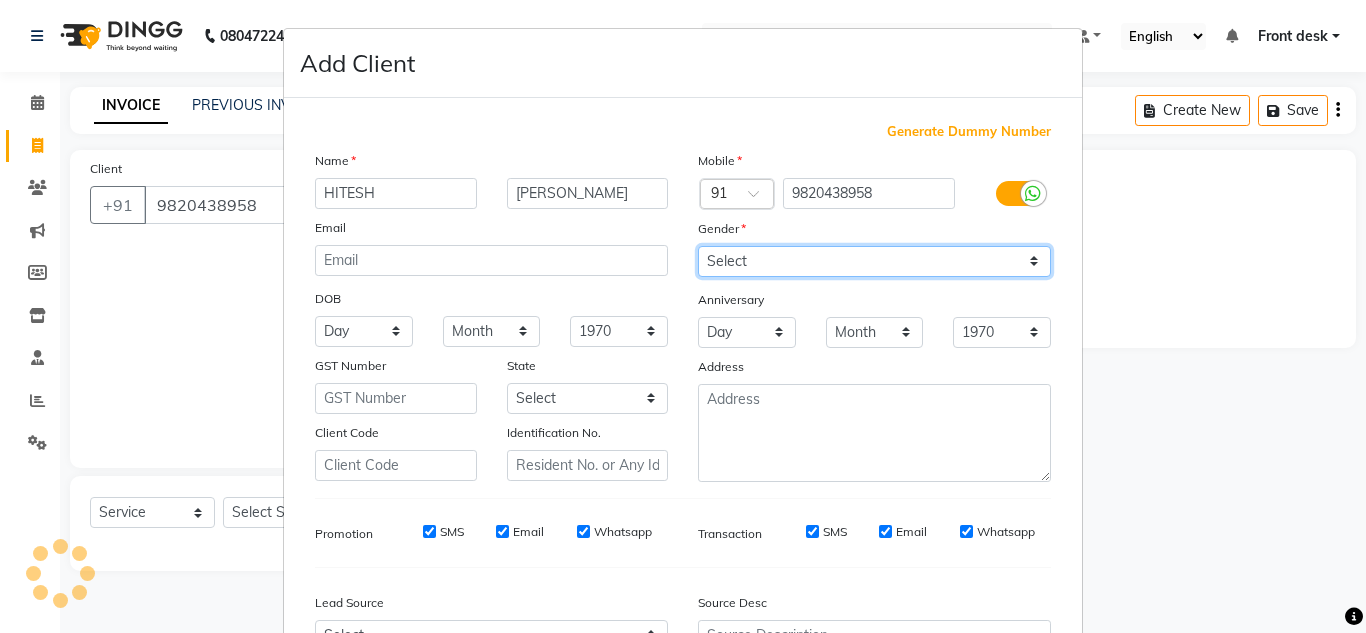 select on "male" 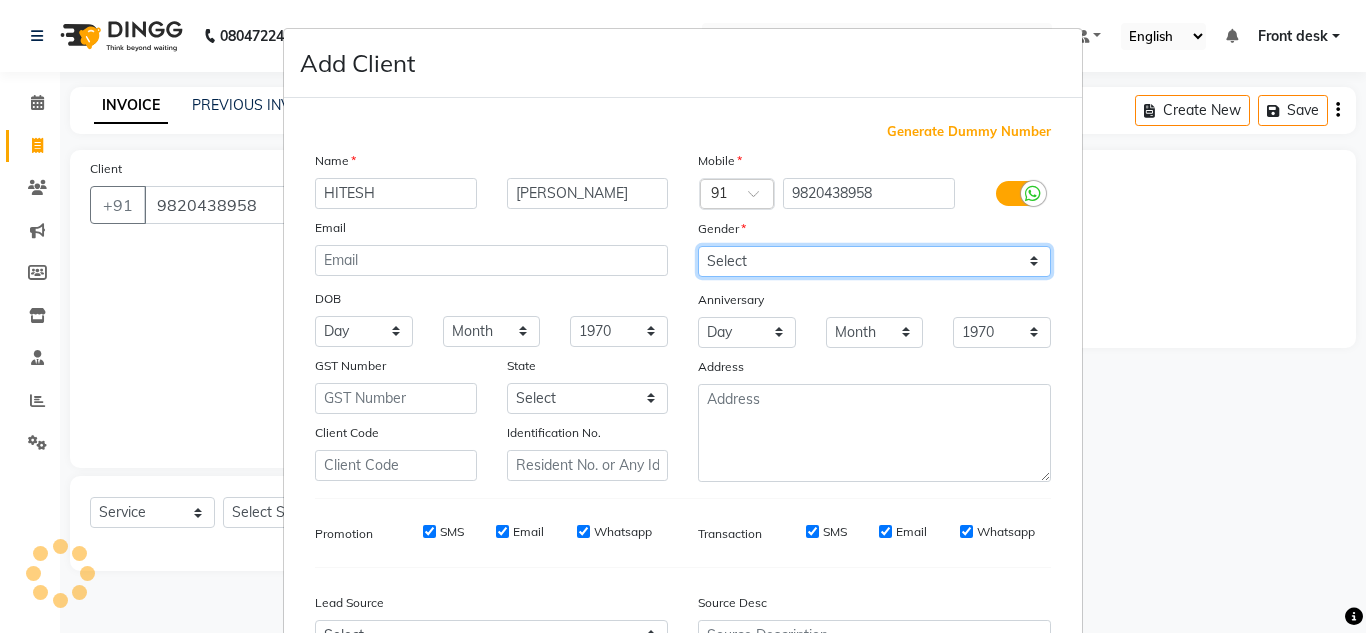 click on "Select Male Female Other Prefer Not To Say" at bounding box center (874, 261) 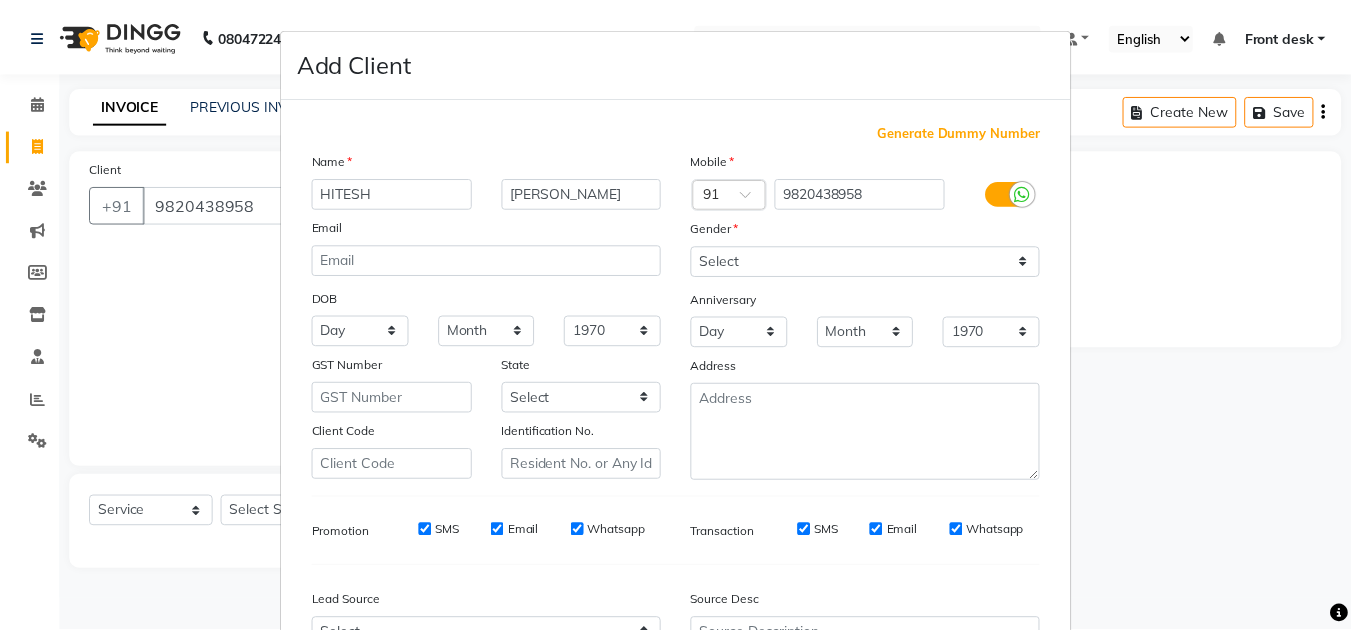 scroll, scrollTop: 216, scrollLeft: 0, axis: vertical 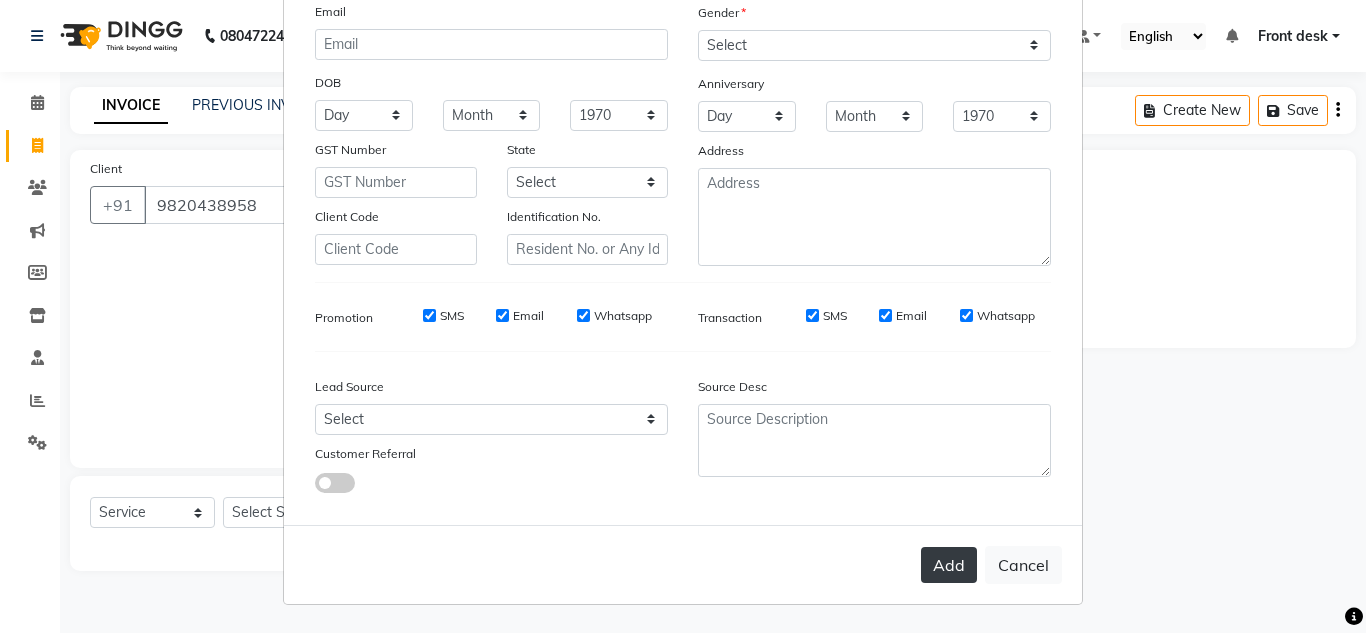 click on "Add" at bounding box center [949, 565] 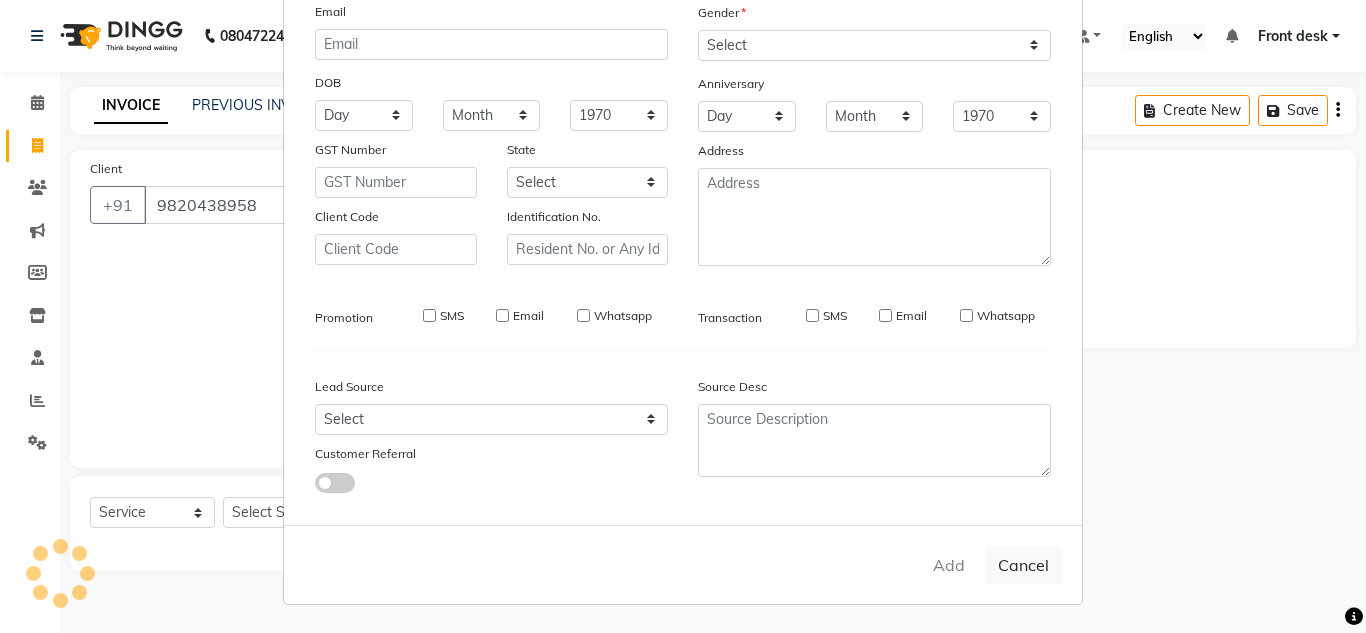type 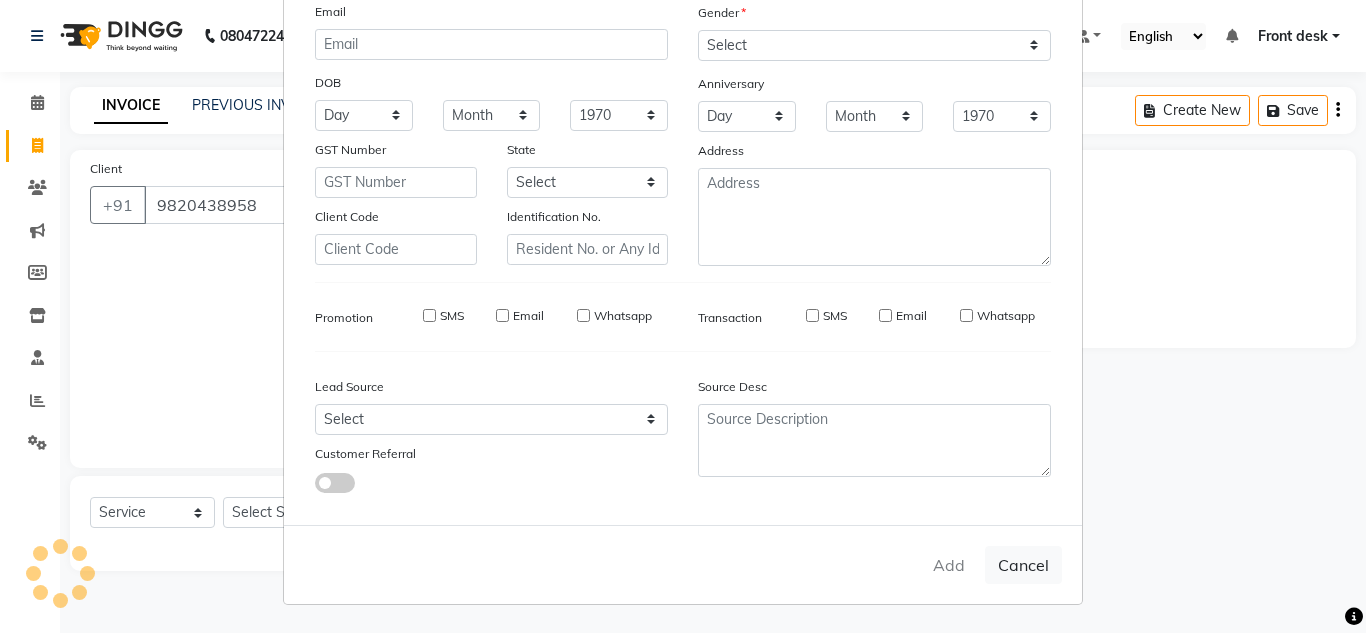 type 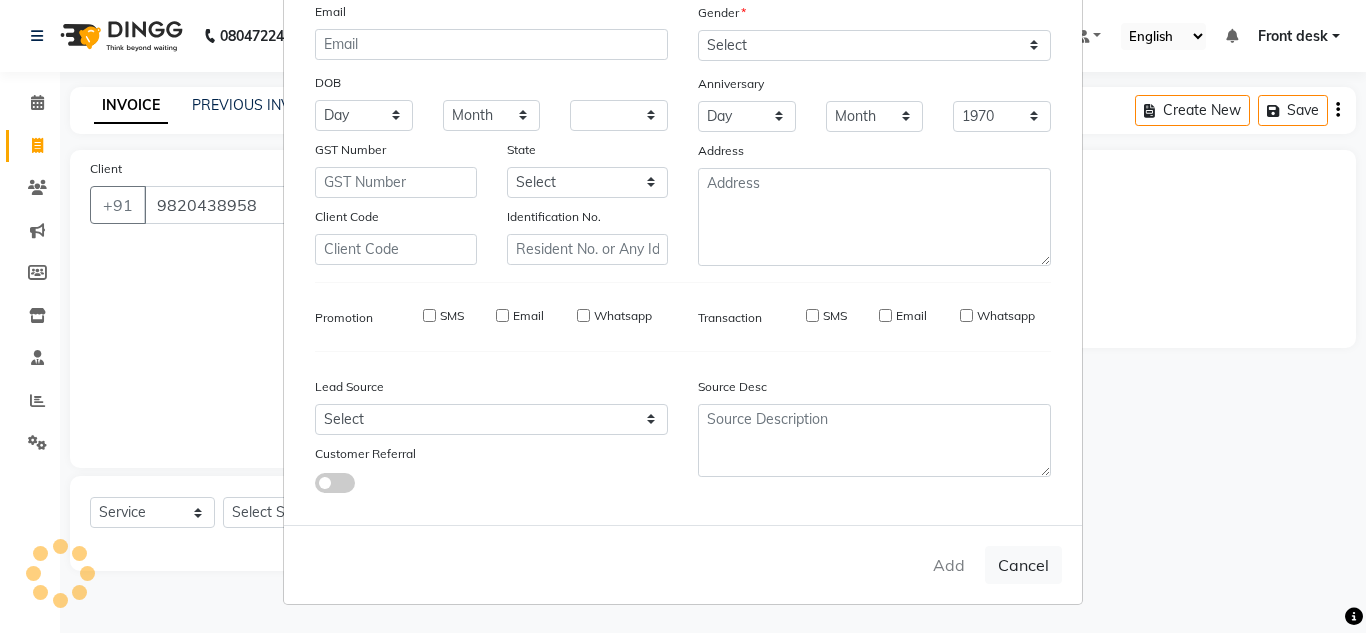 type 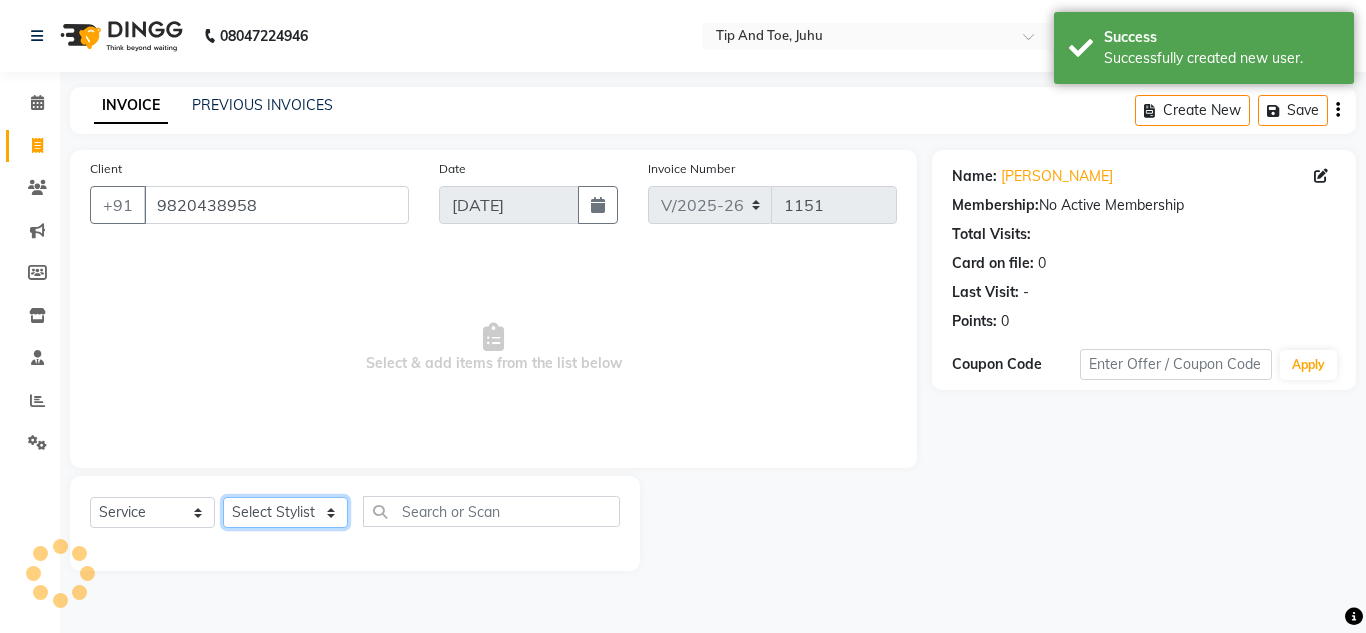 click on "Select Stylist" 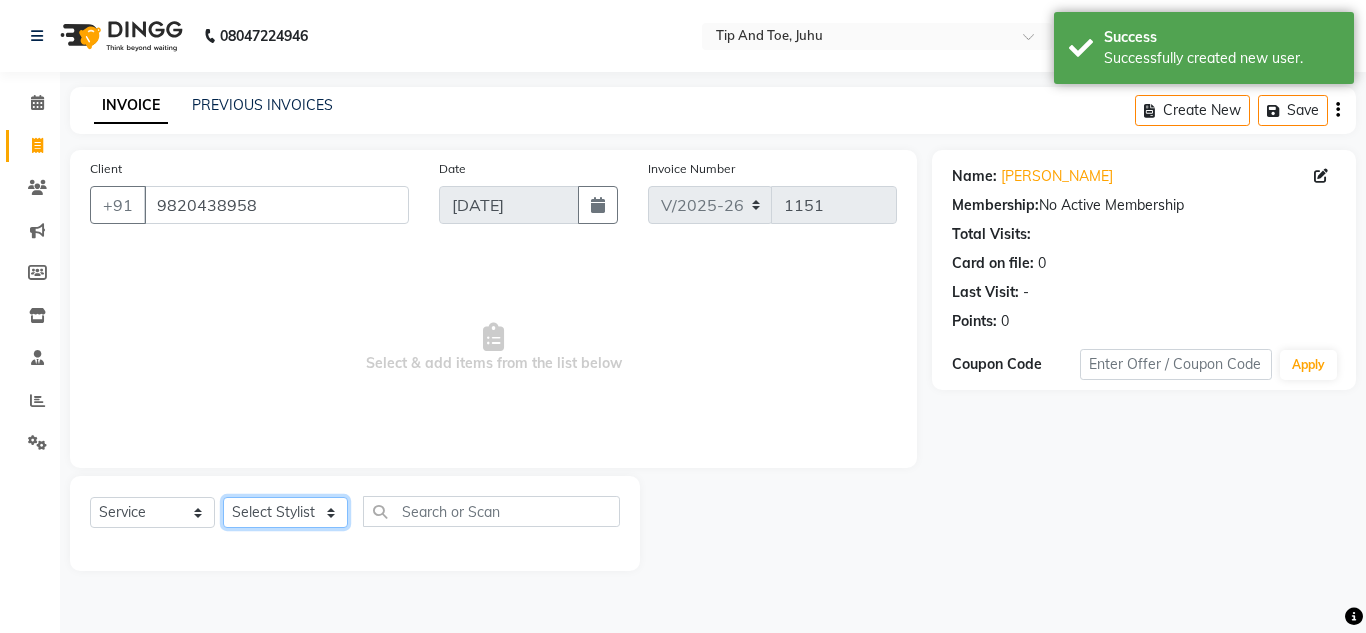 click on "Select Stylist" 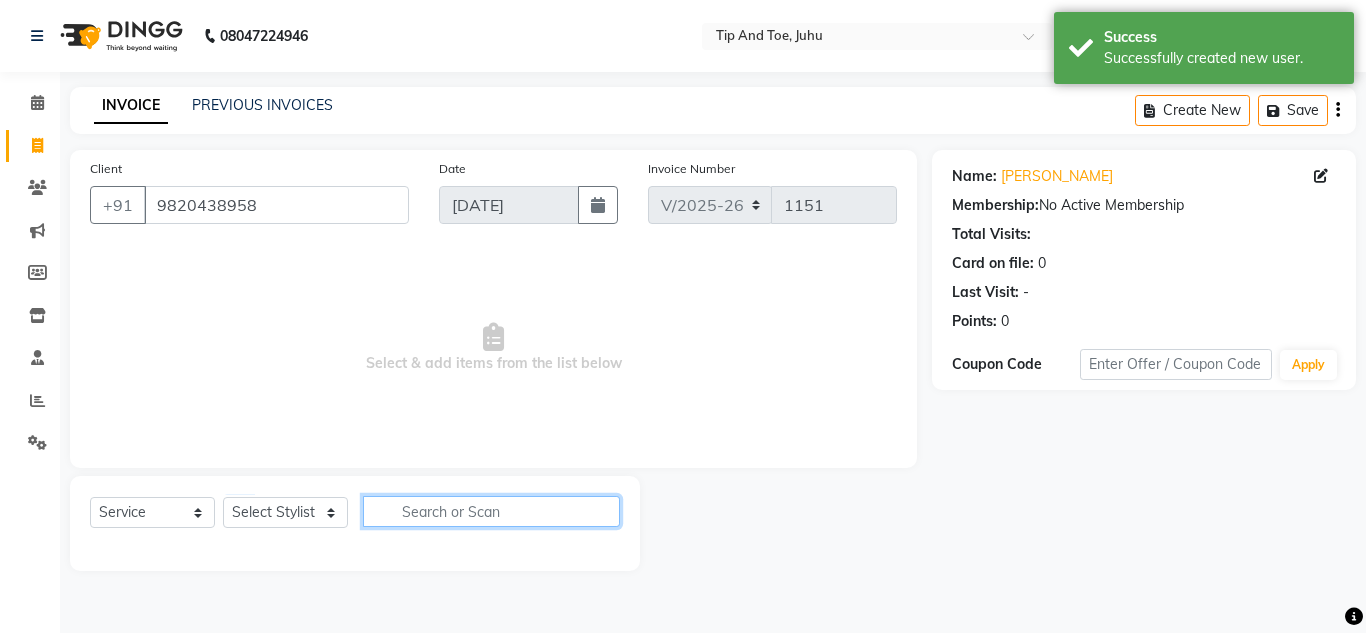 click 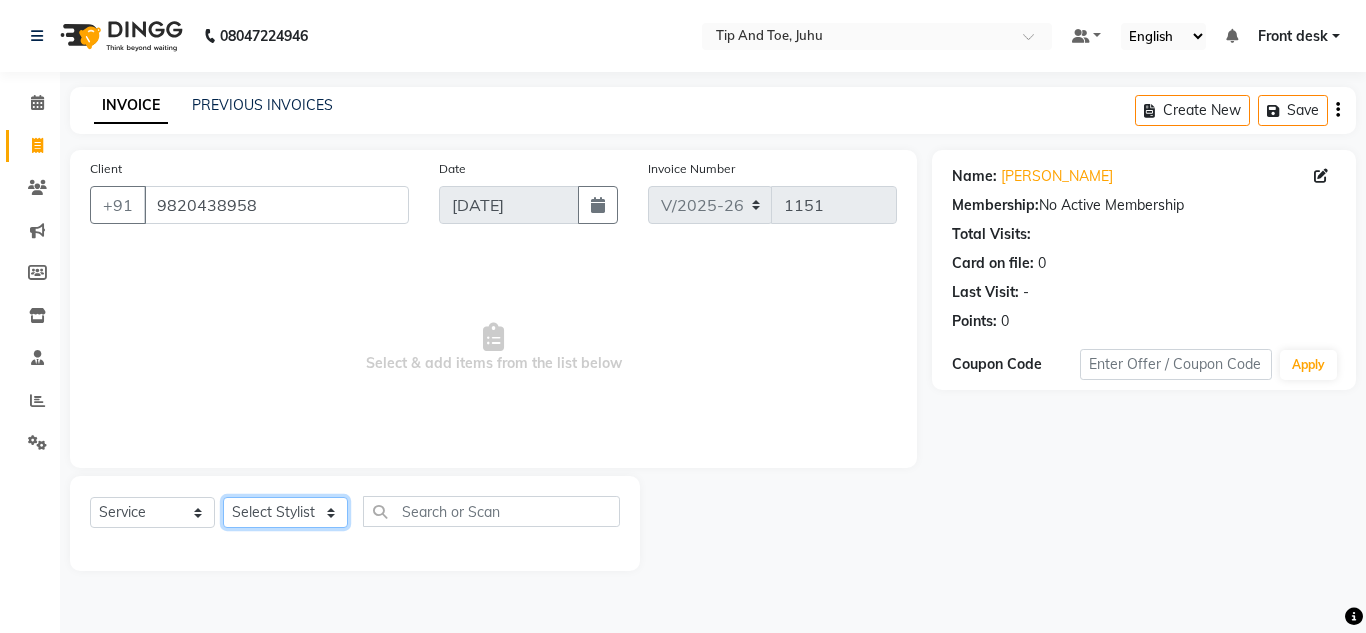 click on "Select Stylist" 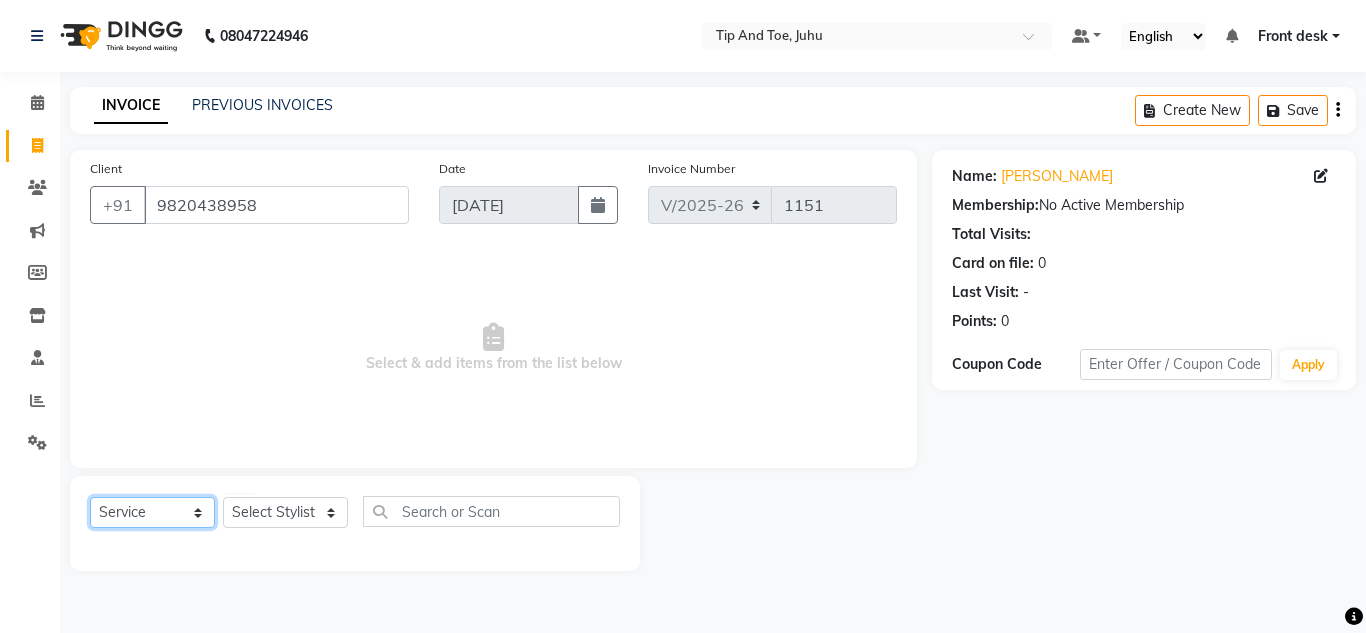 click on "Select  Service  Product  Membership  Package Voucher Prepaid Gift Card" 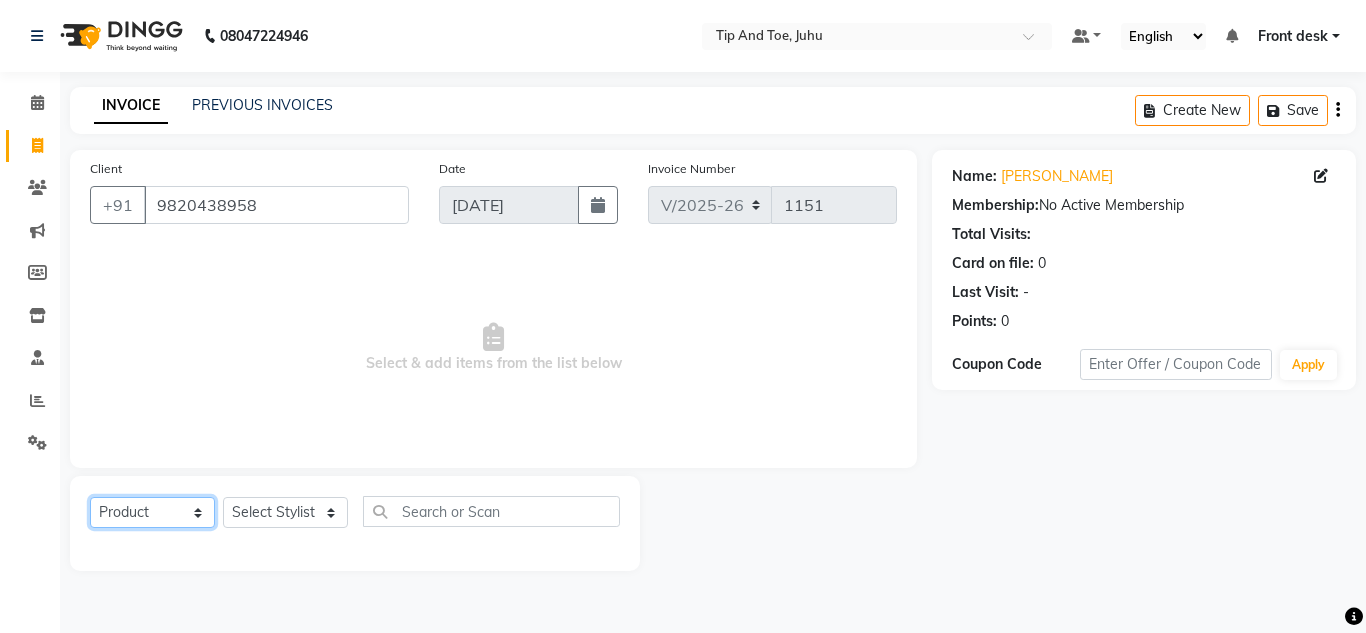 click on "Select  Service  Product  Membership  Package Voucher Prepaid Gift Card" 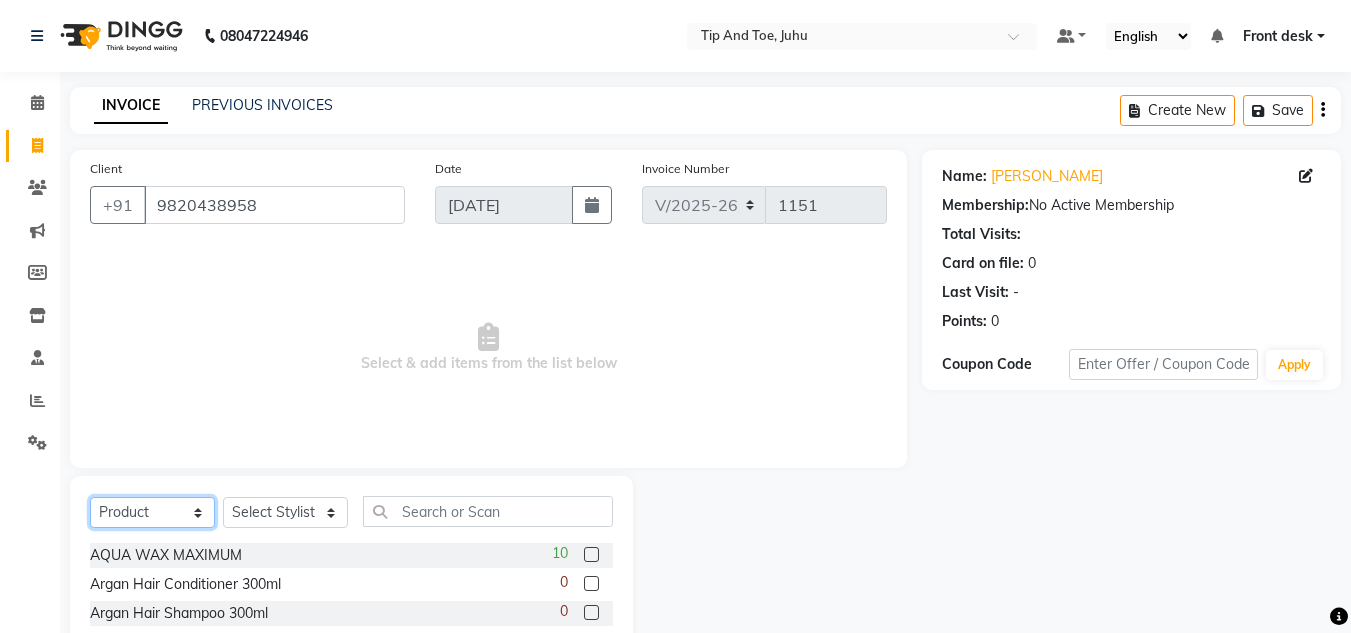 click on "Select  Service  Product  Membership  Package Voucher Prepaid Gift Card" 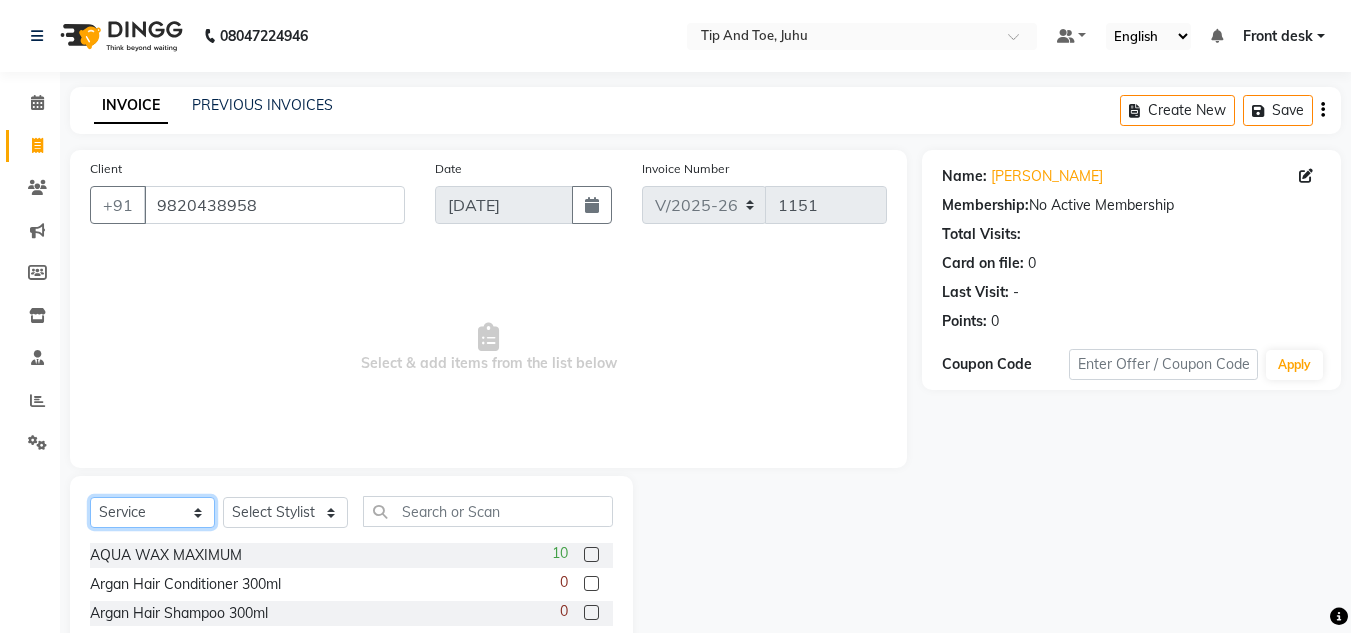 click on "Select  Service  Product  Membership  Package Voucher Prepaid Gift Card" 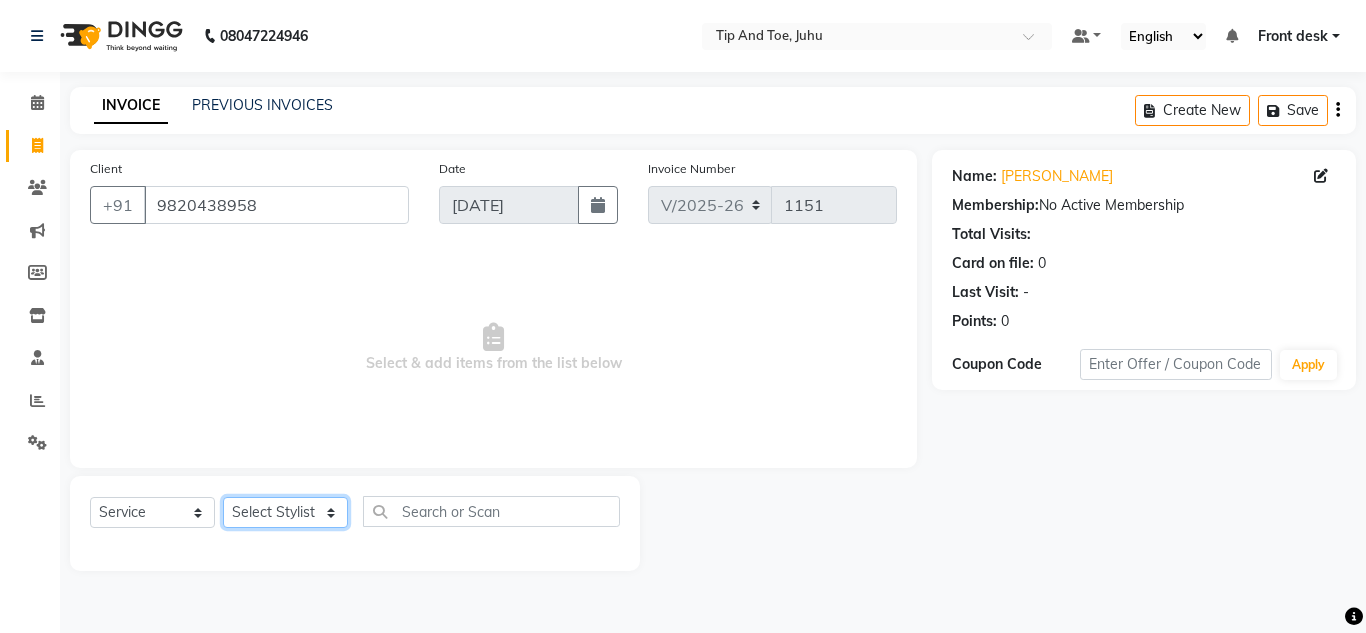 click on "Select Stylist" 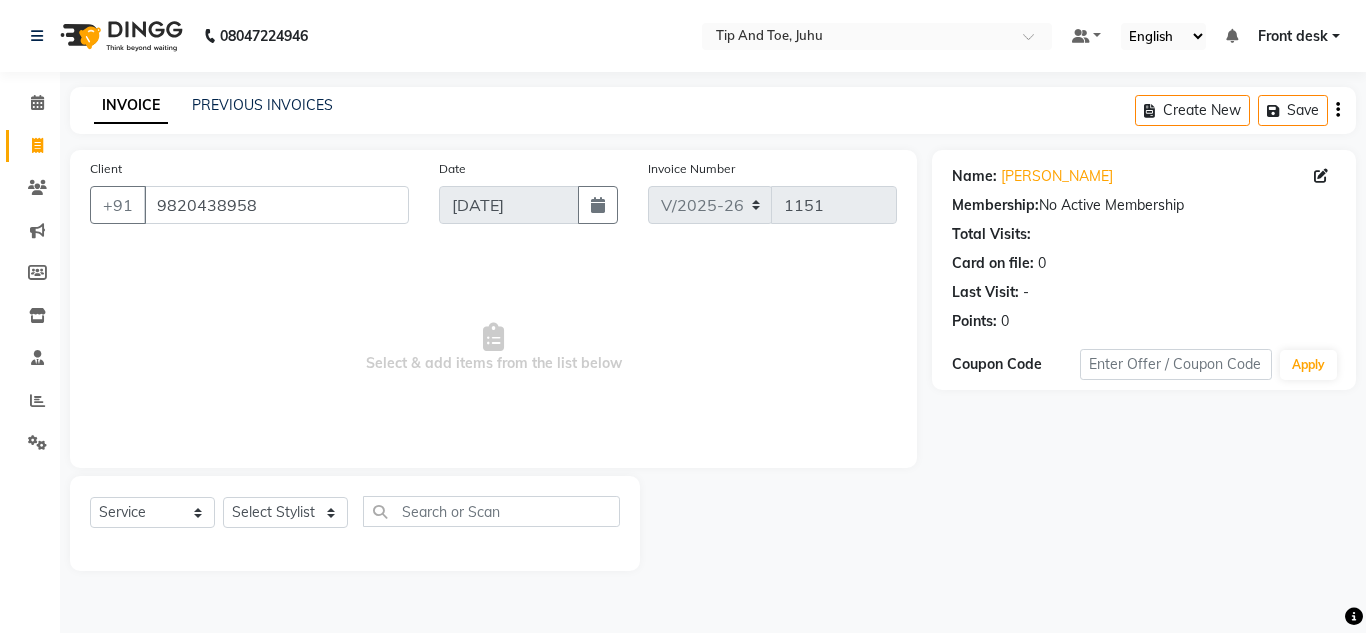 click on "Date" 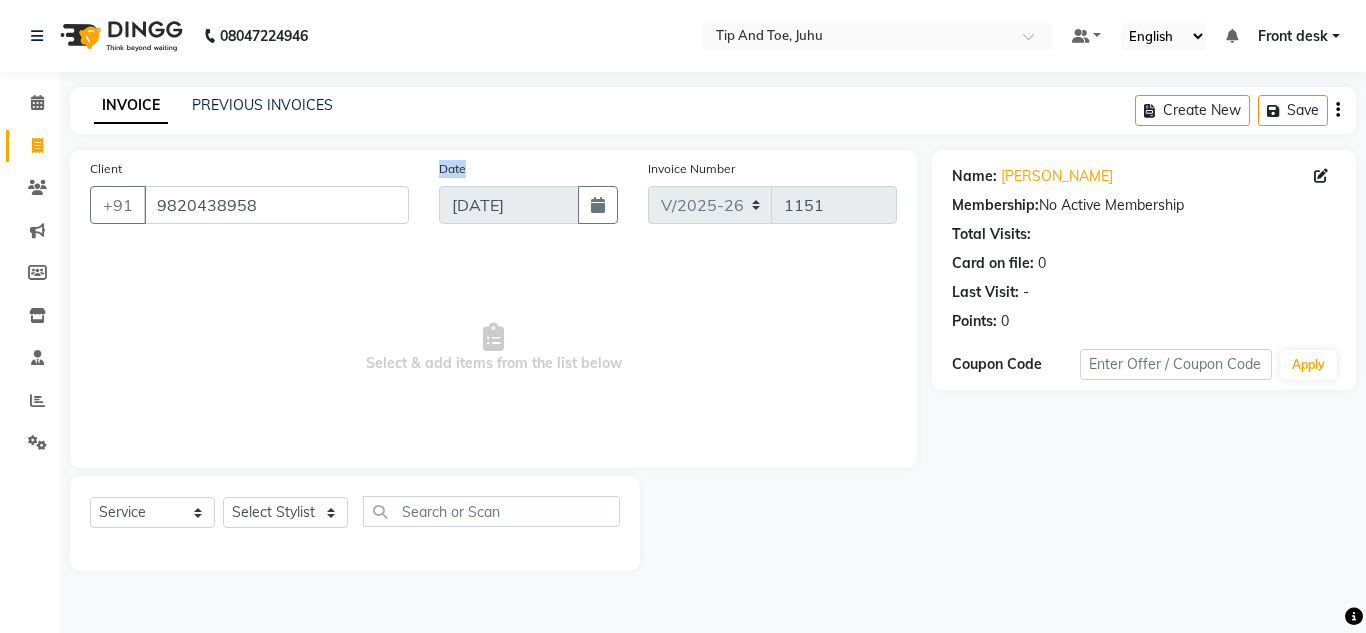 click on "Date" 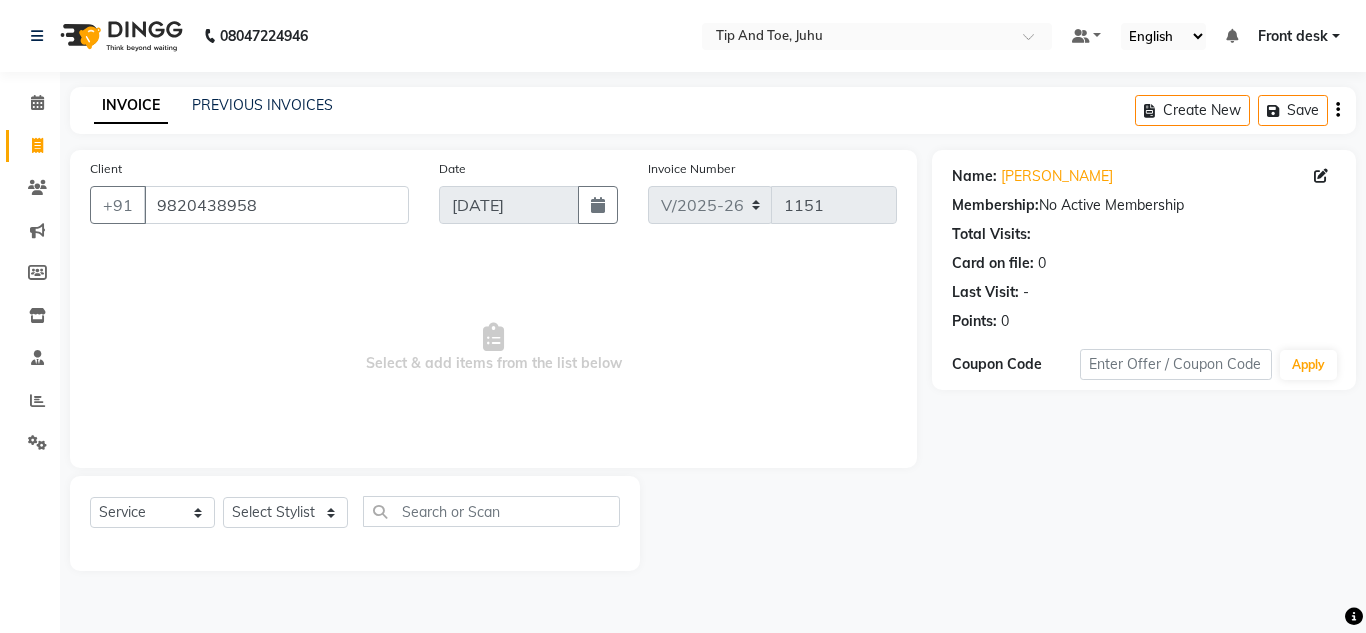 click on "Select & add items from the list below" at bounding box center [493, 348] 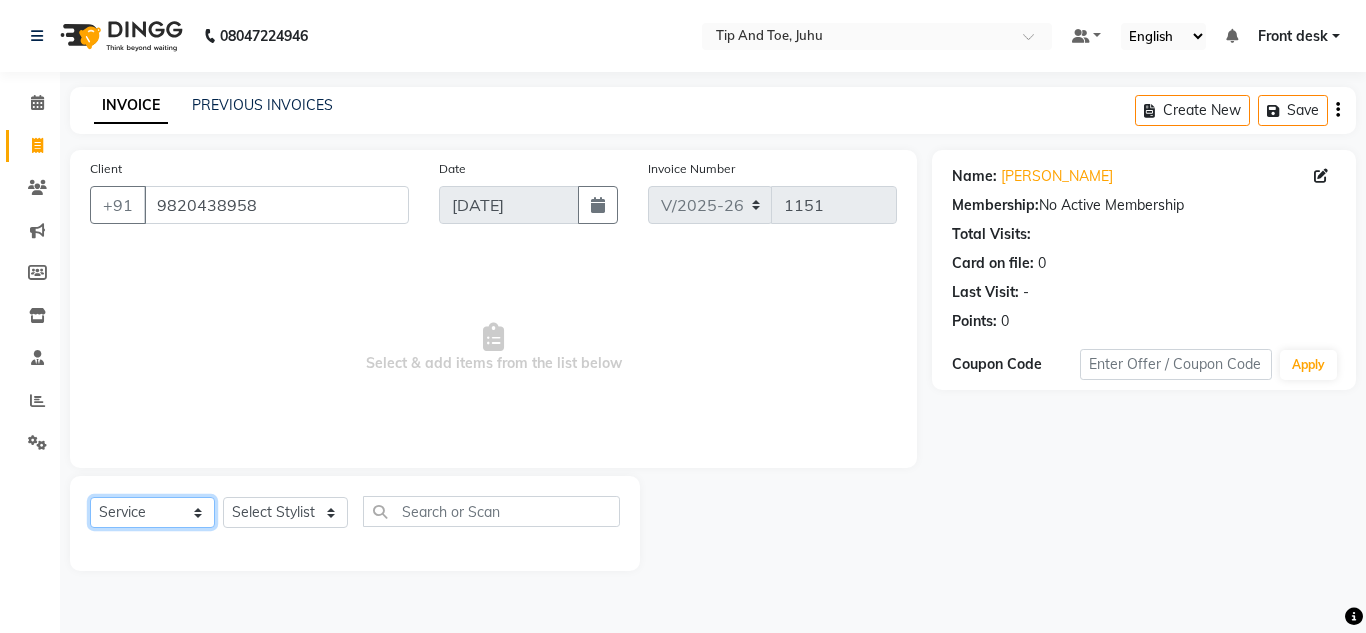 click on "Select  Service  Product  Membership  Package Voucher Prepaid Gift Card" 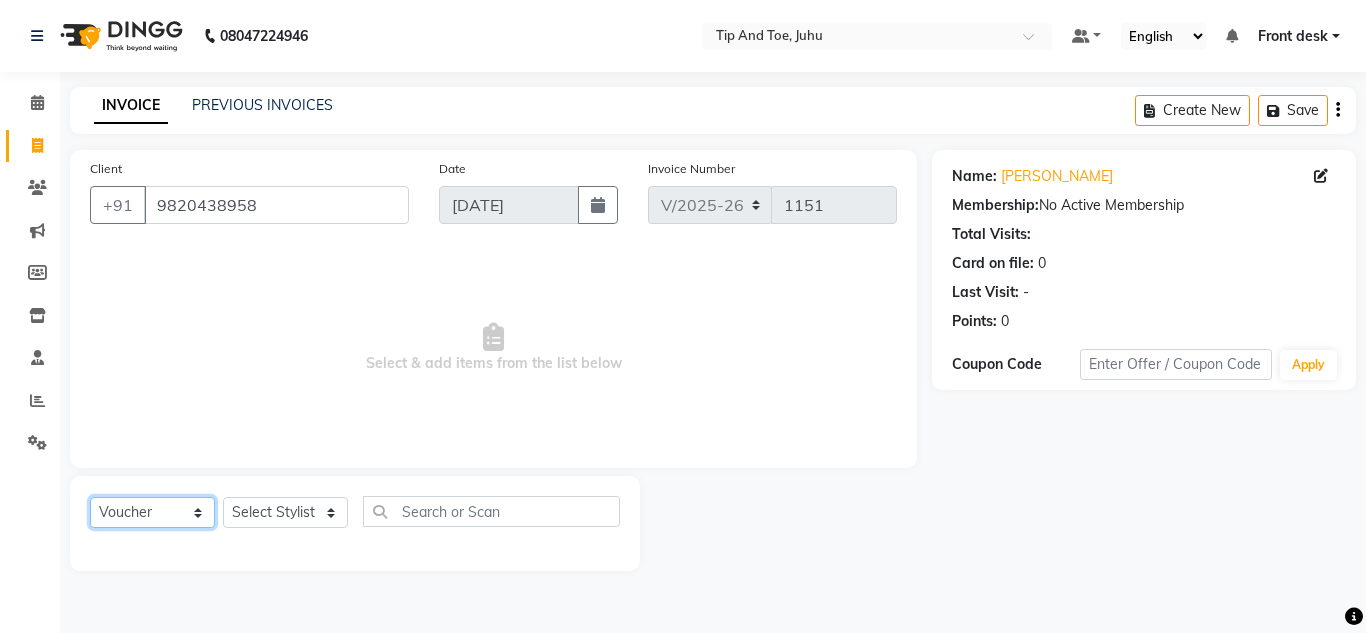 click on "Select  Service  Product  Membership  Package Voucher Prepaid Gift Card" 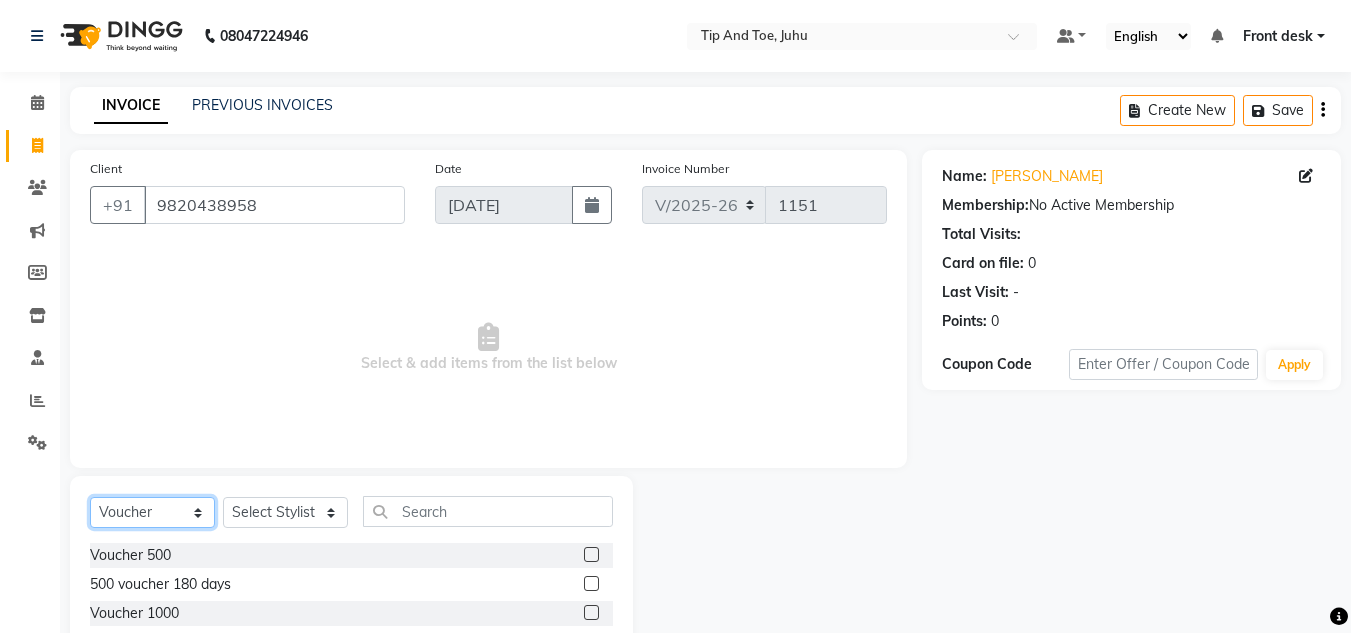 click on "Select  Service  Product  Membership  Package Voucher Prepaid Gift Card" 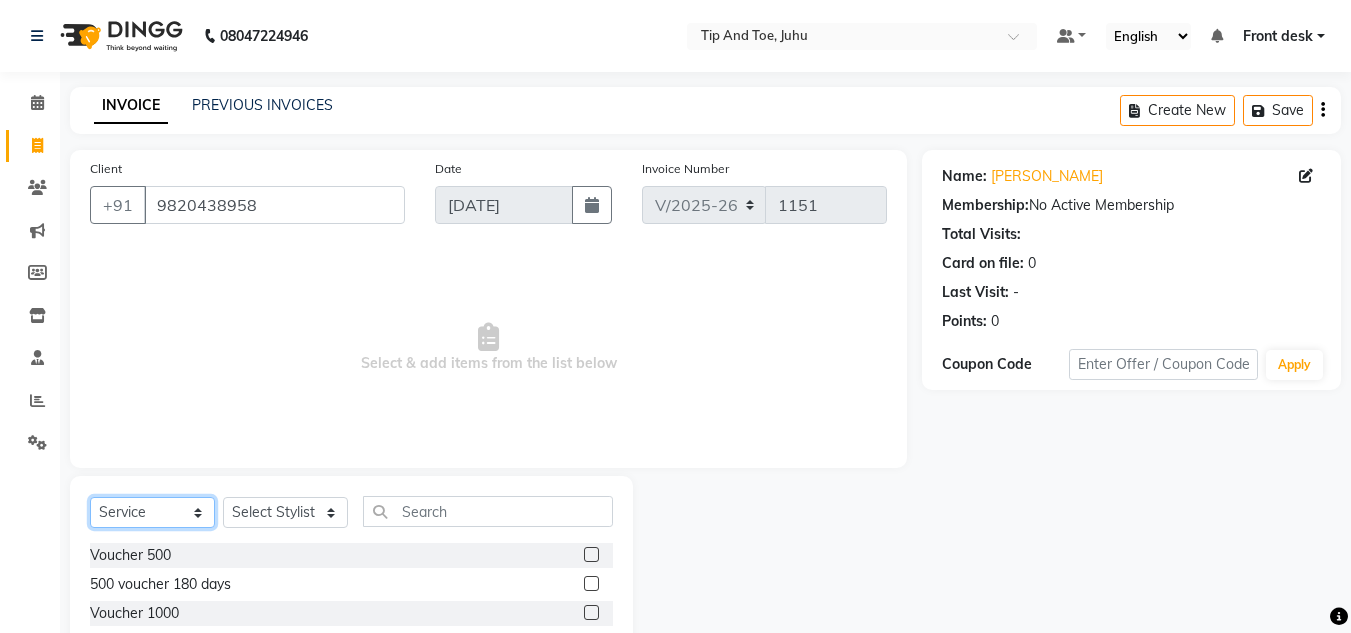 click on "Select  Service  Product  Membership  Package Voucher Prepaid Gift Card" 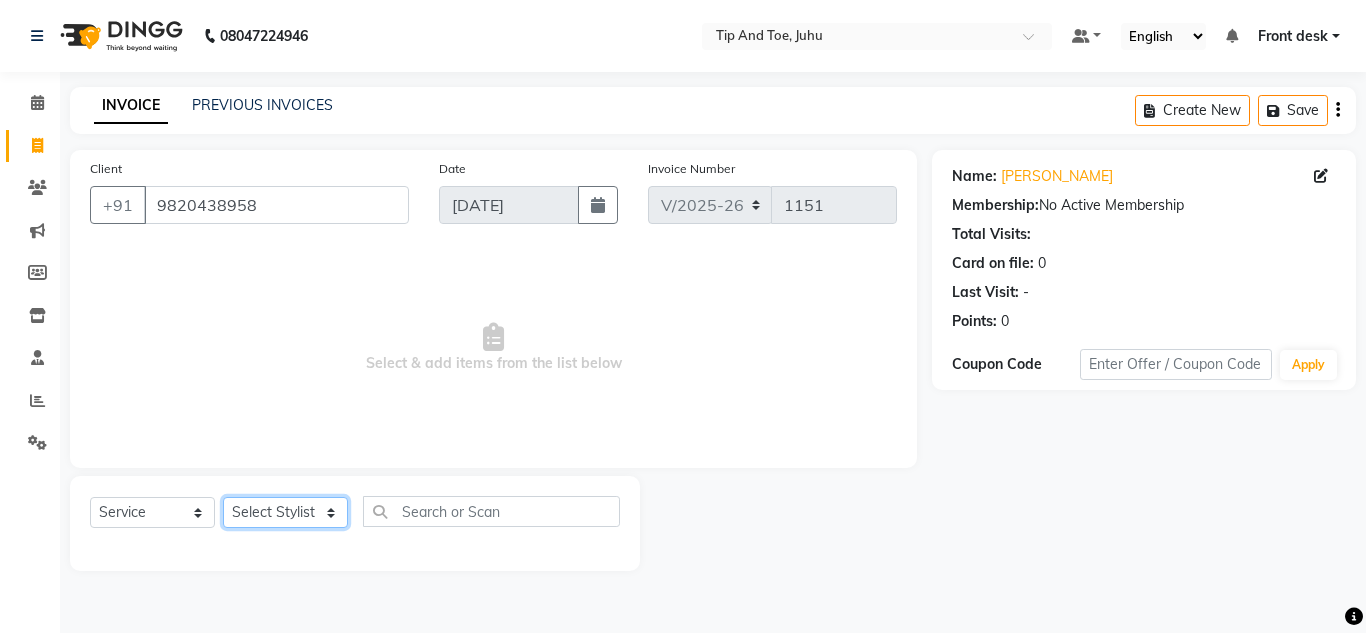 click on "Select Stylist" 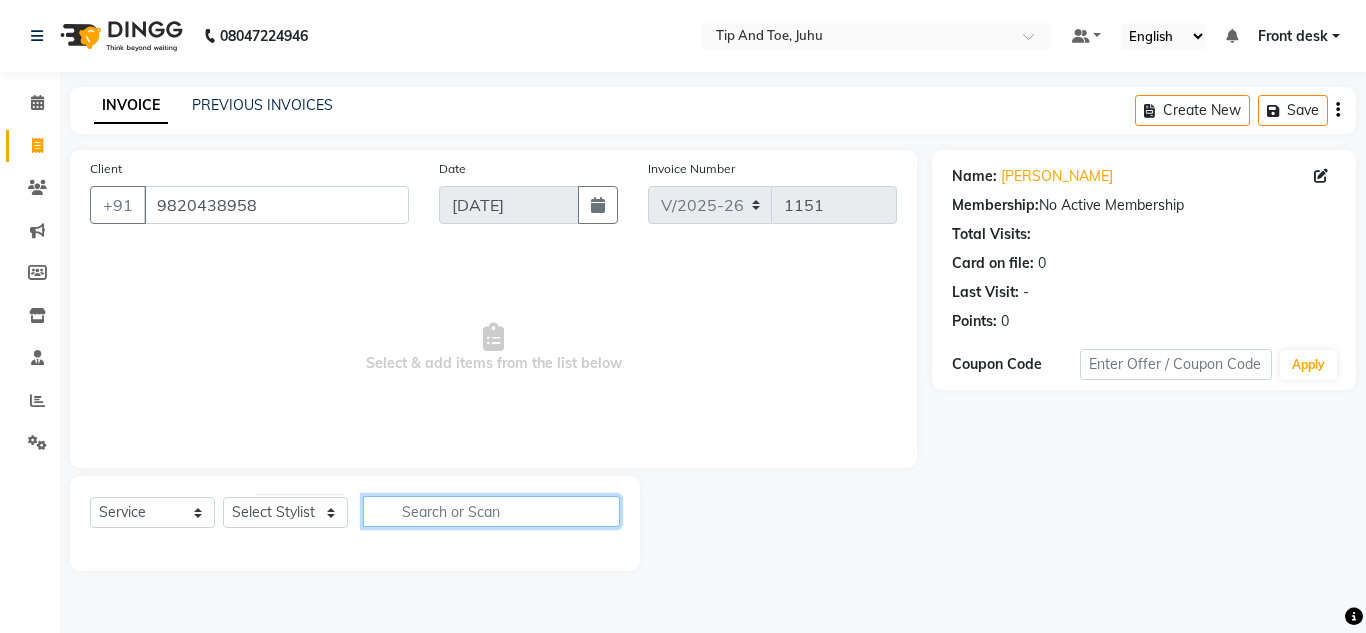 click 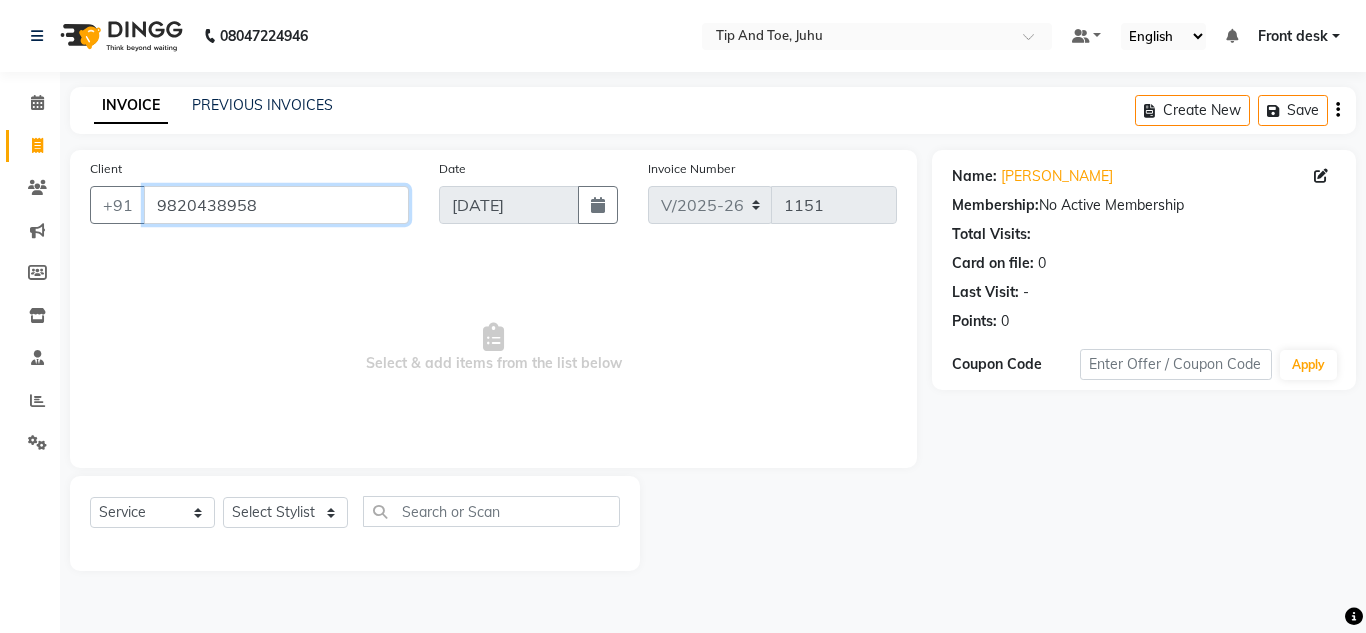 click on "9820438958" at bounding box center [276, 205] 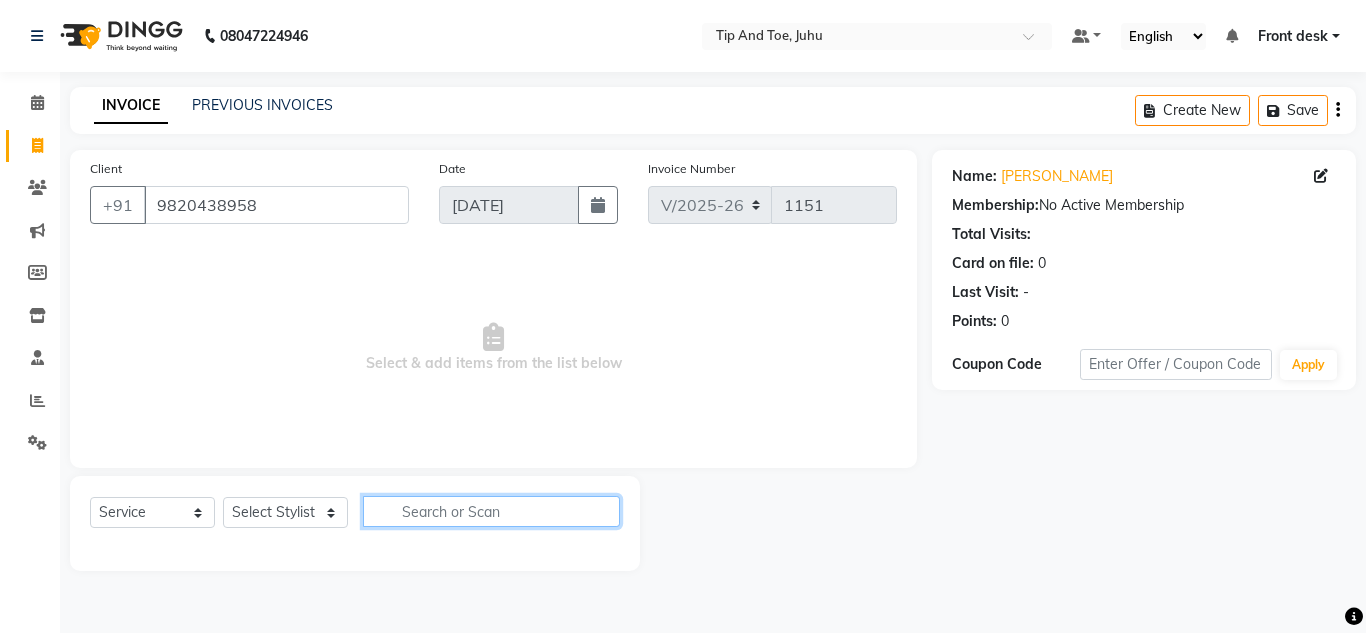 click 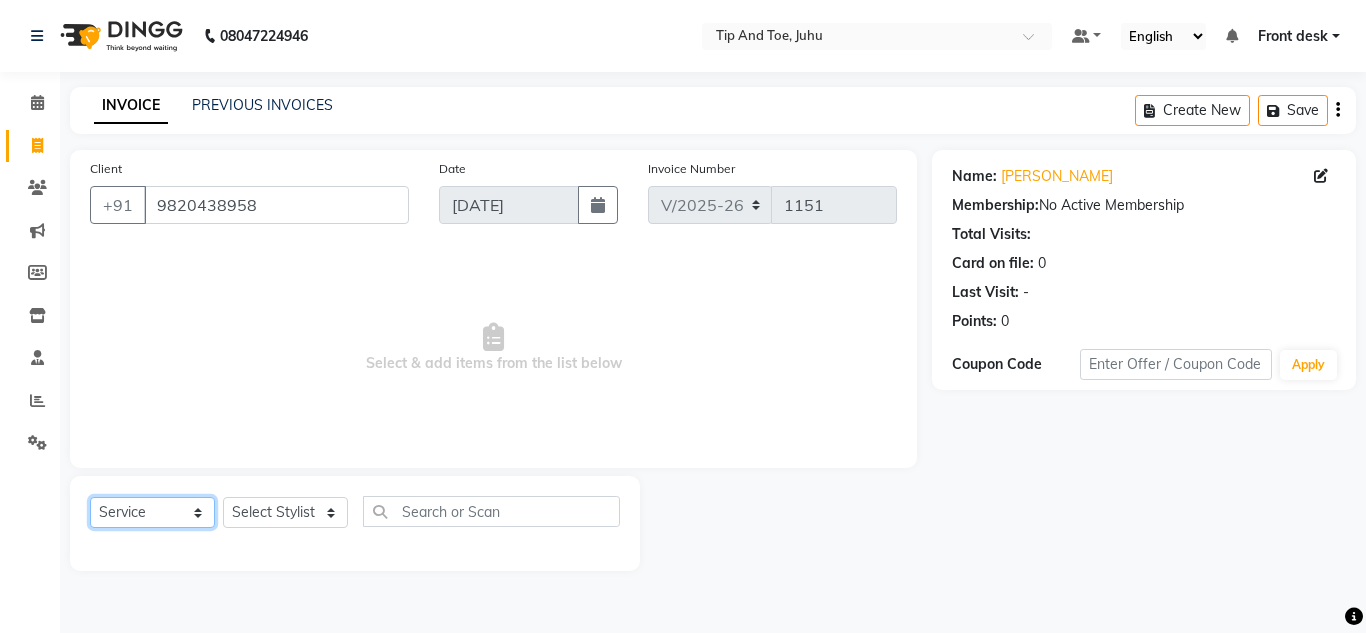 click on "Select  Service  Product  Membership  Package Voucher Prepaid Gift Card" 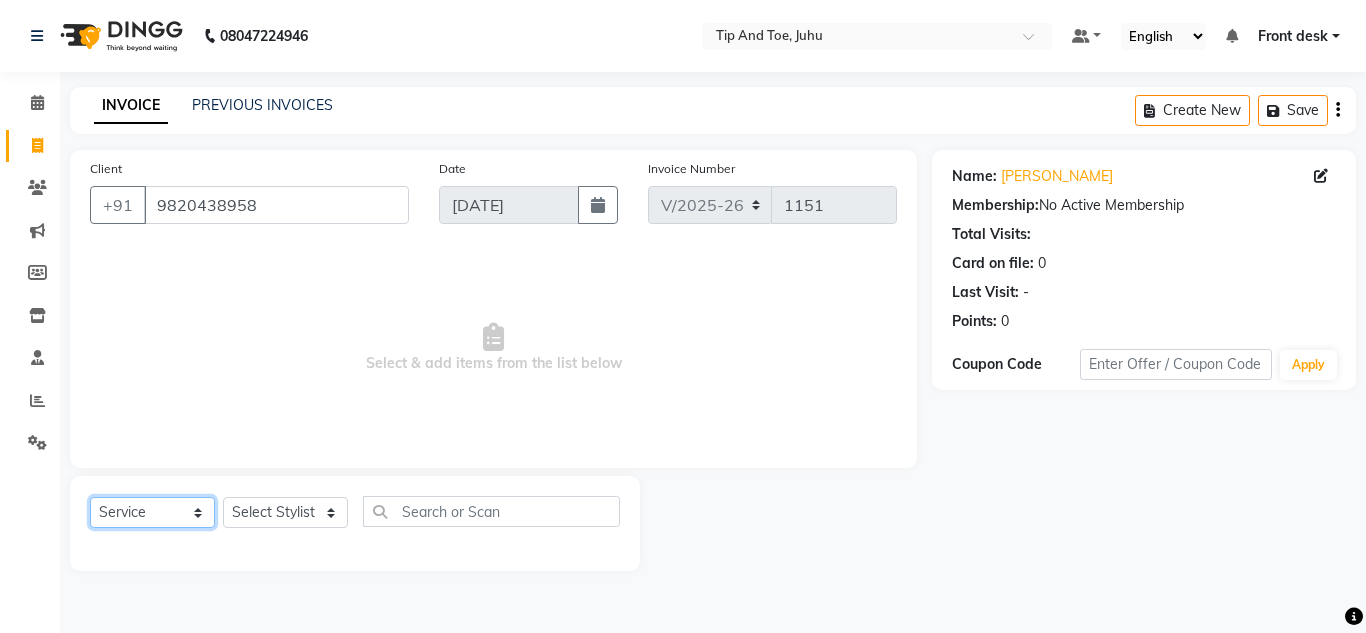 click on "Select  Service  Product  Membership  Package Voucher Prepaid Gift Card" 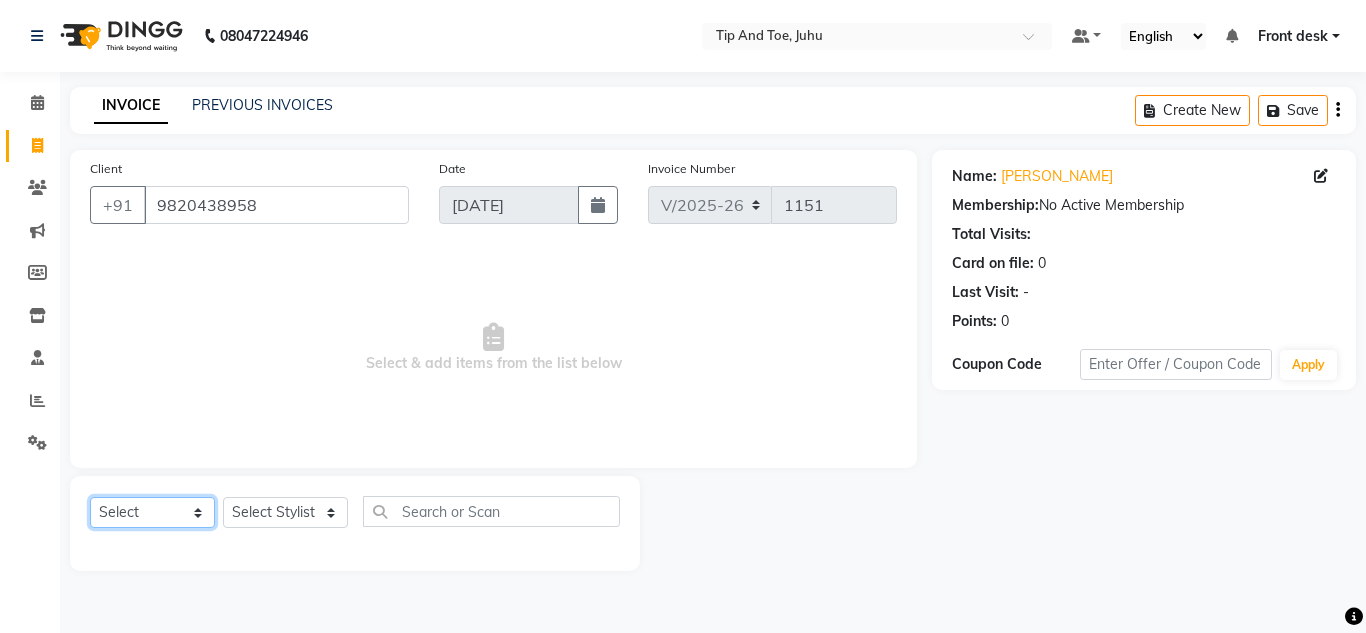 click on "Select  Service  Product  Membership  Package Voucher Prepaid Gift Card" 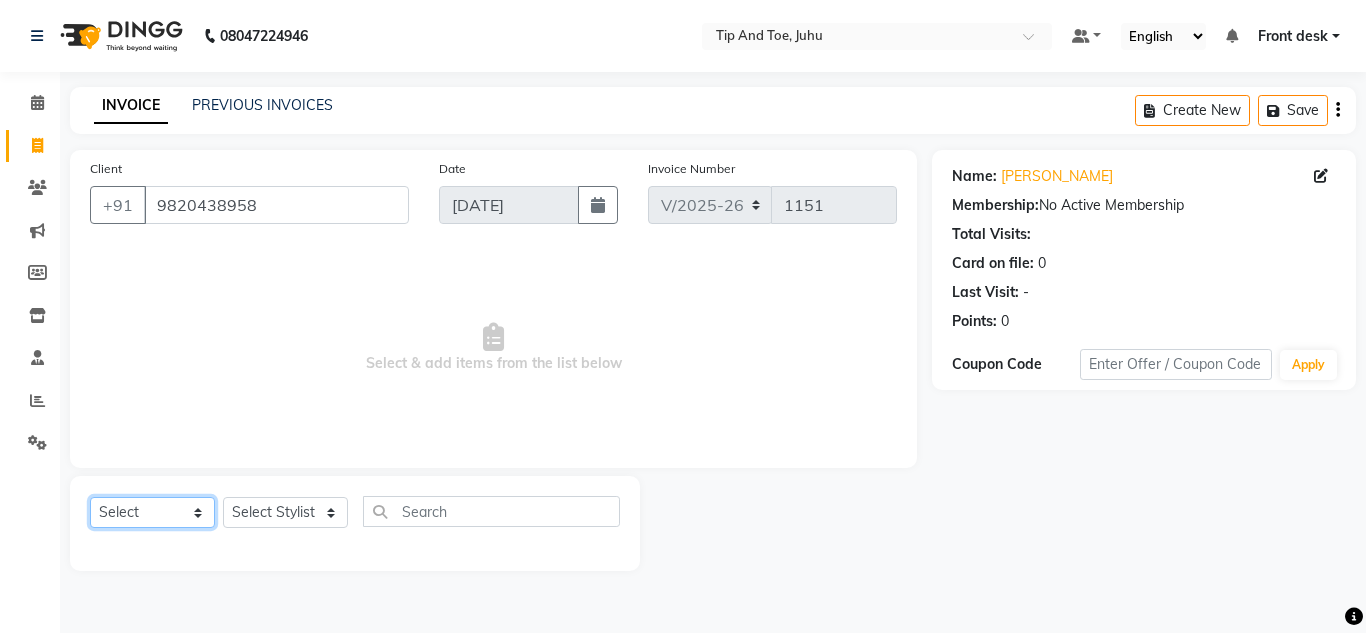 click on "Select  Service  Product  Membership  Package Voucher Prepaid Gift Card" 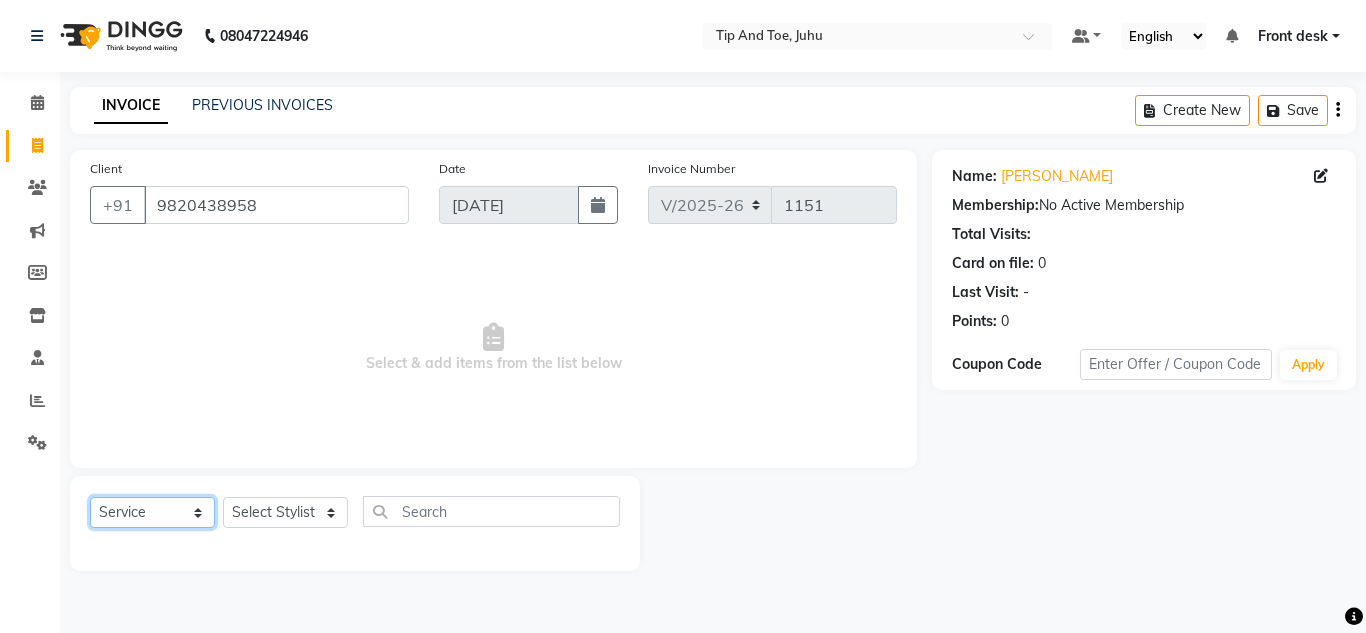 click on "Select  Service  Product  Membership  Package Voucher Prepaid Gift Card" 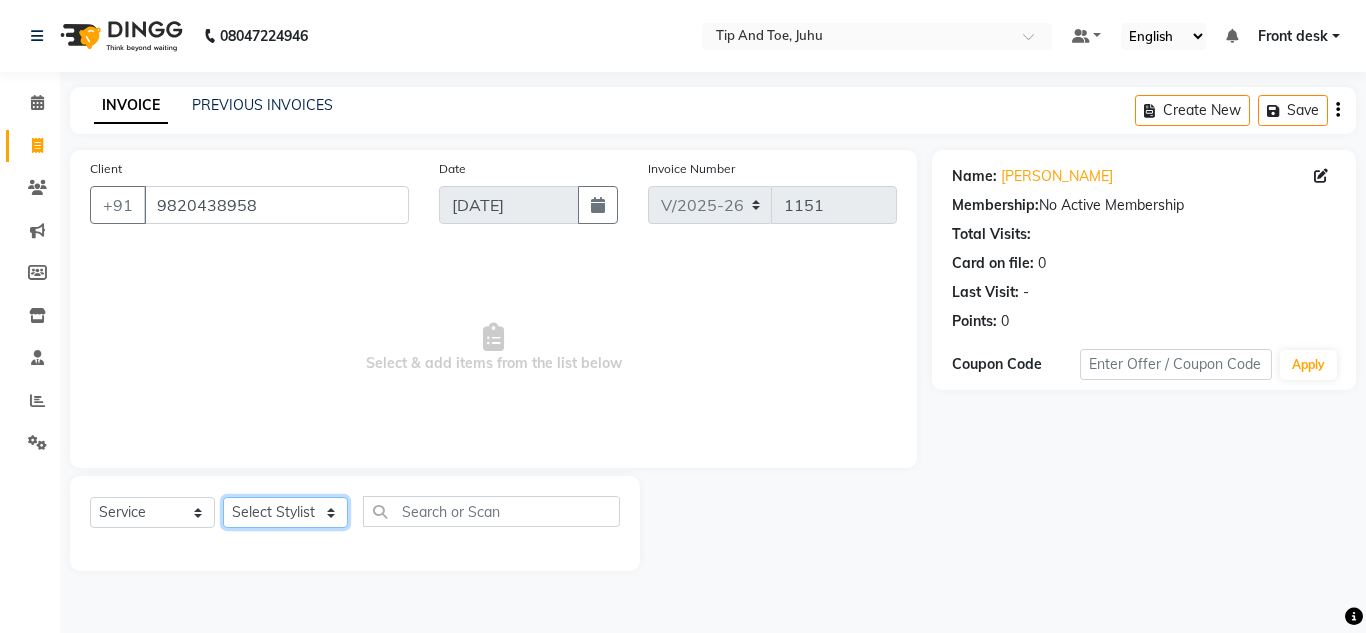 click on "Select Stylist" 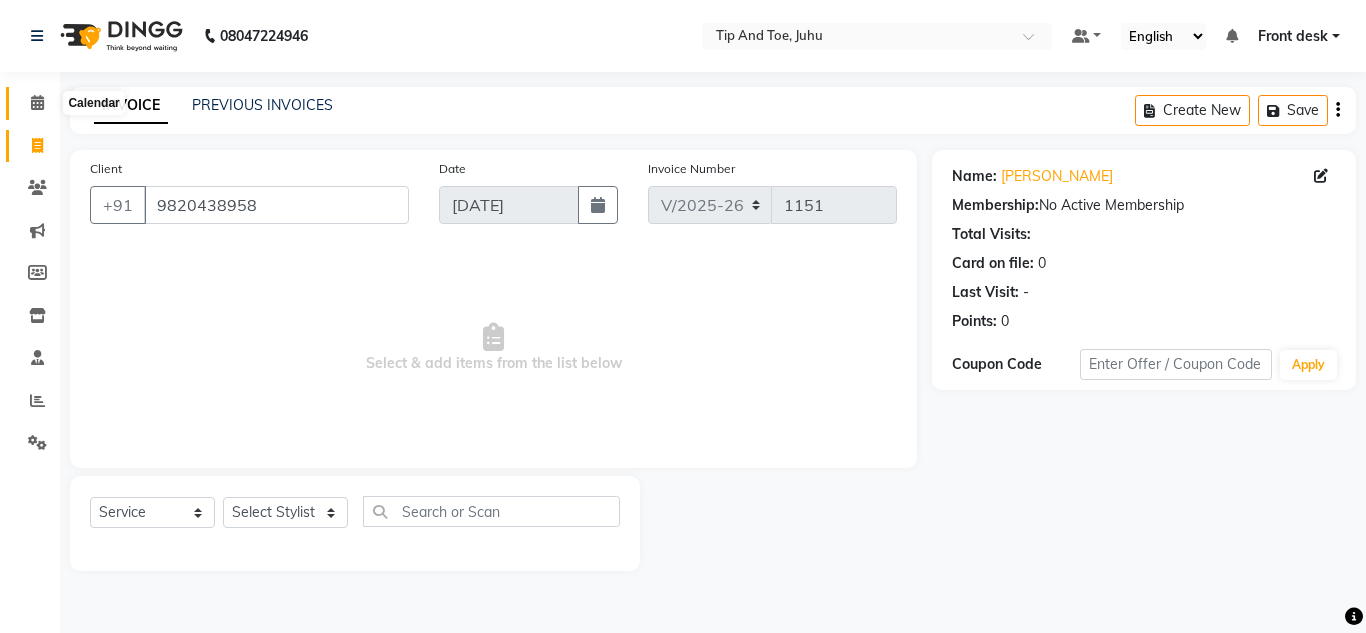 click 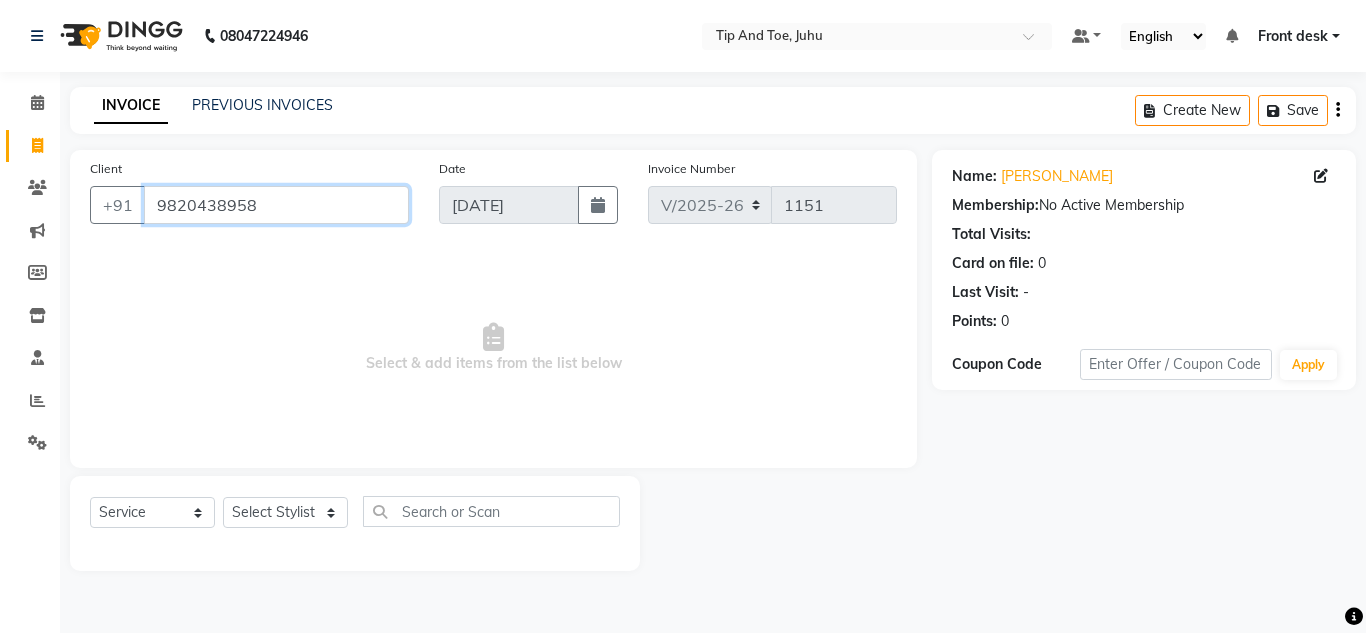 drag, startPoint x: 152, startPoint y: 201, endPoint x: 293, endPoint y: 207, distance: 141.12761 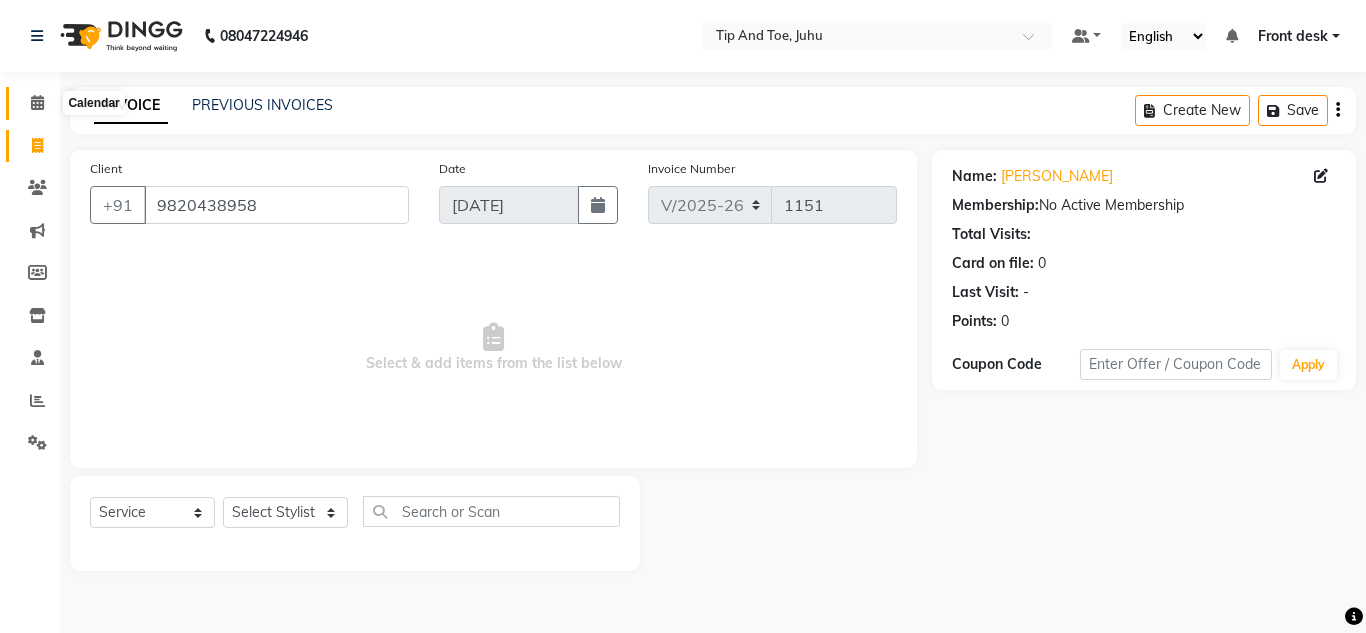 click 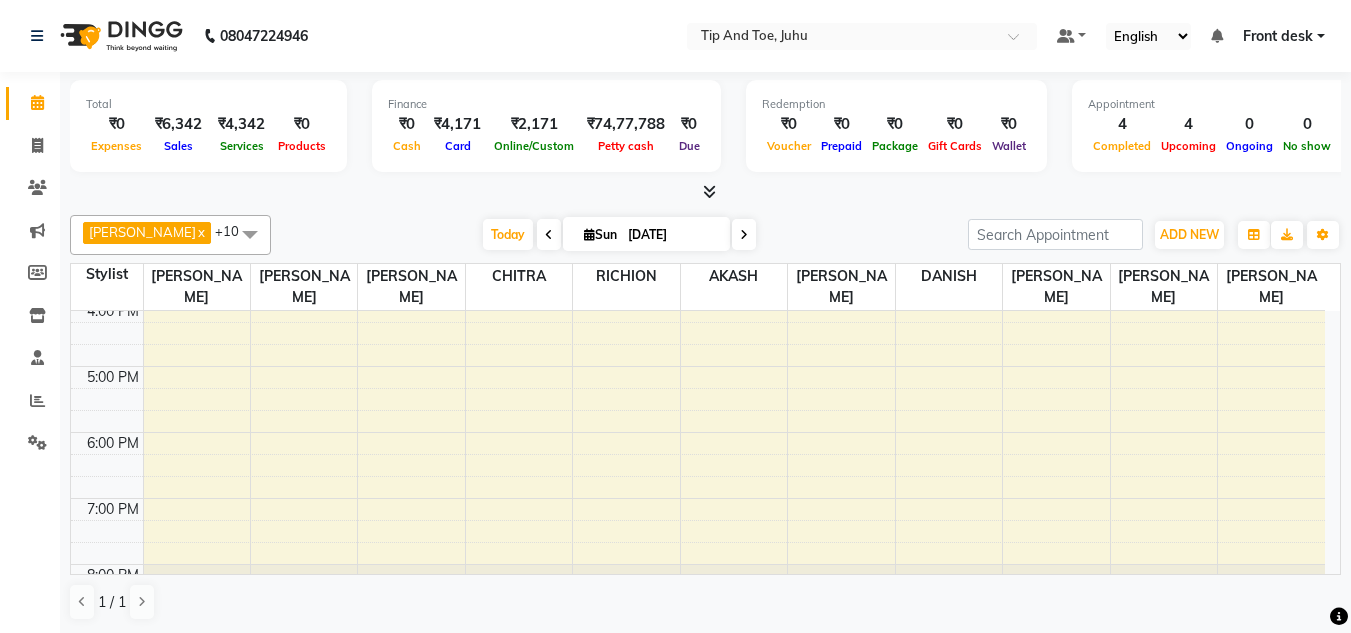 scroll, scrollTop: 290, scrollLeft: 0, axis: vertical 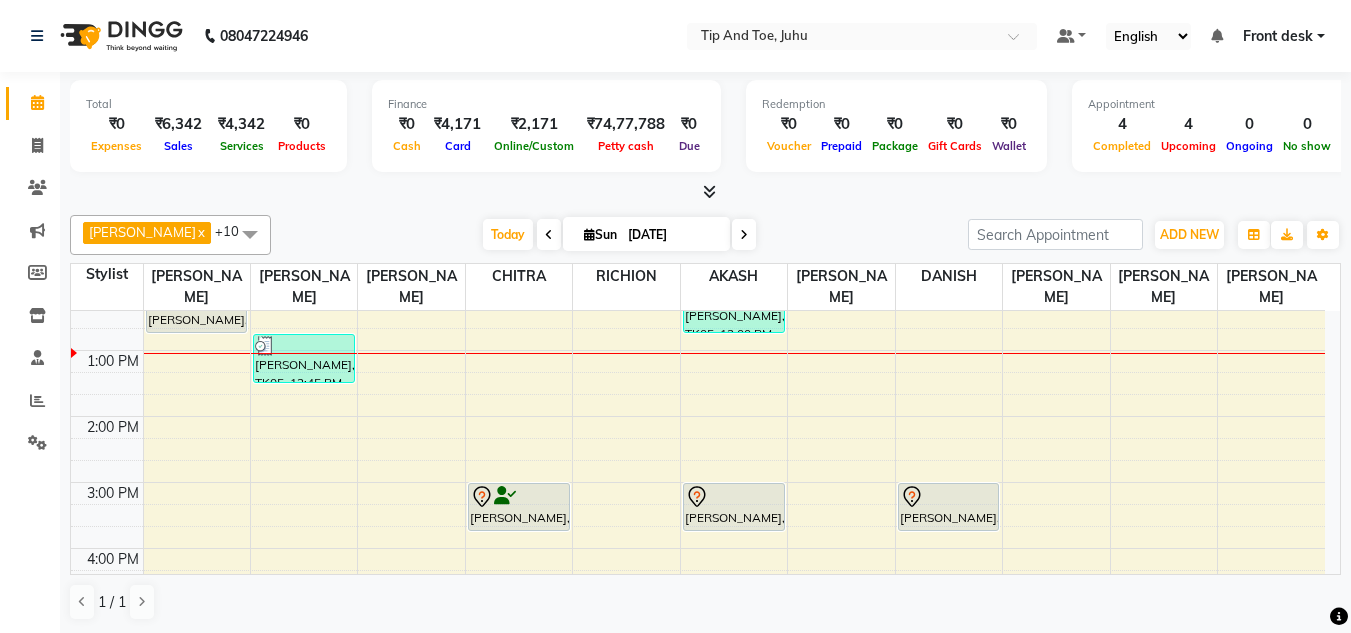 click at bounding box center [250, 234] 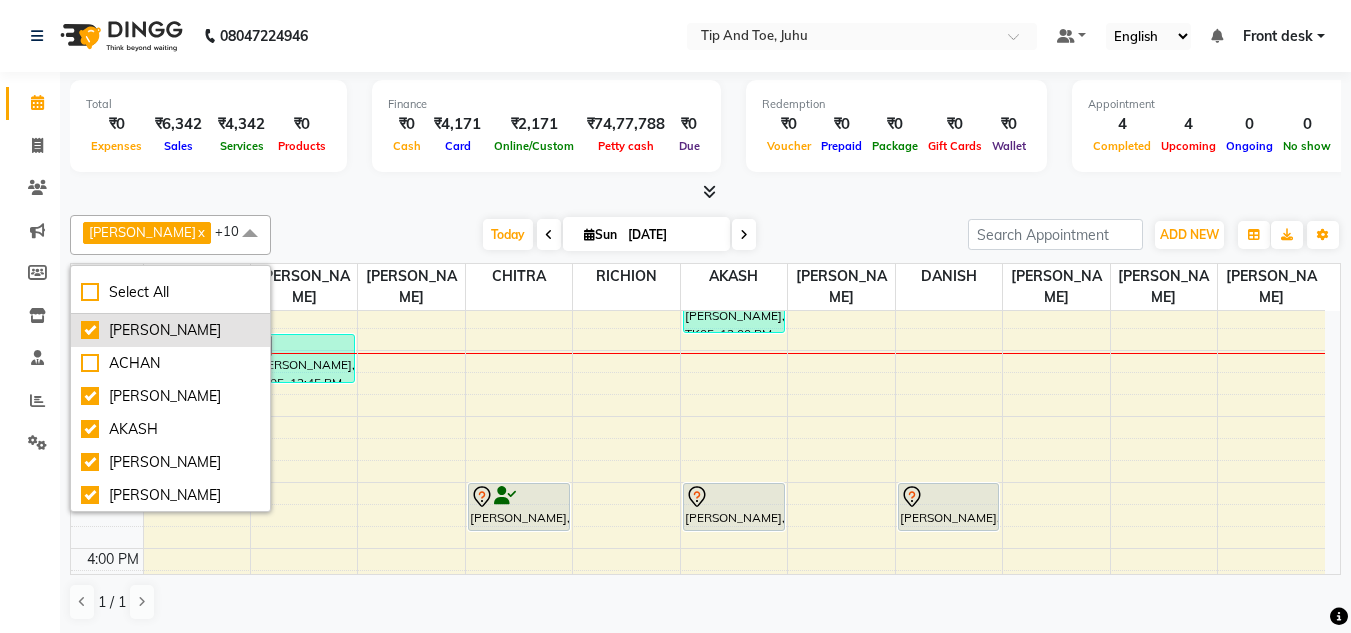 click on "[PERSON_NAME]" at bounding box center [170, 330] 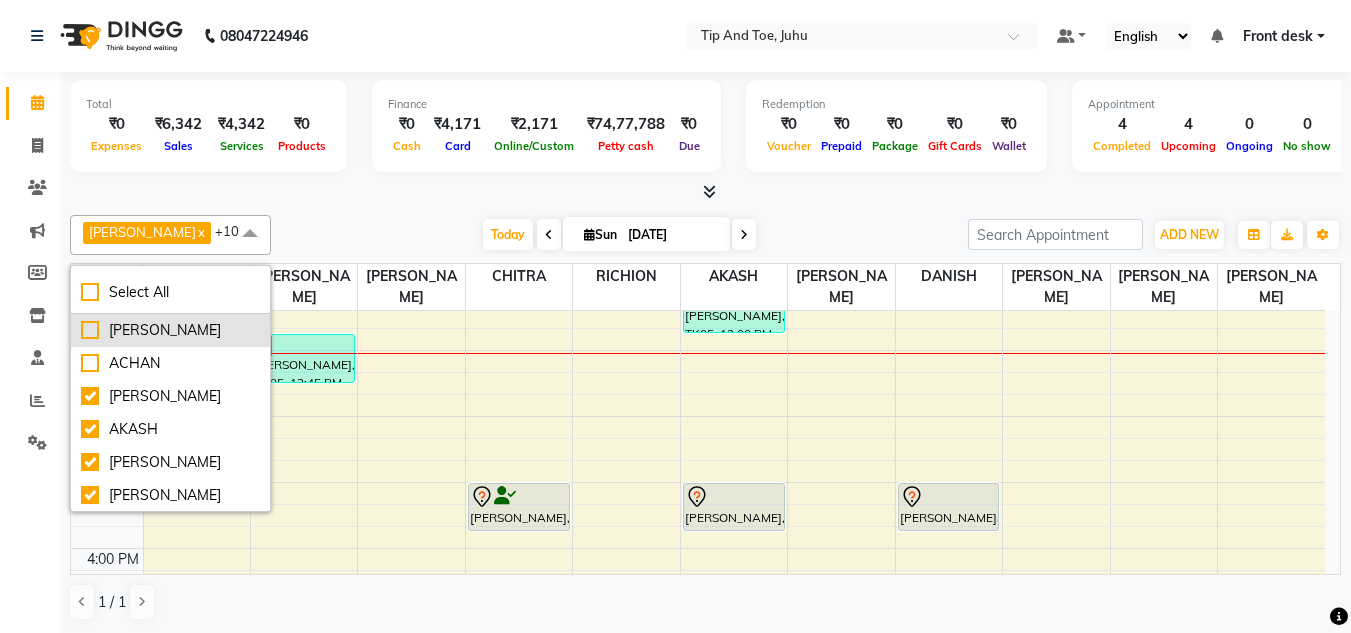 checkbox on "false" 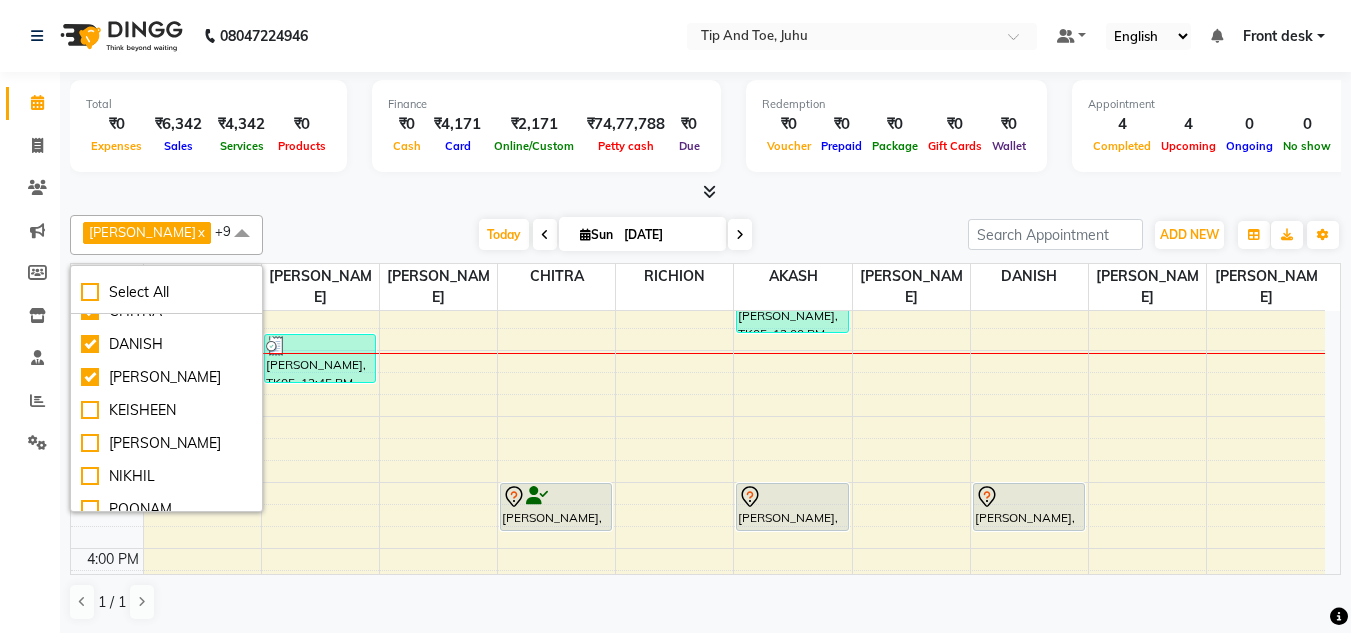 scroll, scrollTop: 463, scrollLeft: 0, axis: vertical 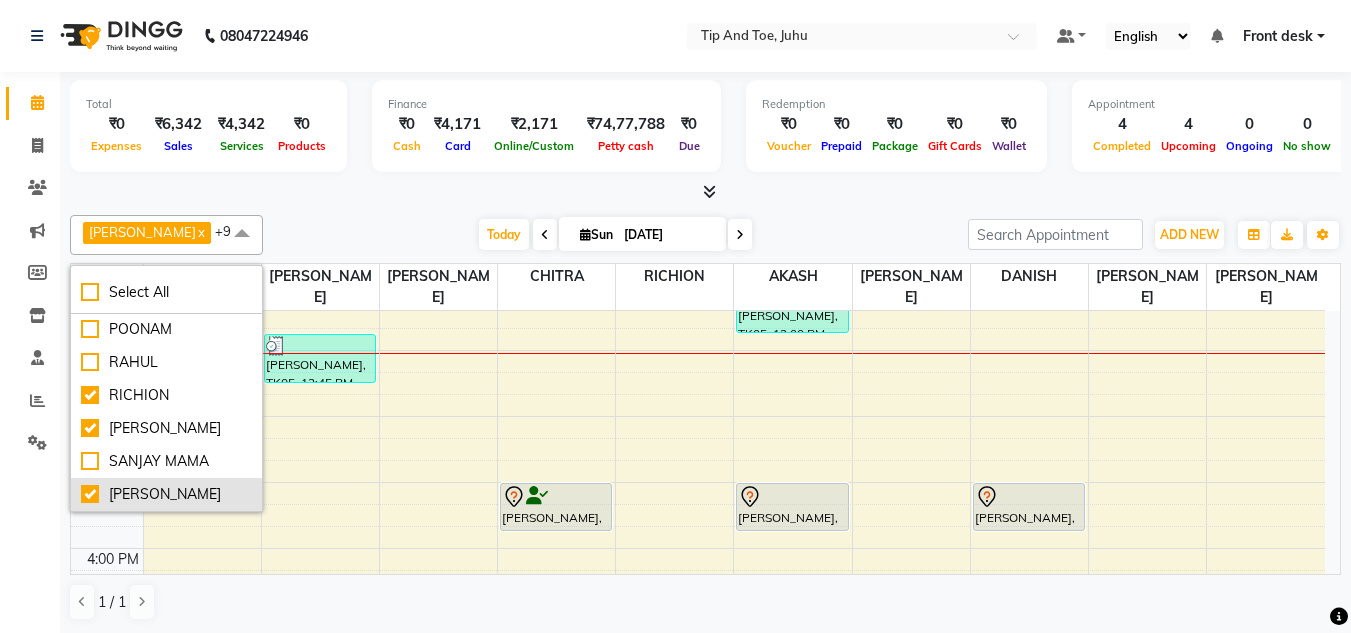 click on "[PERSON_NAME]" at bounding box center [166, 494] 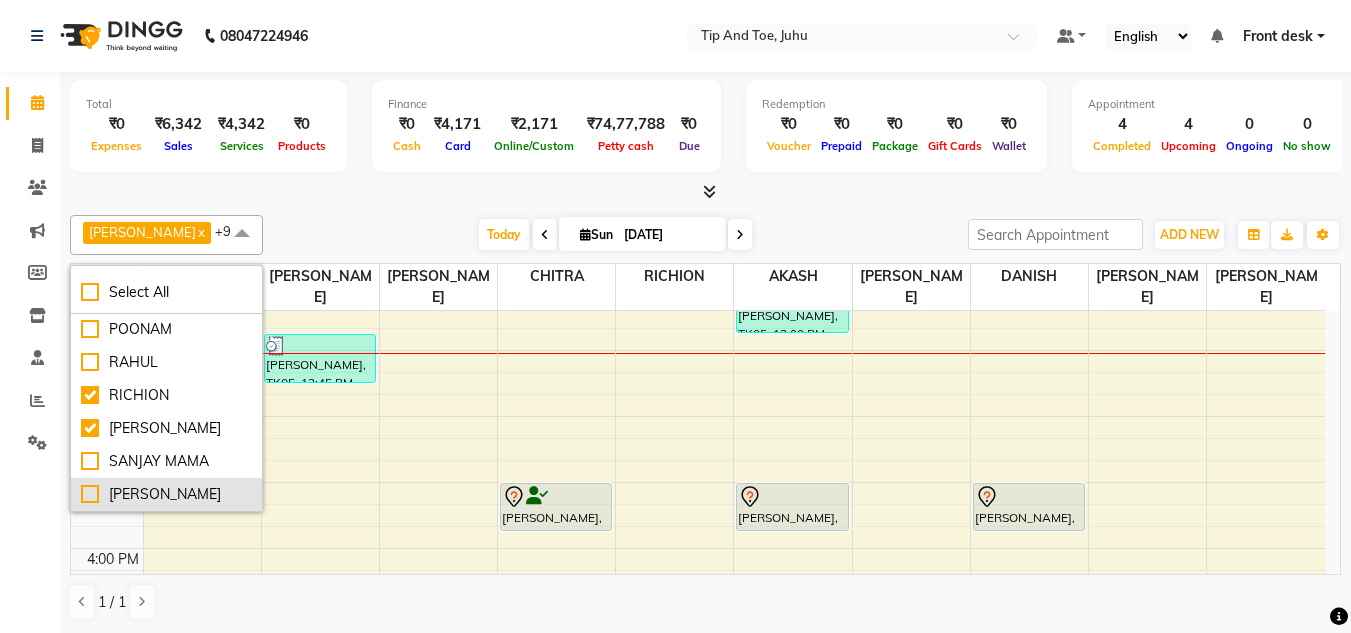 checkbox on "false" 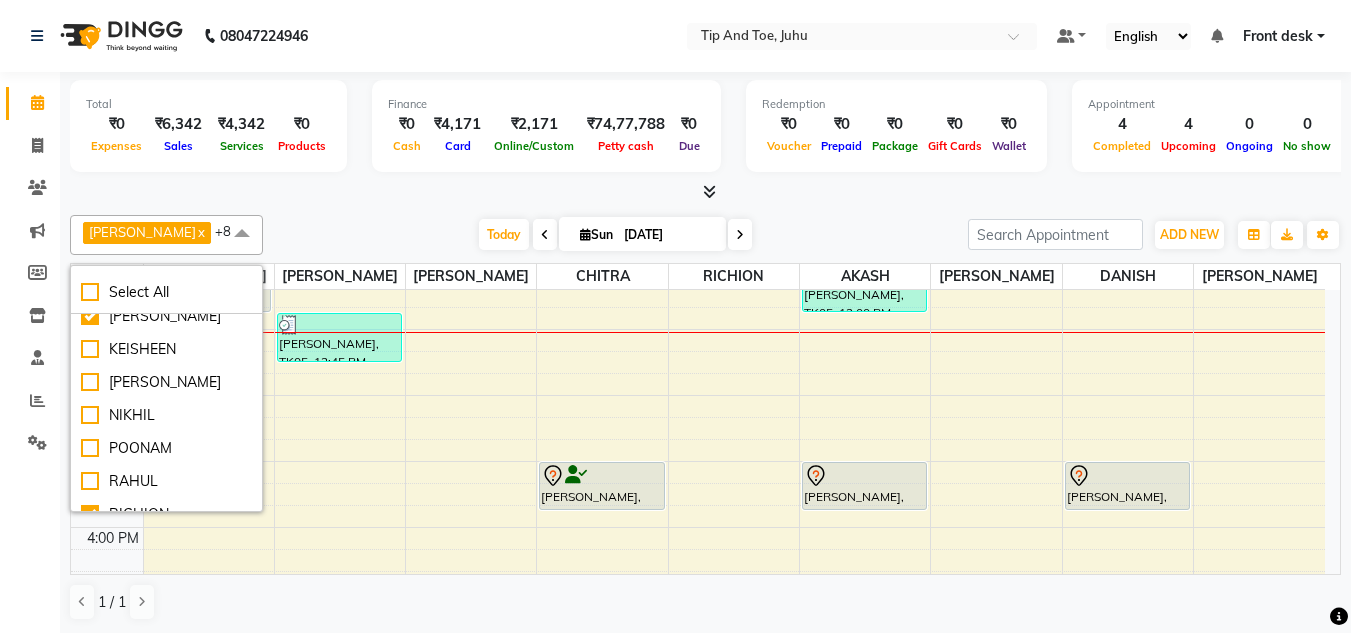 scroll, scrollTop: 336, scrollLeft: 0, axis: vertical 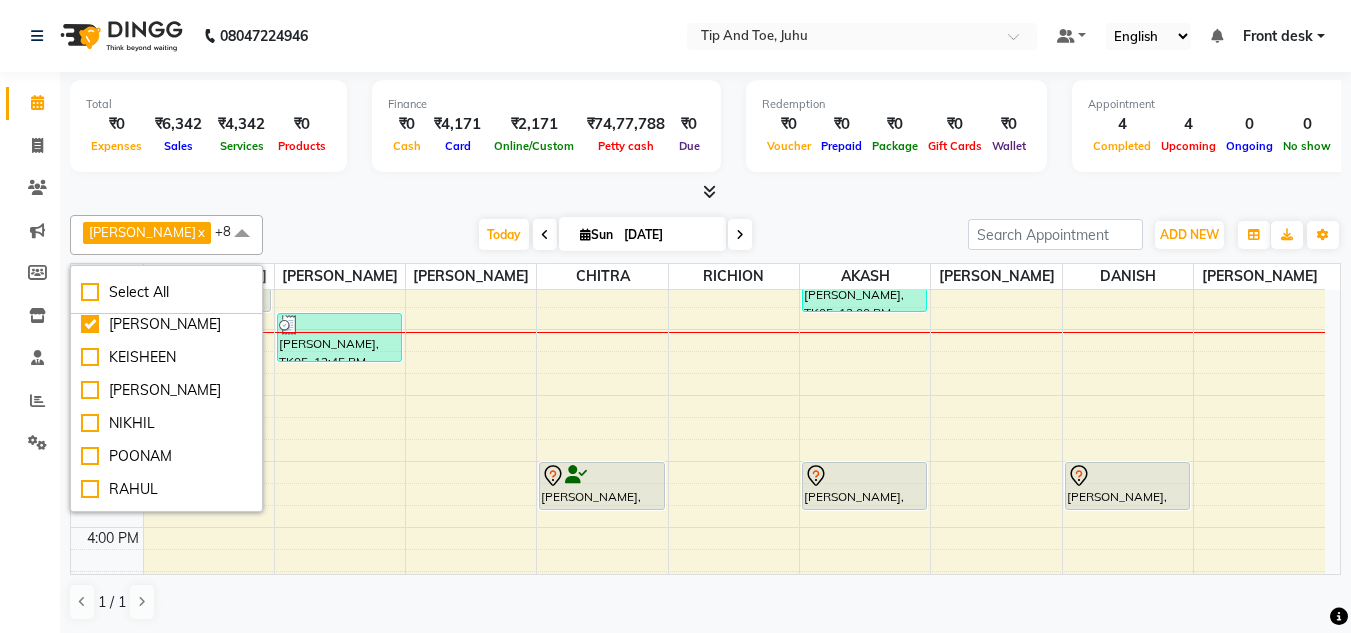 click on "Today  Sun 13-07-2025" at bounding box center [615, 235] 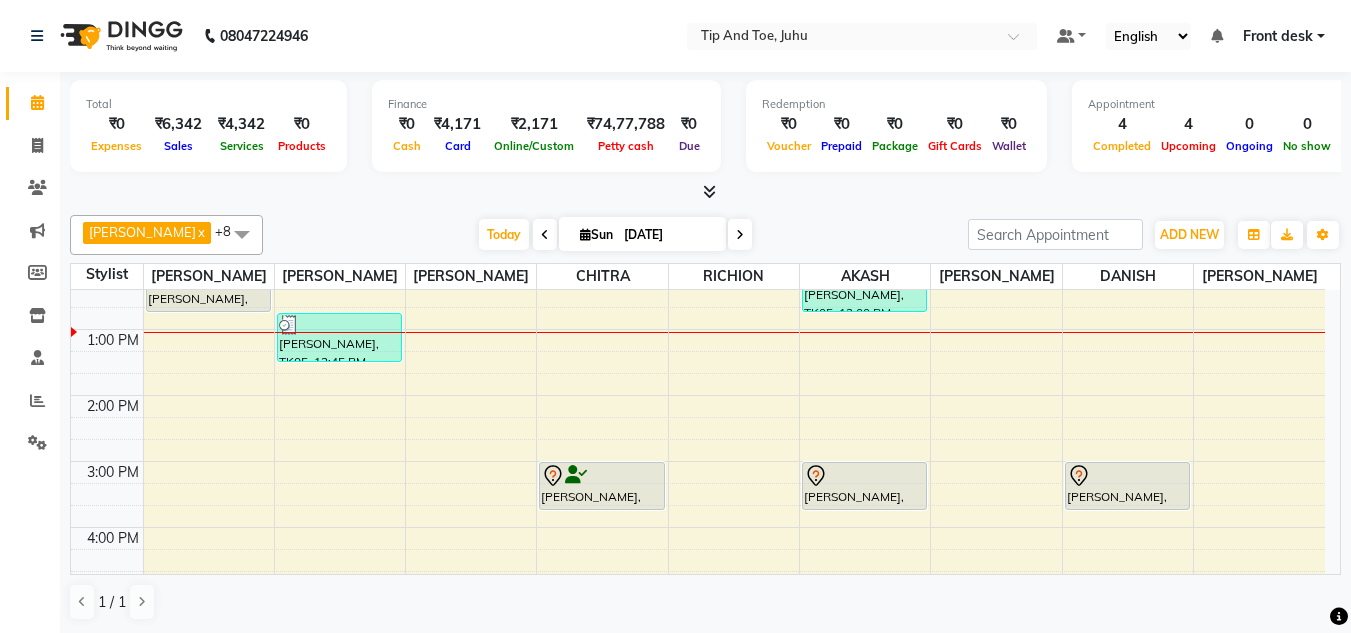click at bounding box center (242, 234) 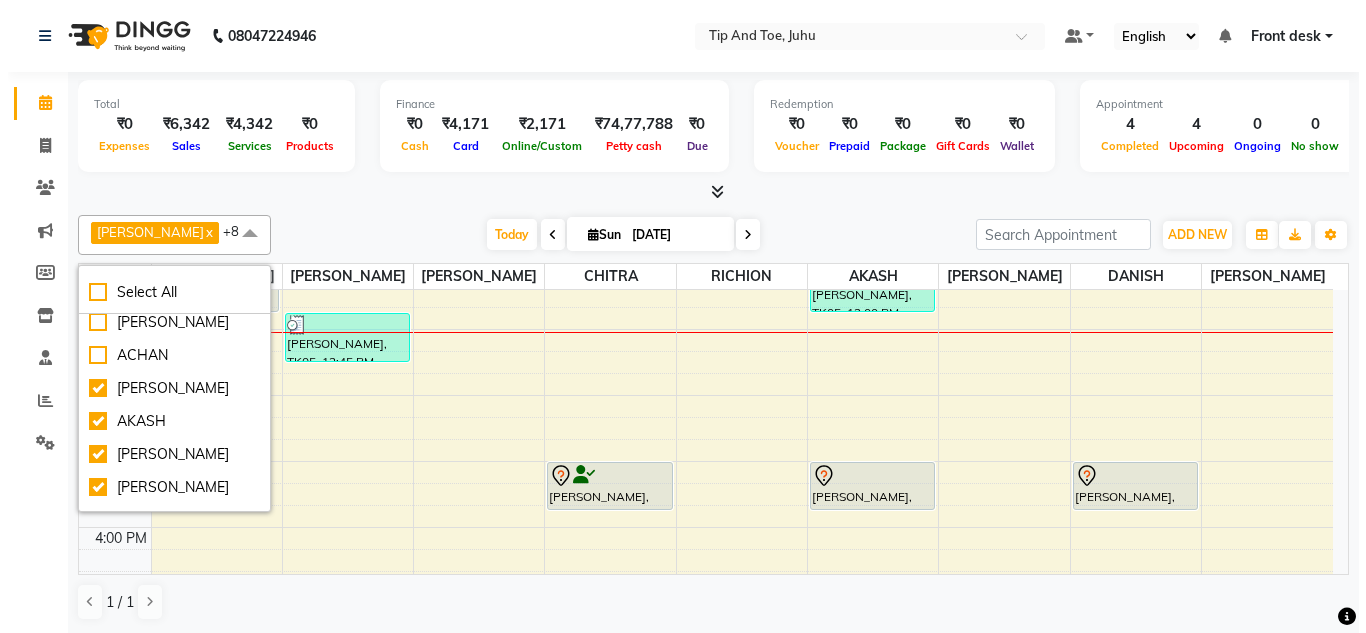 scroll, scrollTop: 90, scrollLeft: 0, axis: vertical 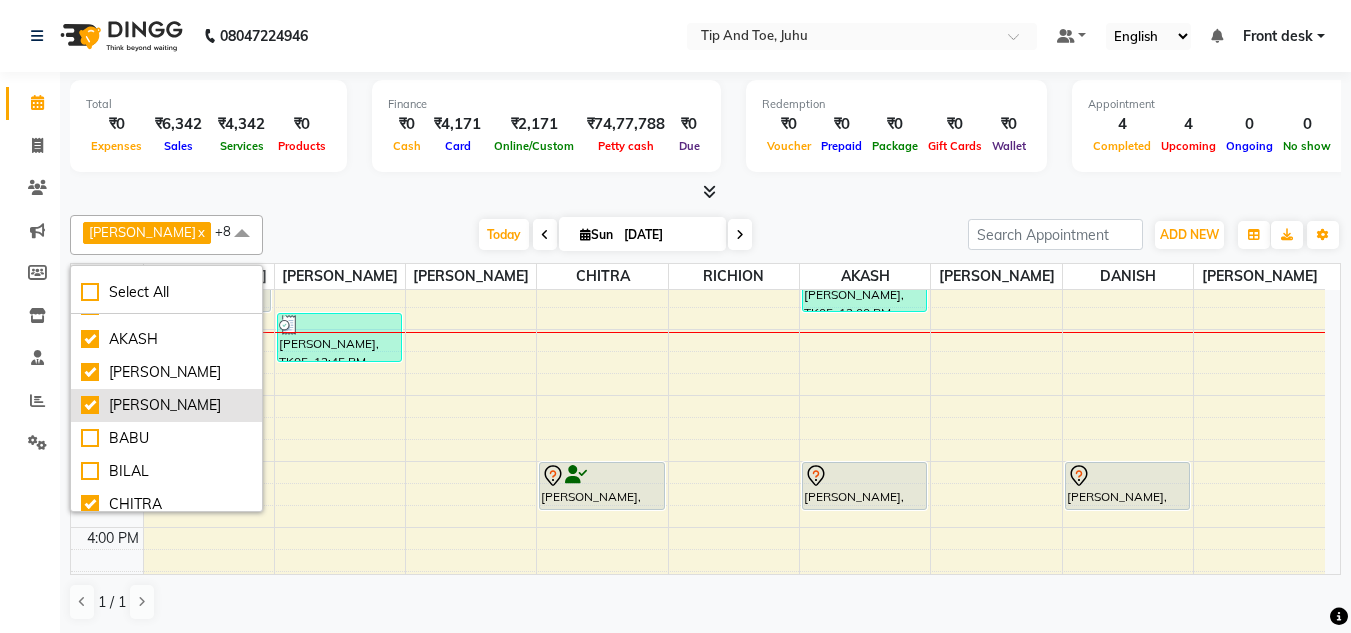 click on "[PERSON_NAME]" at bounding box center [166, 405] 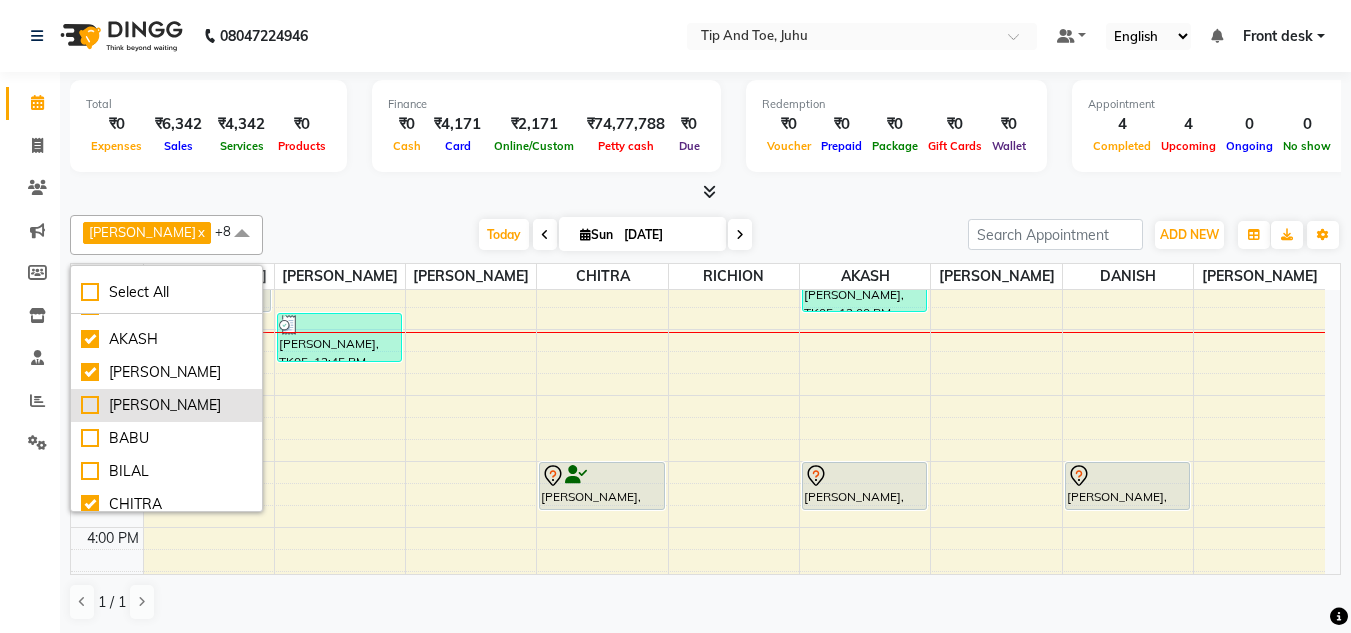 checkbox on "false" 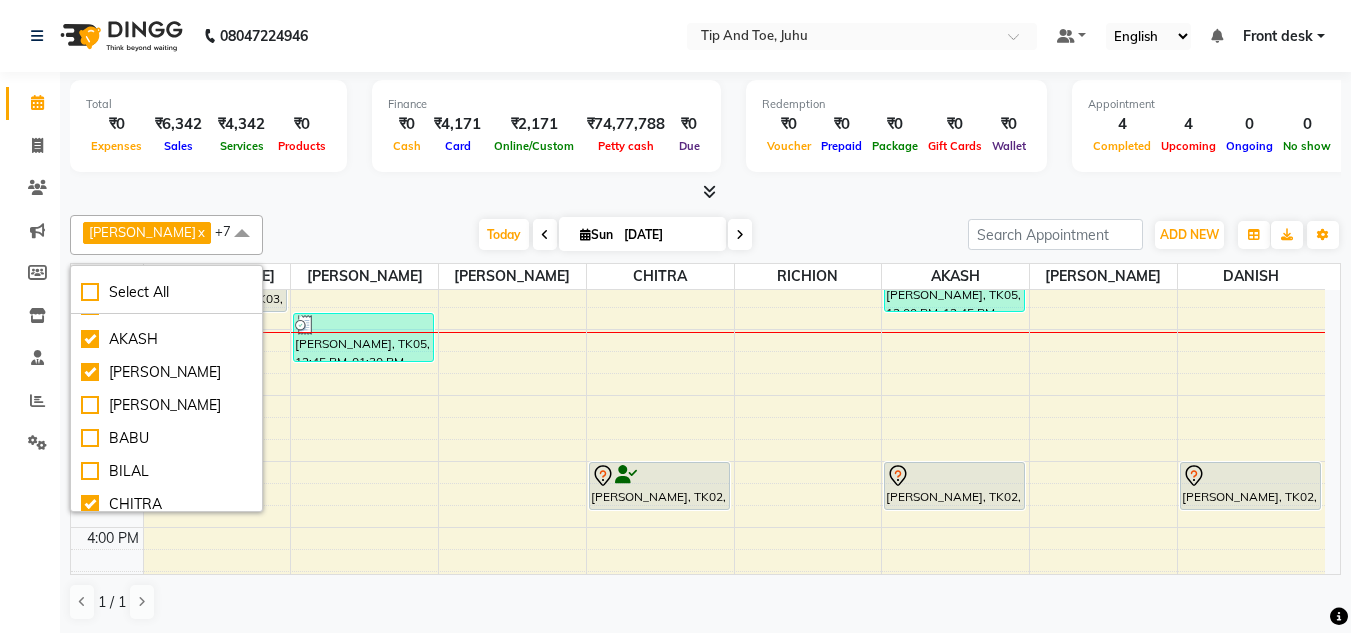 click at bounding box center (705, 192) 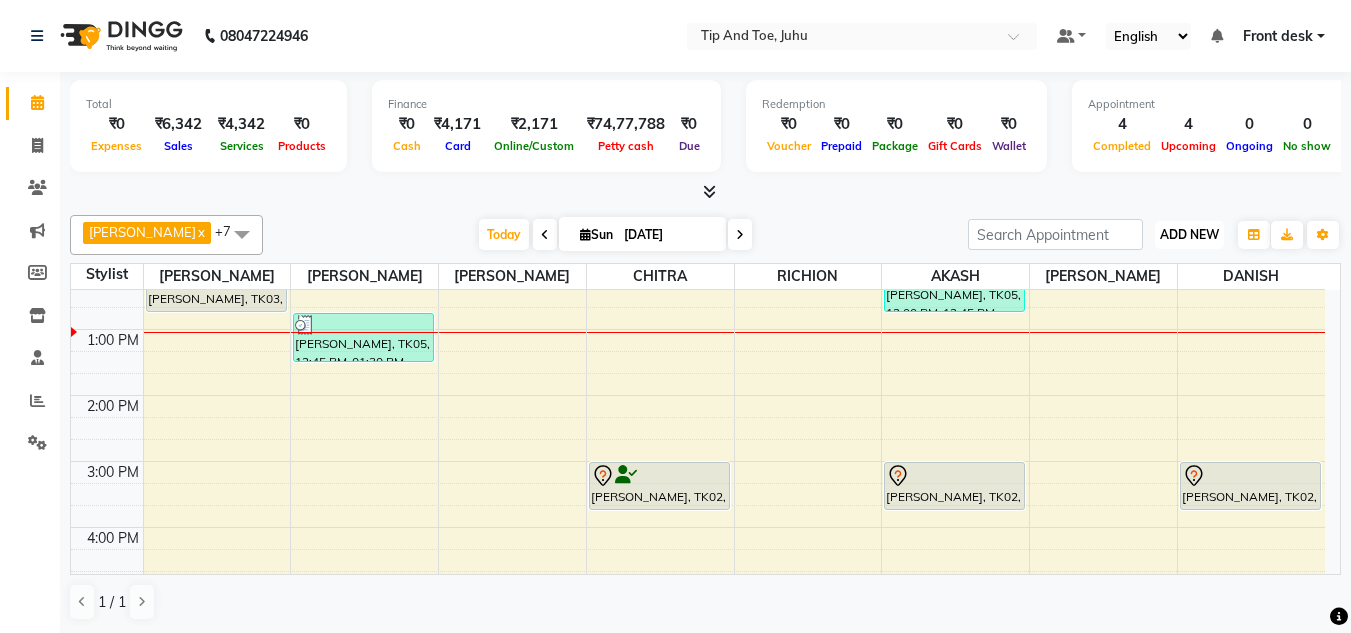 click on "ADD NEW" at bounding box center [1189, 234] 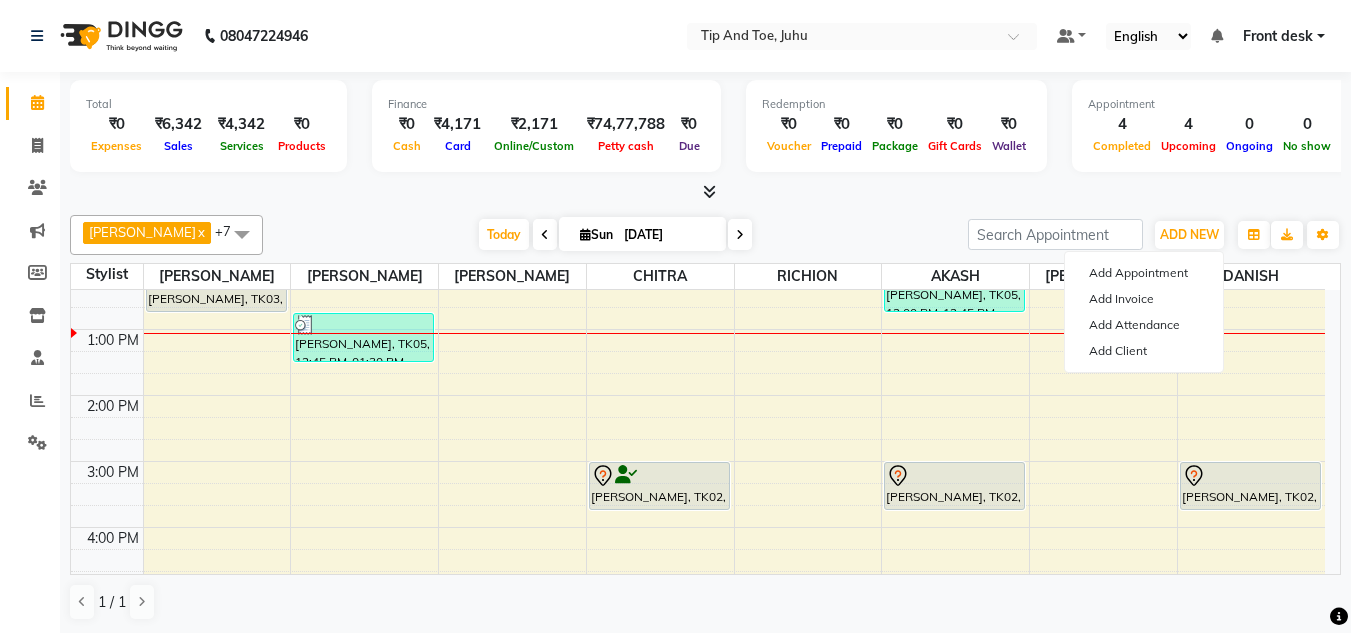 click at bounding box center [242, 234] 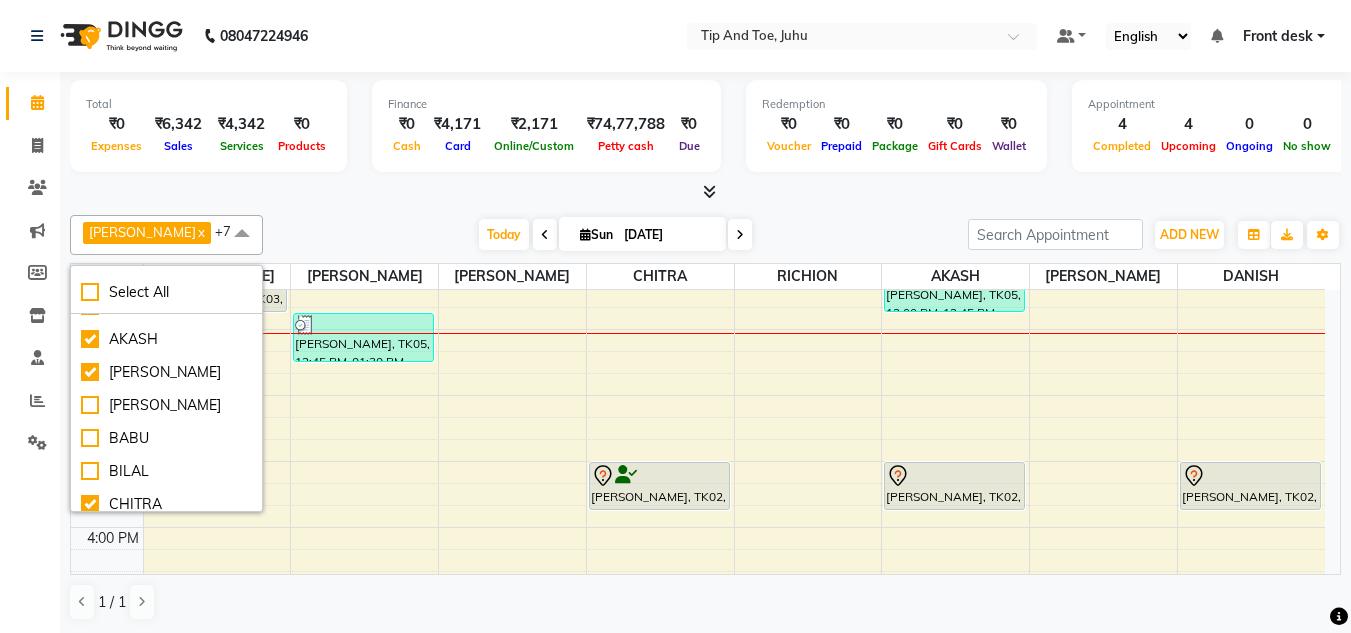 click at bounding box center (242, 234) 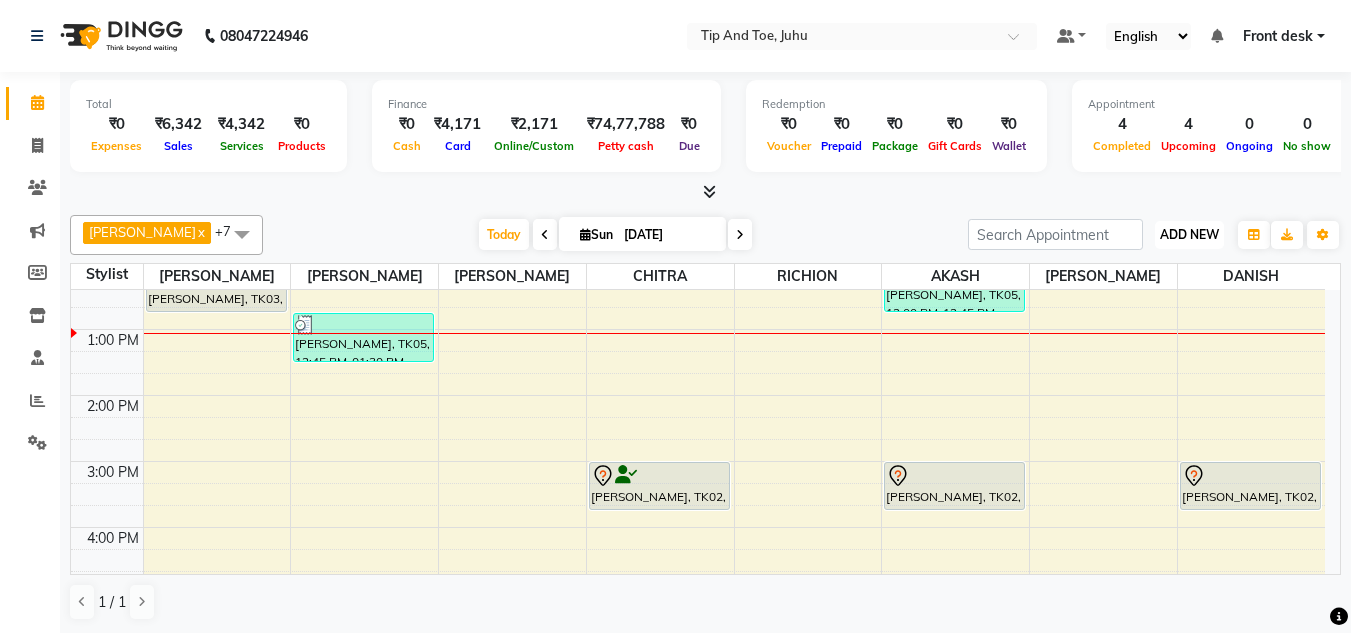 click on "ADD NEW" at bounding box center (1189, 234) 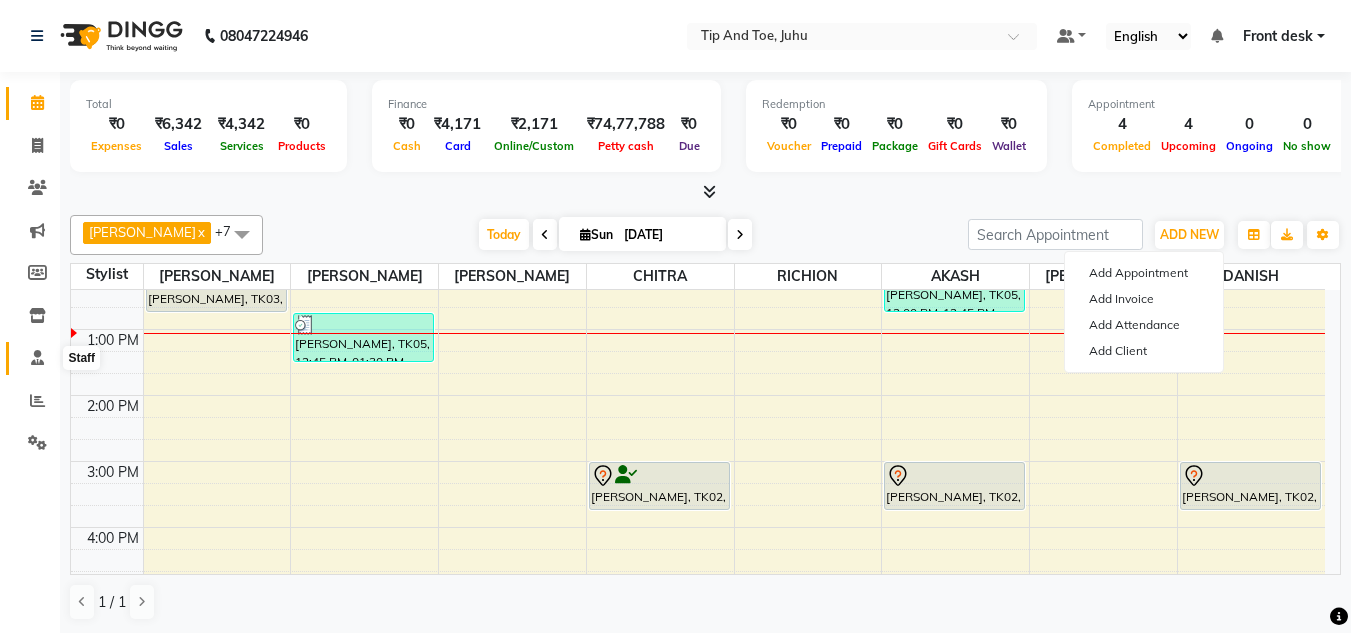 click 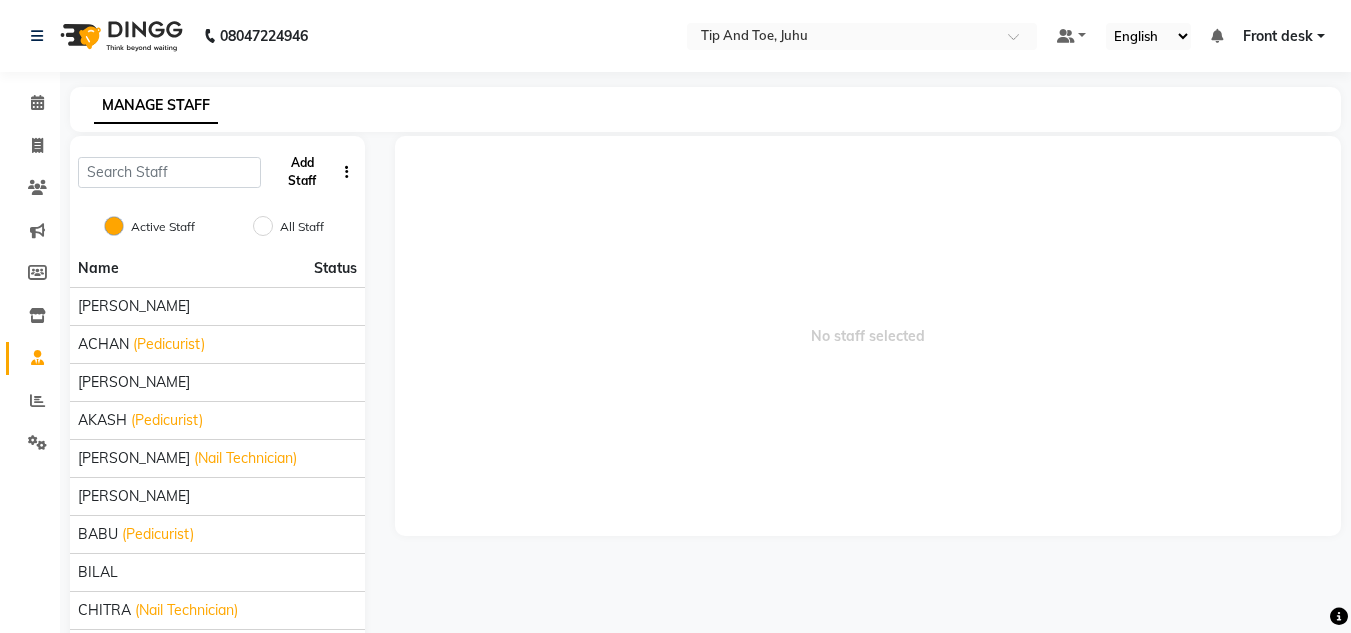 click on "Add Staff" 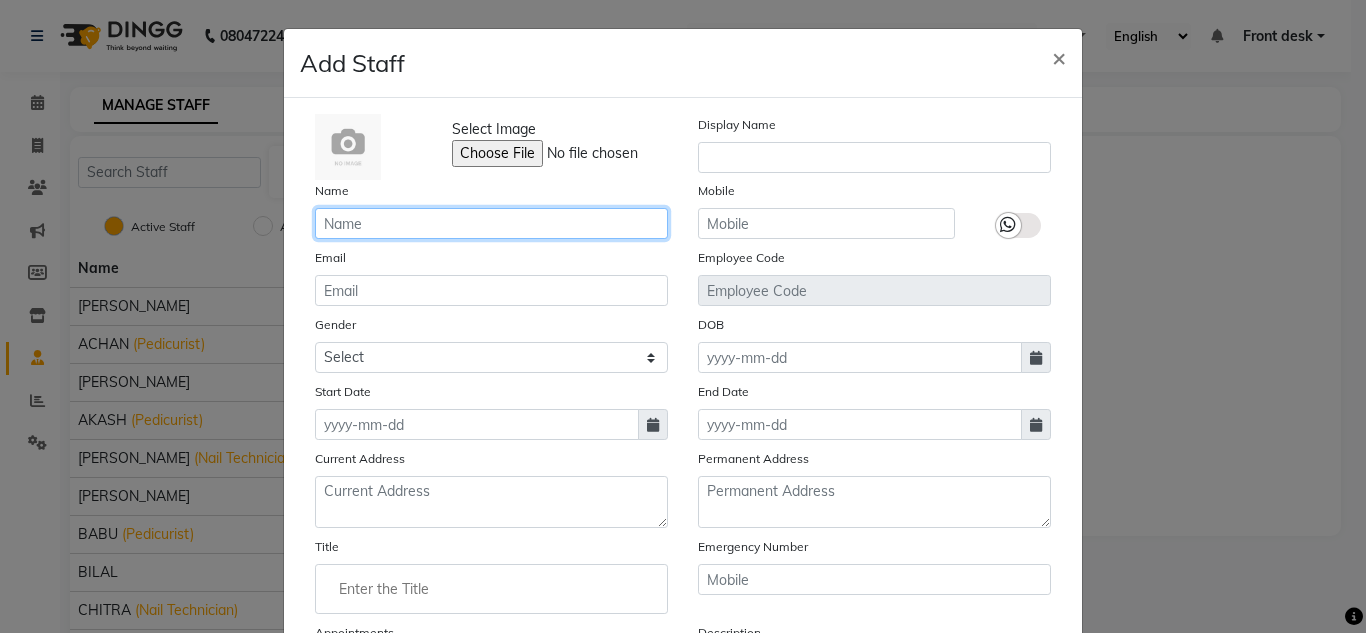 click 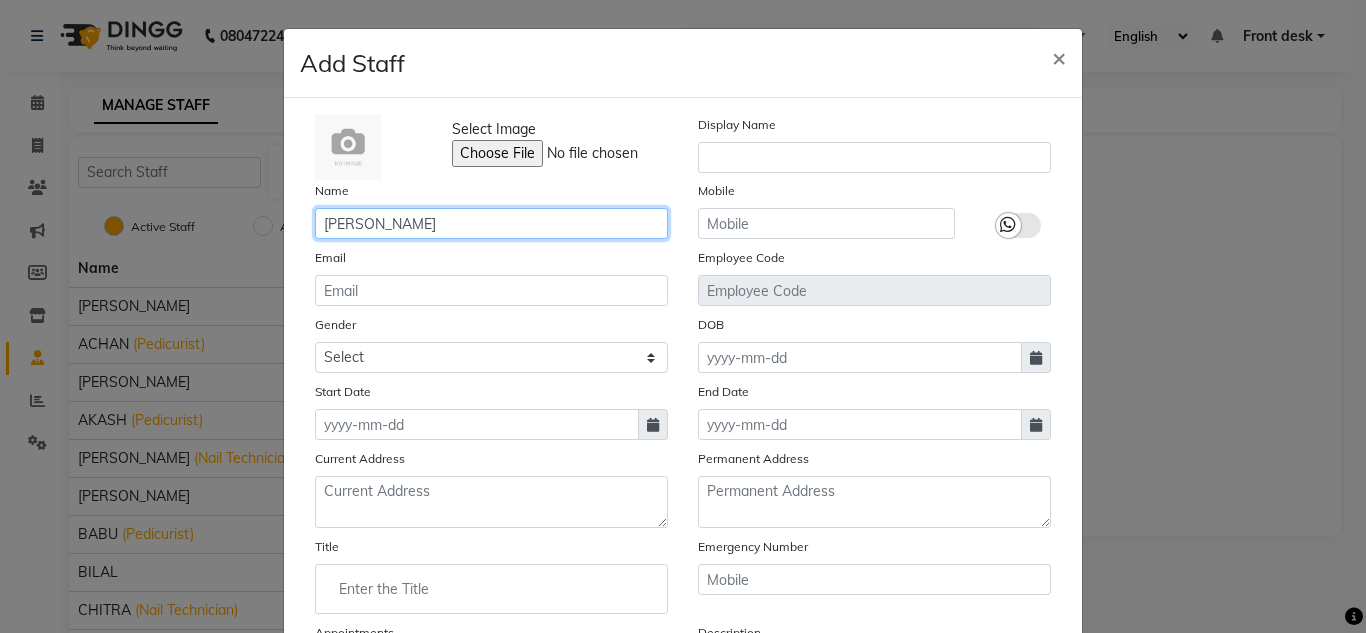 type on "[PERSON_NAME]" 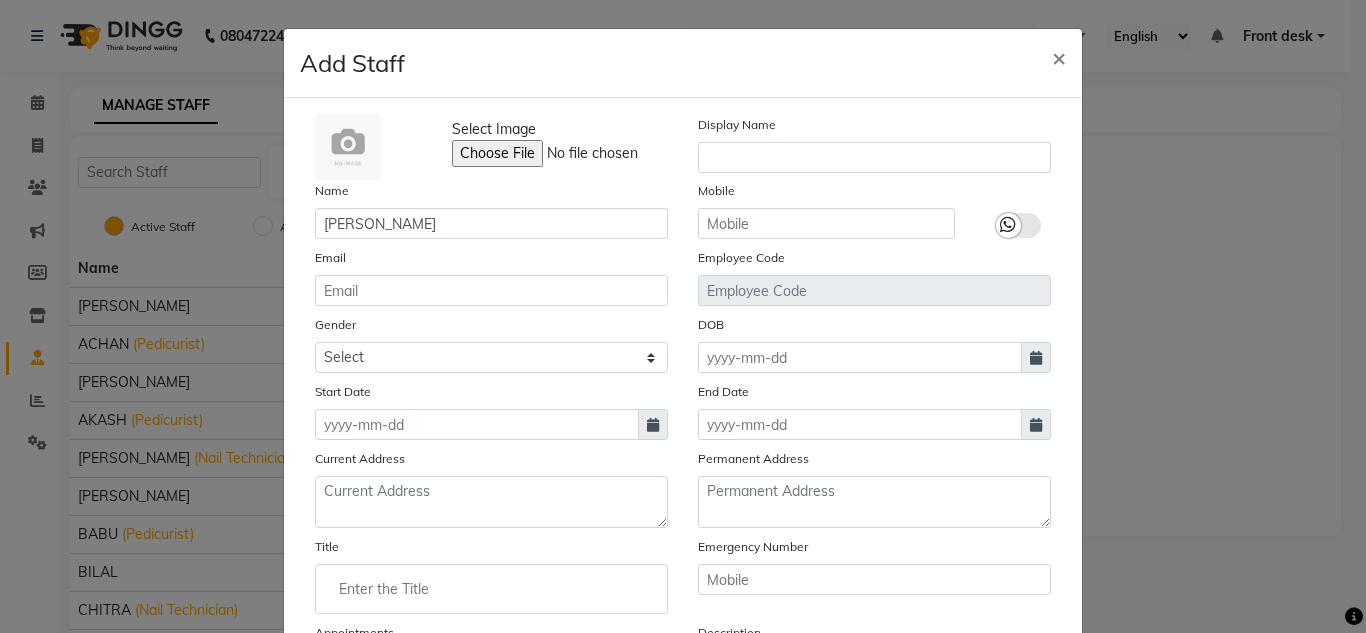 click on "Select Image  Display Name Name NISHANT Mobile Email Employee Code Gender Select Male Female Other Prefer Not To Say DOB Start Date End Date Current Address Permanent Address Title Emergency Number Appointments Enable Description Daily SMS Daily Email" 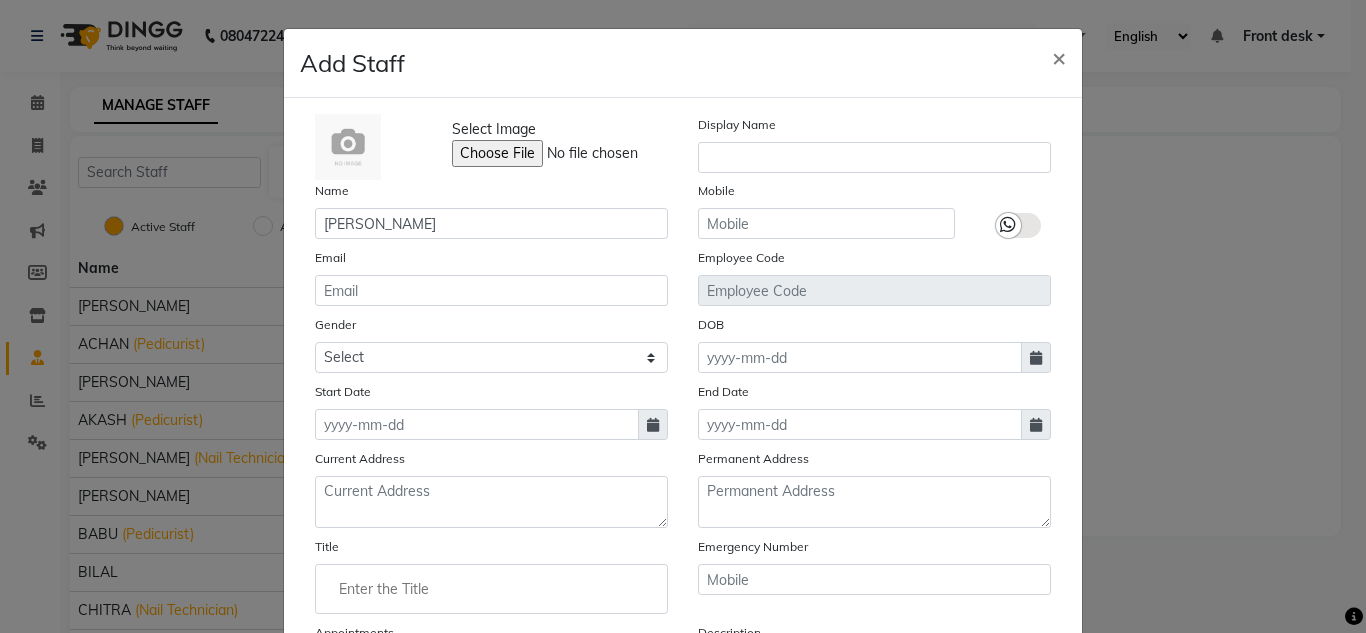 click 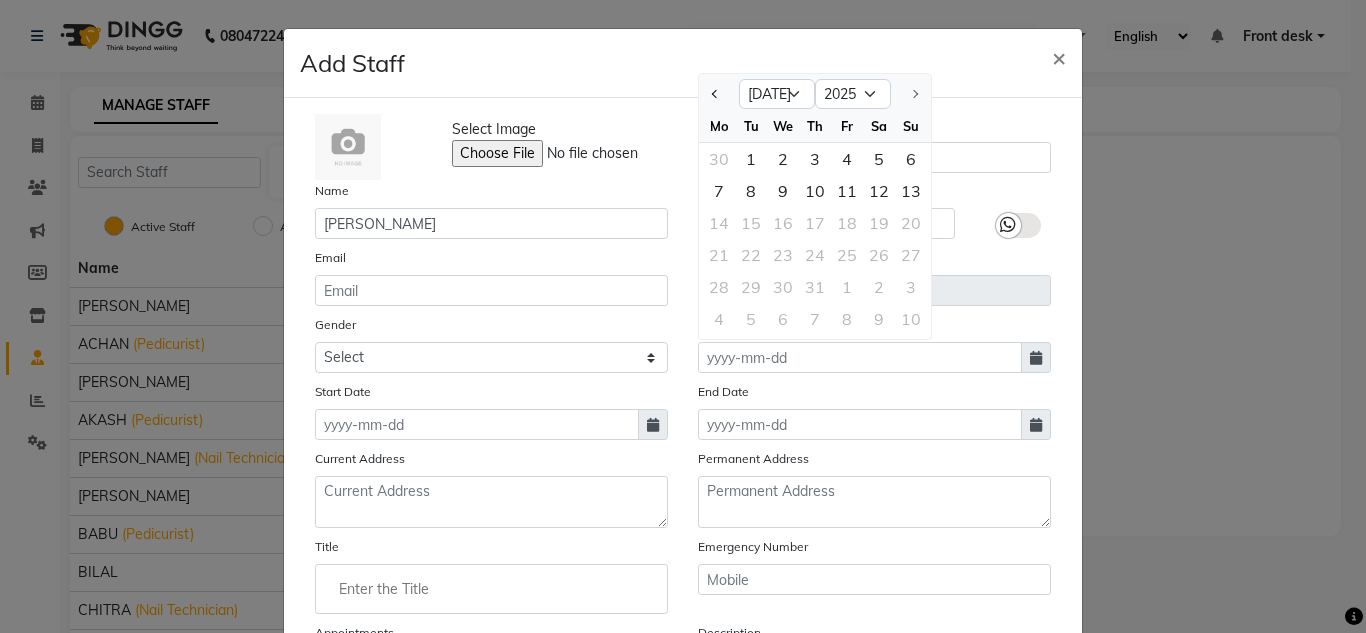 click 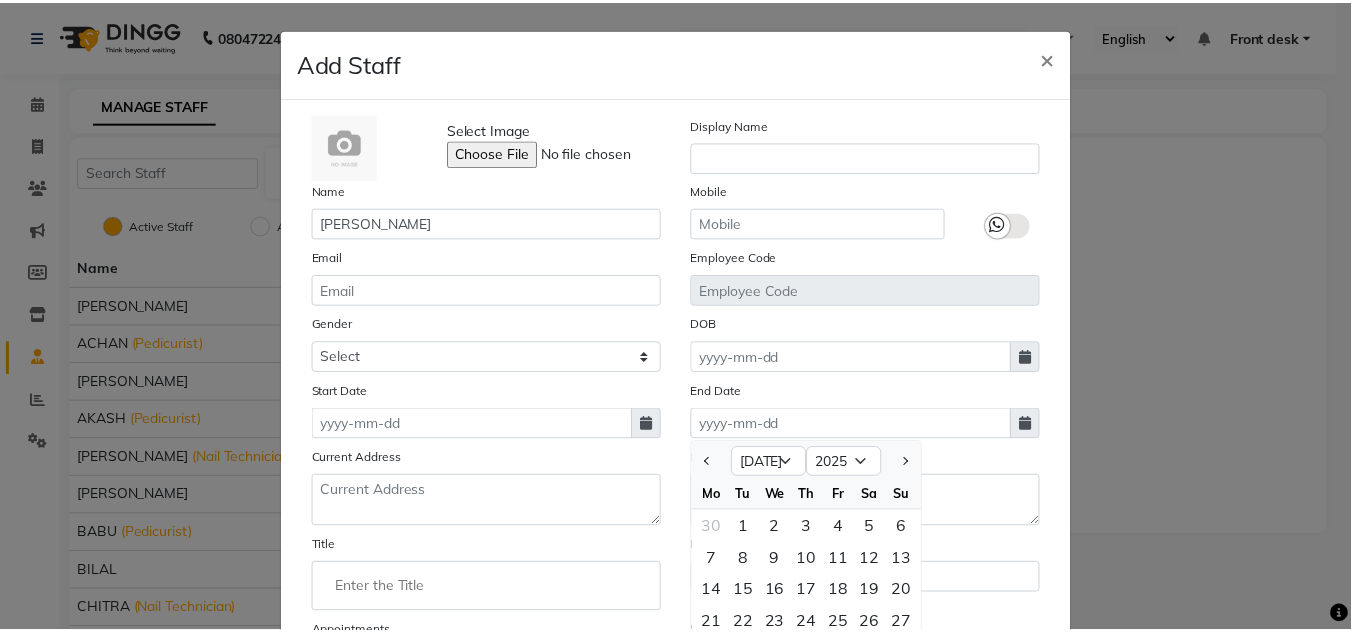 scroll, scrollTop: 249, scrollLeft: 0, axis: vertical 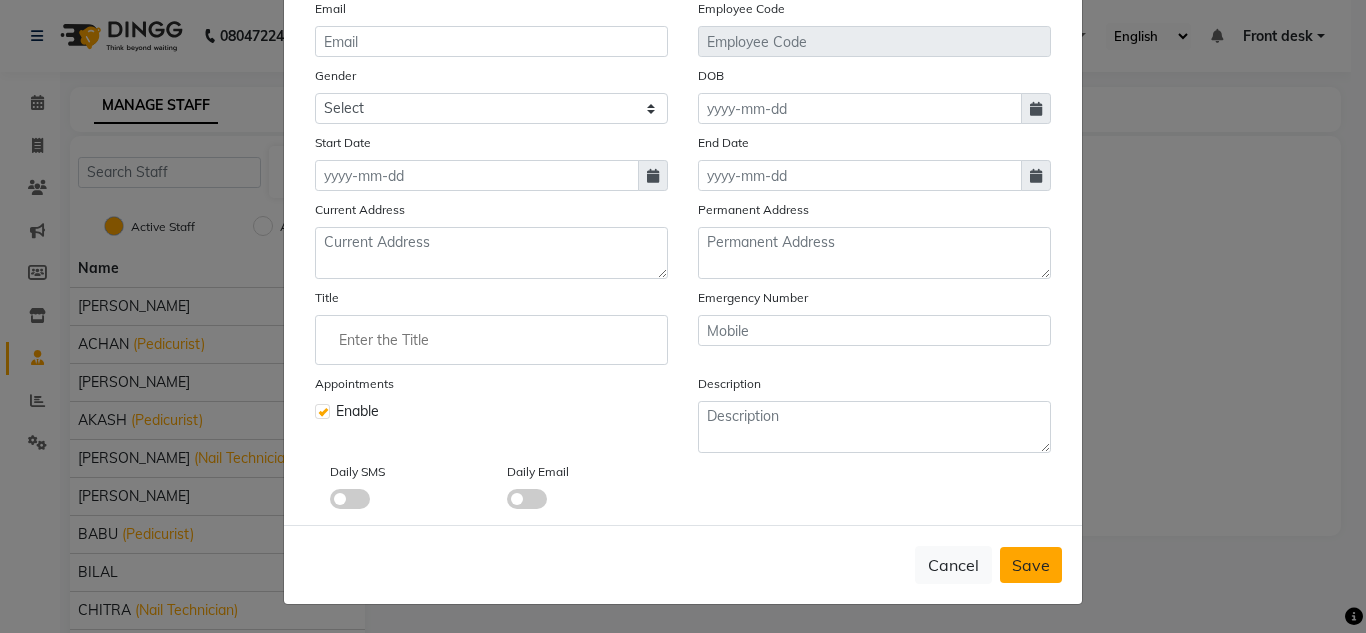 click on "Save" at bounding box center [1031, 565] 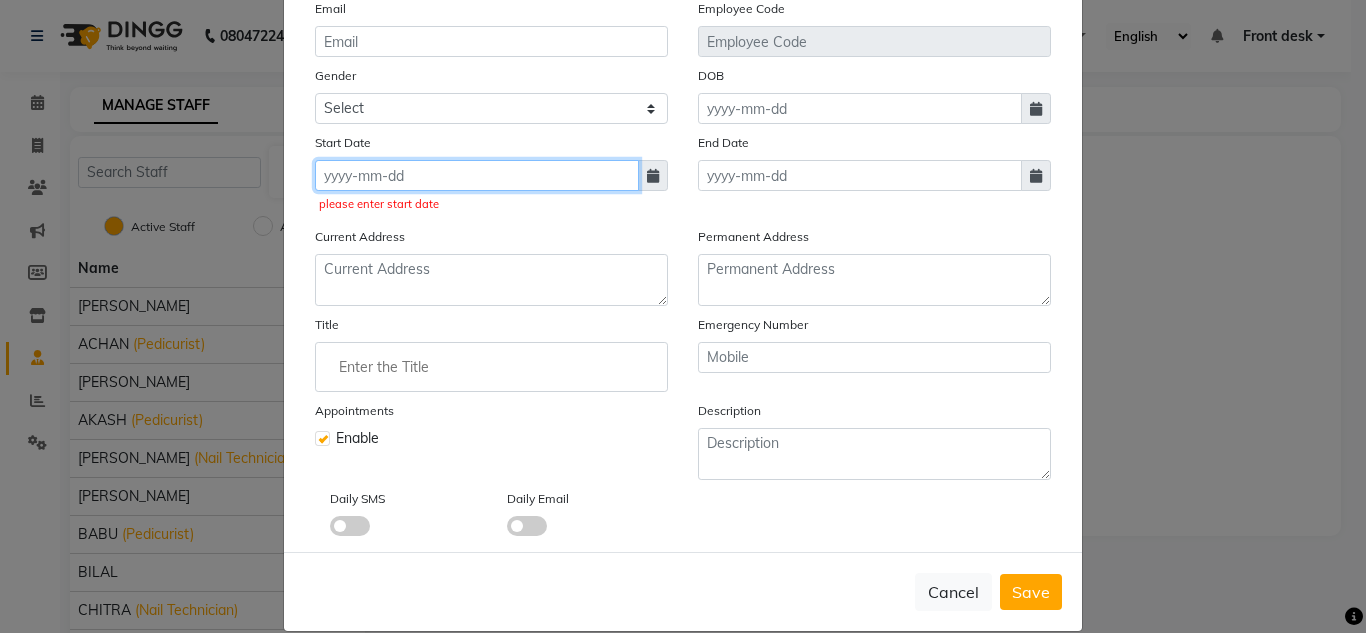 click 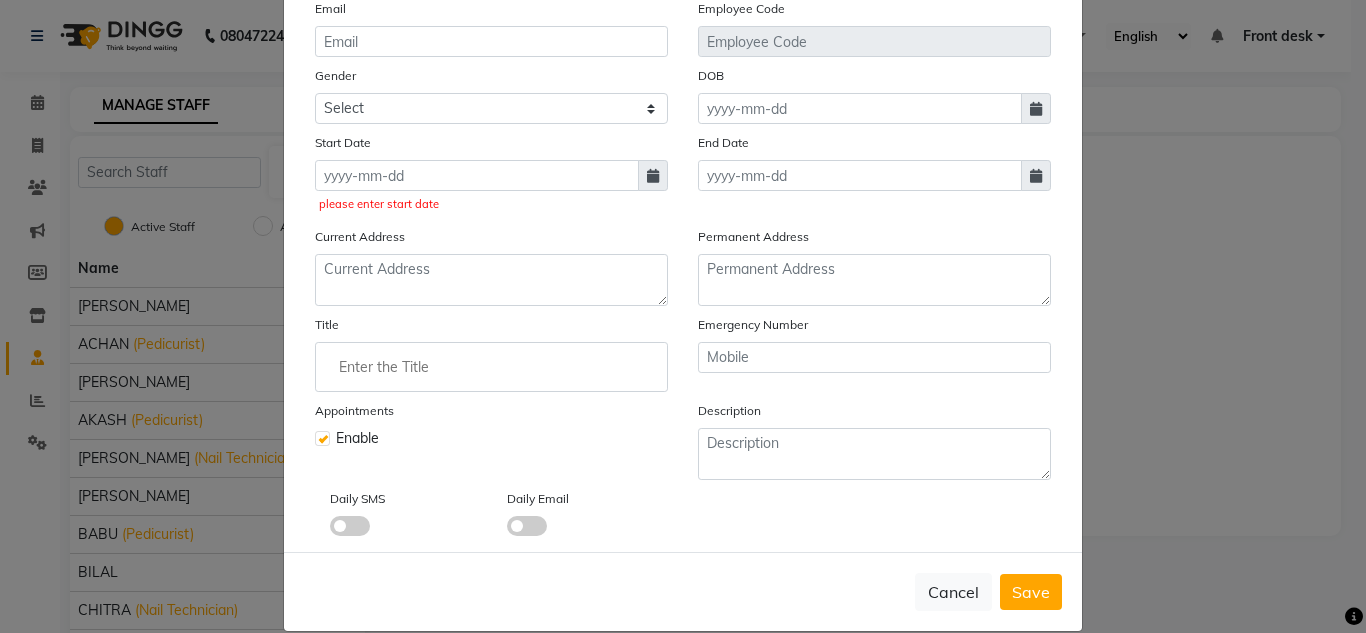 select on "7" 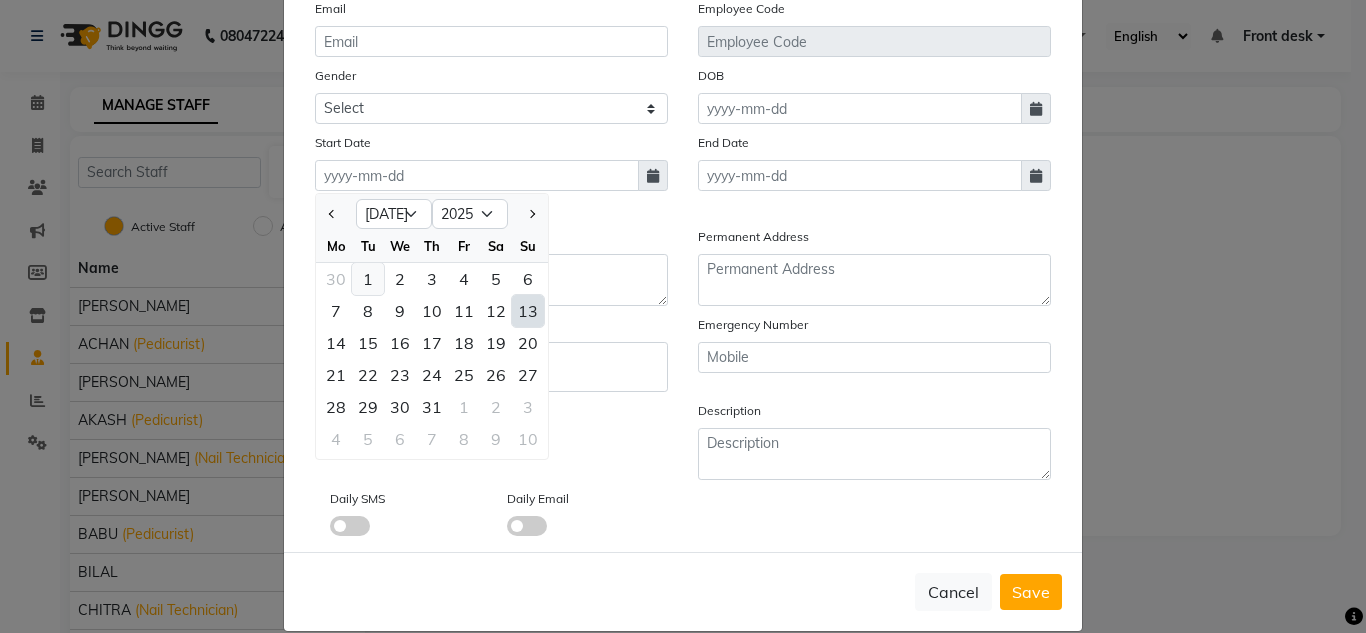 click on "1" 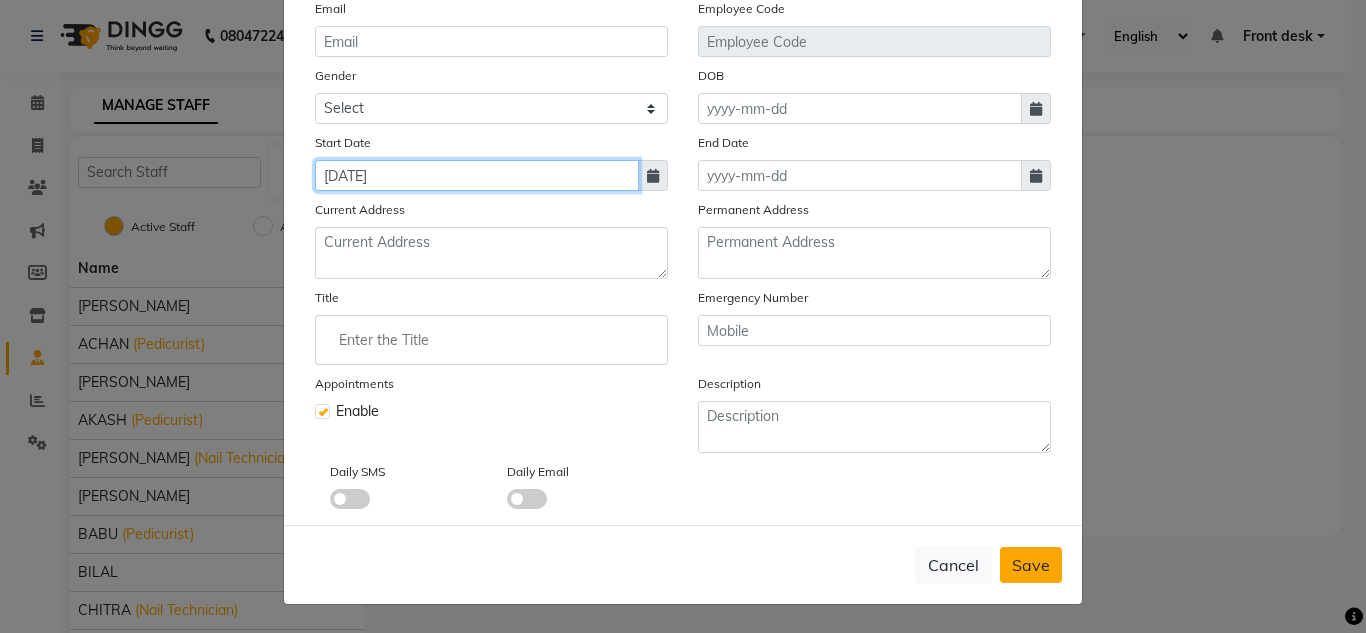 type on "01-07-2090" 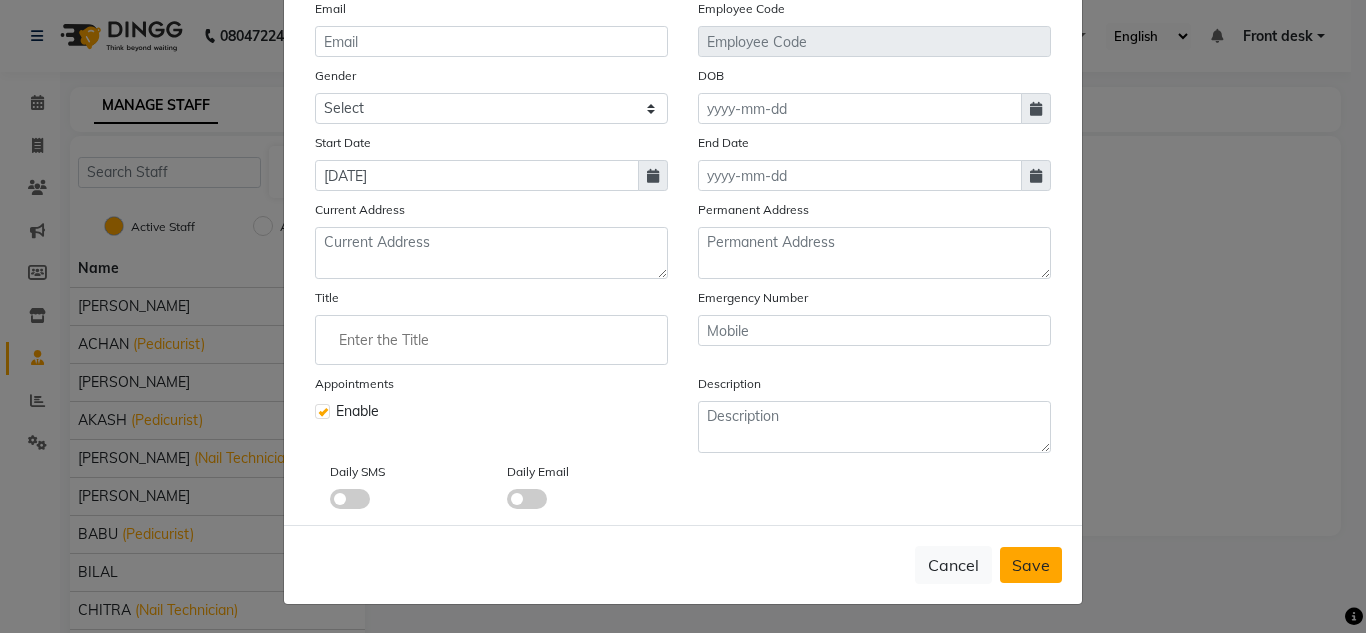 click on "Save" at bounding box center [1031, 565] 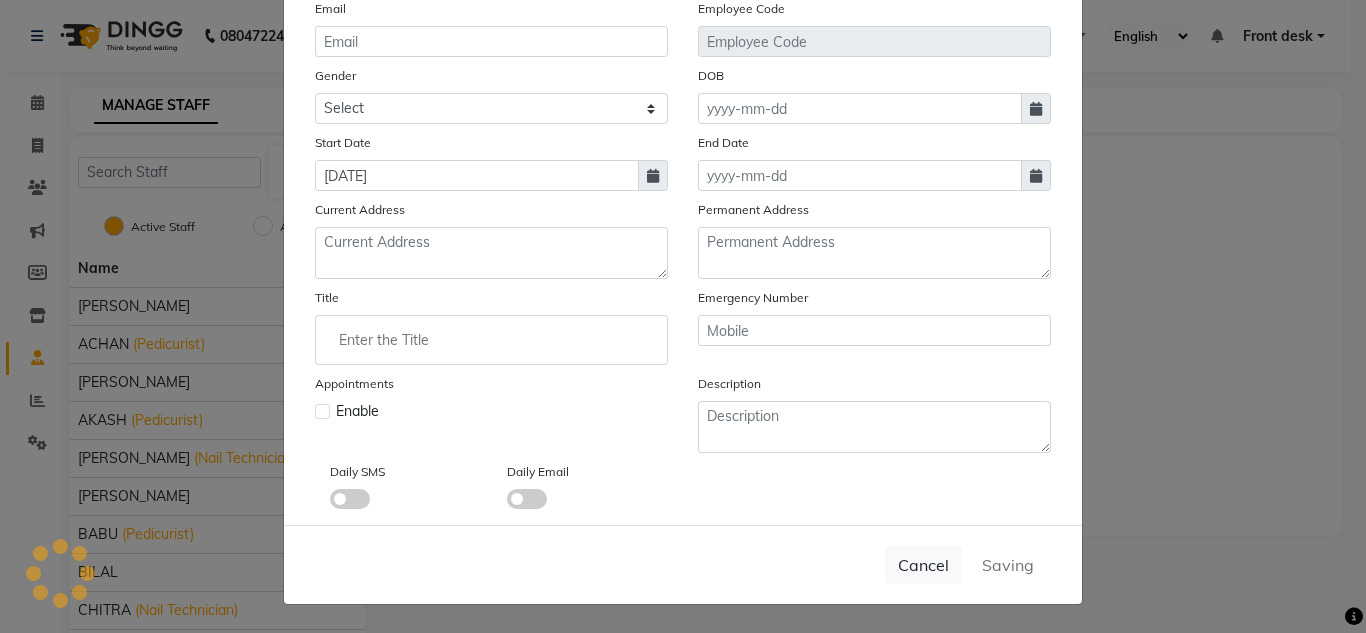 type 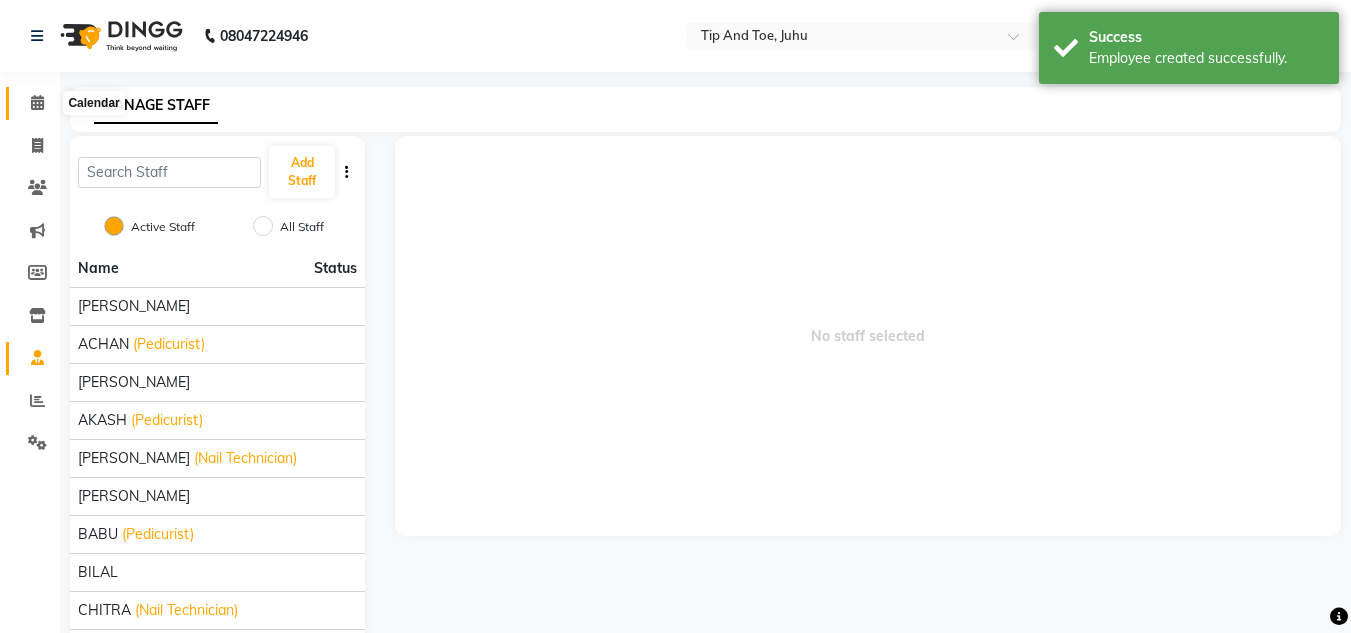 click 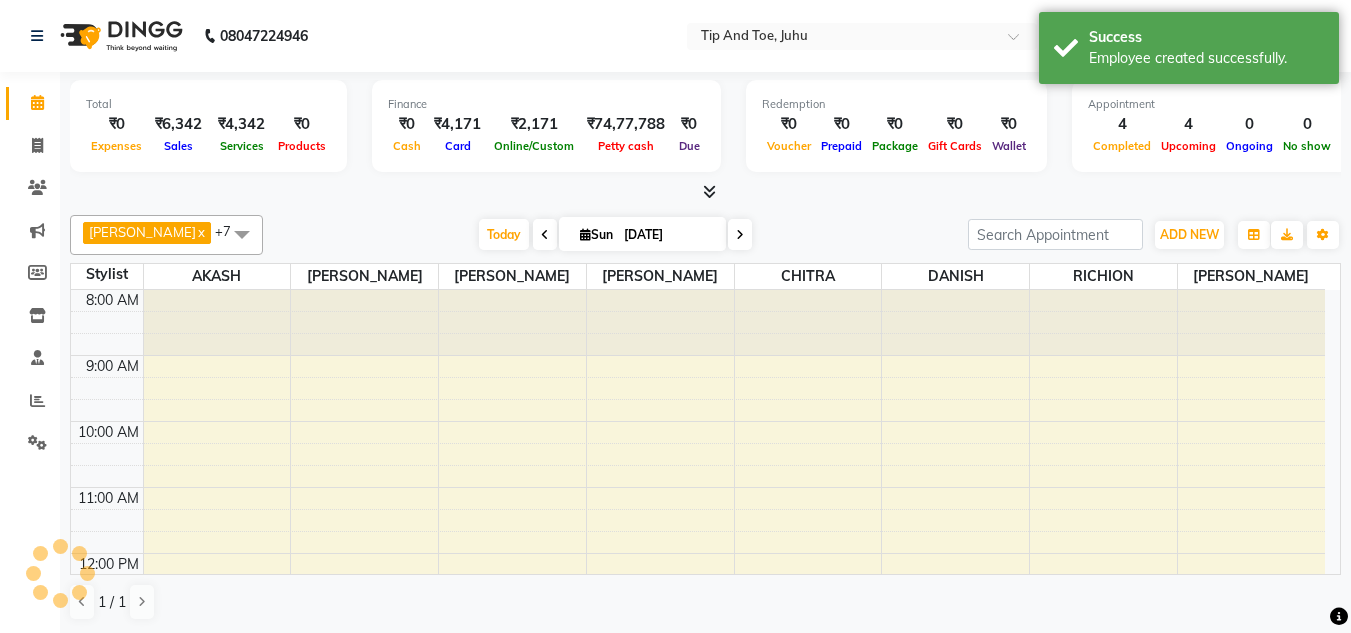 scroll, scrollTop: 0, scrollLeft: 0, axis: both 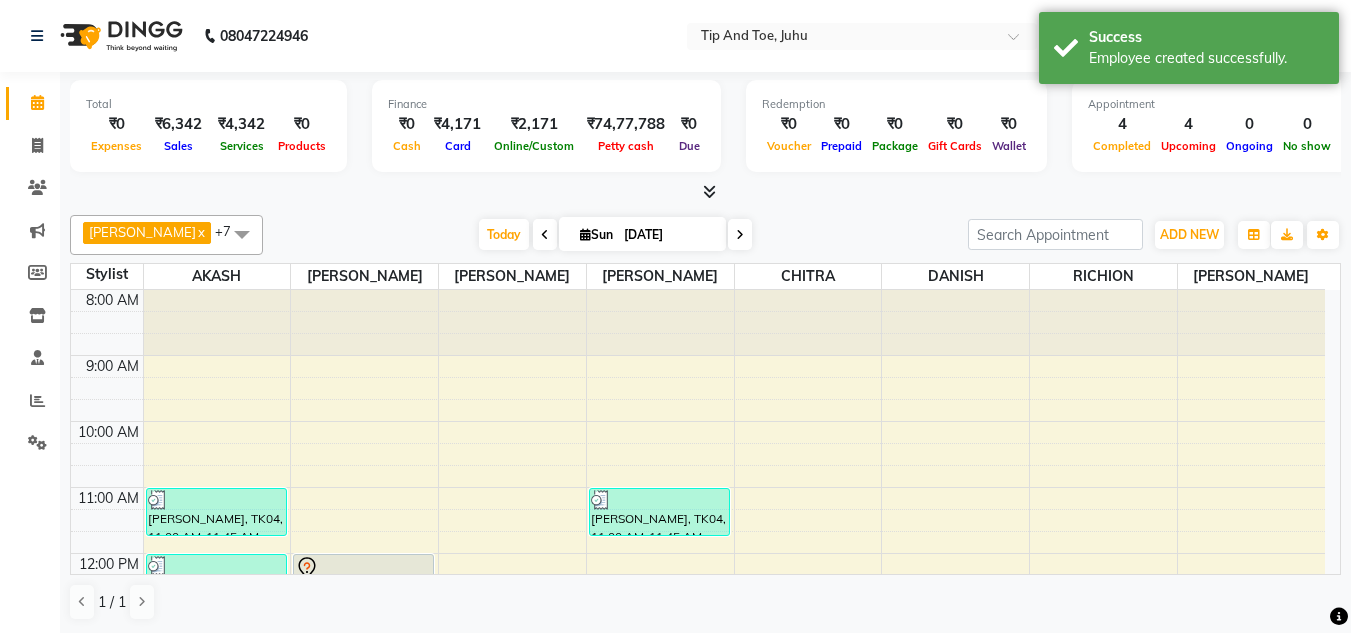 click at bounding box center (242, 234) 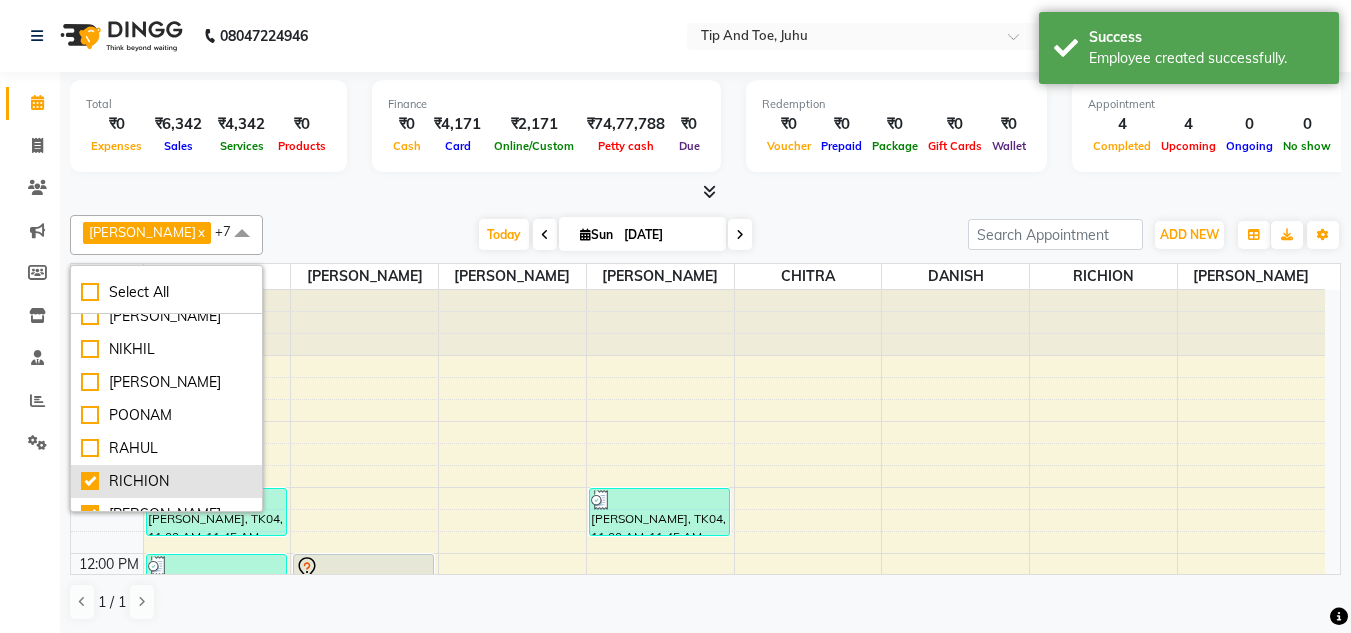 scroll, scrollTop: 496, scrollLeft: 0, axis: vertical 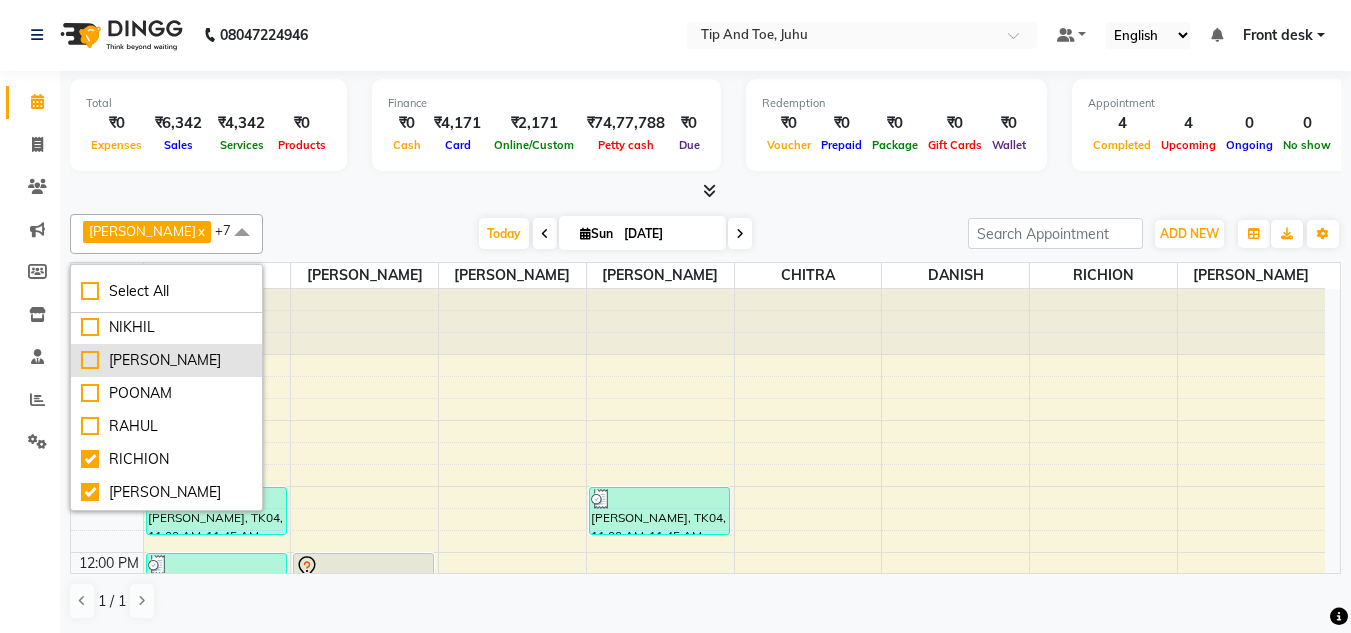 click on "[PERSON_NAME]" at bounding box center [166, 360] 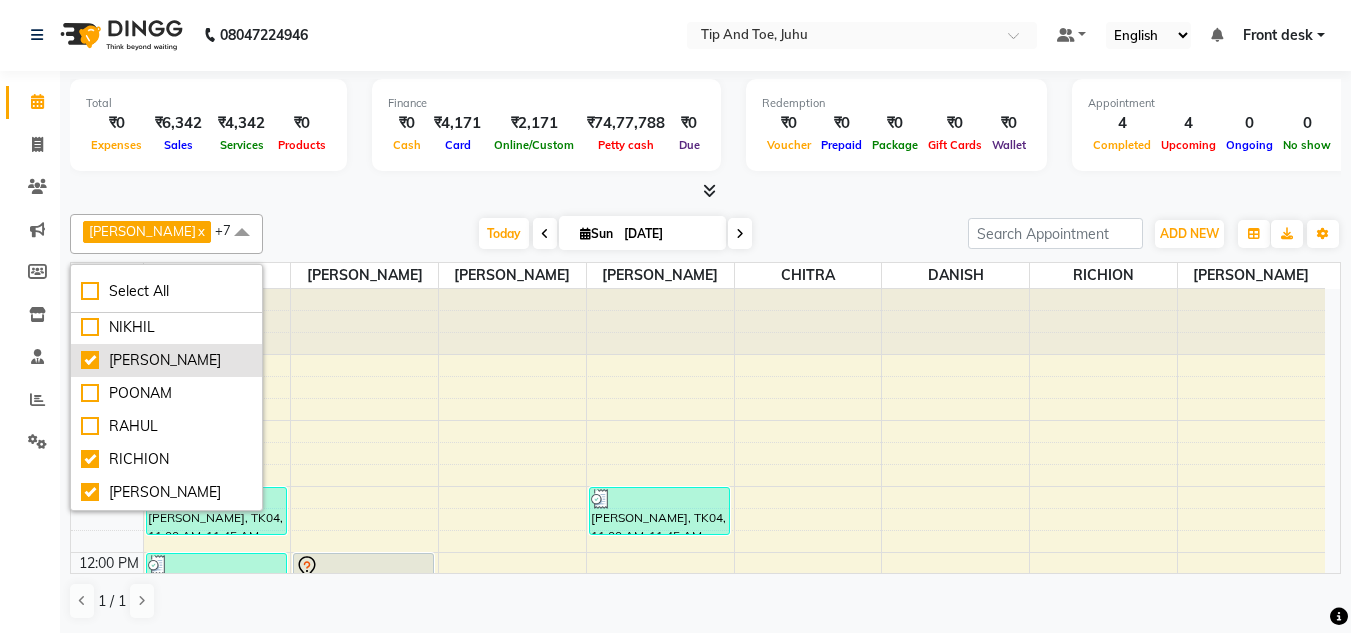 checkbox on "true" 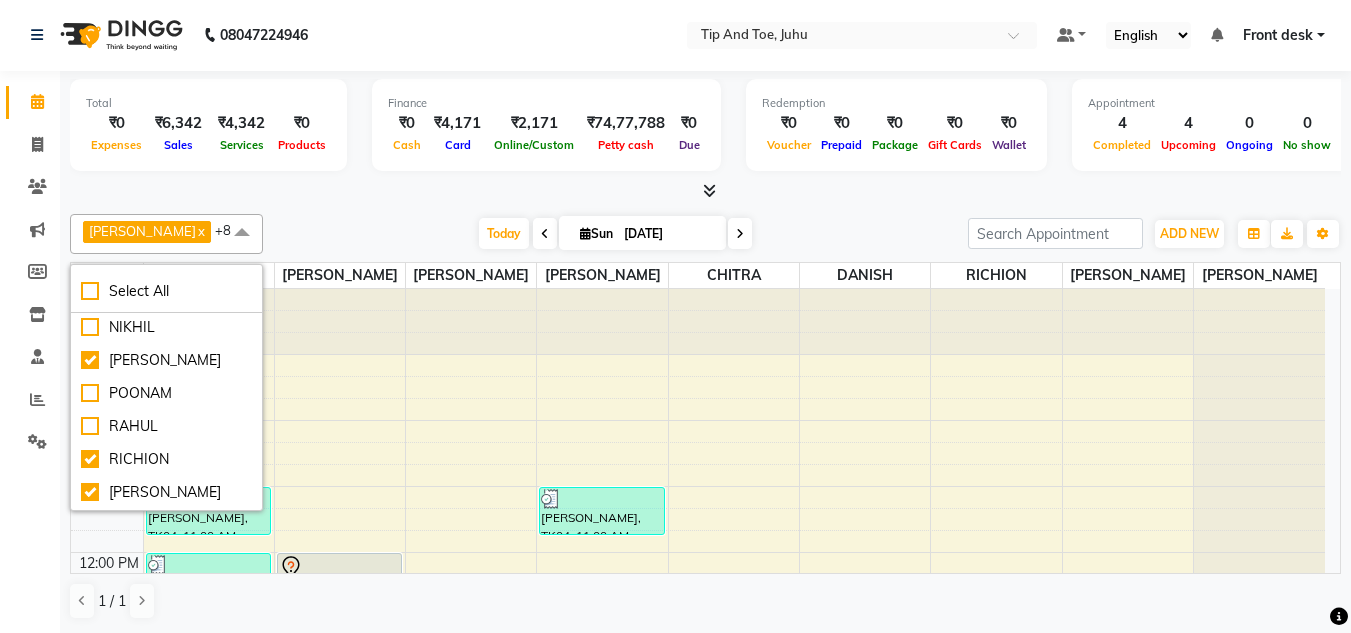 drag, startPoint x: 1323, startPoint y: 376, endPoint x: 1337, endPoint y: 415, distance: 41.4367 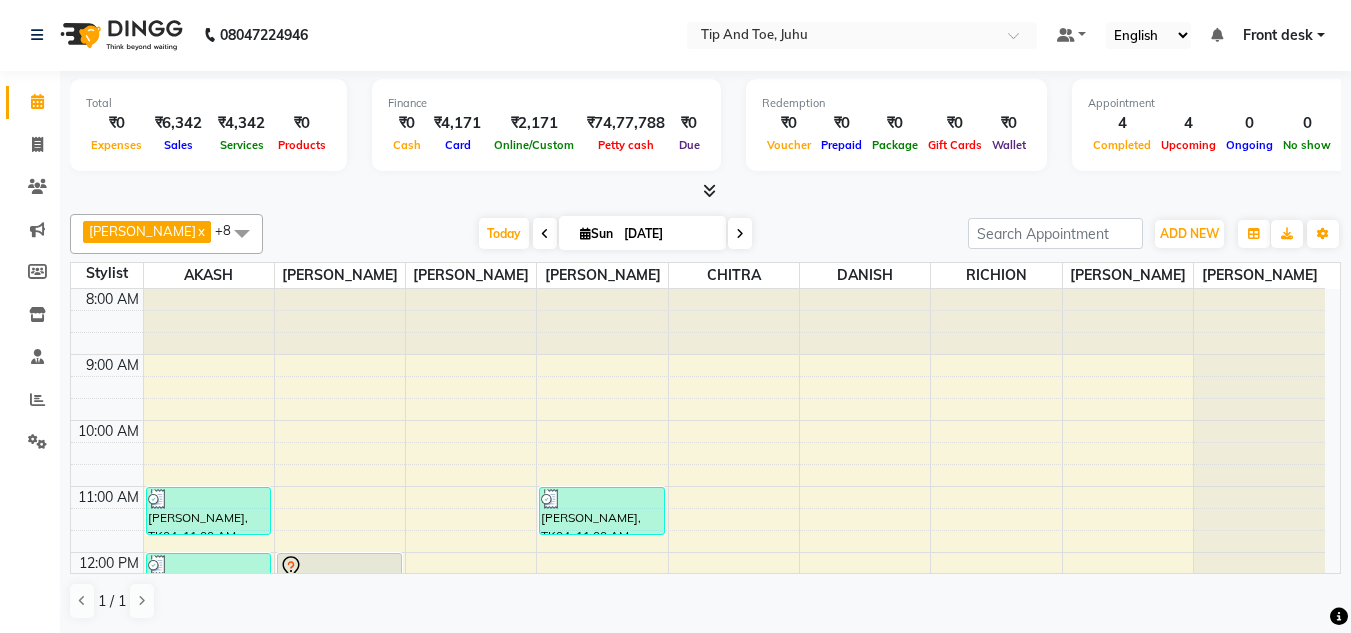 click on "DHANSHREE  x DANISH  x SADHNA  x AKASH  x CHITRA  x RICHION  x AKSHATA  x AJAY UTKAR  x NISHANT  x +8 Select All ABIK  ACHAN AJAY UTKAR AKASH AKSHATA ARBAZ BABU BILAL CHITRA DANISH DHANSHREE KEISHEEN KUMAR NIKHIL NISHANT POONAM RAHUL RICHION SADHNA SANJAY MAMA VINITA Today  Sun 13-07-2025 Toggle Dropdown Add Appointment Add Invoice Add Attendance Add Client Toggle Dropdown Add Appointment Add Invoice Add Attendance Add Client ADD NEW Toggle Dropdown Add Appointment Add Invoice Add Attendance Add Client DHANSHREE  x DANISH  x SADHNA  x AKASH  x CHITRA  x RICHION  x AKSHATA  x AJAY UTKAR  x NISHANT  x +8 Select All ABIK  ACHAN AJAY UTKAR AKASH AKSHATA ARBAZ BABU BILAL CHITRA DANISH DHANSHREE KEISHEEN KUMAR NIKHIL NISHANT POONAM RAHUL RICHION SADHNA SANJAY MAMA VINITA Group By  Staff View   Room View  View as Vertical  Vertical - Week View  Horizontal  Horizontal - Week View  List  Toggle Dropdown Calendar Settings Manage Tags   Arrange Stylists   Reset Stylists  Full Screen Appointment Form 20" at bounding box center (705, 234) 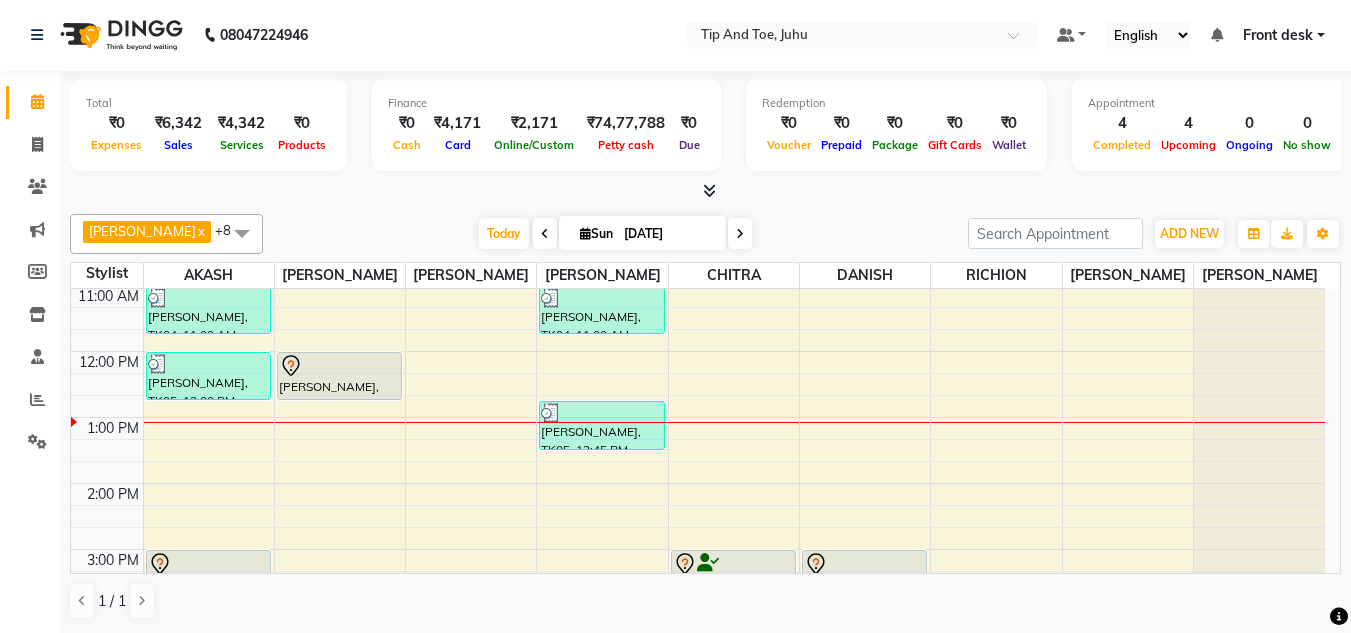 scroll, scrollTop: 200, scrollLeft: 0, axis: vertical 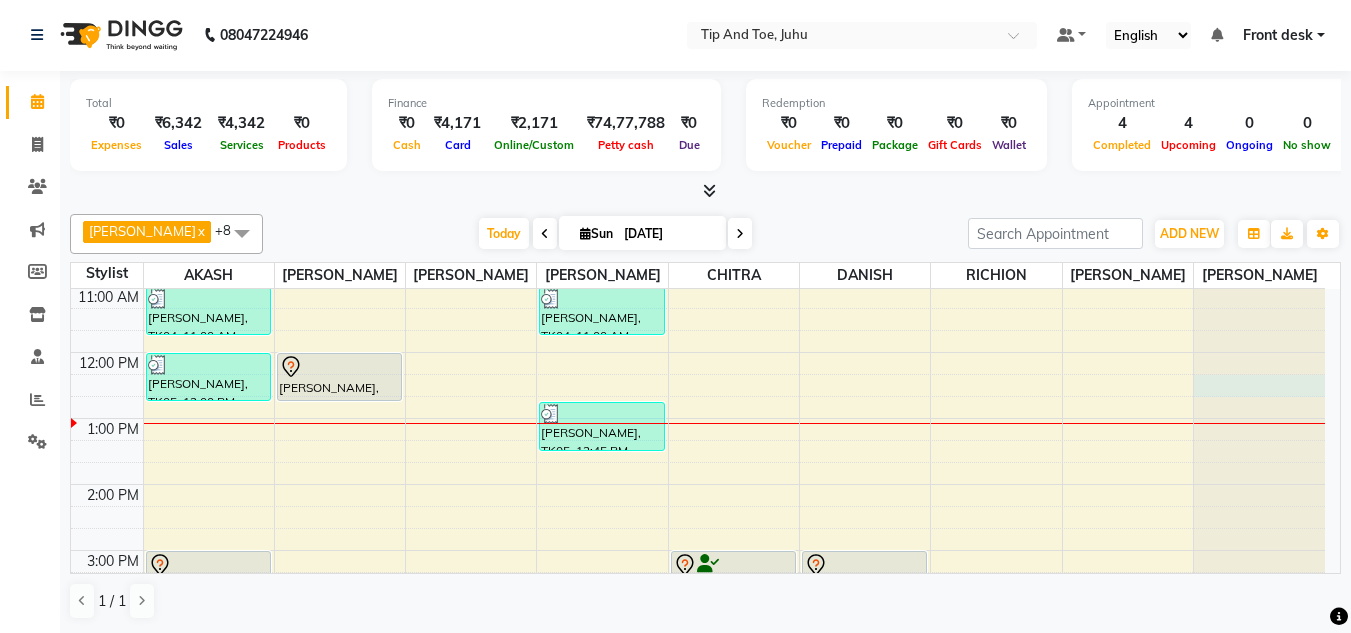 click at bounding box center (1259, 89) 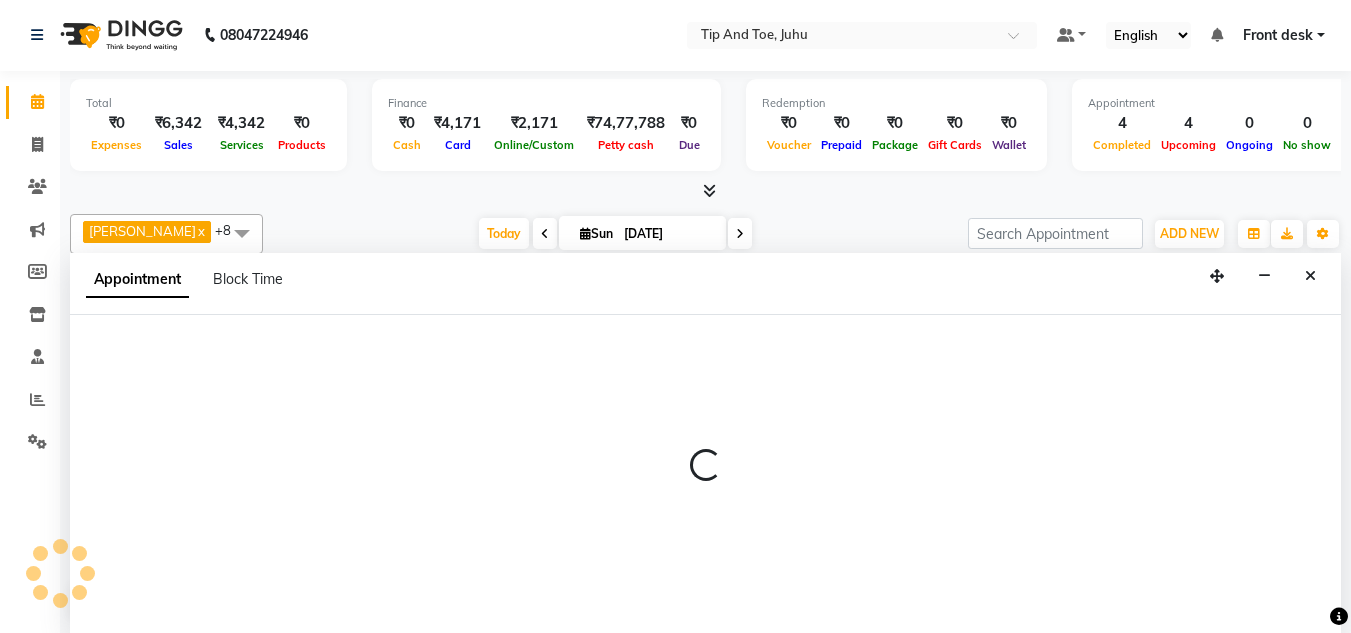 select on "86116" 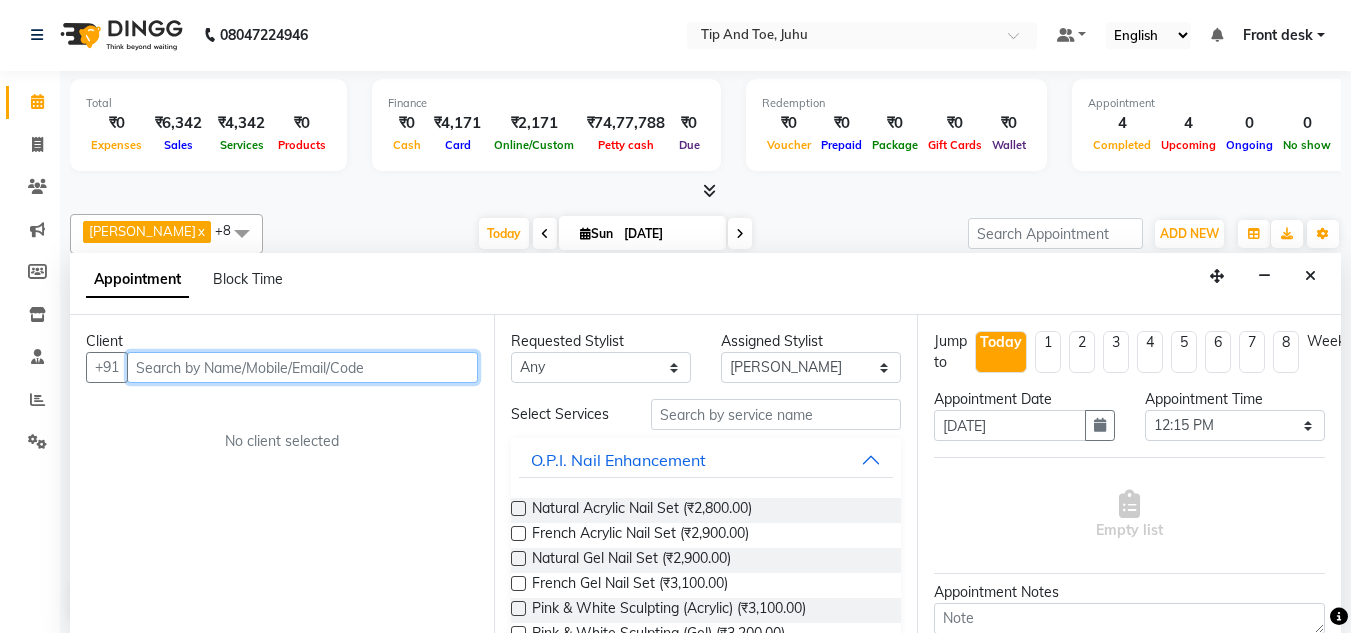 click at bounding box center [302, 367] 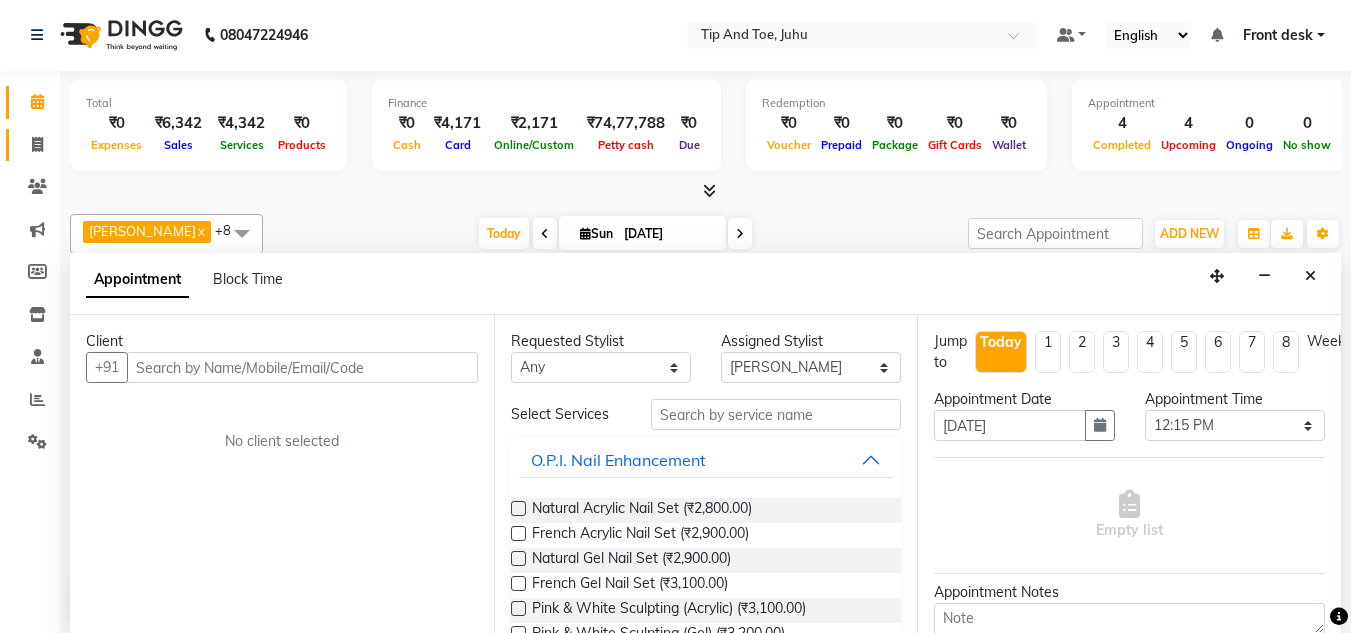 drag, startPoint x: 330, startPoint y: 369, endPoint x: 30, endPoint y: 147, distance: 373.2077 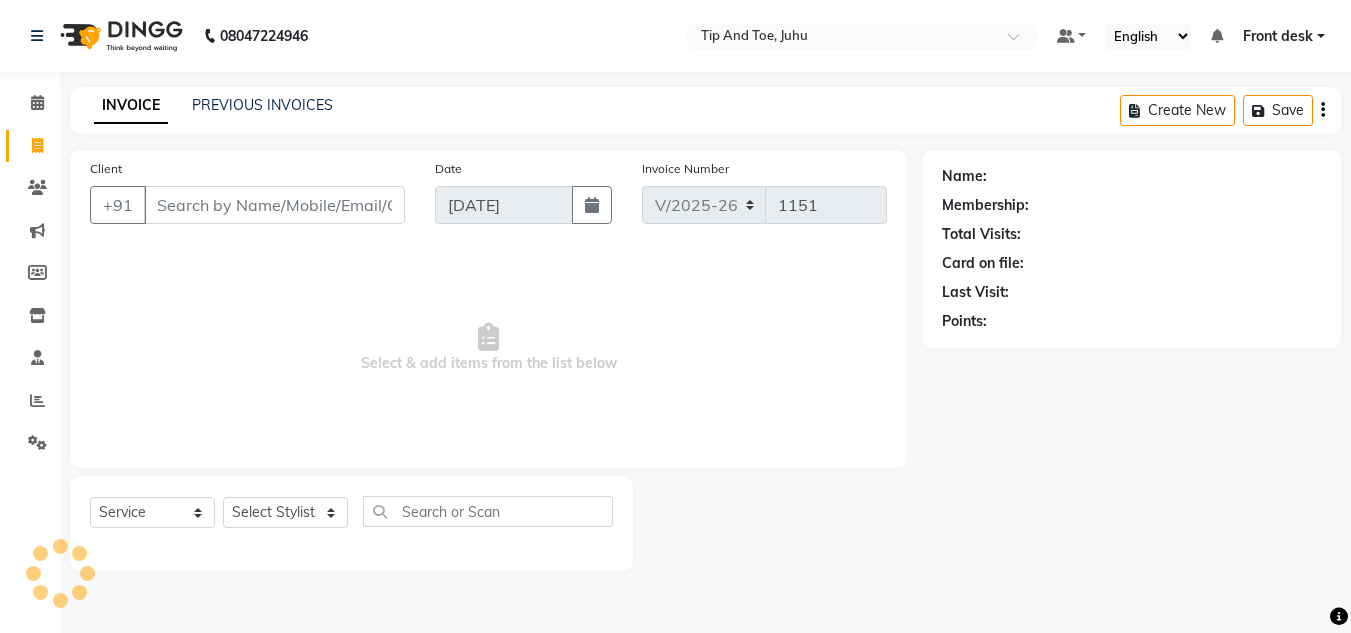 scroll, scrollTop: 0, scrollLeft: 0, axis: both 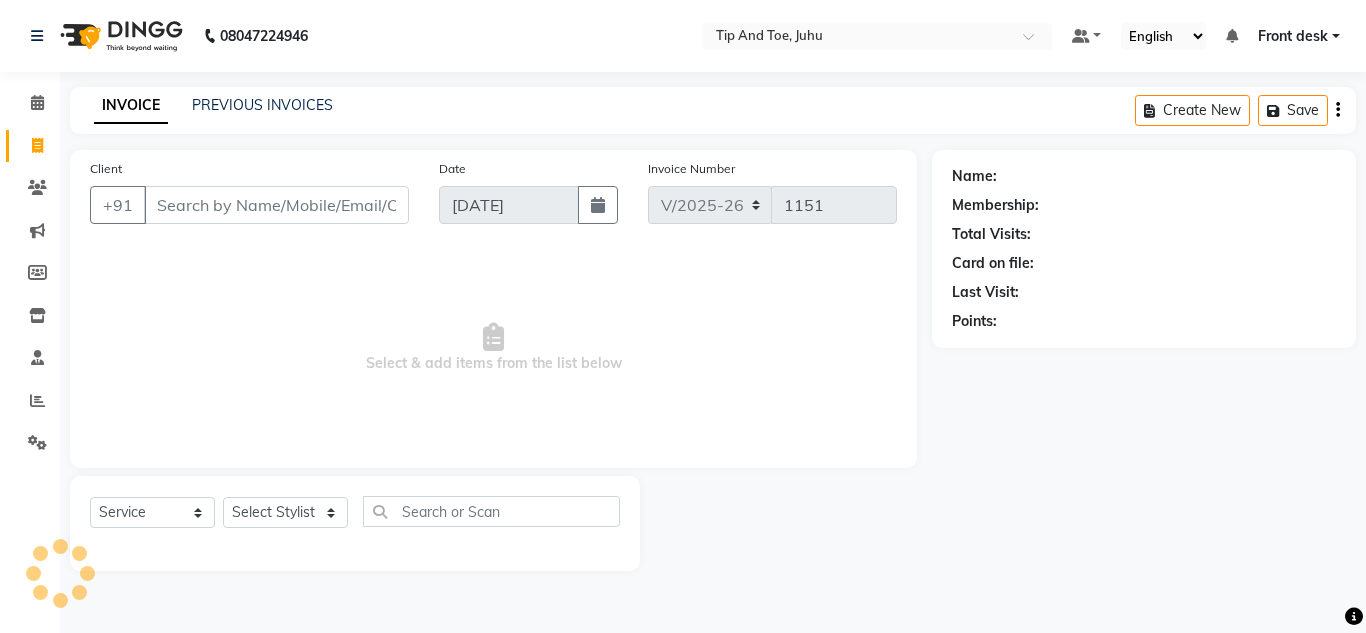 click on "Client" at bounding box center (276, 205) 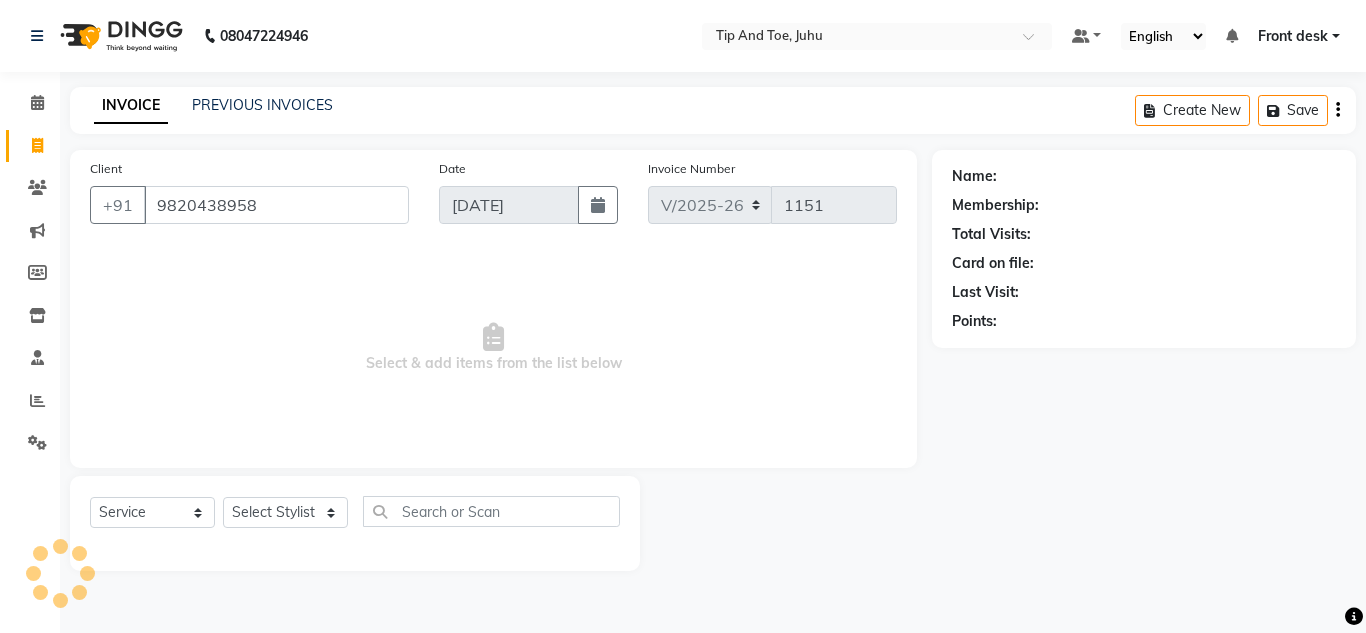 type on "9820438958" 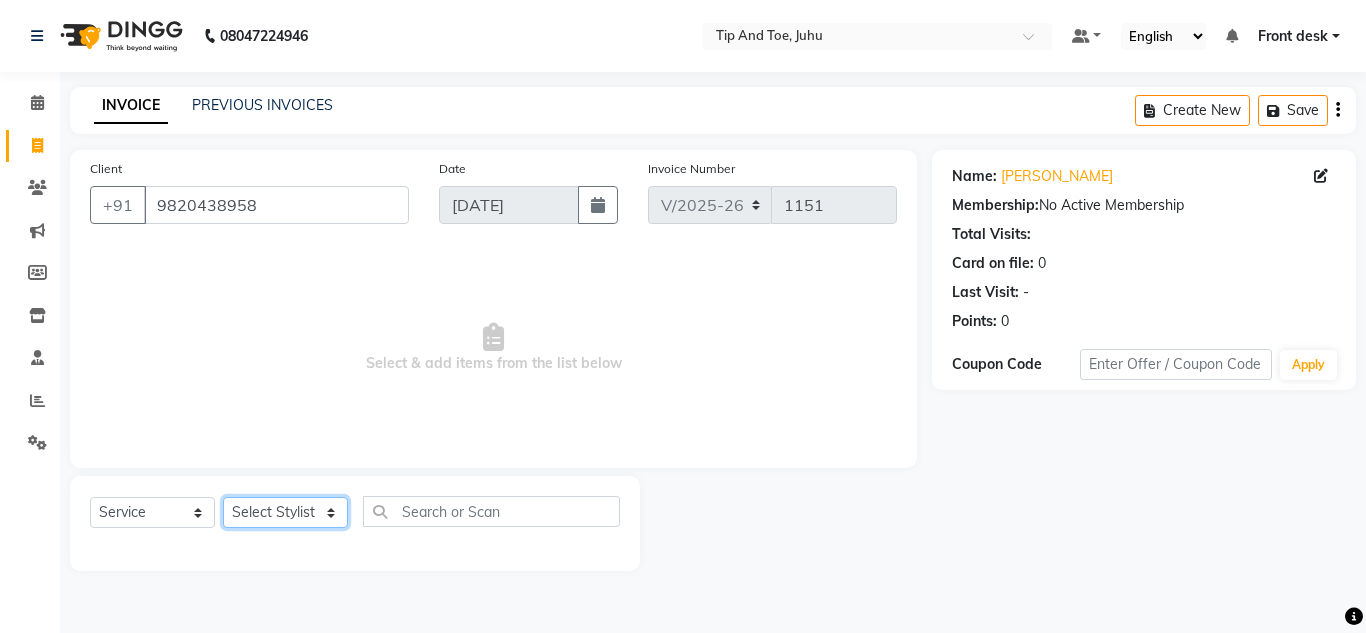 click on "Select Stylist ABIK  ACHAN AJAY UTKAR AKASH AKSHATA ARBAZ BABU BILAL CHITRA DANISH DHANSHREE Front desk  KEISHEEN KUMAR MAQSOOD NIKHIL NISHANT POONAM RAHUL RICHION SADHNA SANJAY SANJAY MAMA TWINKLE GUPTA  VINITA" 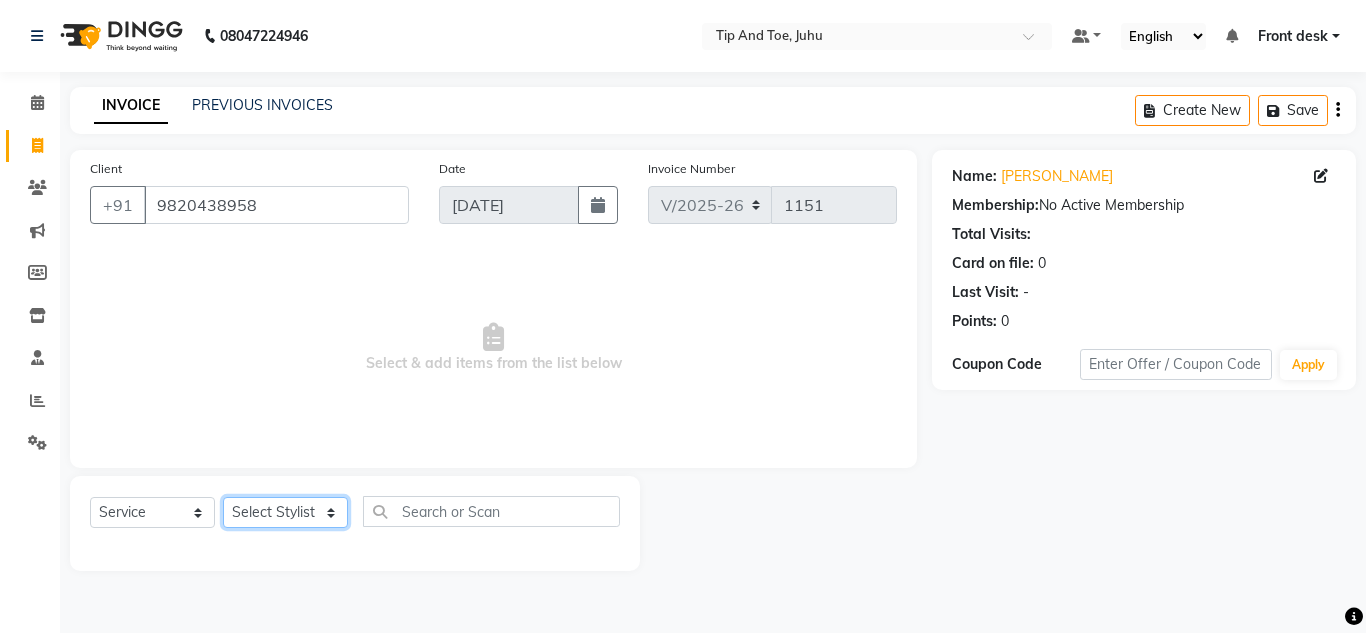 select on "86116" 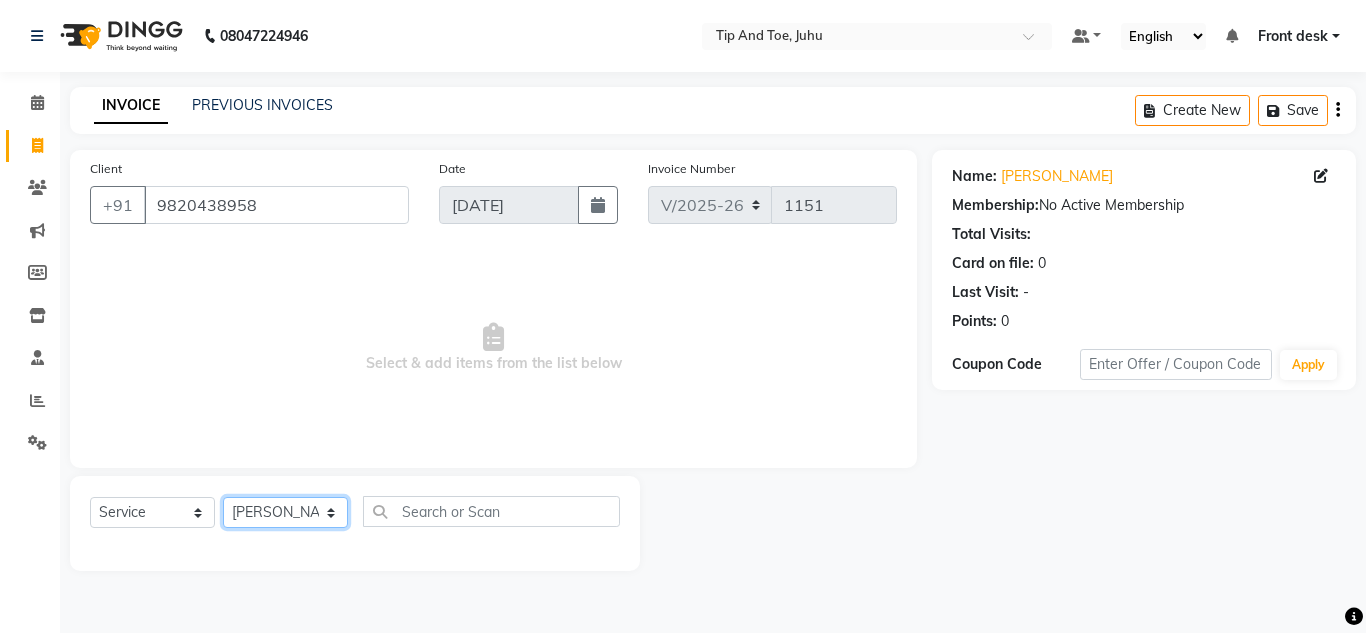 click on "Select Stylist ABIK  ACHAN AJAY UTKAR AKASH AKSHATA ARBAZ BABU BILAL CHITRA DANISH DHANSHREE Front desk  KEISHEEN KUMAR MAQSOOD NIKHIL NISHANT POONAM RAHUL RICHION SADHNA SANJAY SANJAY MAMA TWINKLE GUPTA  VINITA" 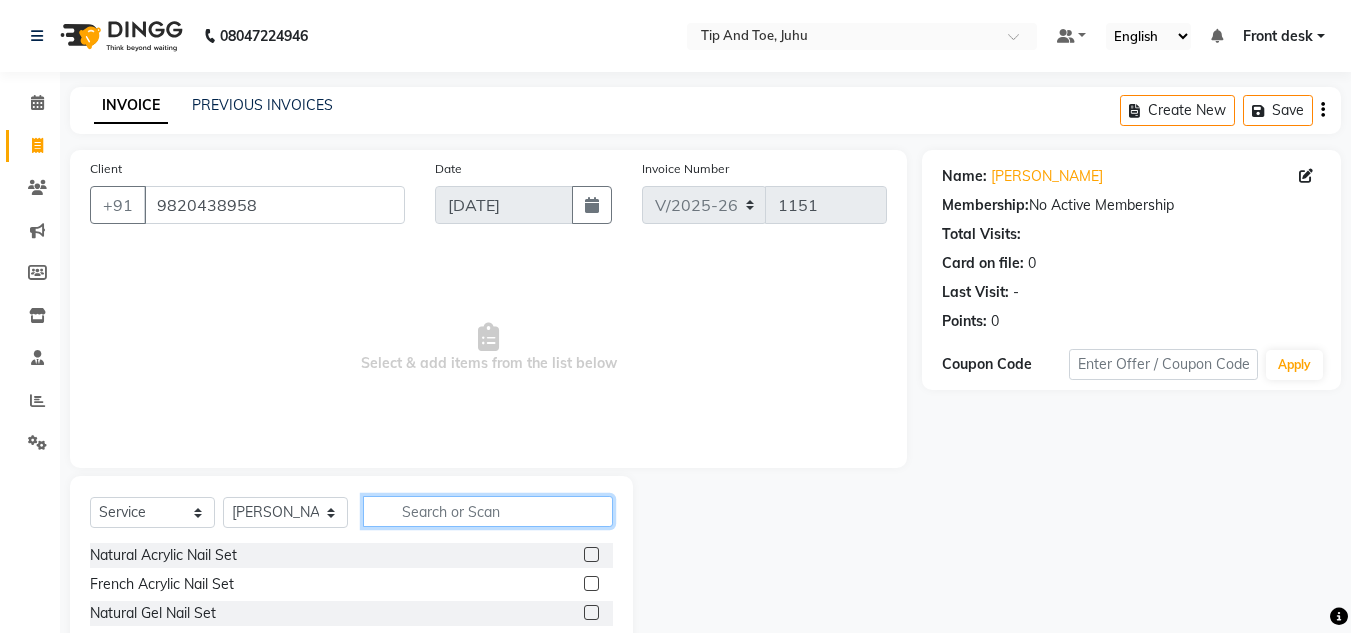 click 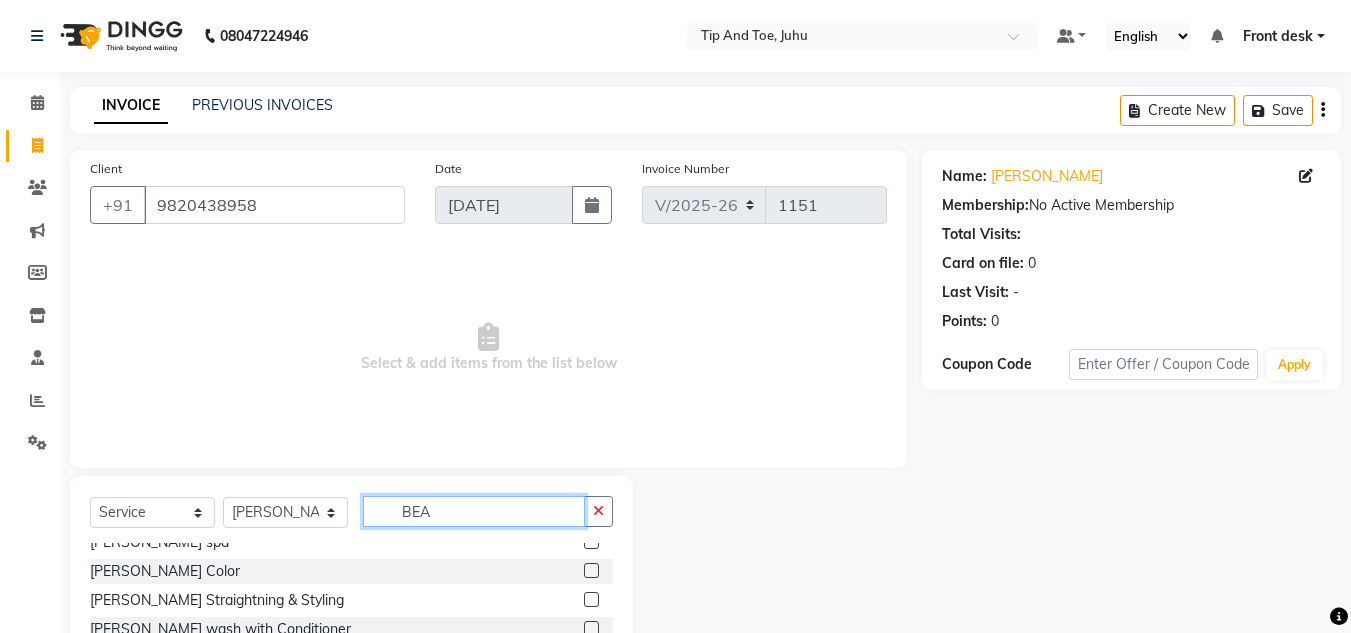 scroll, scrollTop: 0, scrollLeft: 0, axis: both 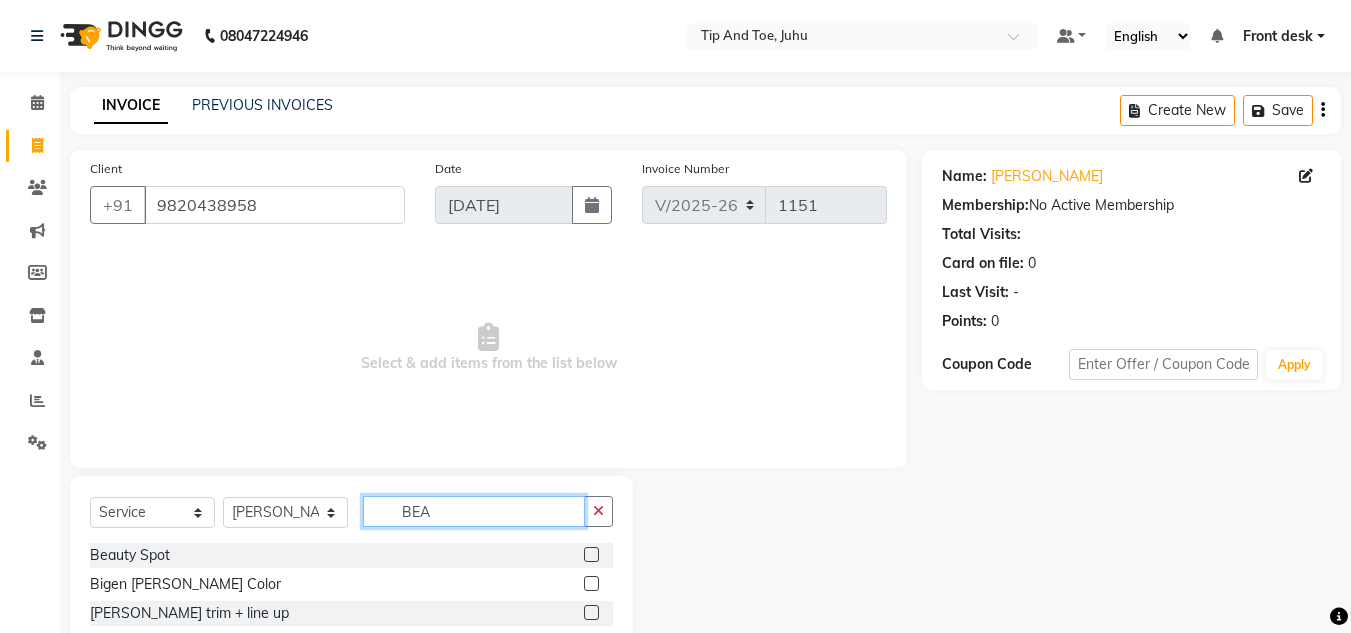 type on "BEA" 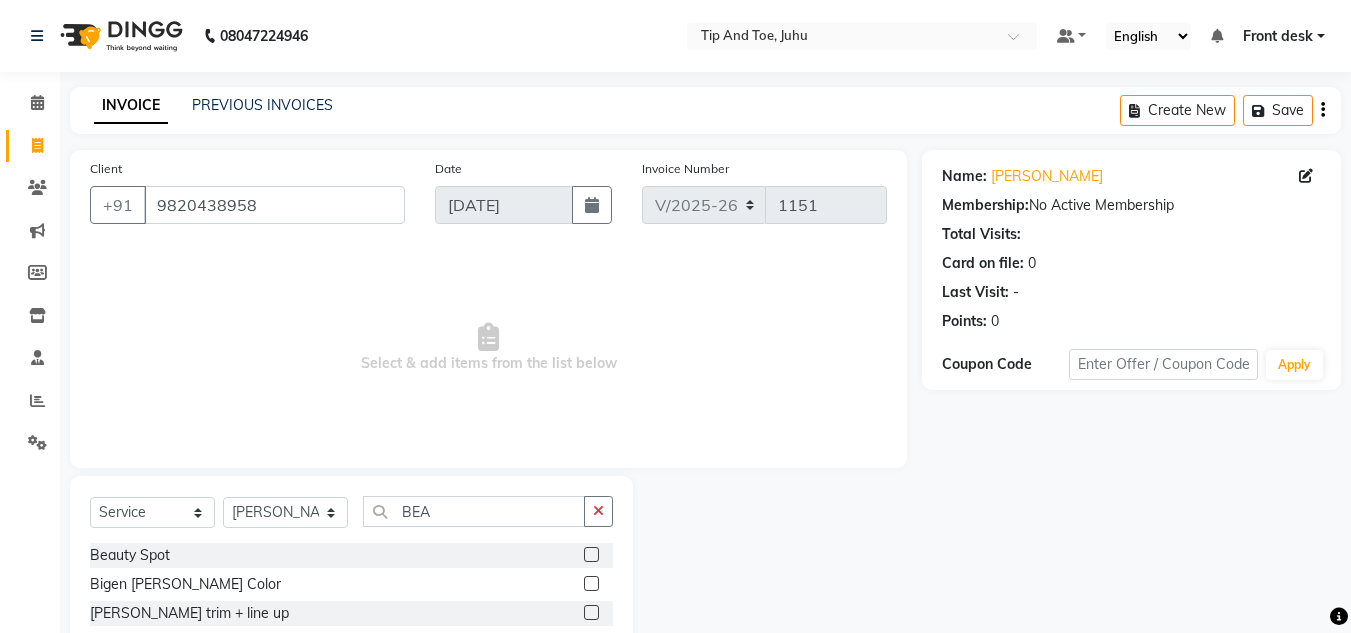click 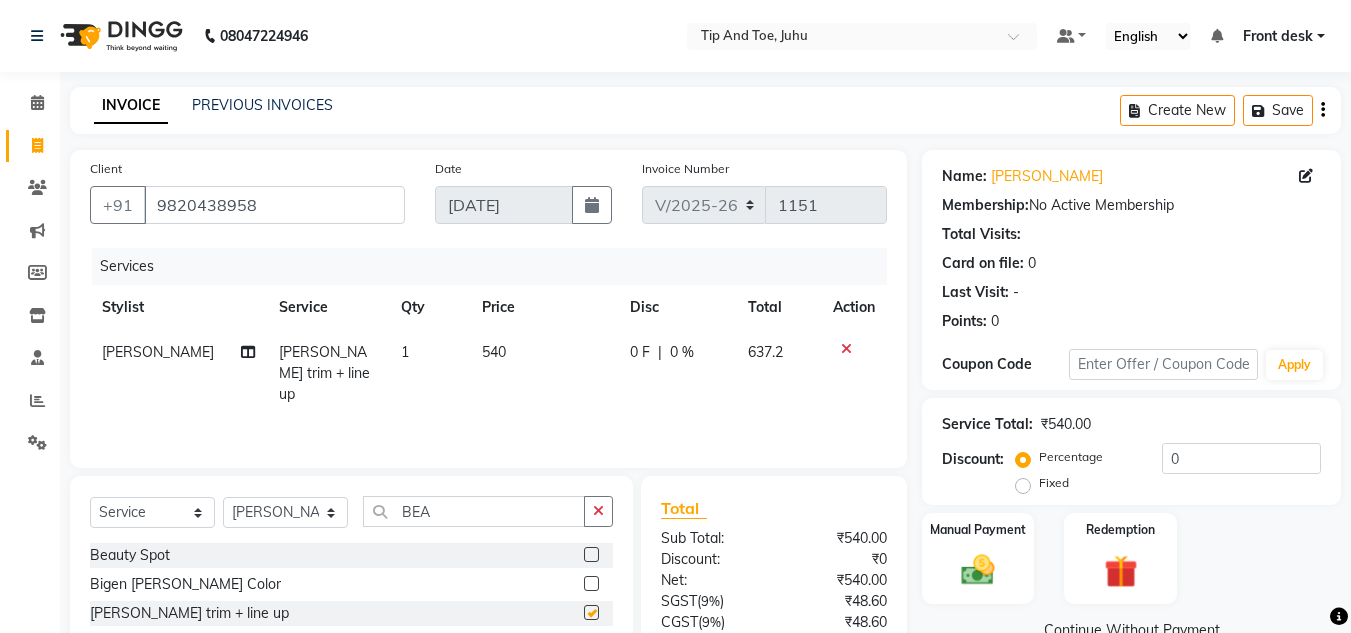 checkbox on "false" 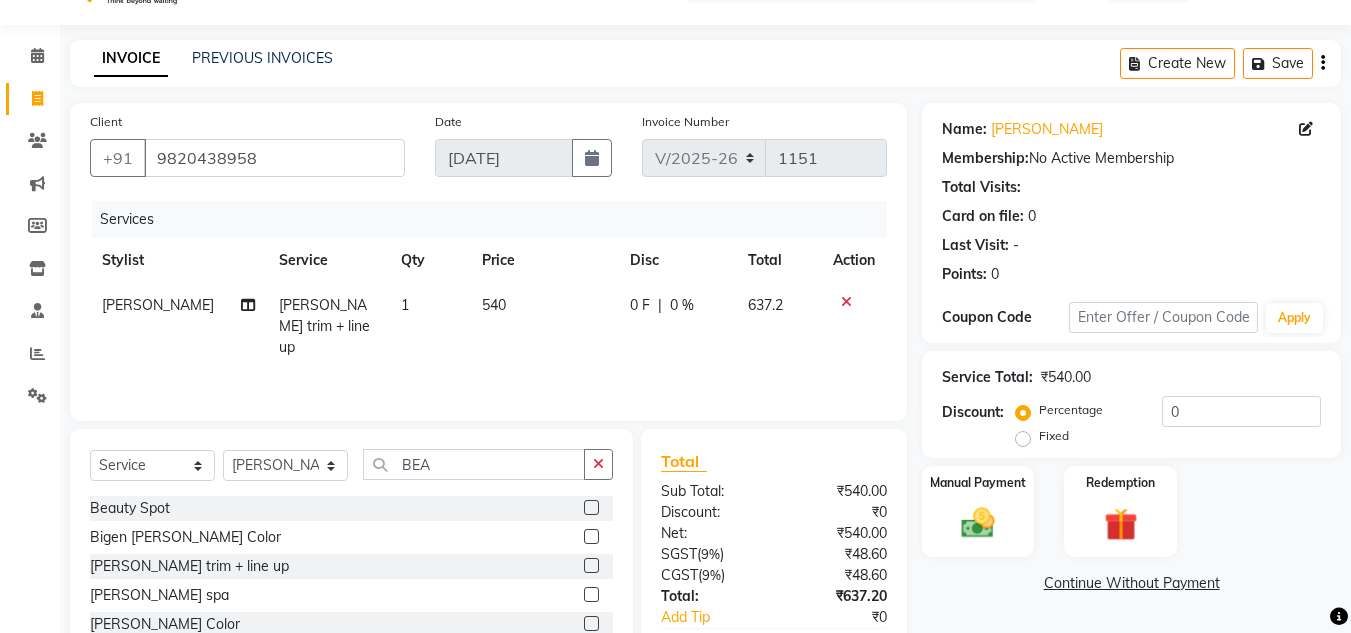 scroll, scrollTop: 138, scrollLeft: 0, axis: vertical 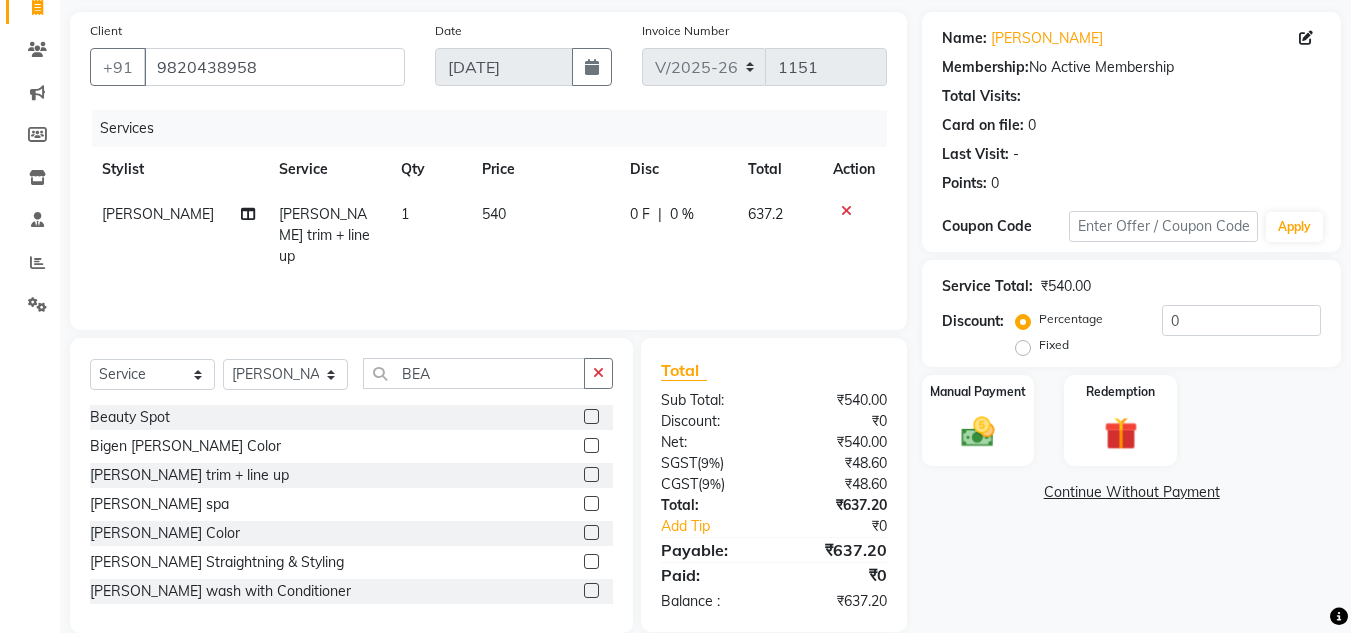 click on "540" 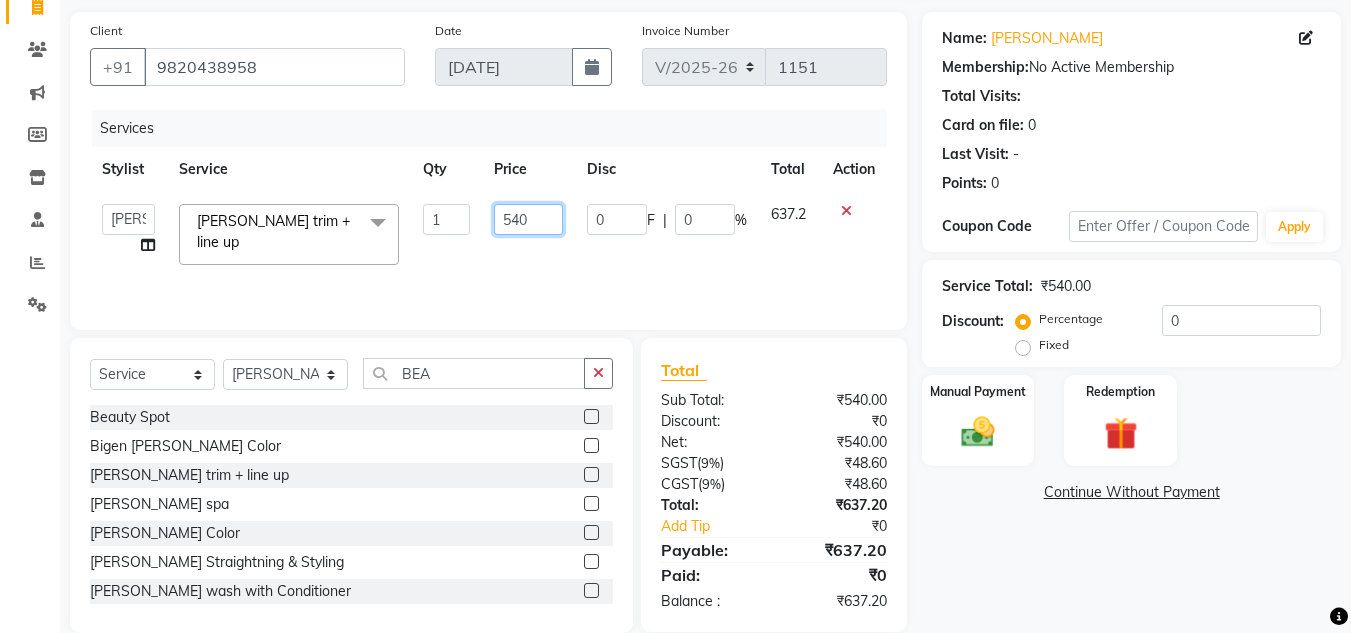 click on "540" 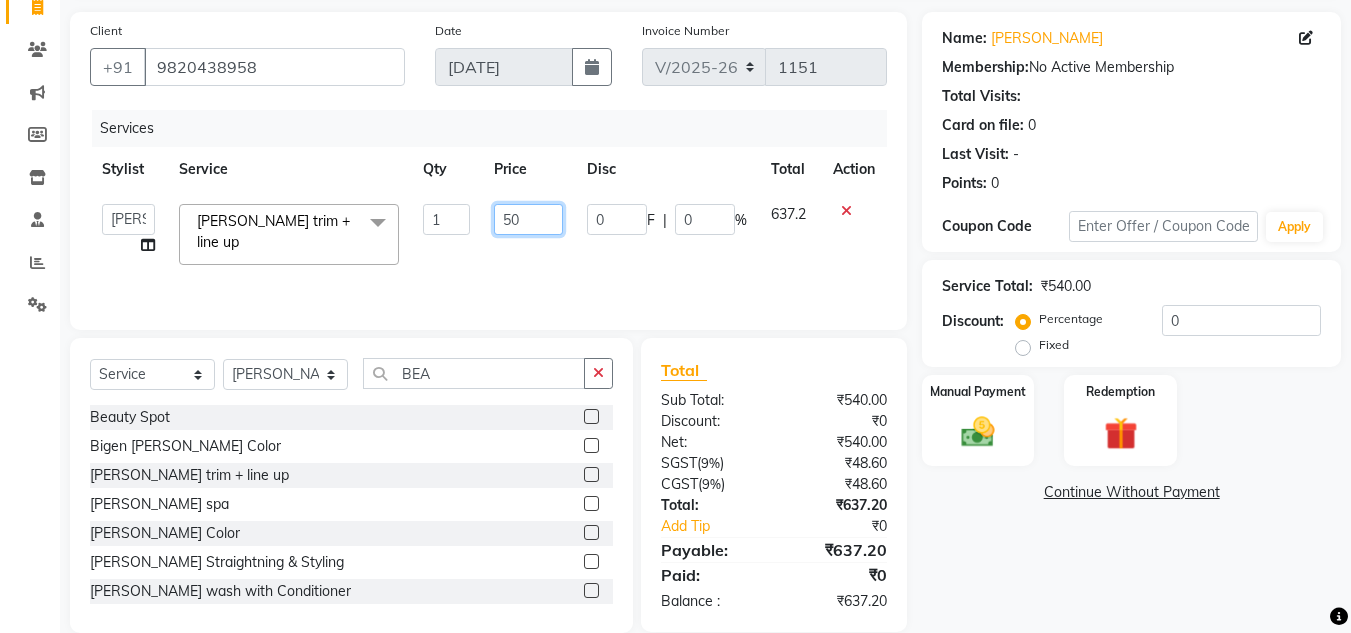 type on "500" 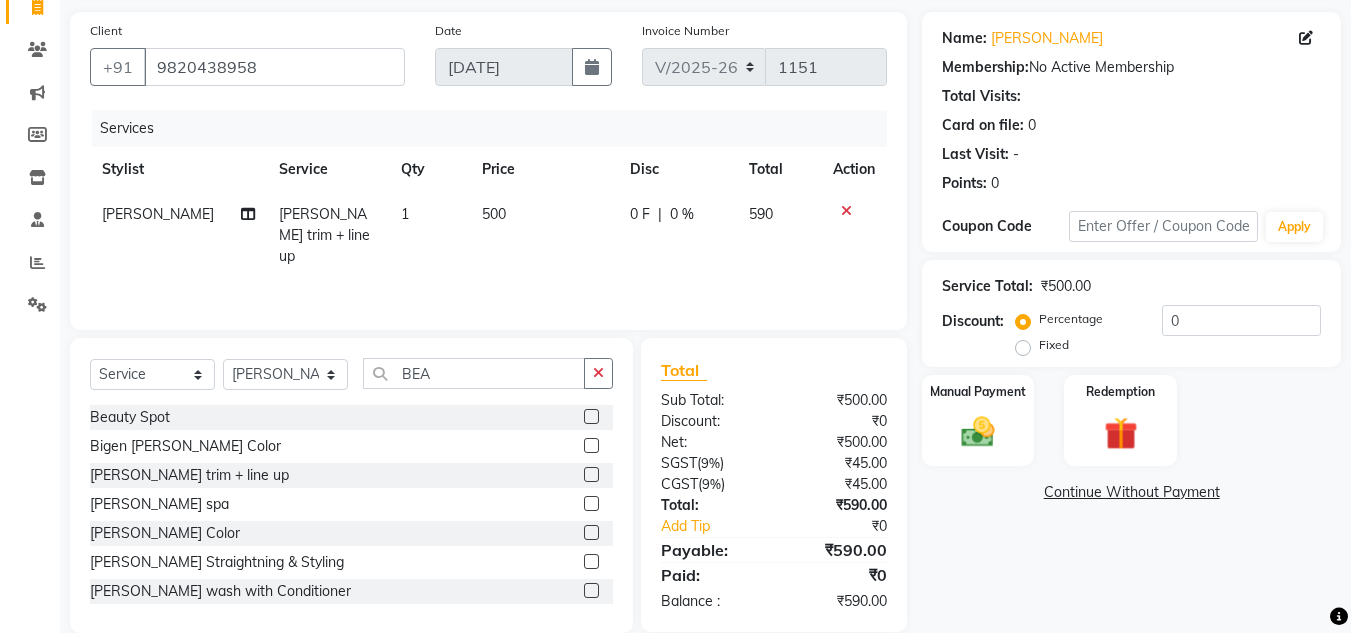 click on "Services Stylist Service Qty Price Disc Total Action NISHANT Beard trim + line up 1 500 0 F | 0 % 590" 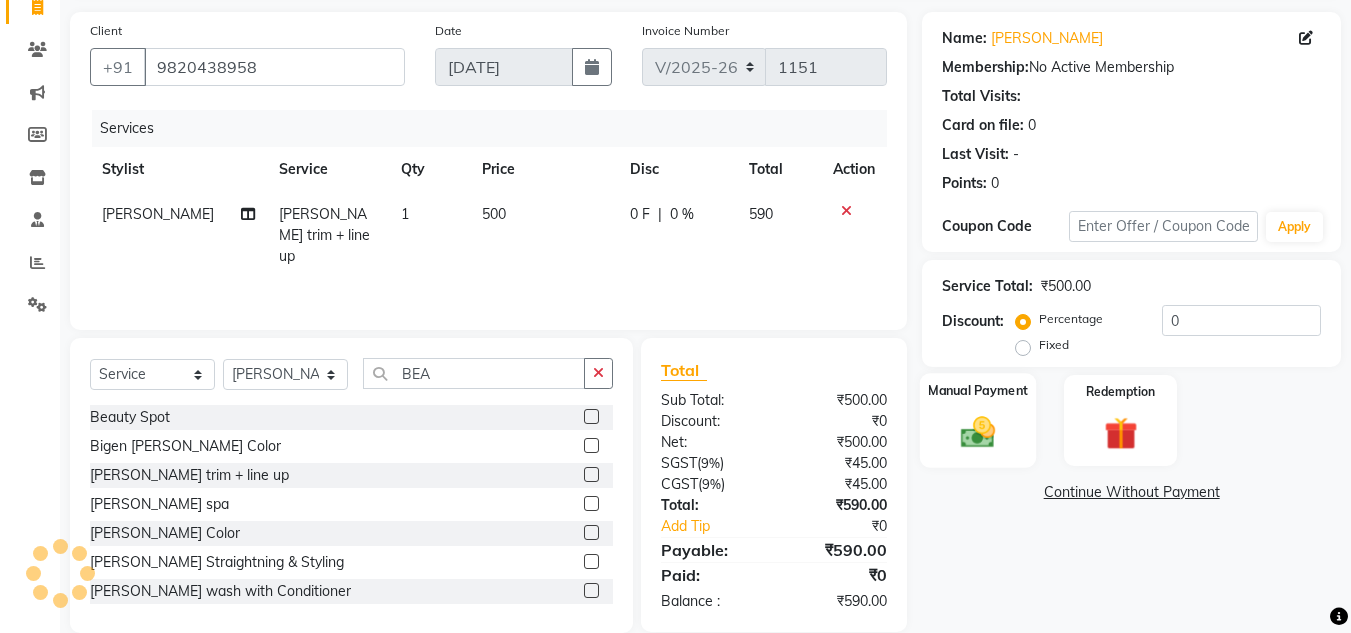 click on "Manual Payment" 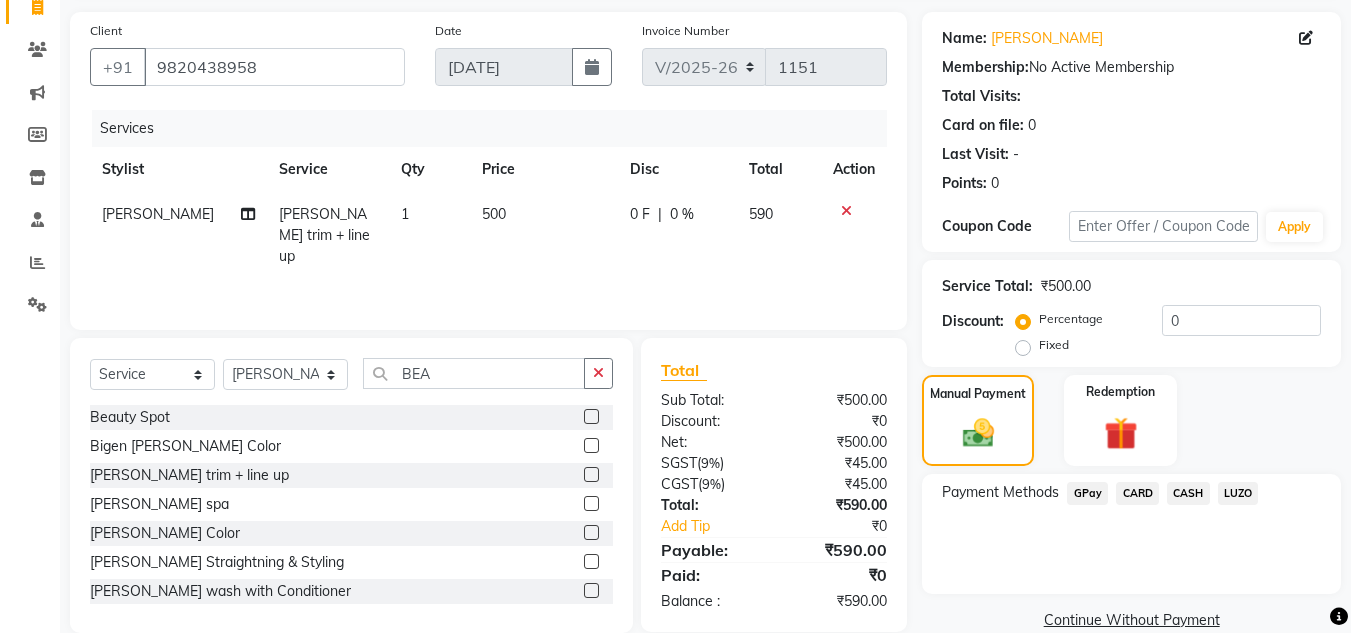 click on "GPay" 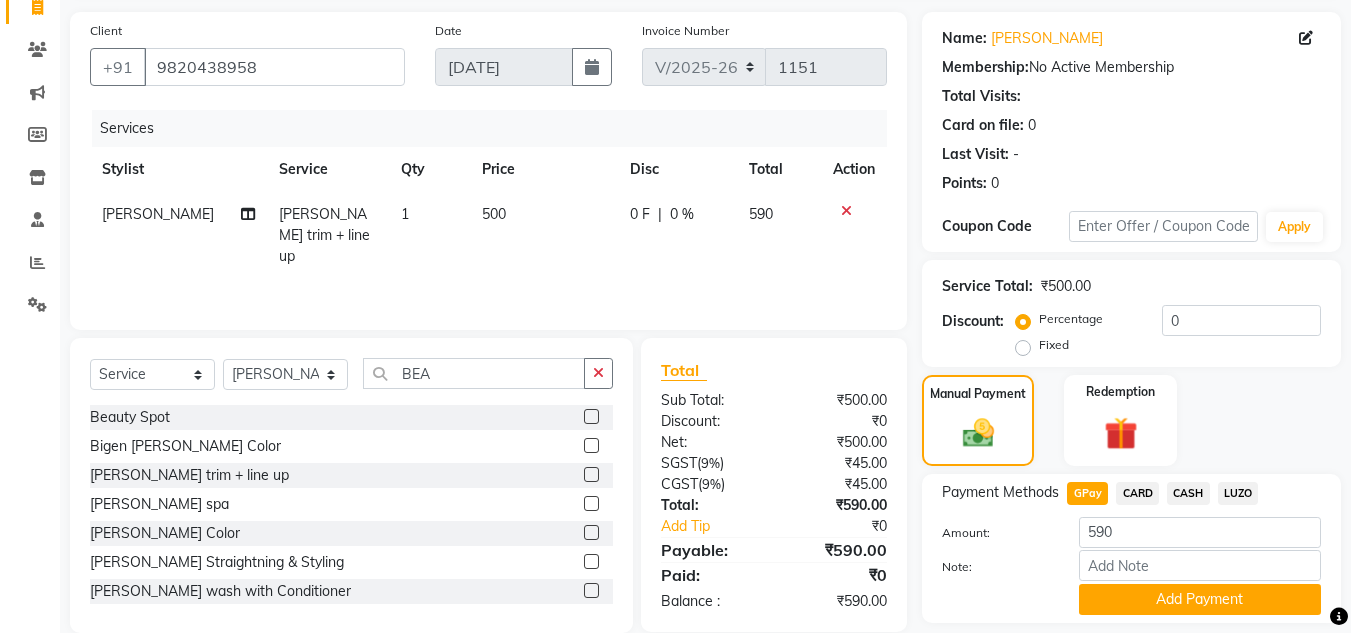 scroll, scrollTop: 199, scrollLeft: 0, axis: vertical 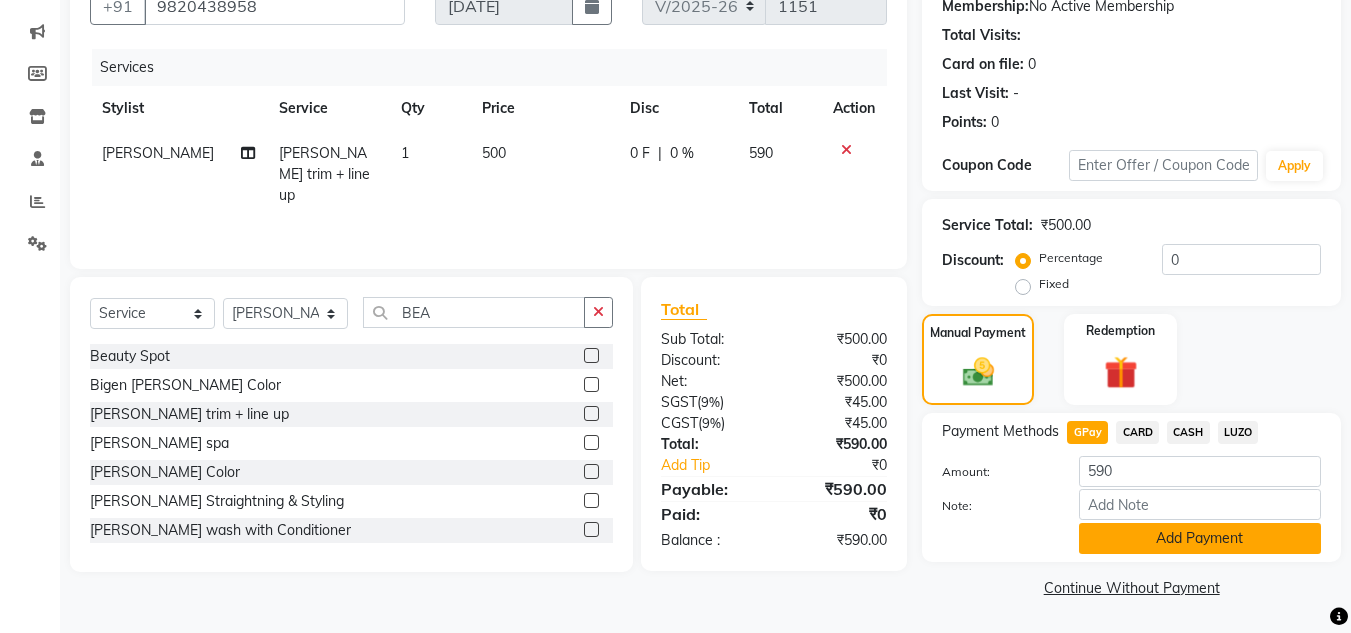 click on "Add Payment" 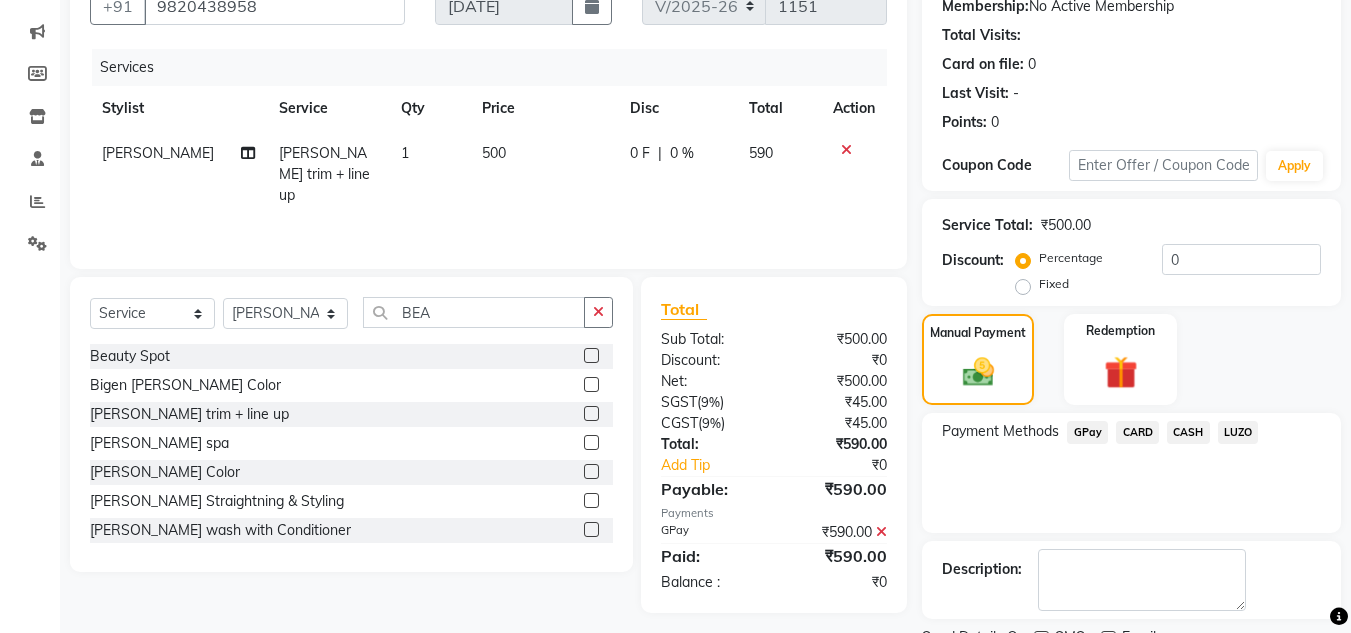 scroll, scrollTop: 283, scrollLeft: 0, axis: vertical 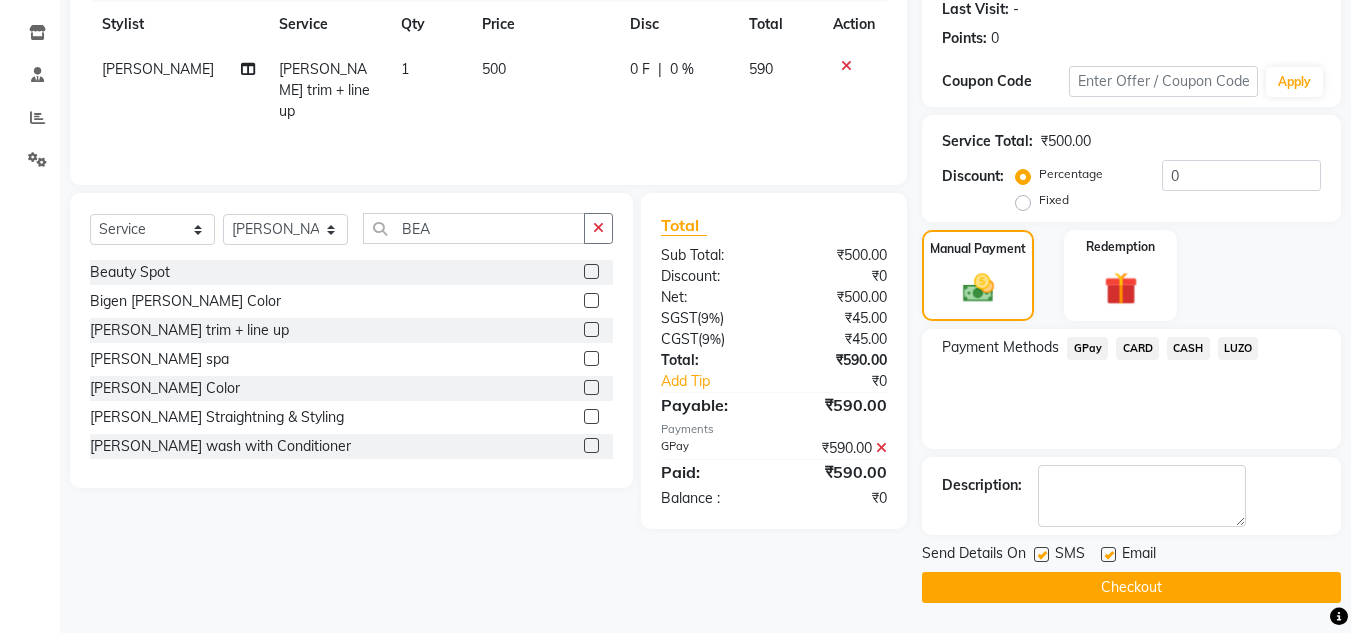 click on "Checkout" 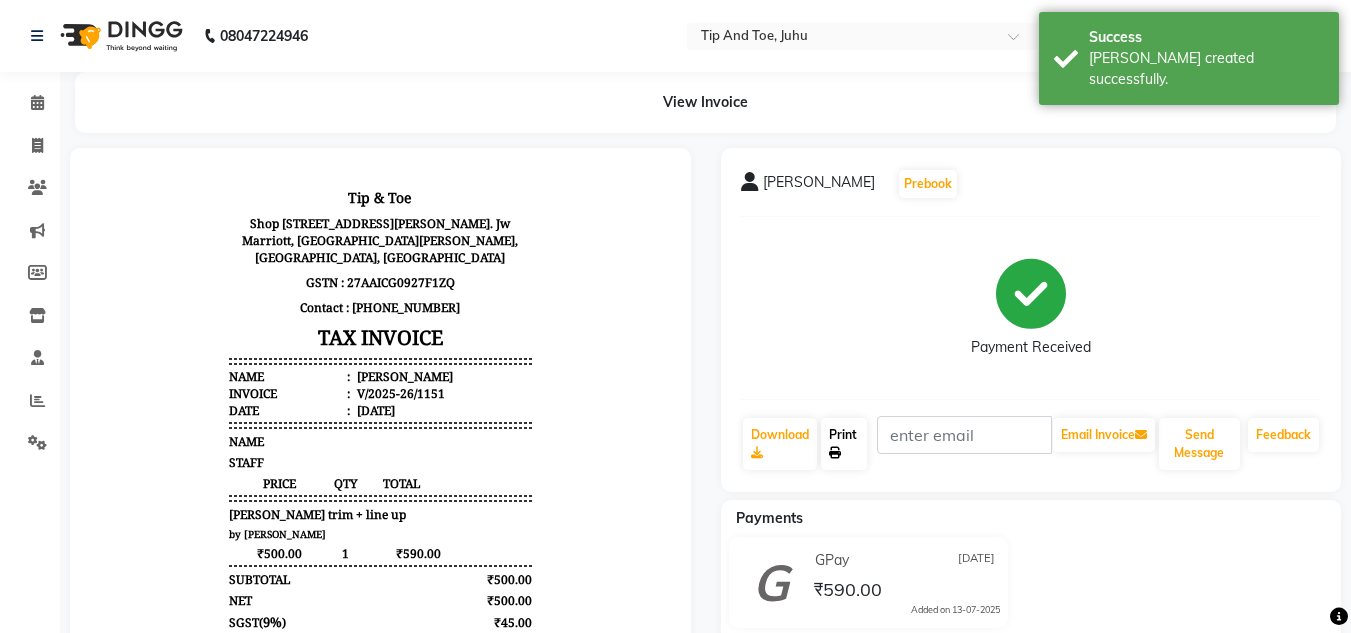 scroll, scrollTop: 0, scrollLeft: 0, axis: both 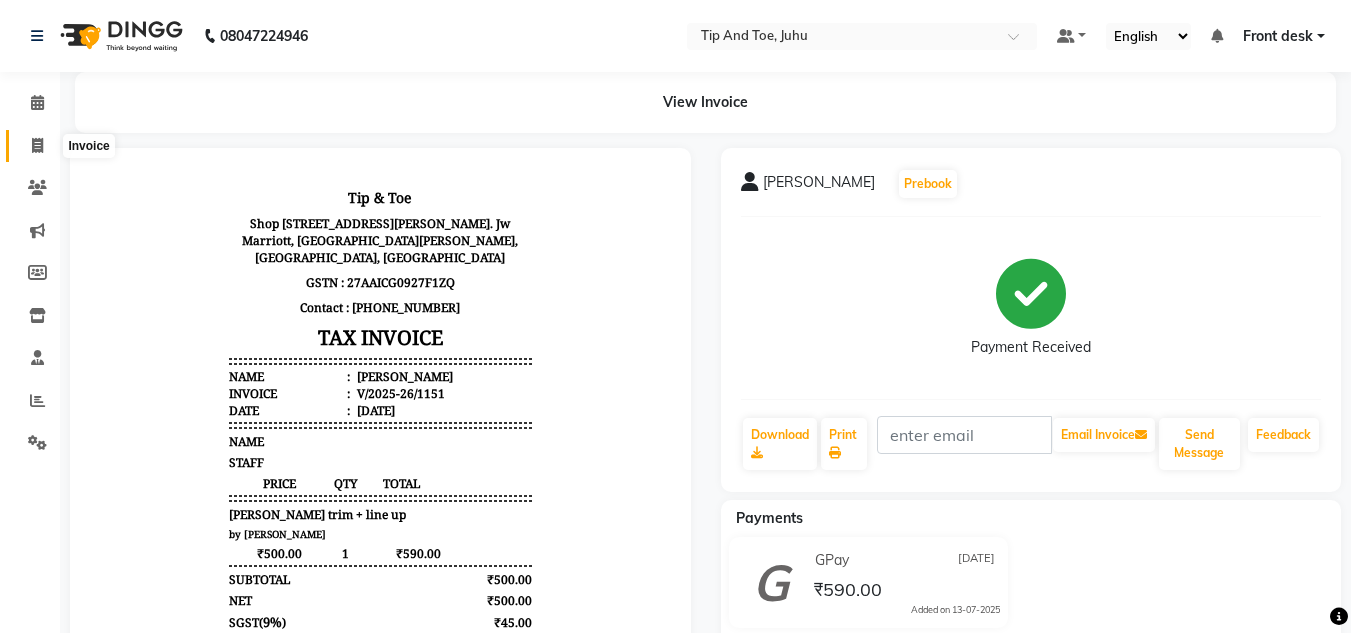 click 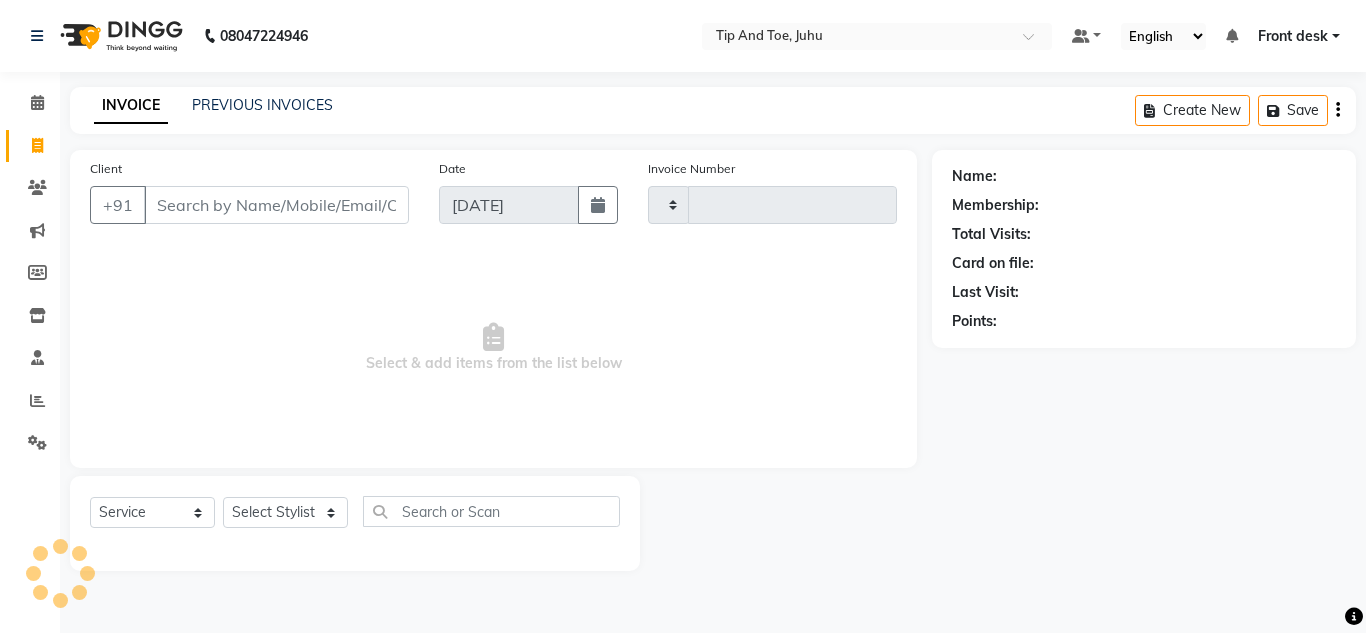 type on "1152" 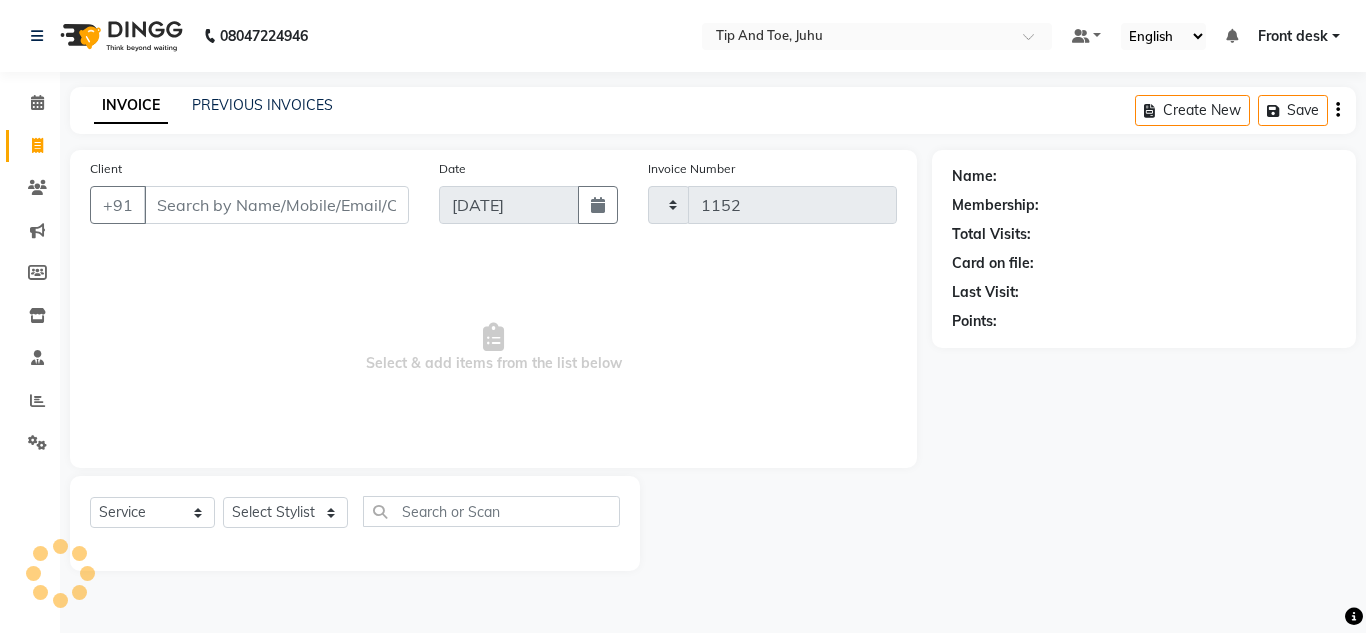select on "5516" 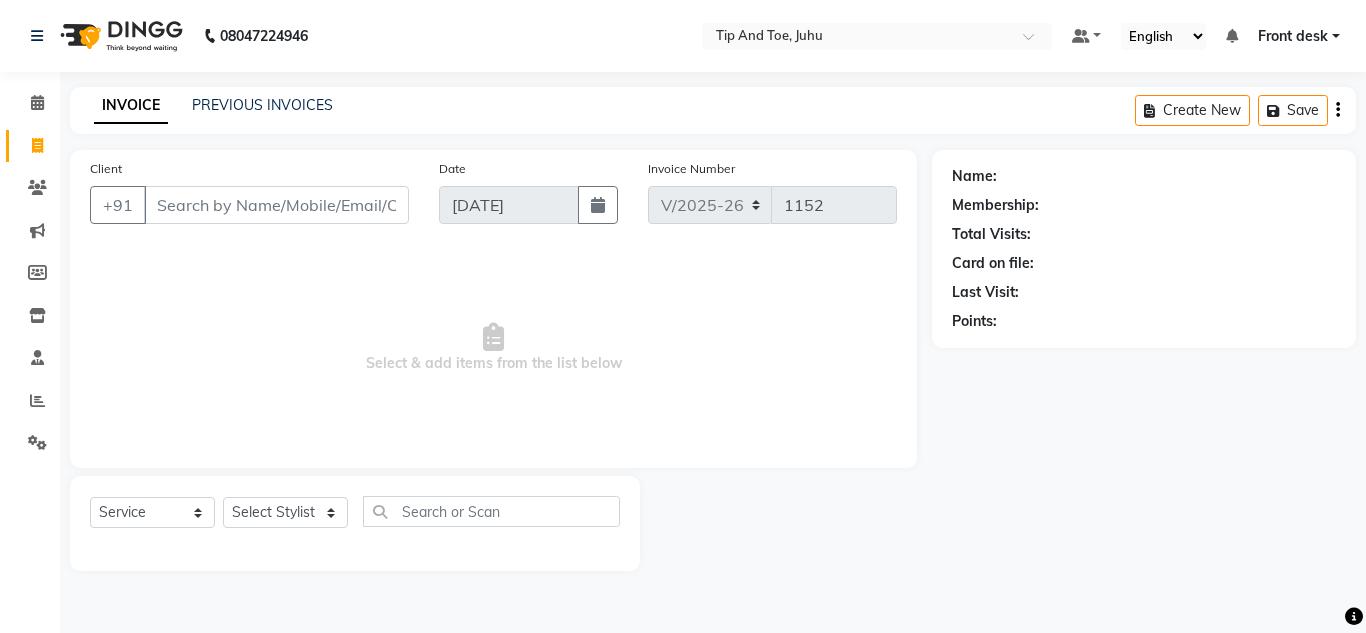 click on "Client" at bounding box center (276, 205) 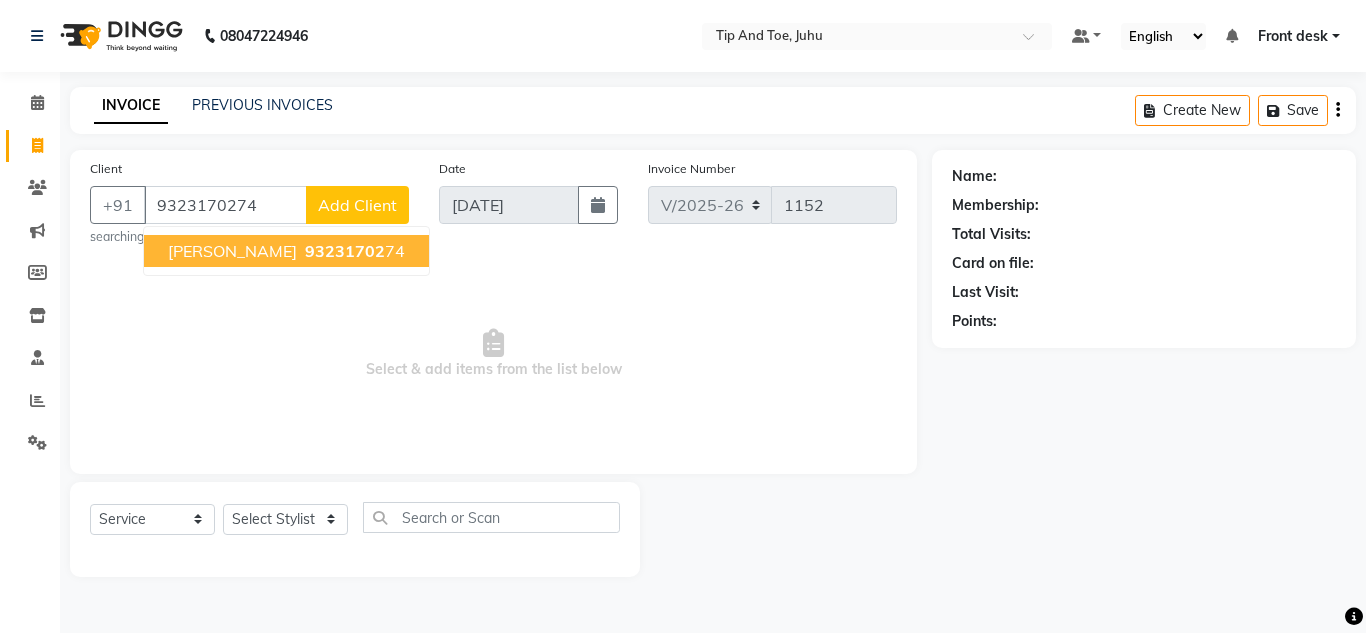 type on "9323170274" 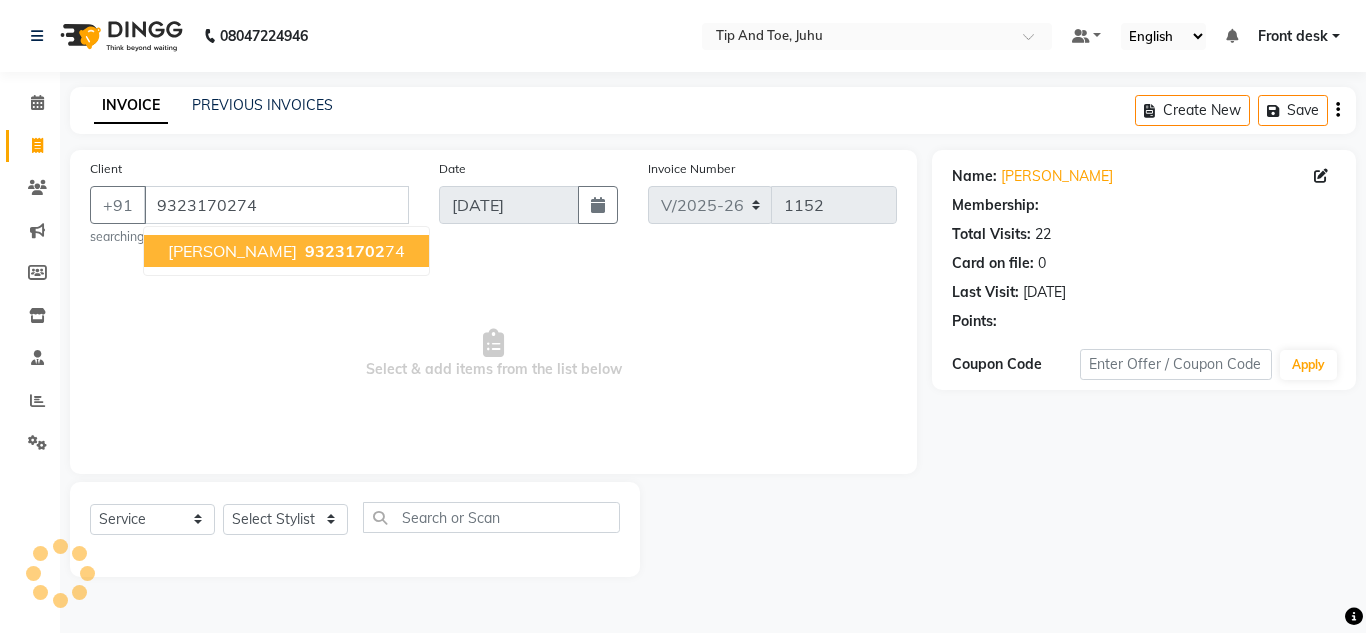 select on "1: Object" 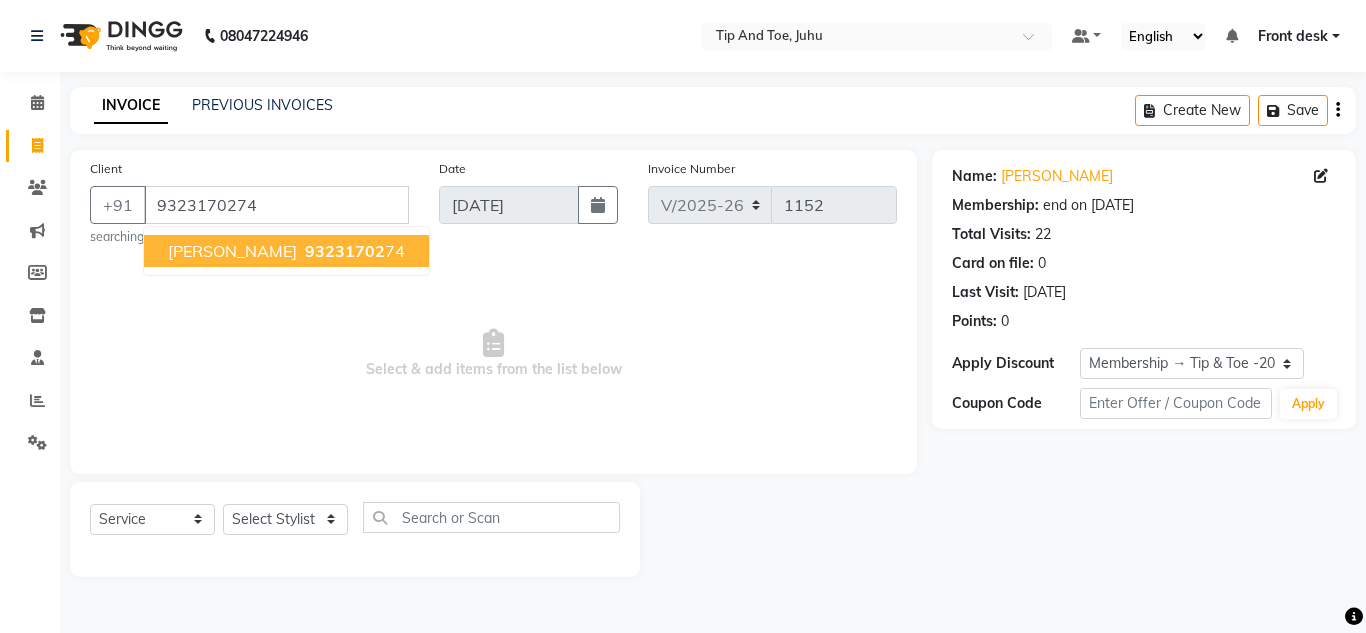 click on "93231702" at bounding box center [345, 251] 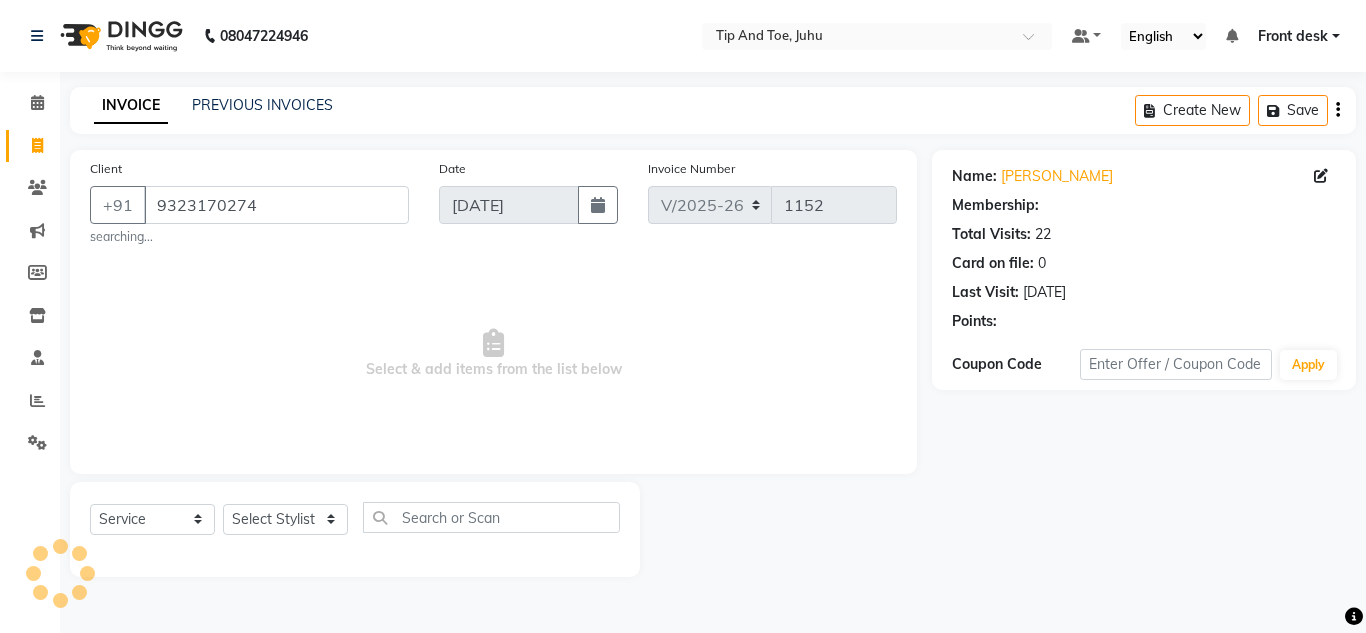 select on "1: Object" 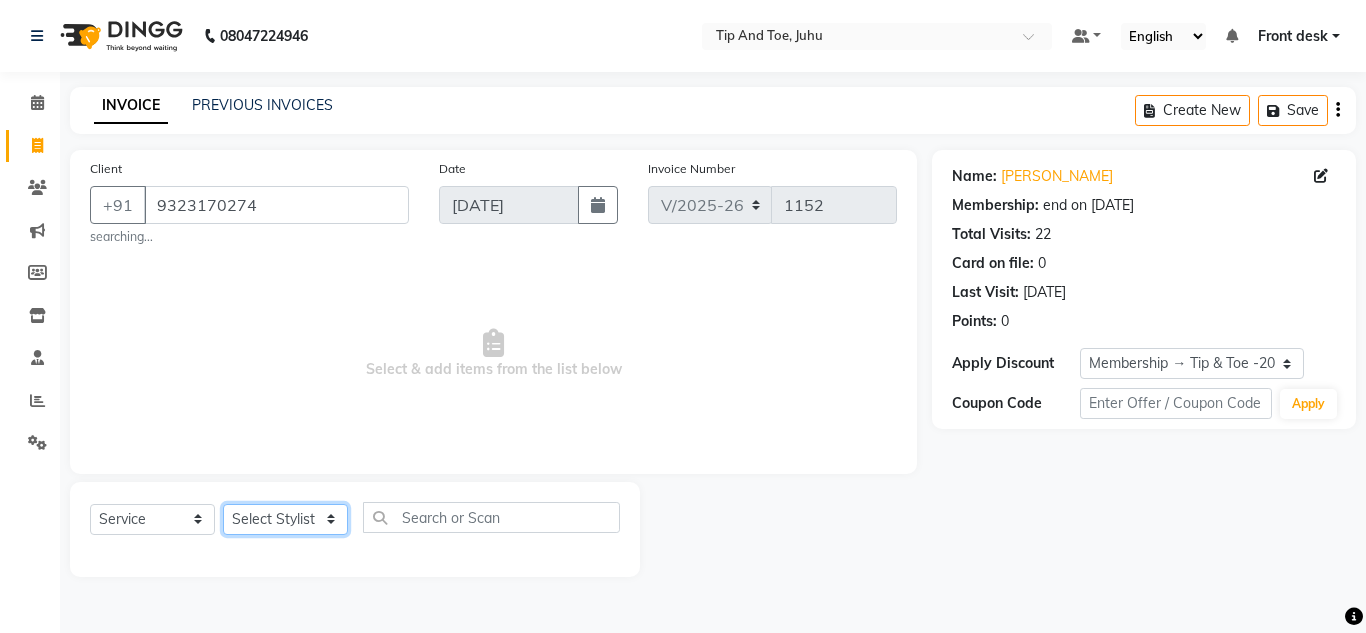 click on "Select Stylist ABIK  ACHAN AJAY UTKAR AKASH AKSHATA ARBAZ BABU BILAL CHITRA DANISH DHANSHREE Front desk  KEISHEEN KUMAR MAQSOOD NIKHIL NISHANT POONAM RAHUL RICHION SADHNA SANJAY SANJAY MAMA TWINKLE GUPTA  VINITA" 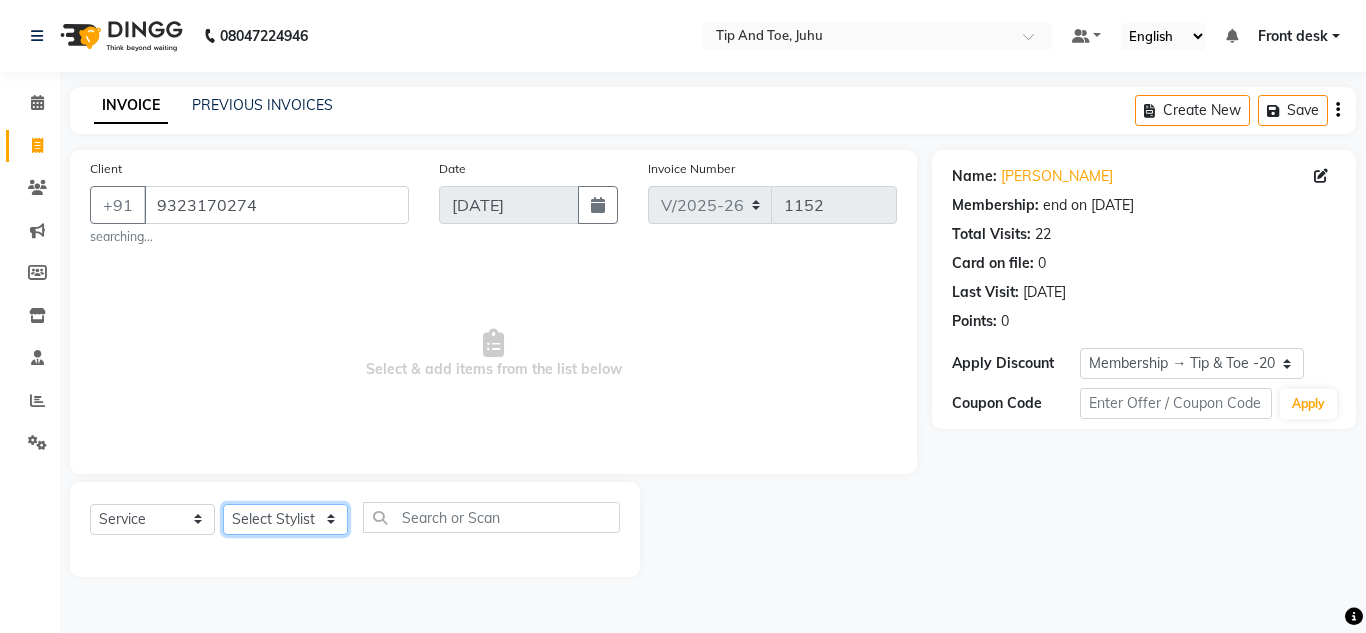 select on "79309" 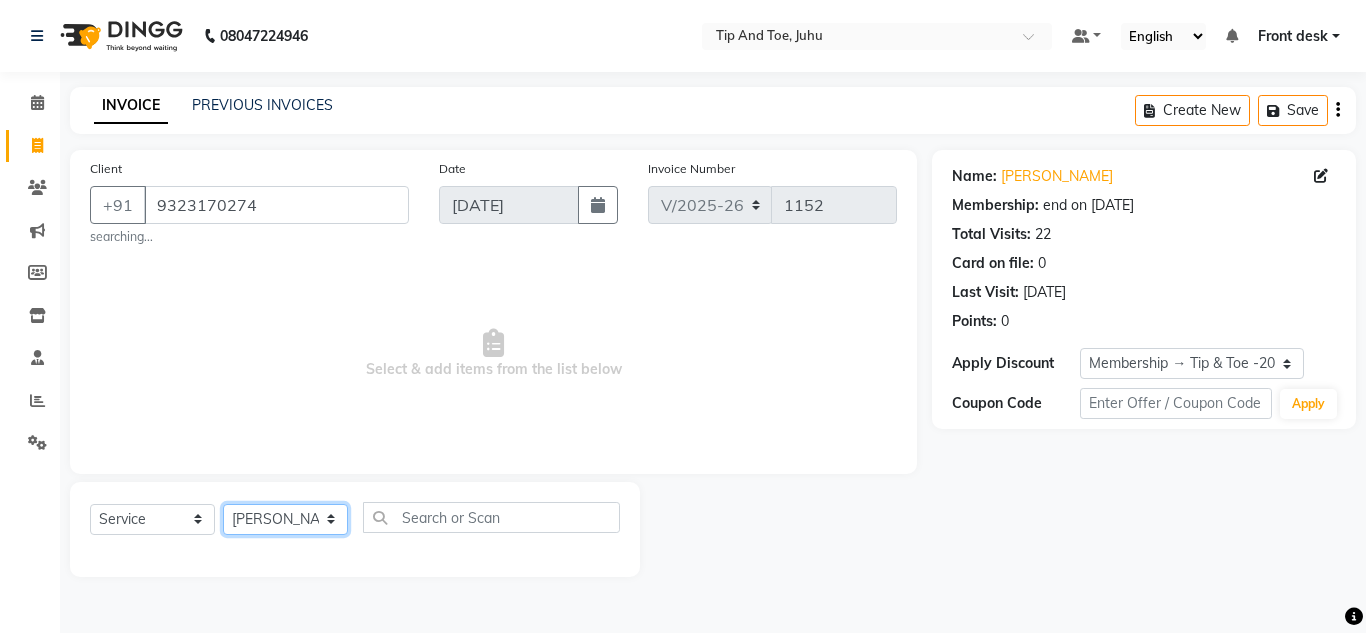 click on "Select Stylist ABIK  ACHAN AJAY UTKAR AKASH AKSHATA ARBAZ BABU BILAL CHITRA DANISH DHANSHREE Front desk  KEISHEEN KUMAR MAQSOOD NIKHIL NISHANT POONAM RAHUL RICHION SADHNA SANJAY SANJAY MAMA TWINKLE GUPTA  VINITA" 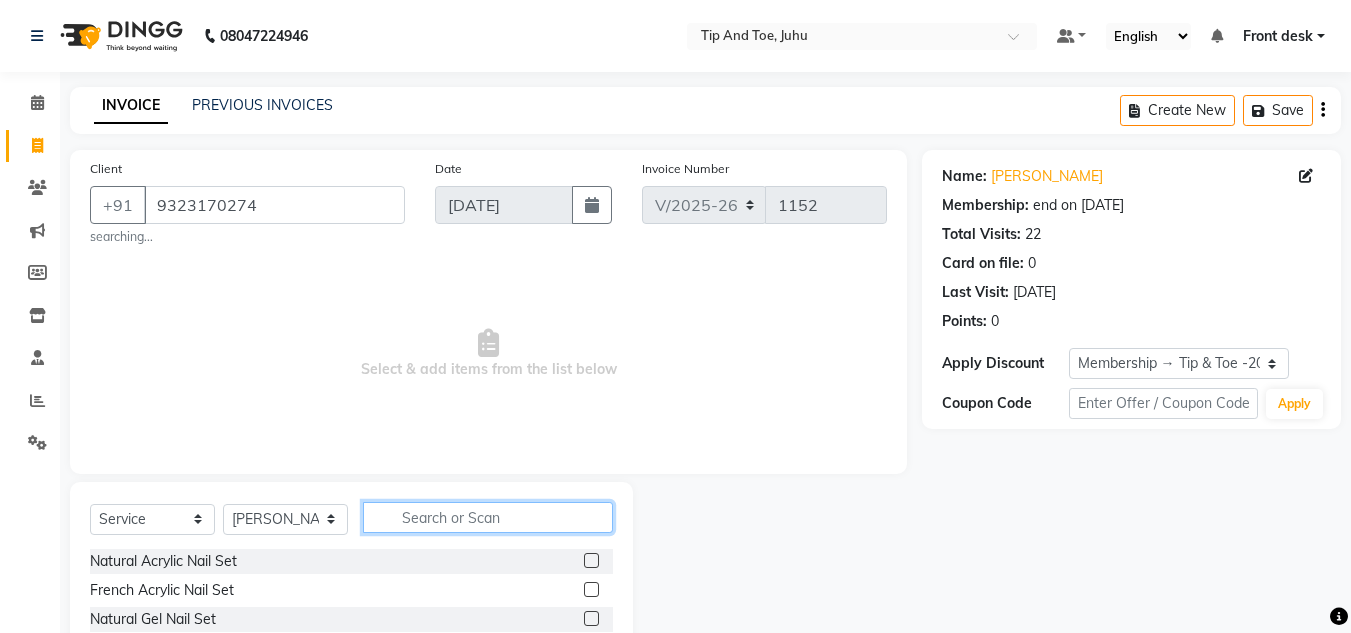 click 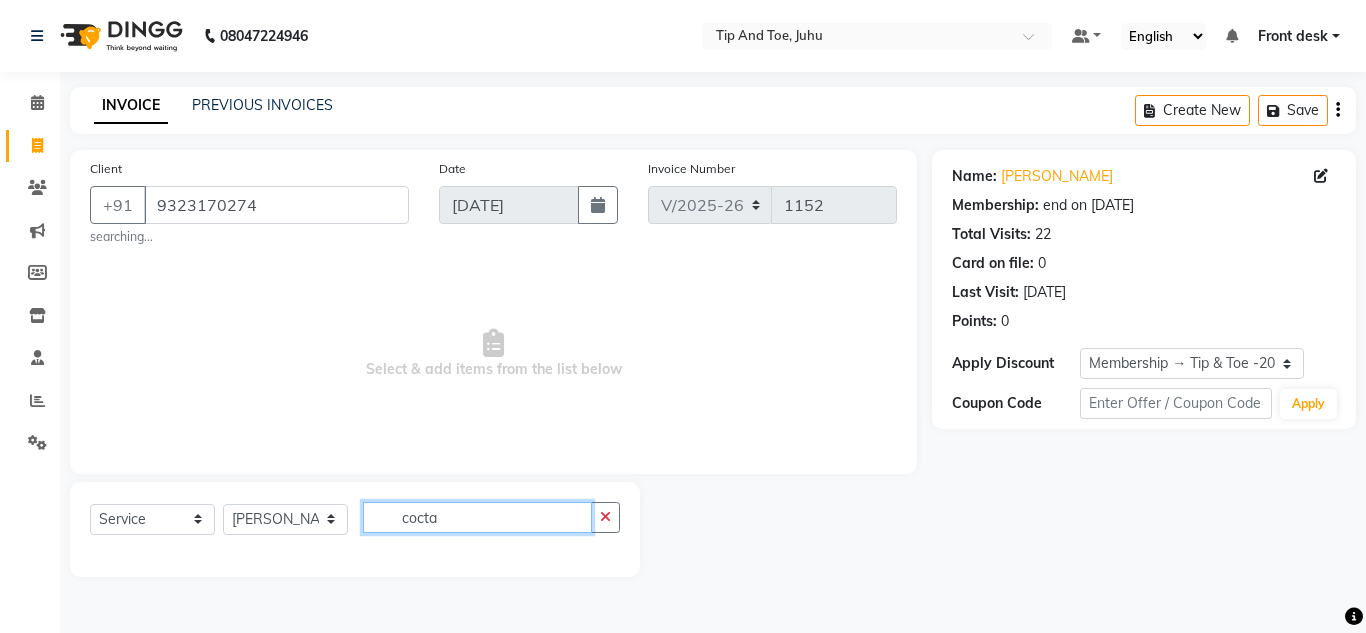 type on "cocta" 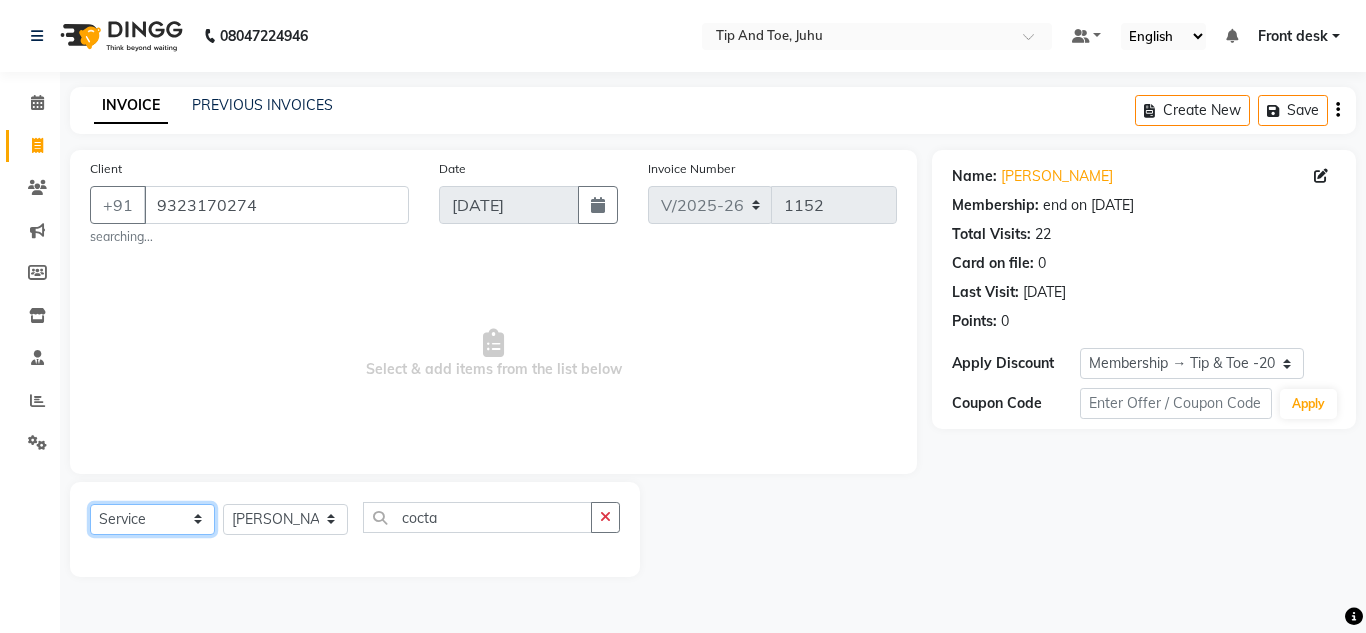 click on "Select  Service  Product  Membership  Package Voucher Prepaid Gift Card" 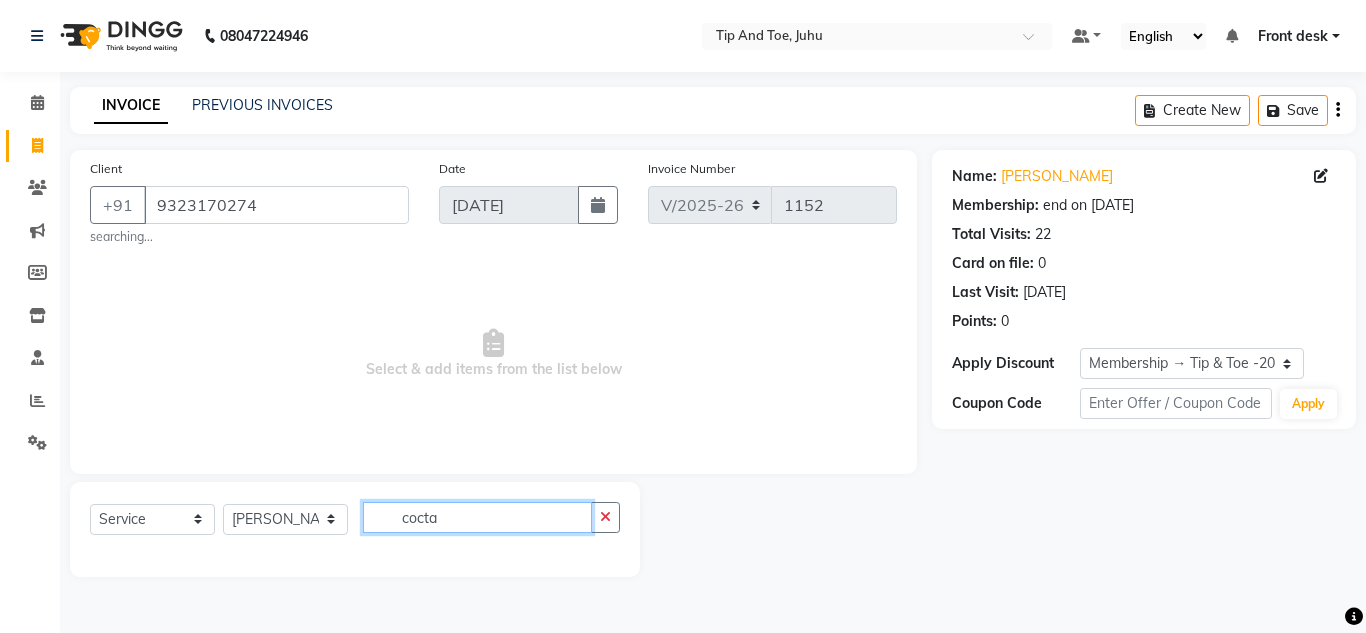 click on "cocta" 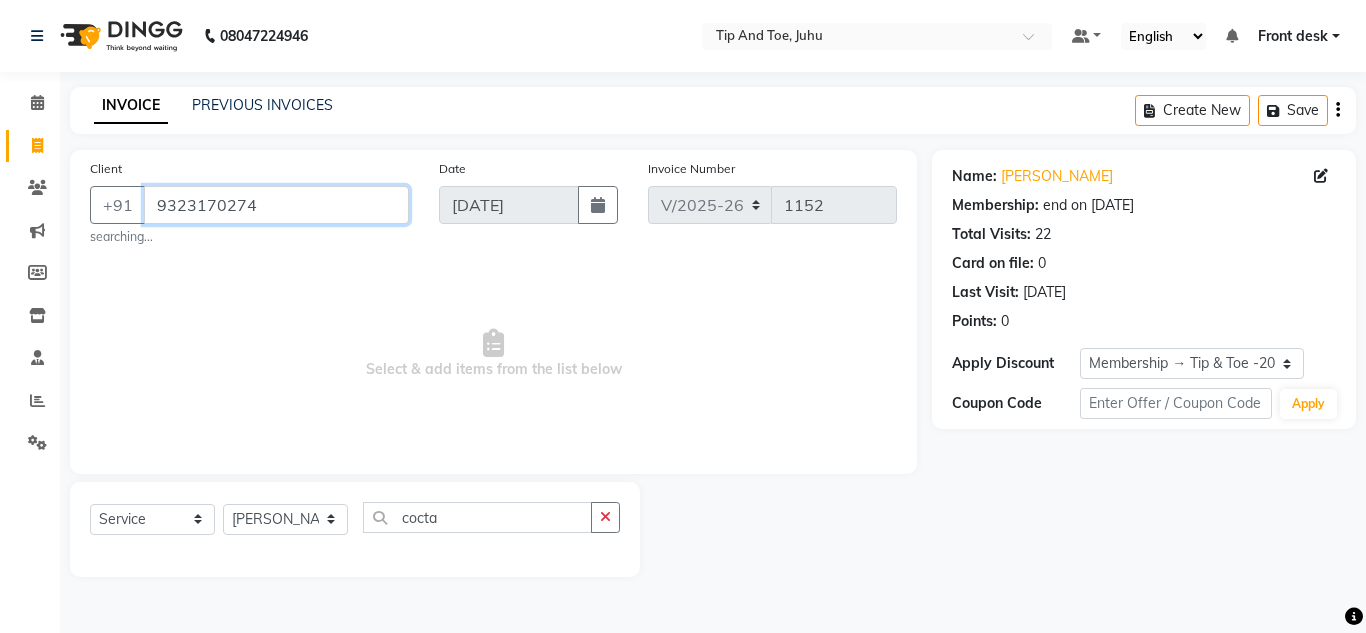 click on "9323170274" at bounding box center [276, 205] 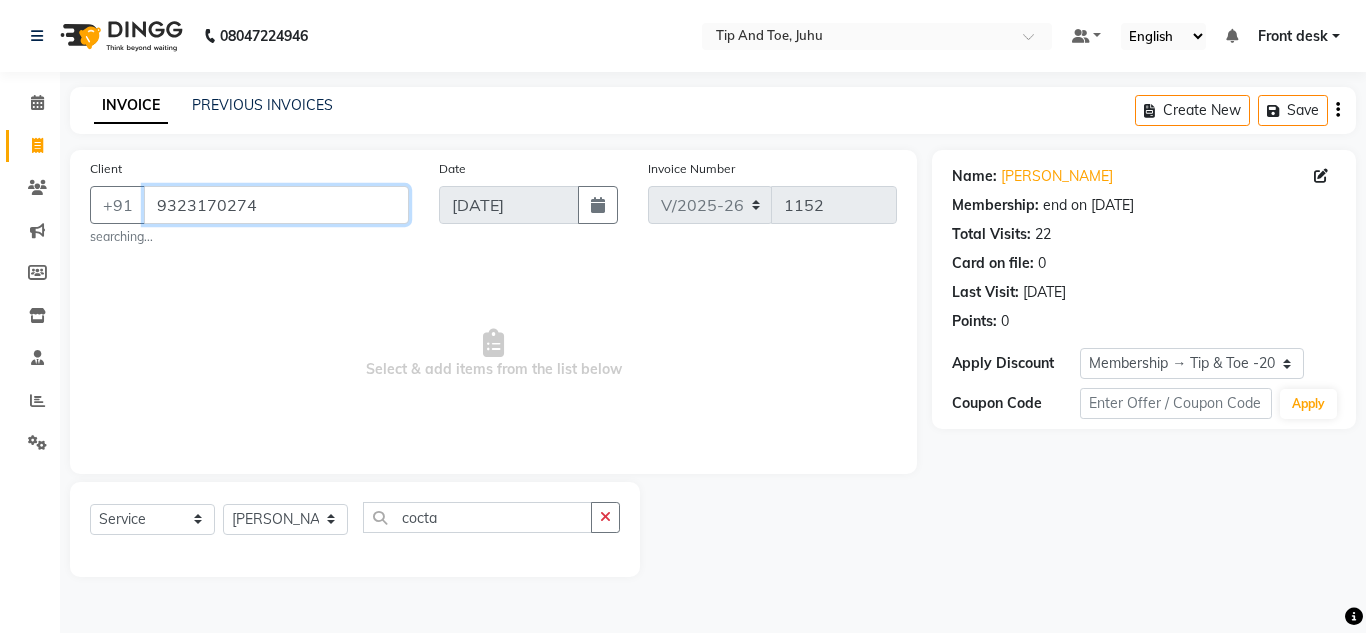 click on "9323170274" at bounding box center (276, 205) 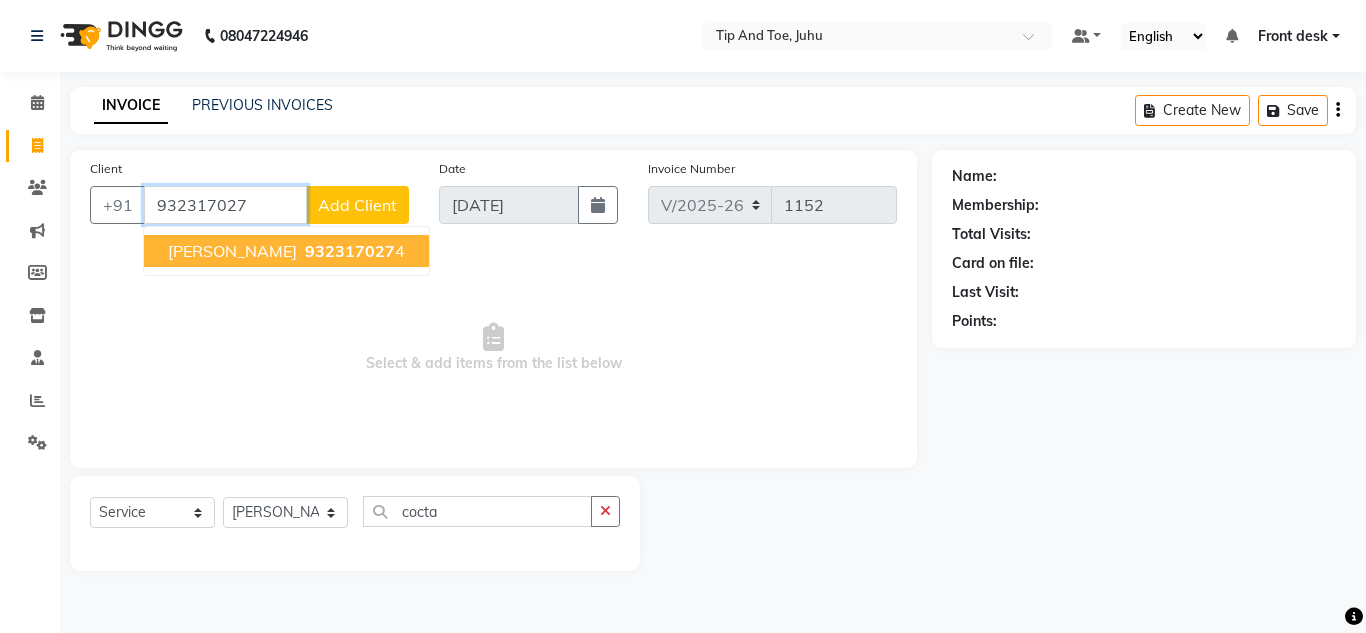 click on "932317027" at bounding box center [350, 251] 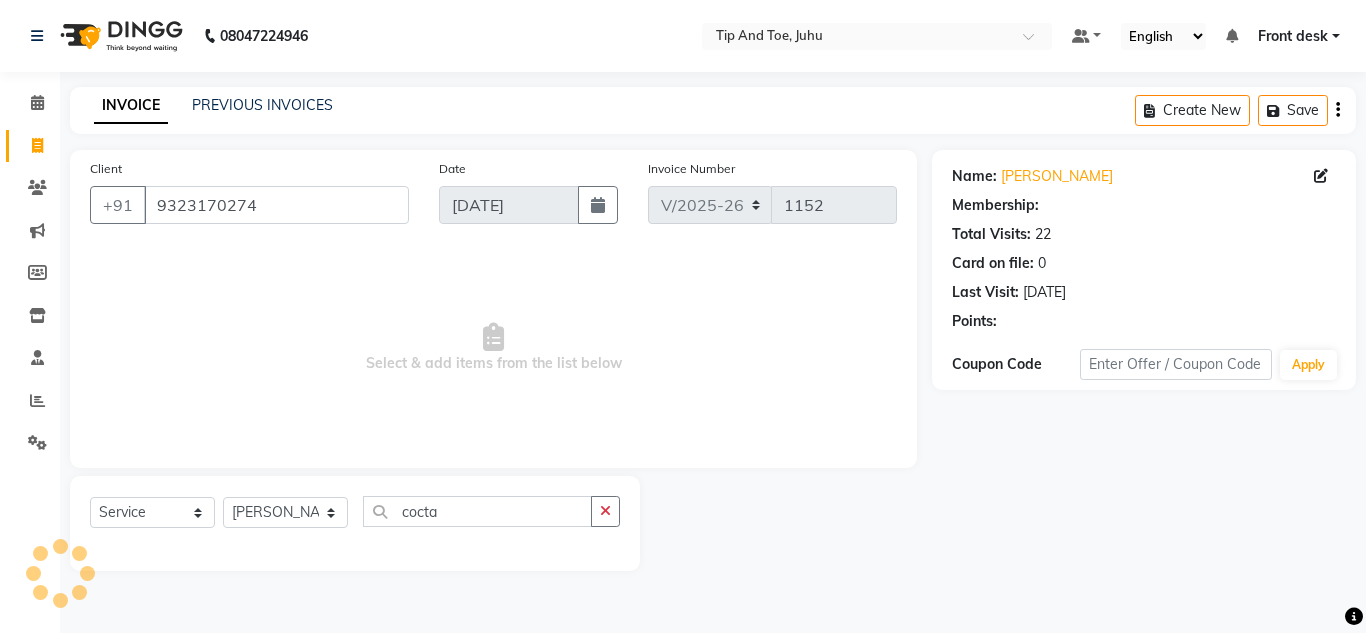 select on "1: Object" 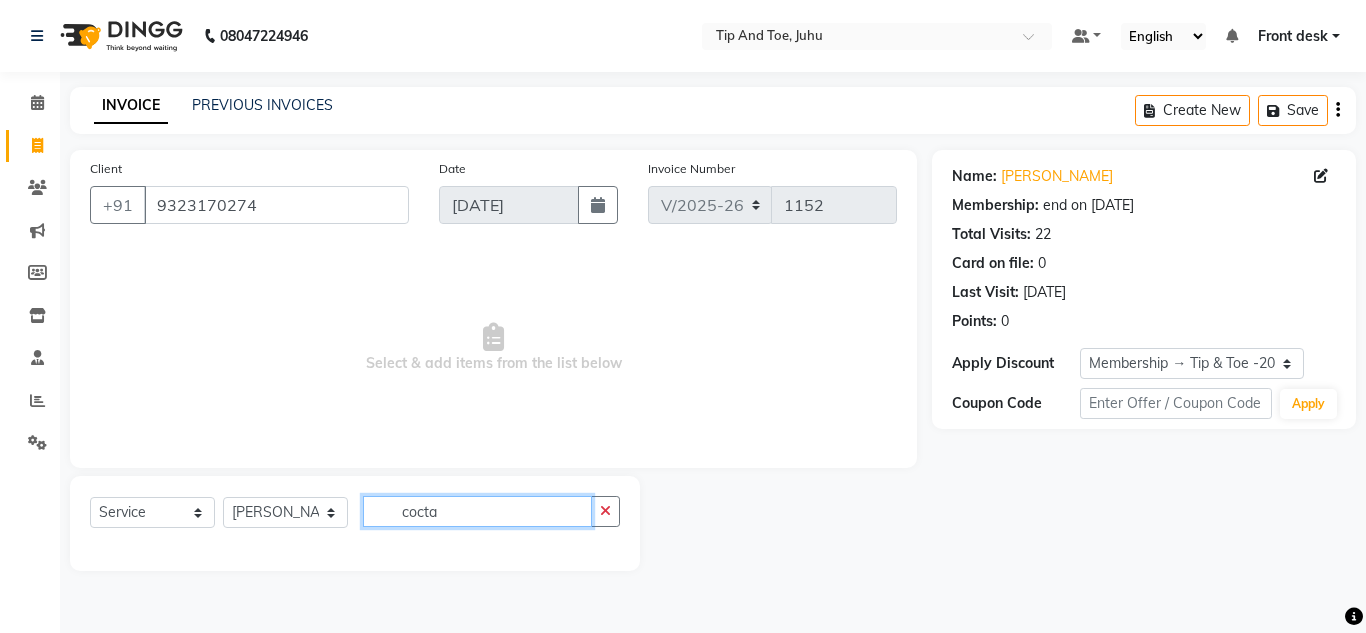 click on "cocta" 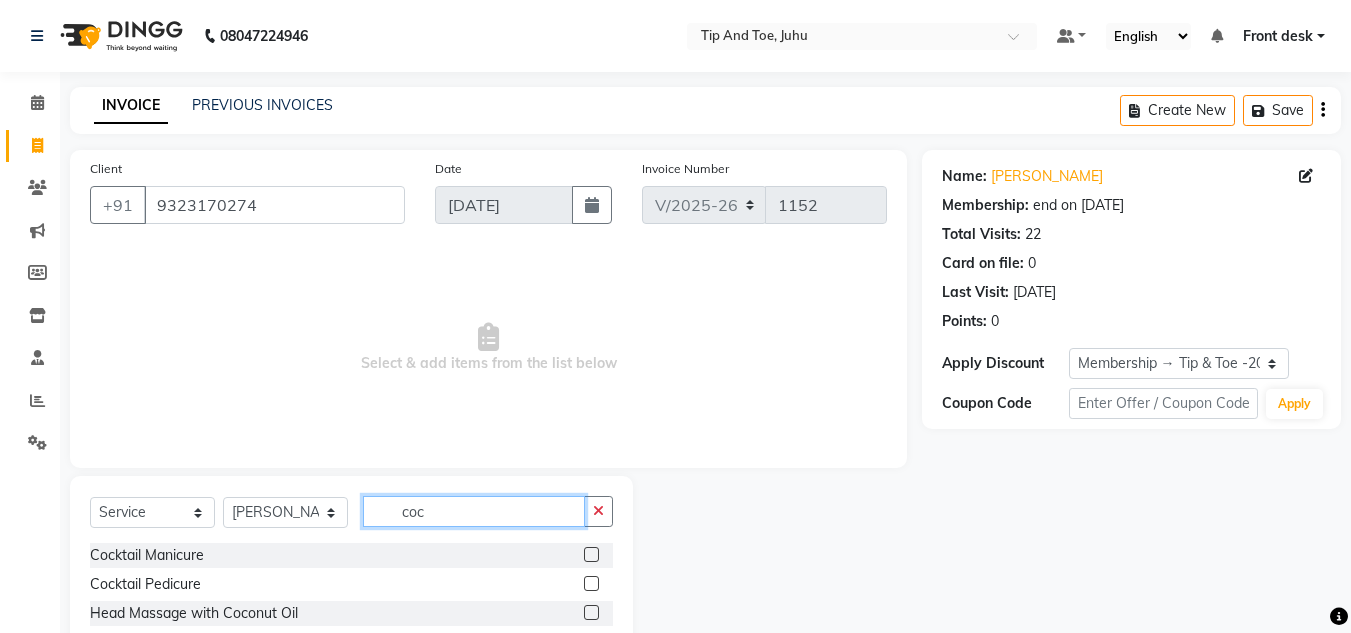 type on "coc" 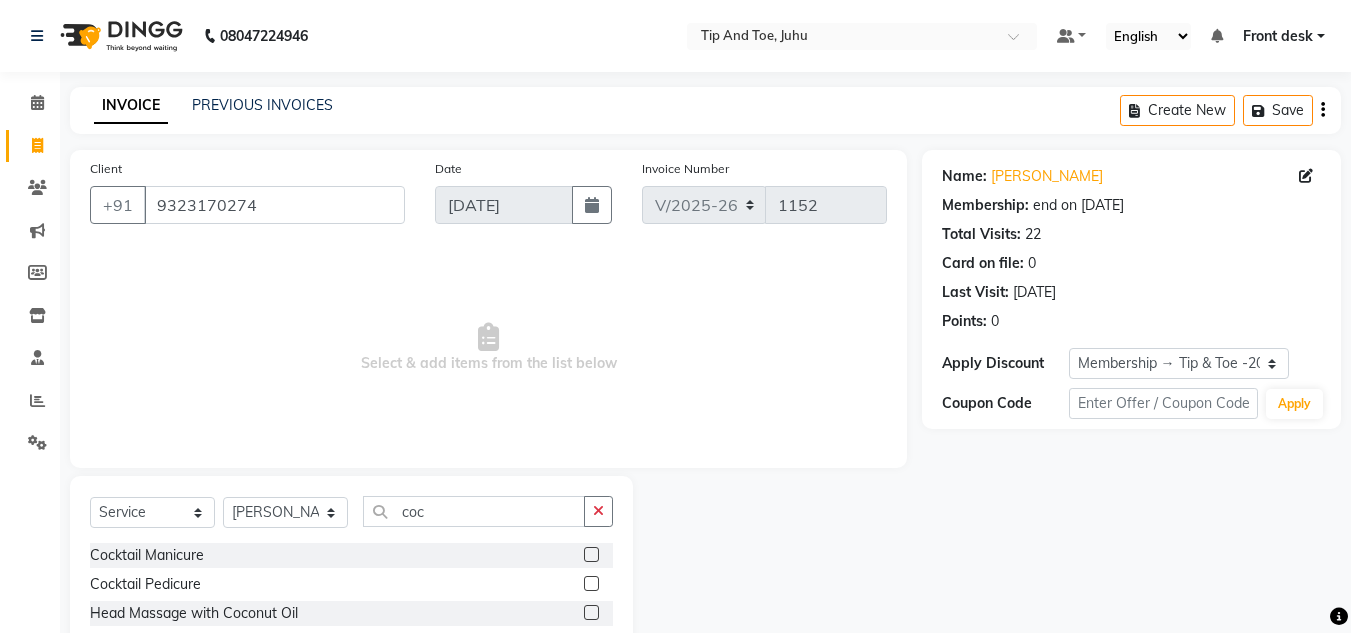 click 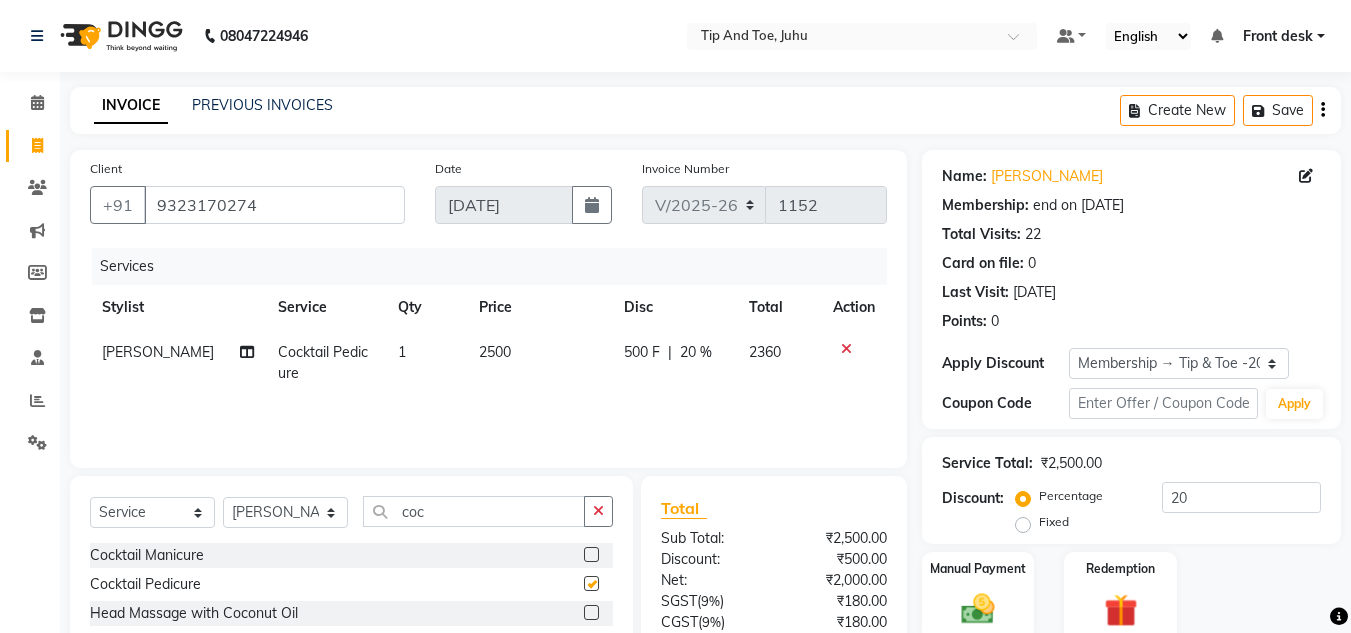 checkbox on "false" 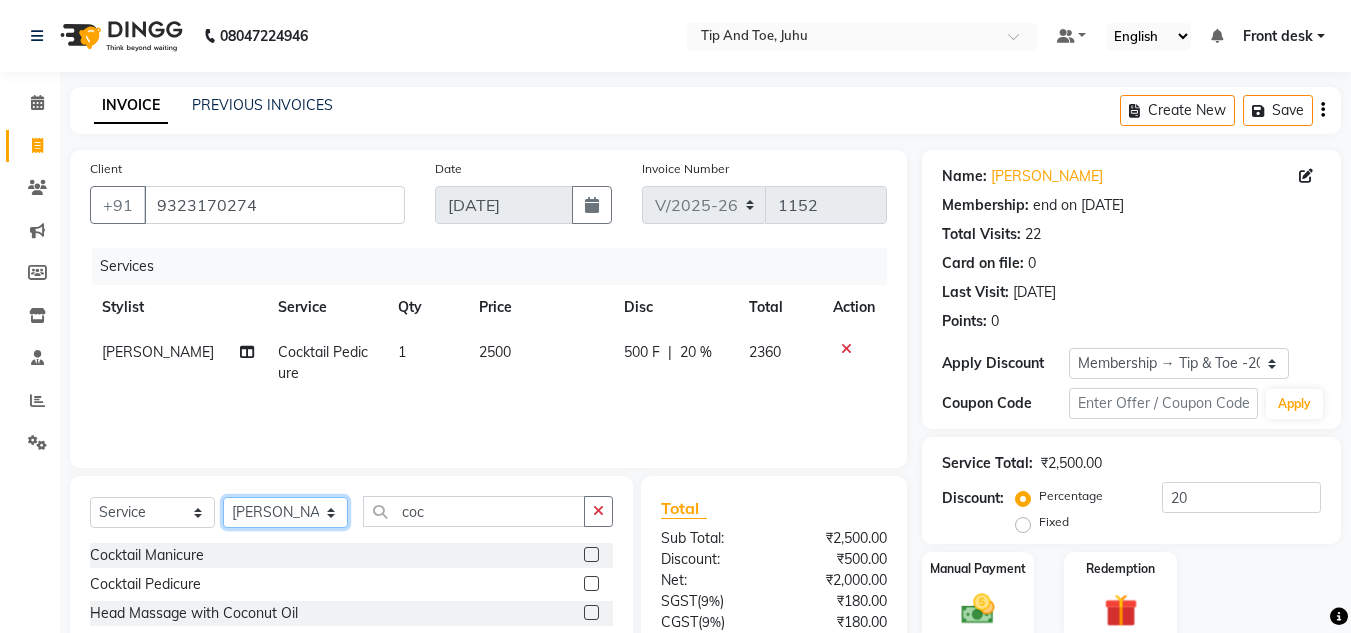 click on "Select Stylist ABIK  ACHAN AJAY UTKAR AKASH AKSHATA ARBAZ BABU BILAL CHITRA DANISH DHANSHREE Front desk  KEISHEEN KUMAR MAQSOOD NIKHIL NISHANT POONAM RAHUL RICHION SADHNA SANJAY SANJAY MAMA TWINKLE GUPTA  VINITA" 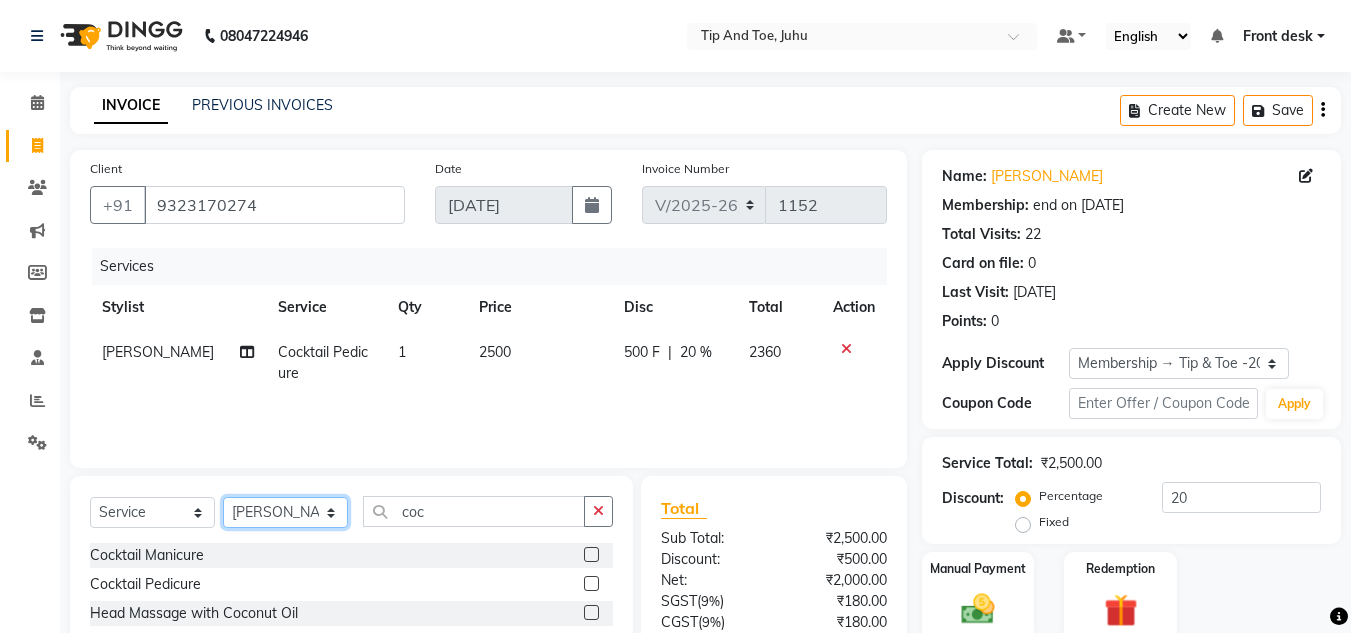 select on "37337" 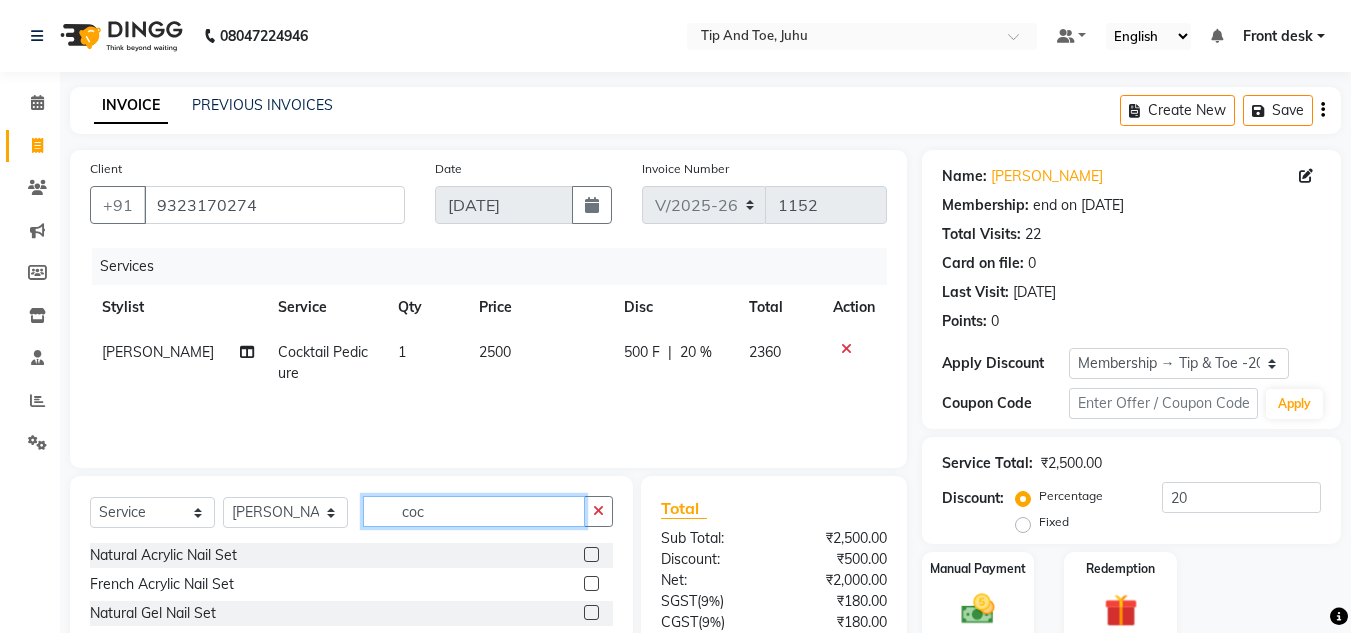 click on "coc" 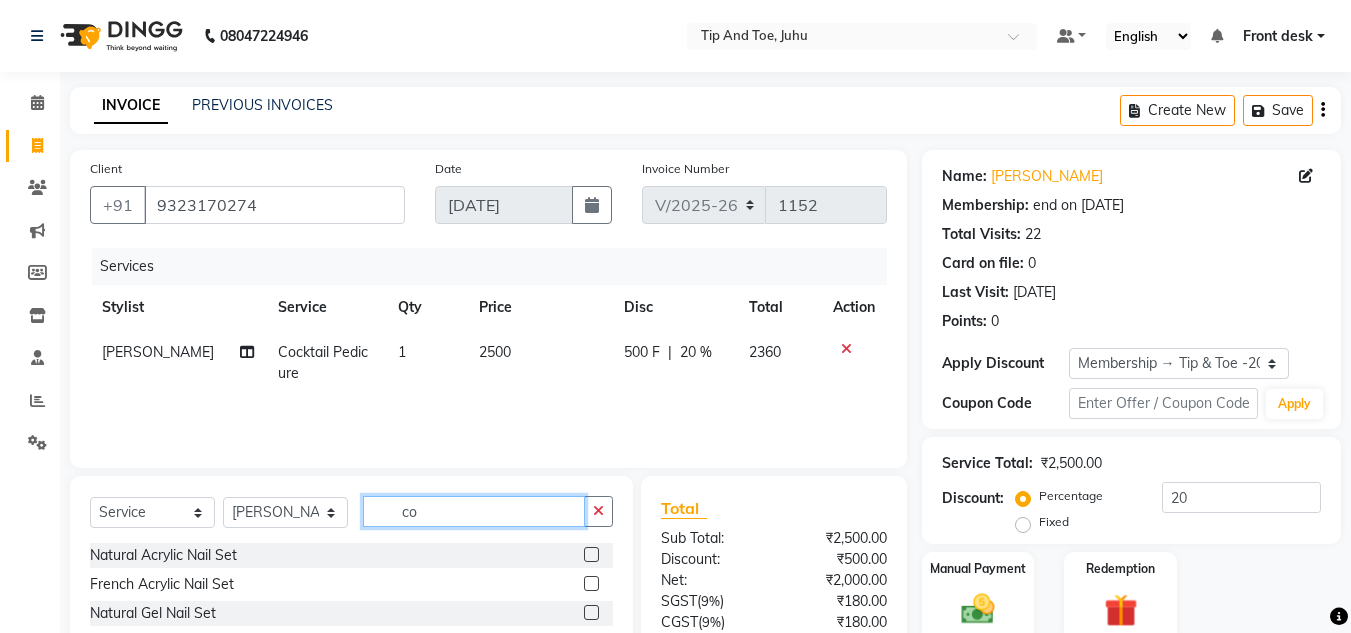 type on "c" 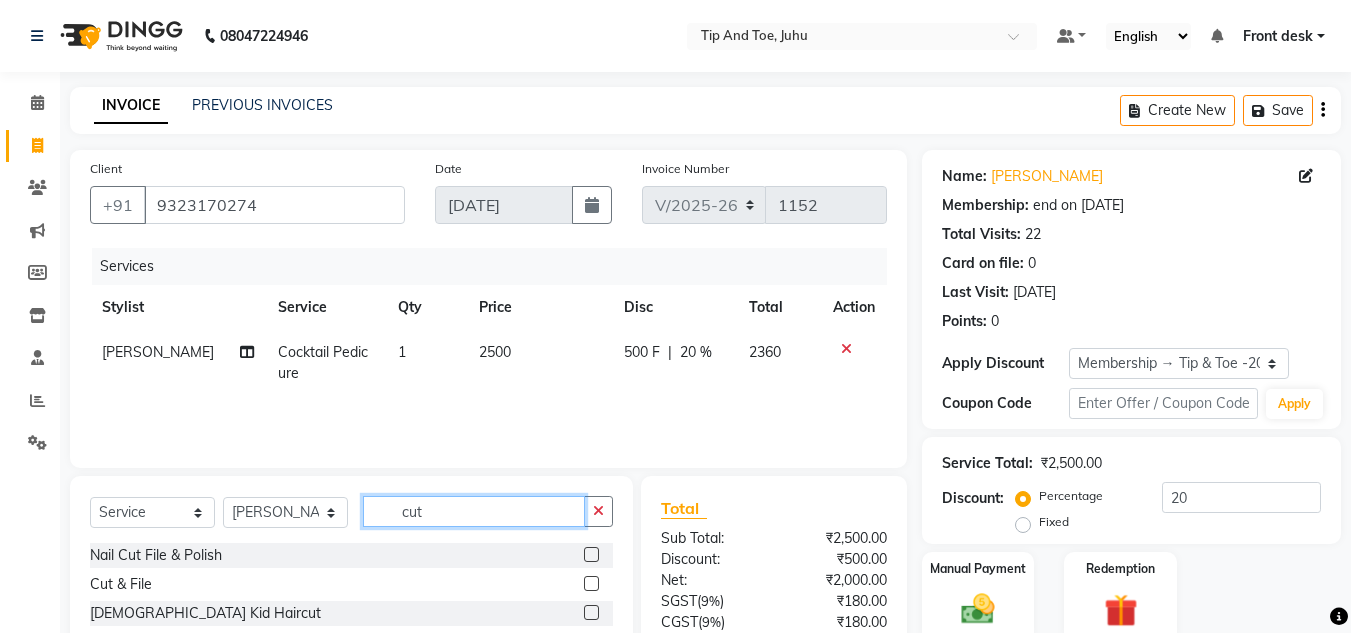 type on "cut" 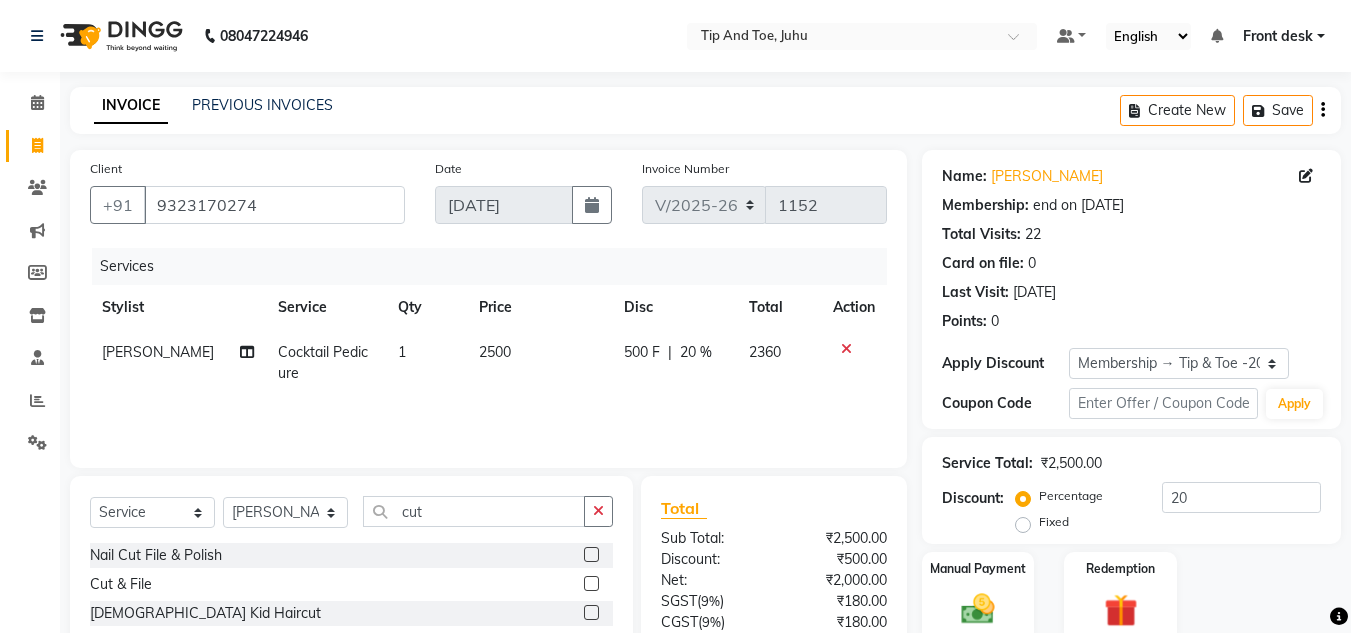 click 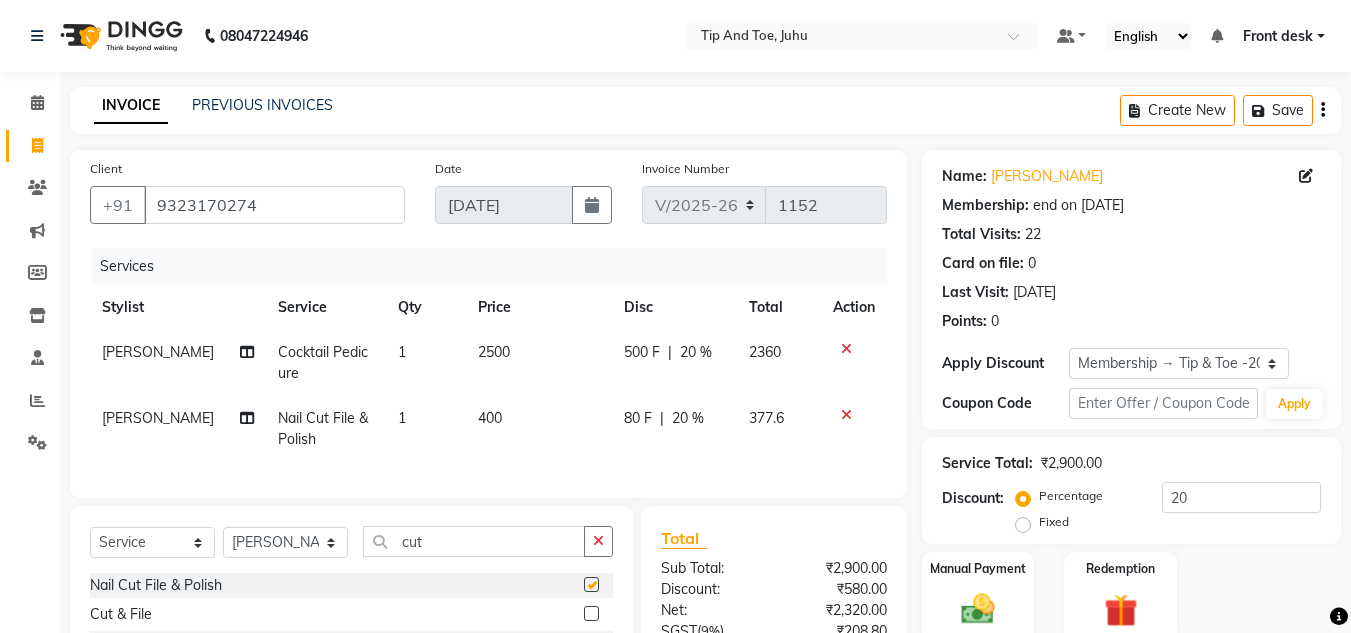 checkbox on "false" 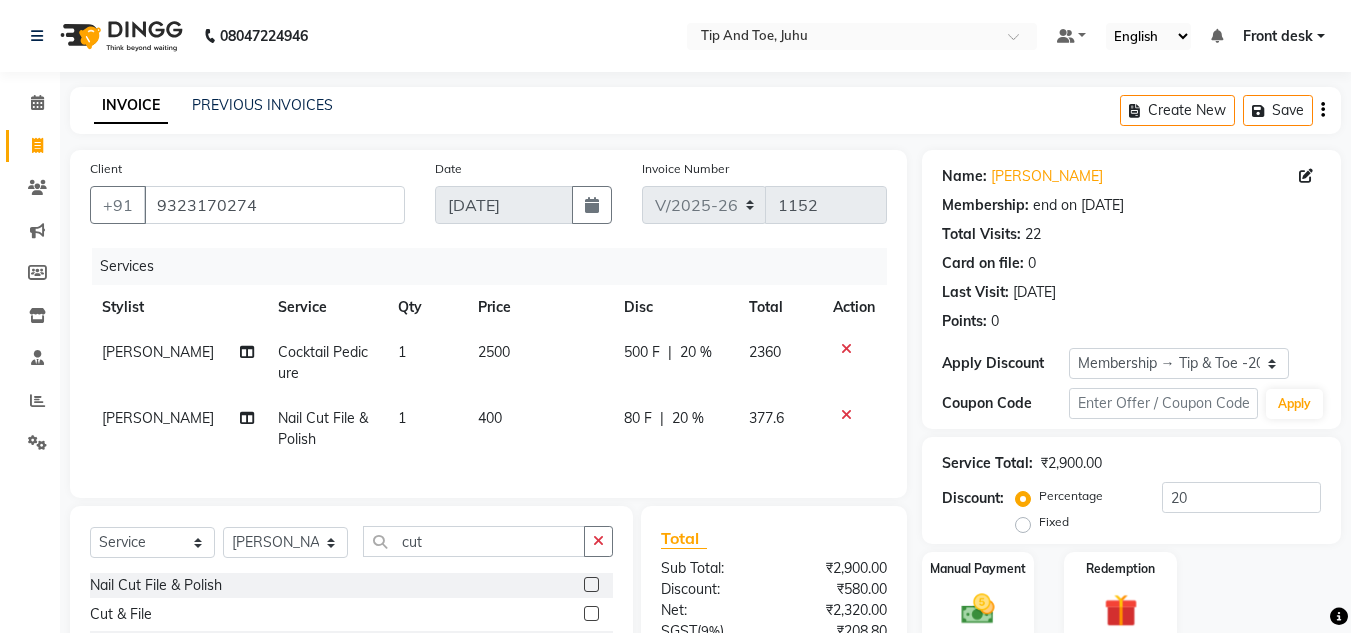 scroll, scrollTop: 213, scrollLeft: 0, axis: vertical 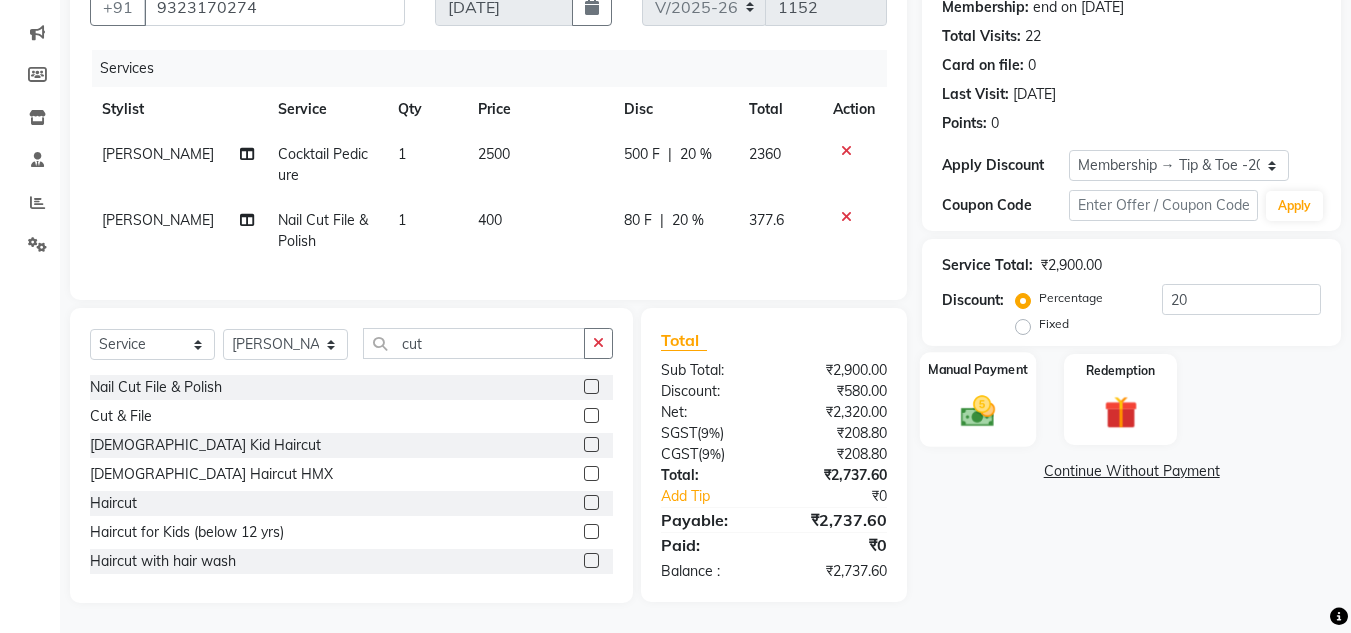 click on "Manual Payment" 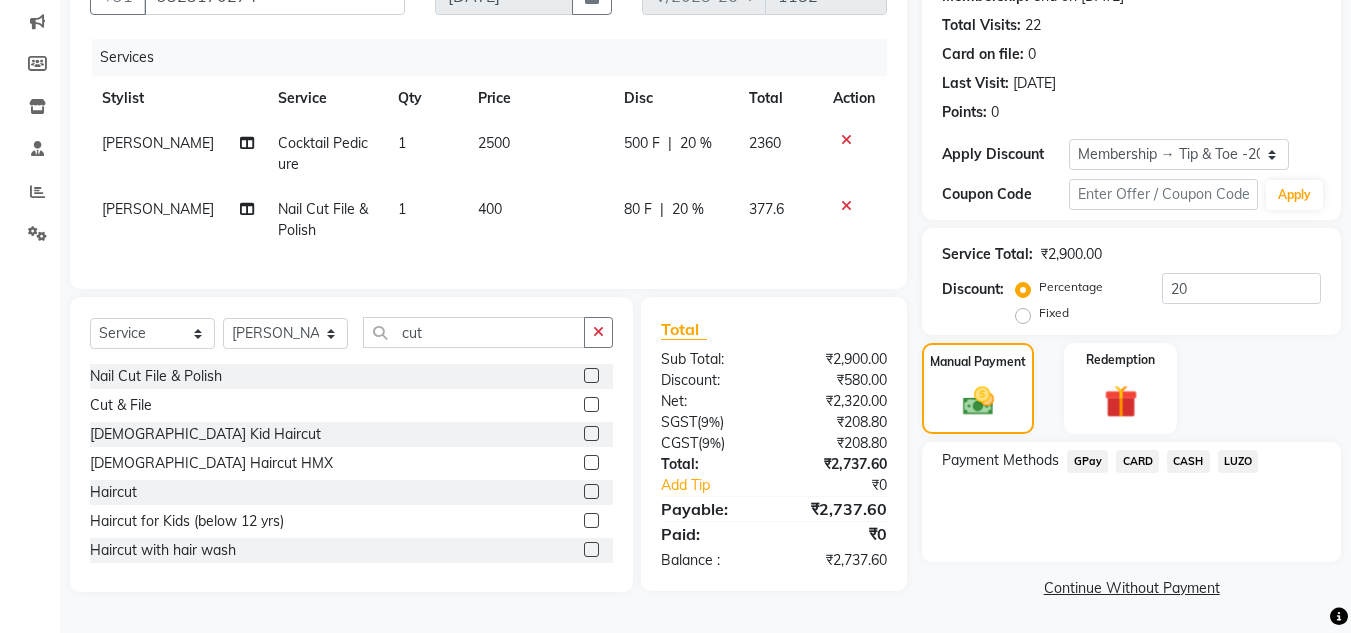 drag, startPoint x: 1133, startPoint y: 459, endPoint x: 1154, endPoint y: 475, distance: 26.400757 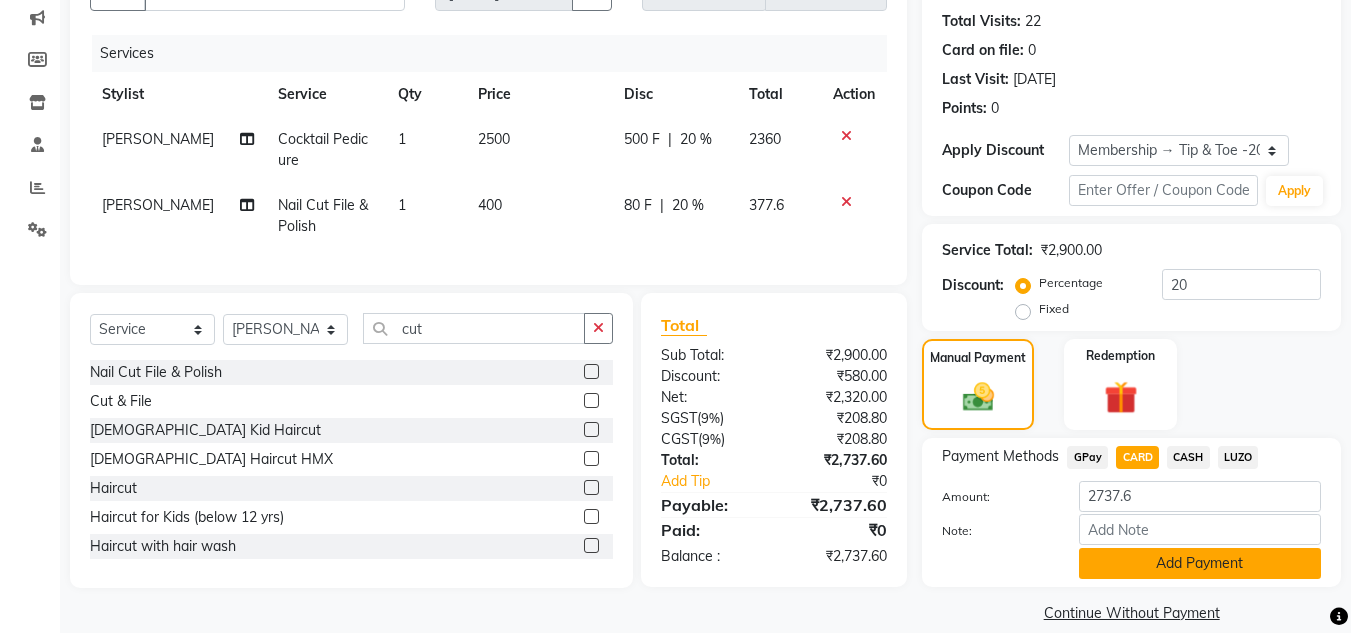 click on "Add Payment" 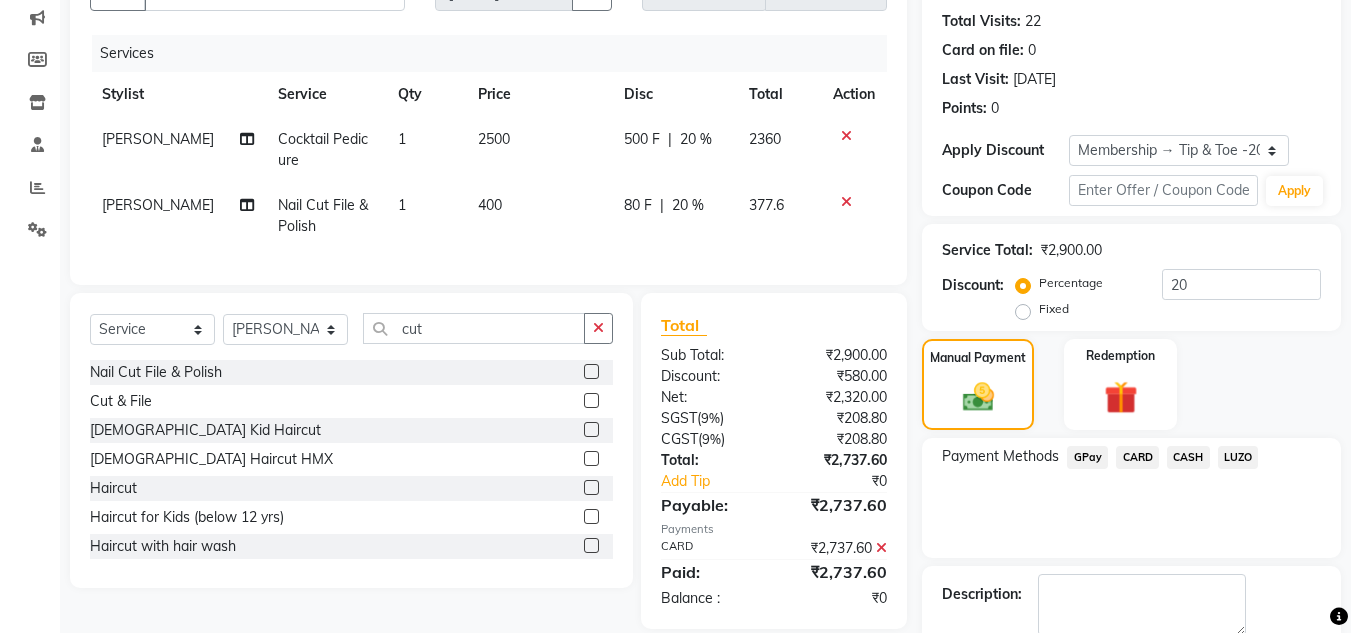 scroll, scrollTop: 322, scrollLeft: 0, axis: vertical 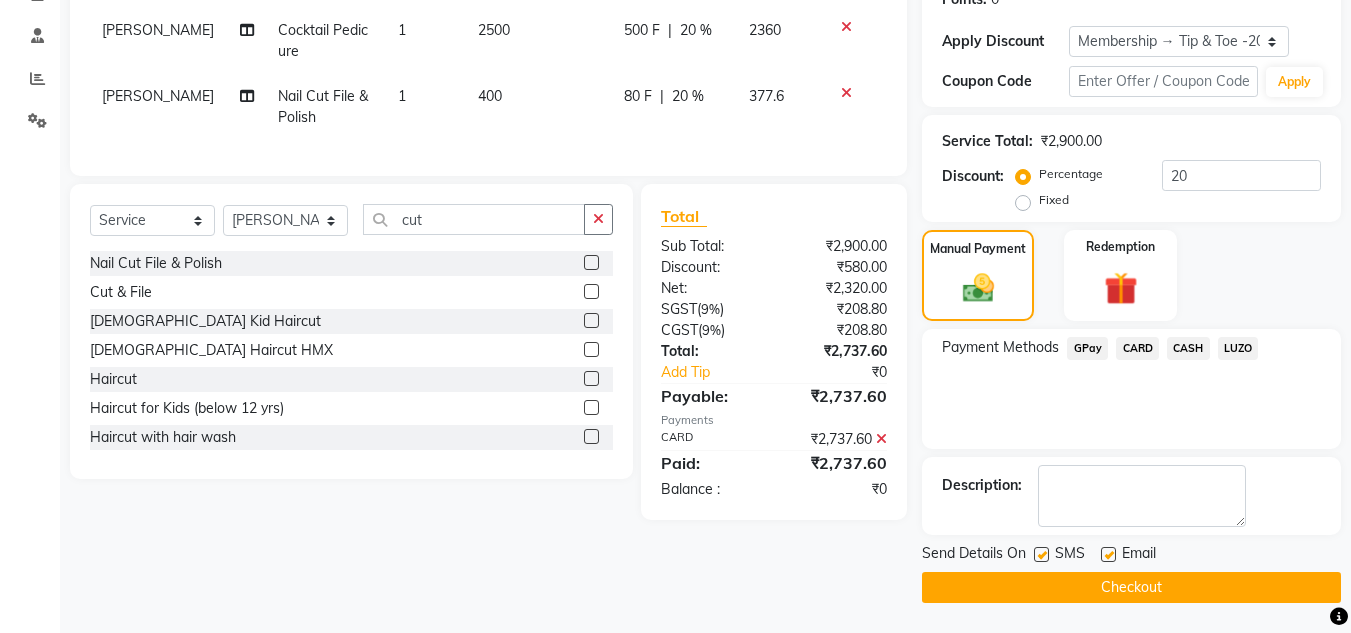 click on "Checkout" 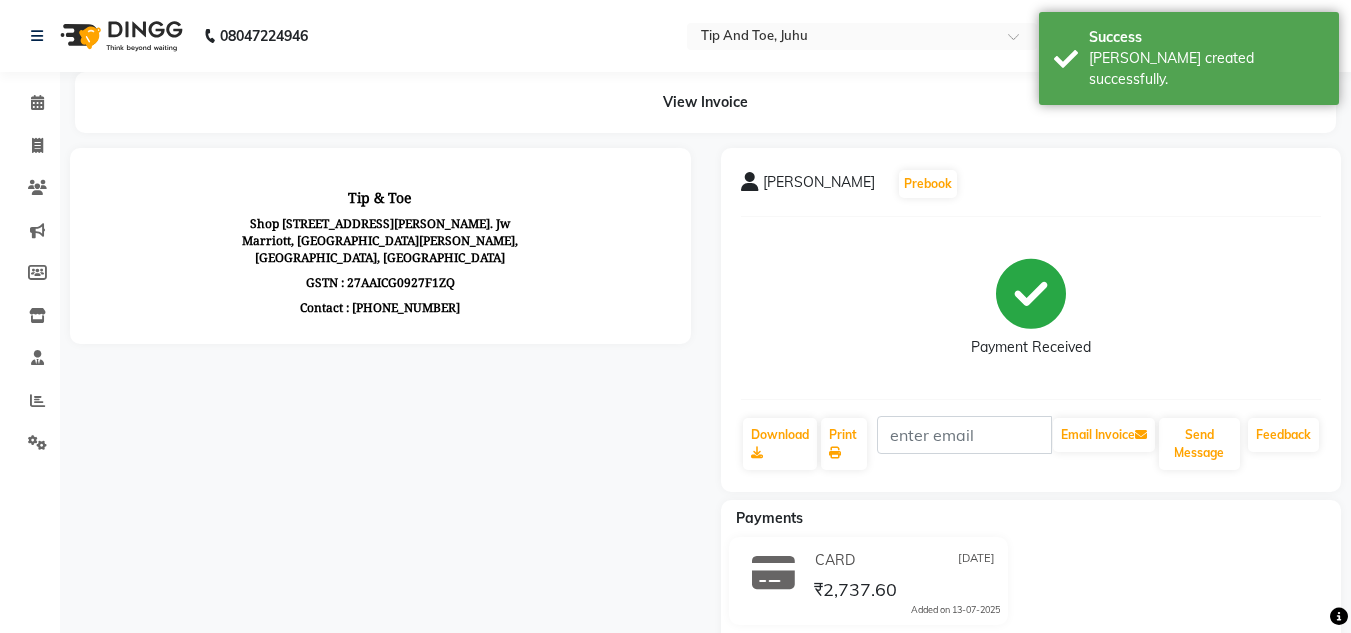 scroll, scrollTop: 0, scrollLeft: 0, axis: both 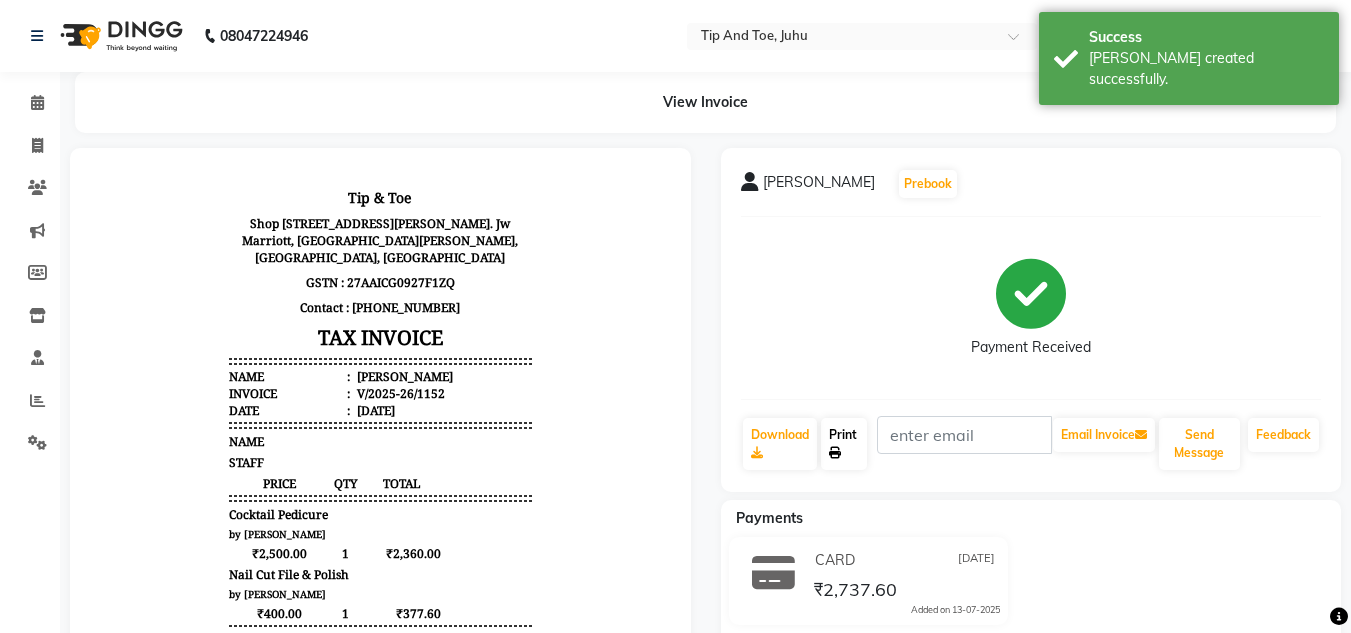 click on "Print" 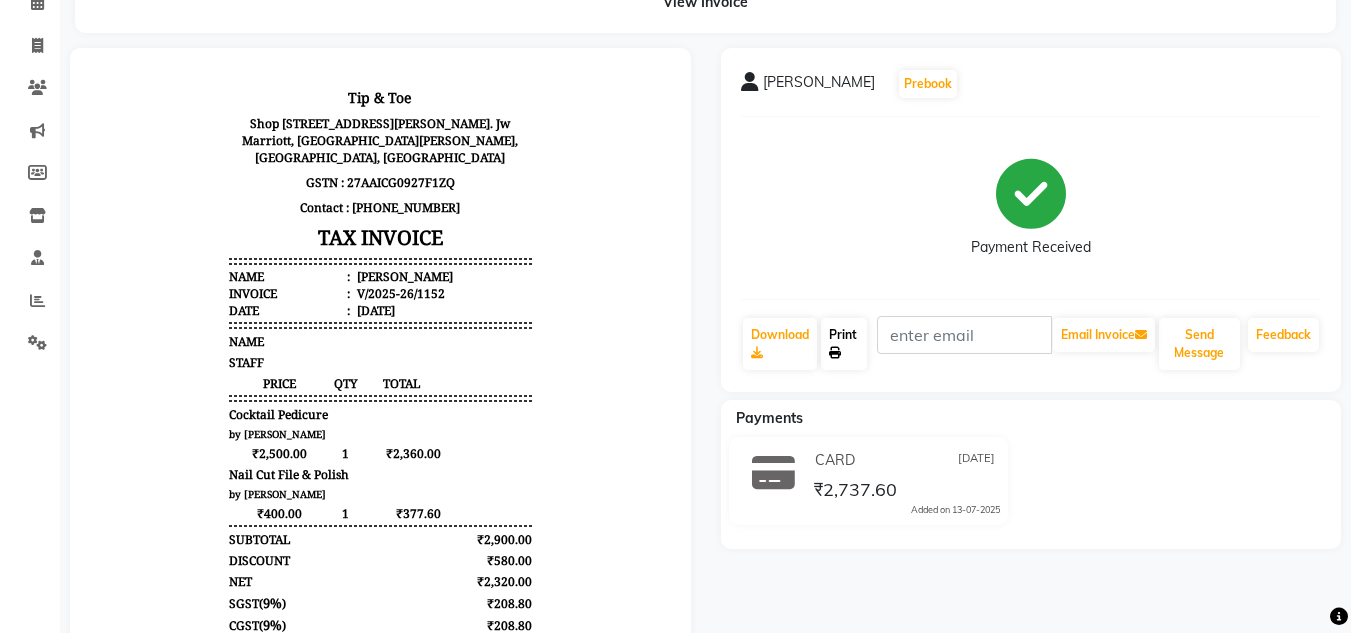 scroll, scrollTop: 0, scrollLeft: 0, axis: both 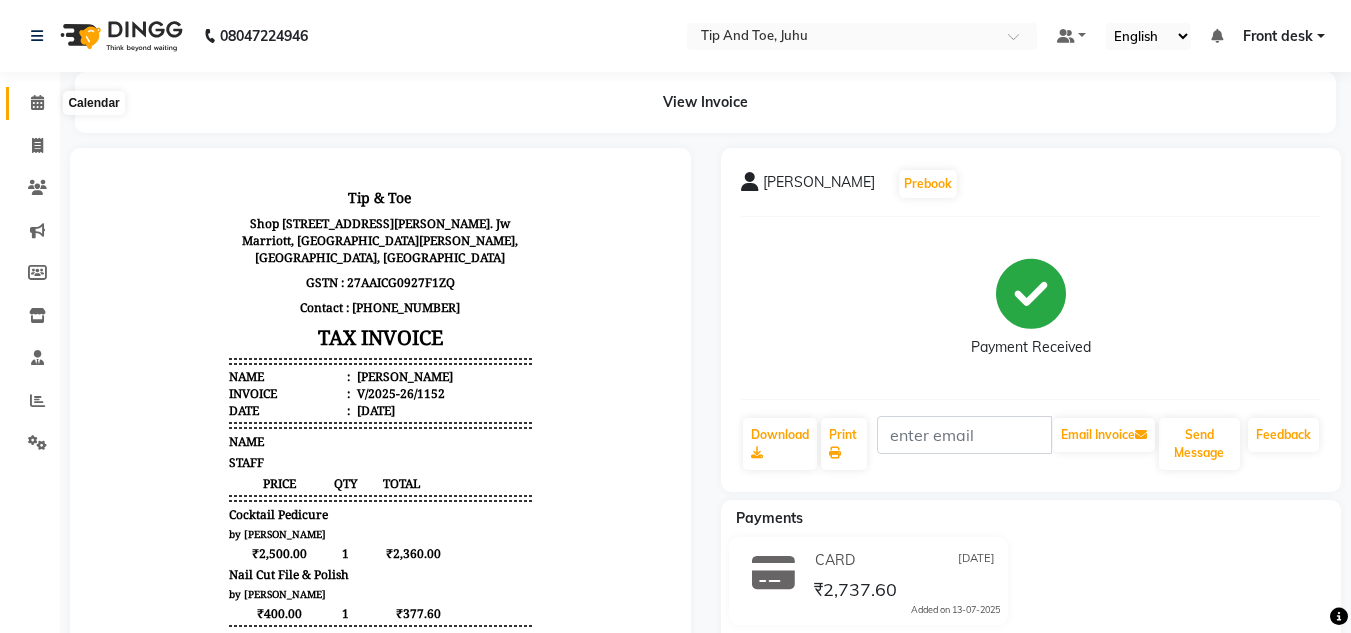 click 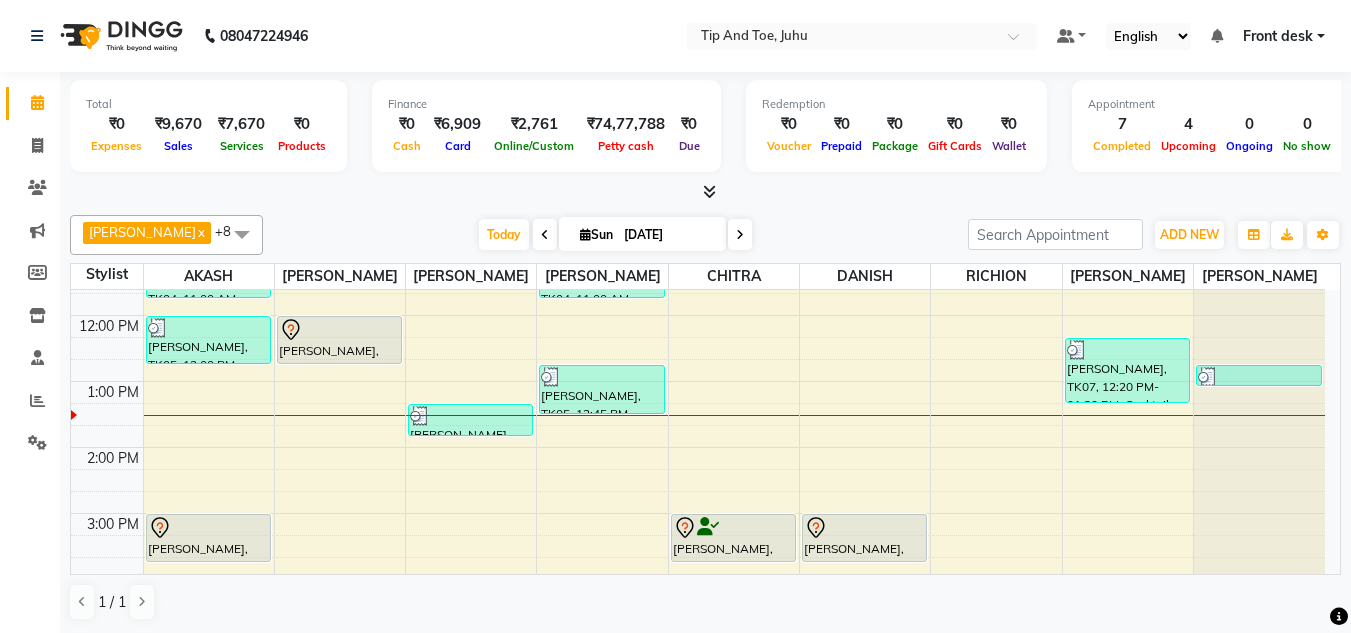 scroll, scrollTop: 197, scrollLeft: 0, axis: vertical 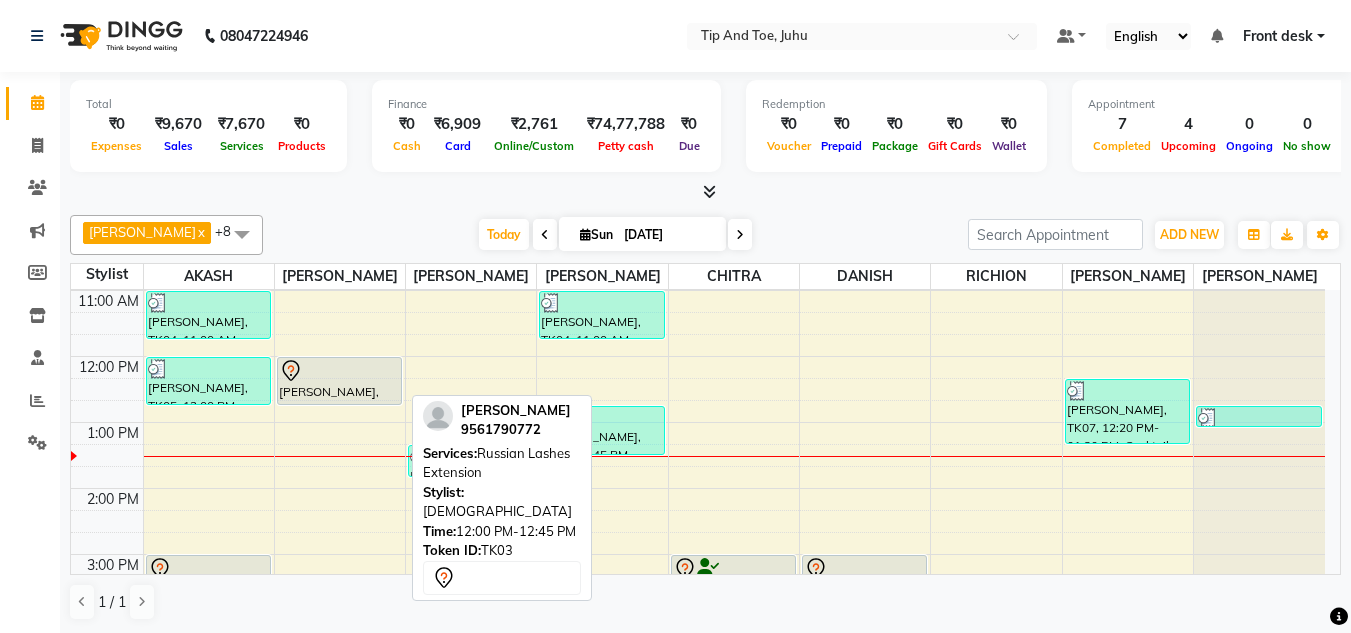 click at bounding box center (339, 371) 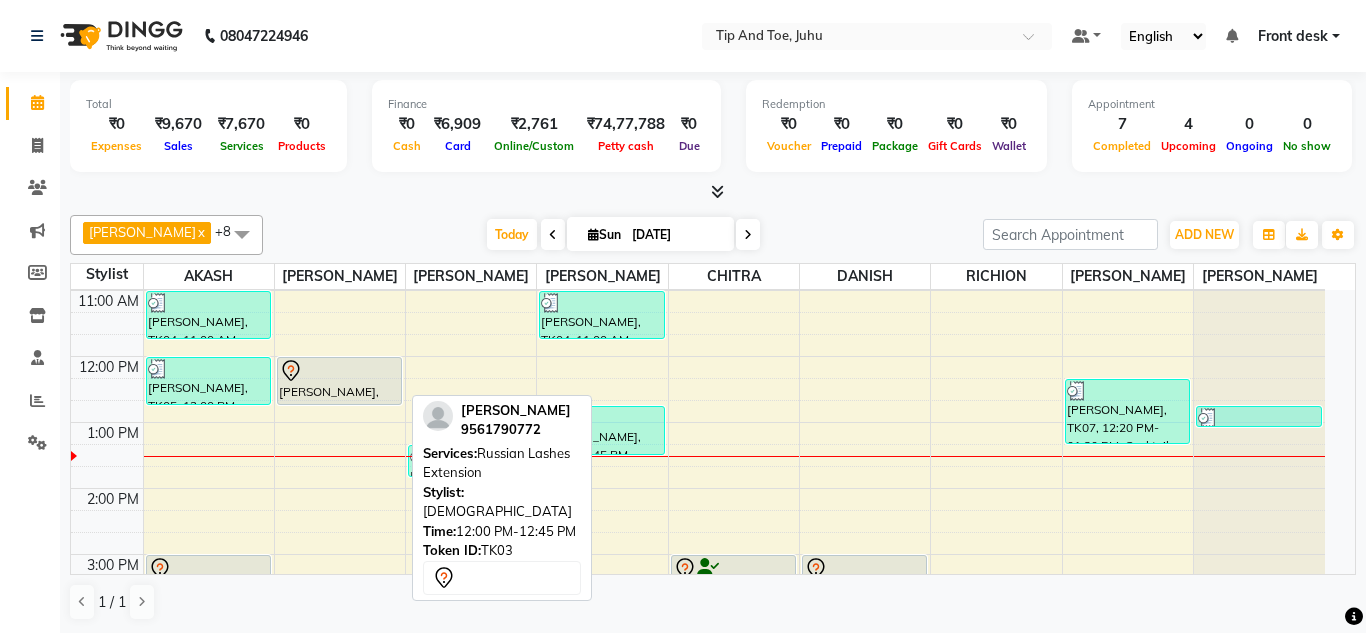 select on "7" 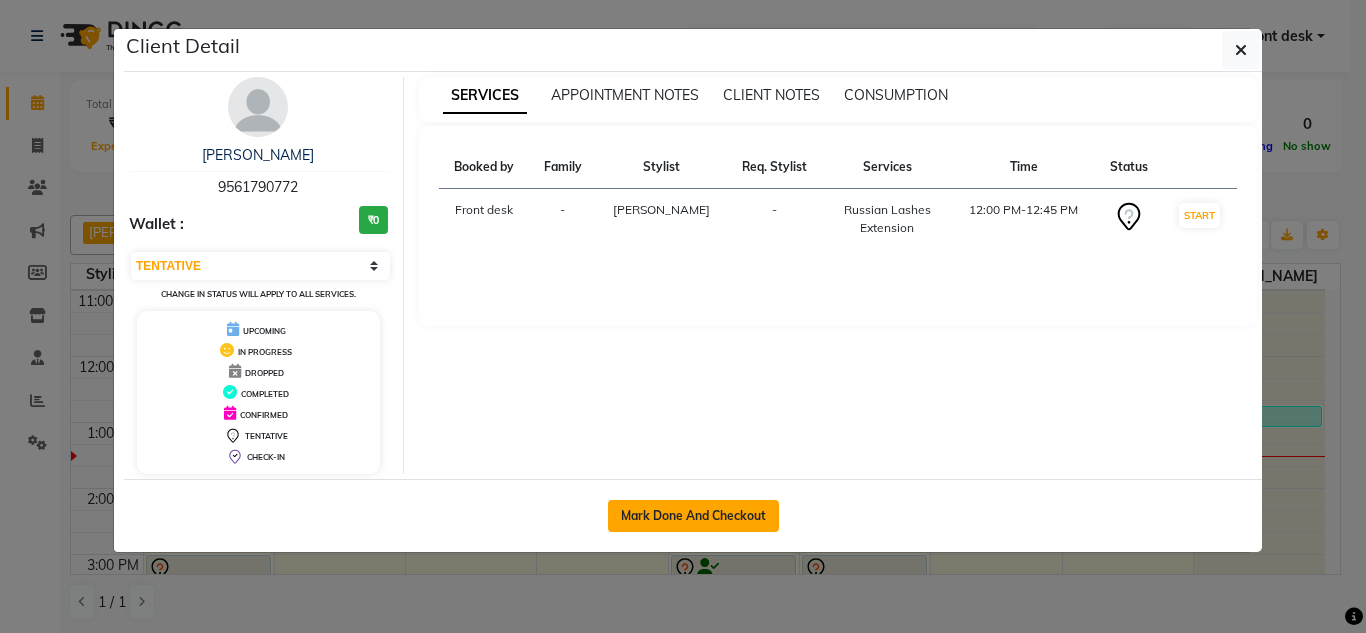 click on "Mark Done And Checkout" 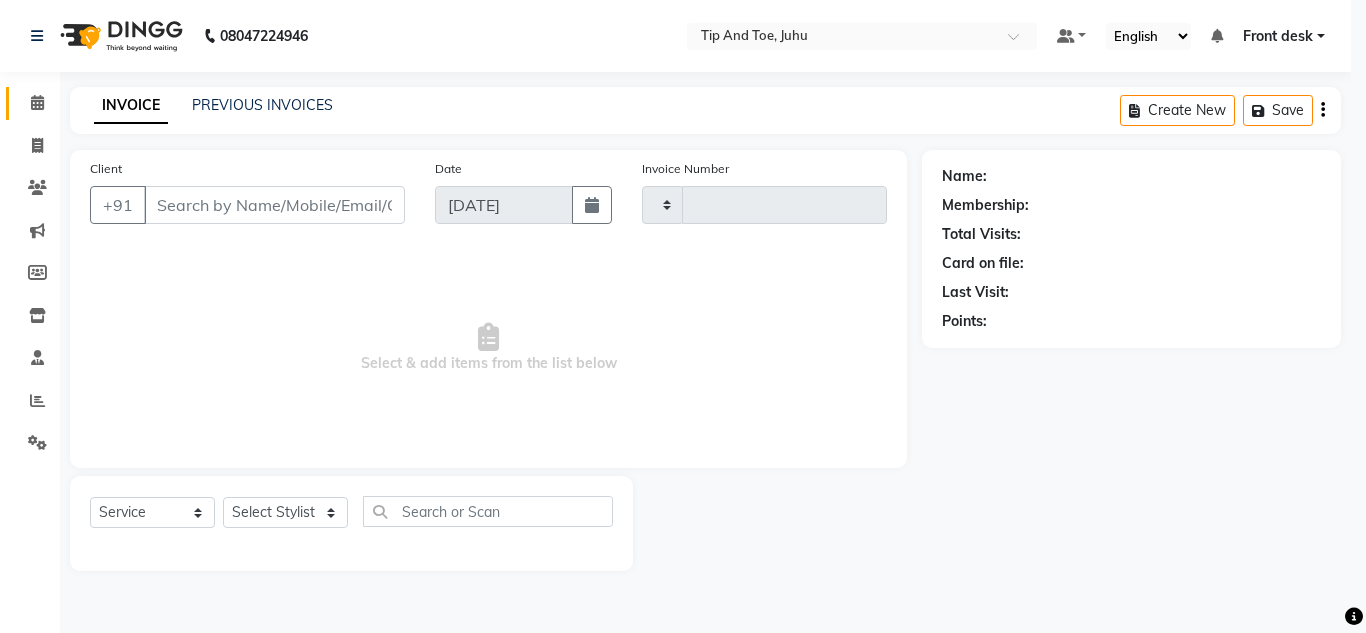 select on "3" 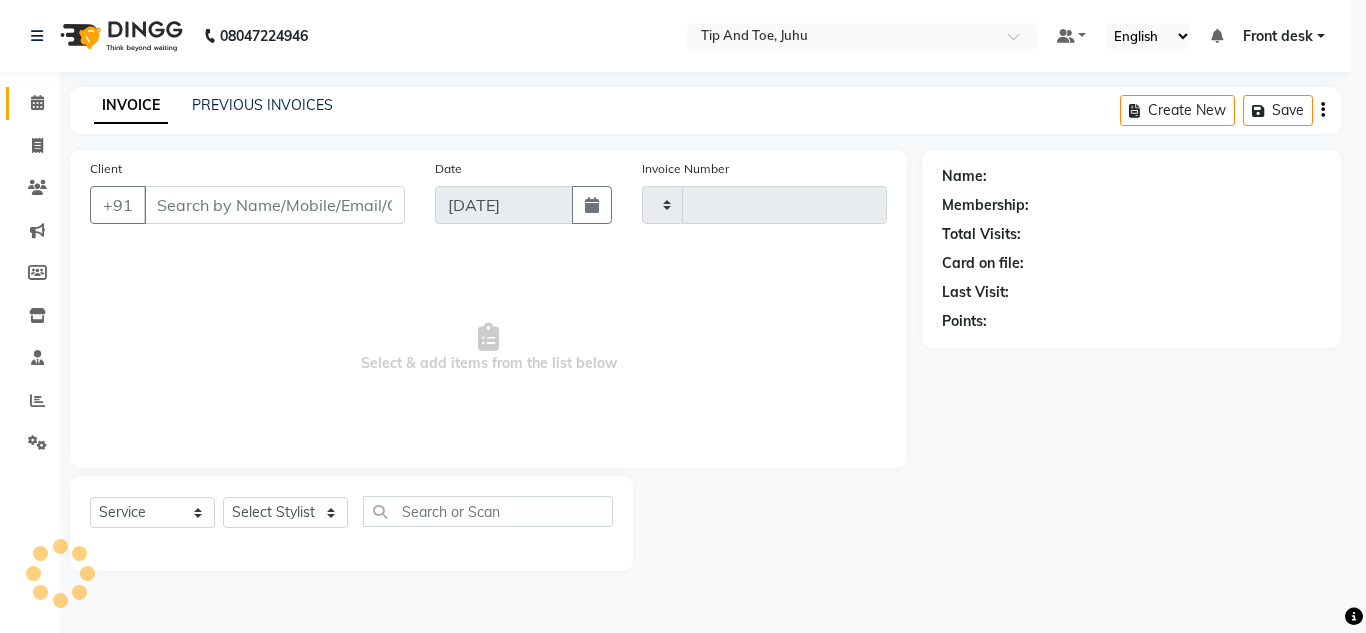 type on "1153" 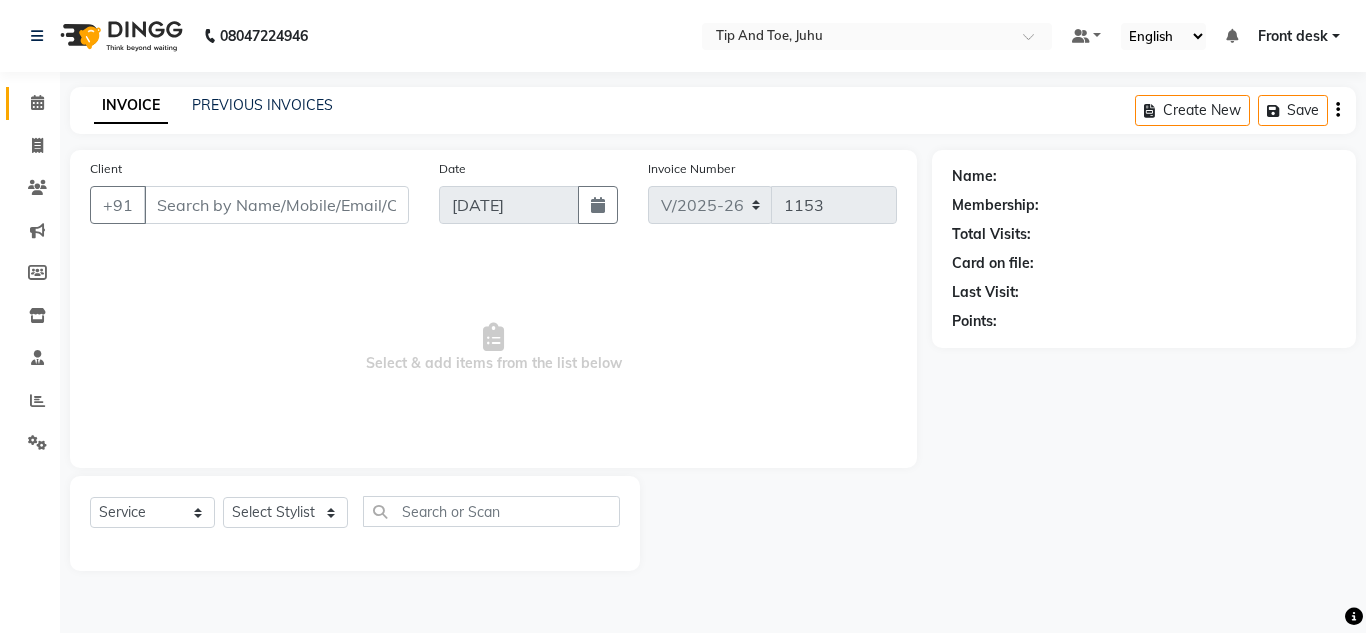 type on "9561790772" 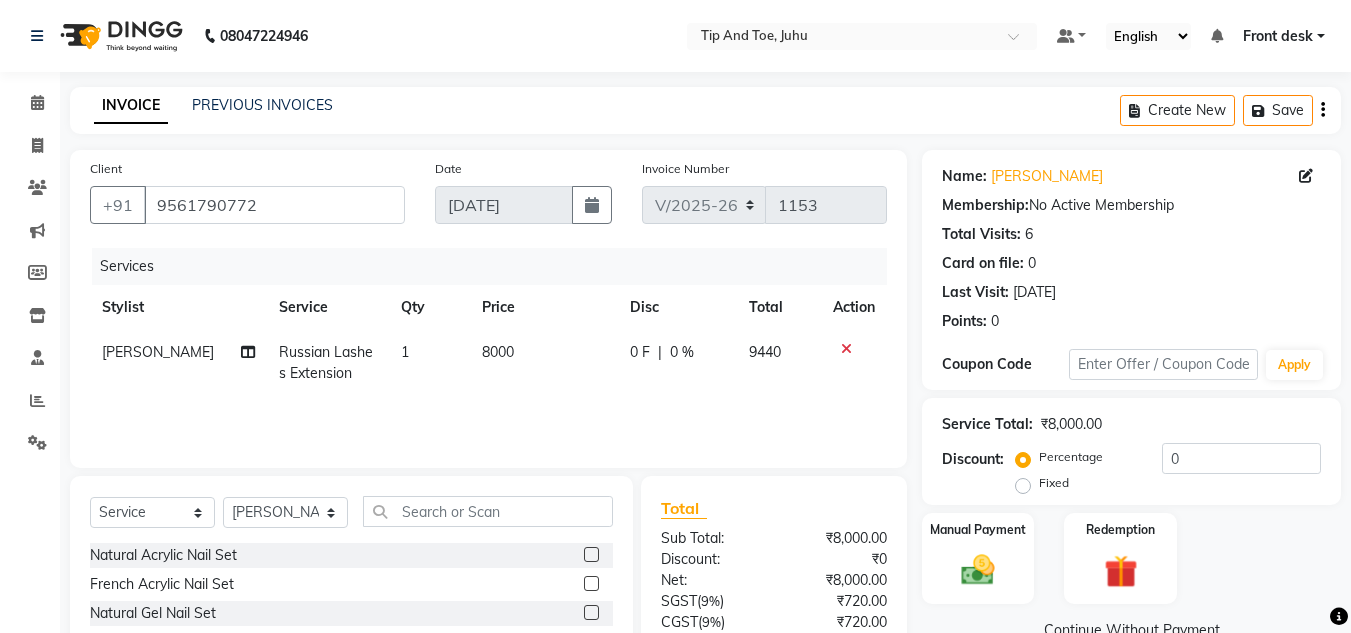 click on "8000" 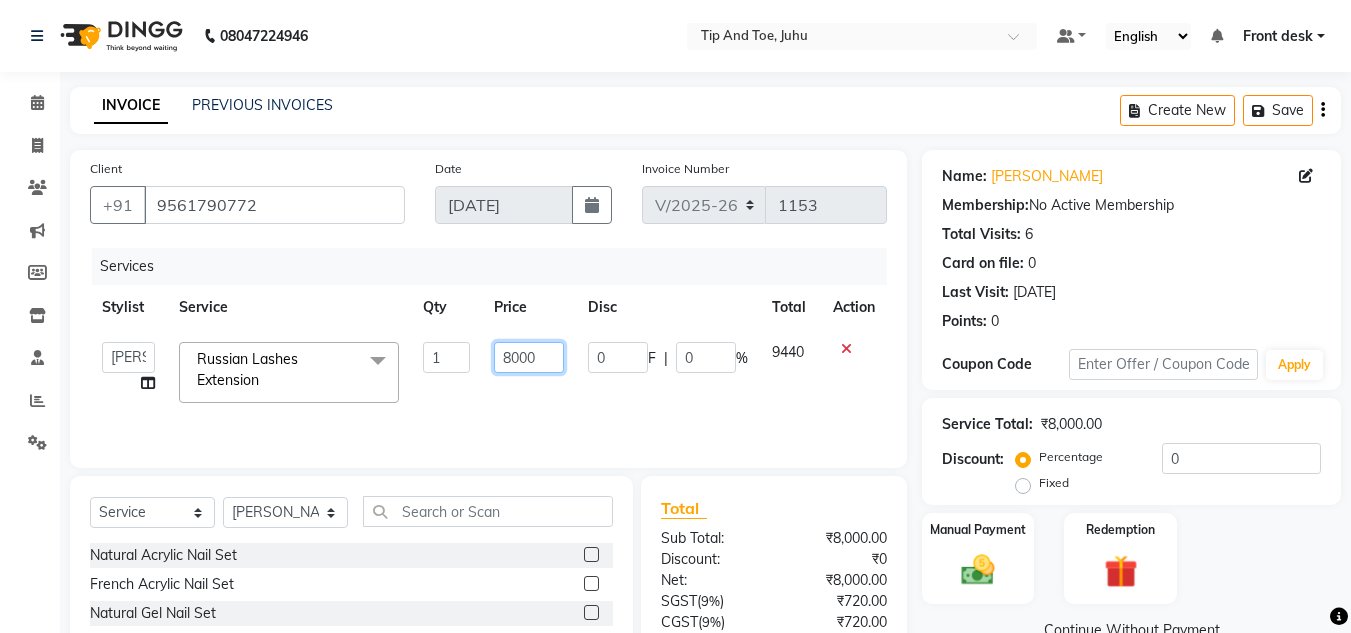 click on "8000" 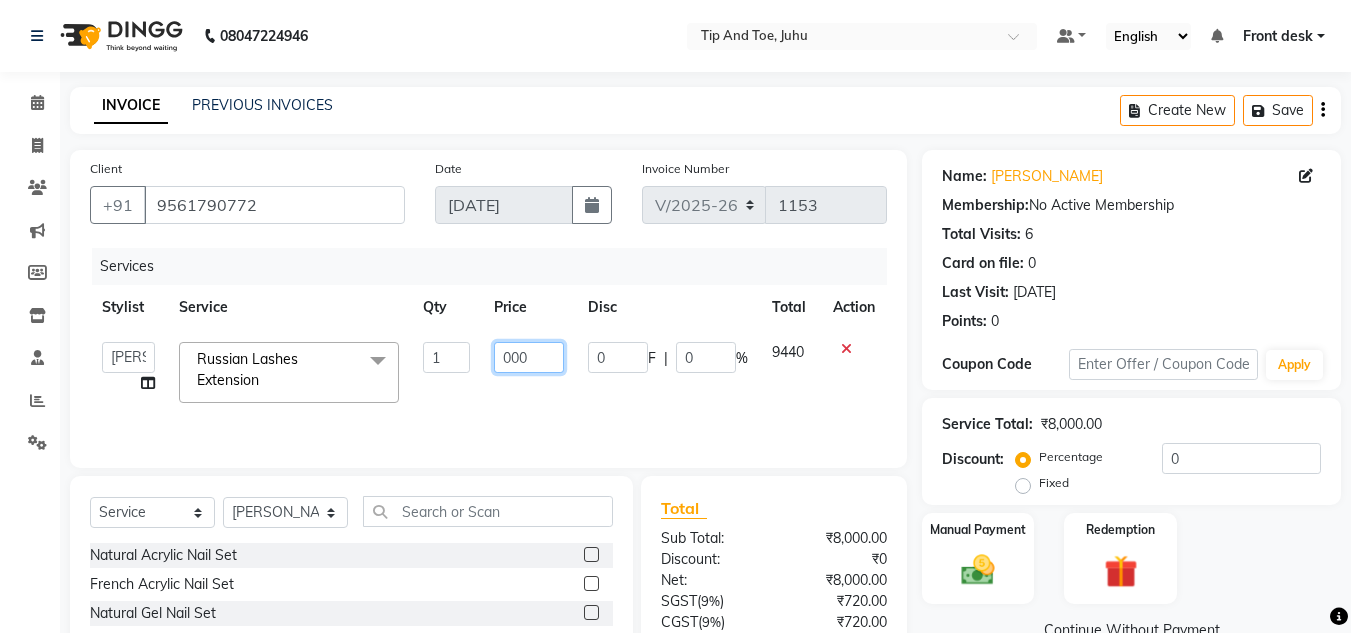 type on "4000" 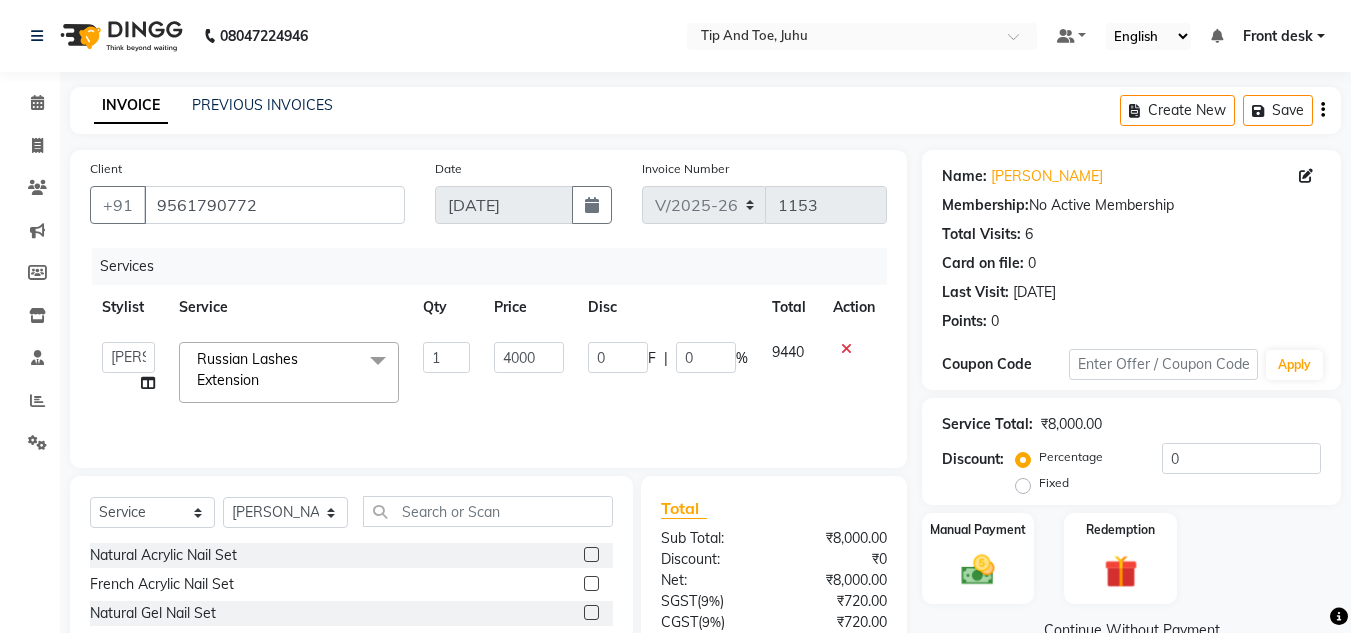 click on "Services Stylist Service Qty Price Disc Total Action  ABIK    ACHAN   AJAY UTKAR   AKASH   AKSHATA   ARBAZ   BABU   BILAL   CHITRA   DANISH   DHANSHREE   Front desk    KEISHEEN   KUMAR   MAQSOOD   NIKHIL   NISHANT   POONAM   RAHUL   RICHION   SADHNA   SANJAY   SANJAY MAMA   TWINKLE GUPTA    VINITA  Russian Lashes Extension  x Natural Acrylic Nail Set French Acrylic Nail Set Natural Gel Nail Set French Gel Nail Set Pink & White Sculpting (Acrylic) Pink & White Sculpting (Gel) Glitter Acrylic Nail Set Glitter Gel Nail Set Acrylic Overlays Gel Overlays Pink & White Acrylic Overlays Pink & White Gel Overlays Glitter Acrylic Overlays Glitter Gel Overlays Form Acrylic Nail Set Form Gel Nail Set Shattered Glass Holographic Nails Ombre Gel Polish Chameleon Nails Chrome/Metallic Nails Cateye Gel Polish Glitter Gel Polish Permanent Gel Polish French Permanent Gel Polish Temporary Nail Extension Acrylic Nail Re-fills Gel Nail Re-fills Pink & White Acrylic Re-fills Pink & White Gel Re-fills Glitter Acrylic Re-fills 1 0" 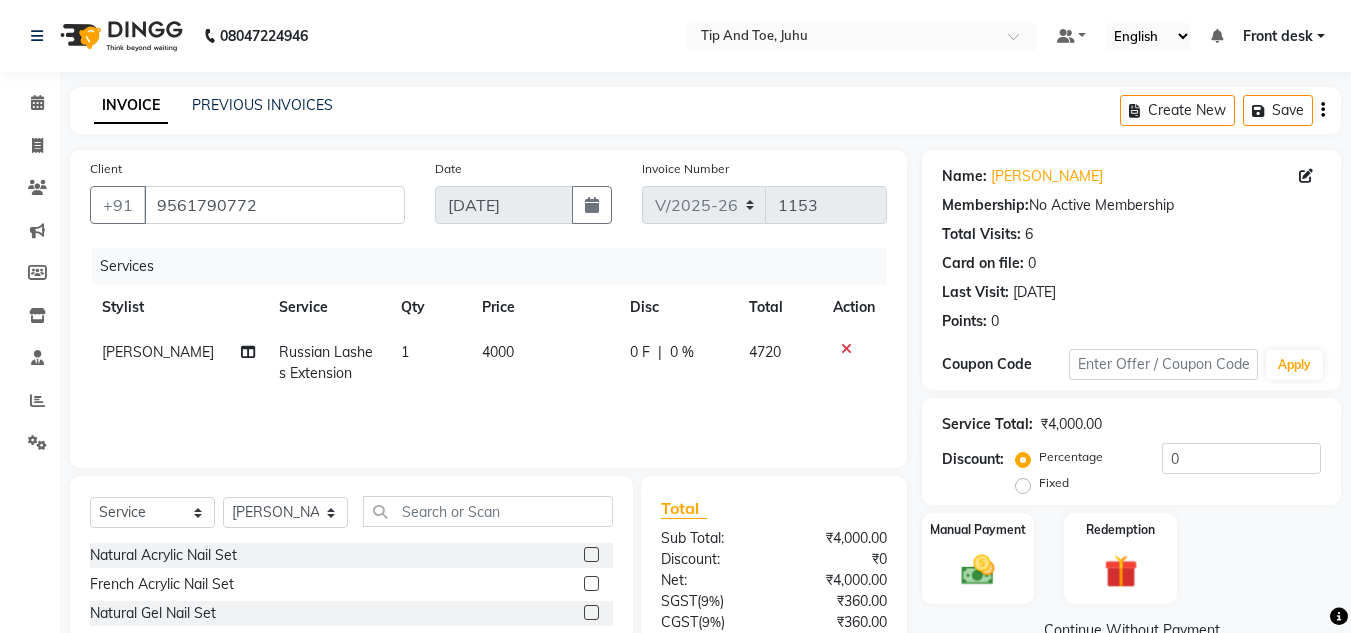 scroll, scrollTop: 168, scrollLeft: 0, axis: vertical 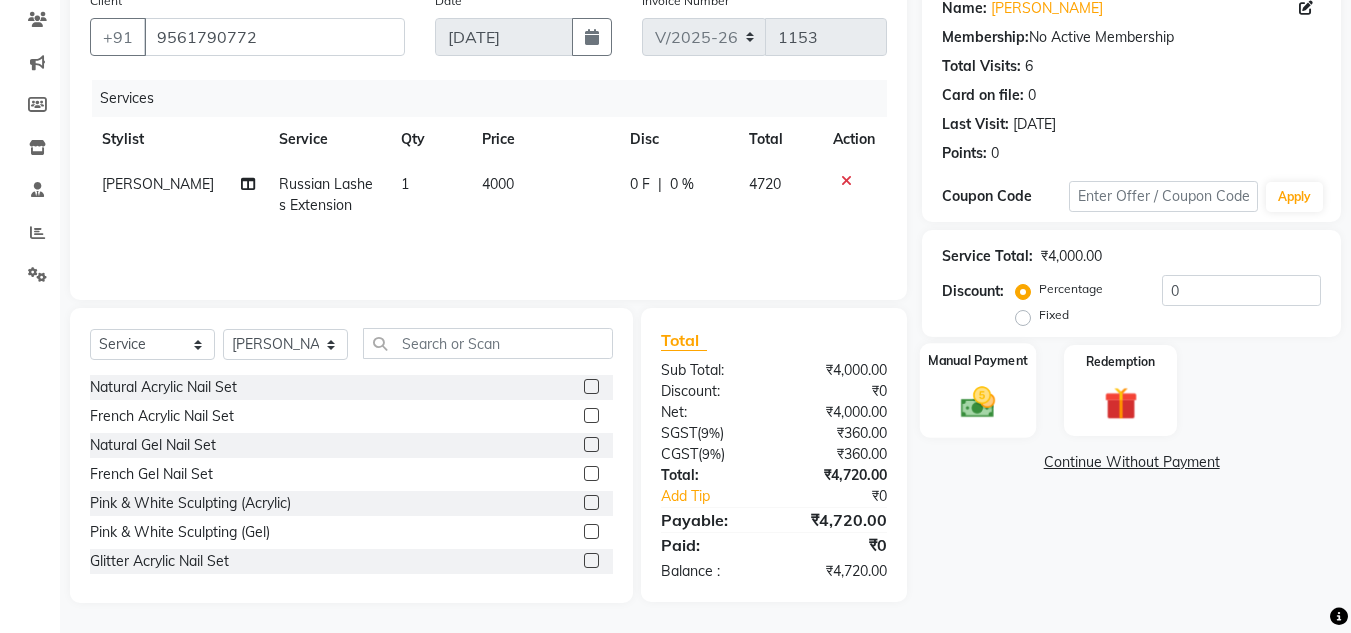 click 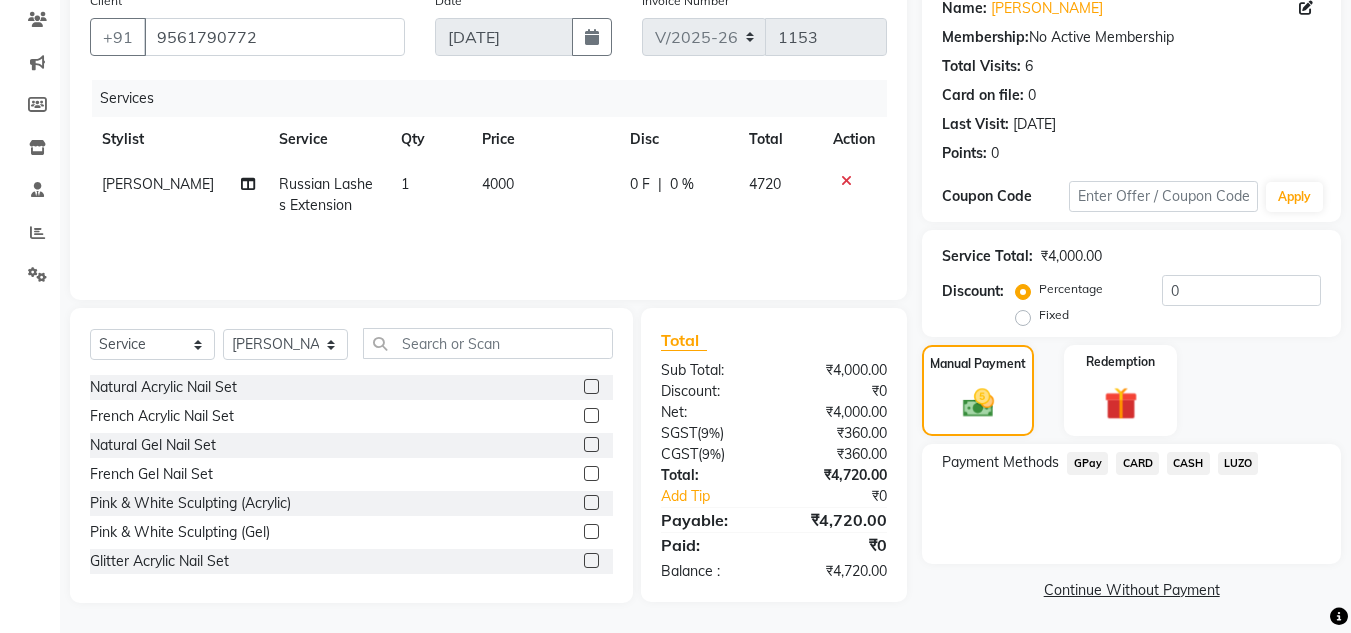 click on "CARD" 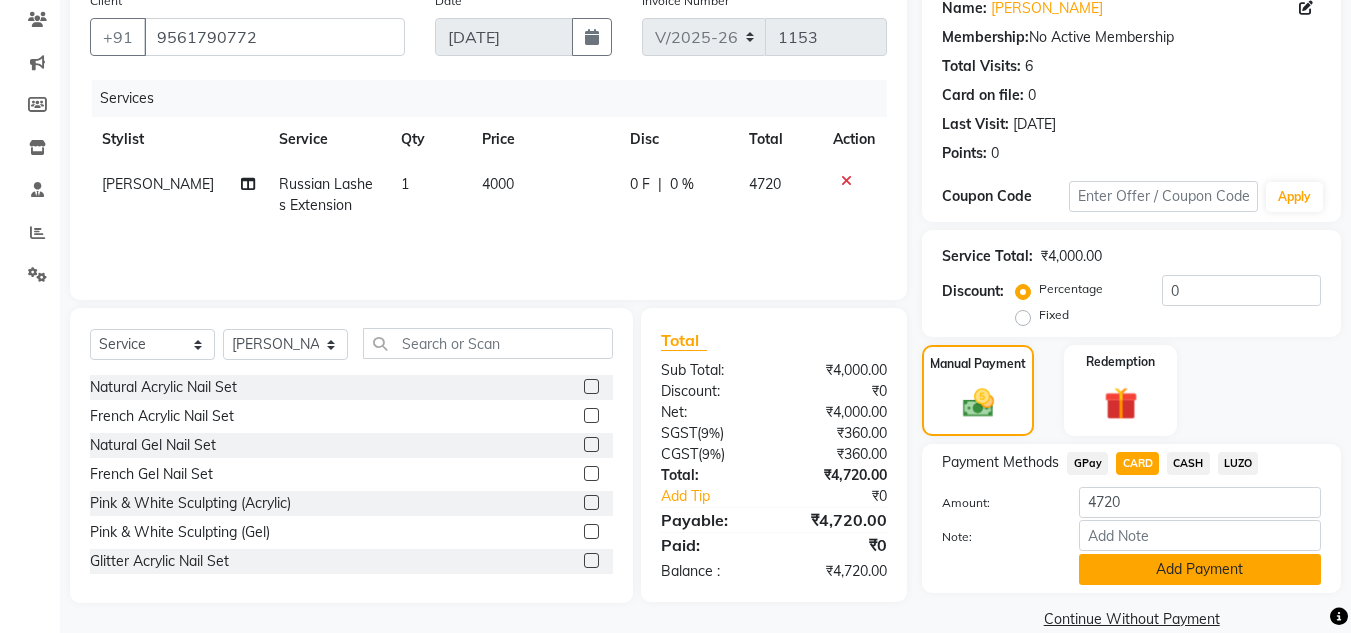 click on "Add Payment" 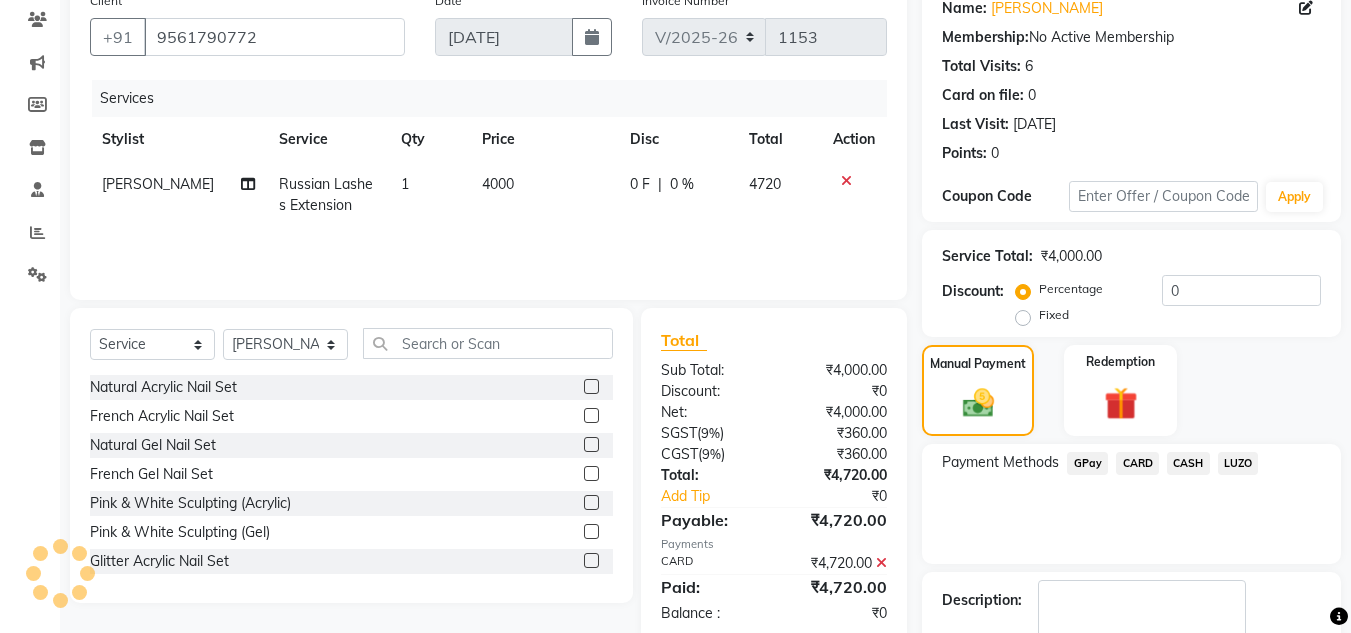 scroll, scrollTop: 283, scrollLeft: 0, axis: vertical 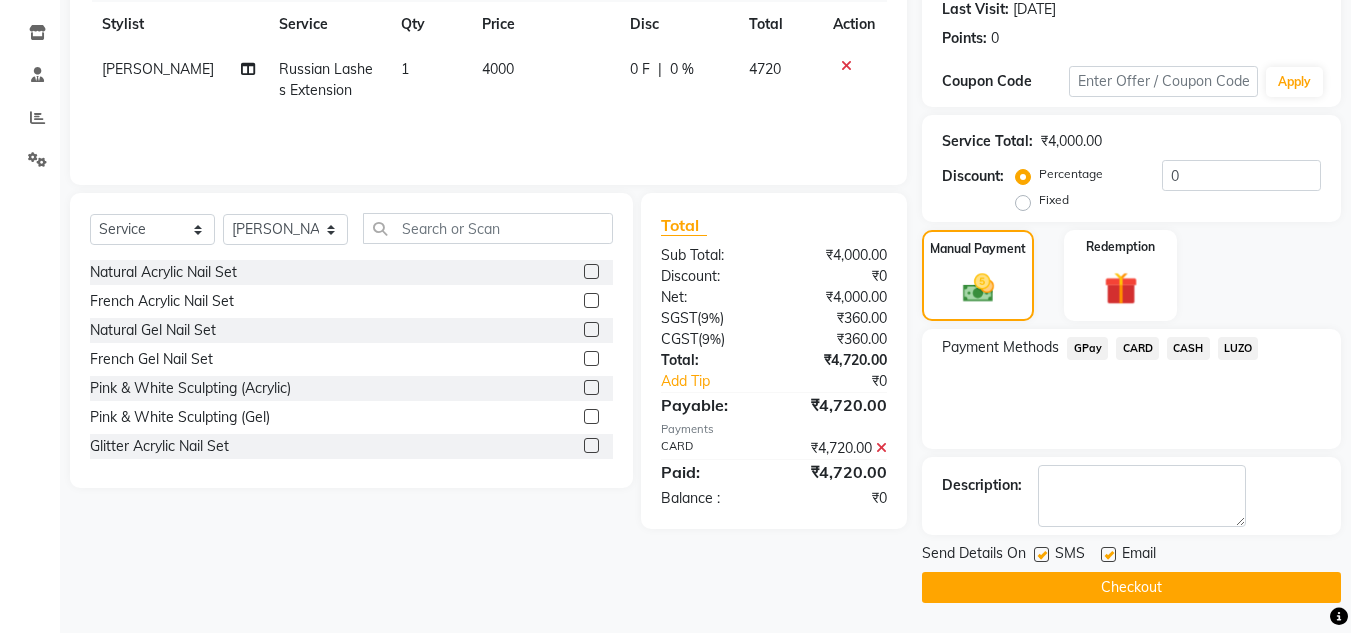 click on "Checkout" 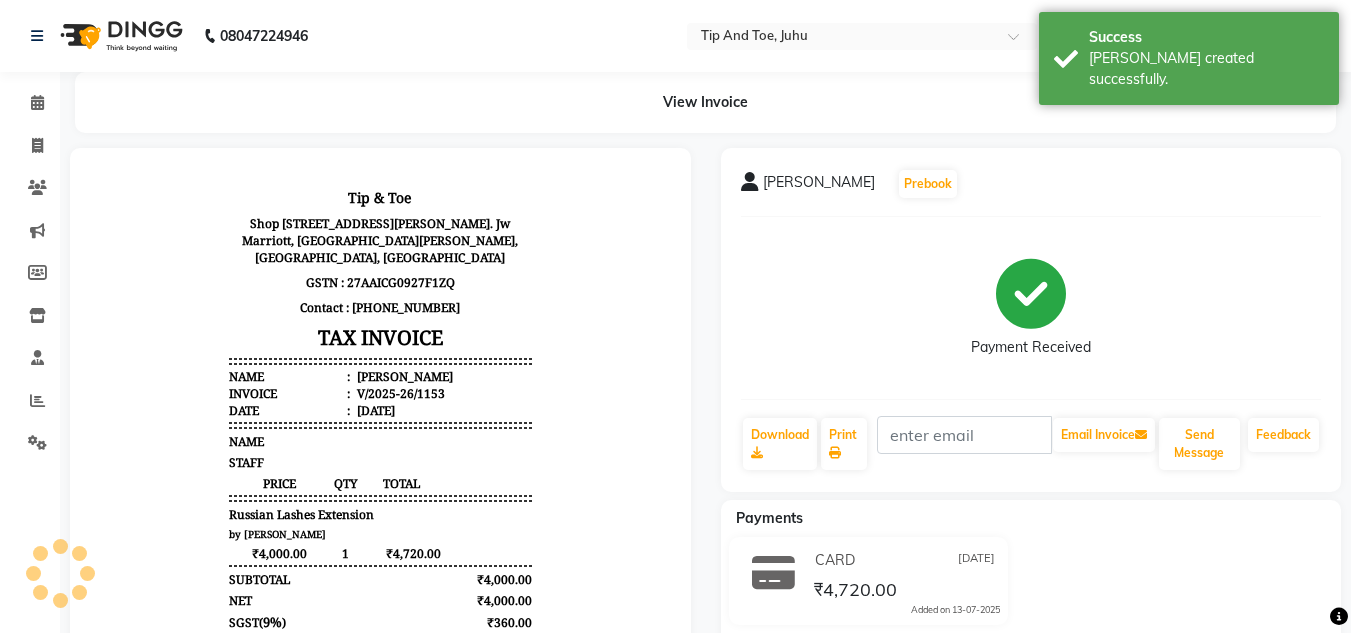scroll, scrollTop: 0, scrollLeft: 0, axis: both 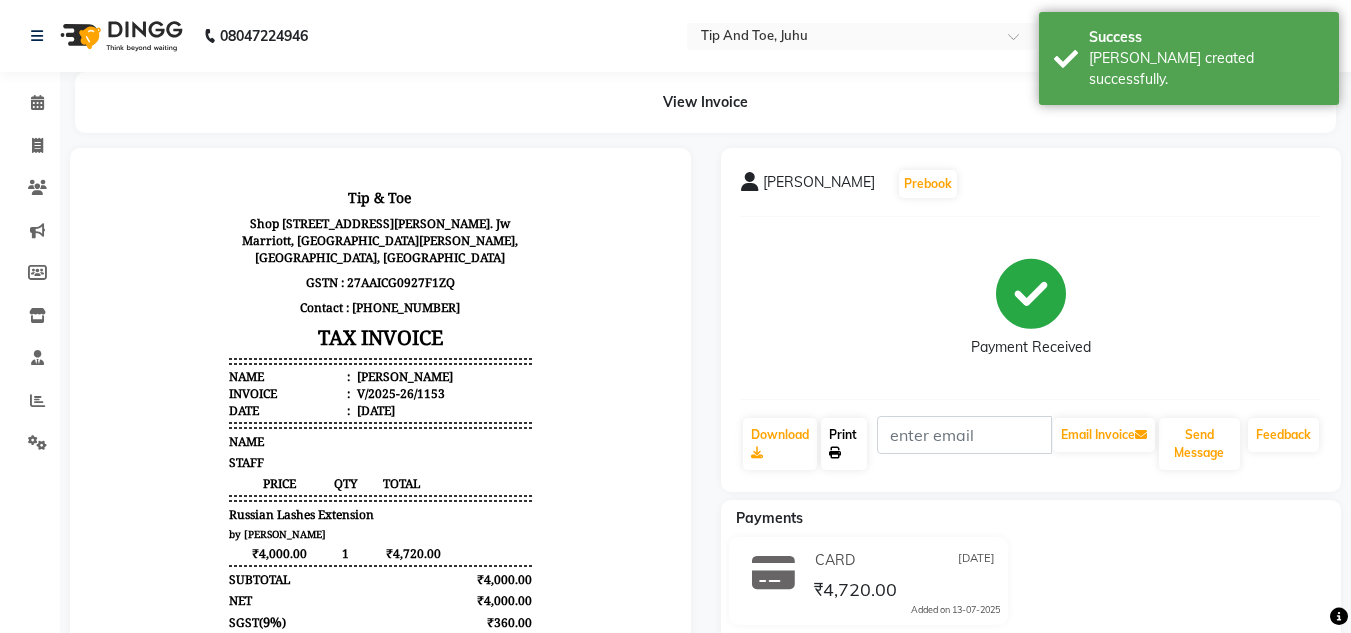 click on "Print" 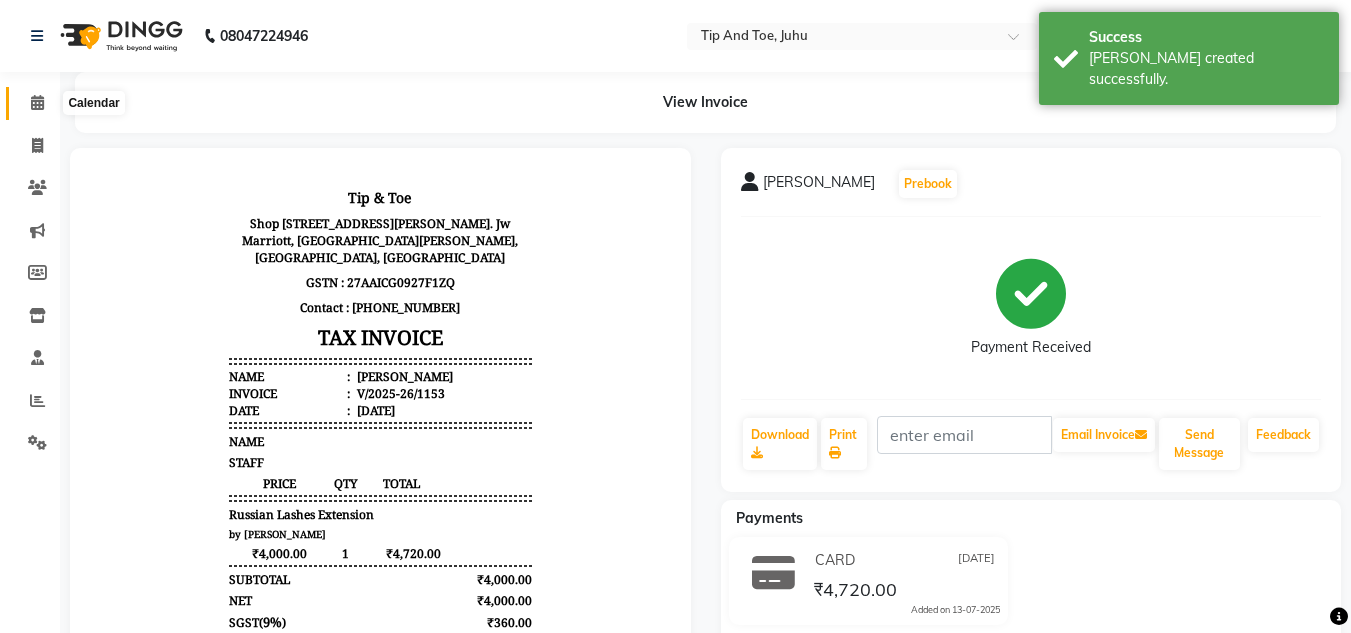 click 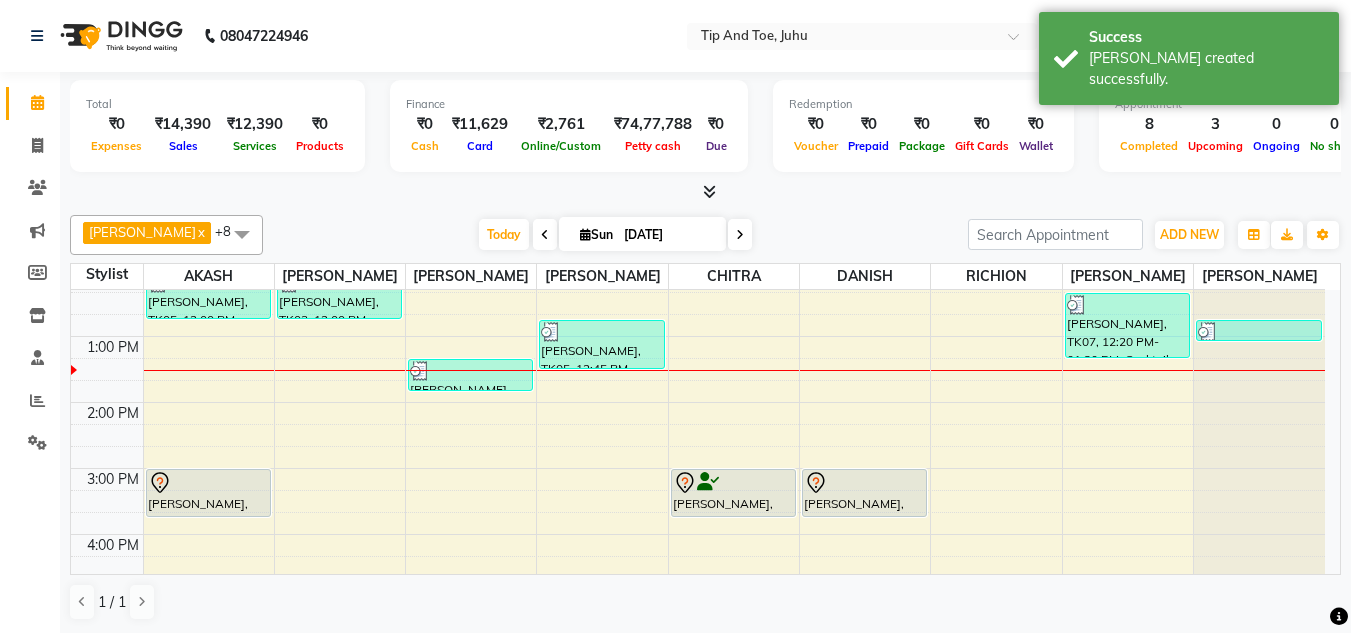 scroll, scrollTop: 280, scrollLeft: 0, axis: vertical 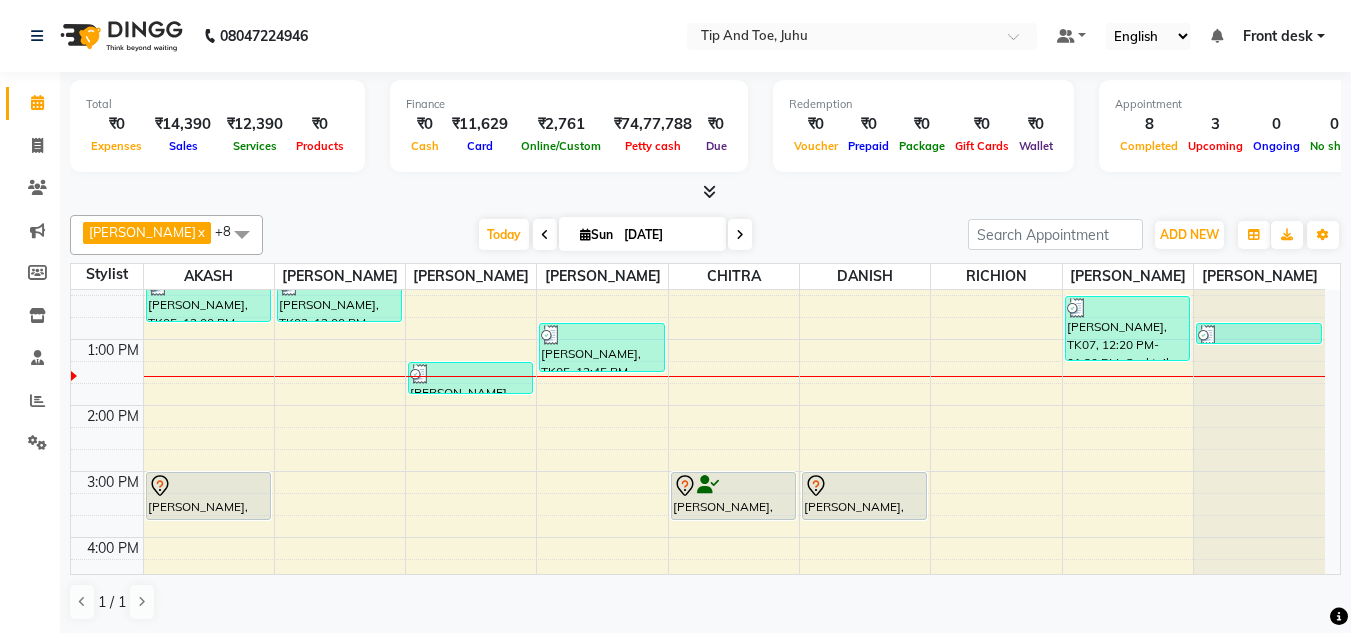 click at bounding box center [740, 235] 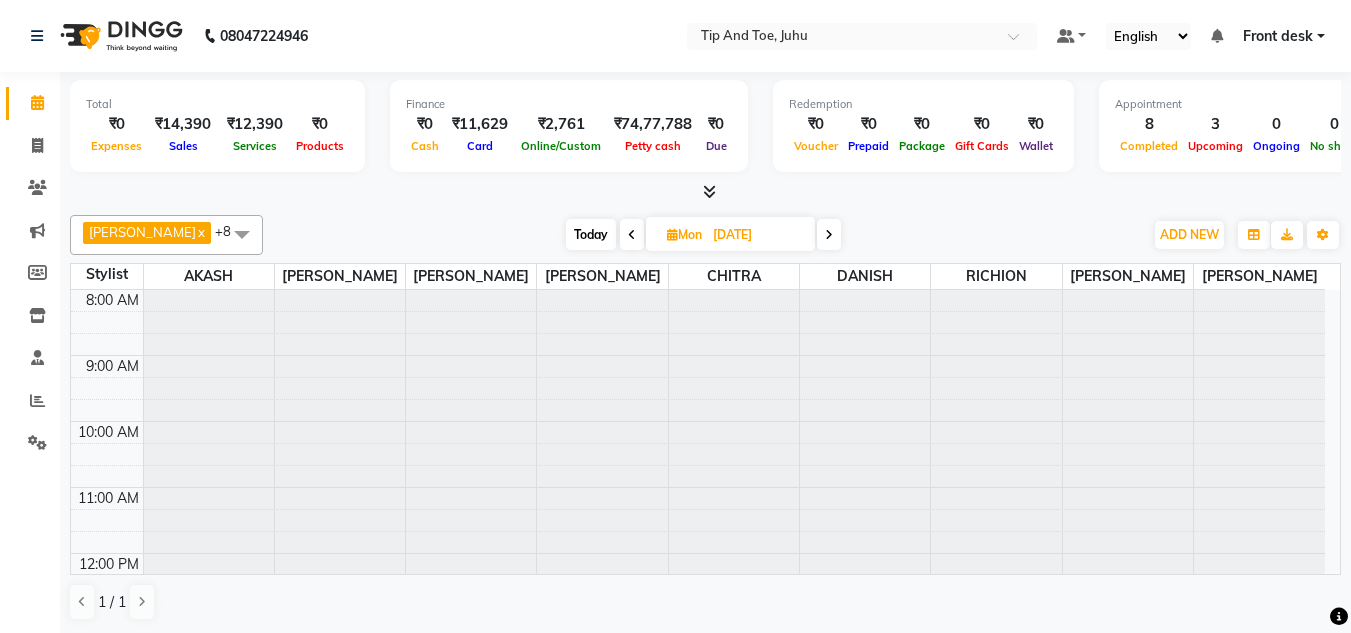 scroll, scrollTop: 331, scrollLeft: 0, axis: vertical 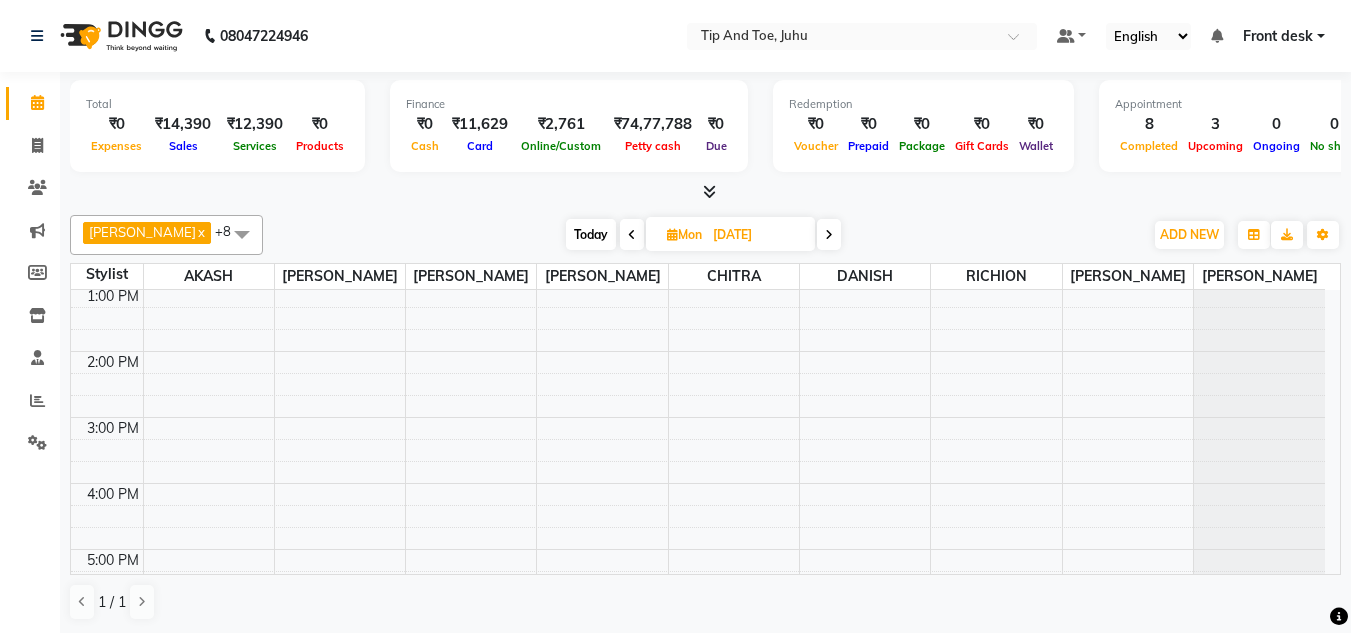 click at bounding box center [632, 235] 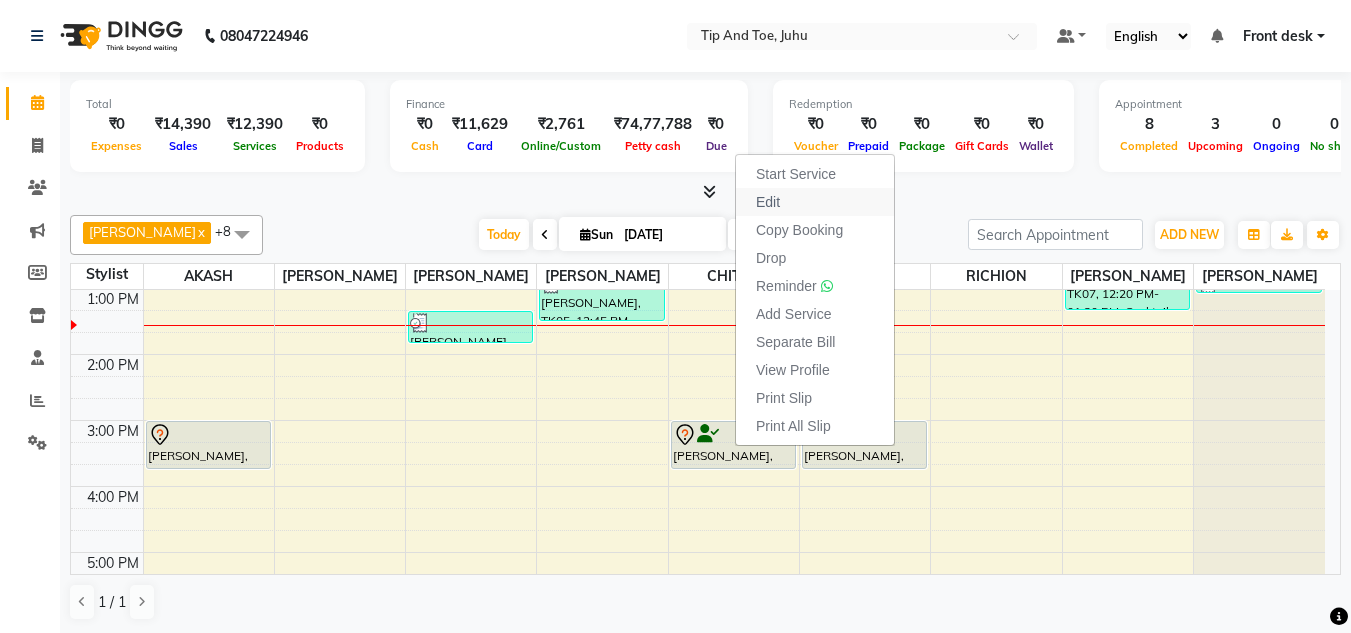 click on "Edit" at bounding box center [768, 202] 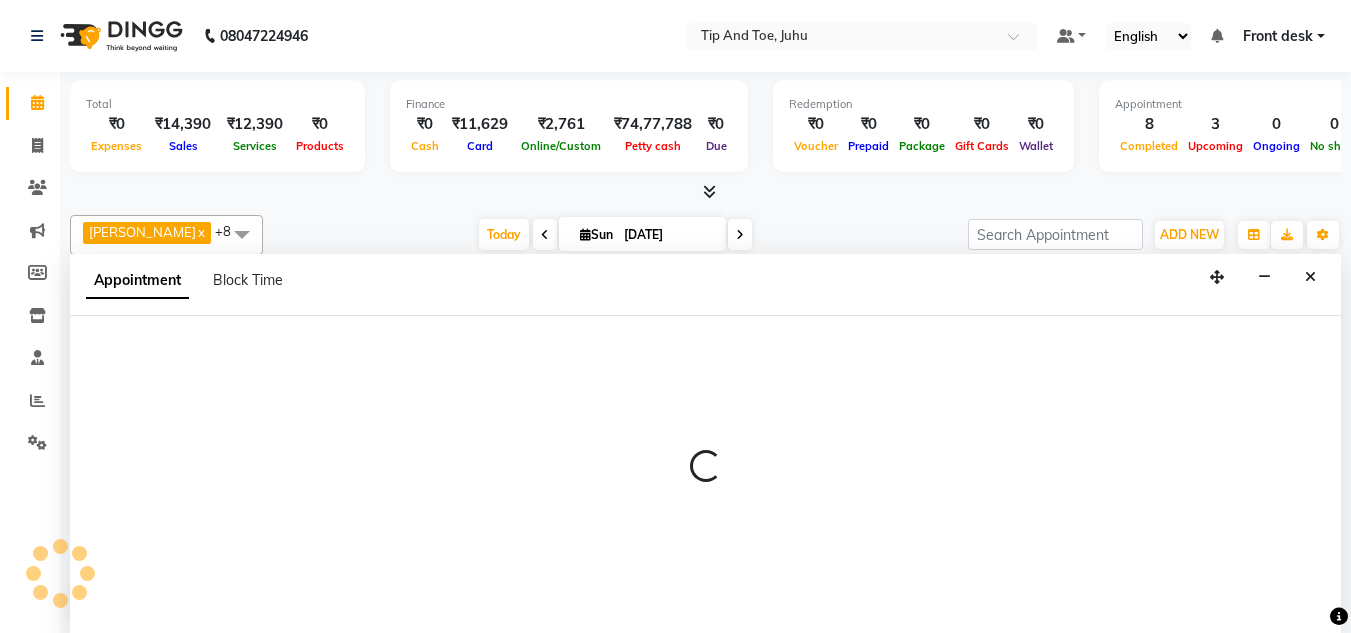 scroll, scrollTop: 1, scrollLeft: 0, axis: vertical 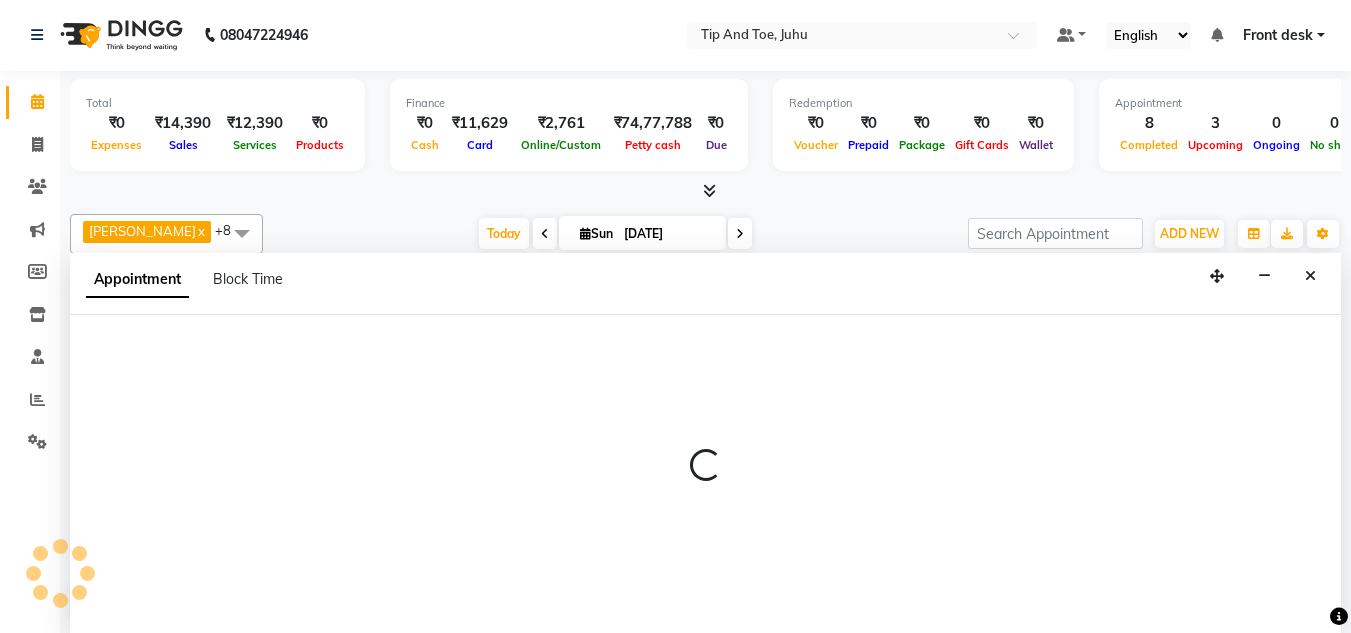 select on "tentative" 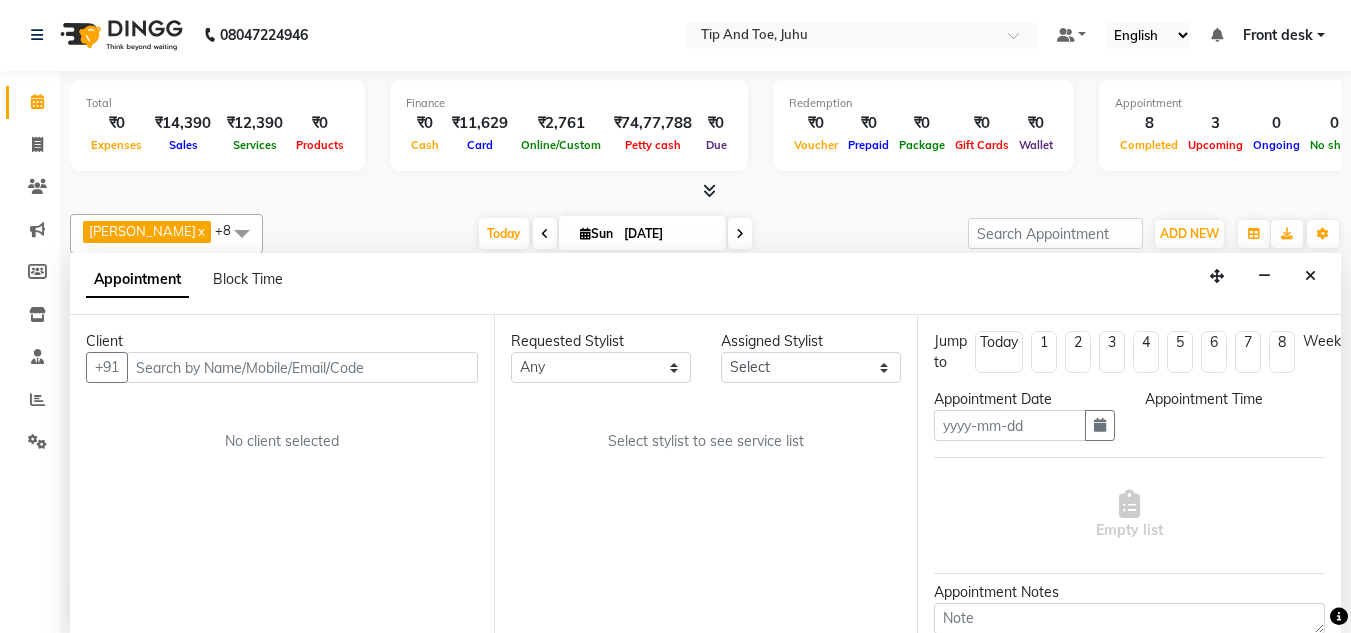 type on "[DATE]" 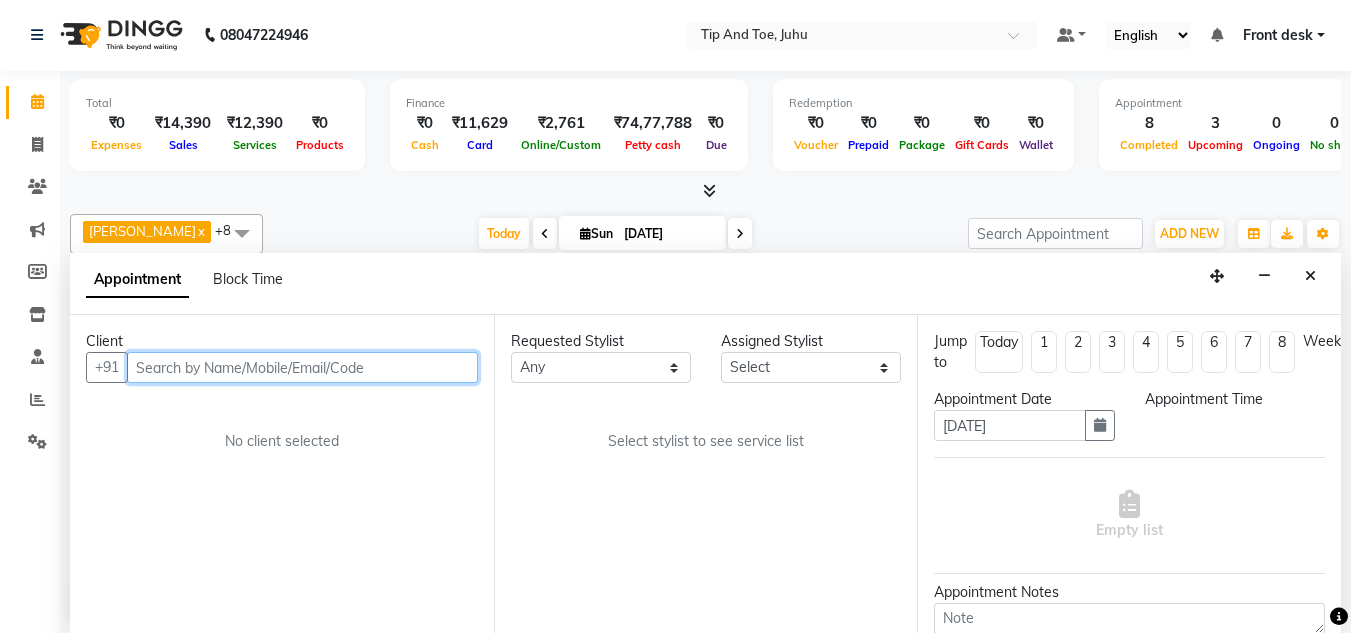 scroll, scrollTop: 331, scrollLeft: 0, axis: vertical 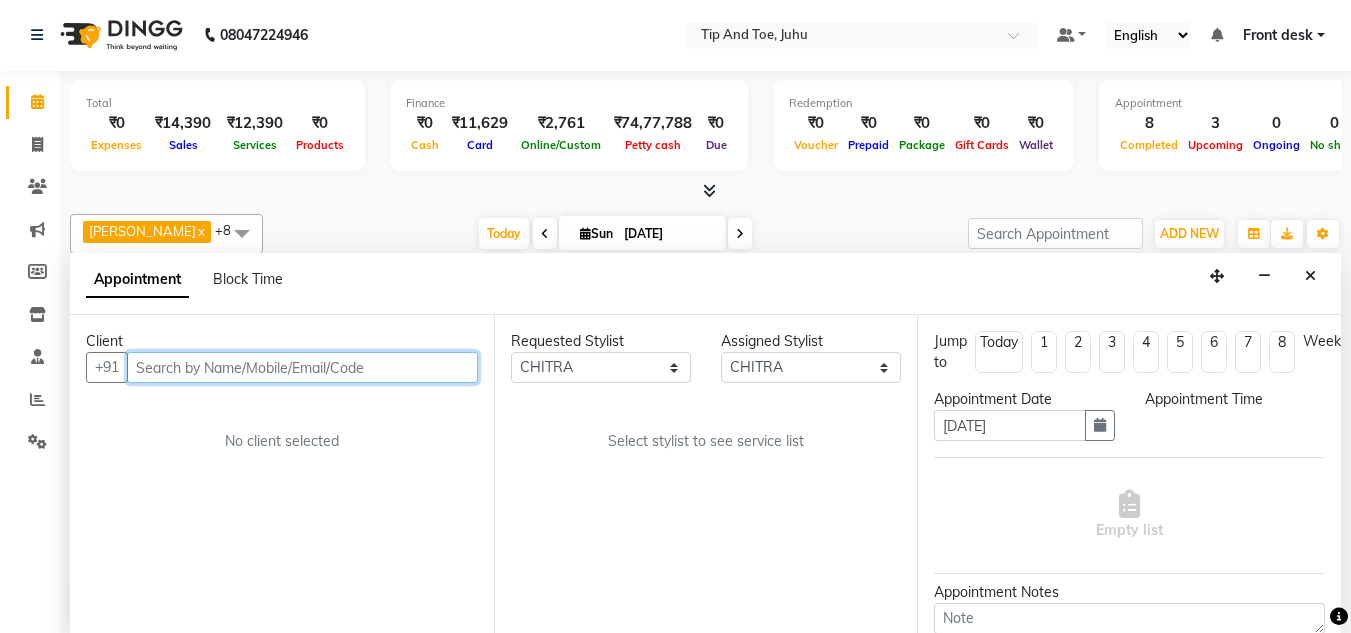 select on "900" 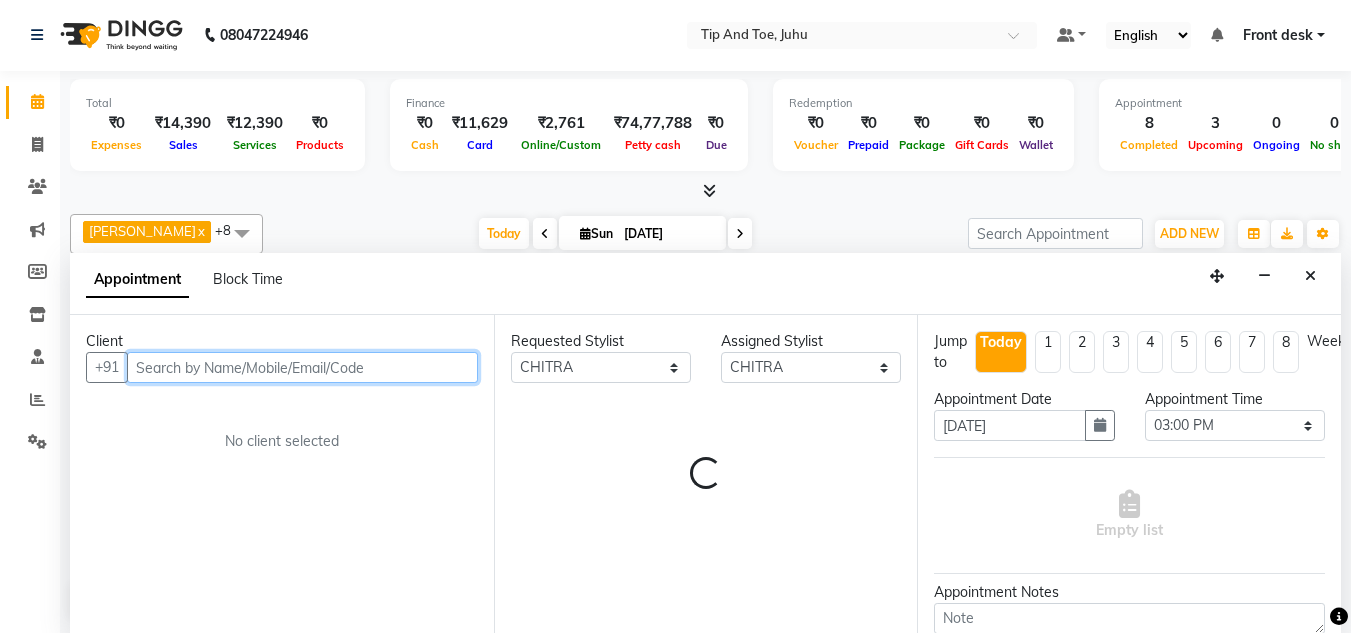 select on "2530" 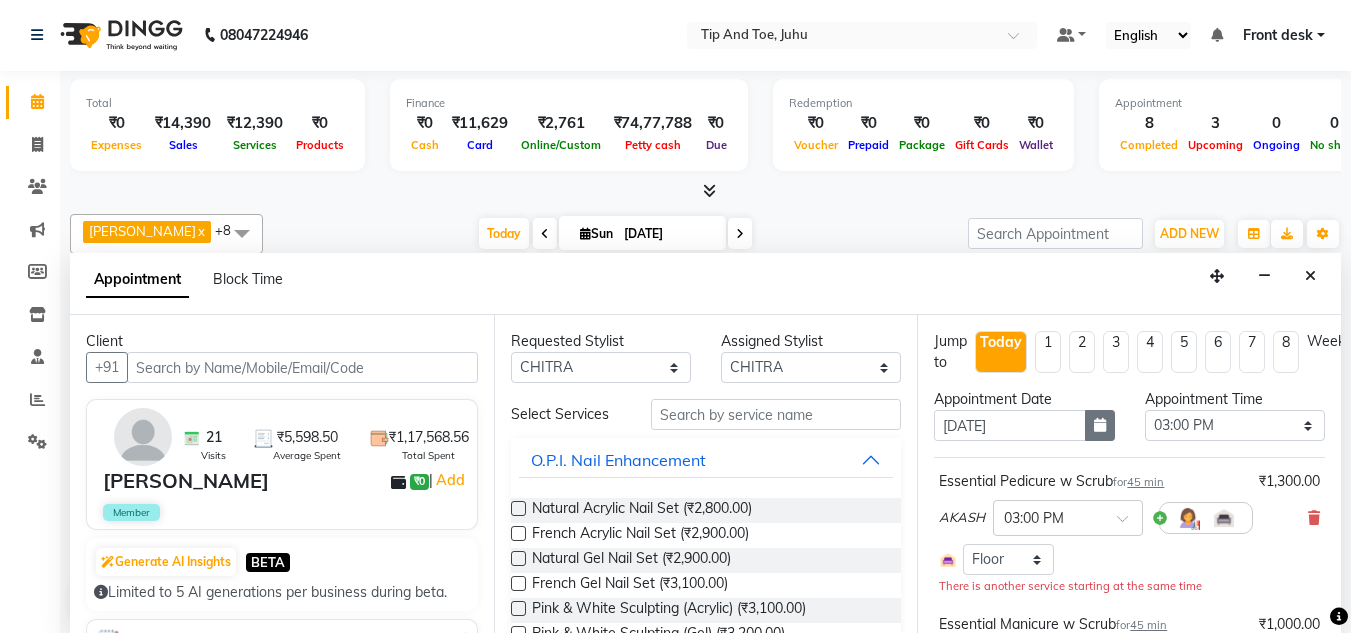 click at bounding box center (1100, 425) 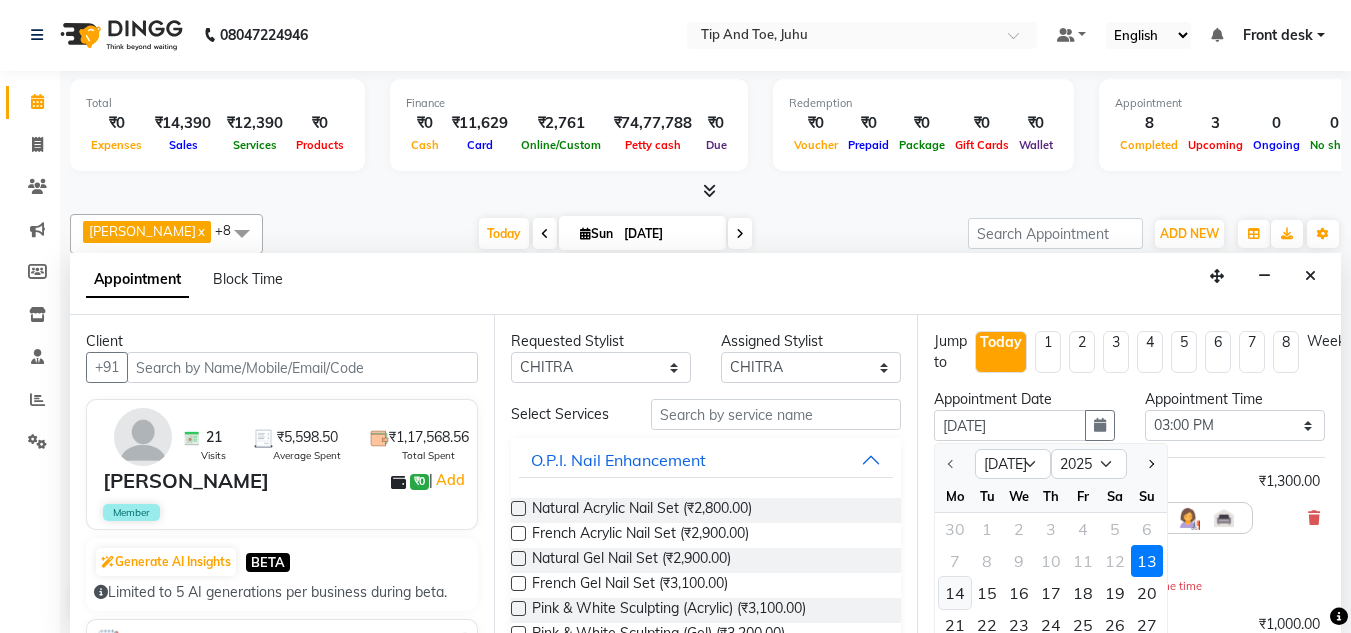 click on "14" at bounding box center [955, 593] 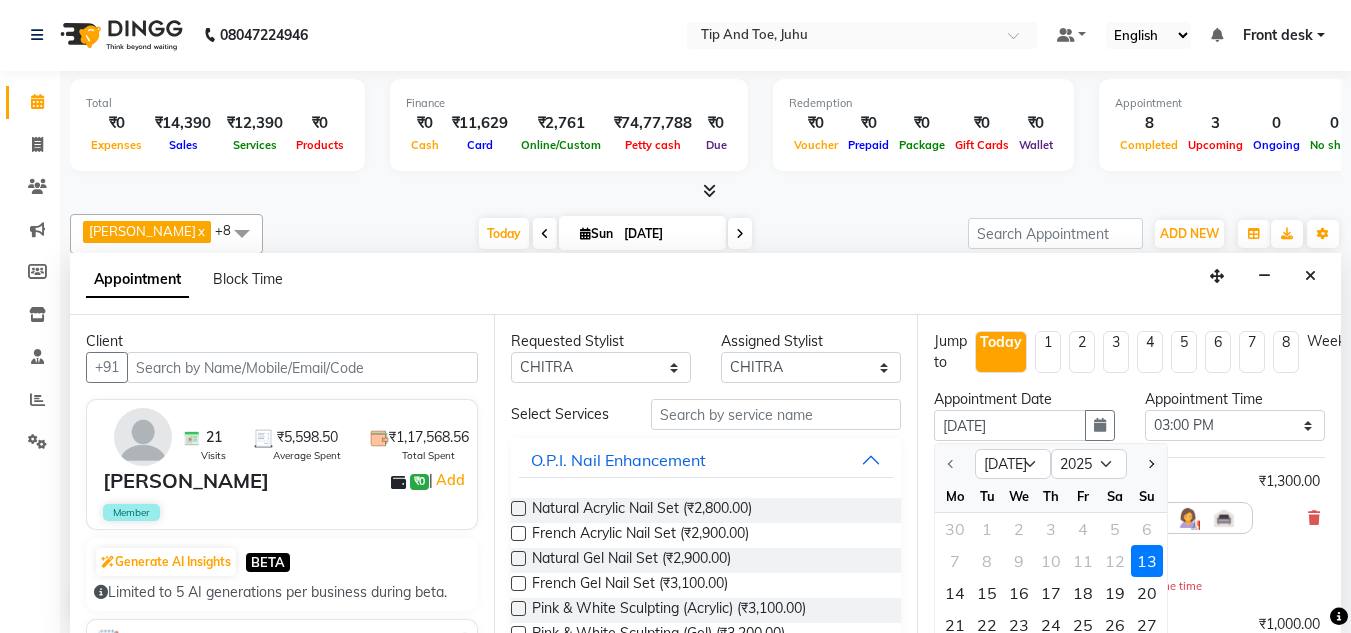 select on "900" 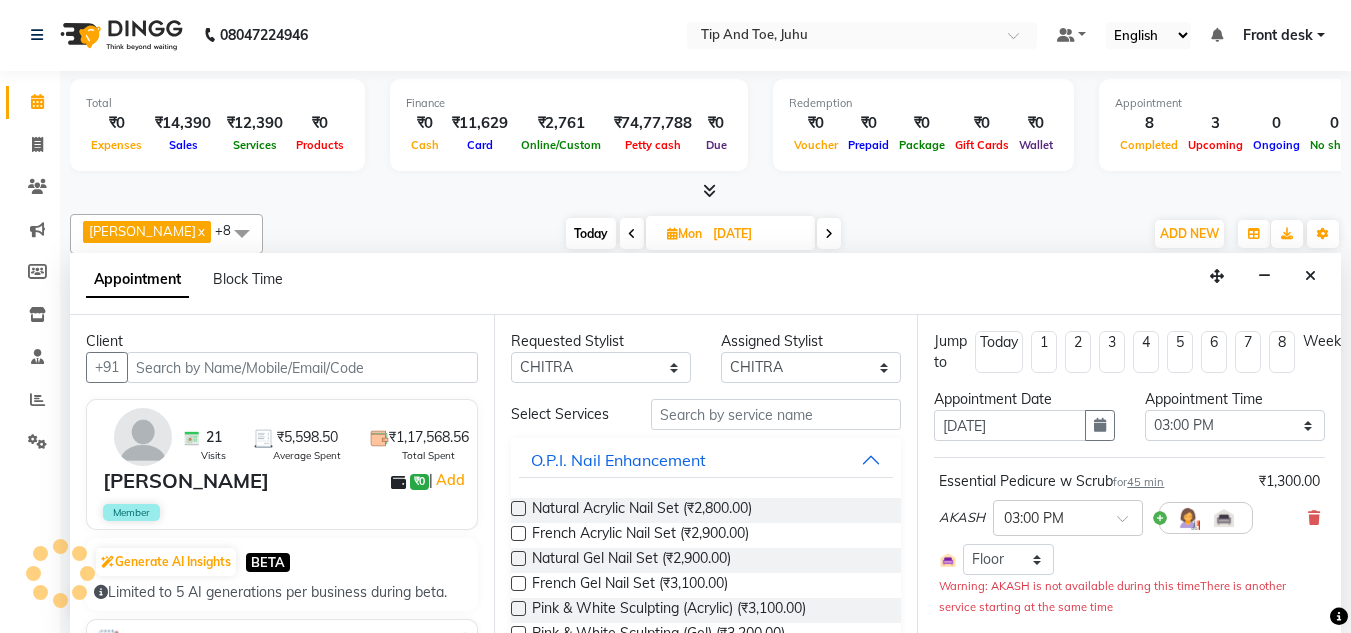scroll, scrollTop: 0, scrollLeft: 0, axis: both 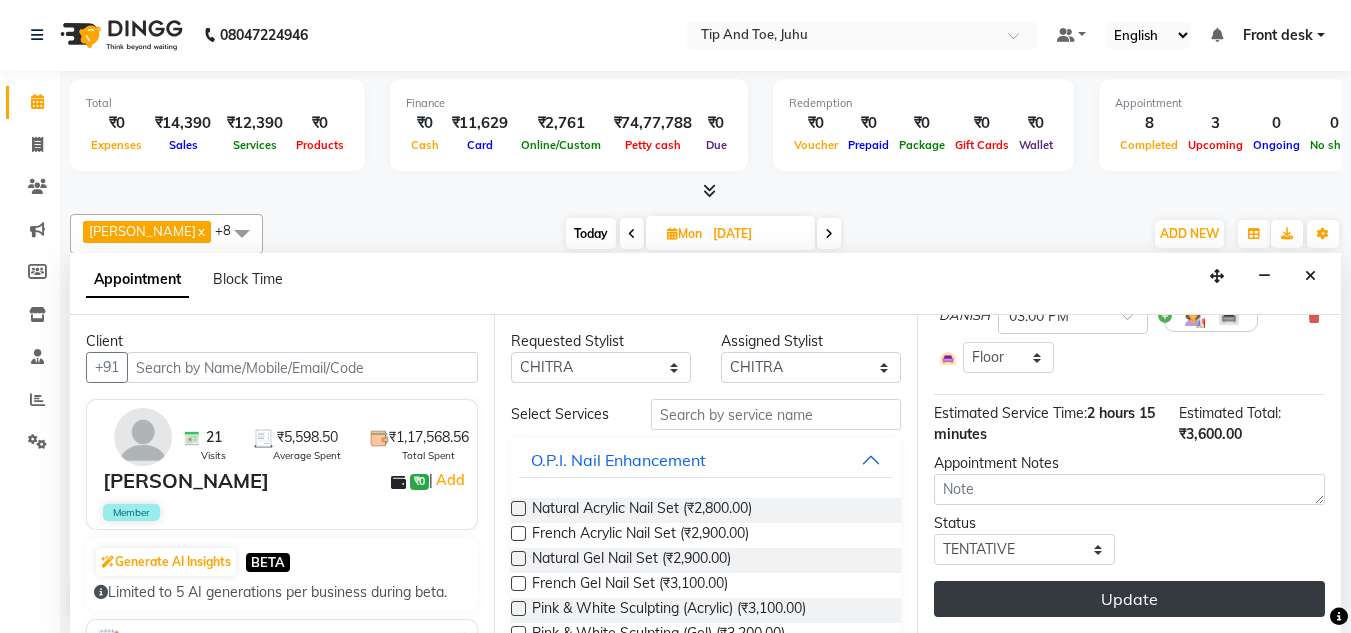 click on "Update" at bounding box center (1129, 599) 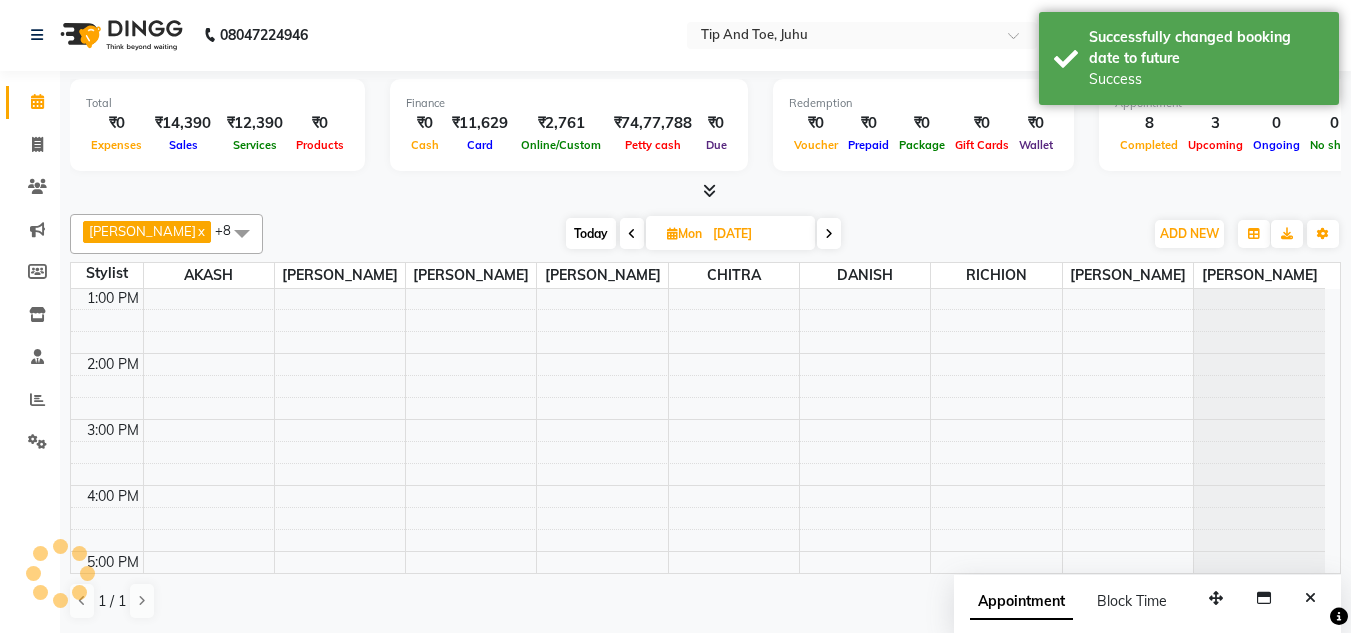 scroll, scrollTop: 0, scrollLeft: 0, axis: both 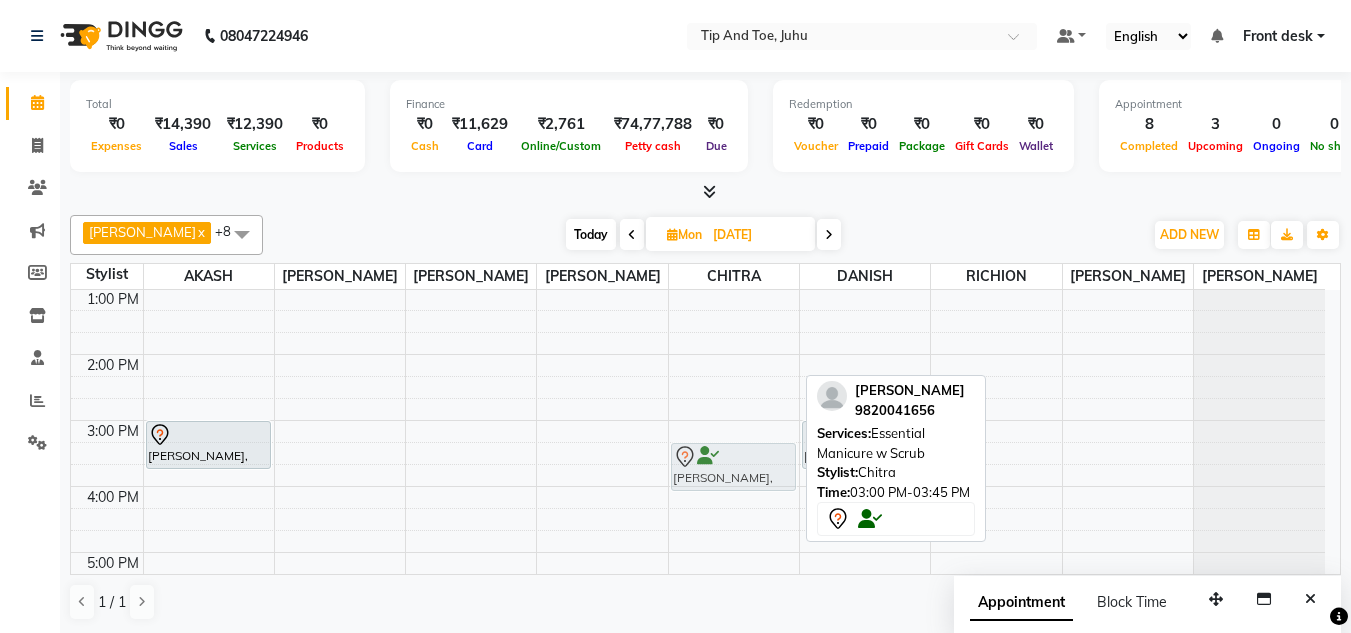 drag, startPoint x: 722, startPoint y: 449, endPoint x: 725, endPoint y: 477, distance: 28.160255 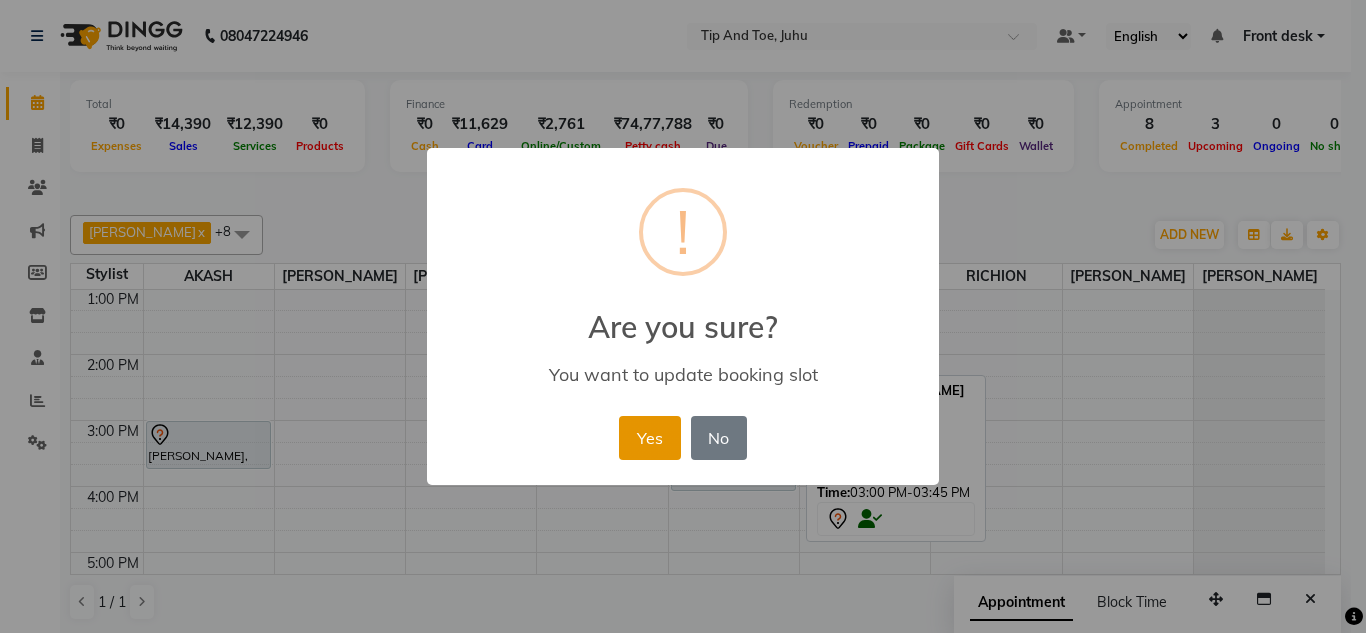 click on "Yes" at bounding box center (649, 438) 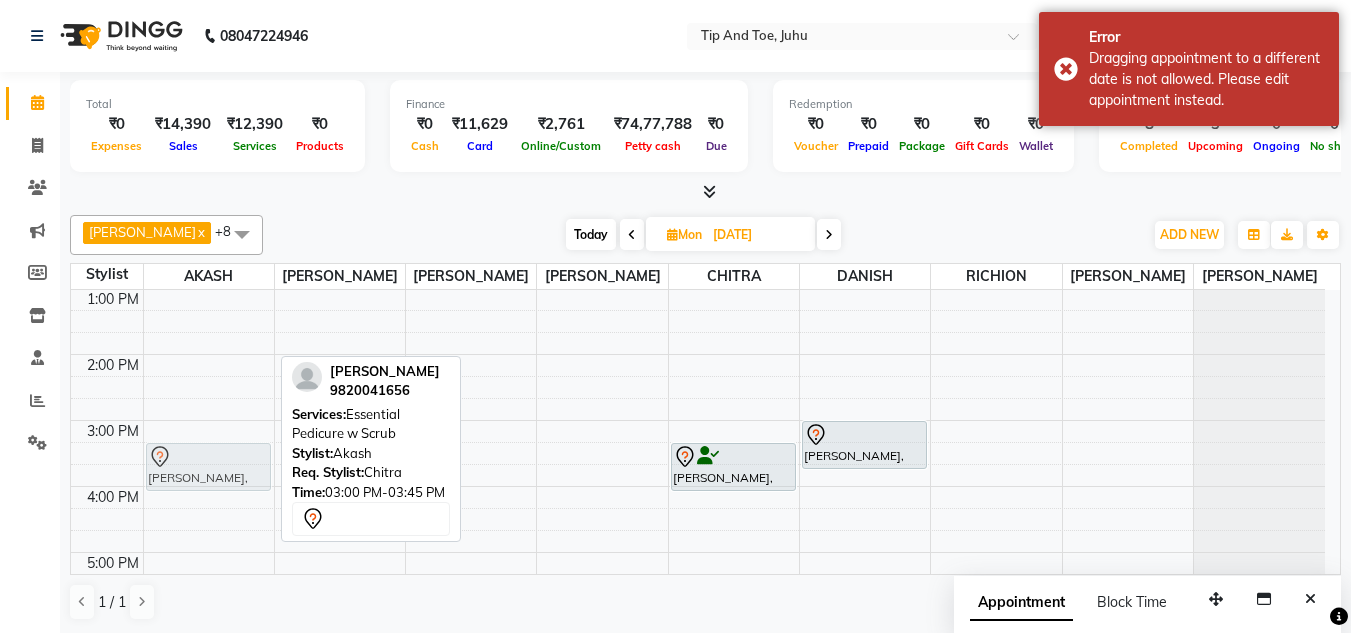 drag, startPoint x: 230, startPoint y: 436, endPoint x: 232, endPoint y: 462, distance: 26.076809 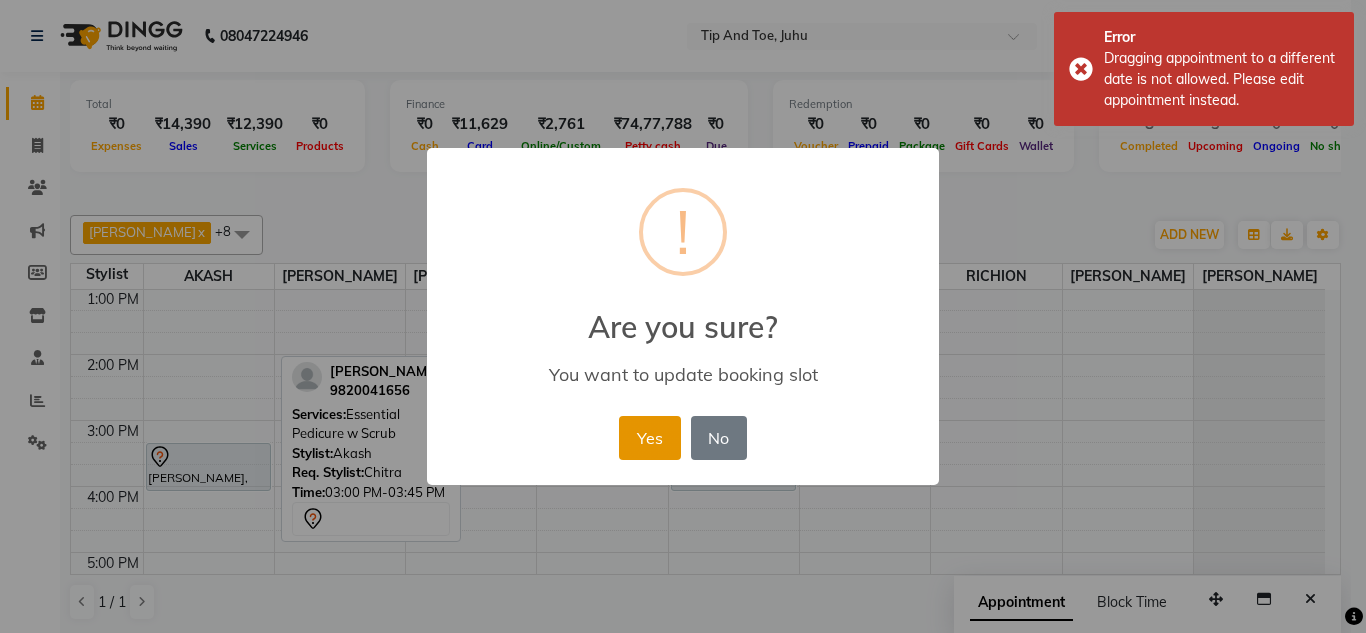 click on "Yes" at bounding box center (649, 438) 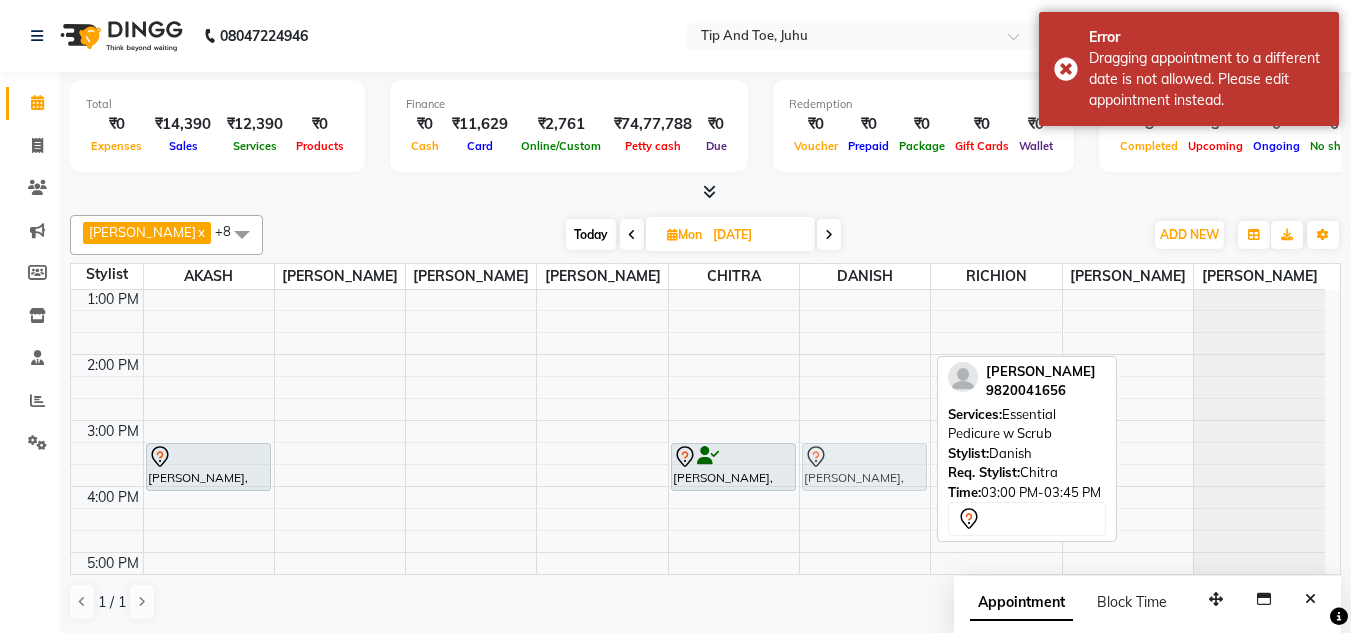 drag, startPoint x: 870, startPoint y: 433, endPoint x: 870, endPoint y: 453, distance: 20 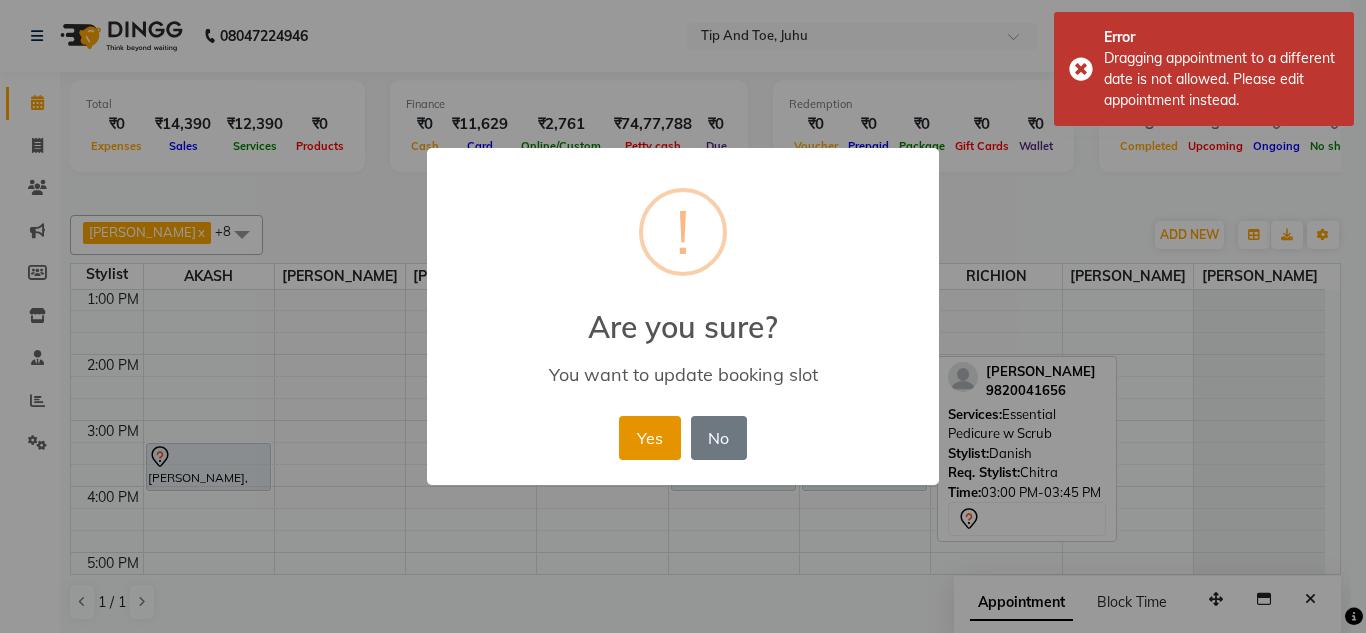 click on "Yes" at bounding box center (649, 438) 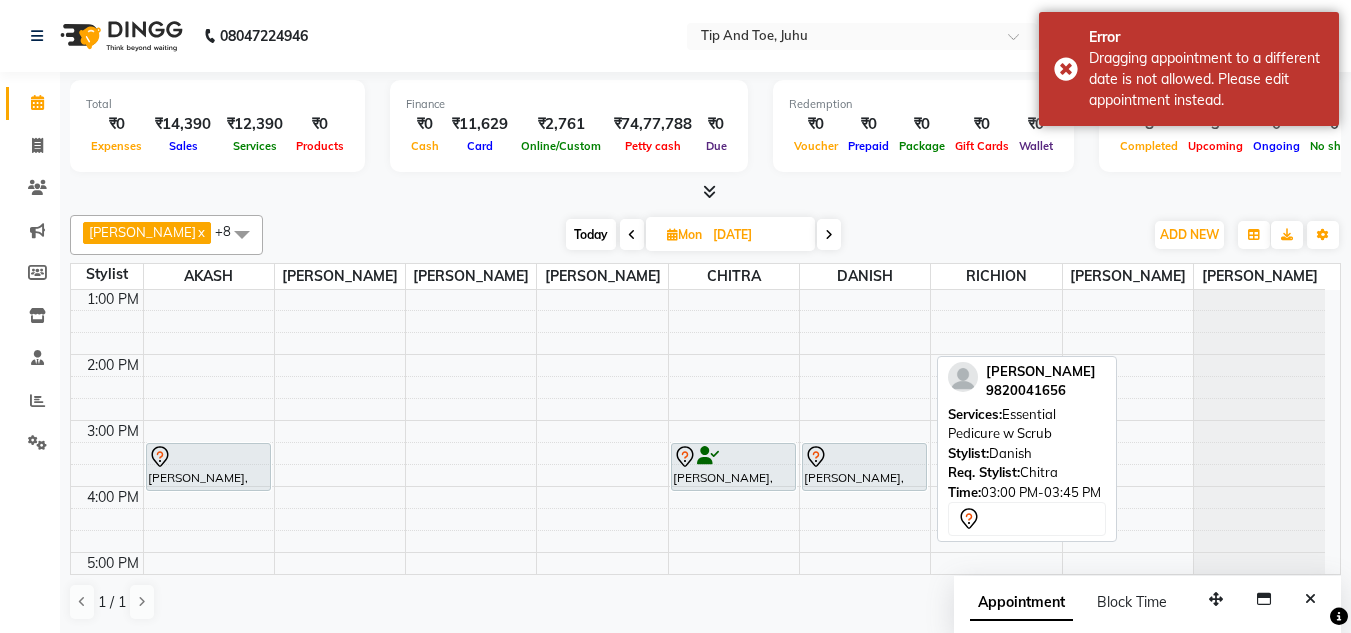 click on "Today" at bounding box center [591, 234] 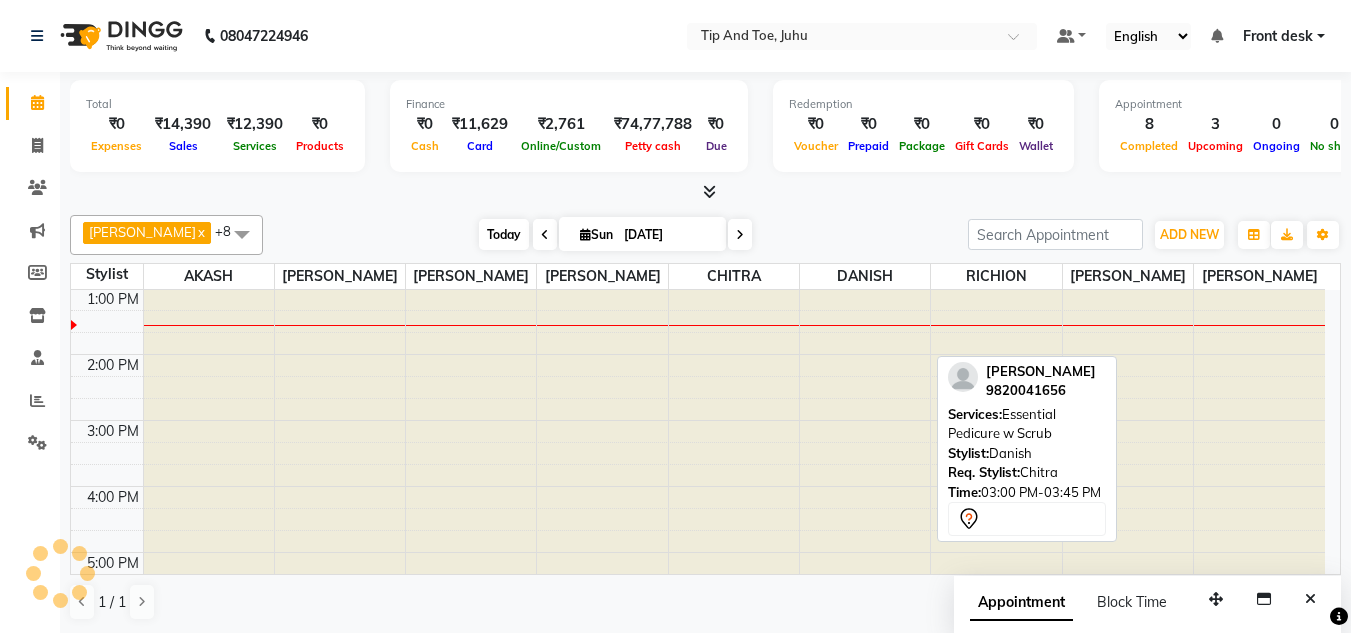 scroll, scrollTop: 331, scrollLeft: 0, axis: vertical 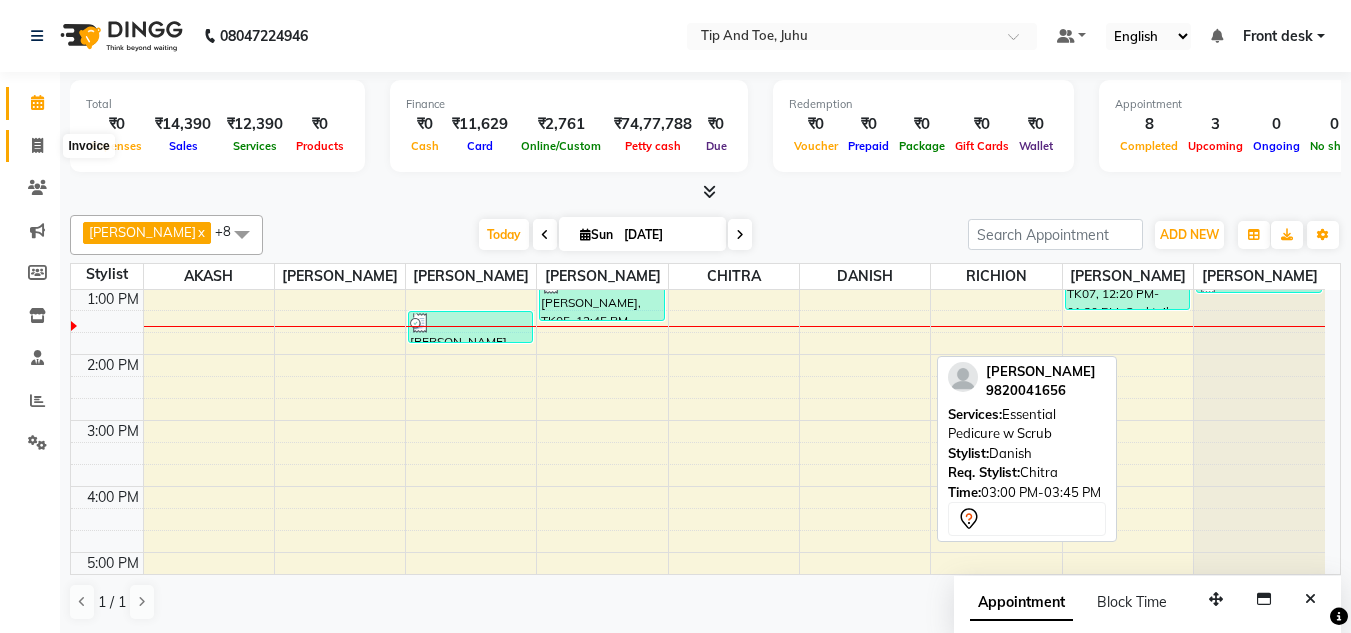 click 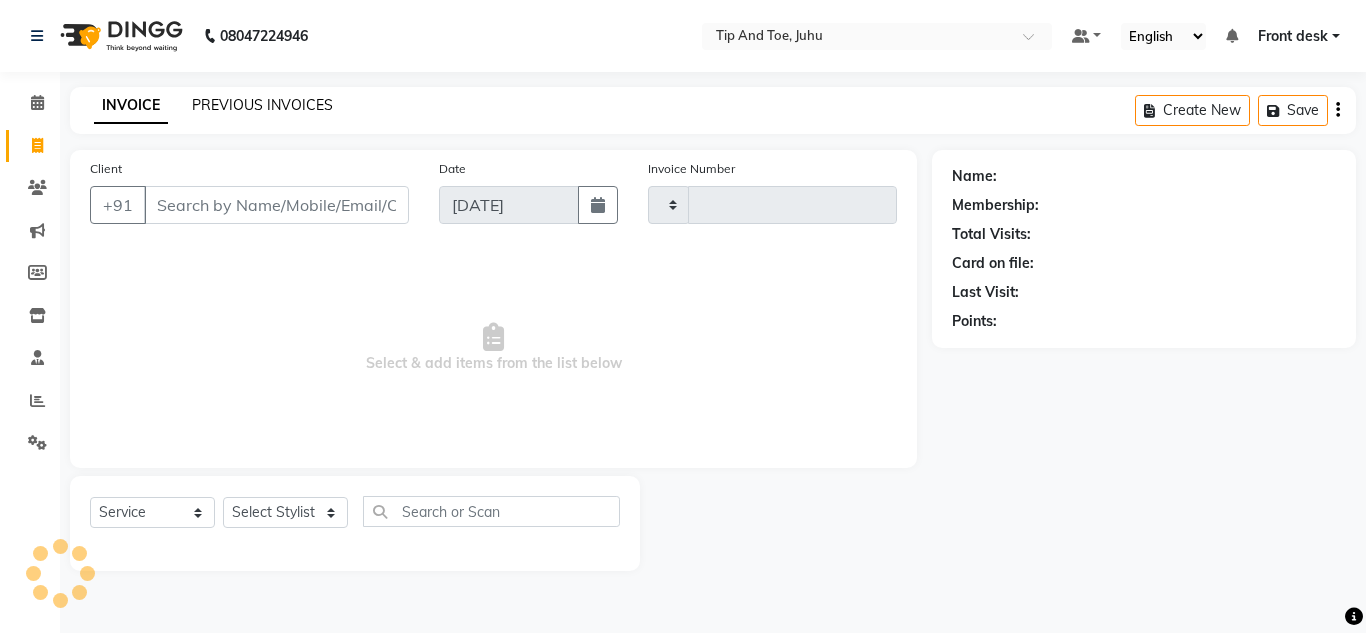 type on "1154" 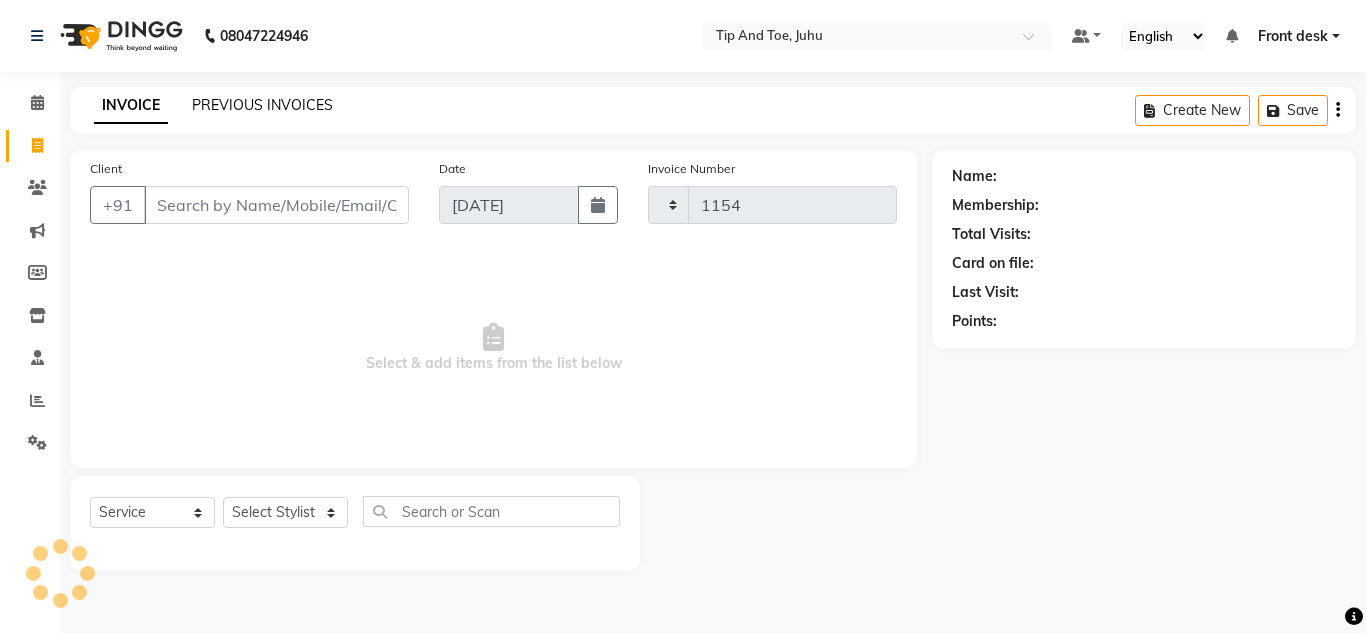 select on "5516" 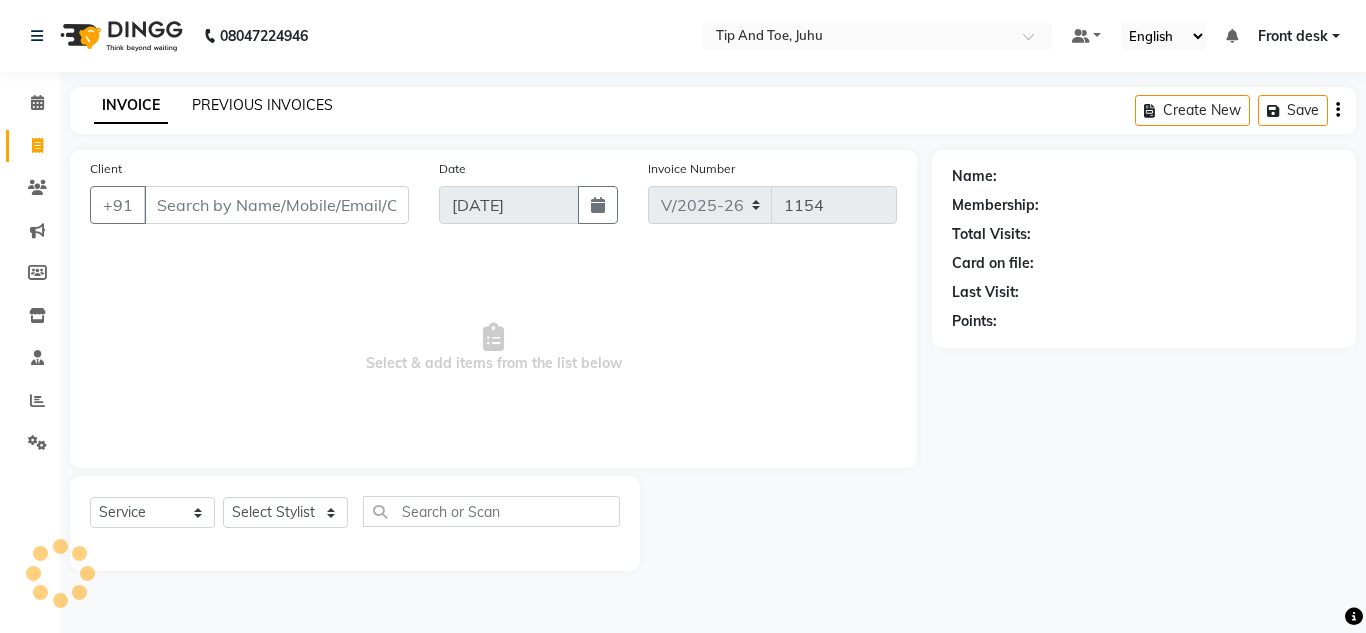 click on "PREVIOUS INVOICES" 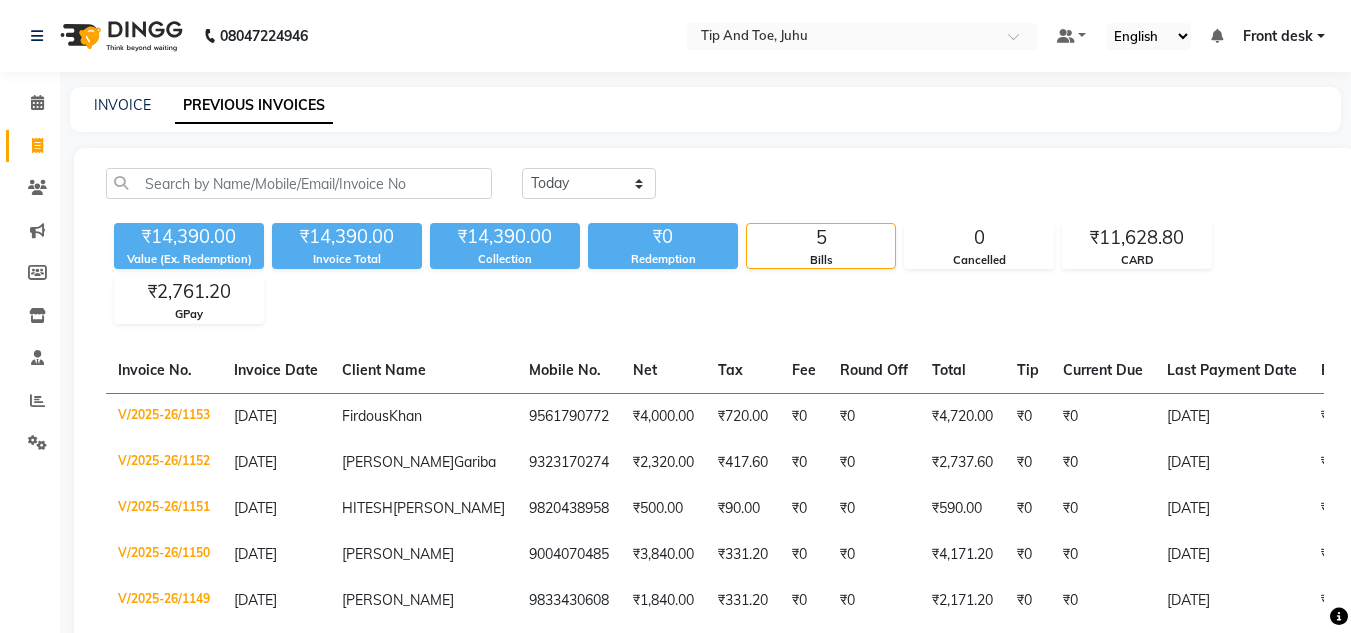 scroll, scrollTop: 175, scrollLeft: 0, axis: vertical 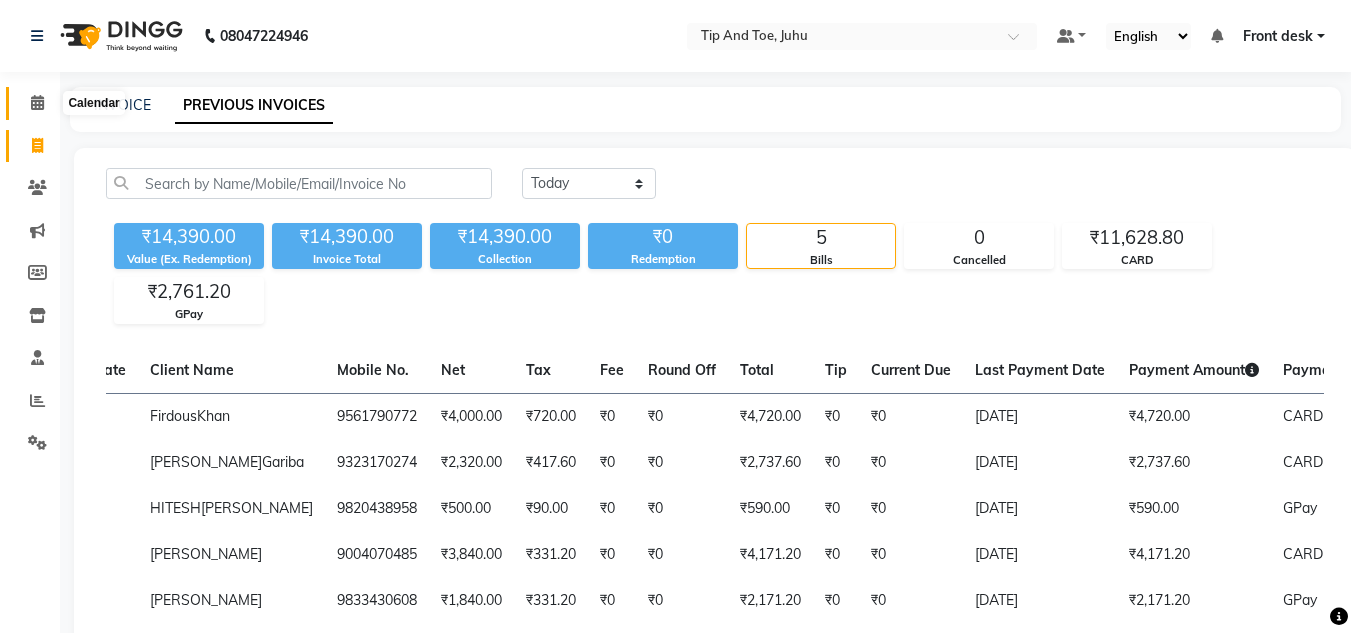 click 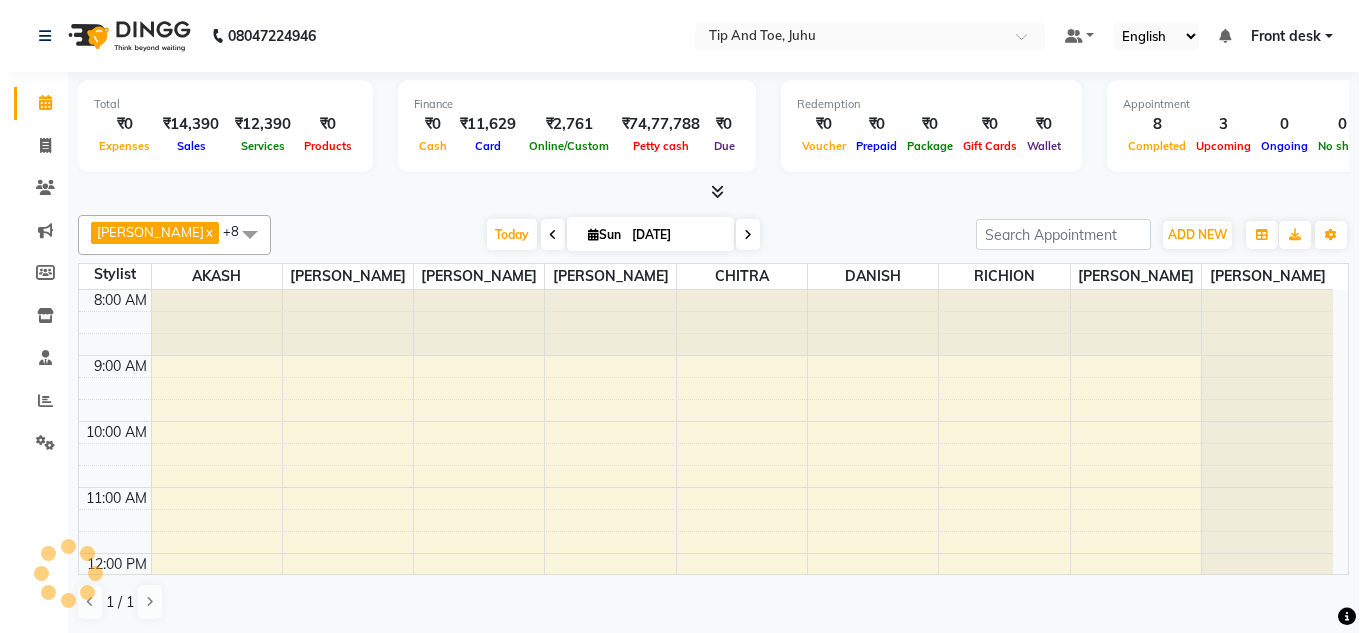 scroll, scrollTop: 0, scrollLeft: 0, axis: both 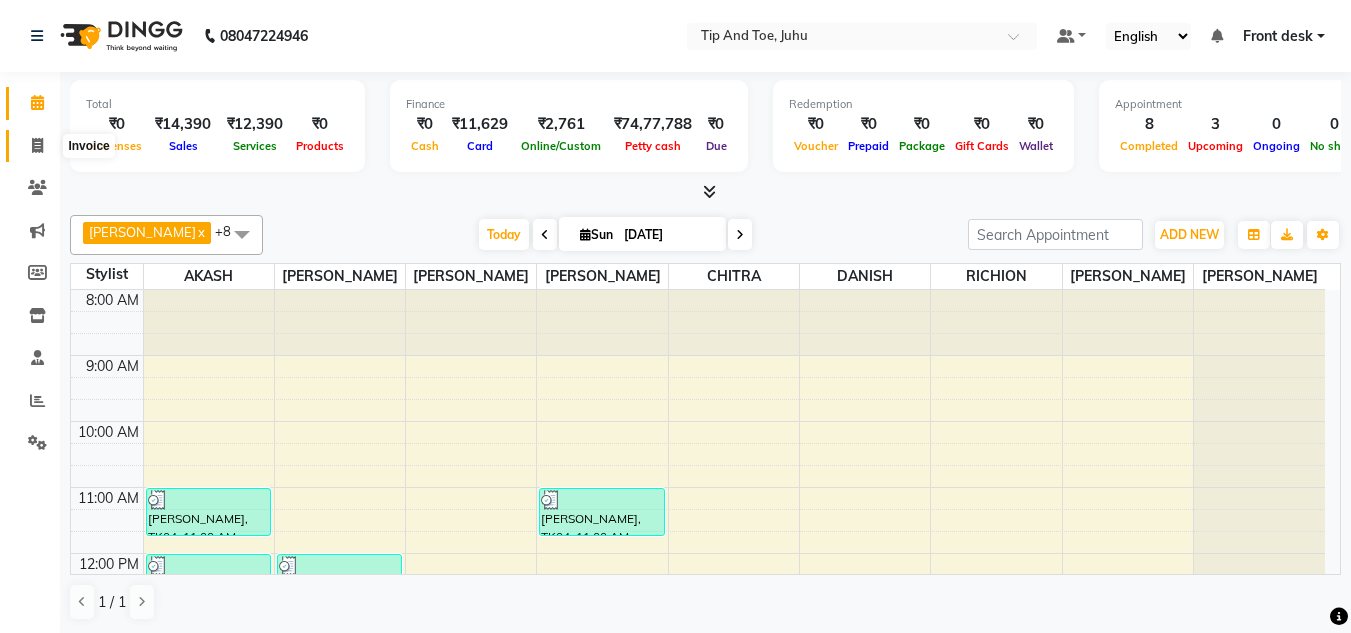 click 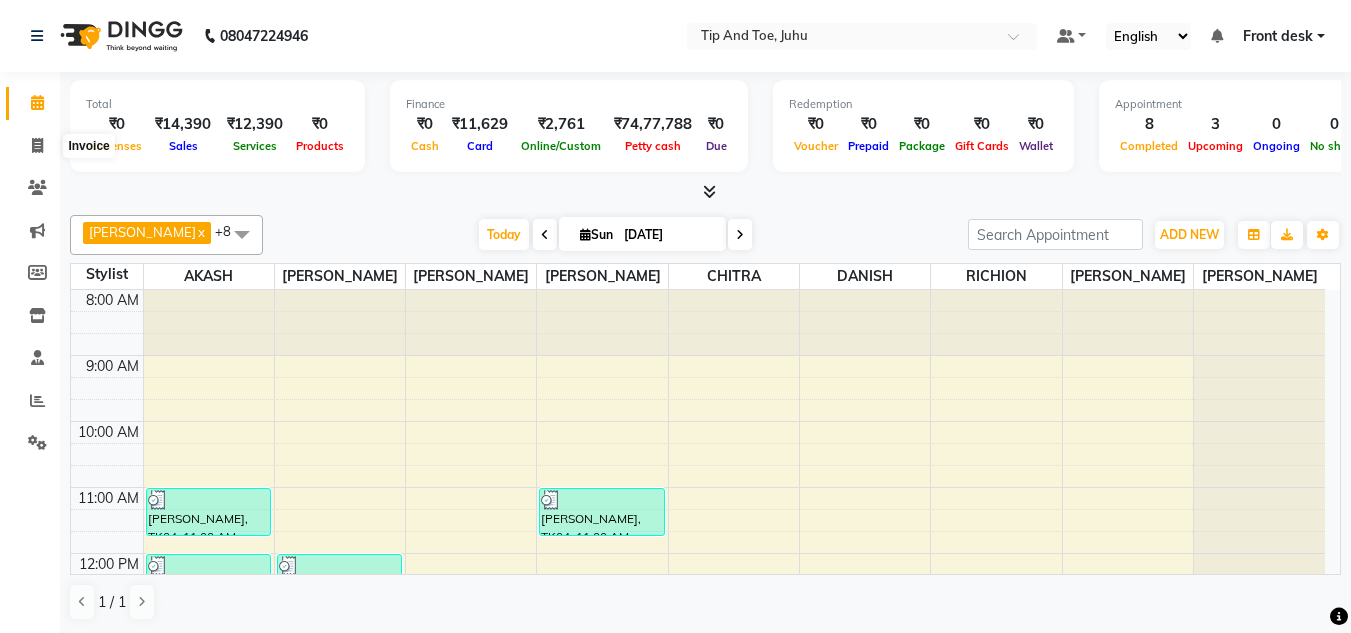 select on "service" 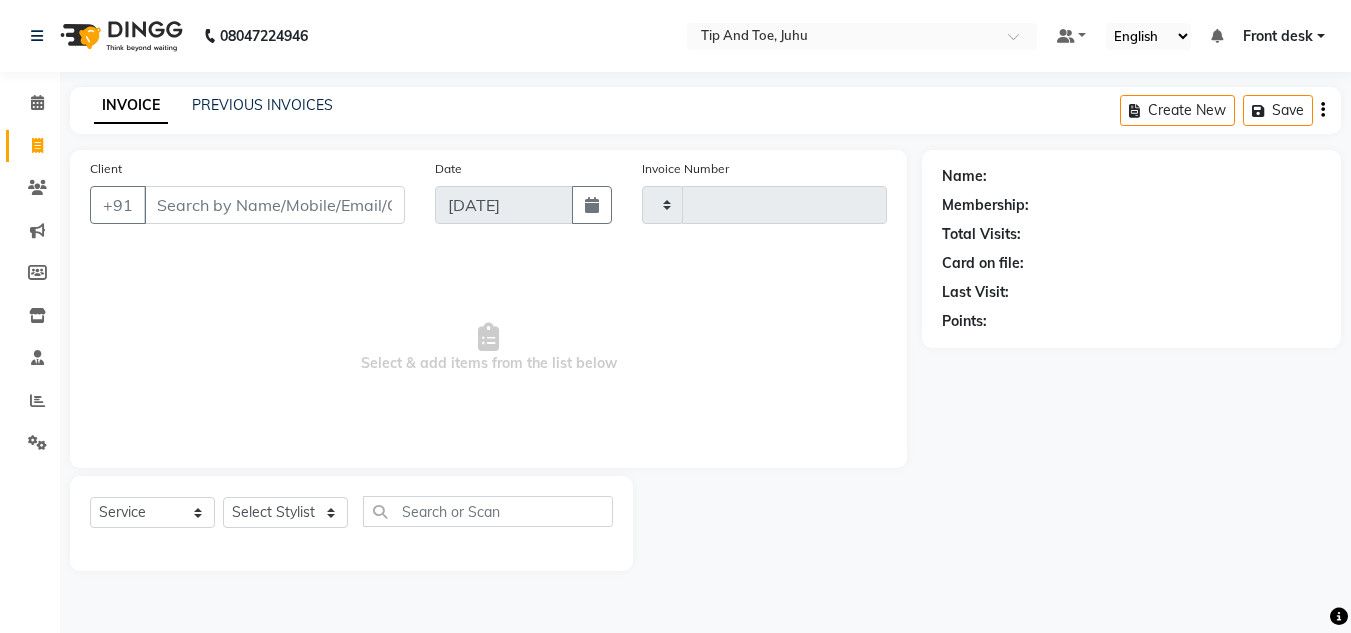 type on "1154" 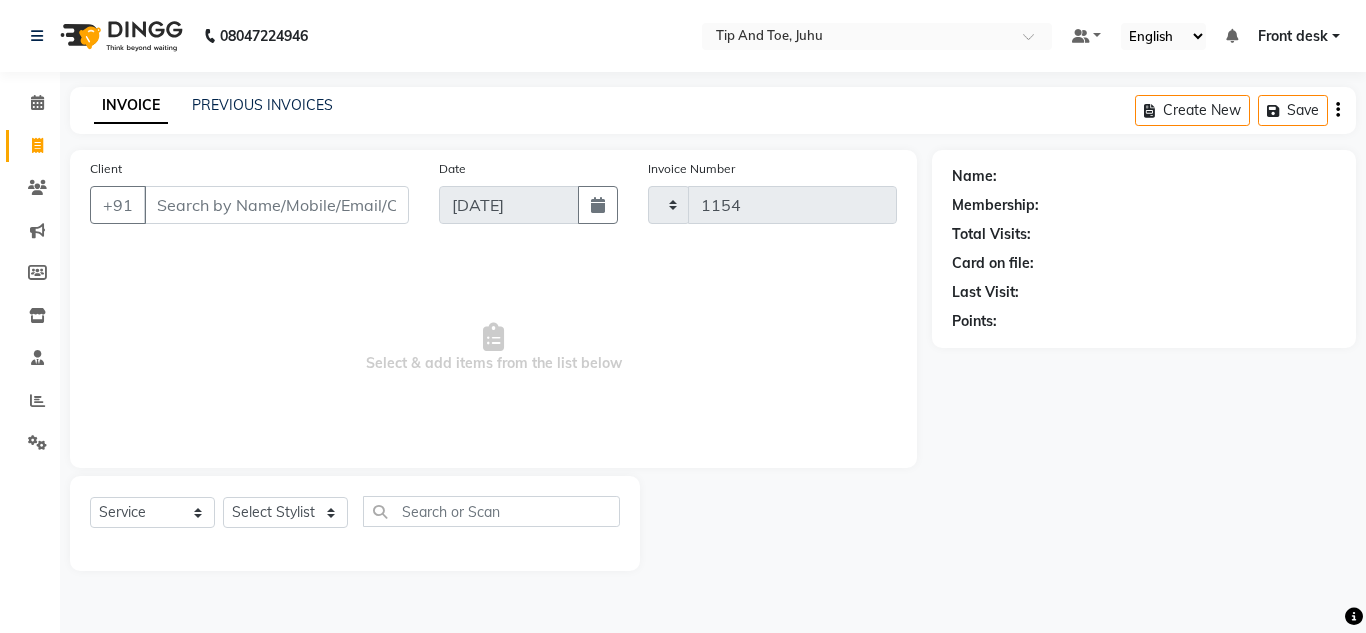 select on "5516" 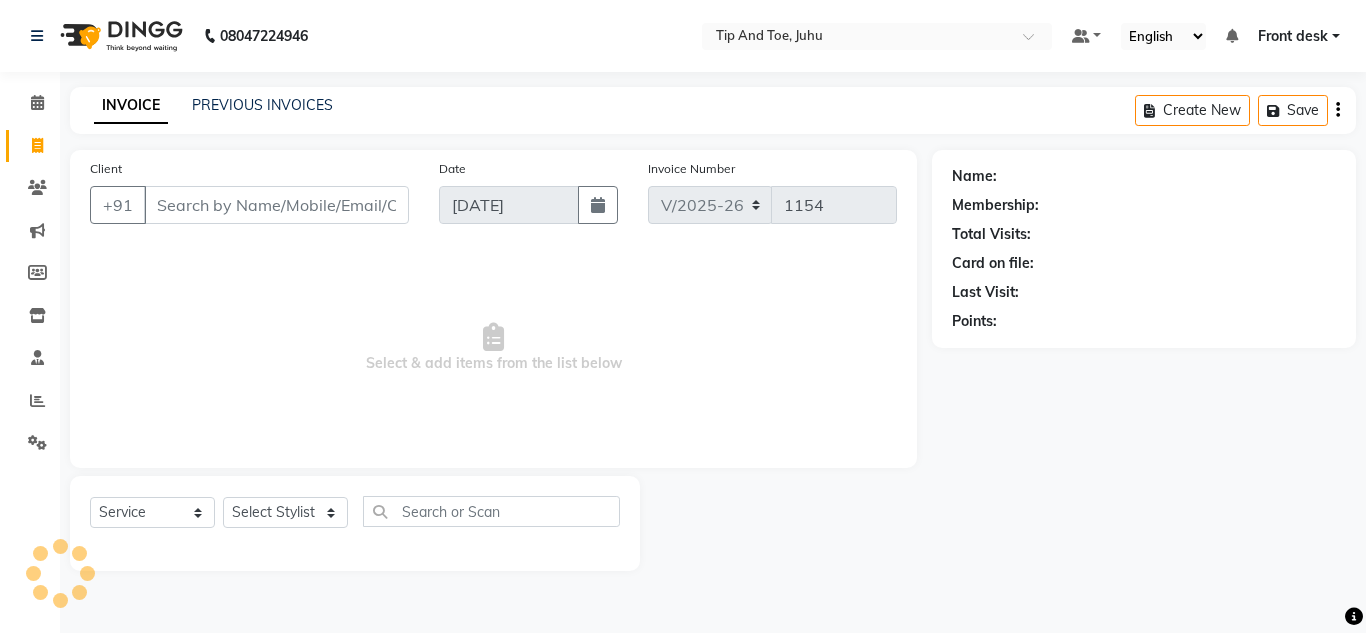 click on "Client" at bounding box center [276, 205] 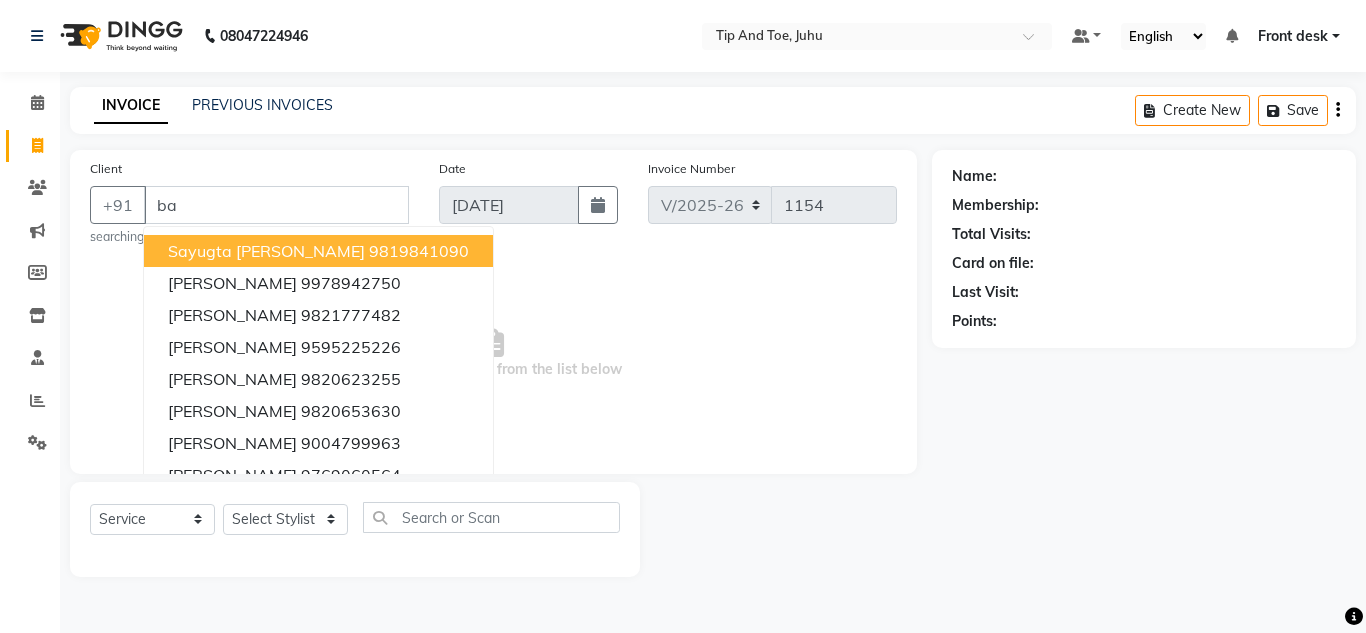 type on "b" 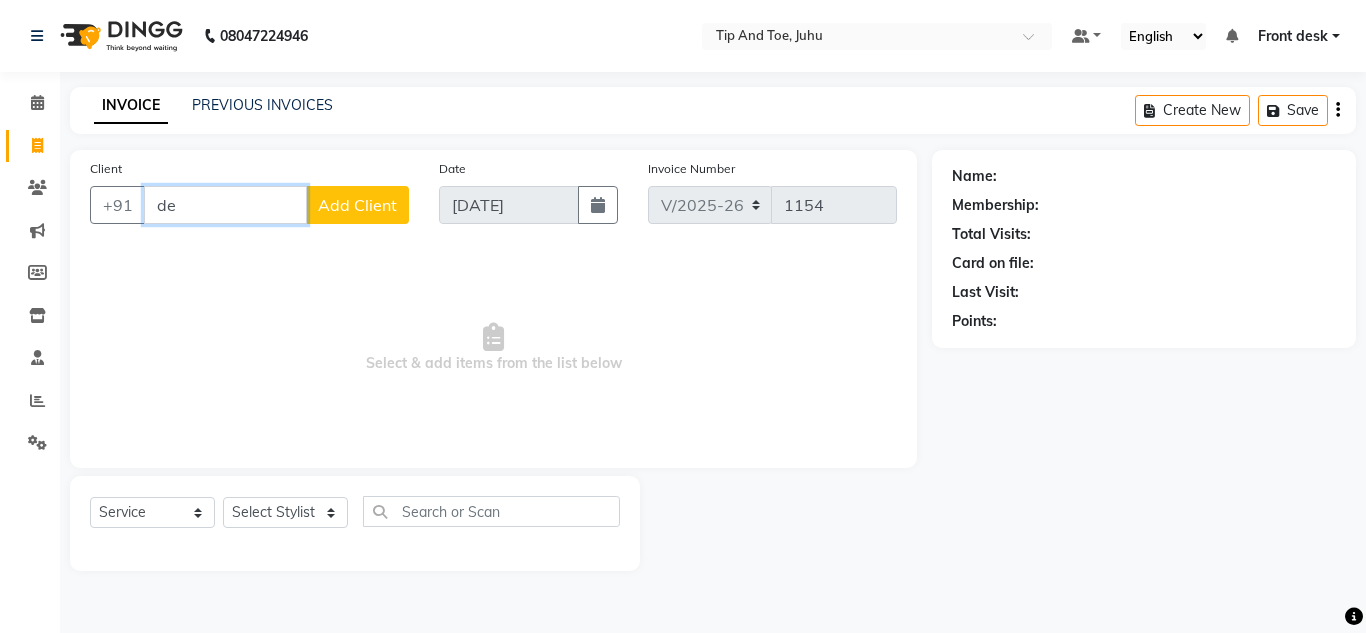 type on "d" 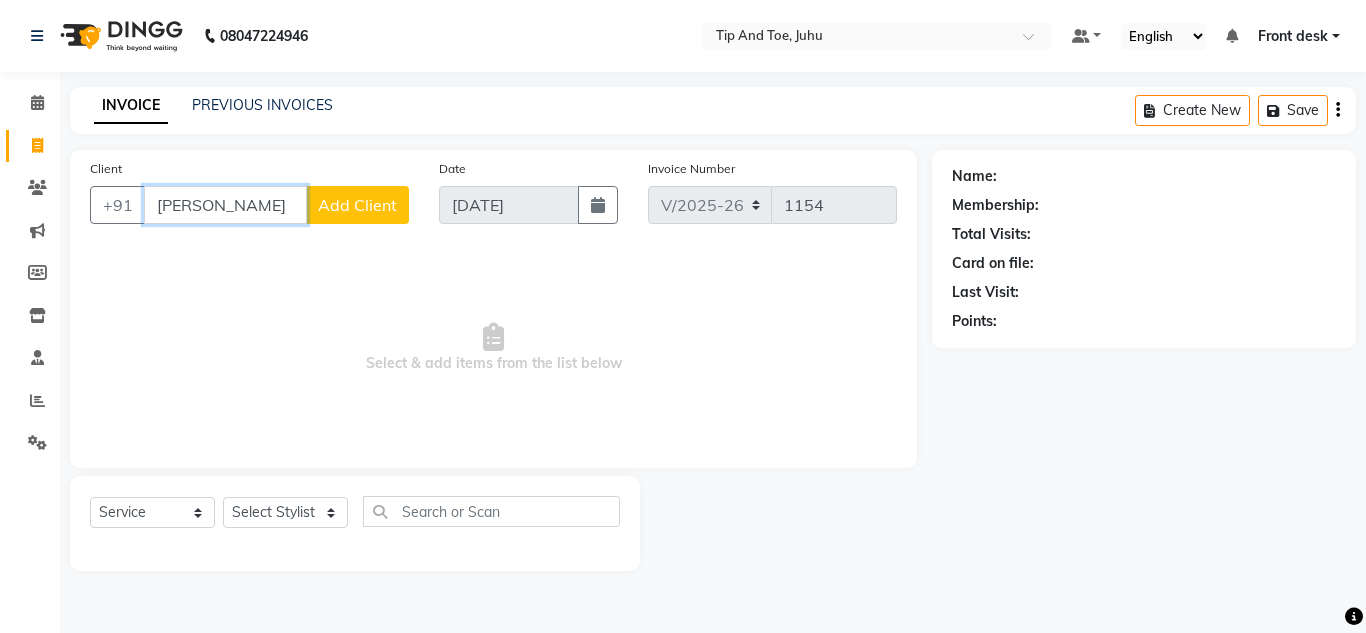 type on "Deepika bafna" 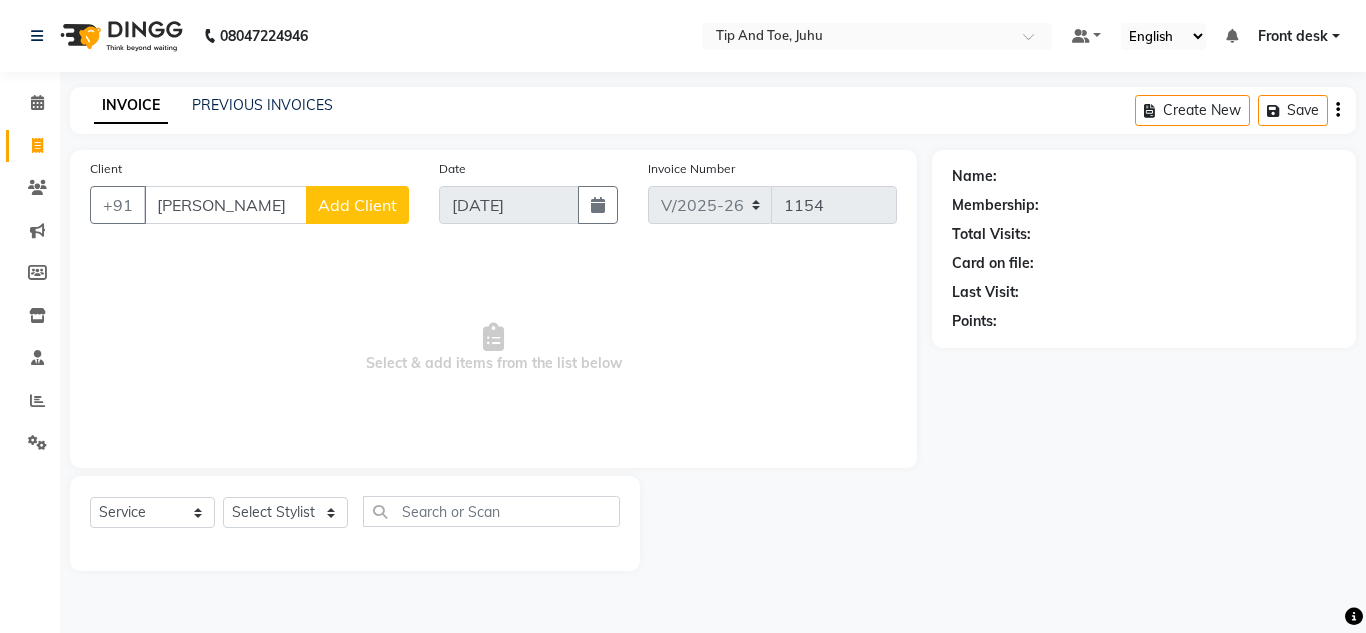 click on "Add Client" 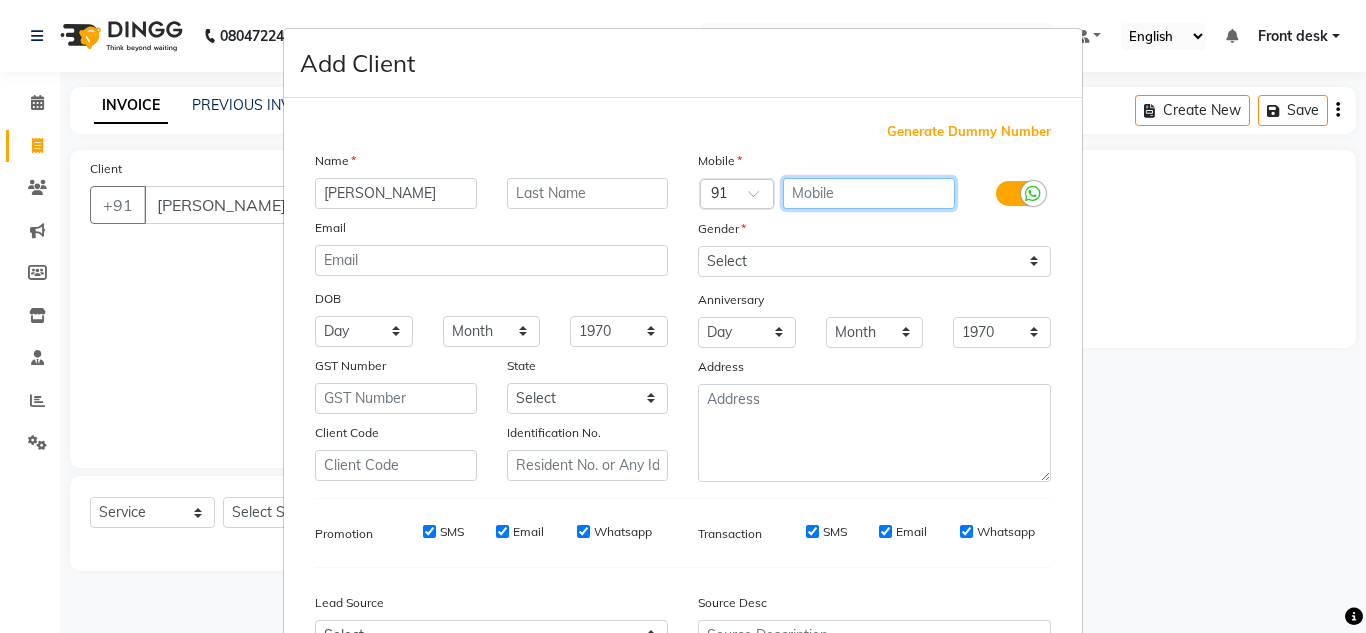 click at bounding box center [869, 193] 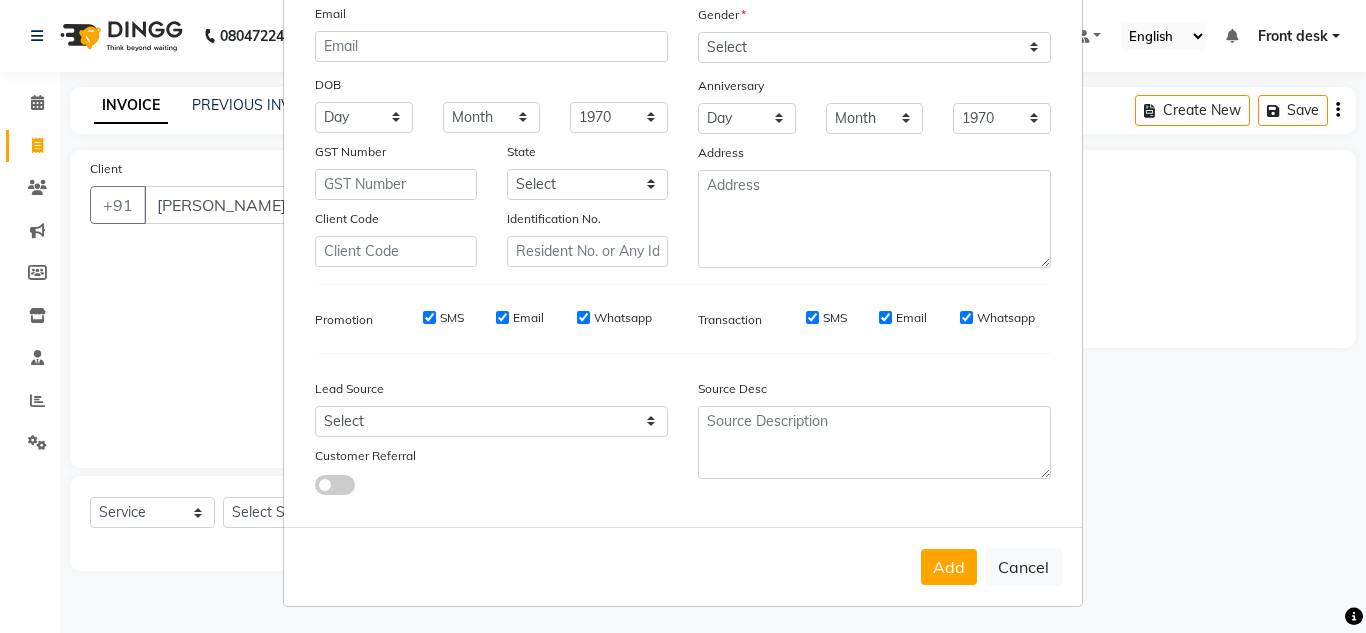scroll, scrollTop: 216, scrollLeft: 0, axis: vertical 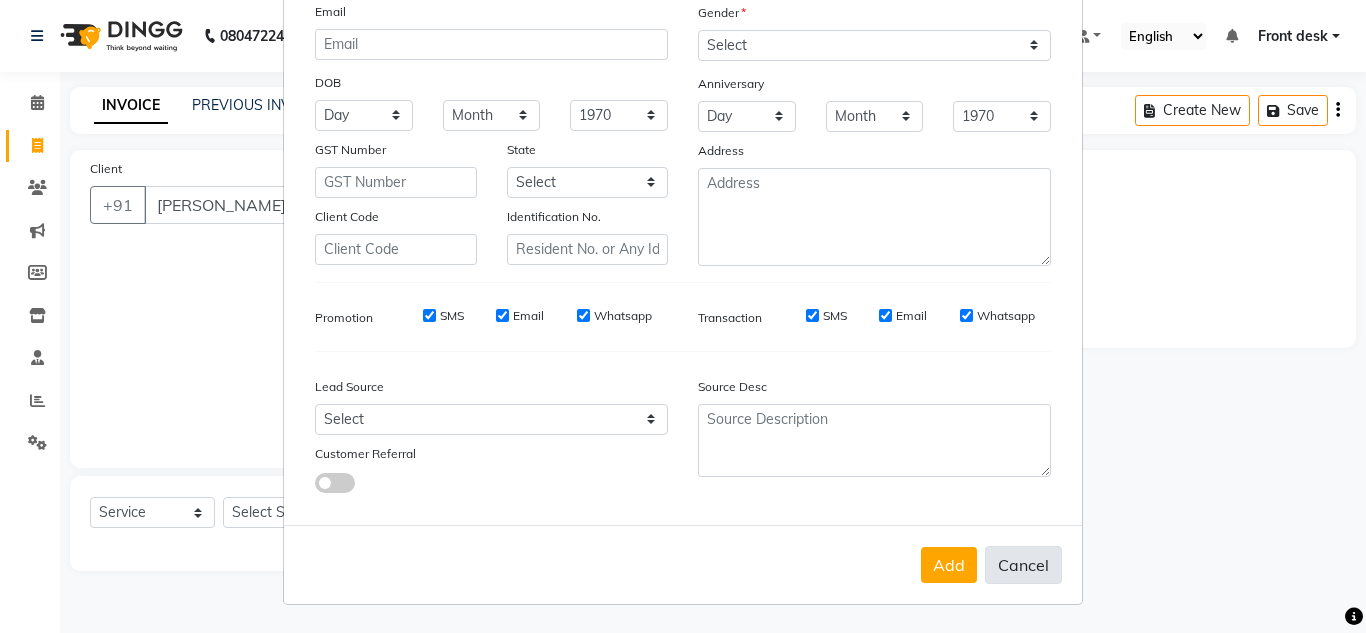click on "Cancel" at bounding box center (1023, 565) 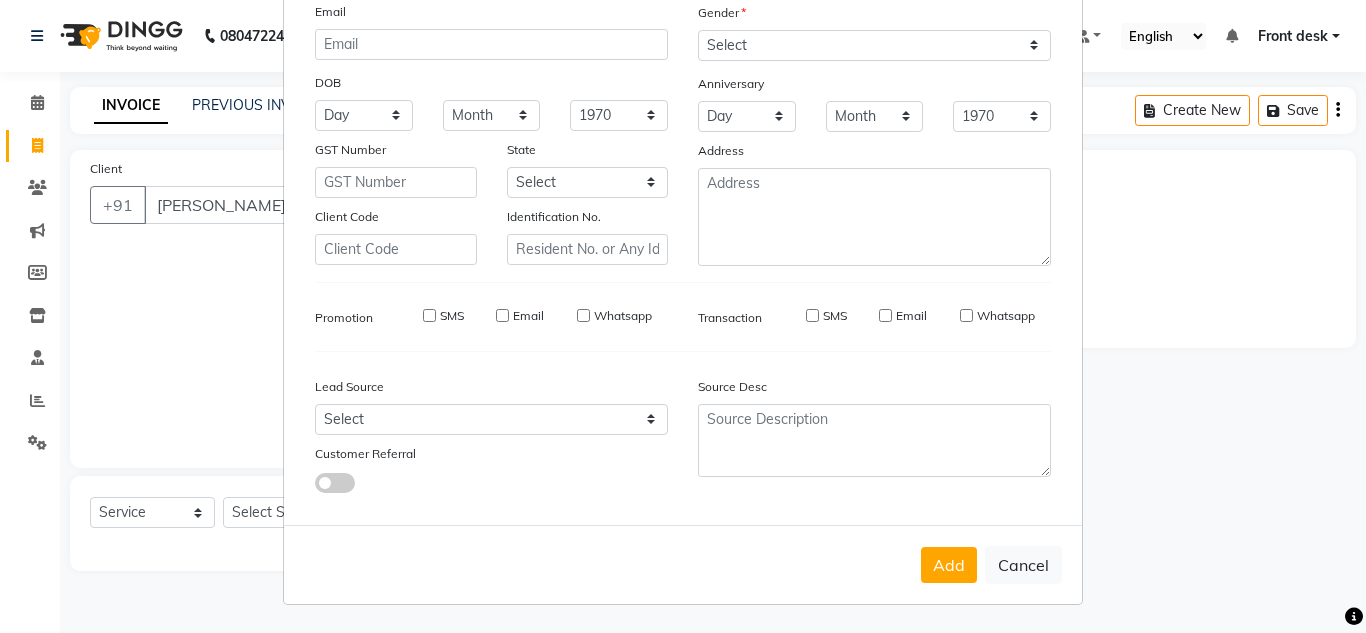 type 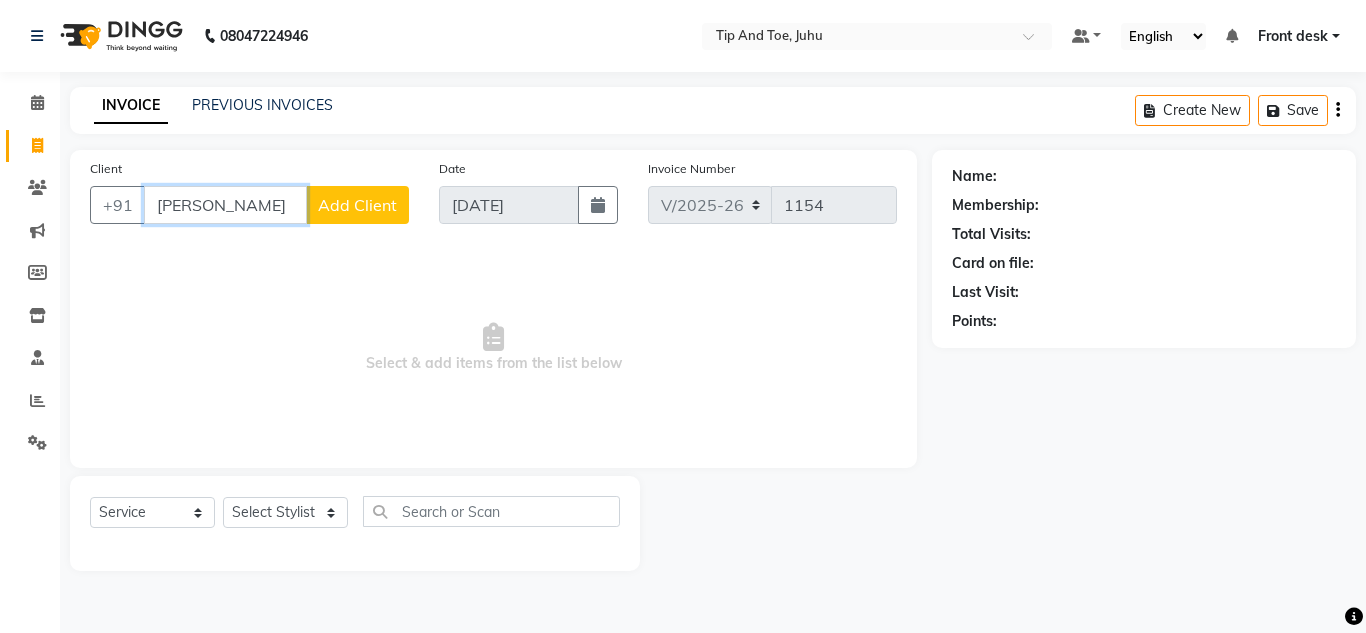 click on "Deepika bafna" at bounding box center [225, 205] 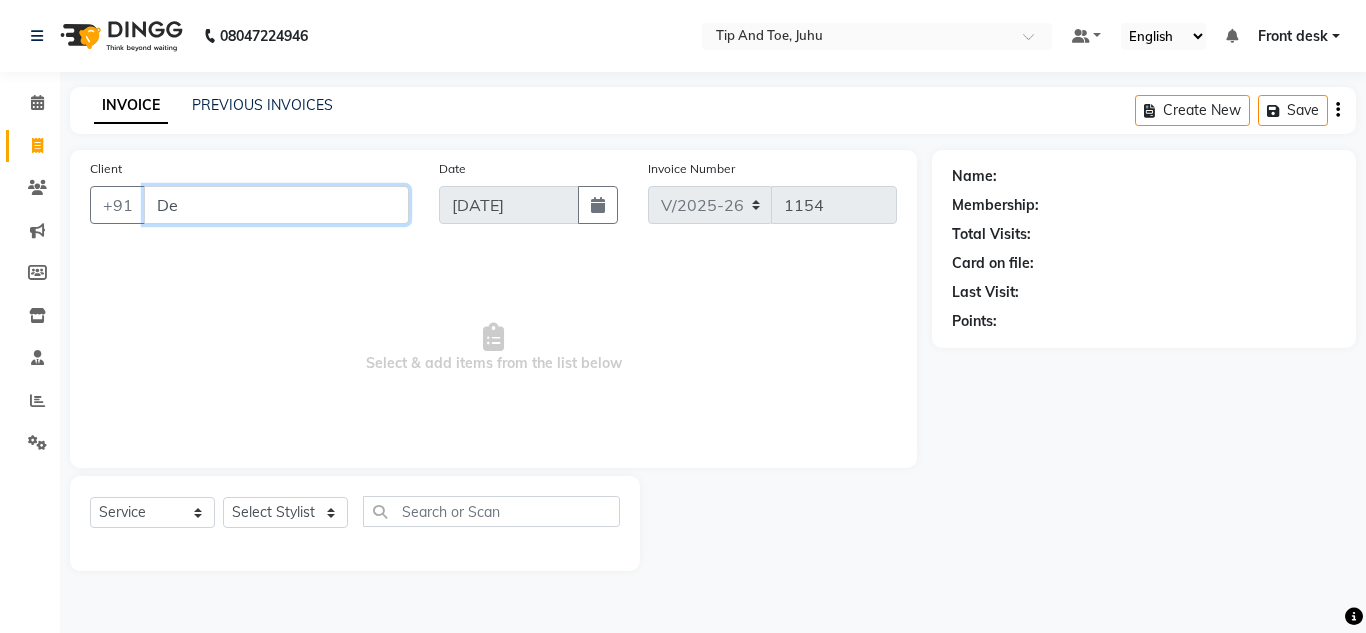 type on "D" 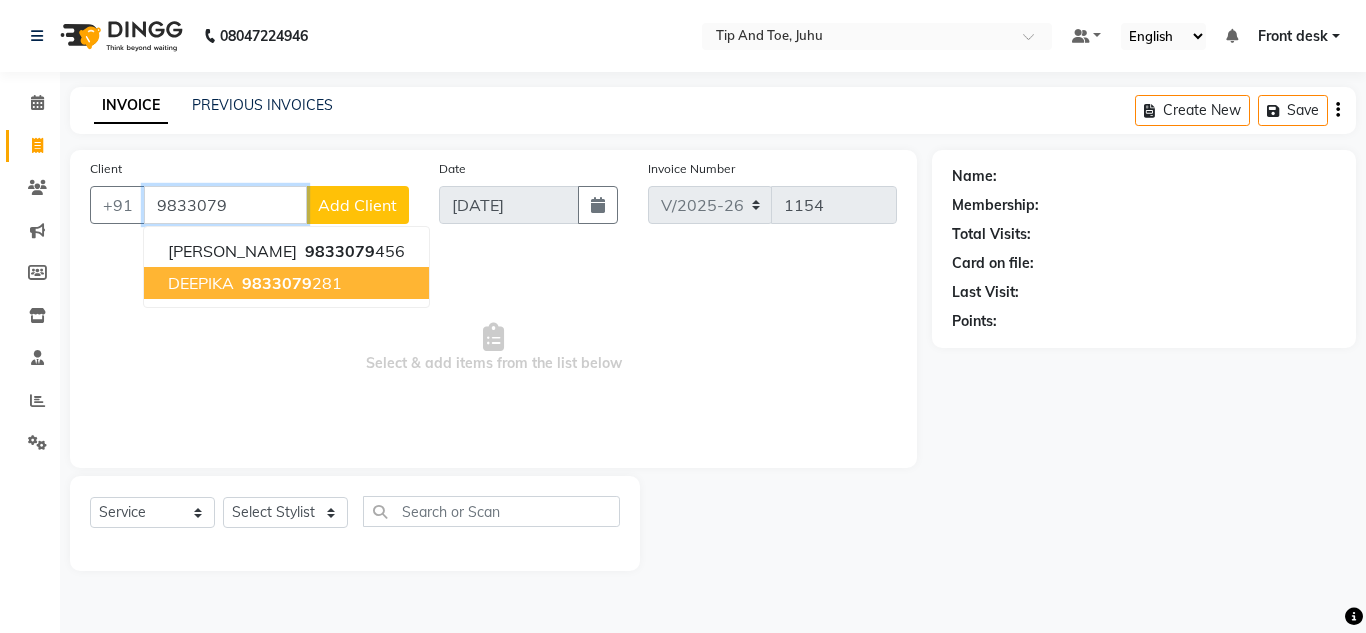 click on "DEEPIKA   9833079 281" at bounding box center [286, 283] 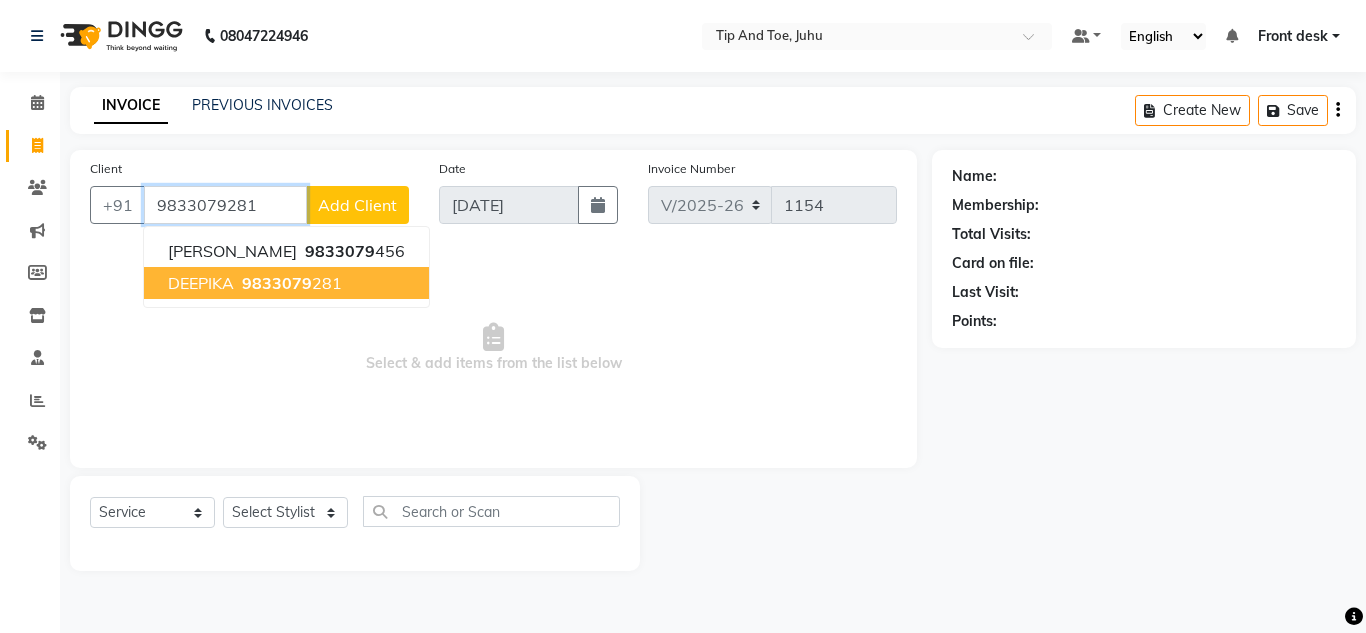 type on "9833079281" 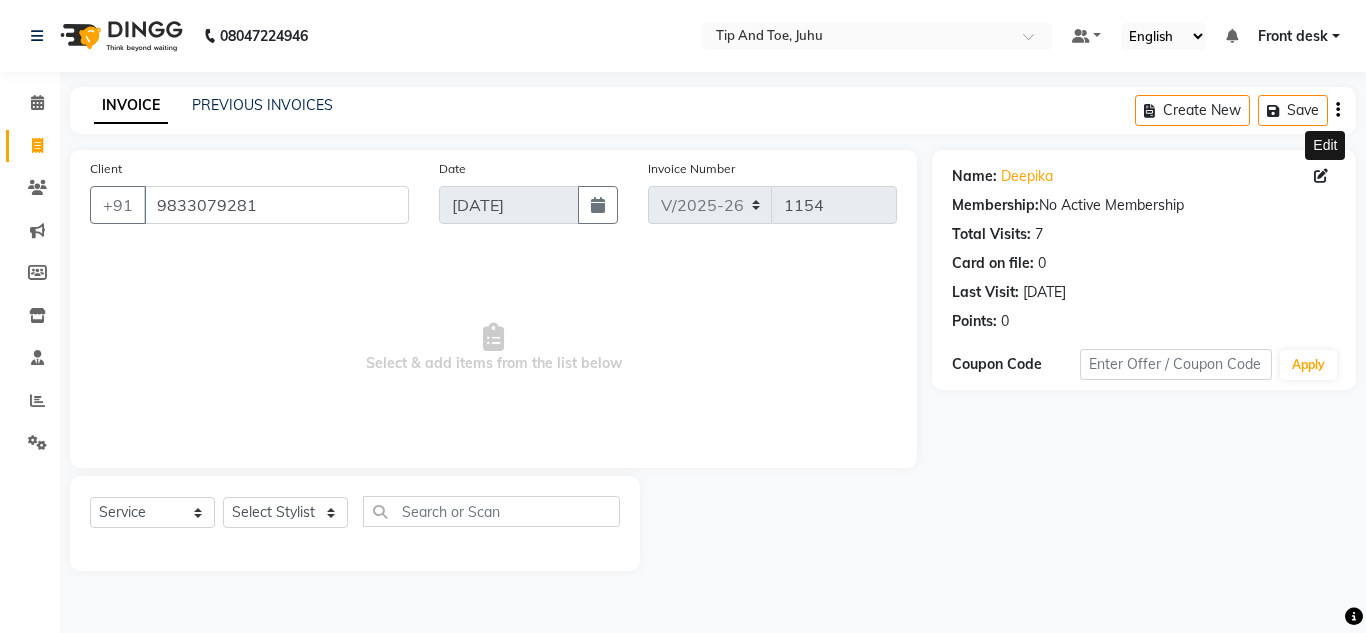 click 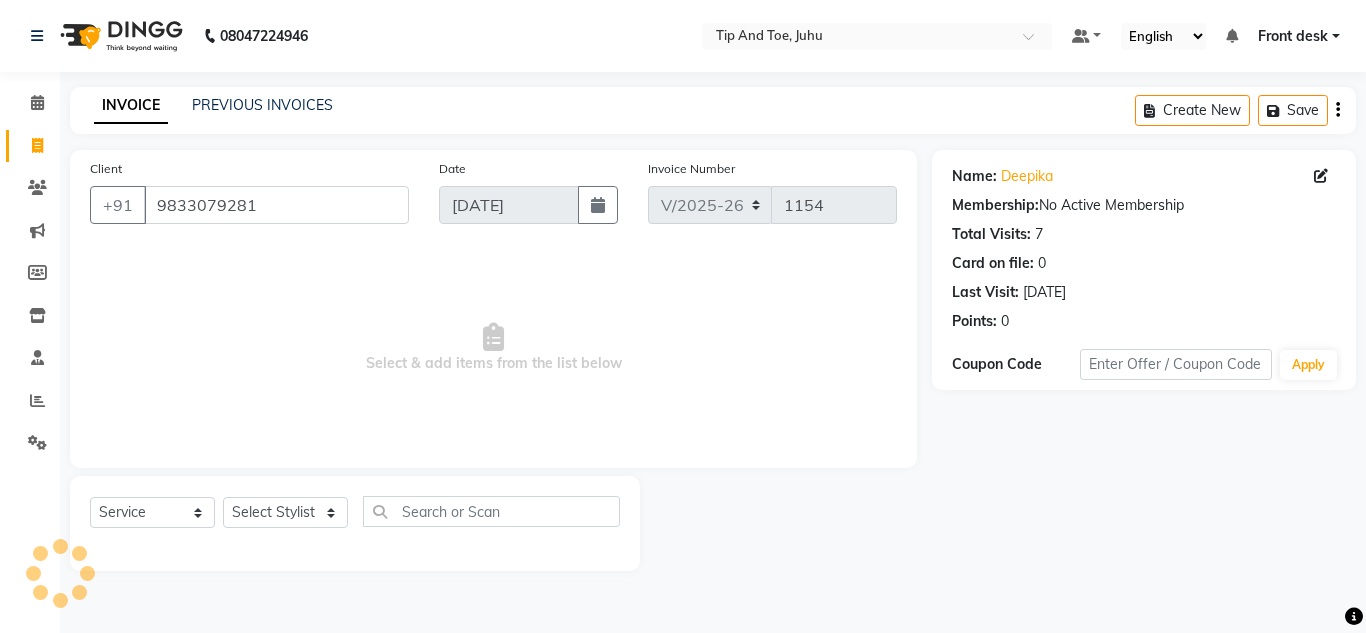select on "female" 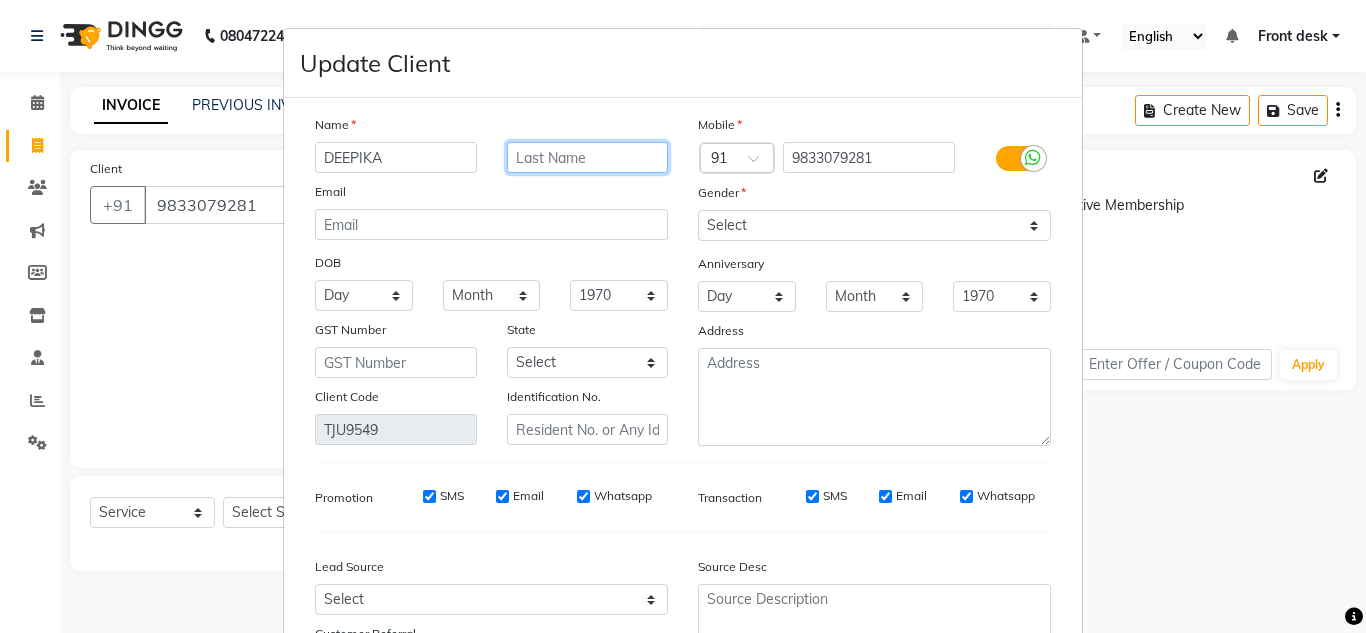 click at bounding box center [588, 157] 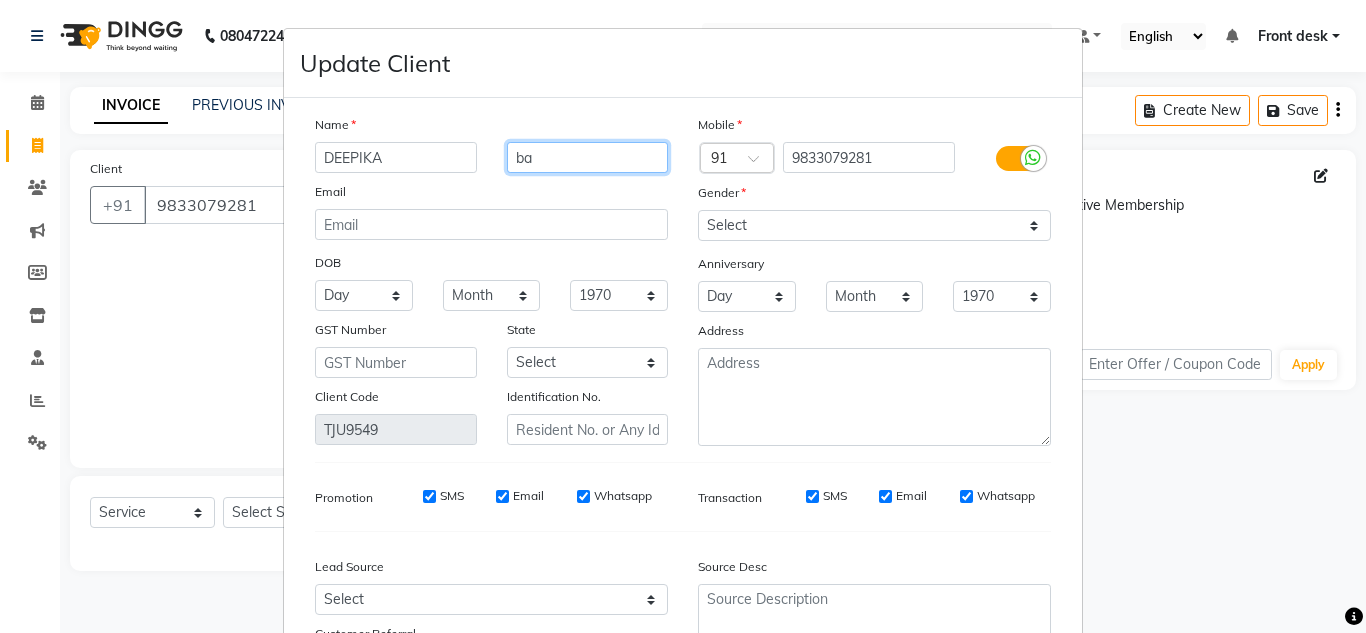type on "b" 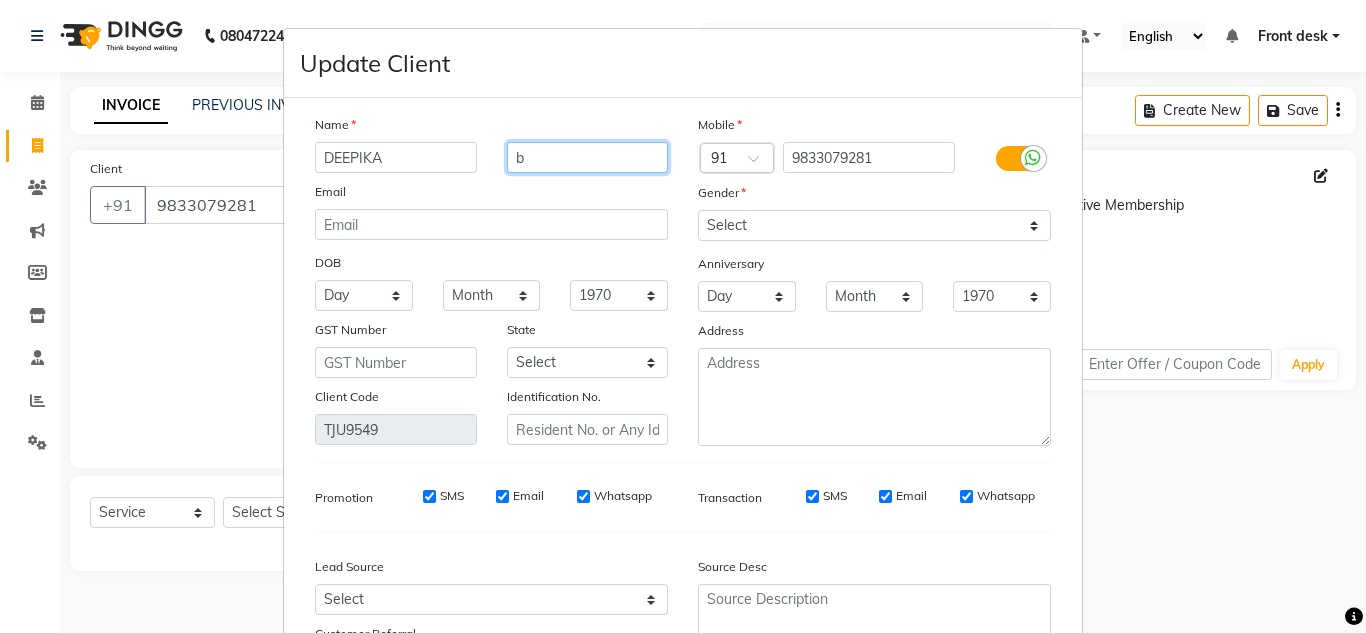 type 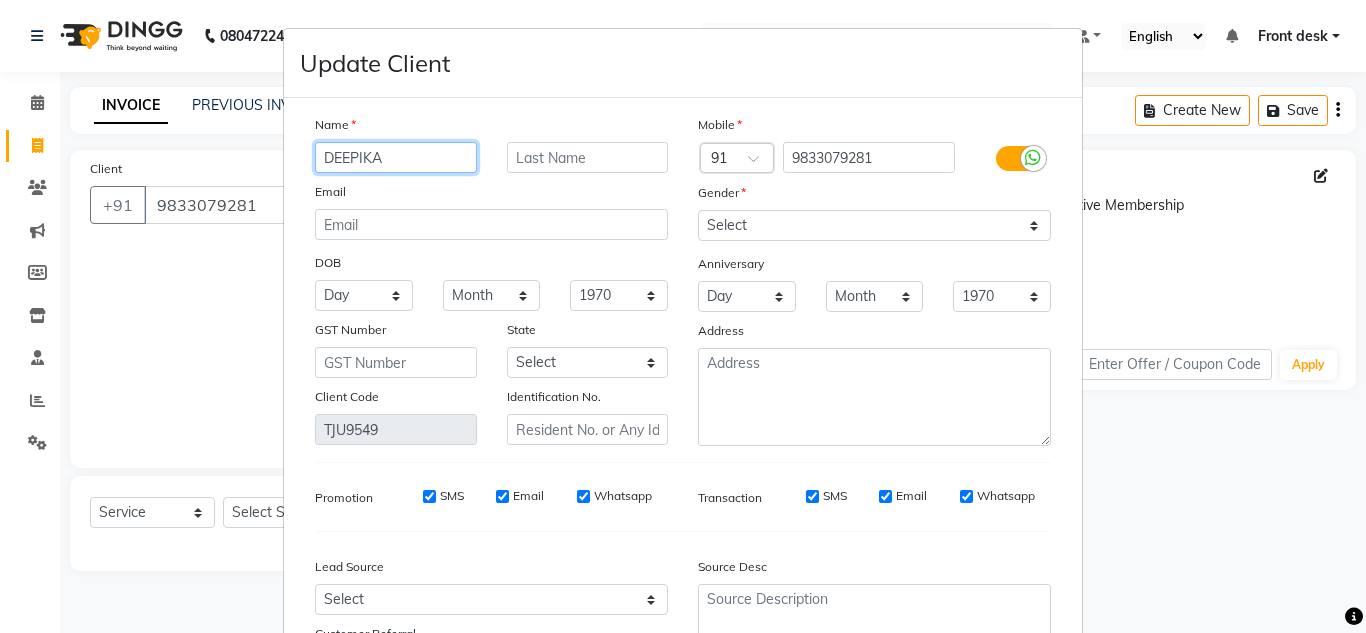 click on "DEEPIKA" at bounding box center (396, 157) 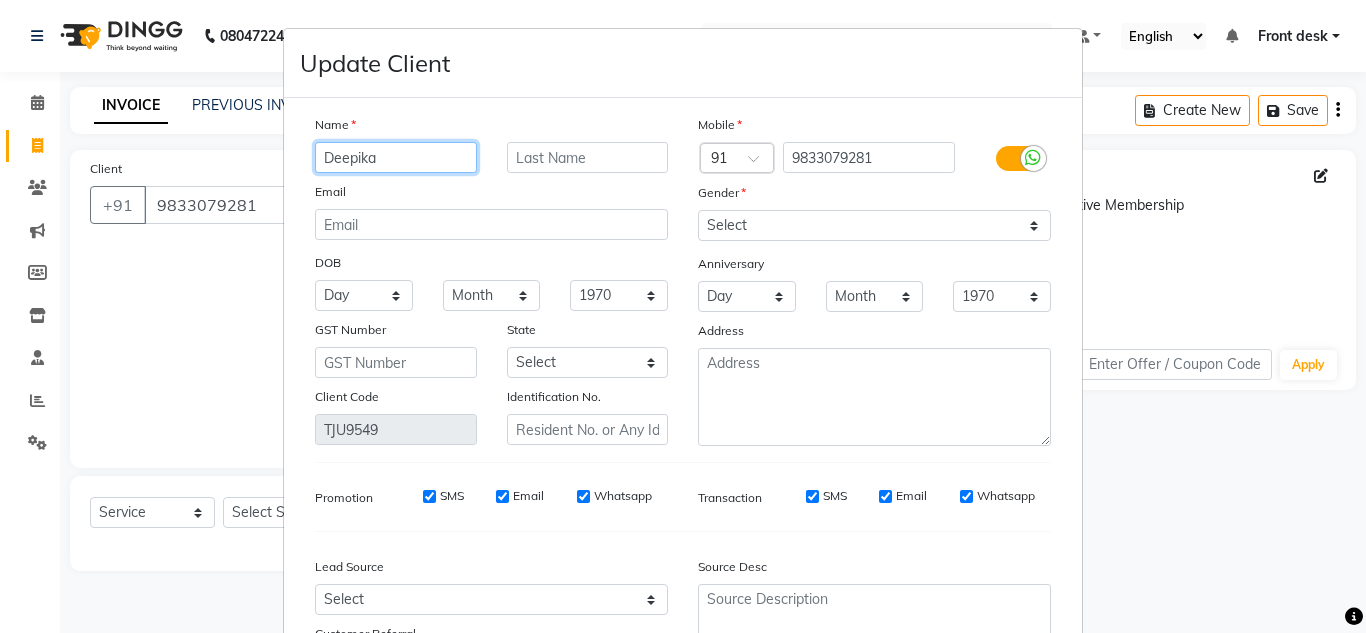type on "Deepika" 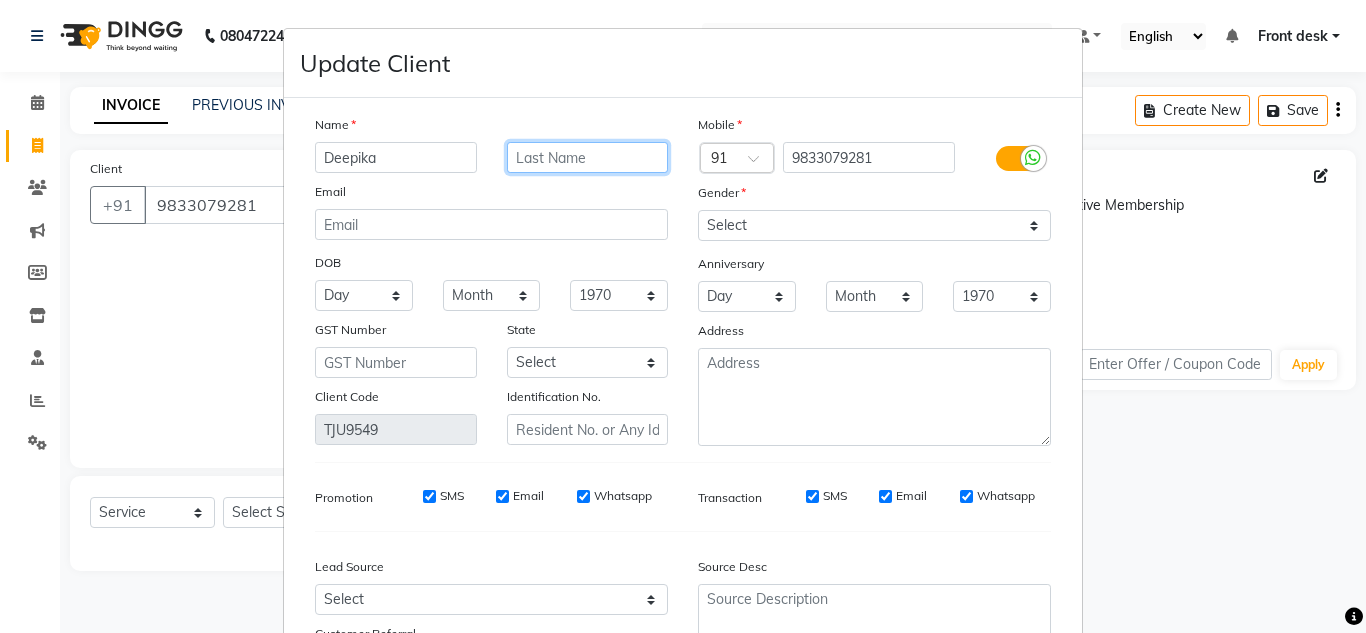 click at bounding box center (588, 157) 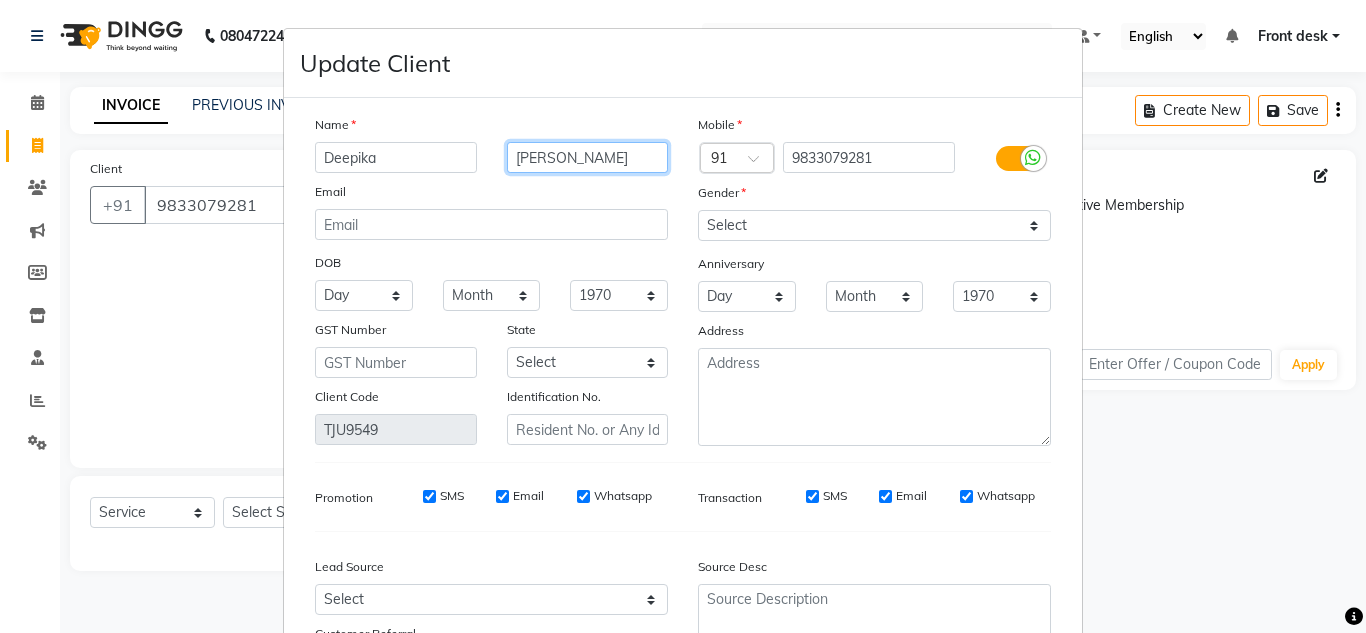 type on "Bafna" 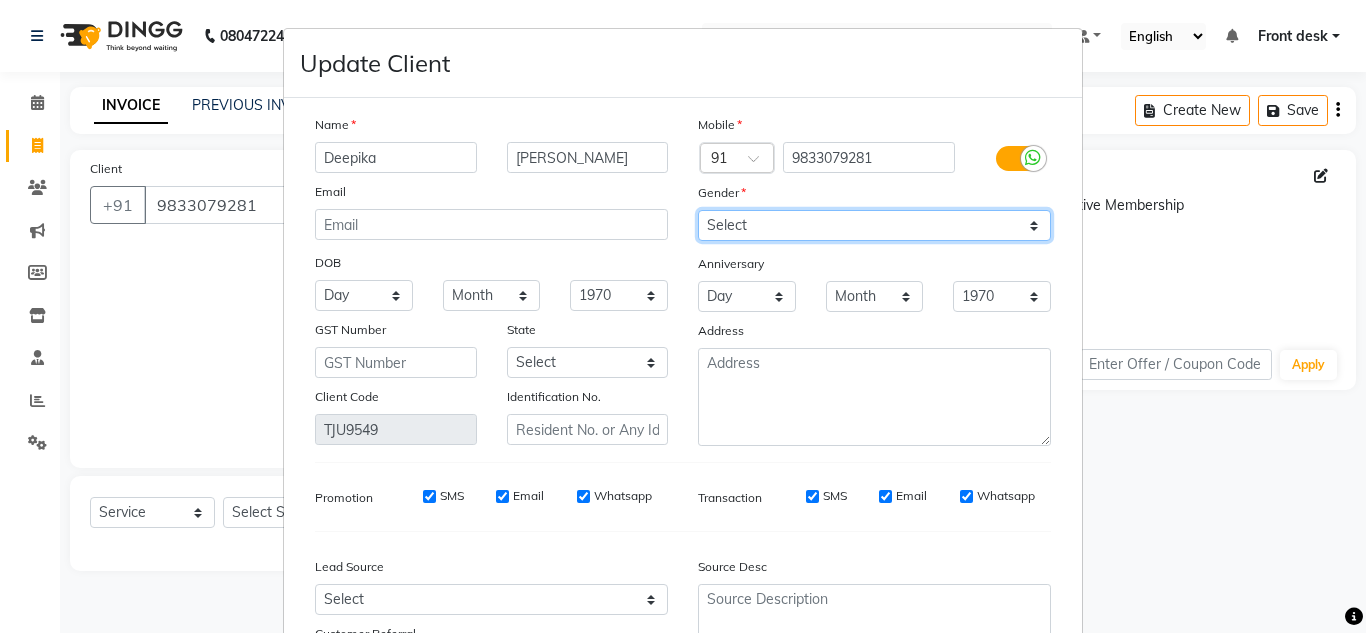 click on "Select Male Female Other Prefer Not To Say" at bounding box center (874, 225) 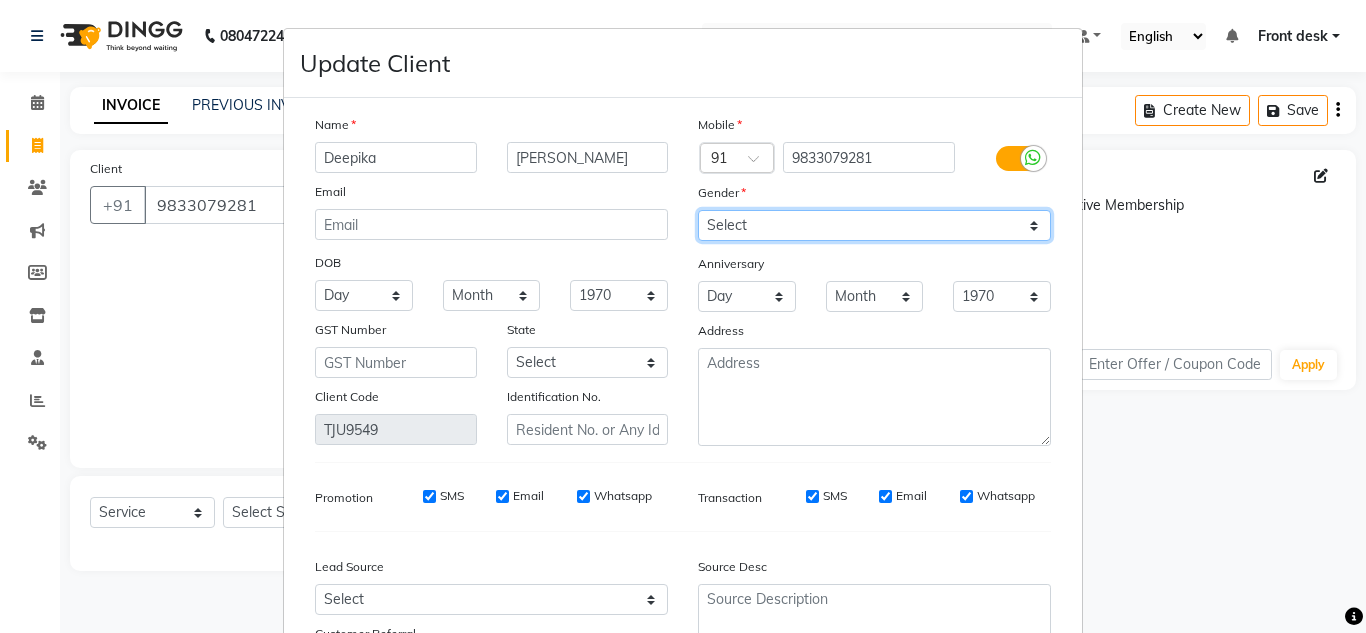click on "Select Male Female Other Prefer Not To Say" at bounding box center [874, 225] 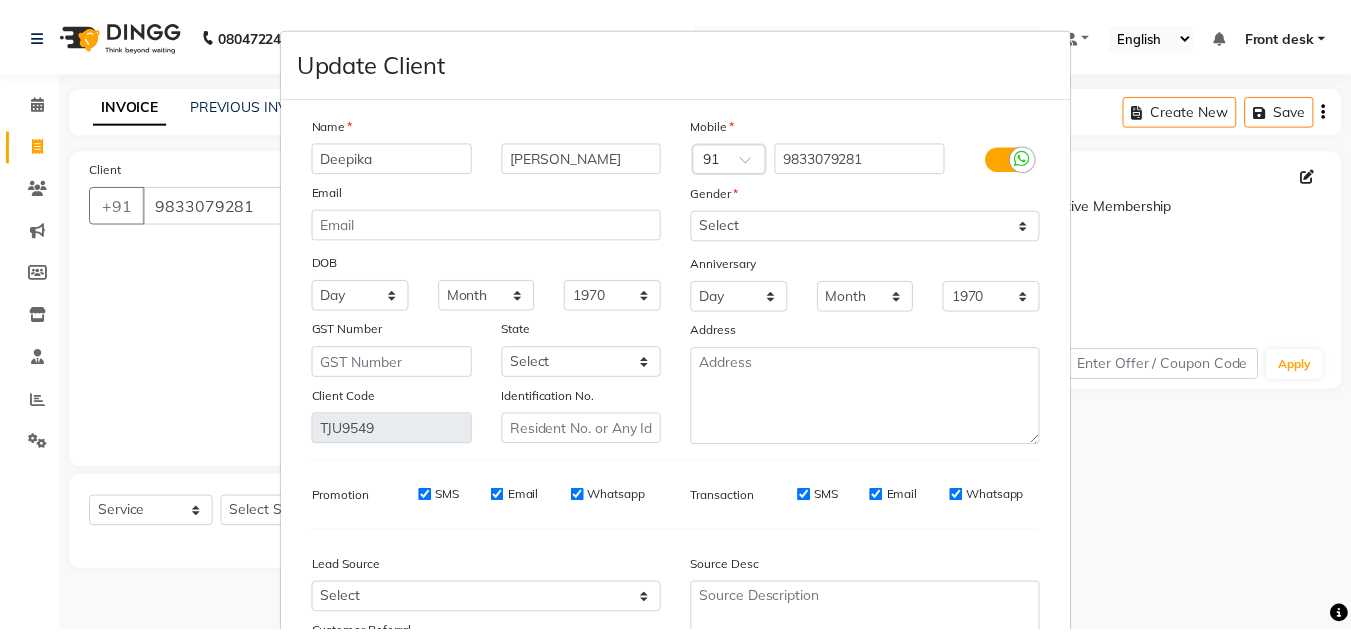 scroll, scrollTop: 180, scrollLeft: 0, axis: vertical 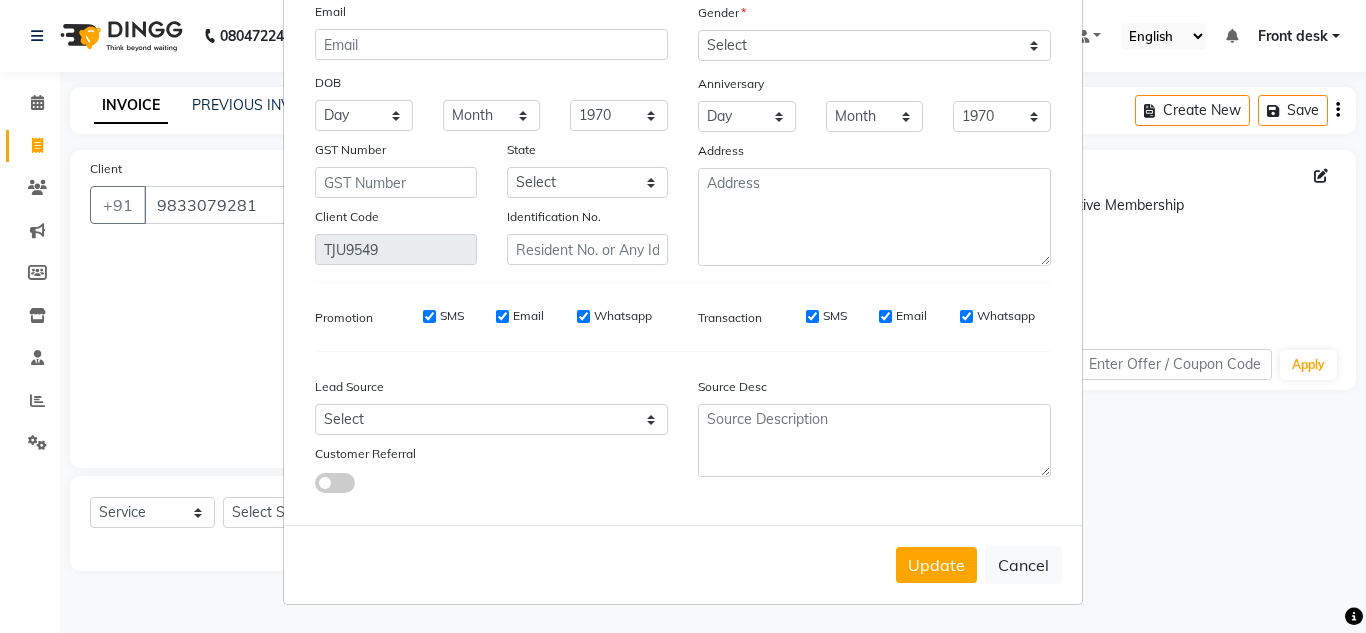 click on "Update" at bounding box center (936, 565) 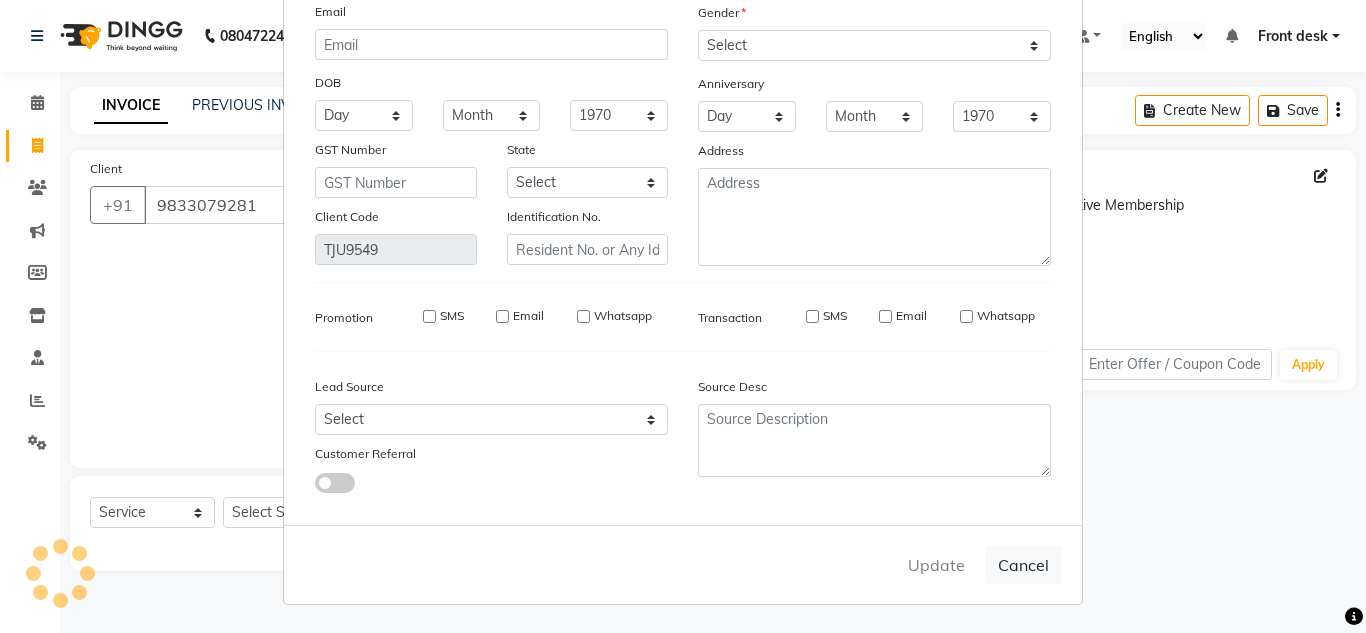 type 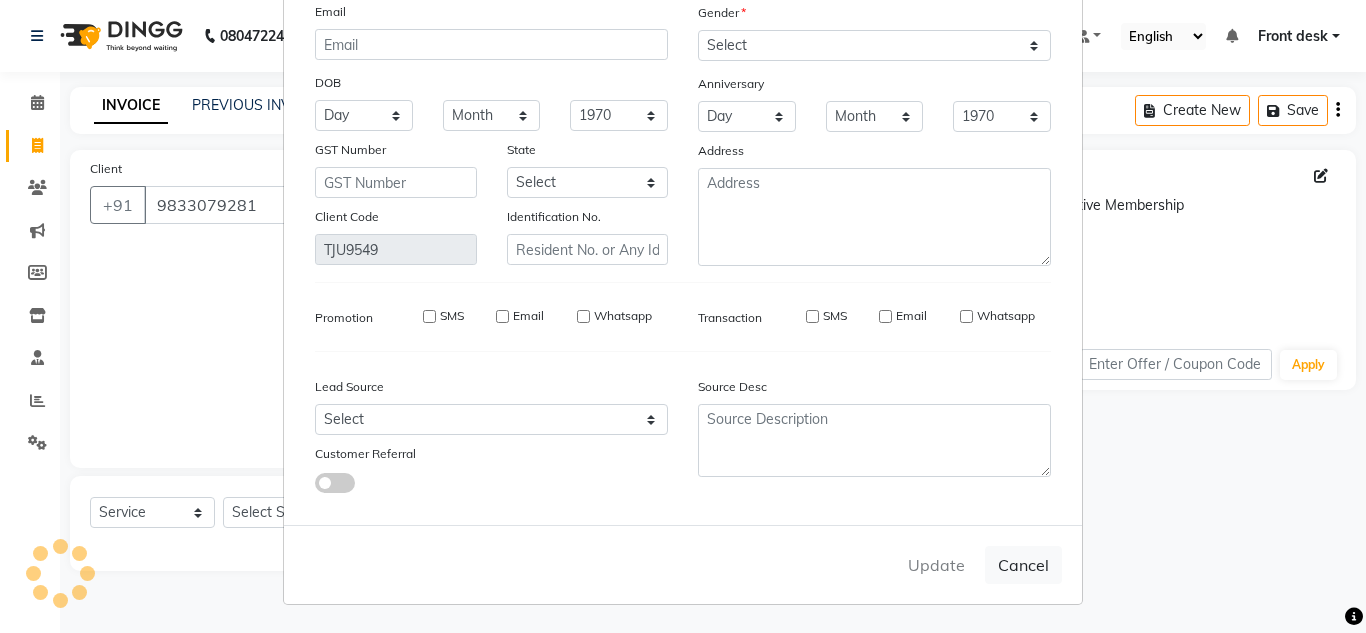 type 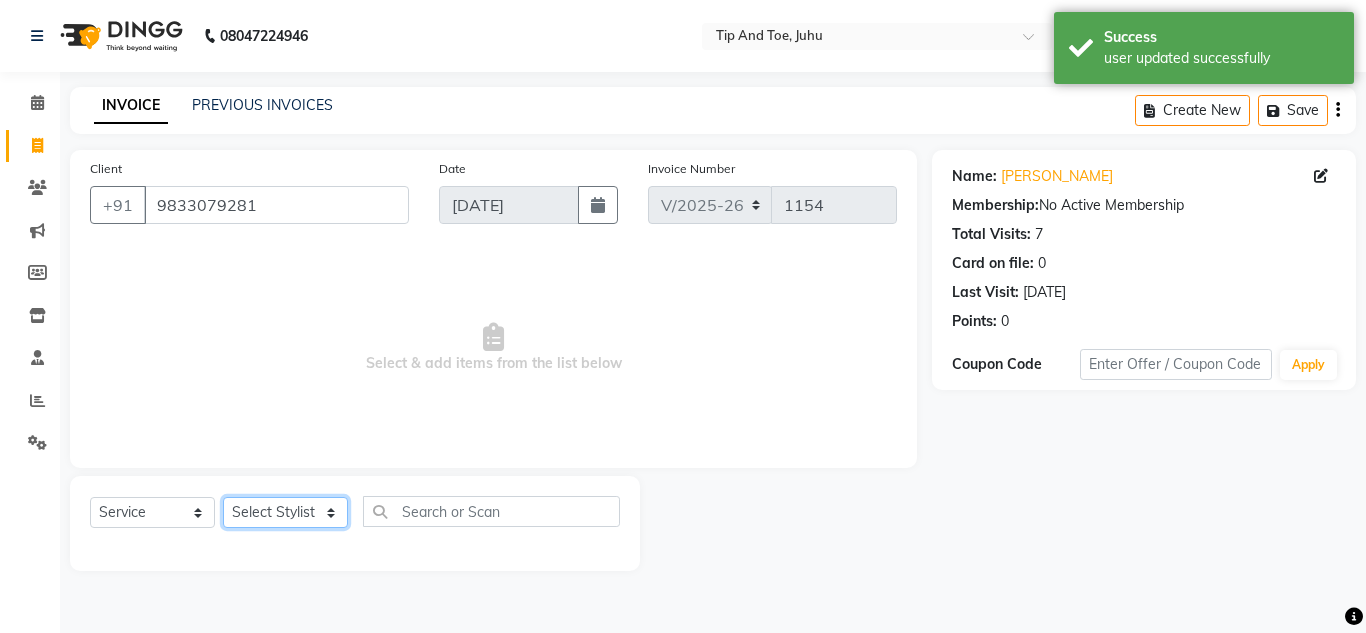 click on "Select Stylist ABIK  ACHAN AJAY UTKAR AKASH AKSHATA ARBAZ BABU BILAL CHITRA DANISH DHANSHREE Front desk  KEISHEEN KUMAR MAQSOOD NIKHIL NISHANT POONAM RAHUL RICHION SADHNA SANJAY SANJAY MAMA TWINKLE GUPTA  VINITA" 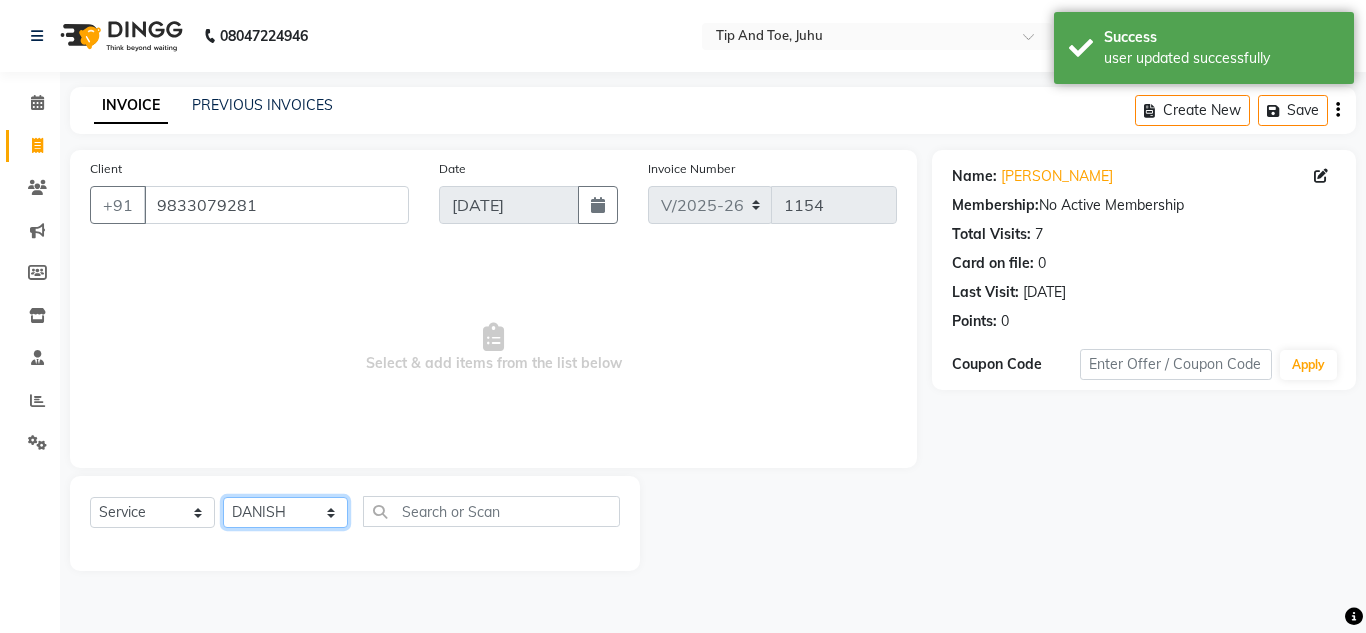 click on "Select Stylist ABIK  ACHAN AJAY UTKAR AKASH AKSHATA ARBAZ BABU BILAL CHITRA DANISH DHANSHREE Front desk  KEISHEEN KUMAR MAQSOOD NIKHIL NISHANT POONAM RAHUL RICHION SADHNA SANJAY SANJAY MAMA TWINKLE GUPTA  VINITA" 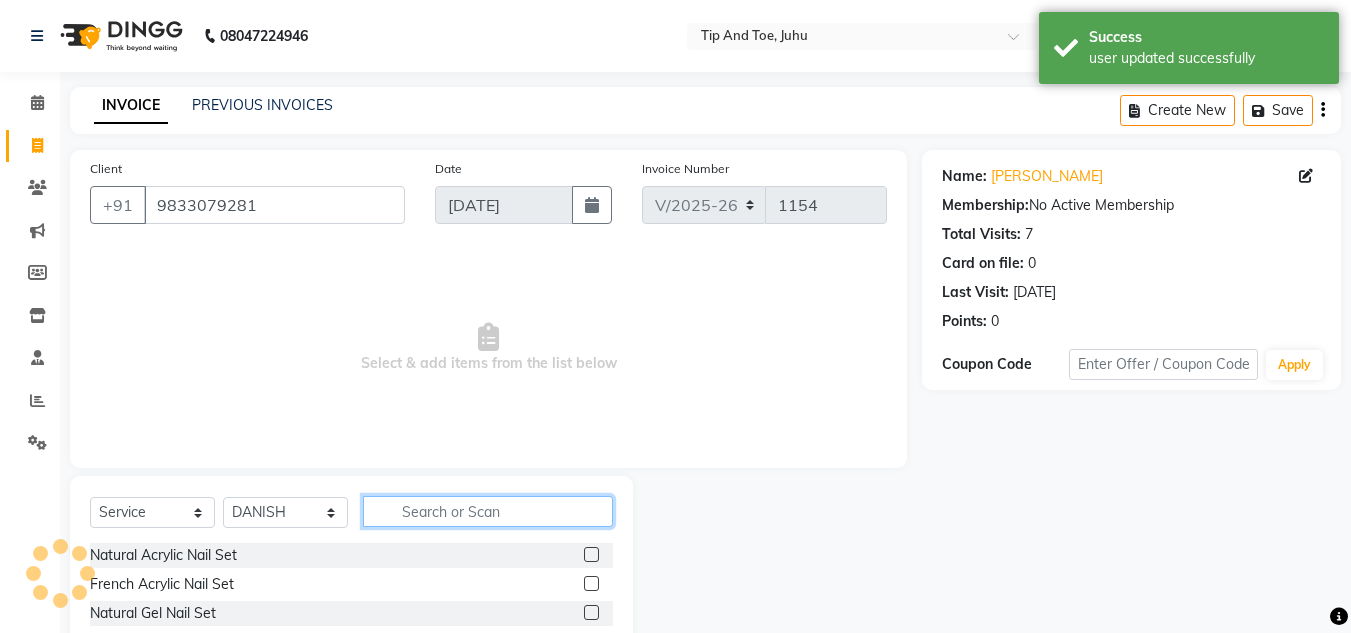 click 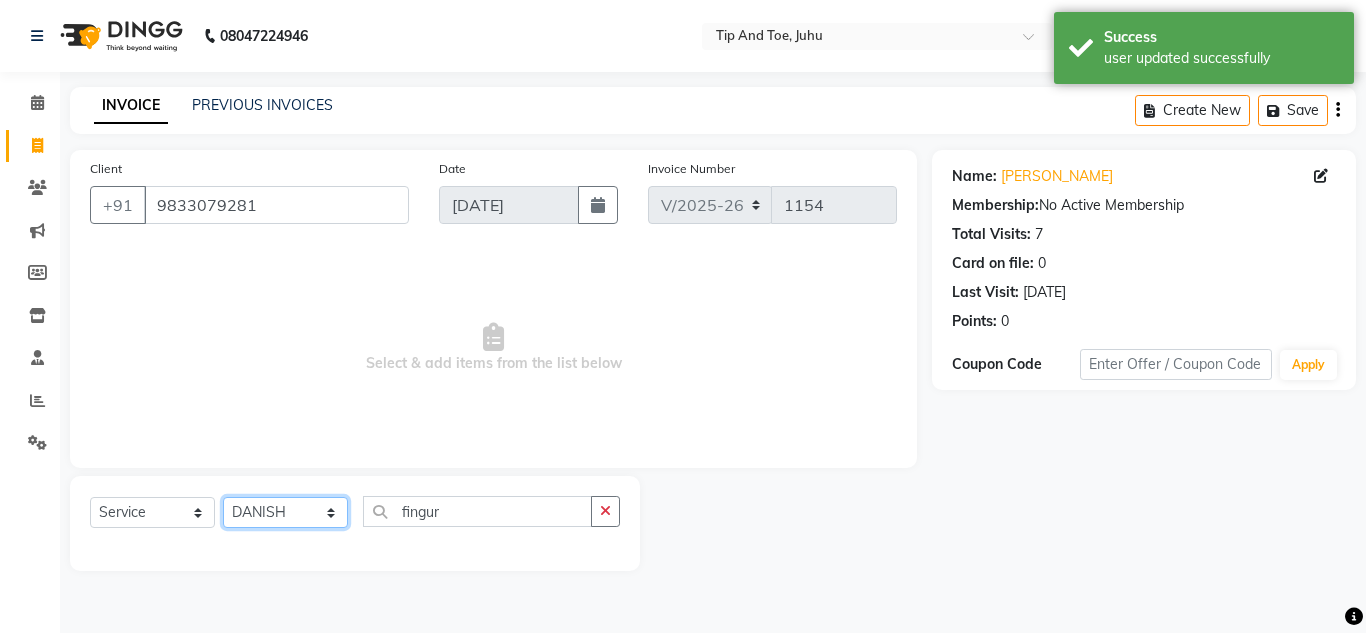 click on "Select Stylist ABIK  ACHAN AJAY UTKAR AKASH AKSHATA ARBAZ BABU BILAL CHITRA DANISH DHANSHREE Front desk  KEISHEEN KUMAR MAQSOOD NIKHIL NISHANT POONAM RAHUL RICHION SADHNA SANJAY SANJAY MAMA TWINKLE GUPTA  VINITA" 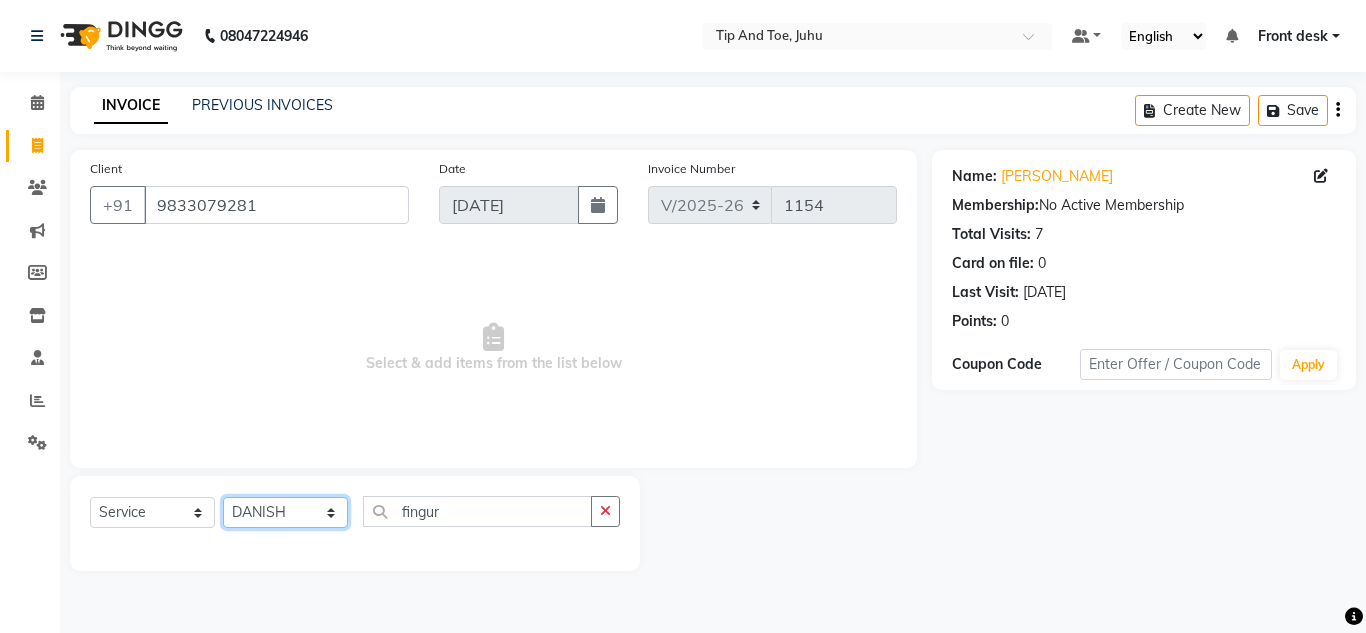 click on "Select Stylist ABIK  ACHAN AJAY UTKAR AKASH AKSHATA ARBAZ BABU BILAL CHITRA DANISH DHANSHREE Front desk  KEISHEEN KUMAR MAQSOOD NIKHIL NISHANT POONAM RAHUL RICHION SADHNA SANJAY SANJAY MAMA TWINKLE GUPTA  VINITA" 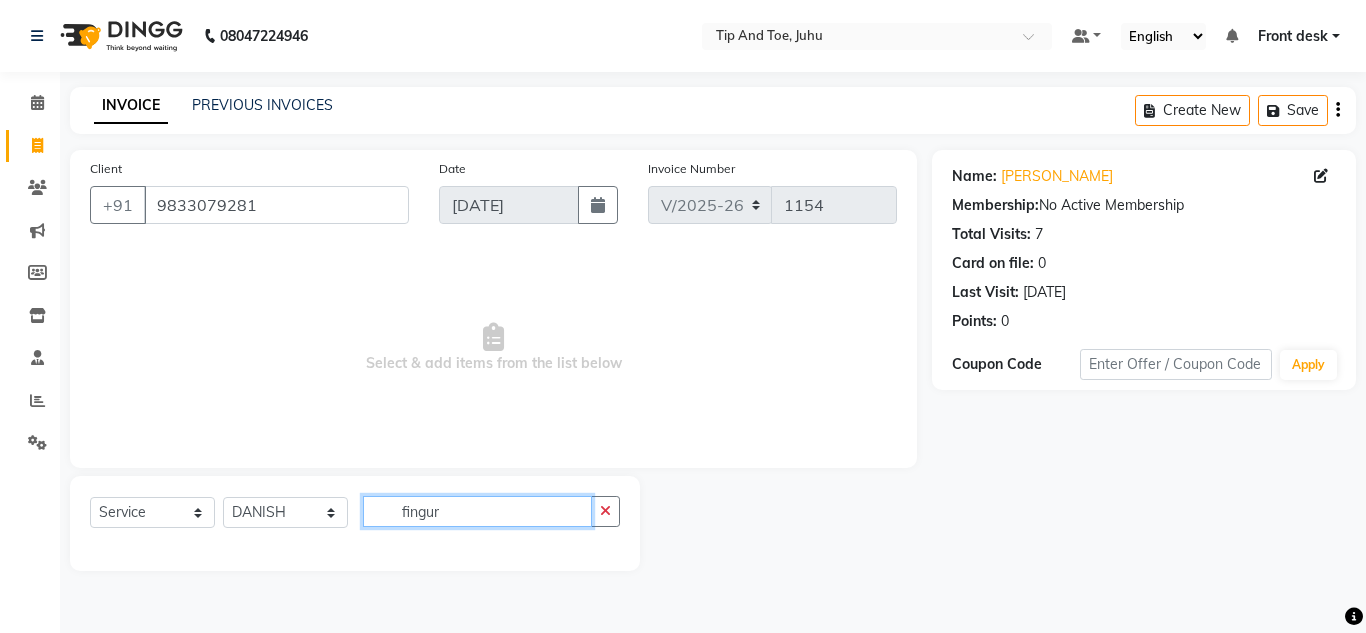 click on "fingur" 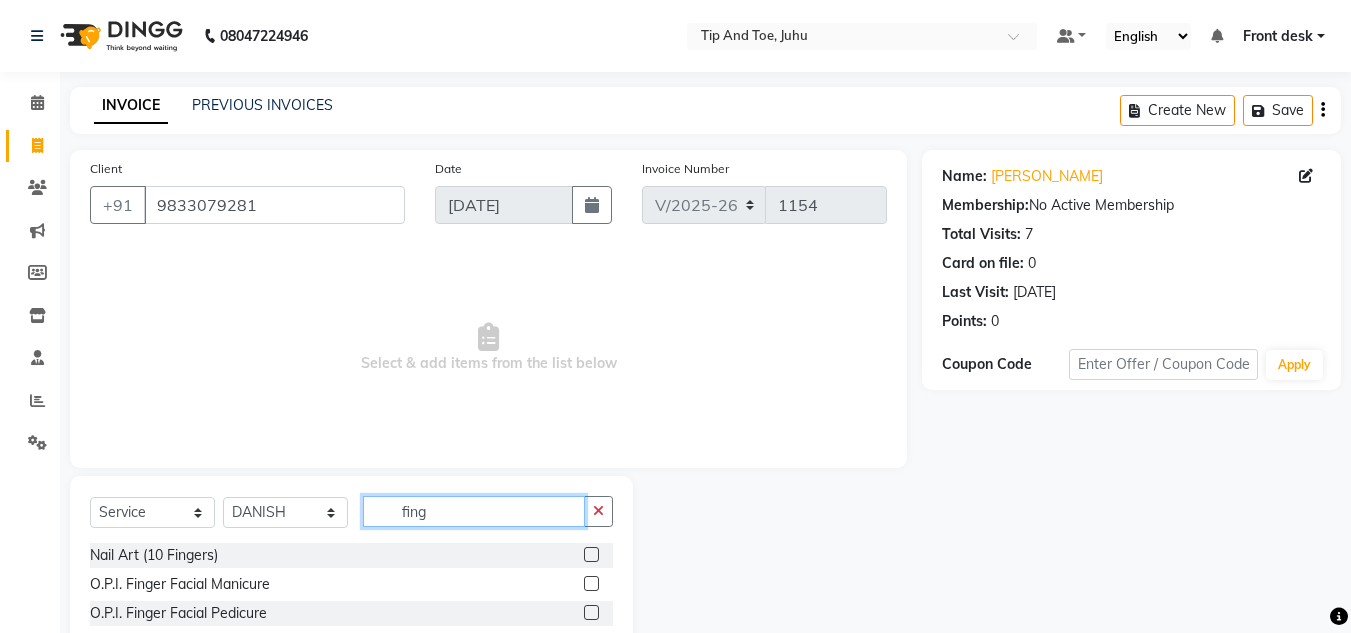 type on "fing" 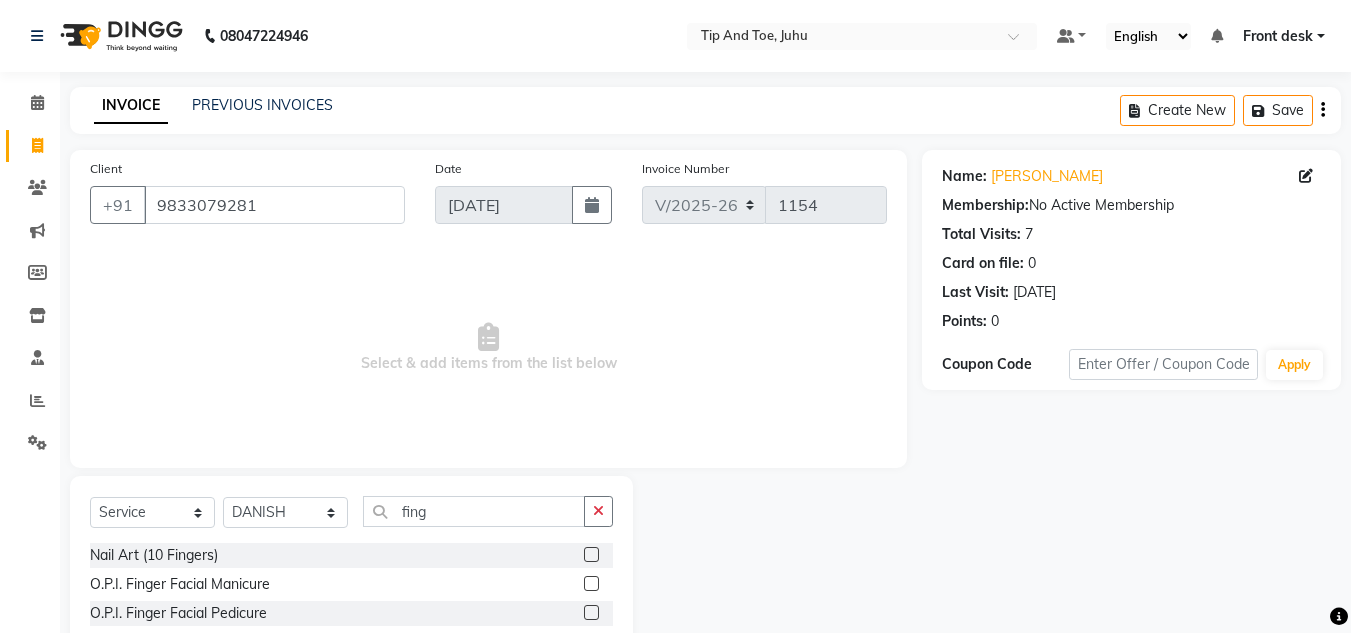 click 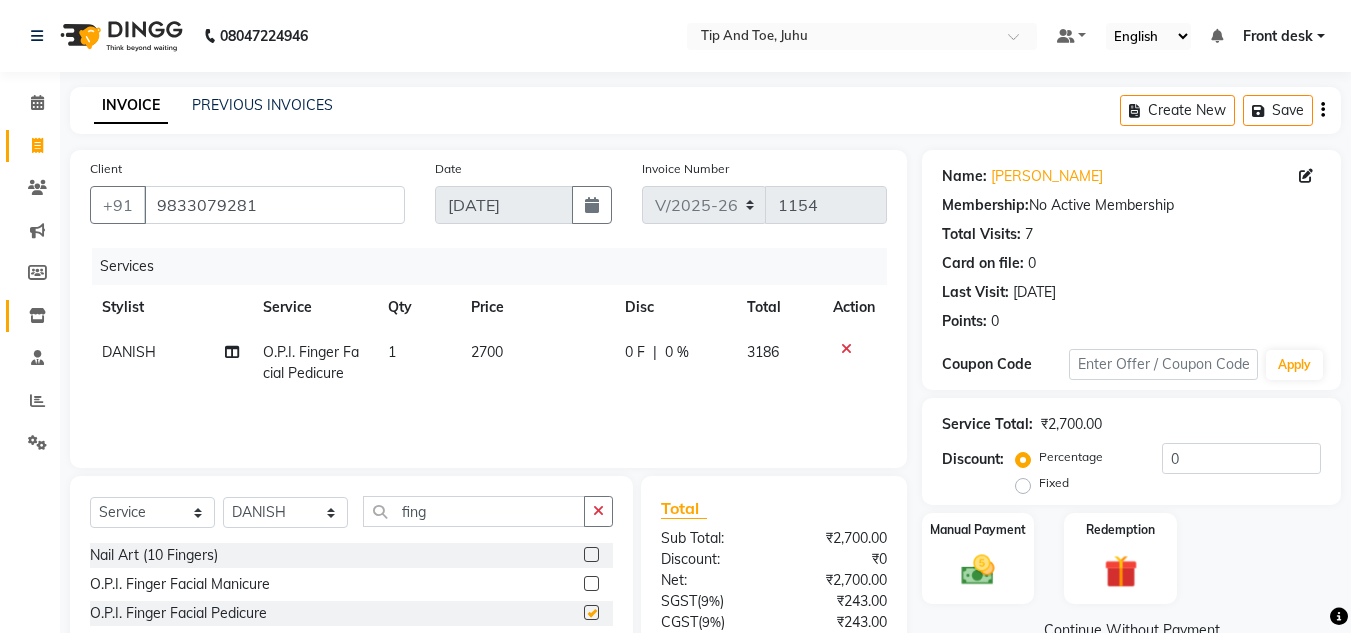 checkbox on "false" 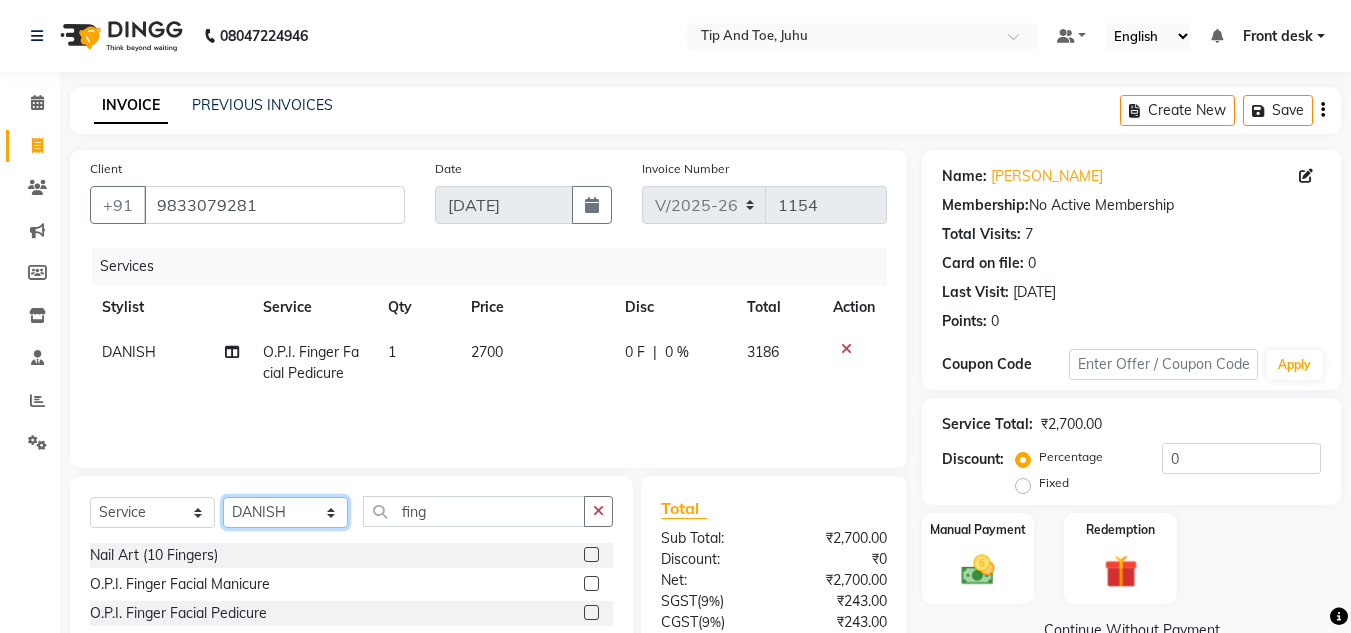 click on "Select Stylist ABIK  ACHAN AJAY UTKAR AKASH AKSHATA ARBAZ BABU BILAL CHITRA DANISH DHANSHREE Front desk  KEISHEEN KUMAR MAQSOOD NIKHIL NISHANT POONAM RAHUL RICHION SADHNA SANJAY SANJAY MAMA TWINKLE GUPTA  VINITA" 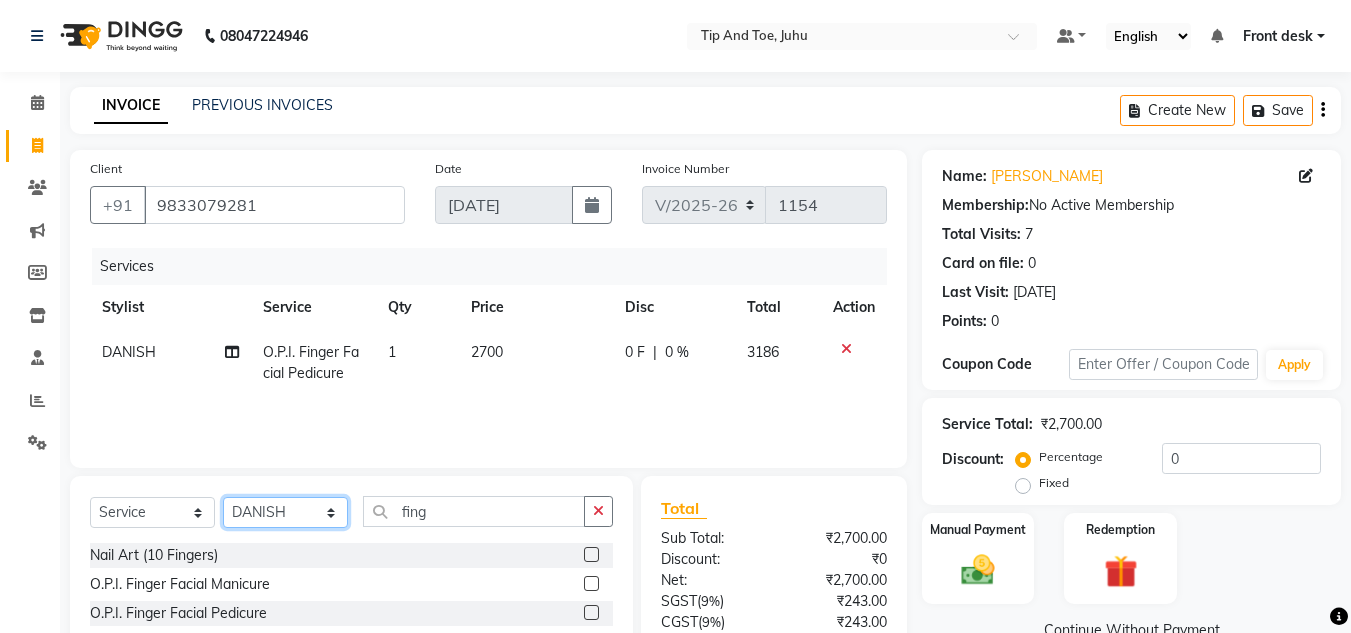 select on "37351" 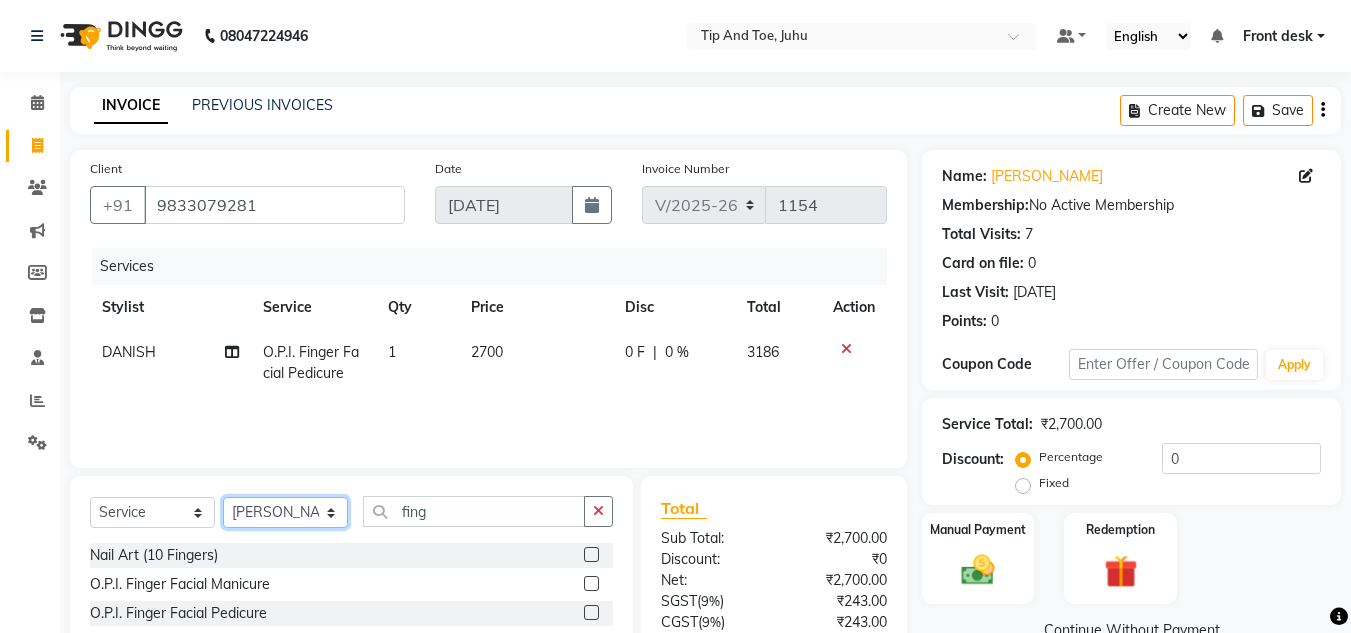 click on "Select Stylist ABIK  ACHAN AJAY UTKAR AKASH AKSHATA ARBAZ BABU BILAL CHITRA DANISH DHANSHREE Front desk  KEISHEEN KUMAR MAQSOOD NIKHIL NISHANT POONAM RAHUL RICHION SADHNA SANJAY SANJAY MAMA TWINKLE GUPTA  VINITA" 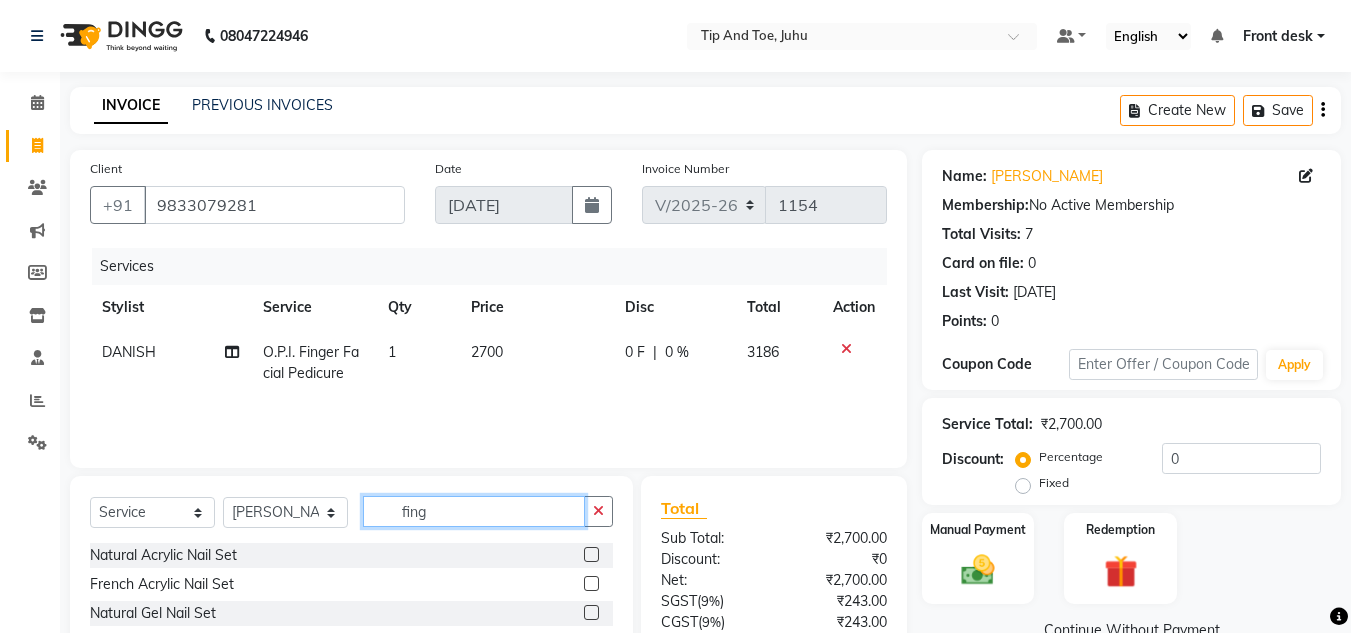 click on "fing" 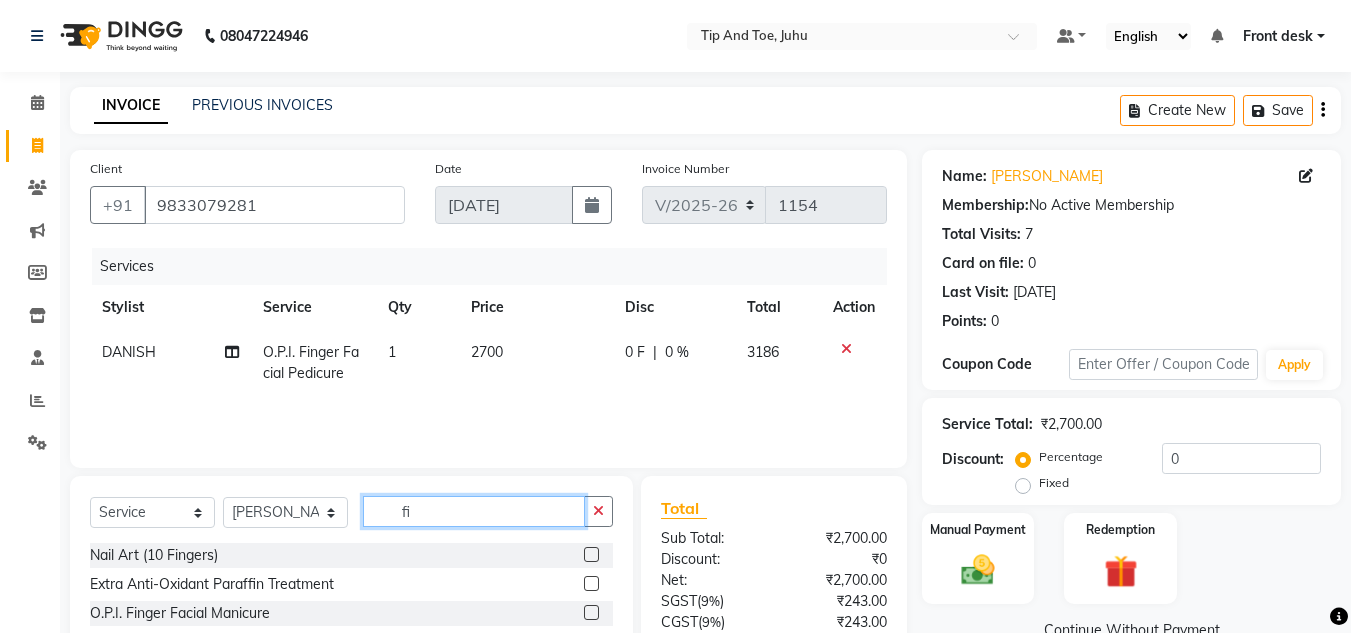 type on "f" 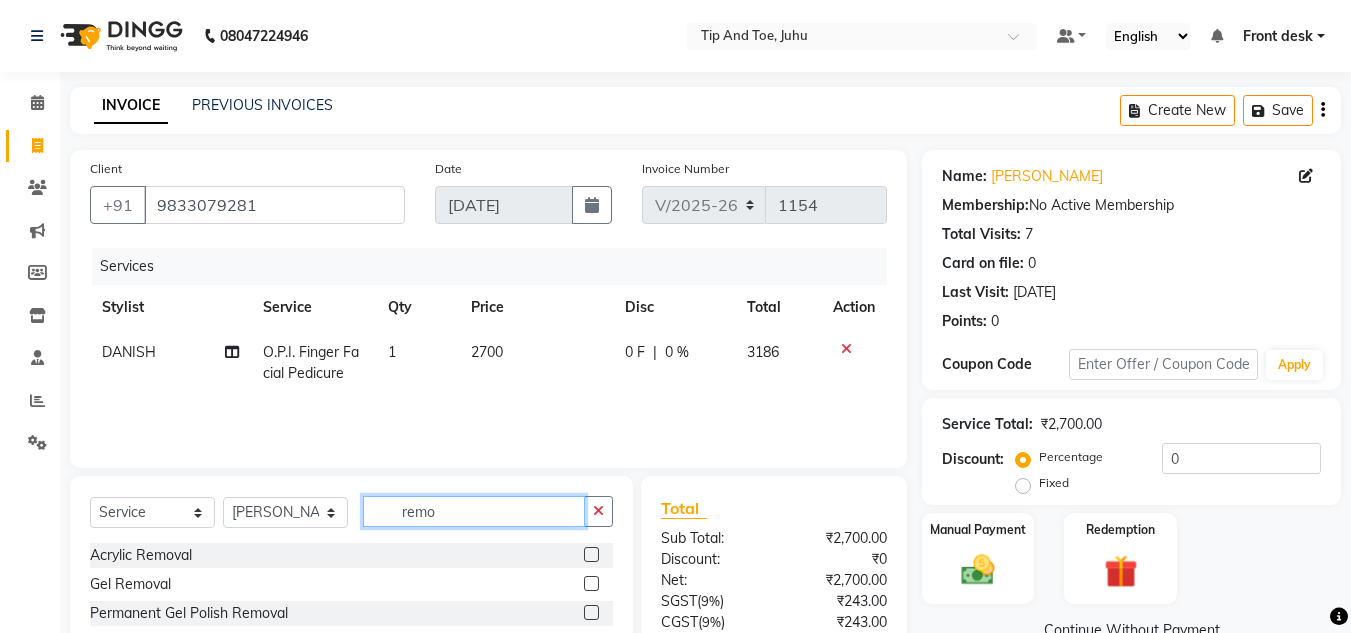 scroll, scrollTop: 167, scrollLeft: 0, axis: vertical 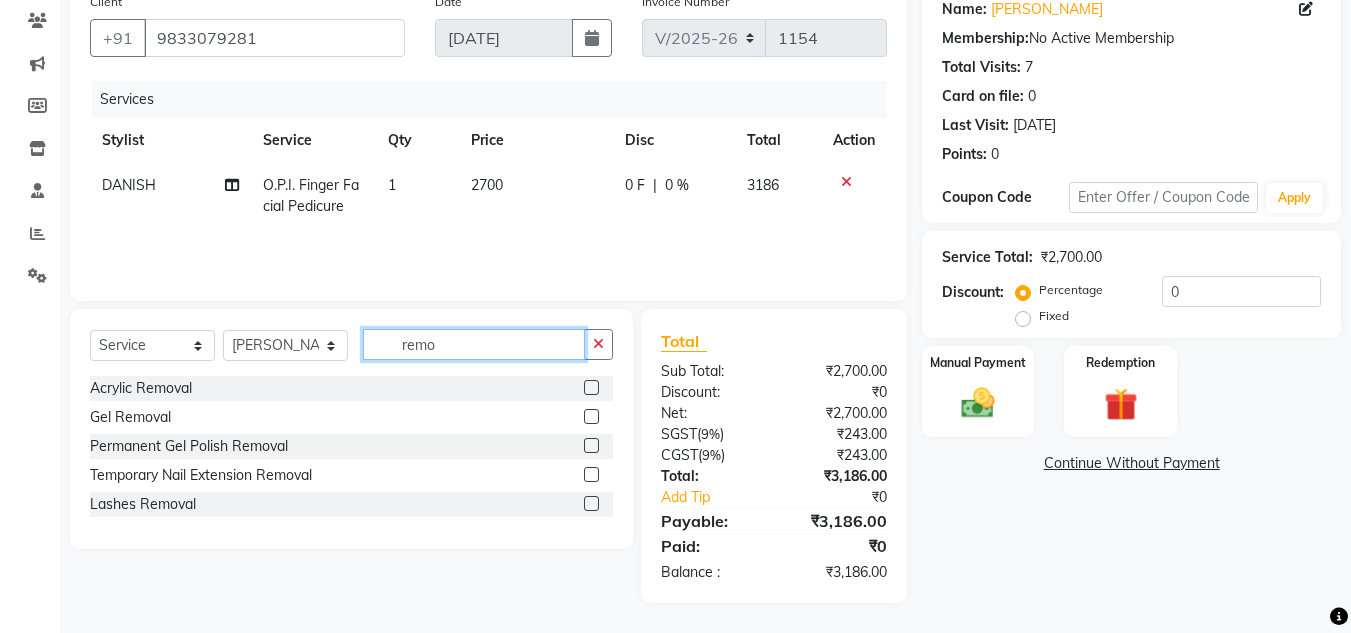 type on "remo" 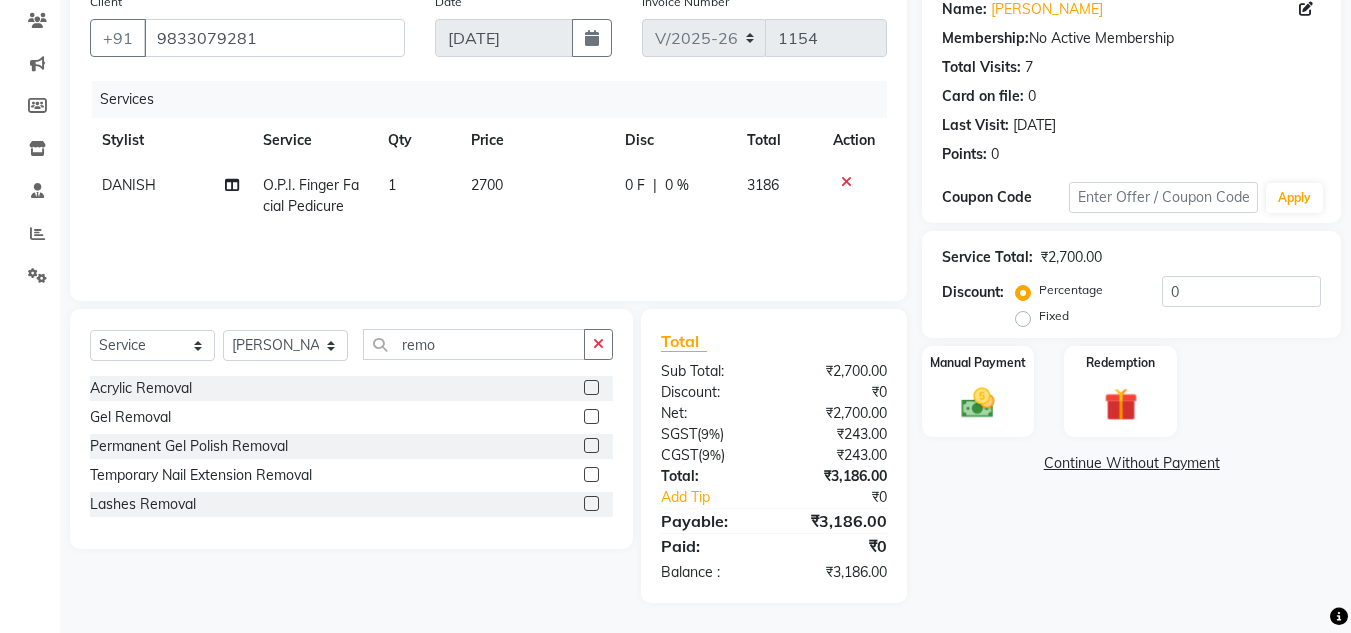 click 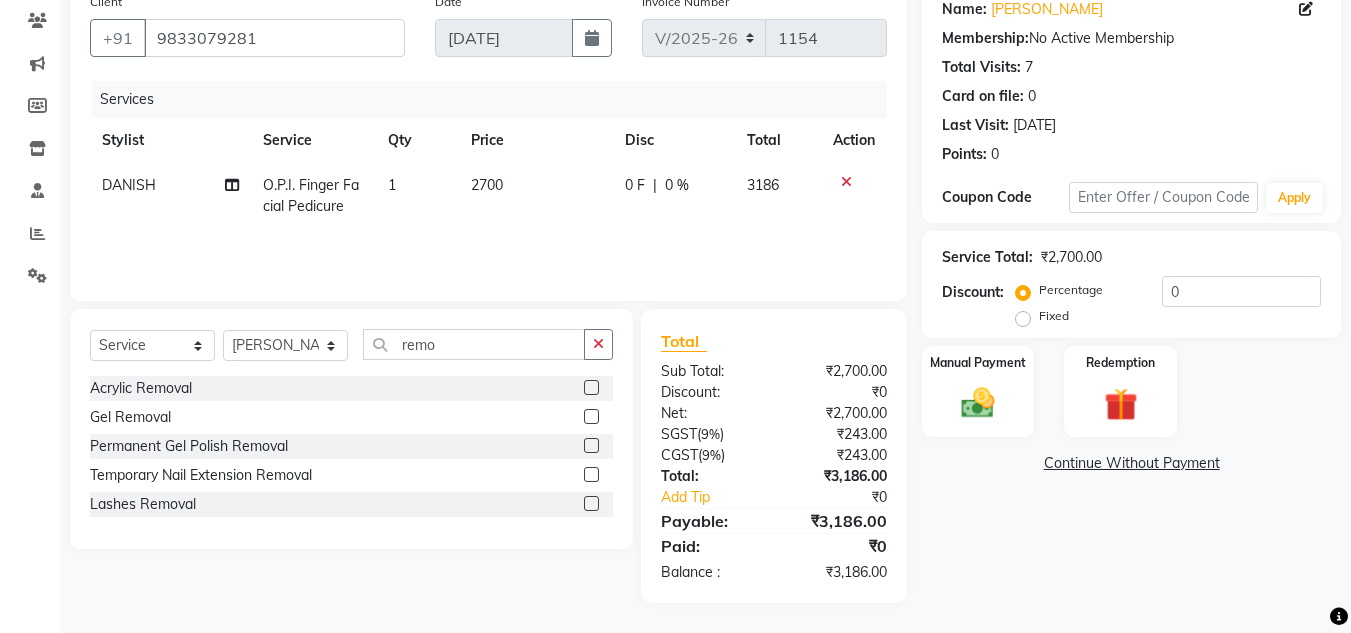 click 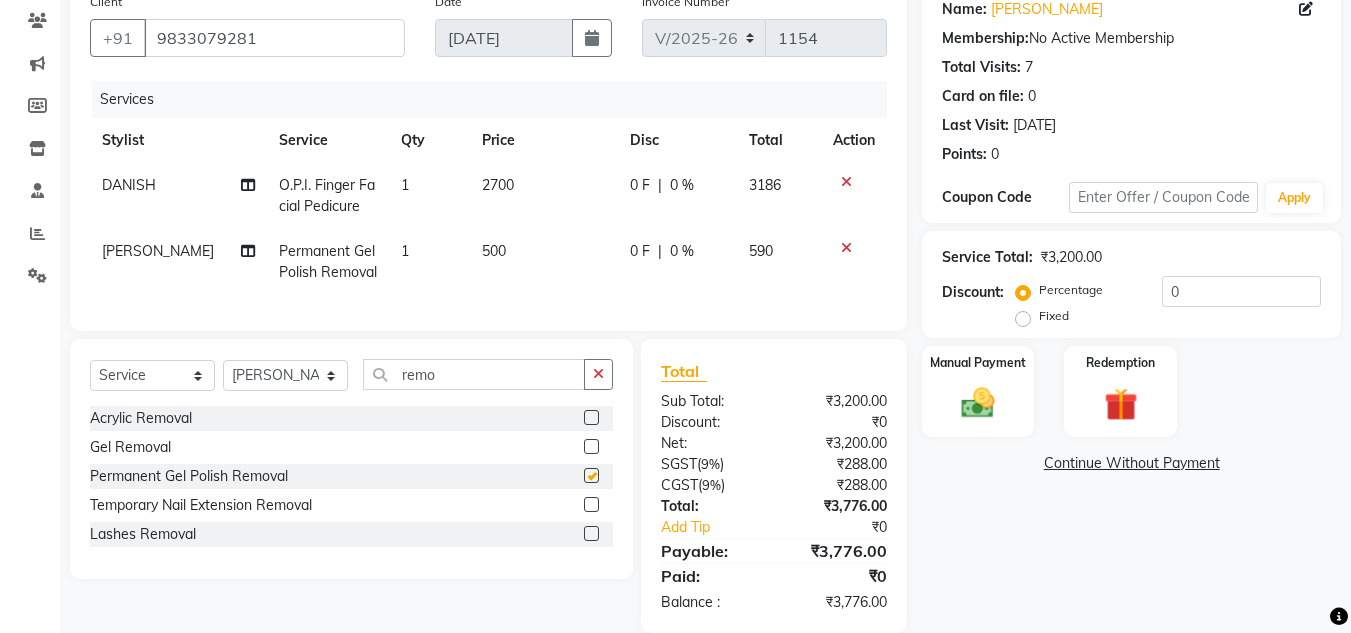 checkbox on "false" 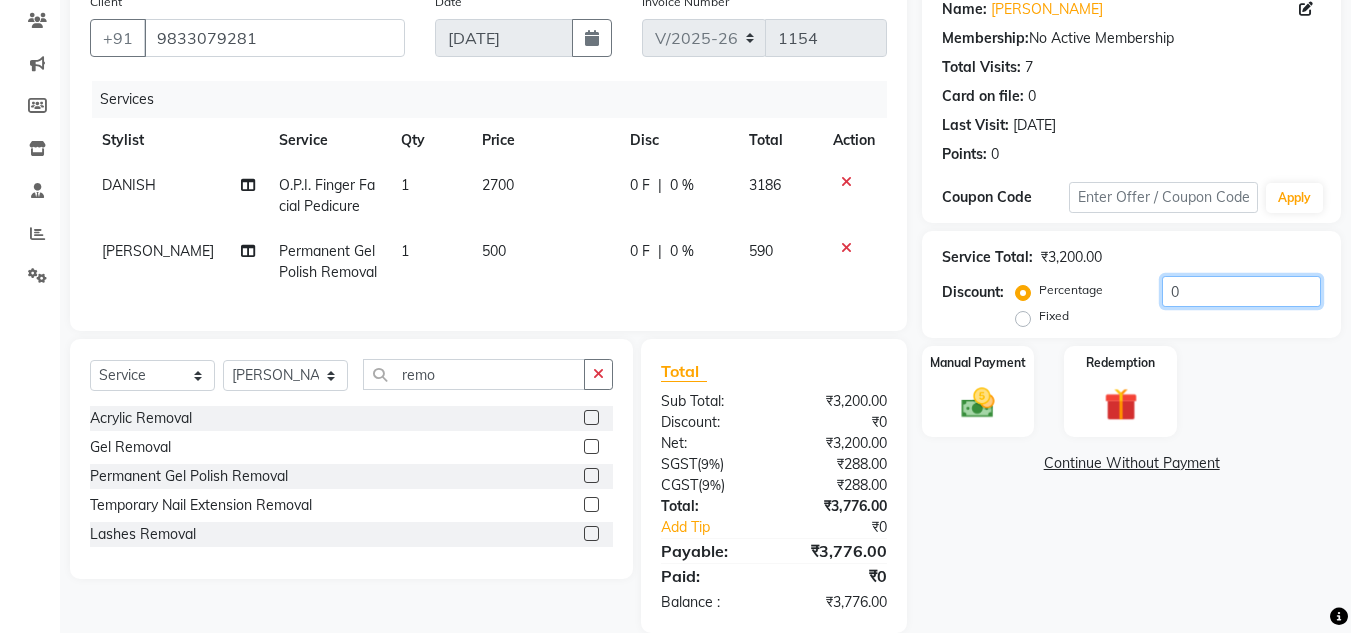 click on "0" 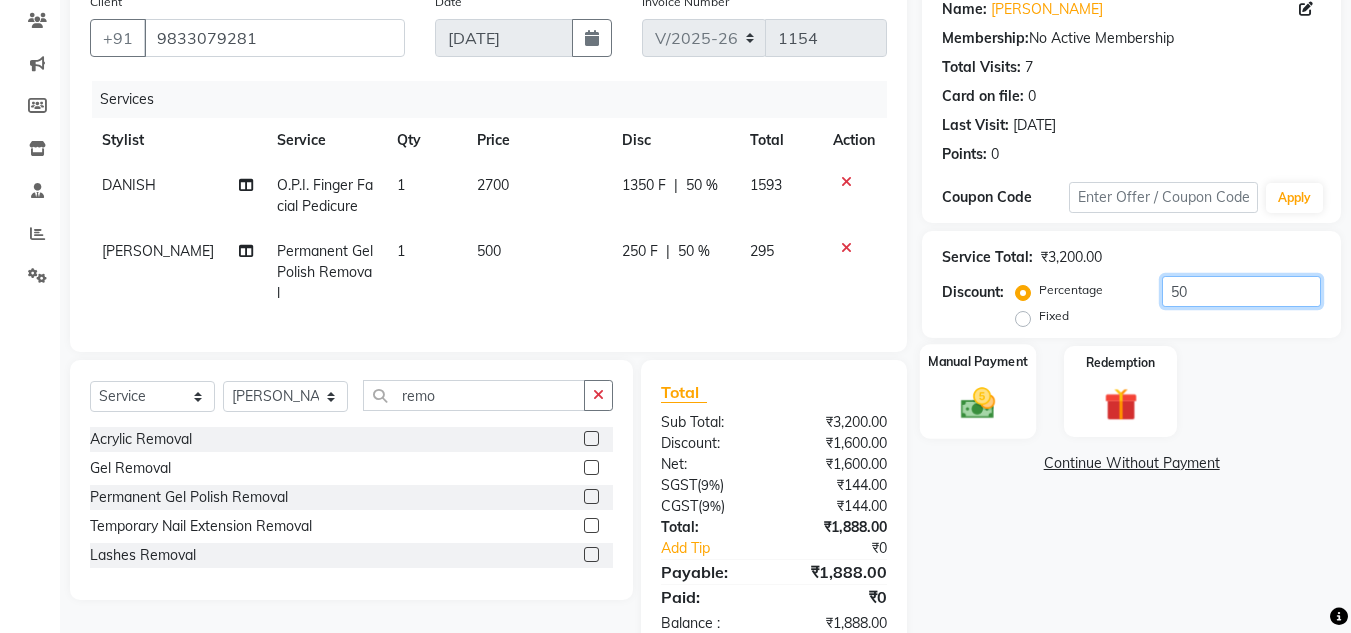 type on "50" 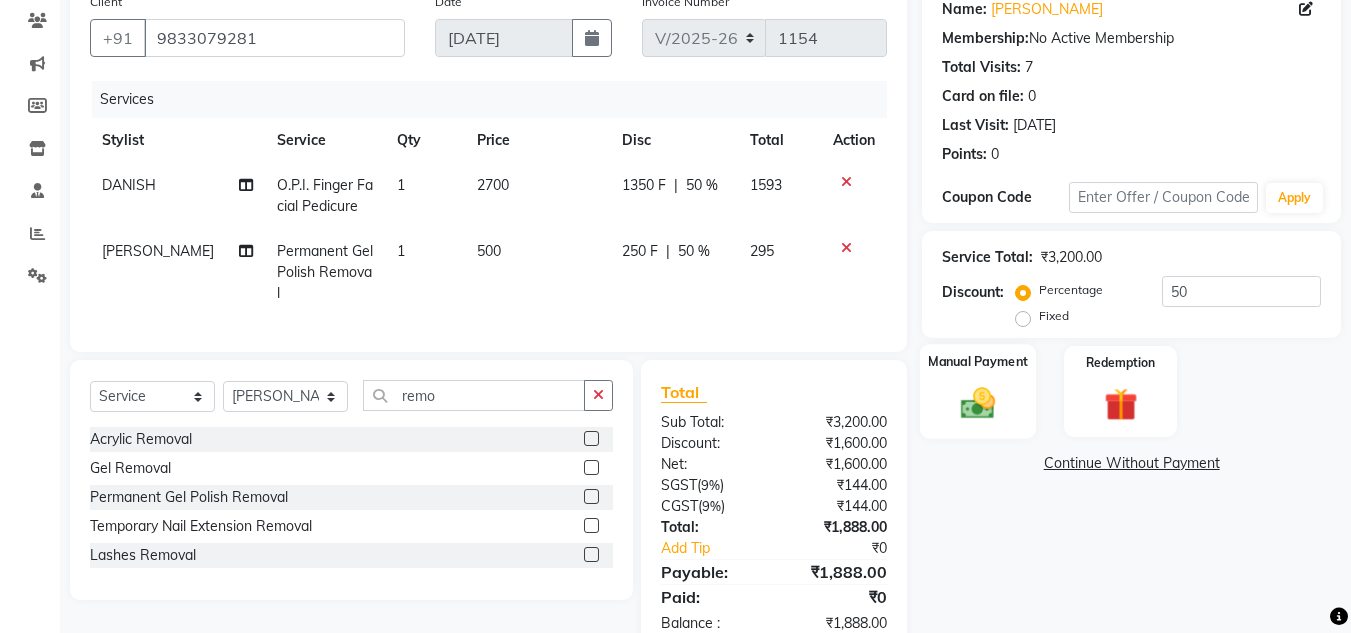 click on "Manual Payment" 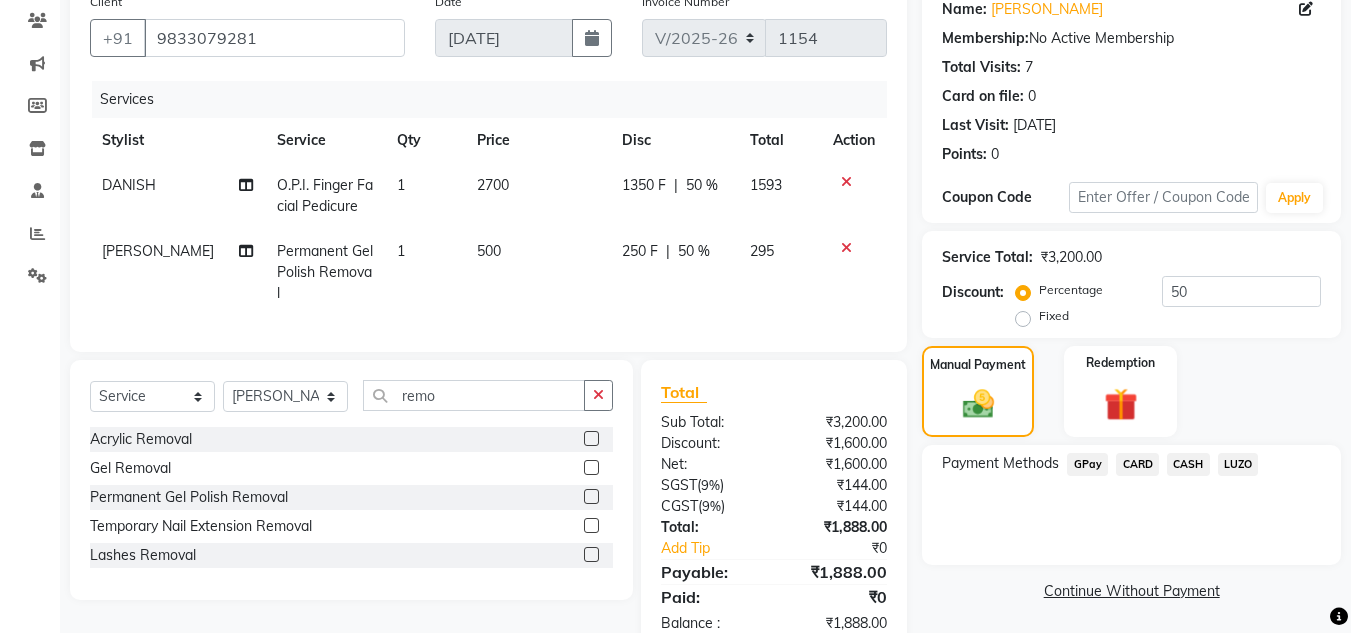 click on "CARD" 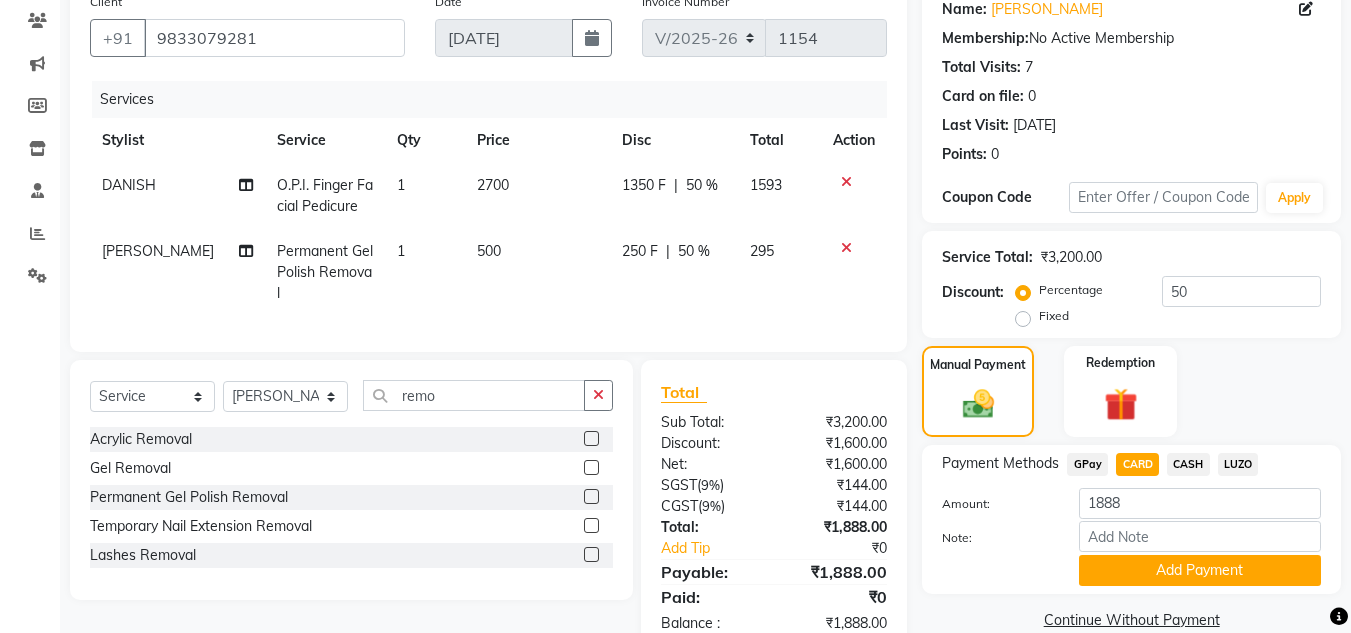 scroll, scrollTop: 233, scrollLeft: 0, axis: vertical 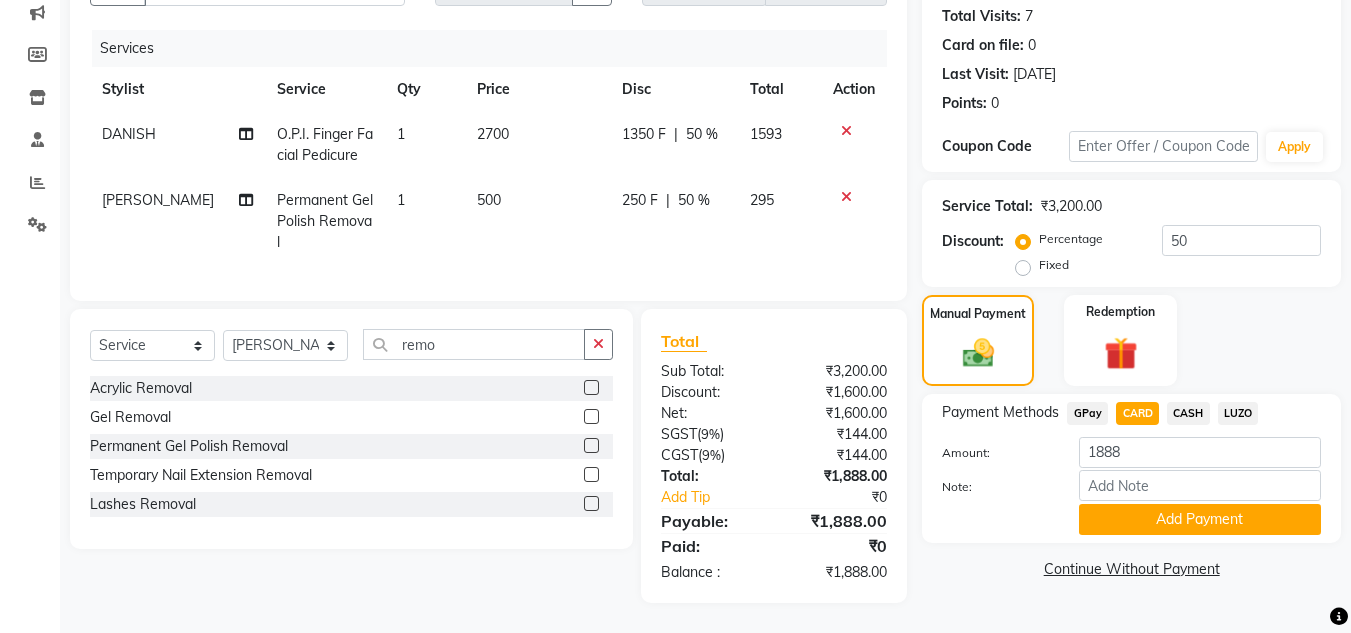 click on "Name: Deepika Bafna Membership:  No Active Membership  Total Visits:  7 Card on file:  0 Last Visit:   21-06-2025 Points:   0  Coupon Code Apply Service Total:  ₹3,200.00  Discount:  Percentage   Fixed  50 Manual Payment Redemption Payment Methods  GPay   CARD   CASH   LUZO  Amount: 1888 Note: Add Payment  Continue Without Payment" 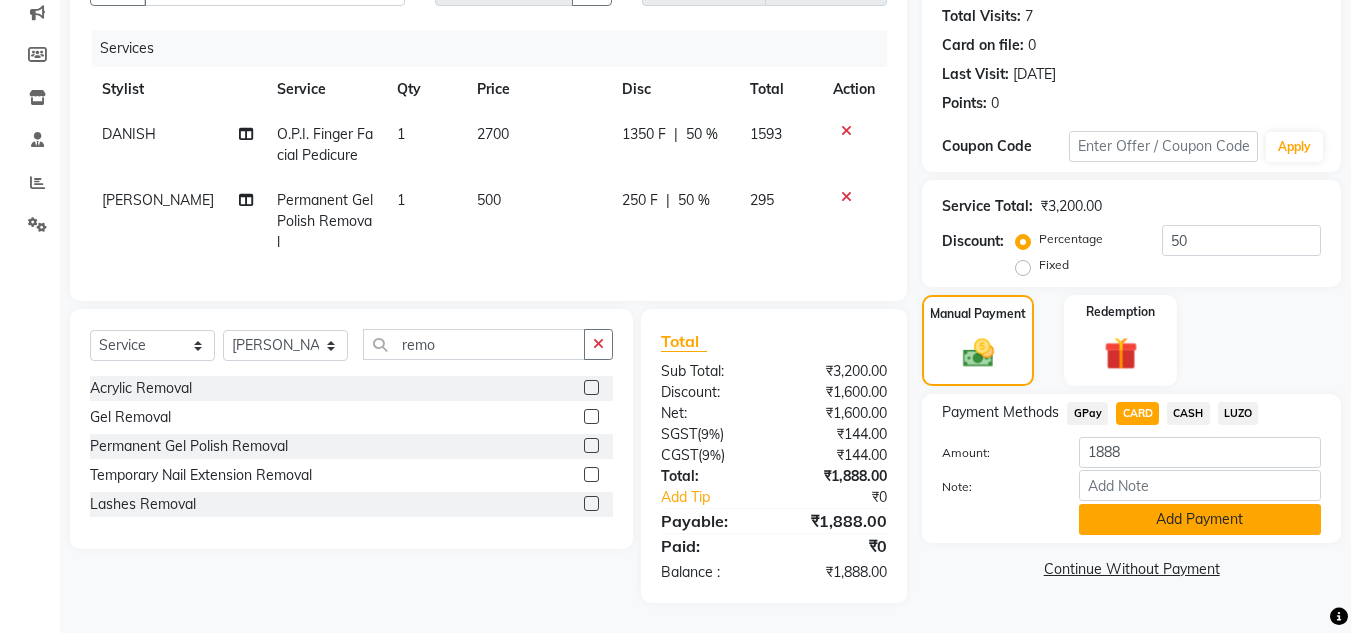 click on "Add Payment" 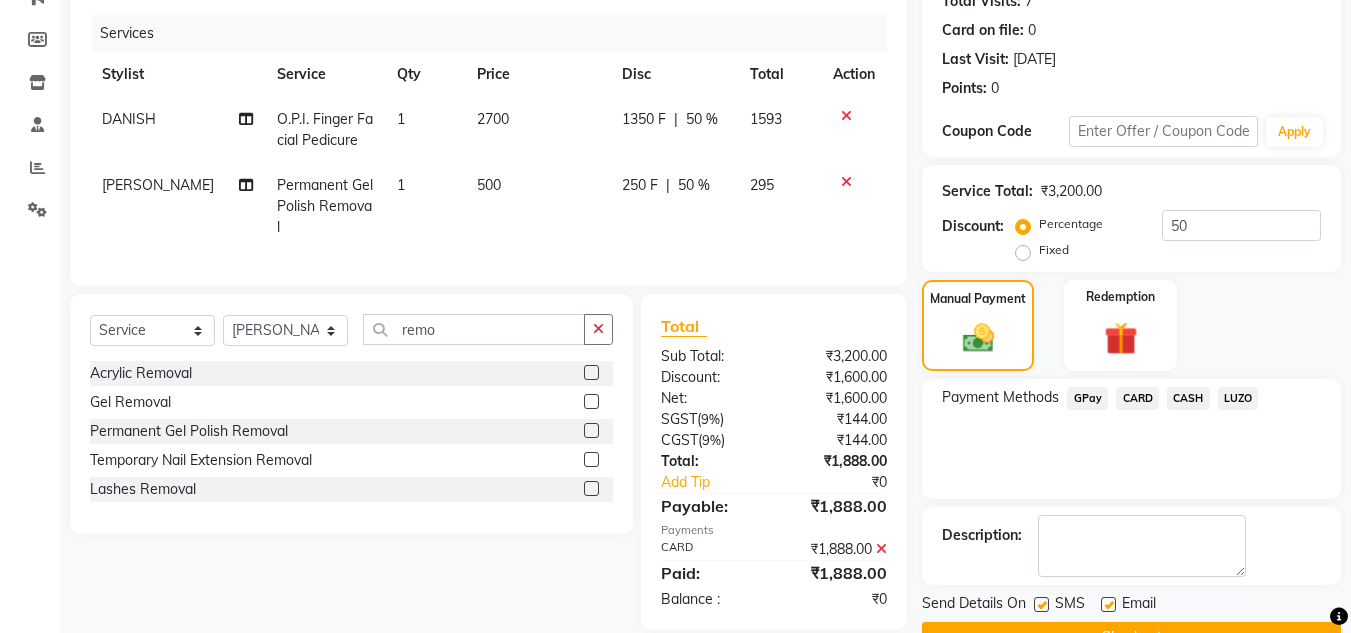 scroll, scrollTop: 283, scrollLeft: 0, axis: vertical 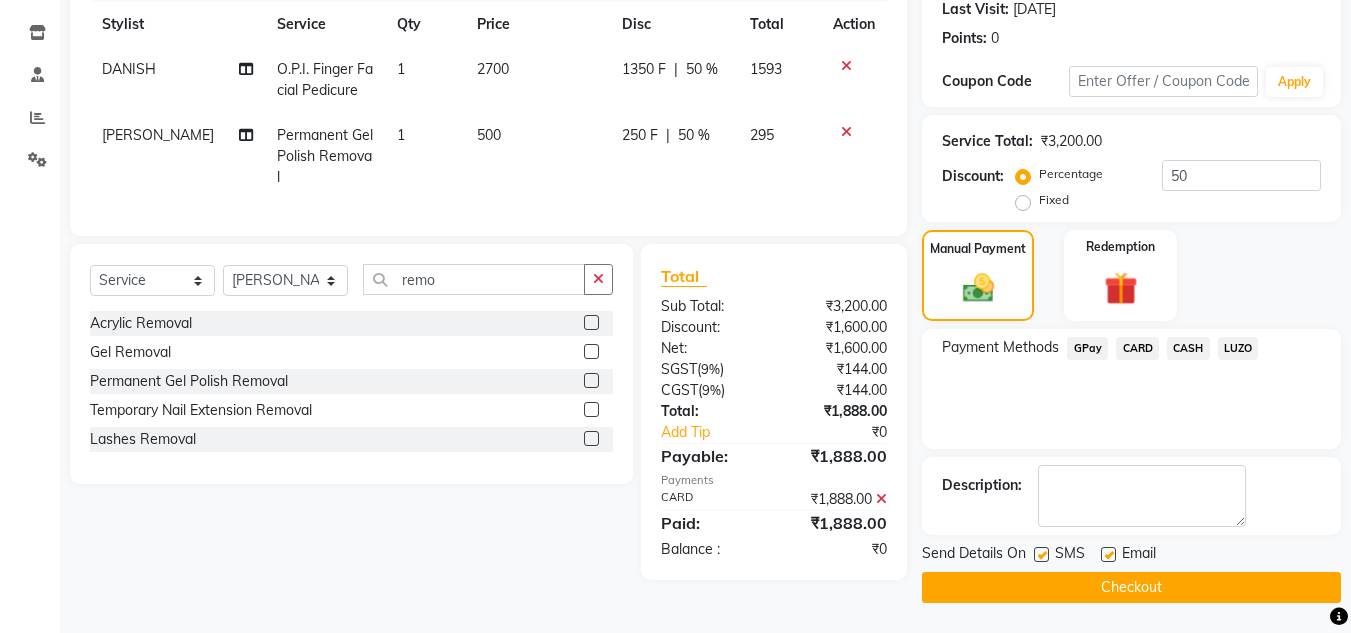 click on "Checkout" 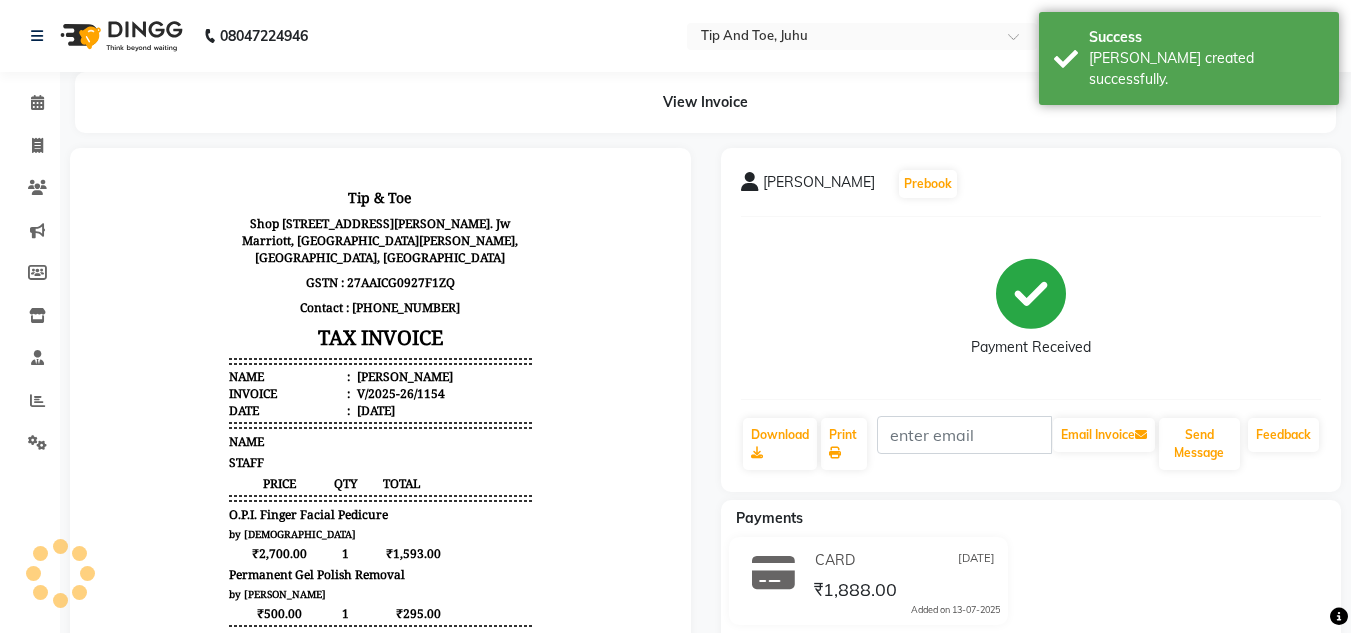 scroll, scrollTop: 0, scrollLeft: 0, axis: both 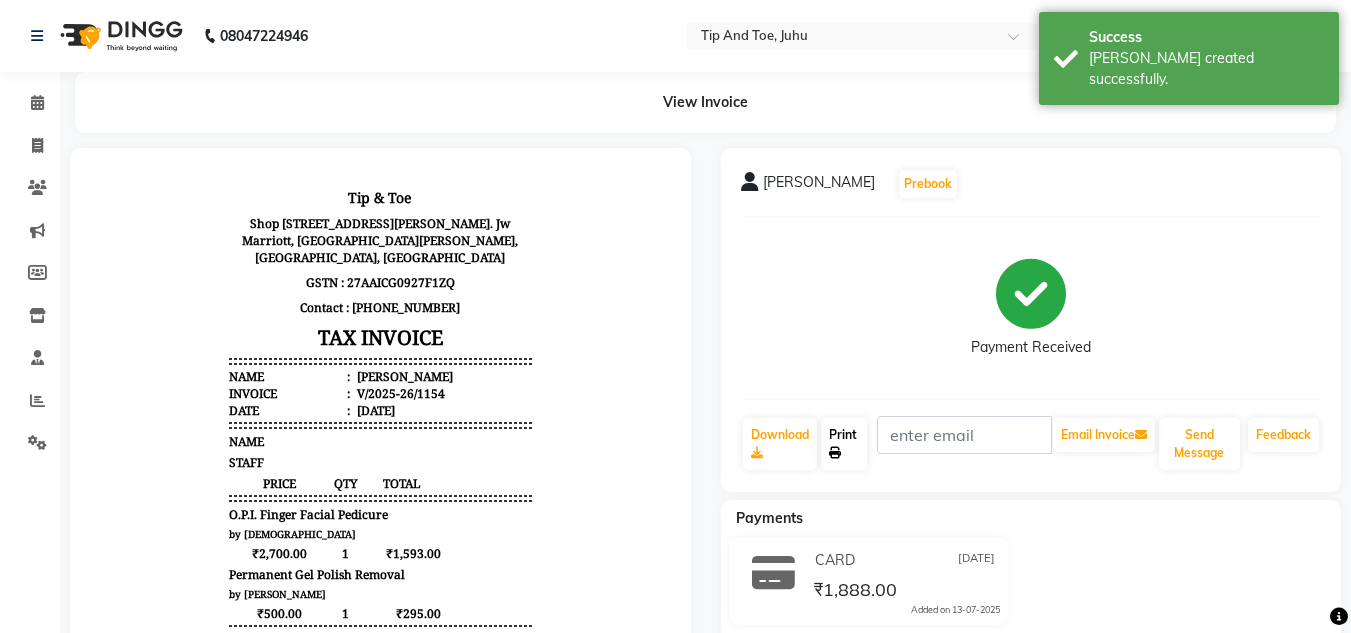 click on "Print" 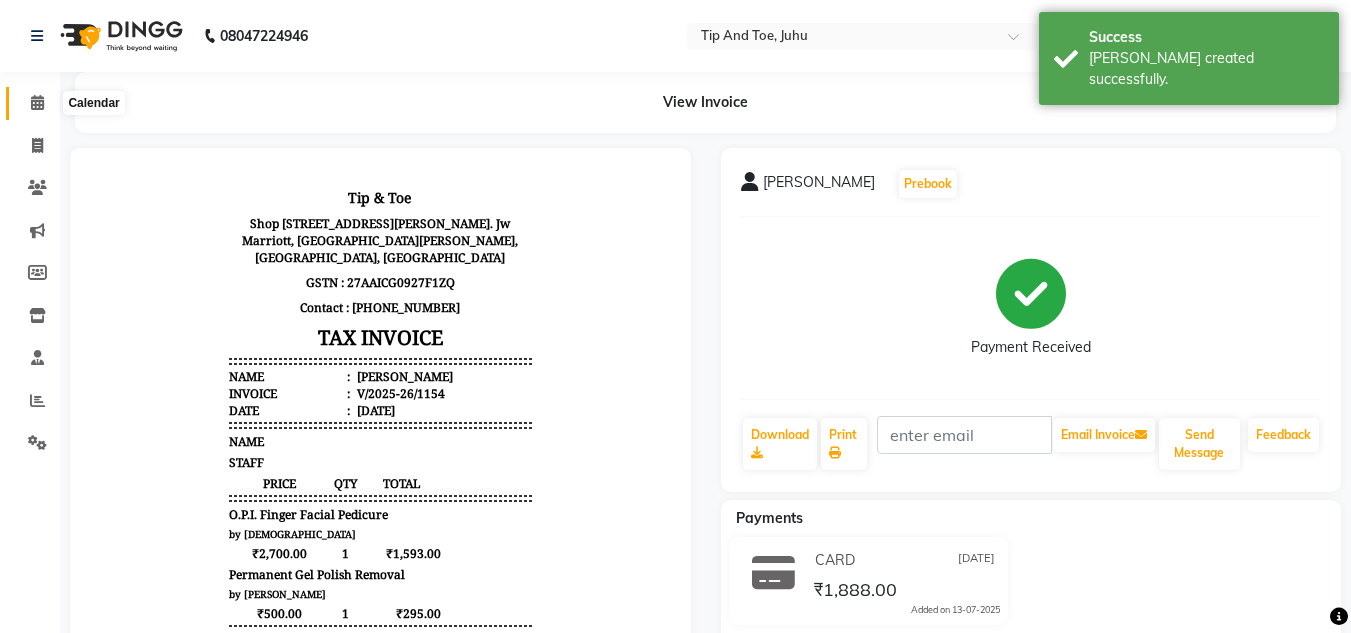 click 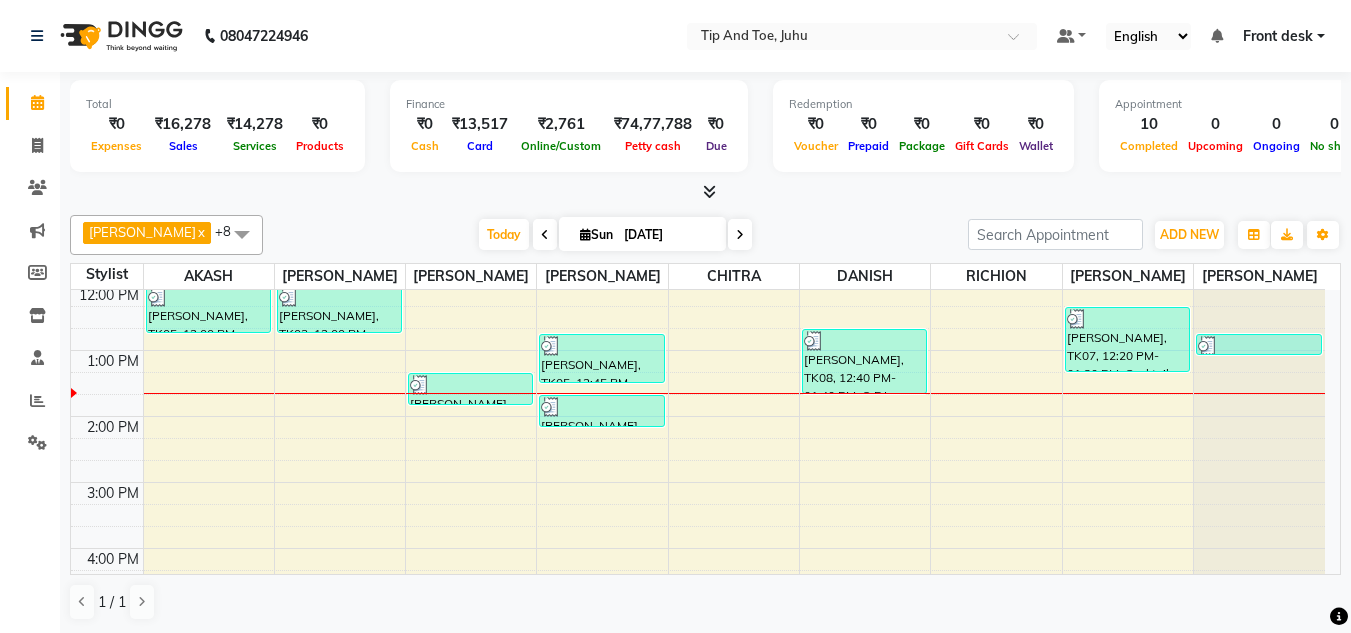 scroll, scrollTop: 245, scrollLeft: 0, axis: vertical 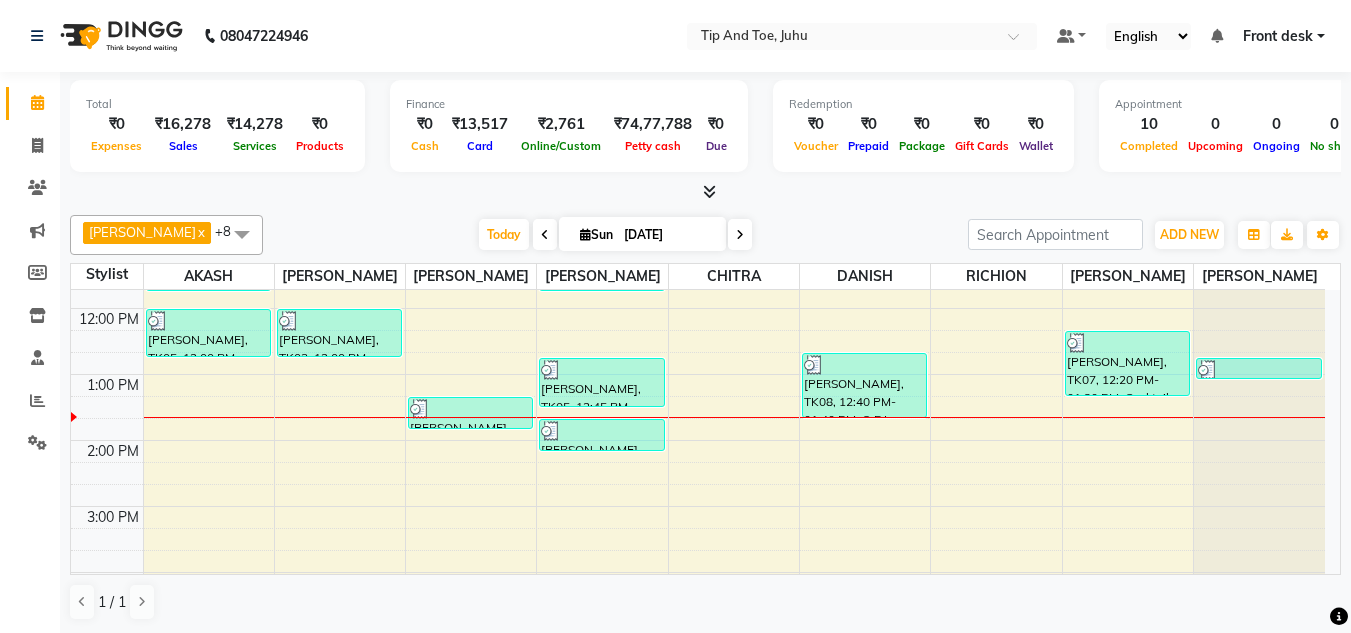 click at bounding box center [242, 234] 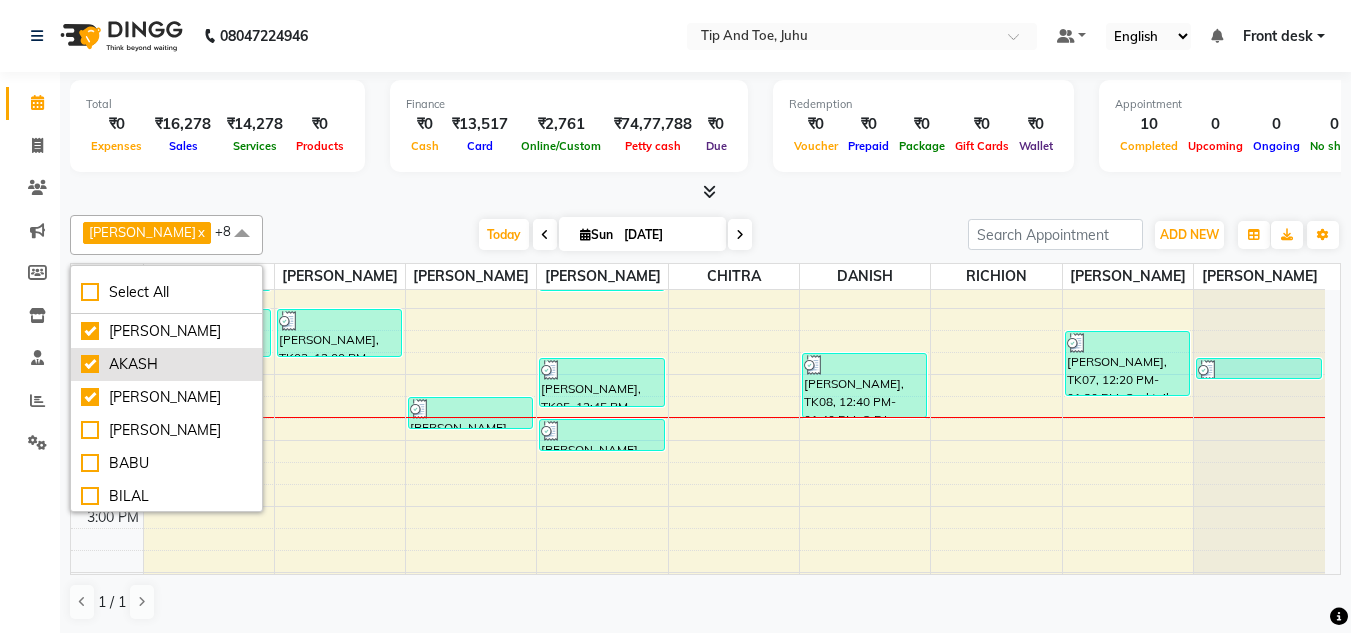 scroll, scrollTop: 200, scrollLeft: 0, axis: vertical 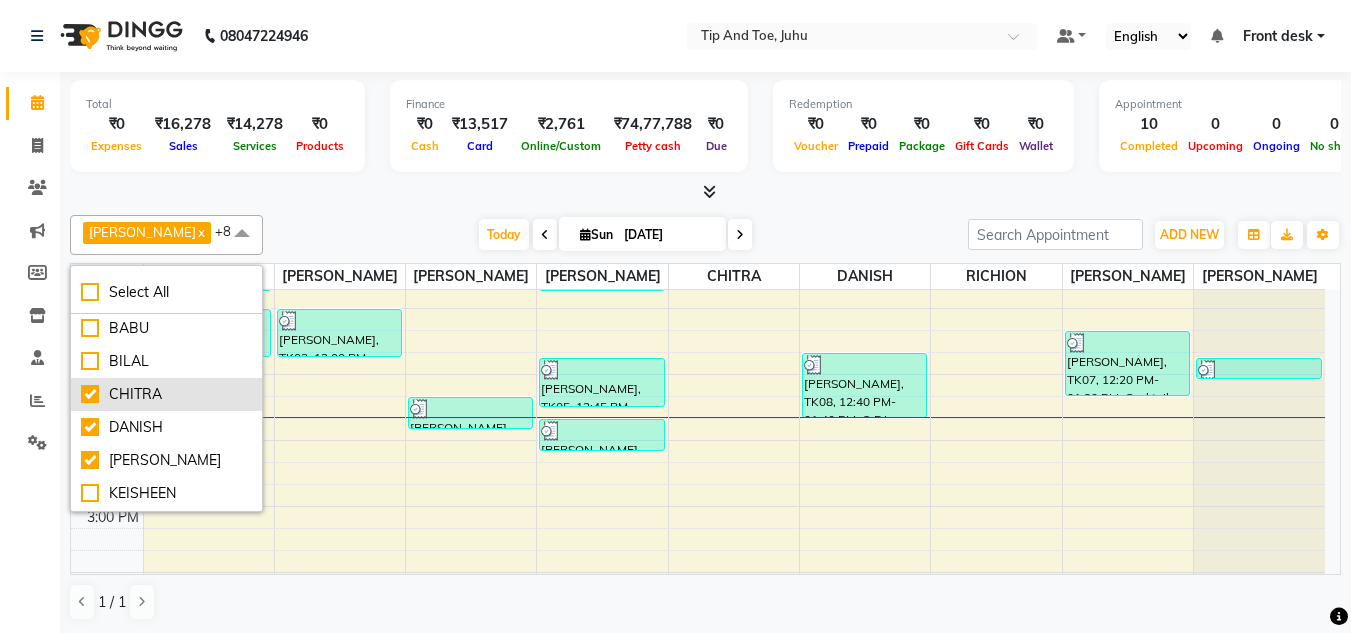 click on "CHITRA" at bounding box center [166, 394] 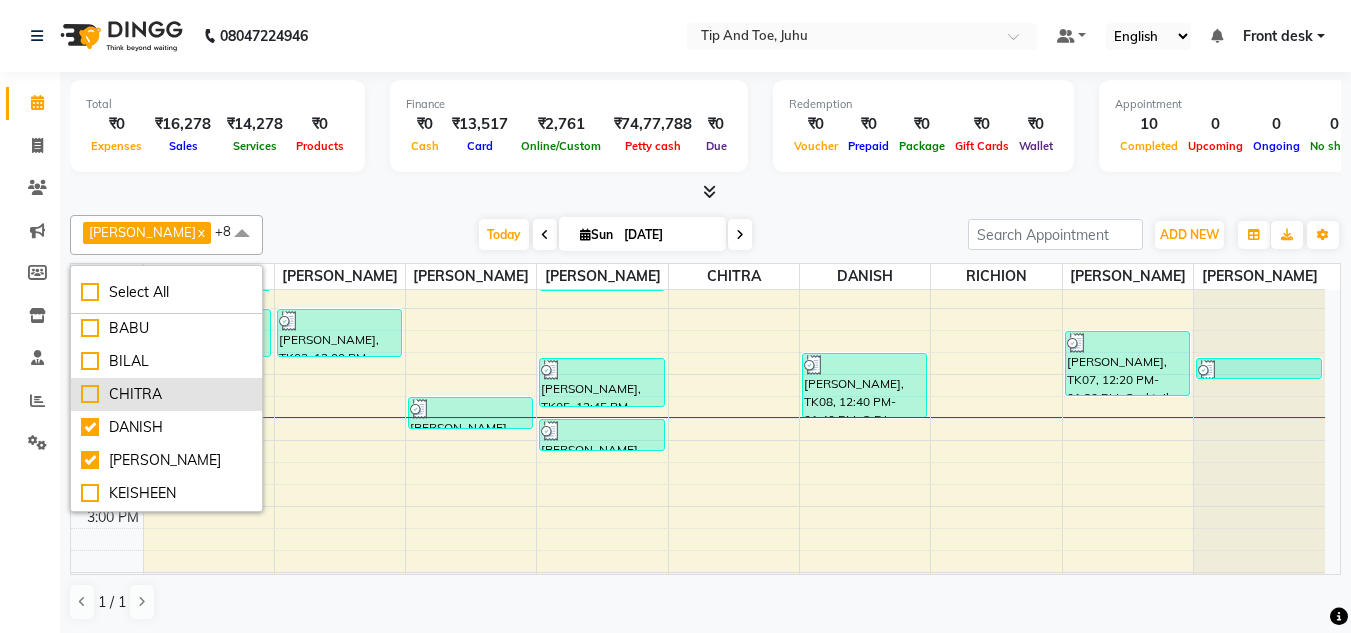 checkbox on "false" 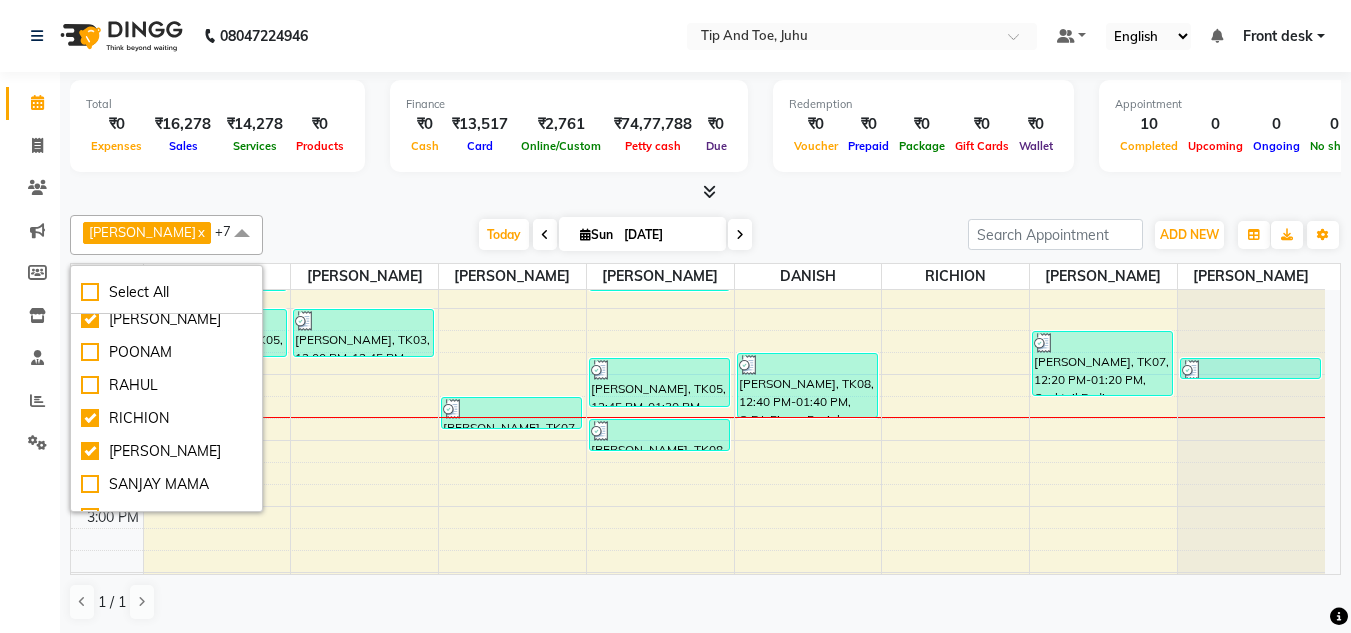 scroll, scrollTop: 496, scrollLeft: 0, axis: vertical 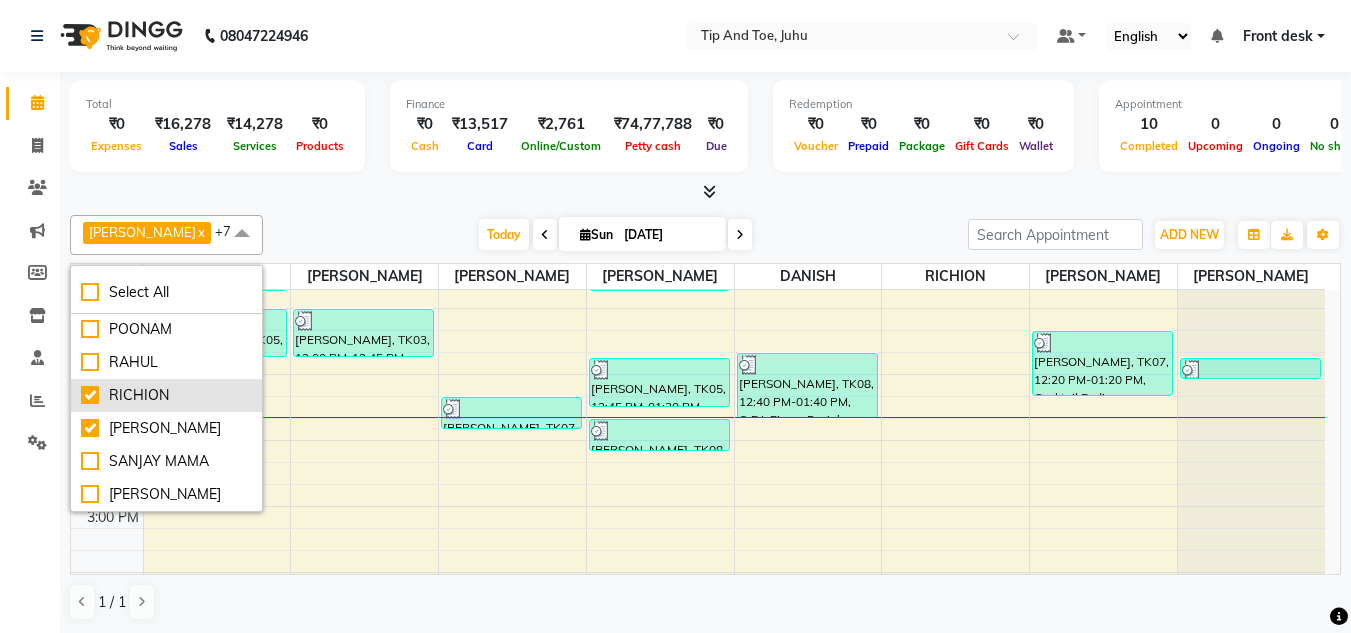 click on "RICHION" at bounding box center [166, 395] 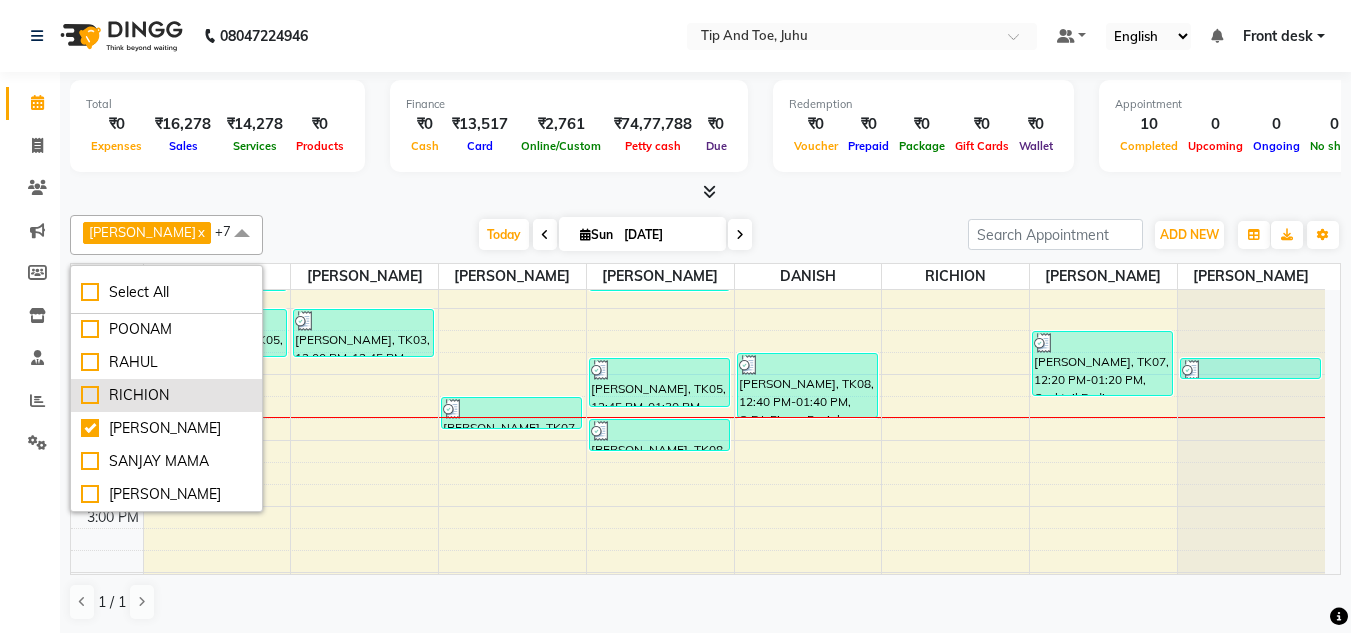 checkbox on "false" 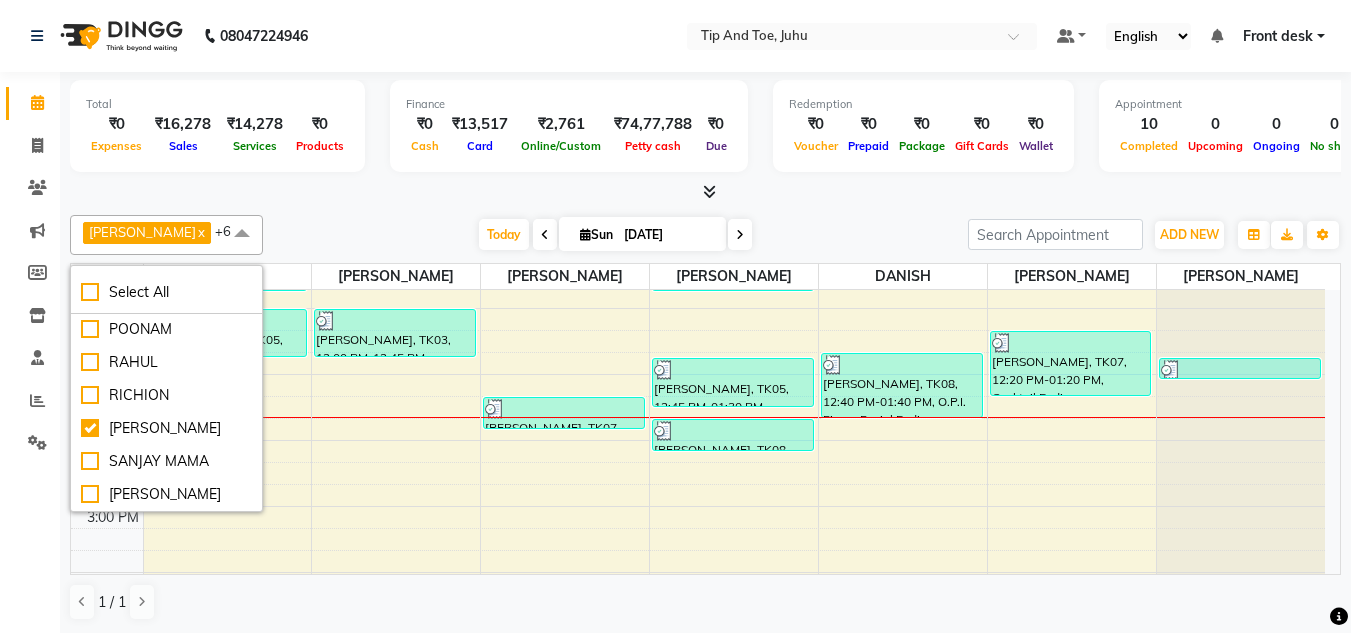 click on "Today  Sun 13-07-2025" at bounding box center (615, 235) 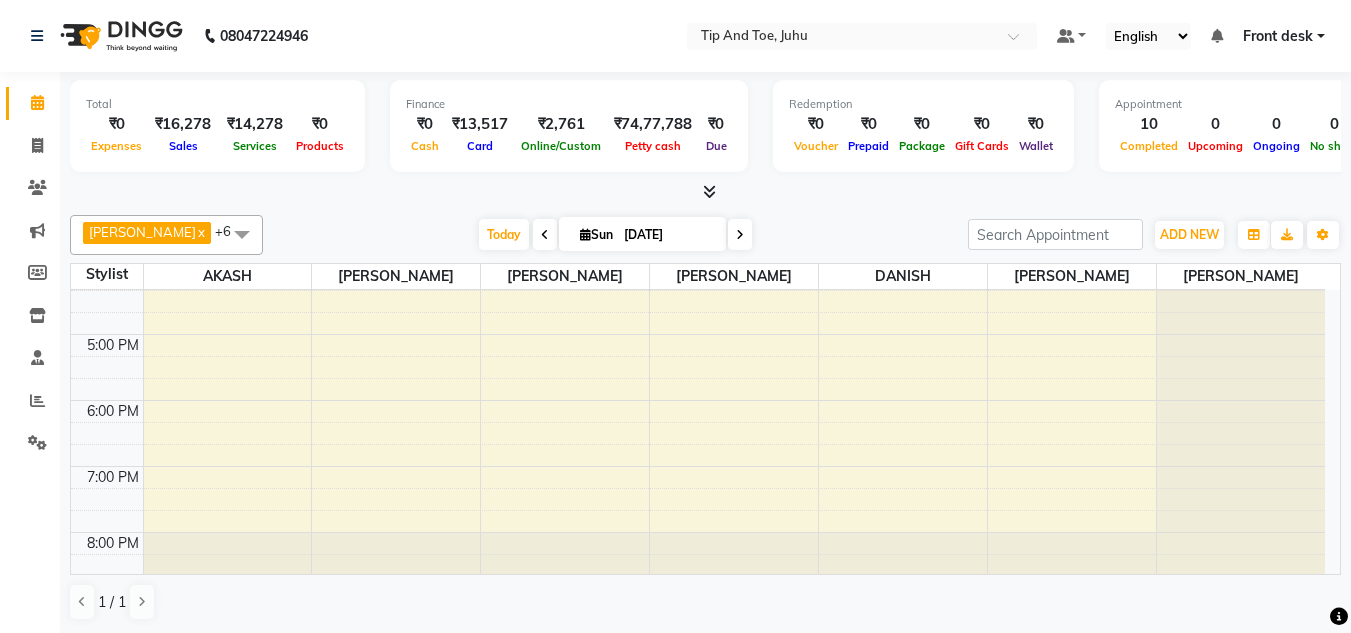scroll, scrollTop: 266, scrollLeft: 0, axis: vertical 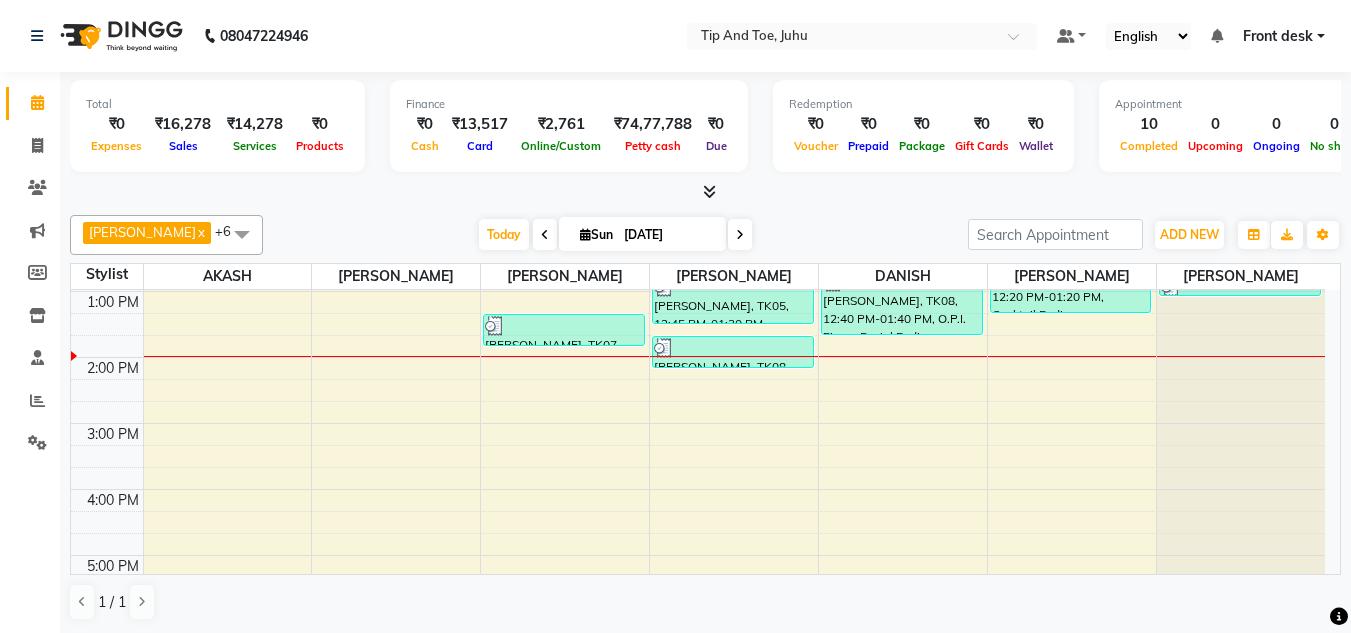 click at bounding box center [740, 234] 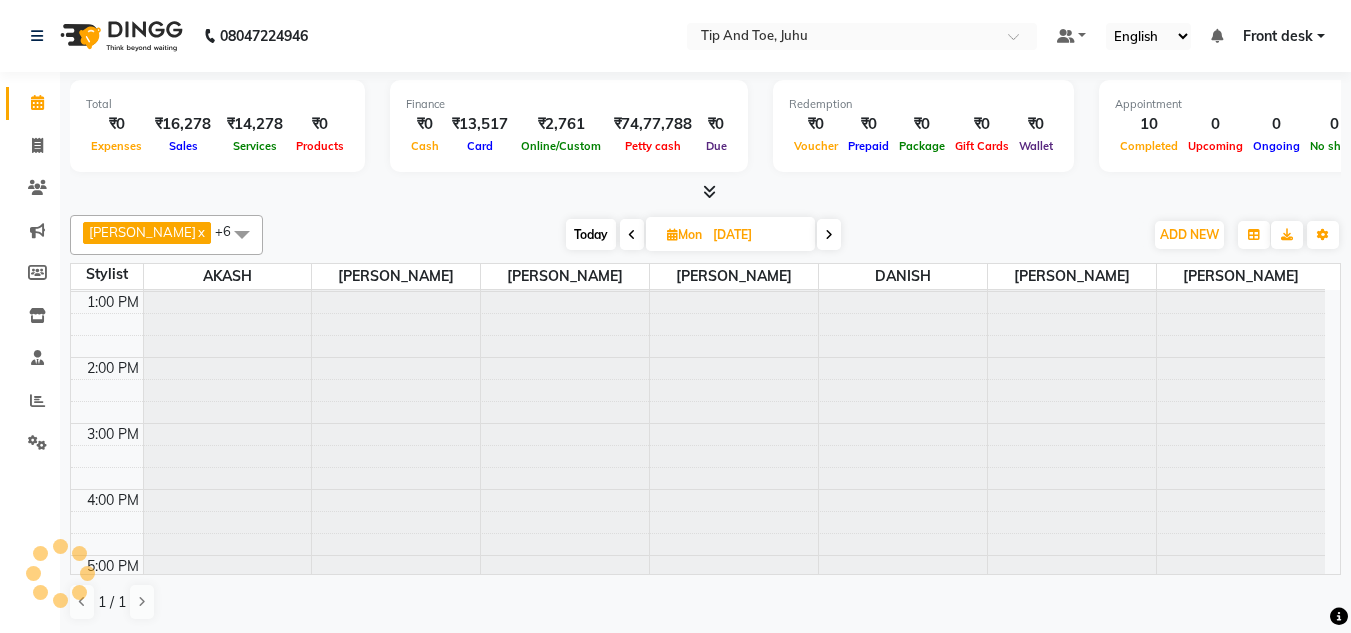 scroll, scrollTop: 331, scrollLeft: 0, axis: vertical 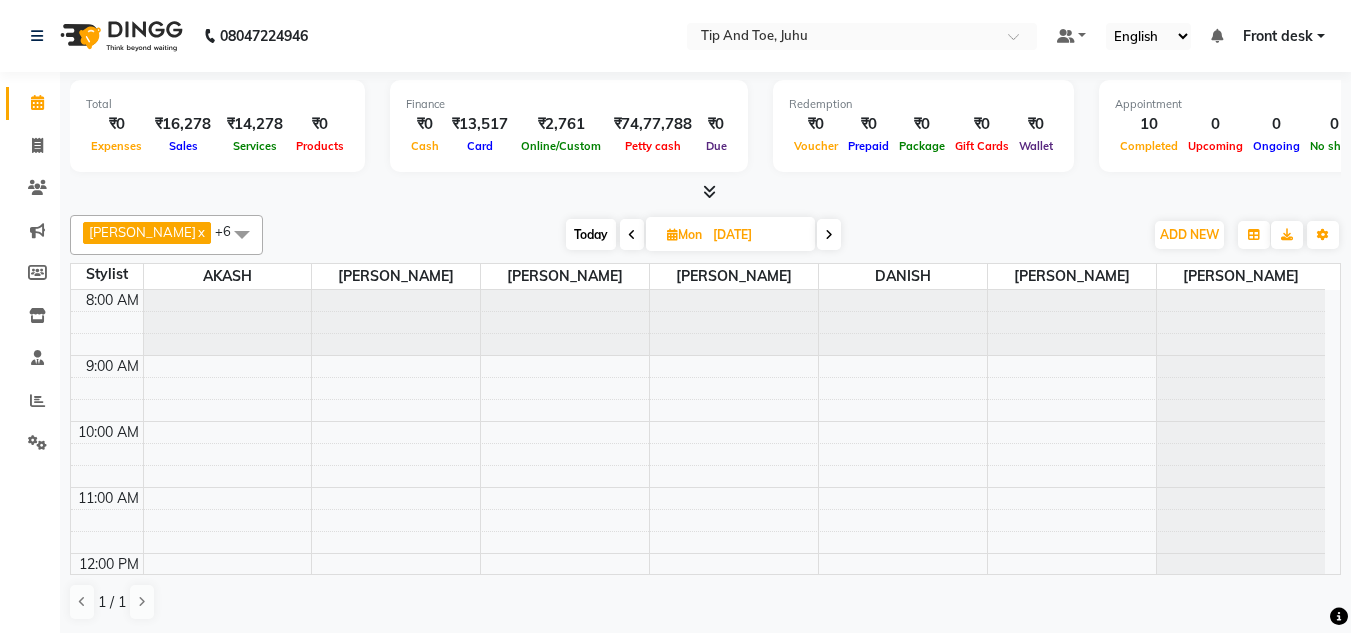 click on "8:00 AM 9:00 AM 10:00 AM 11:00 AM 12:00 PM 1:00 PM 2:00 PM 3:00 PM 4:00 PM 5:00 PM 6:00 PM 7:00 PM 8:00 PM             PAYAL lohia, 03:00 PM-03:45 PM, Essential Pedicure w Scrub             PAYAL lohia, 03:00 PM-03:45 PM, Essential Pedicure w Scrub" at bounding box center [698, 718] 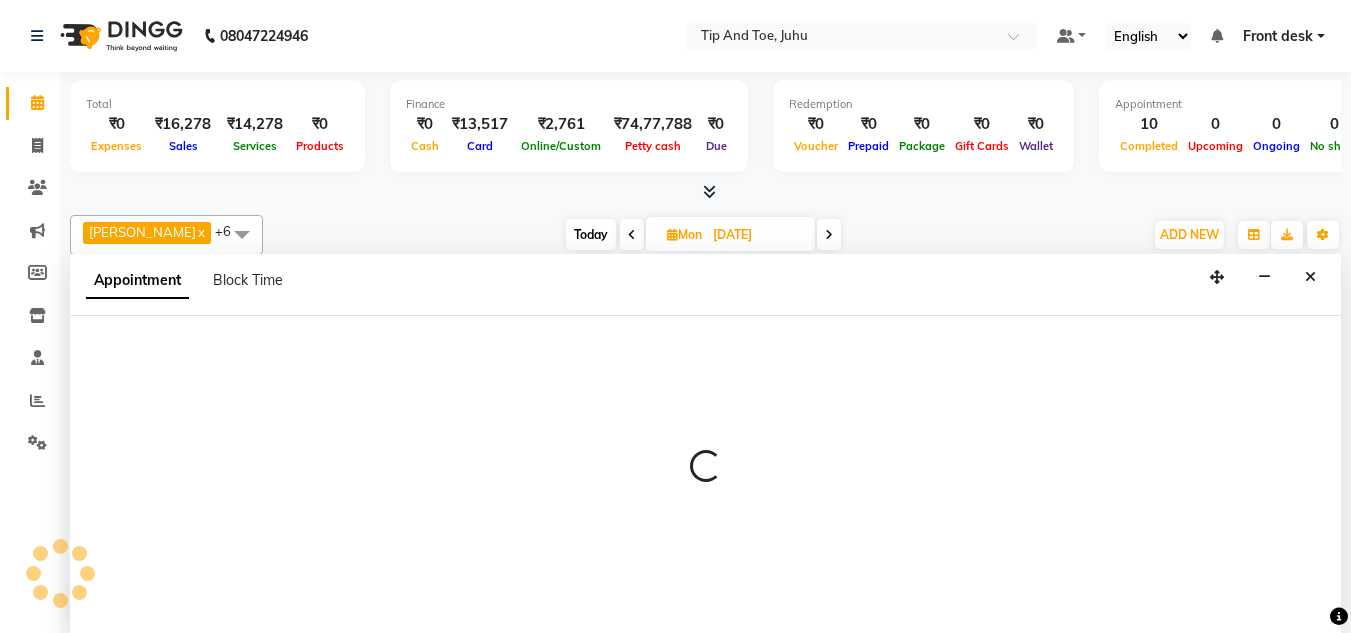 scroll, scrollTop: 1, scrollLeft: 0, axis: vertical 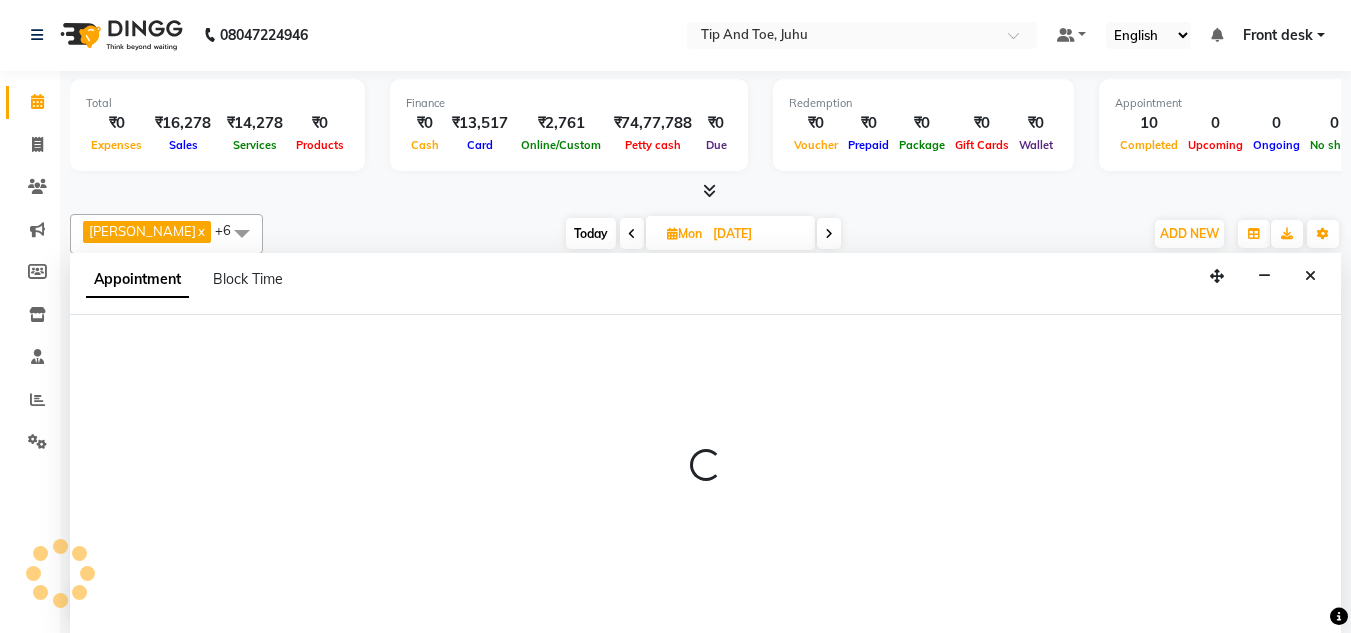 select on "37330" 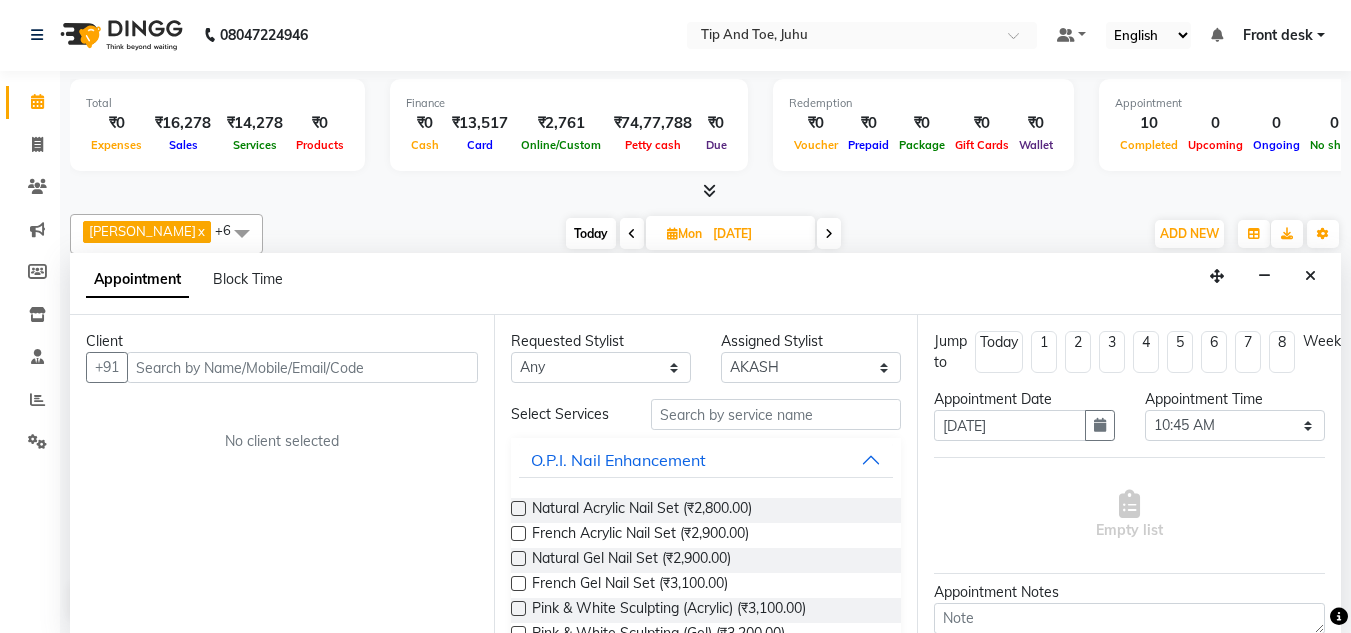 click at bounding box center (302, 367) 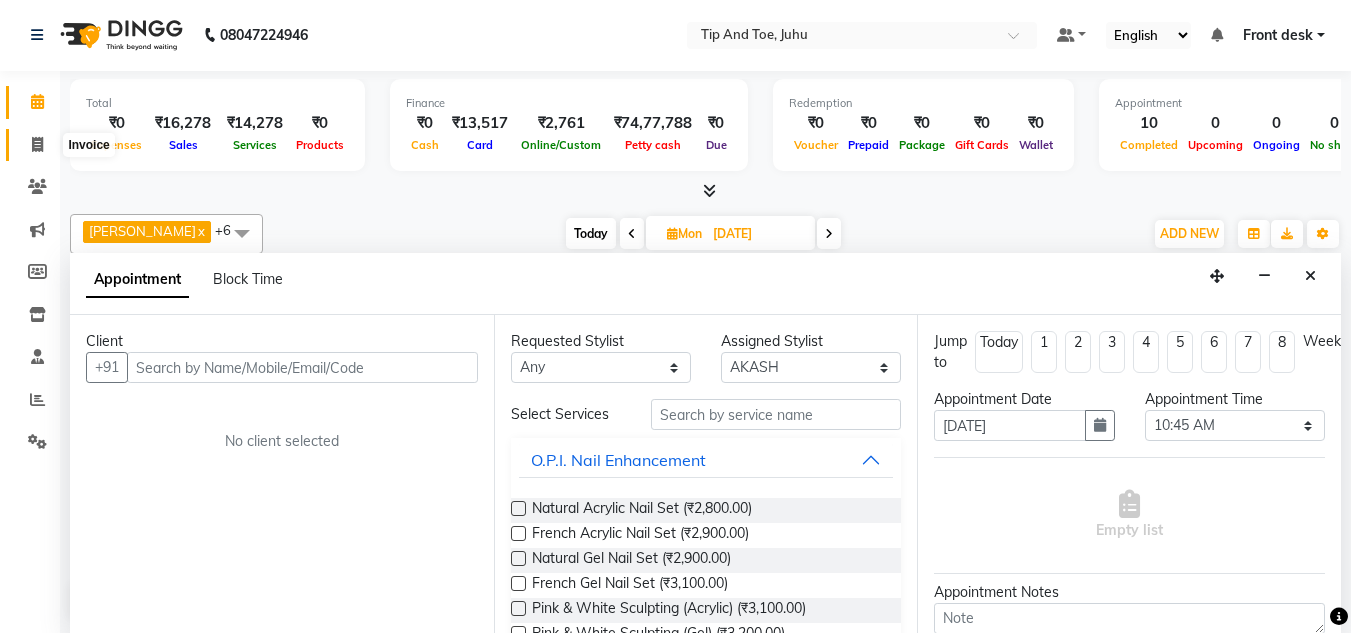 click 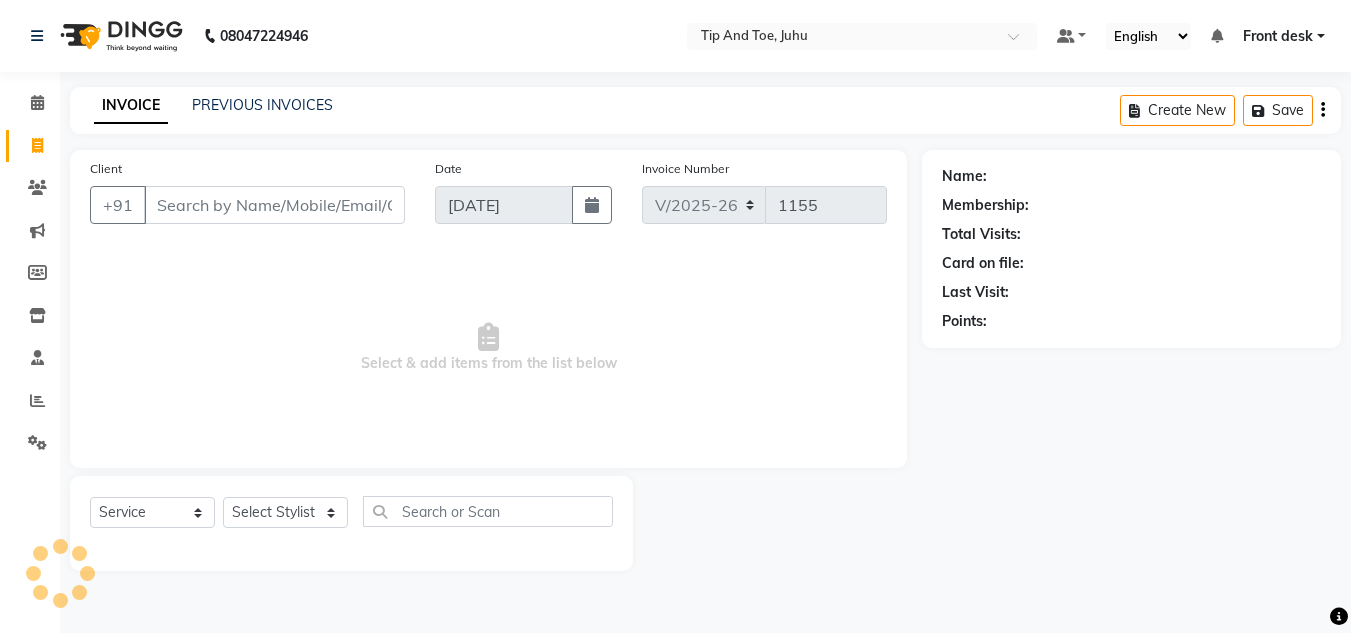 scroll, scrollTop: 0, scrollLeft: 0, axis: both 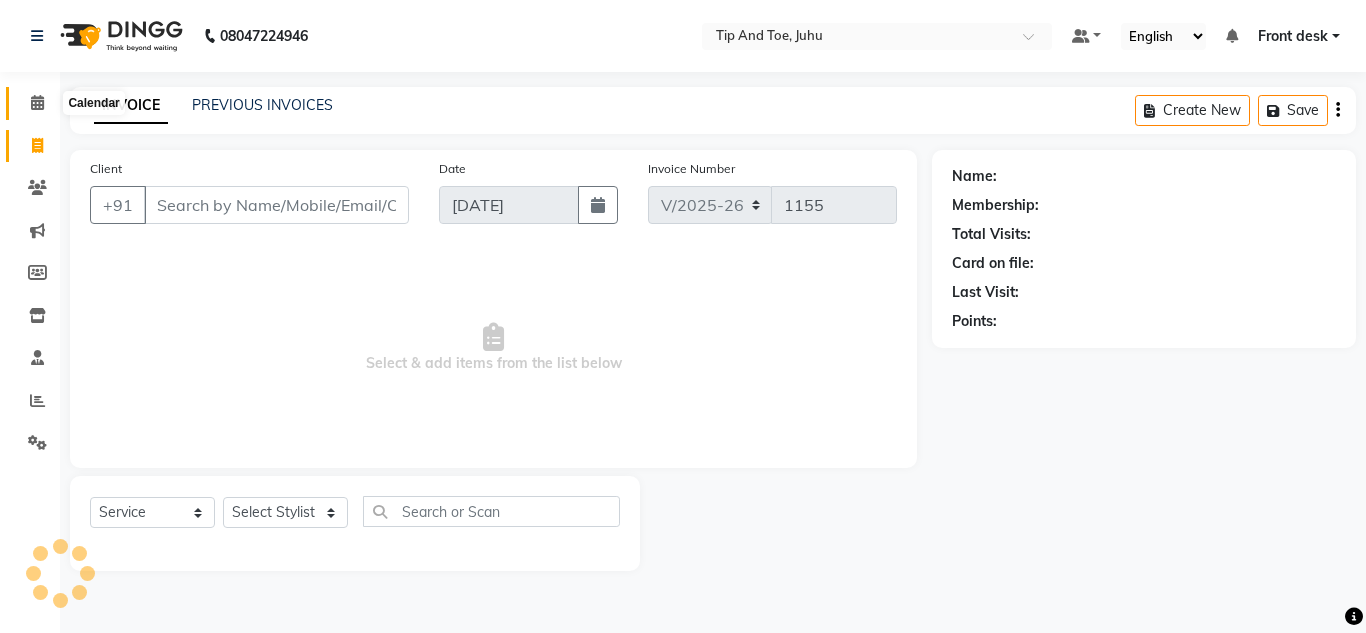 click 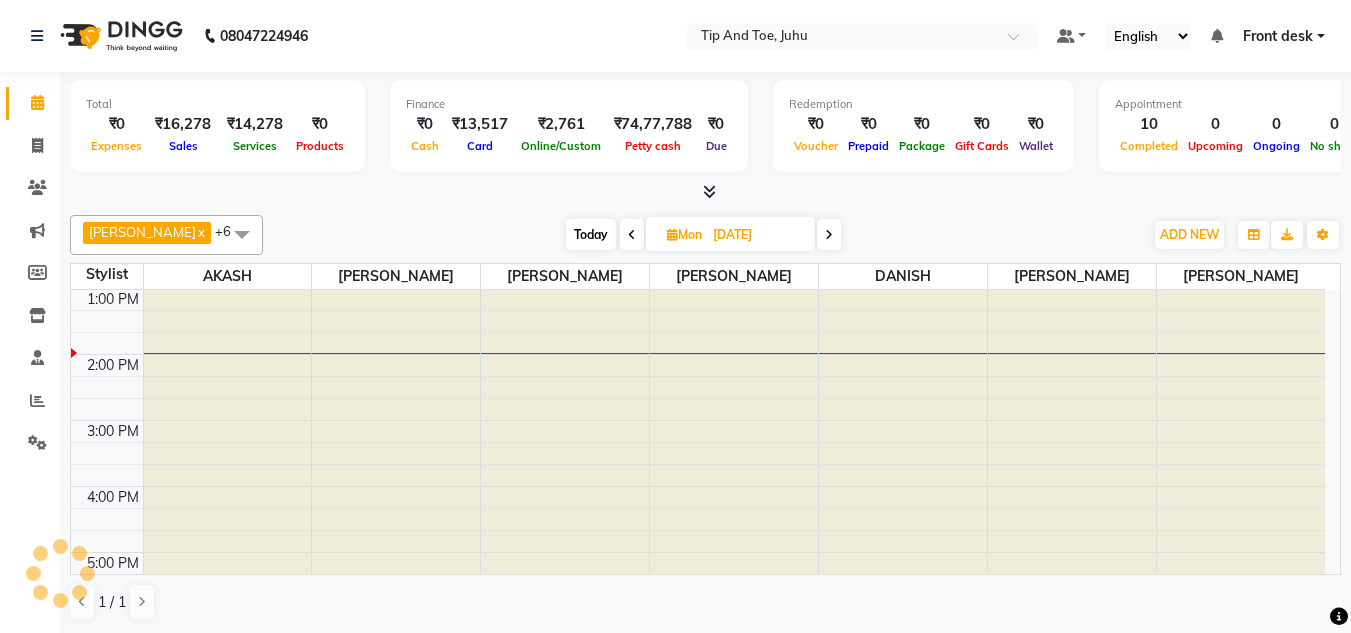 scroll, scrollTop: 0, scrollLeft: 0, axis: both 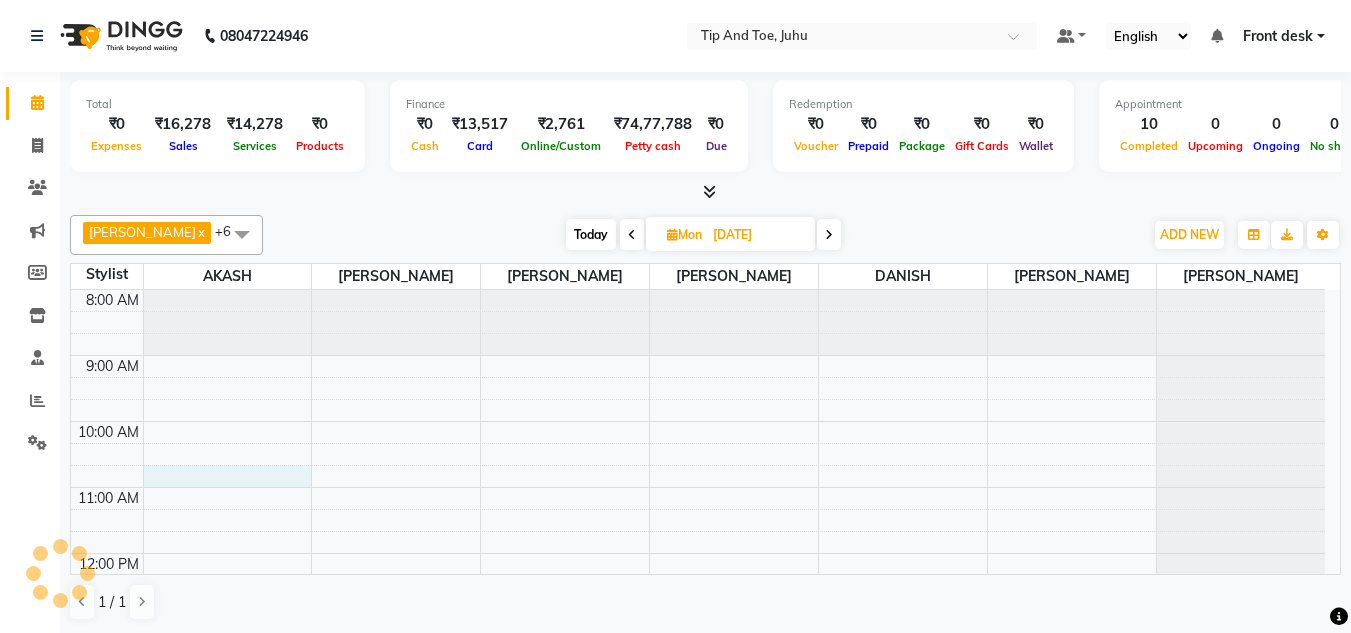 click on "8:00 AM 9:00 AM 10:00 AM 11:00 AM 12:00 PM 1:00 PM 2:00 PM 3:00 PM 4:00 PM 5:00 PM 6:00 PM 7:00 PM 8:00 PM             PAYAL lohia, 03:00 PM-03:45 PM, Essential Pedicure w Scrub             PAYAL lohia, 03:00 PM-03:45 PM, Essential Pedicure w Scrub" at bounding box center (698, 718) 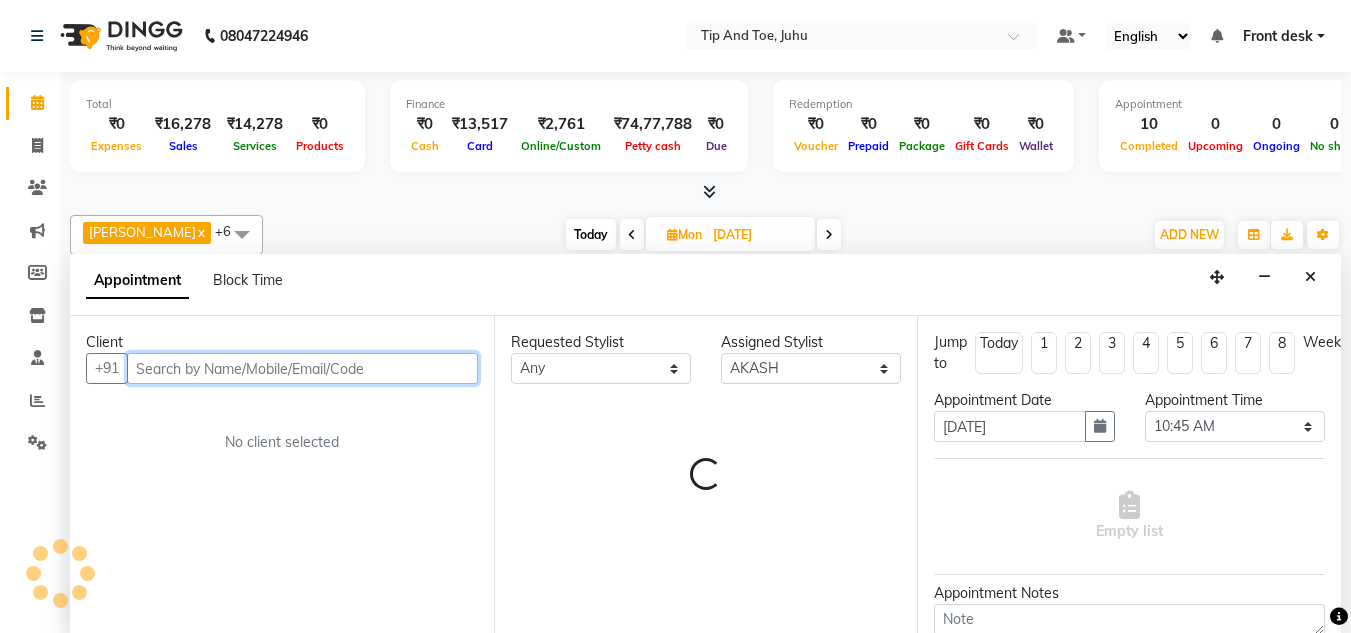 scroll, scrollTop: 1, scrollLeft: 0, axis: vertical 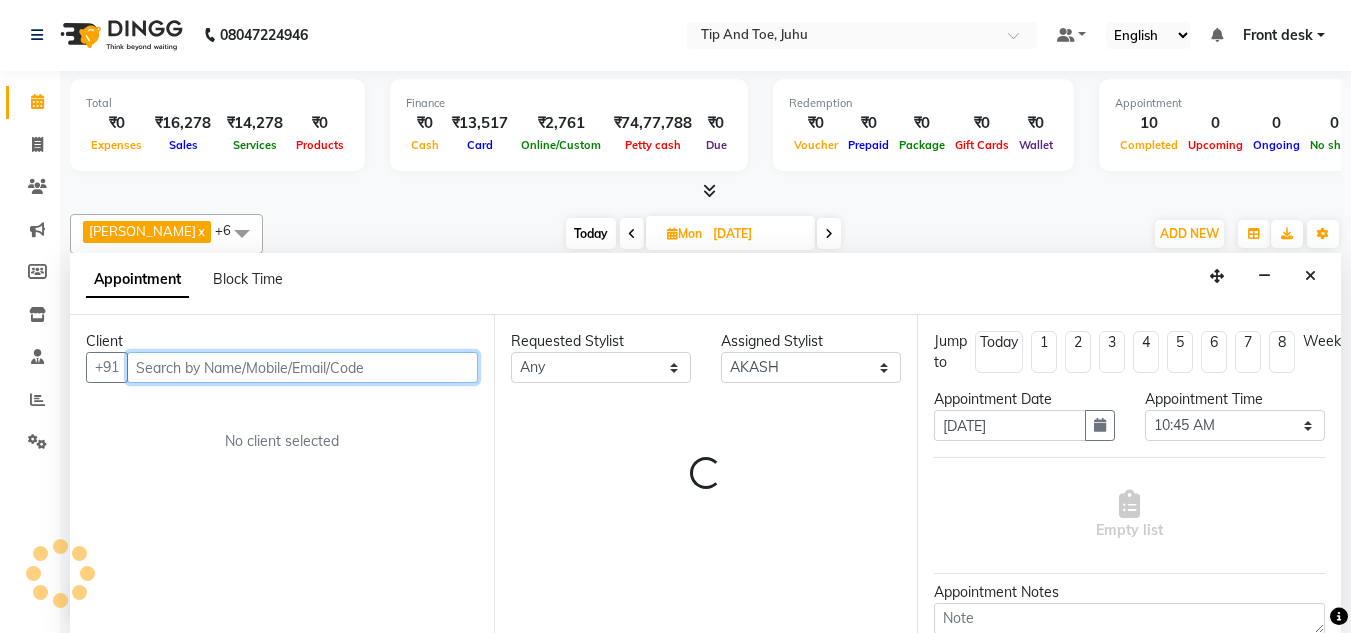 click at bounding box center [302, 367] 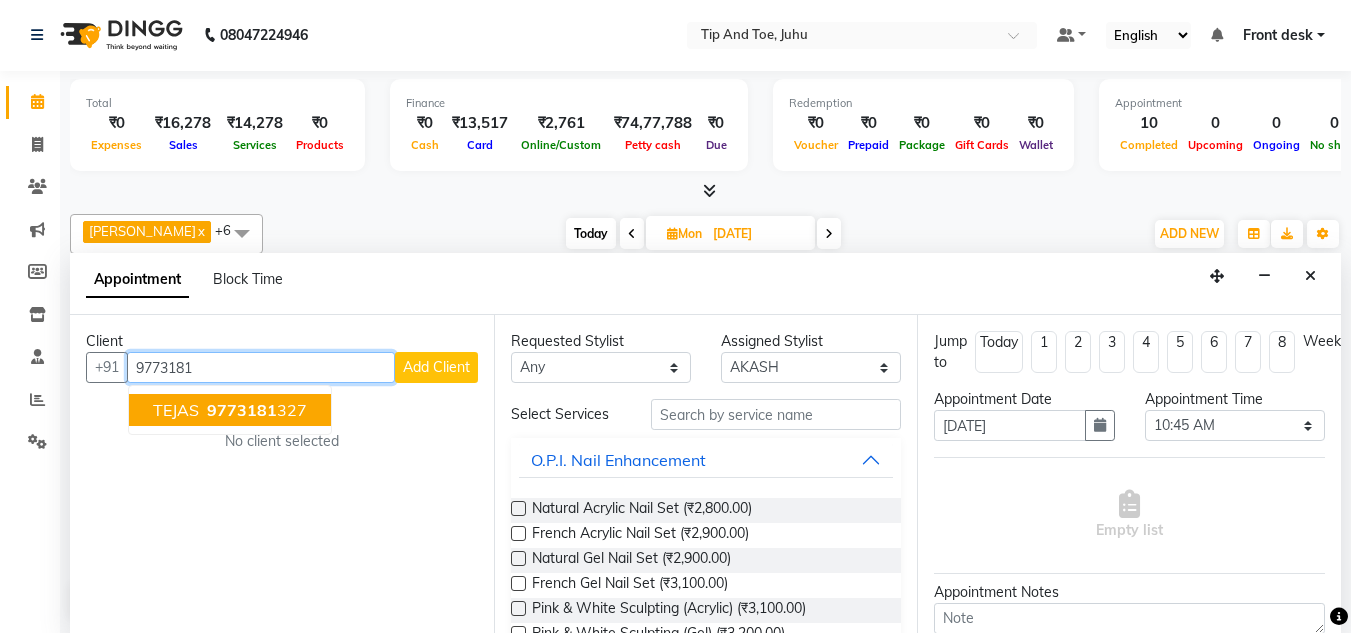 scroll, scrollTop: 0, scrollLeft: 0, axis: both 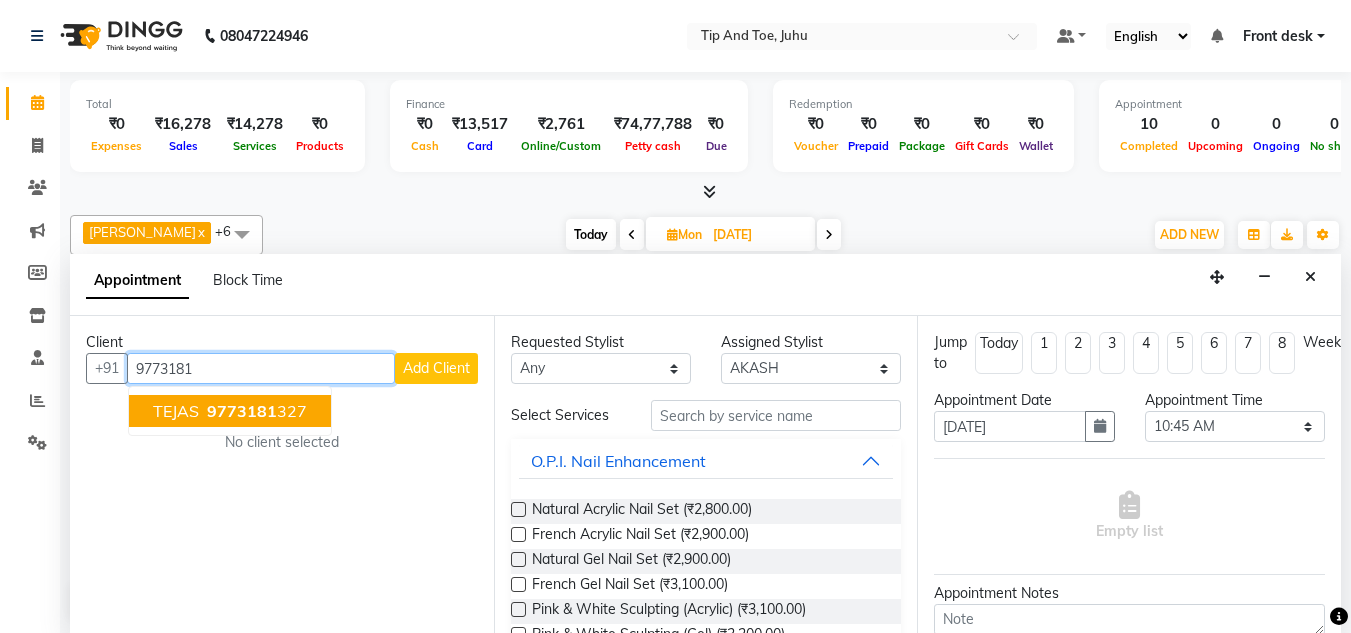 click on "9773181" at bounding box center [242, 411] 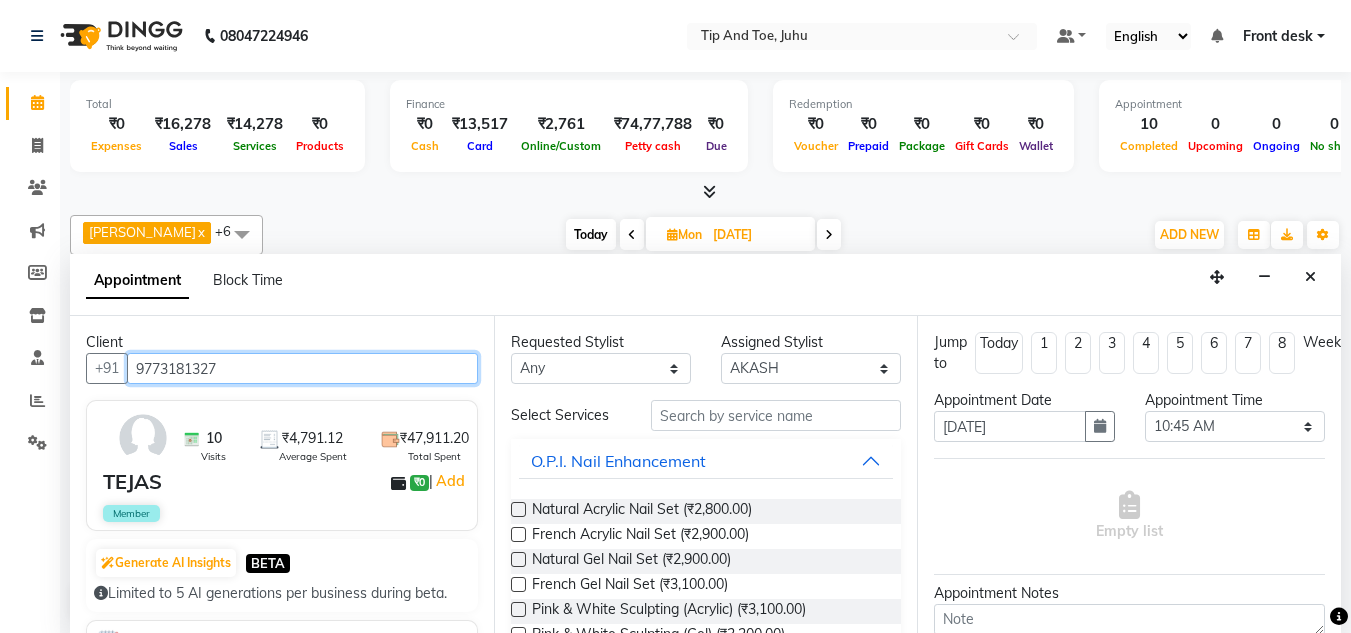 type on "9773181327" 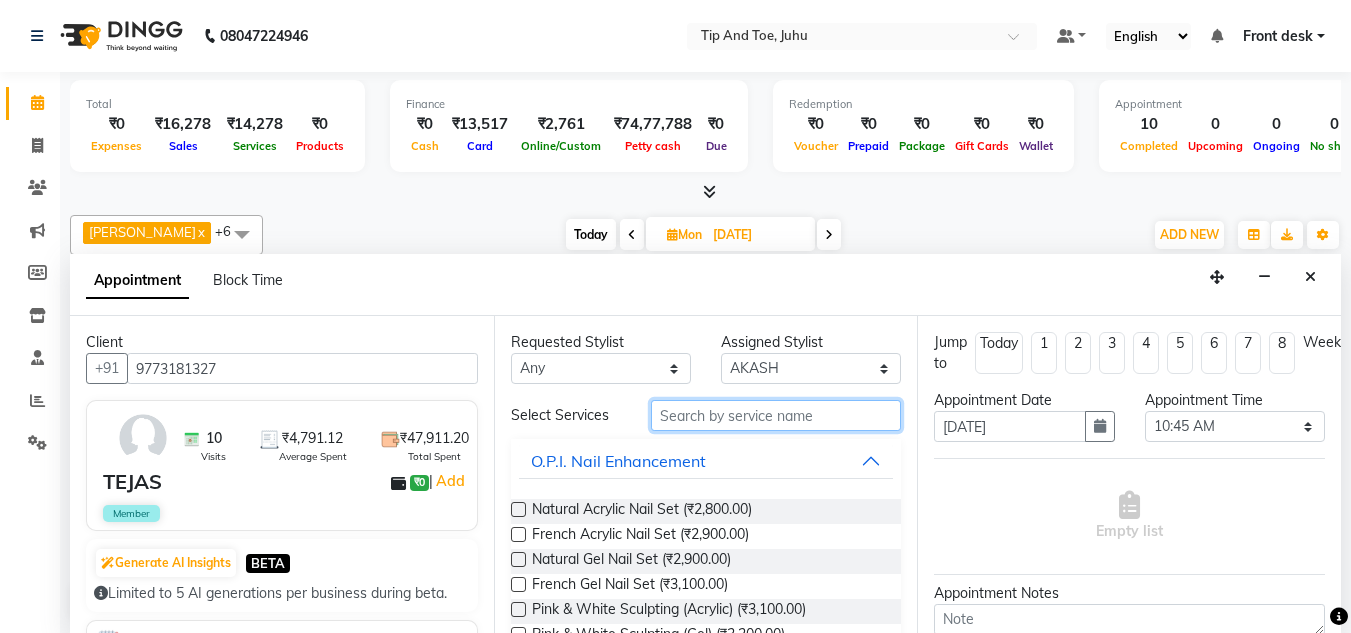 click at bounding box center (776, 415) 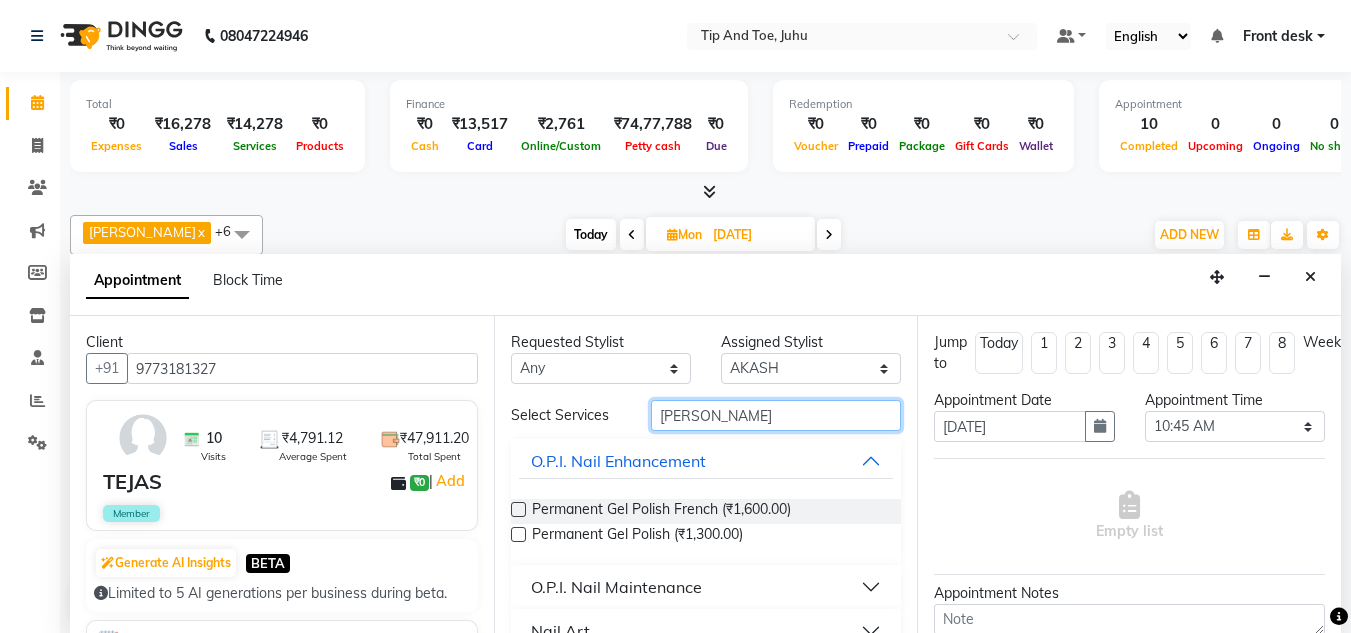 type on "perman" 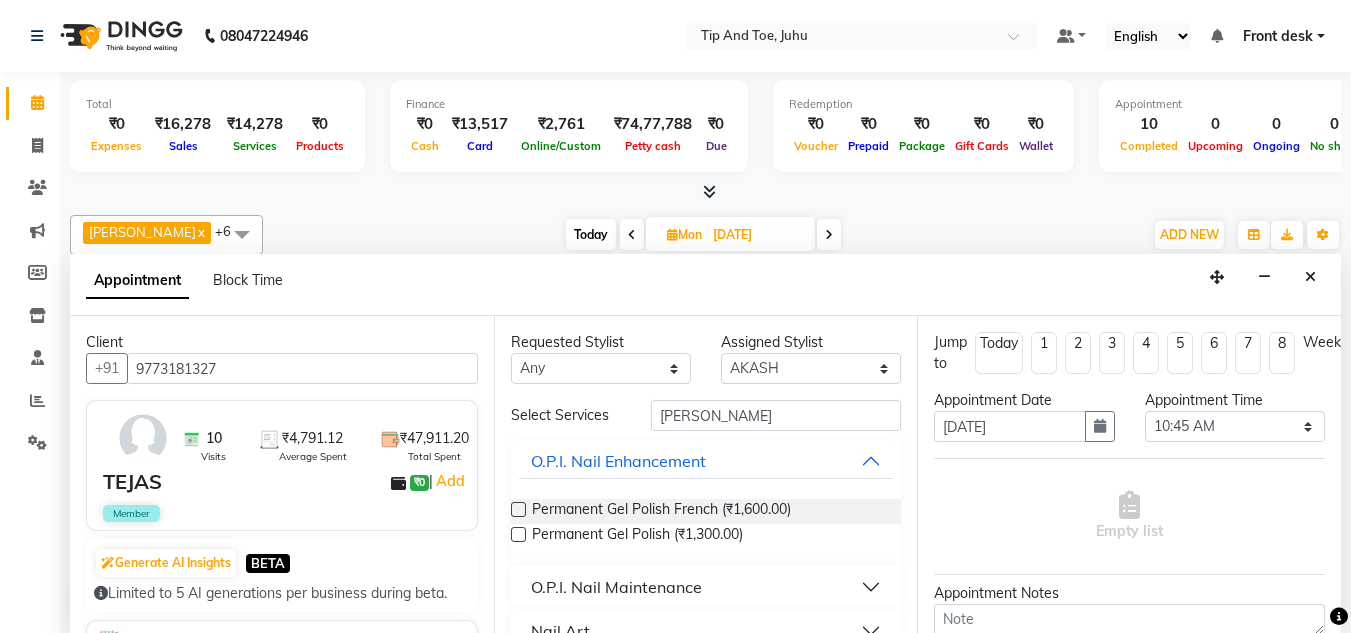 click at bounding box center [518, 534] 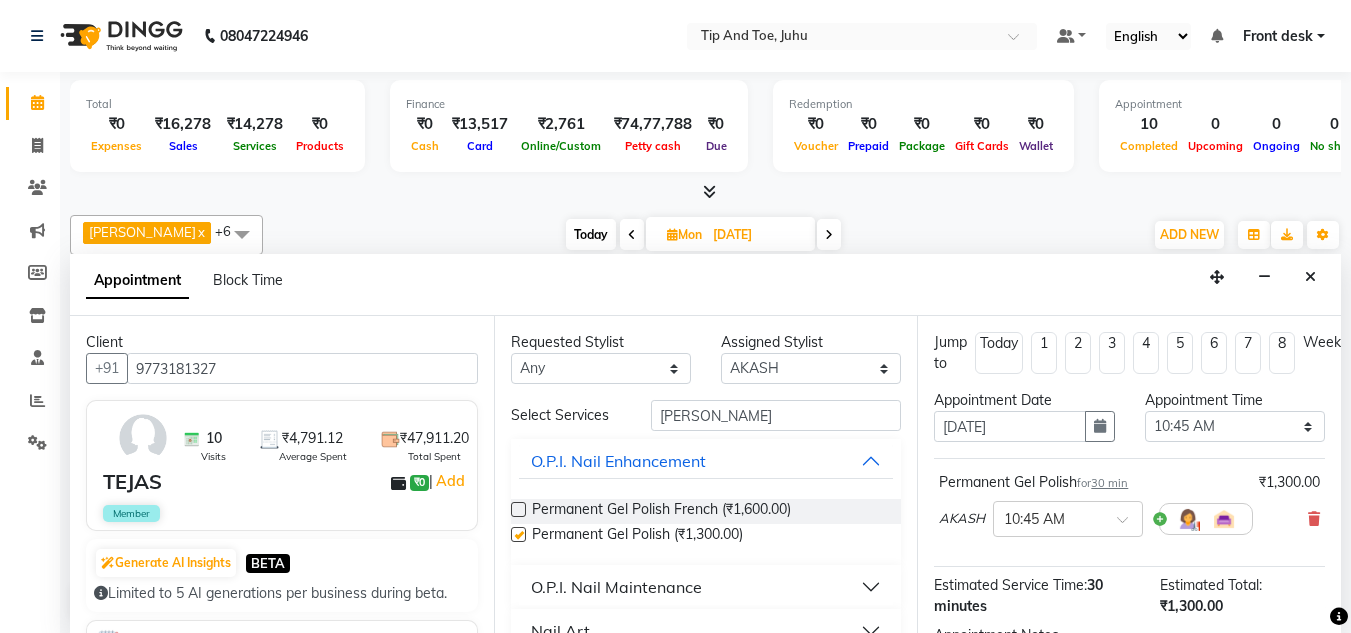 checkbox on "false" 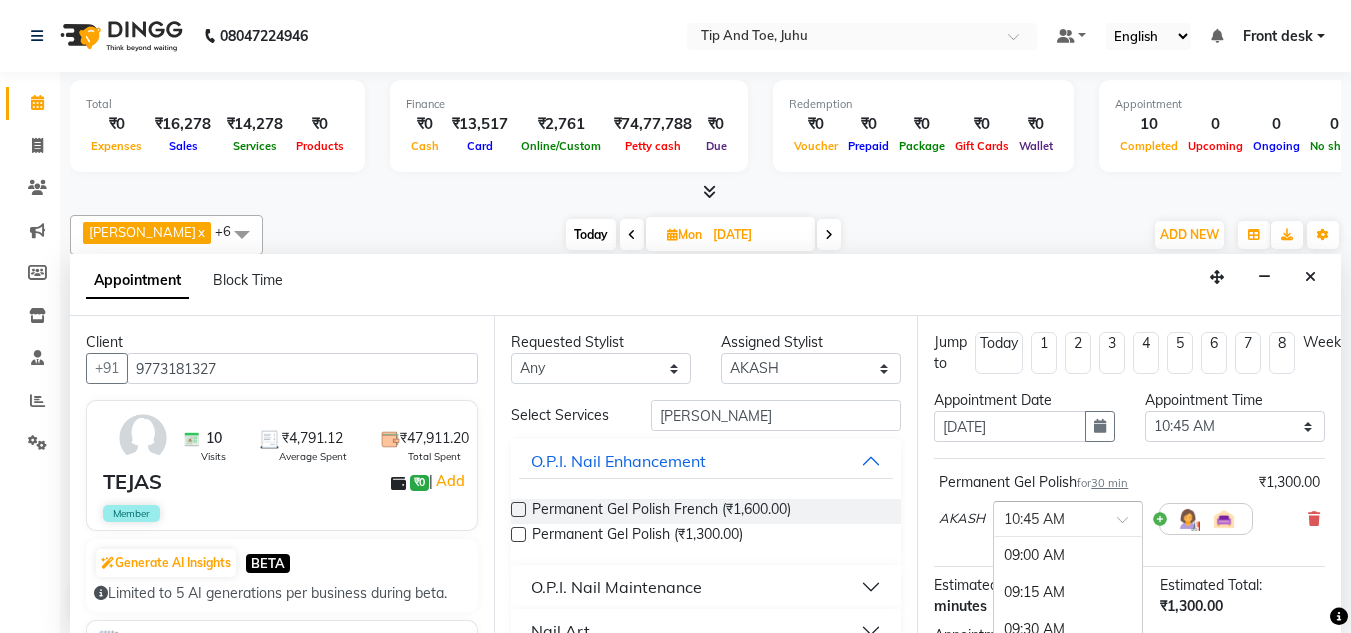 click at bounding box center [1129, 525] 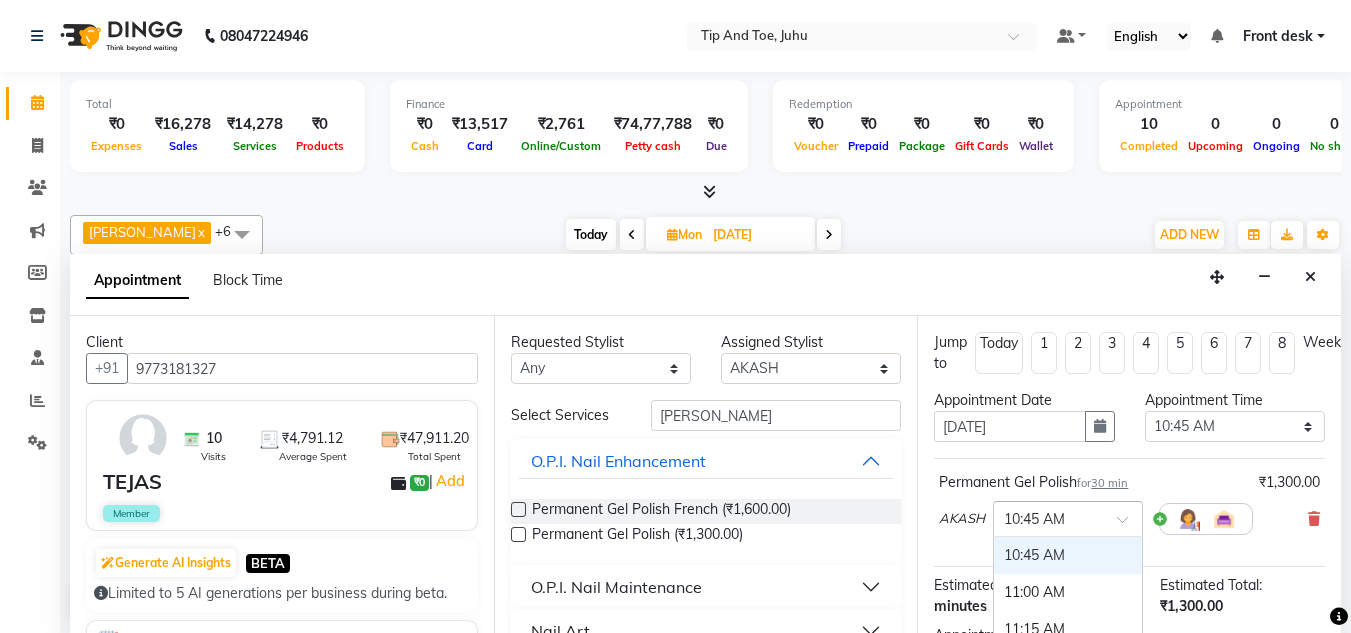 scroll, scrollTop: 219, scrollLeft: 0, axis: vertical 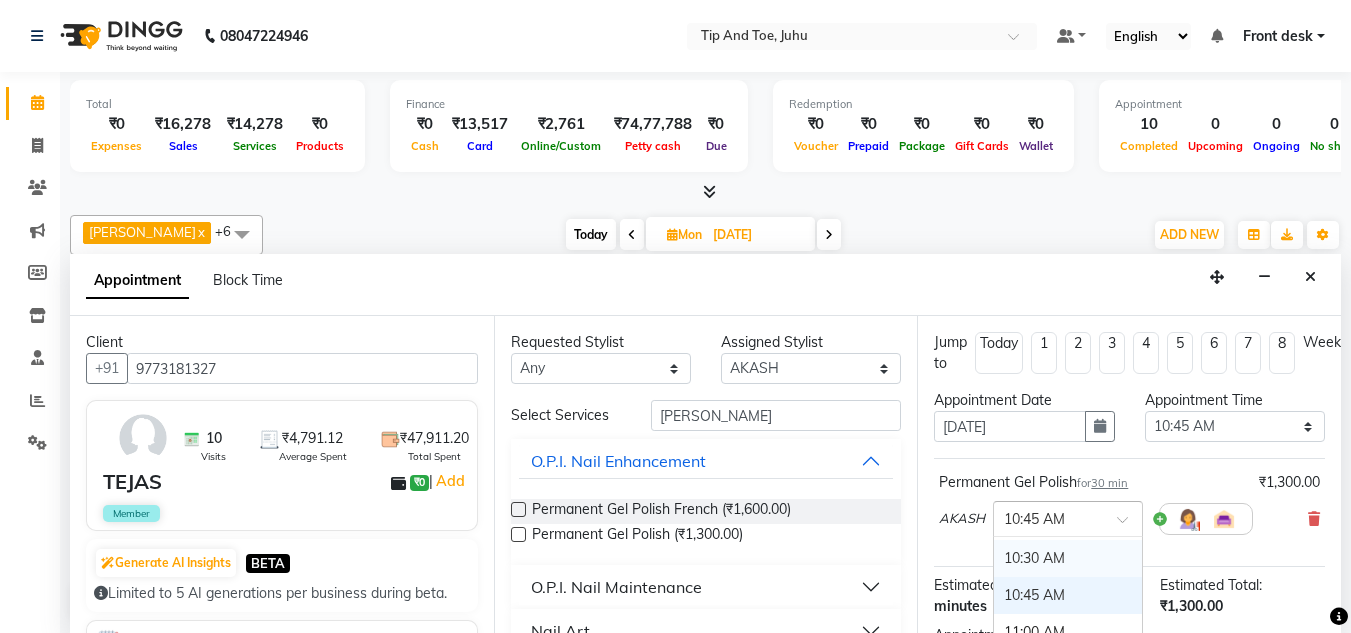 click on "10:30 AM" at bounding box center [1068, 558] 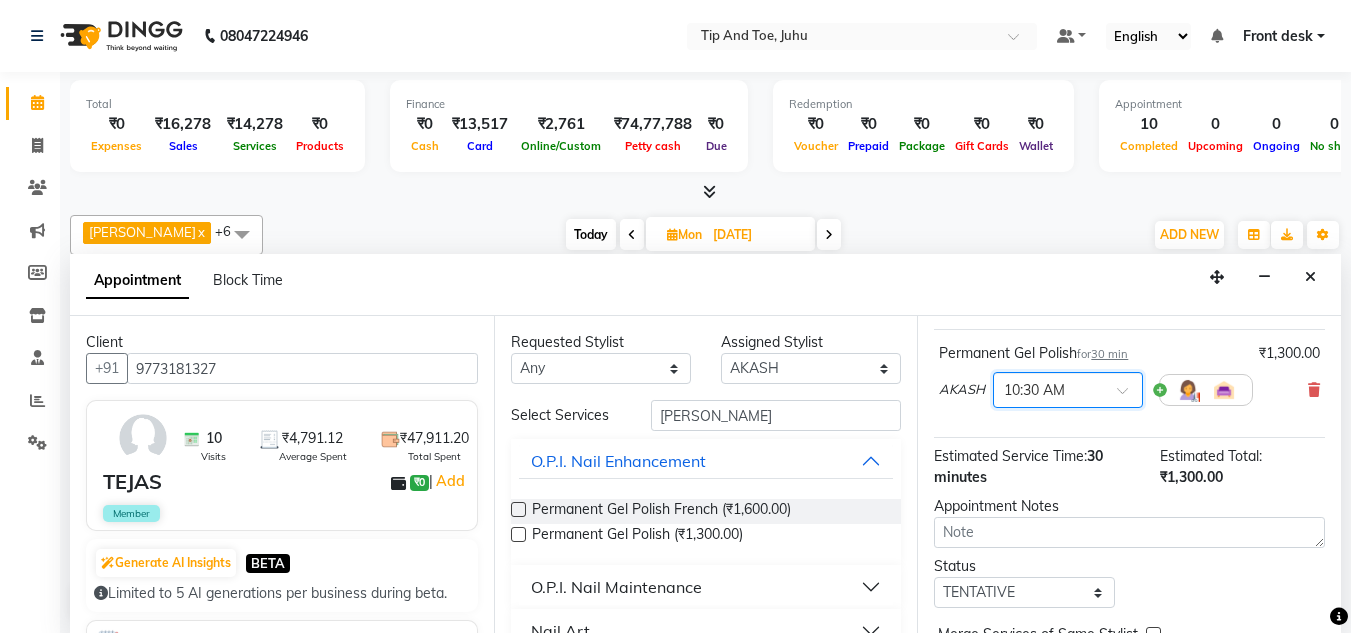 scroll, scrollTop: 244, scrollLeft: 0, axis: vertical 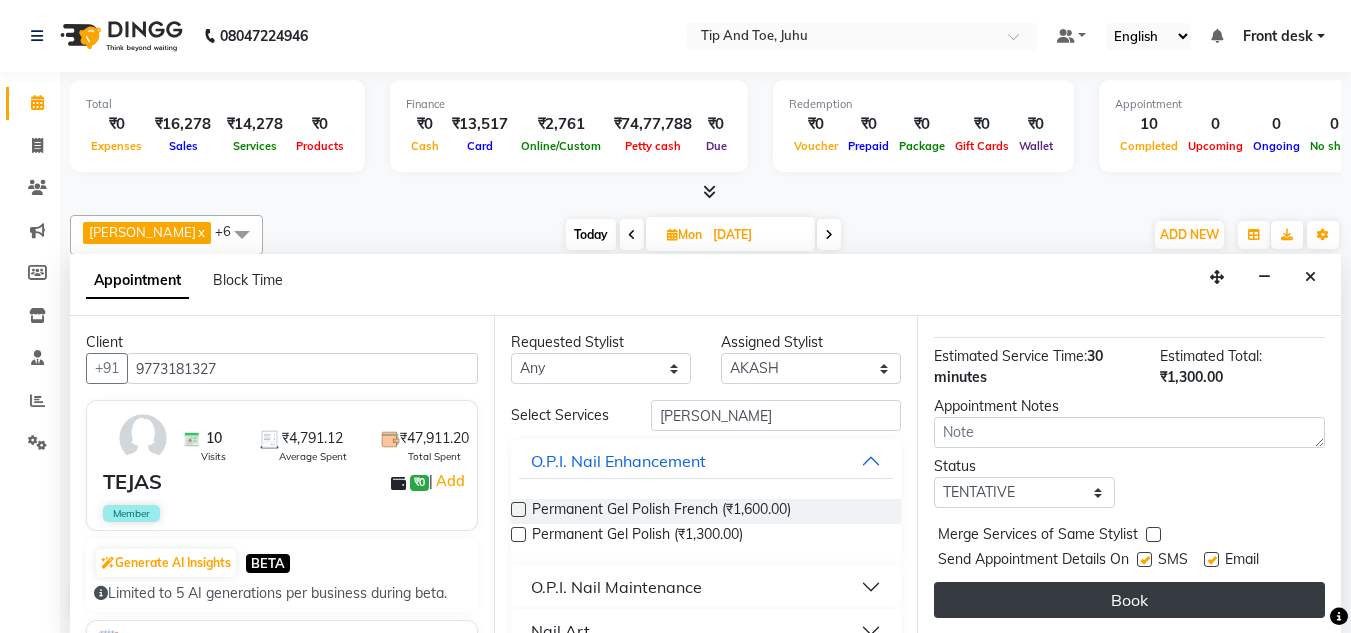 click on "Book" at bounding box center (1129, 600) 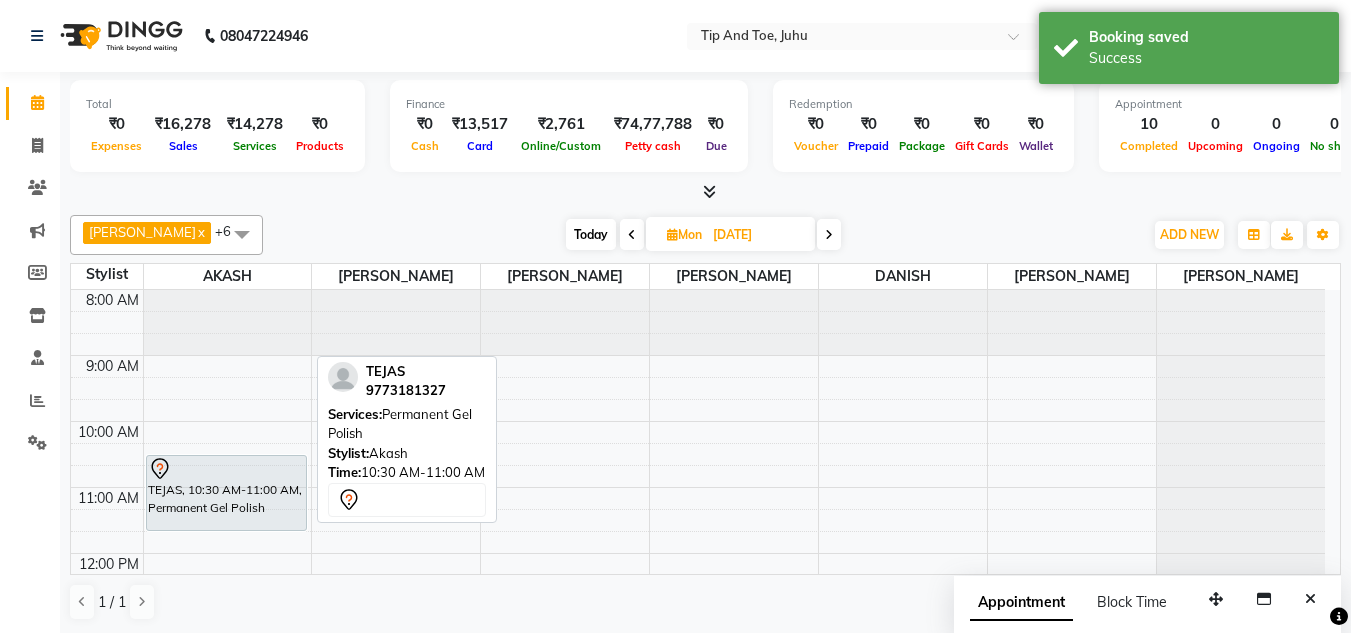 drag, startPoint x: 206, startPoint y: 482, endPoint x: 214, endPoint y: 513, distance: 32.01562 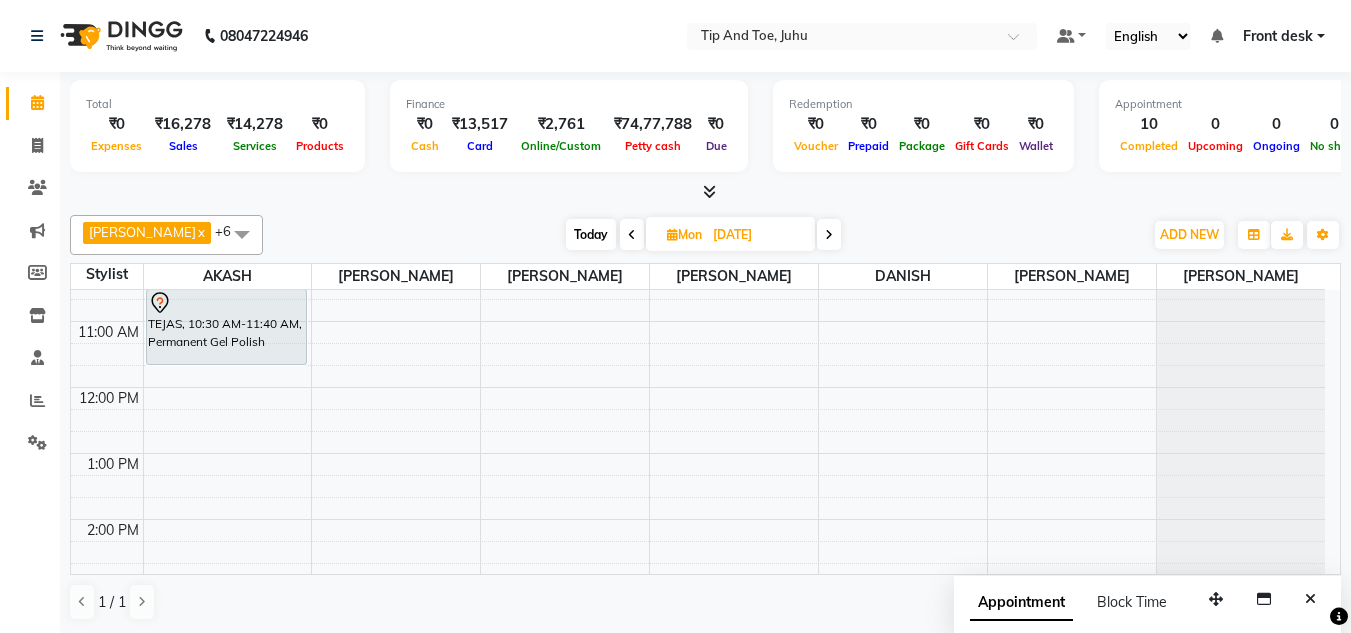 scroll, scrollTop: 17, scrollLeft: 0, axis: vertical 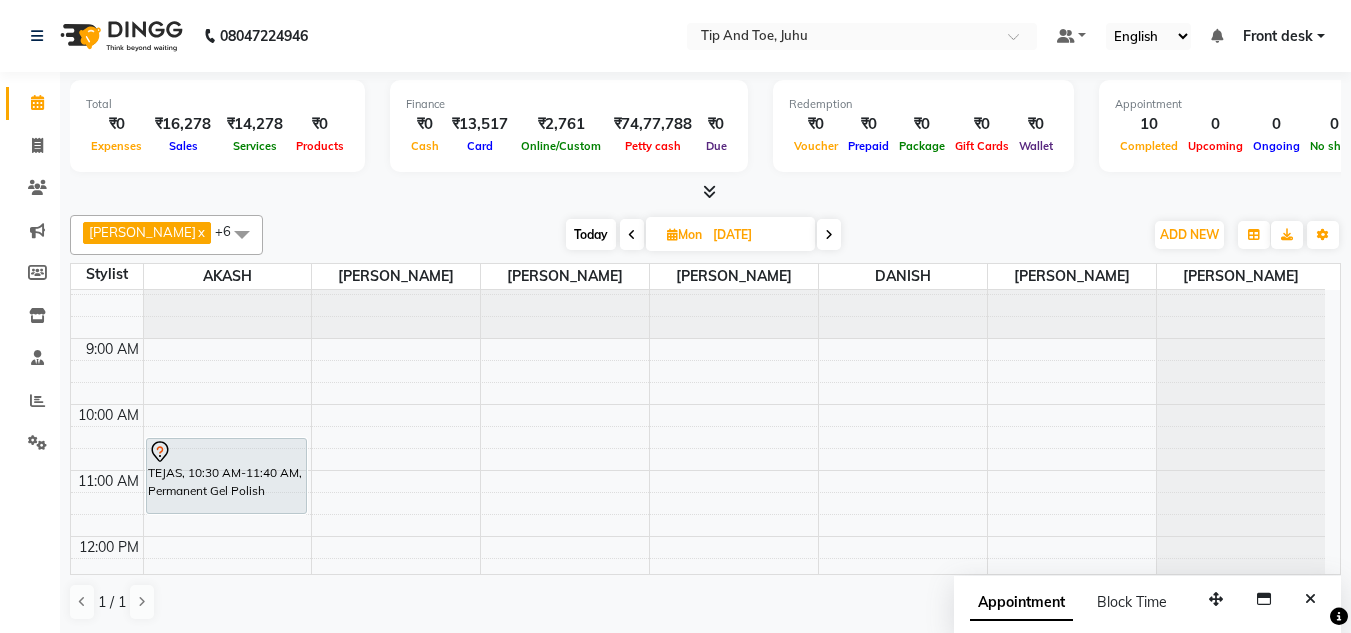 click on "Today" at bounding box center [591, 234] 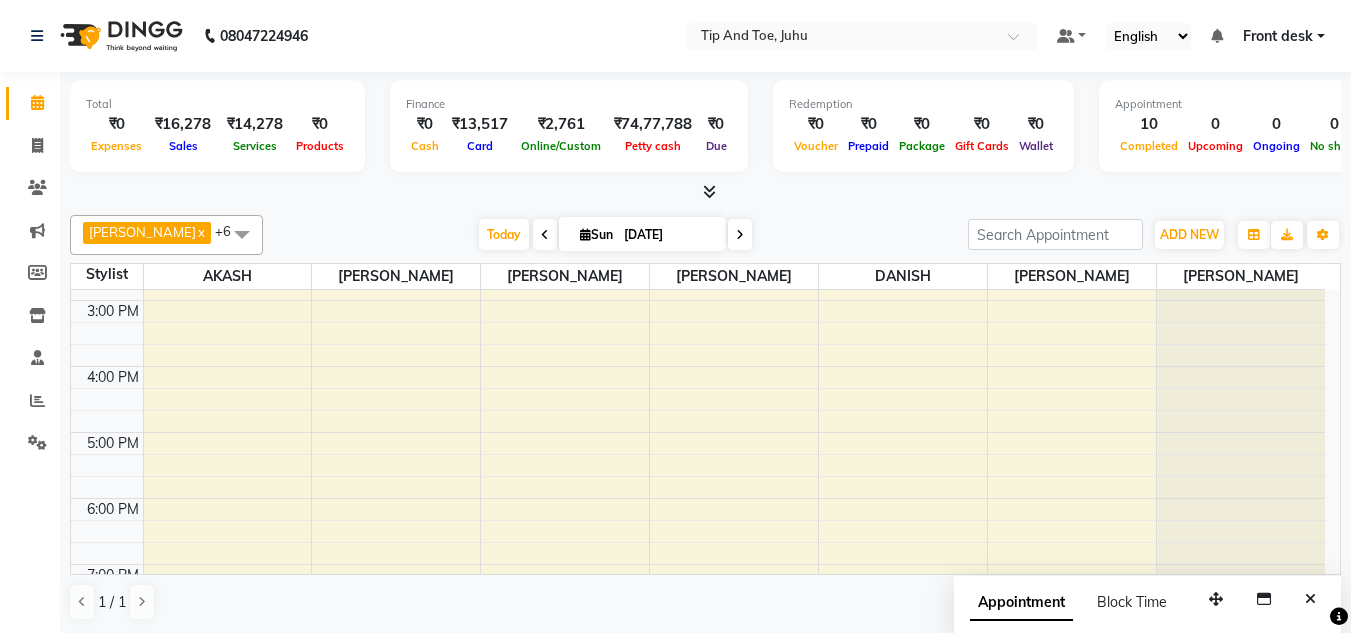 scroll, scrollTop: 497, scrollLeft: 0, axis: vertical 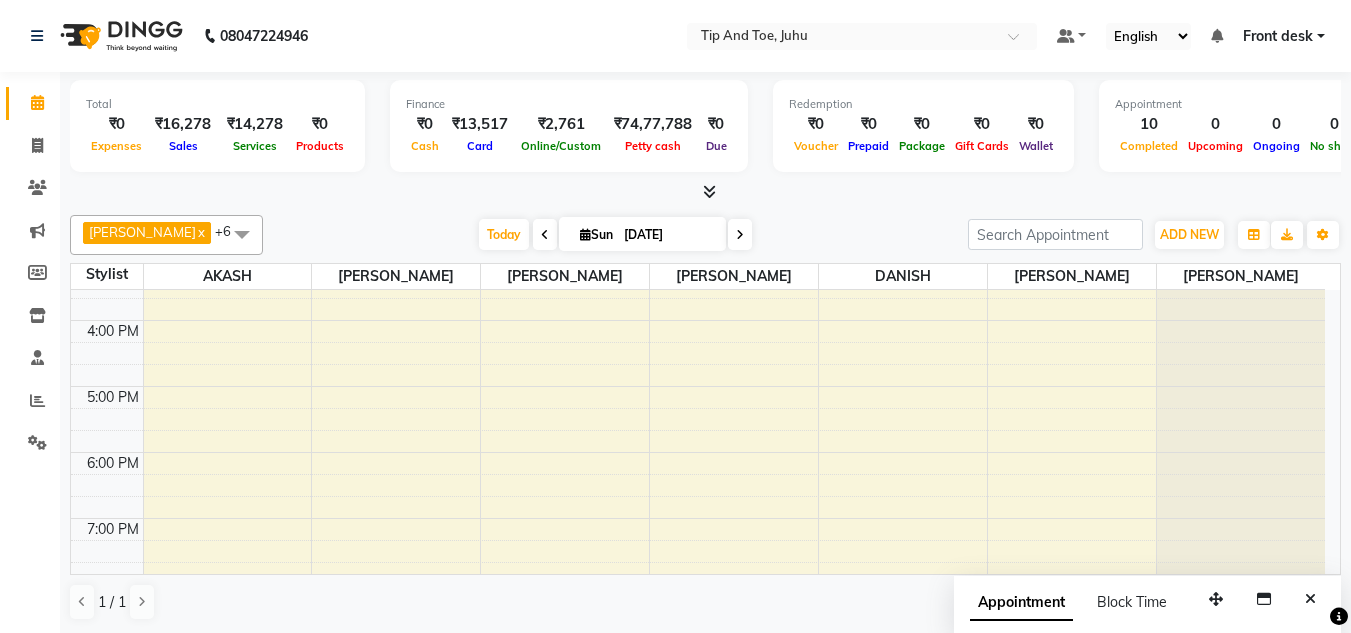 click at bounding box center [242, 234] 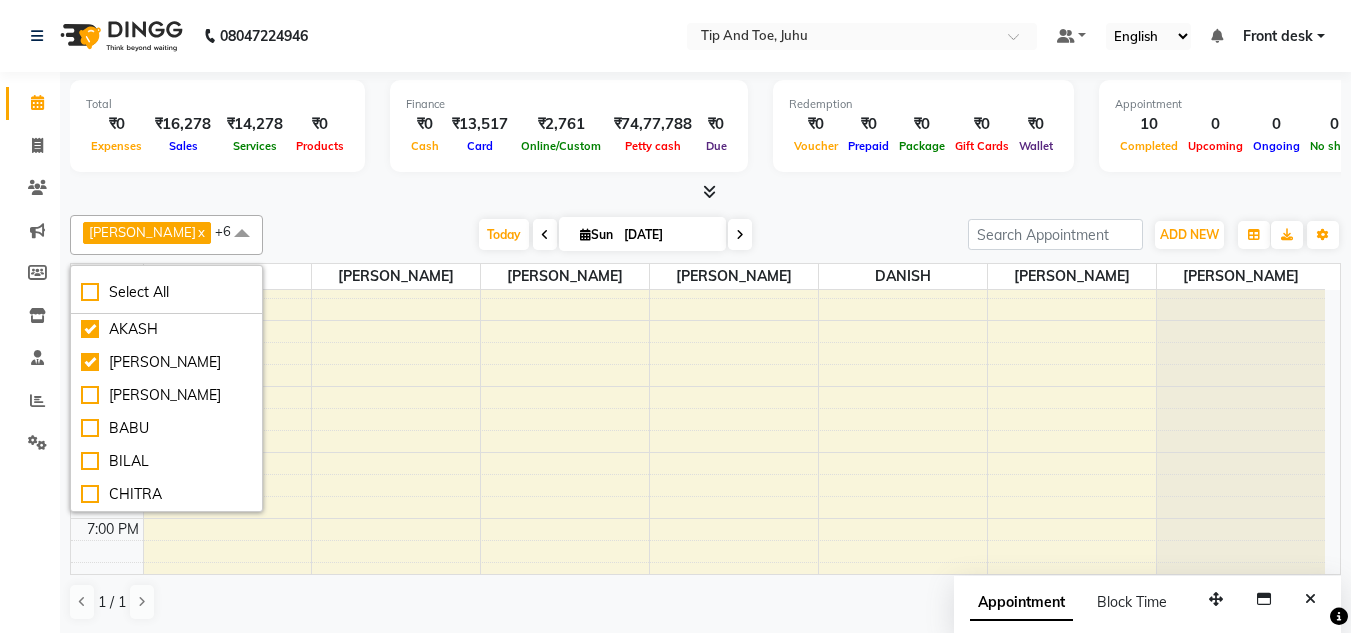 scroll, scrollTop: 120, scrollLeft: 0, axis: vertical 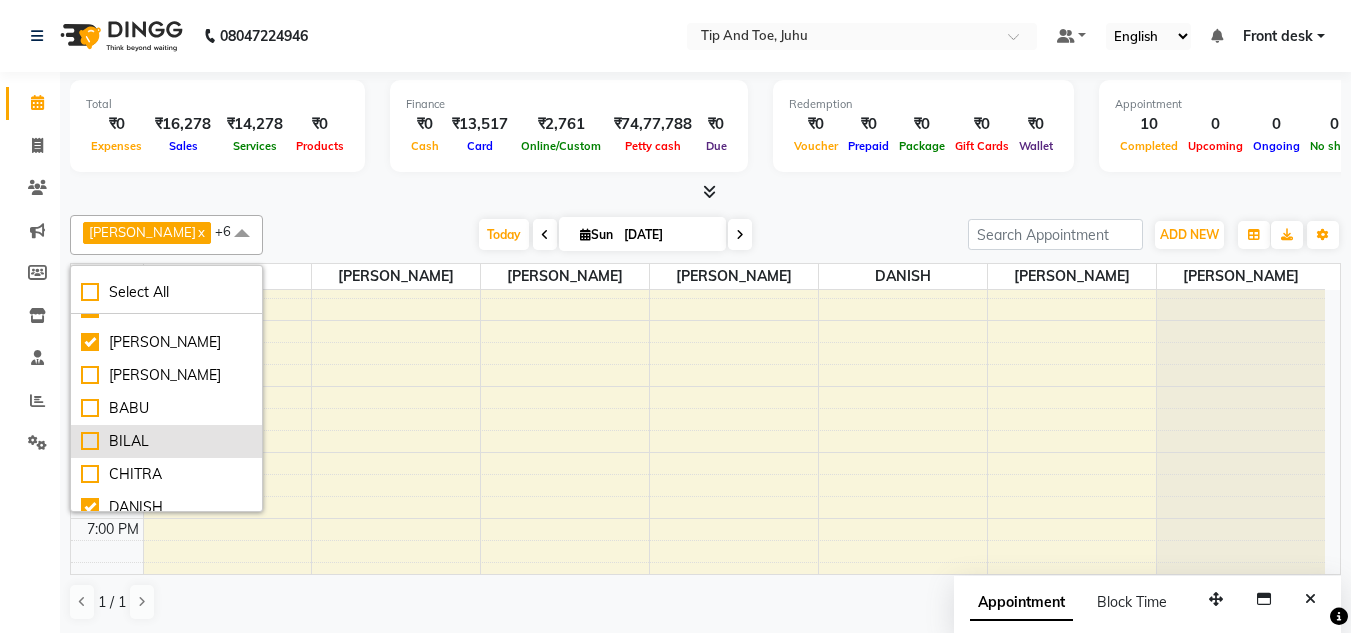 click on "BILAL" at bounding box center [166, 441] 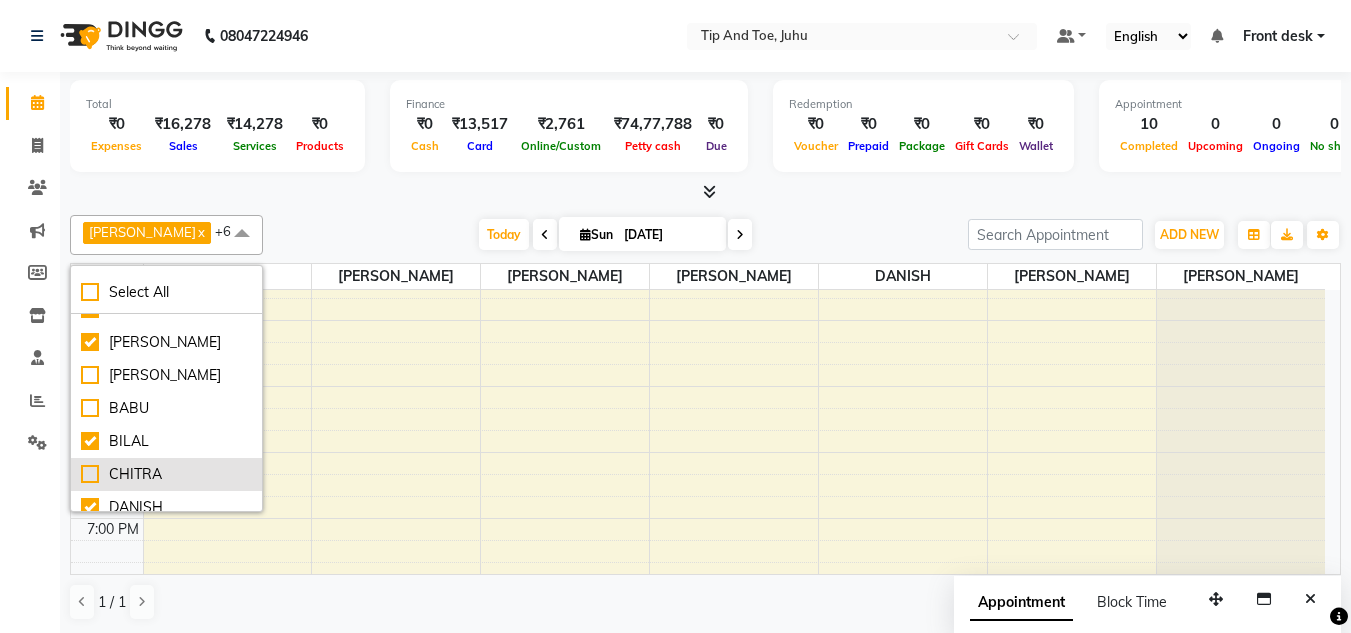 checkbox on "true" 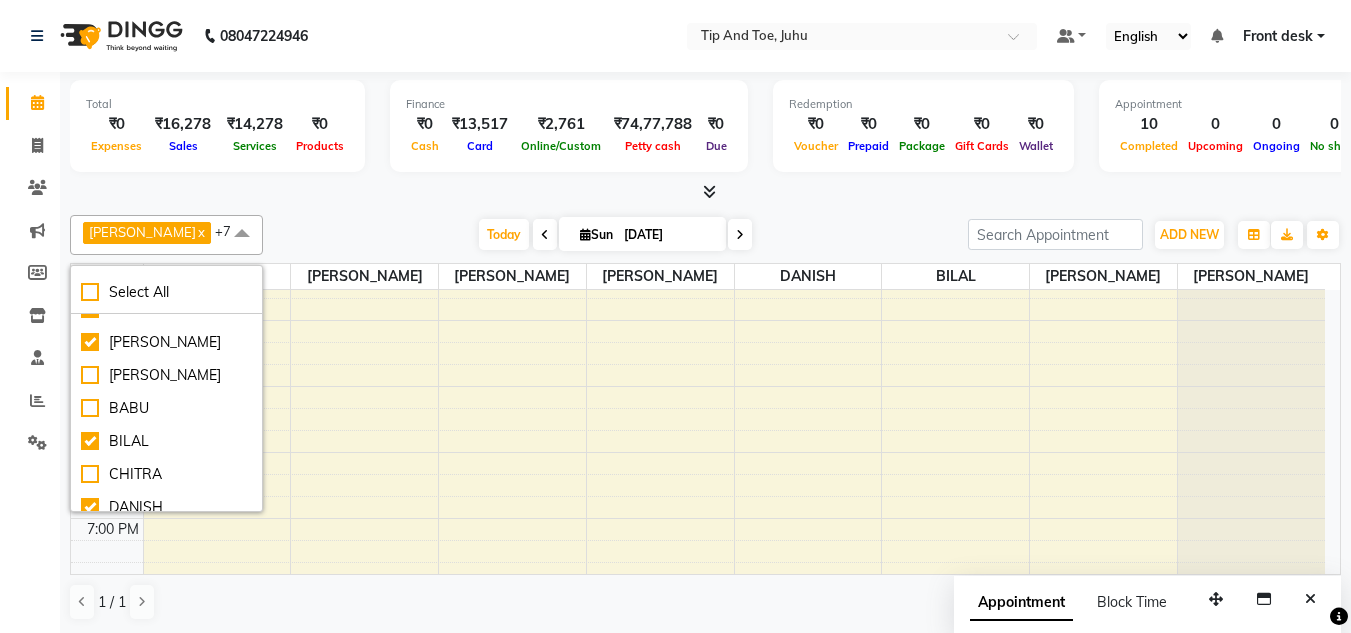 scroll, scrollTop: 160, scrollLeft: 0, axis: vertical 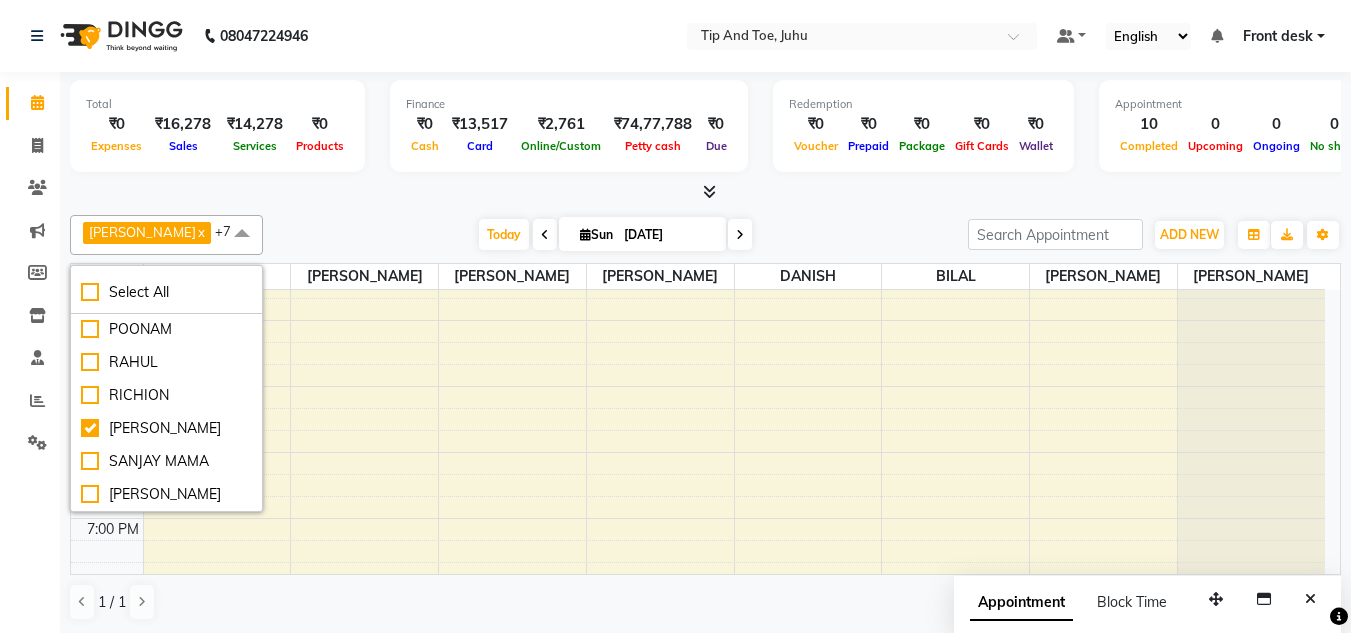 click on "DHANSHREE  x DANISH  x SADHNA  x AKASH  x AKSHATA  x AJAY UTKAR  x NISHANT  x BILAL  x +7 Select All ABIK  ACHAN AJAY UTKAR AKASH AKSHATA ARBAZ BABU BILAL CHITRA DANISH DHANSHREE KEISHEEN KUMAR NIKHIL NISHANT POONAM RAHUL RICHION SADHNA SANJAY MAMA VINITA Today  Sun 13-07-2025 Toggle Dropdown Add Appointment Add Invoice Add Attendance Add Client Toggle Dropdown Add Appointment Add Invoice Add Attendance Add Client ADD NEW Toggle Dropdown Add Appointment Add Invoice Add Attendance Add Client DHANSHREE  x DANISH  x SADHNA  x AKASH  x AKSHATA  x AJAY UTKAR  x NISHANT  x BILAL  x +7 Select All ABIK  ACHAN AJAY UTKAR AKASH AKSHATA ARBAZ BABU BILAL CHITRA DANISH DHANSHREE KEISHEEN KUMAR NIKHIL NISHANT POONAM RAHUL RICHION SADHNA SANJAY MAMA VINITA Group By  Staff View   Room View  View as Vertical  Vertical - Week View  Horizontal  Horizontal - Week View  List  Toggle Dropdown Calendar Settings Manage Tags   Arrange Stylists   Reset Stylists  Full Screen Appointment Form Zoom 75% 20 Stylist AKASH" 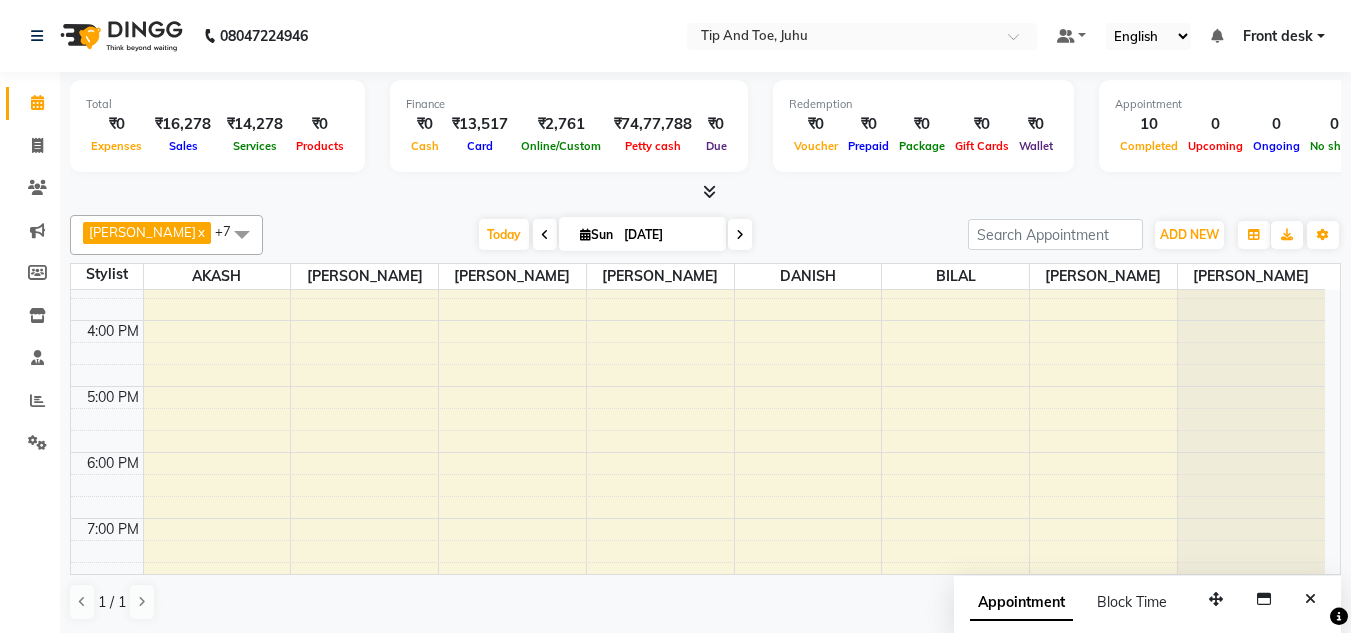 click on "8:00 AM 9:00 AM 10:00 AM 11:00 AM 12:00 PM 1:00 PM 2:00 PM 3:00 PM 4:00 PM 5:00 PM 6:00 PM 7:00 PM 8:00 PM     Tejal, TK04, 11:00 AM-11:45 AM, Essential Pedicure w Scrub     NUPUR, TK05, 12:00 PM-12:45 PM, Essential Pedicure w Scrub     Firdous Khan, TK03, 12:00 PM-12:45 PM, Russian Lashes Extension     Sonal Gariba, TK07, 01:20 PM-01:50 PM, Nail Cut File & Polish     Tejal, TK04, 11:00 AM-11:45 AM, Essential Manicure w Scrub     NUPUR, TK05, 12:45 PM-01:30 PM, Essential Manicure w Scrub     Deepika Bafna, TK08, 01:40 PM-02:10 PM, Permanent Gel Polish Removal     Deepika Bafna, TK08, 12:40 PM-01:40 PM, O.P.I. Finger Facial Pedicure     Sonal Gariba, TK07, 12:20 PM-01:20 PM, Cocktail Pedicure     HITESH PATEL, TK06, 12:45 PM-01:05 PM, Beard trim + line up" at bounding box center [698, 221] 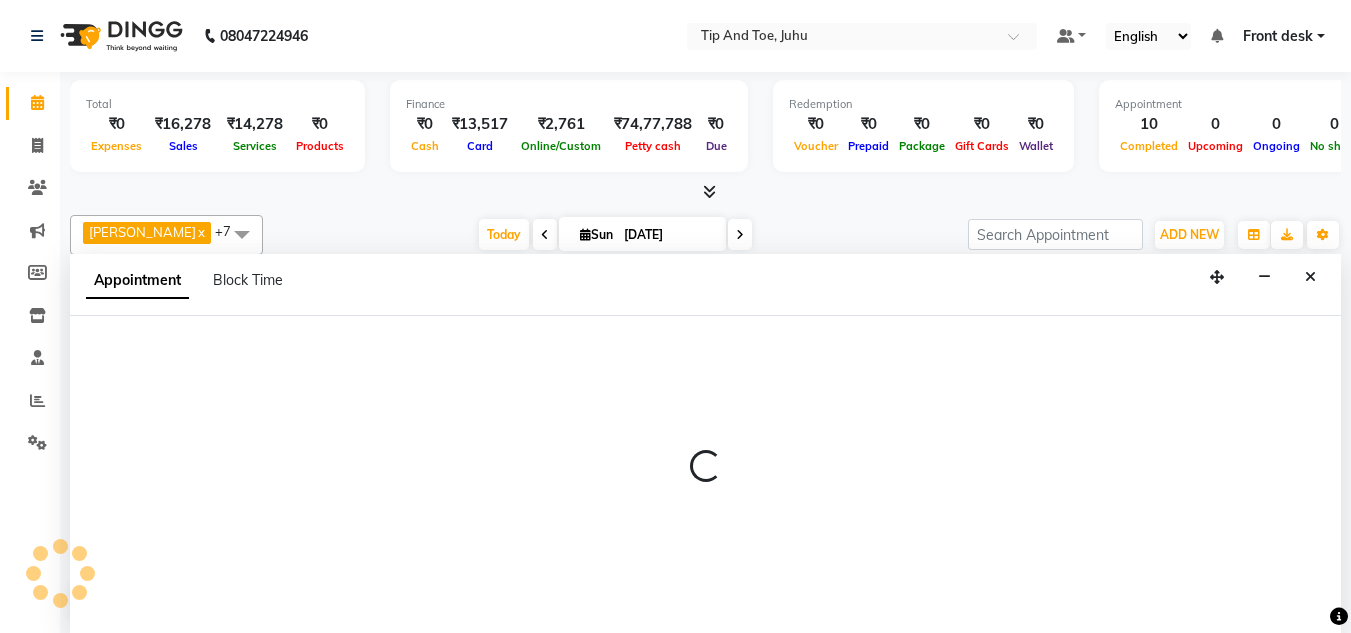 scroll, scrollTop: 1, scrollLeft: 0, axis: vertical 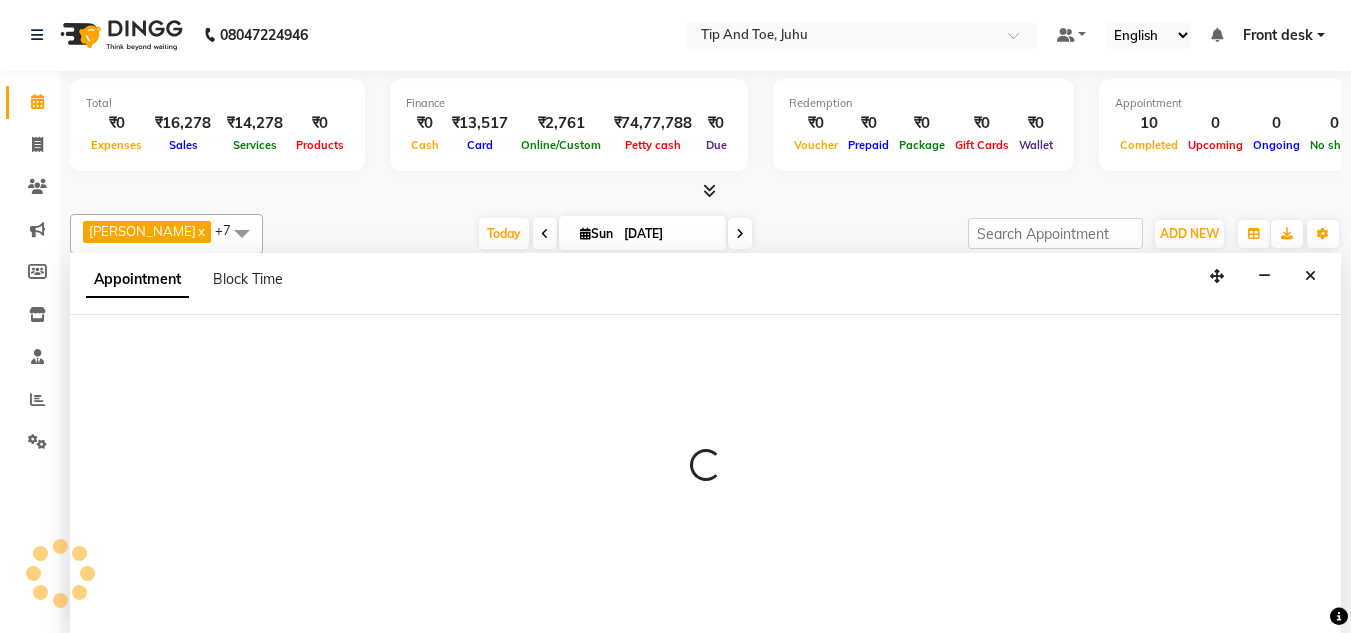 select on "50579" 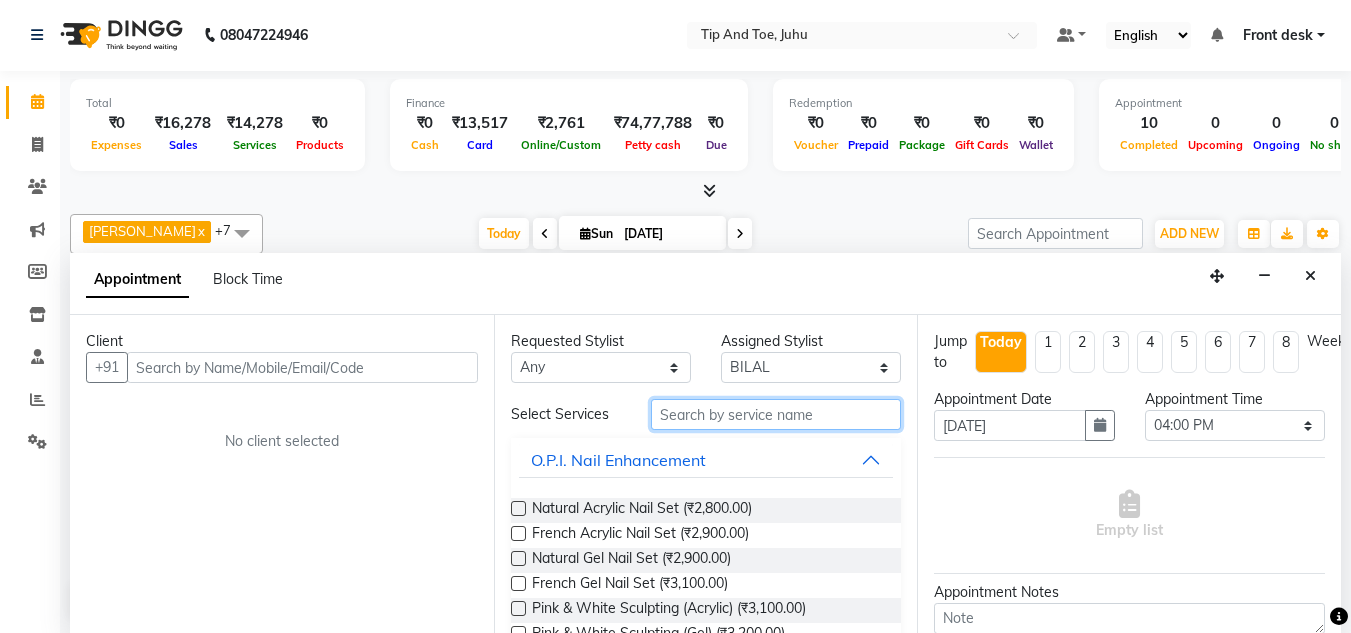 click at bounding box center (776, 414) 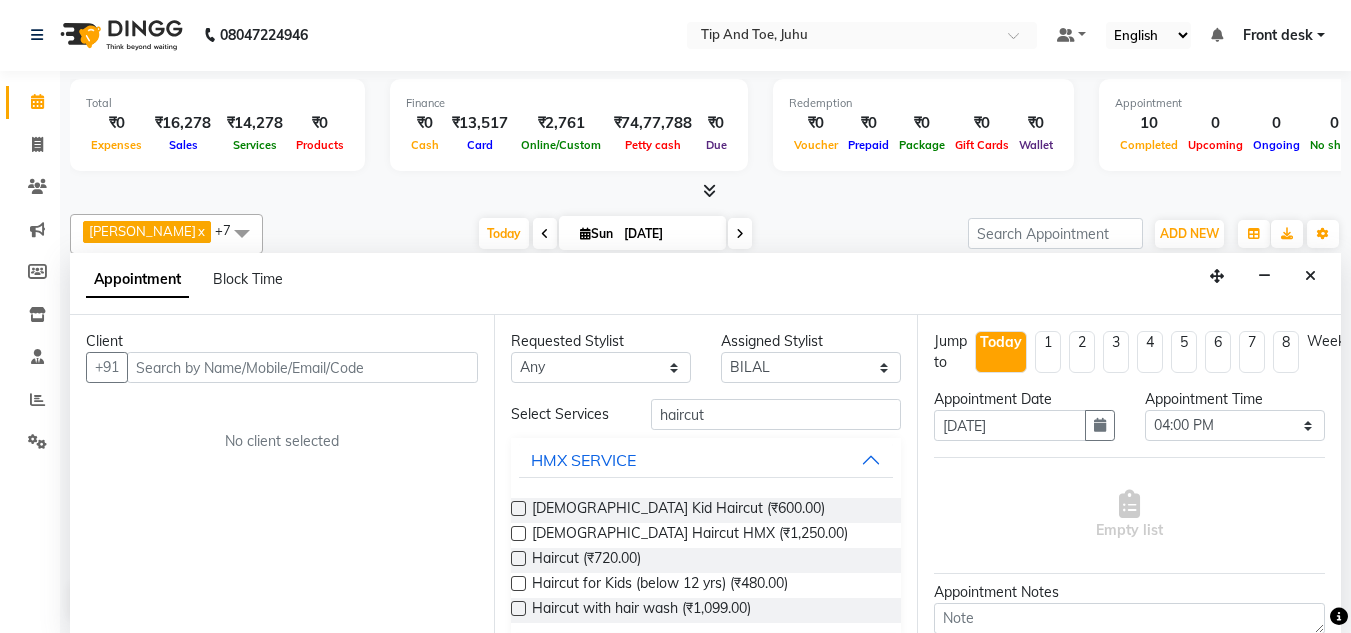 click at bounding box center (518, 558) 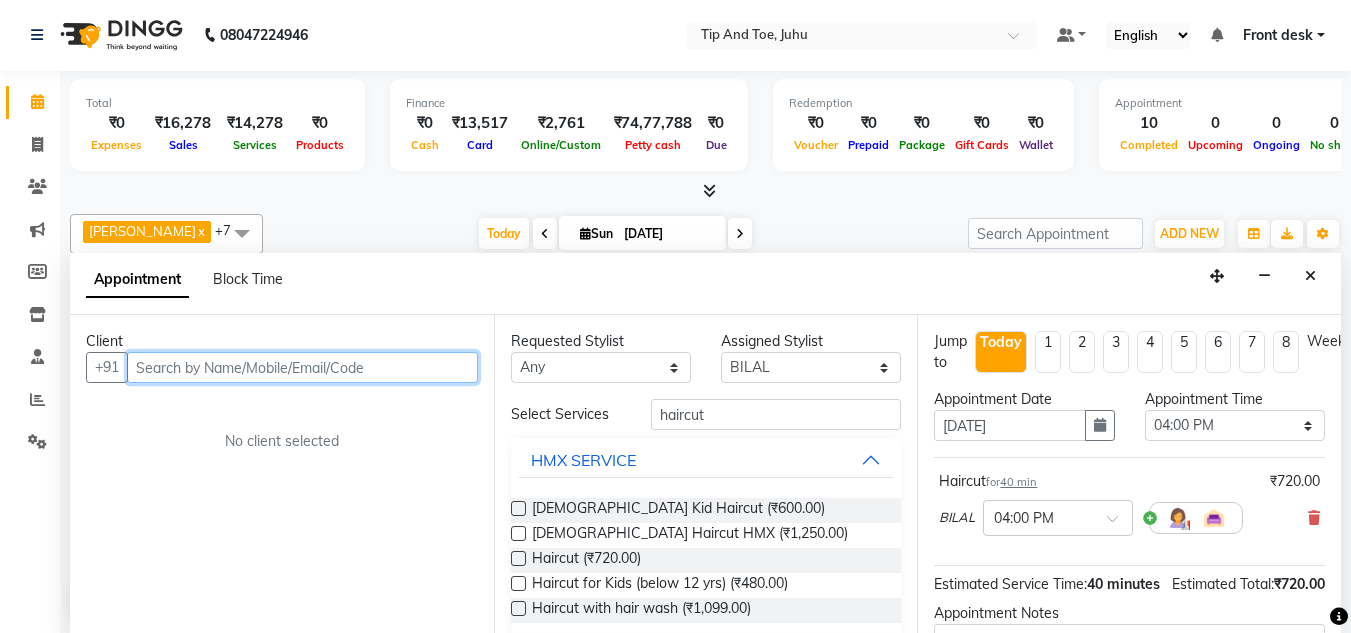 click at bounding box center [302, 367] 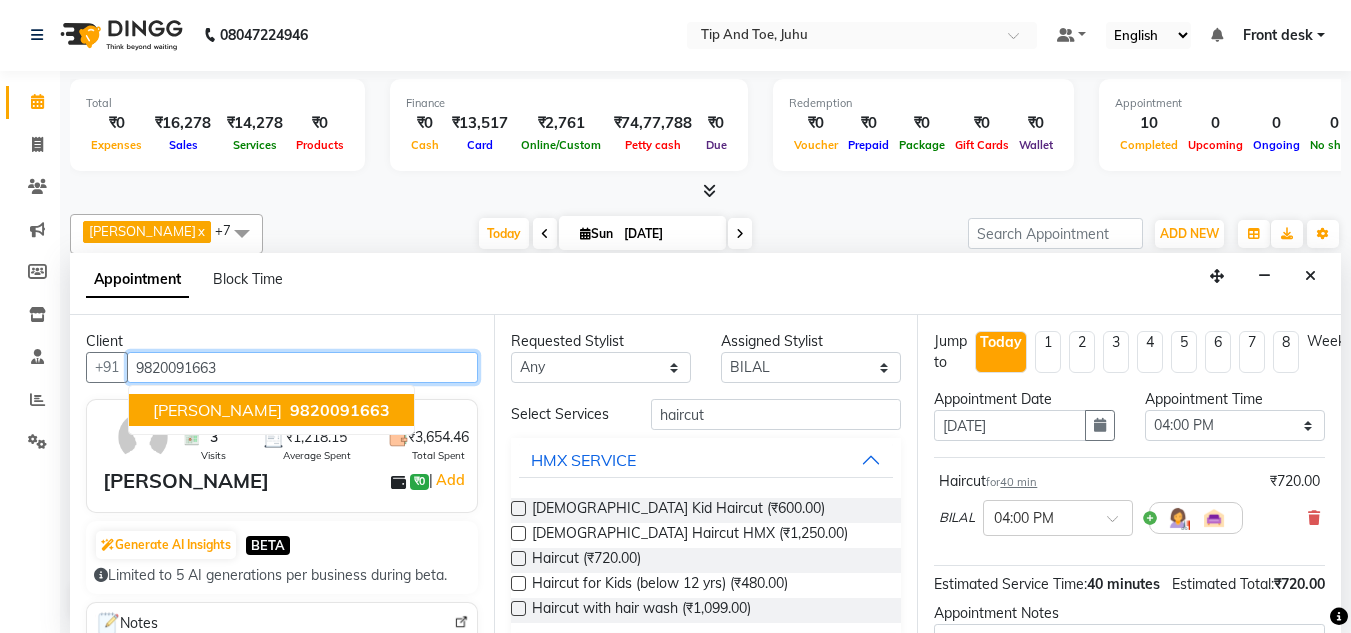 click on "9820091663" at bounding box center (340, 410) 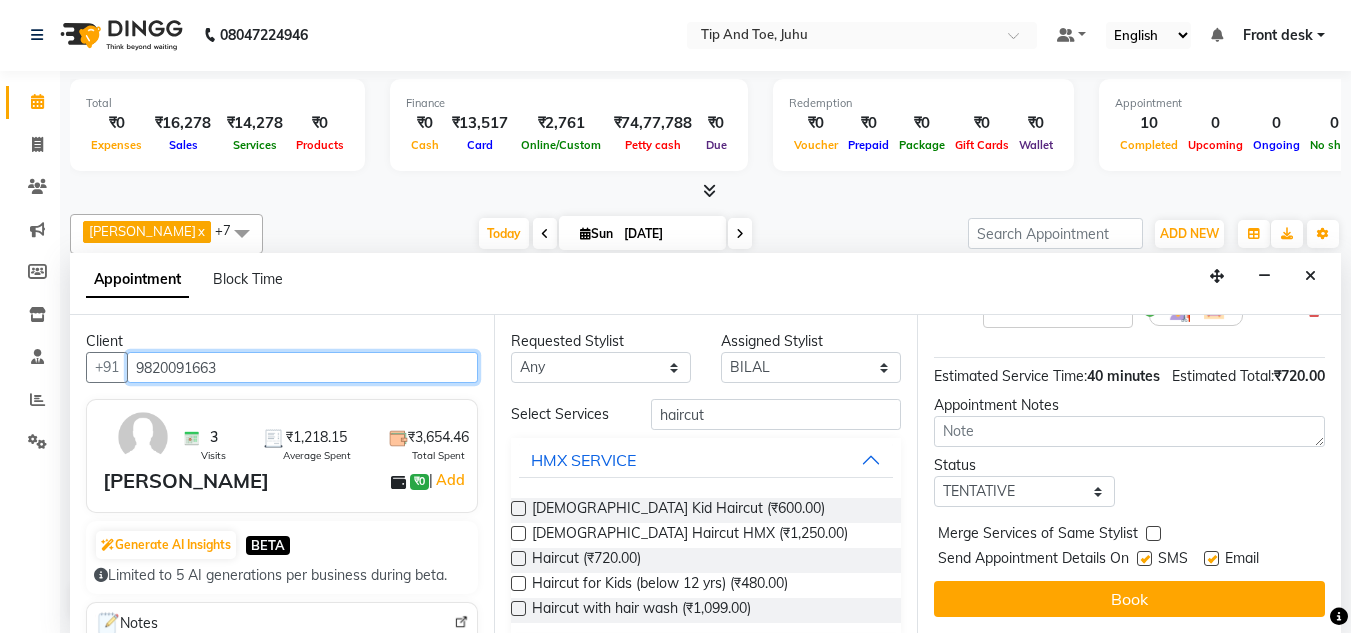 scroll, scrollTop: 244, scrollLeft: 0, axis: vertical 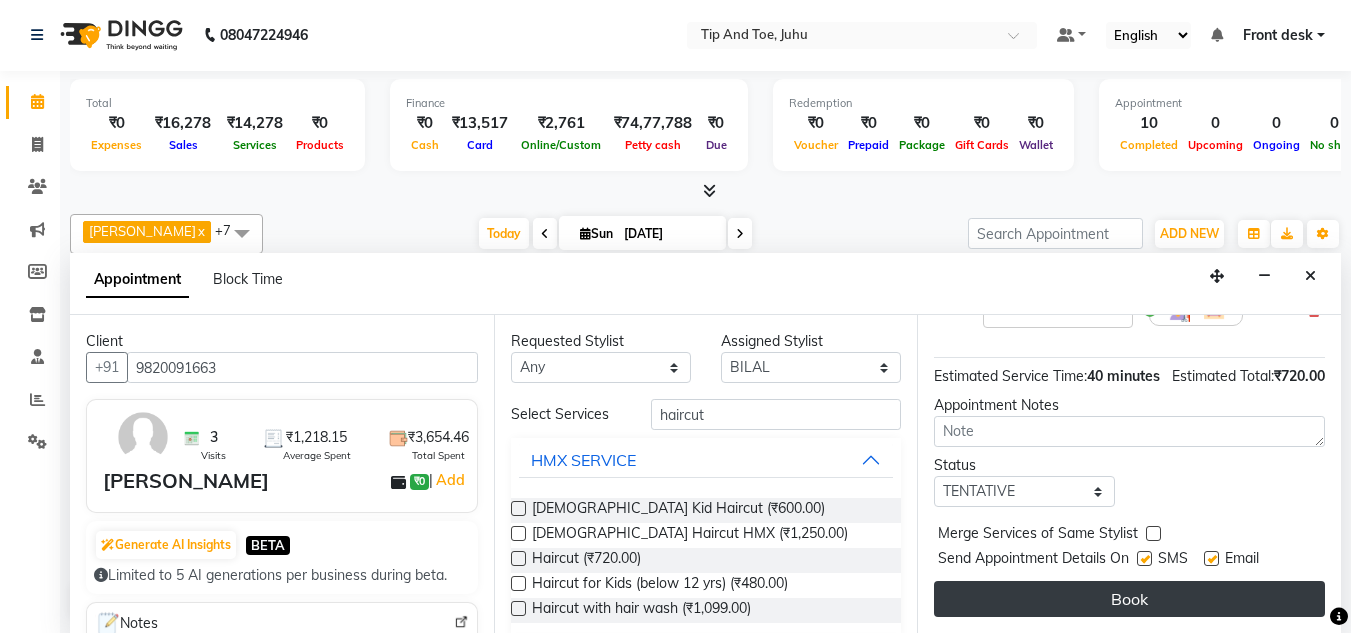 click on "Book" at bounding box center [1129, 599] 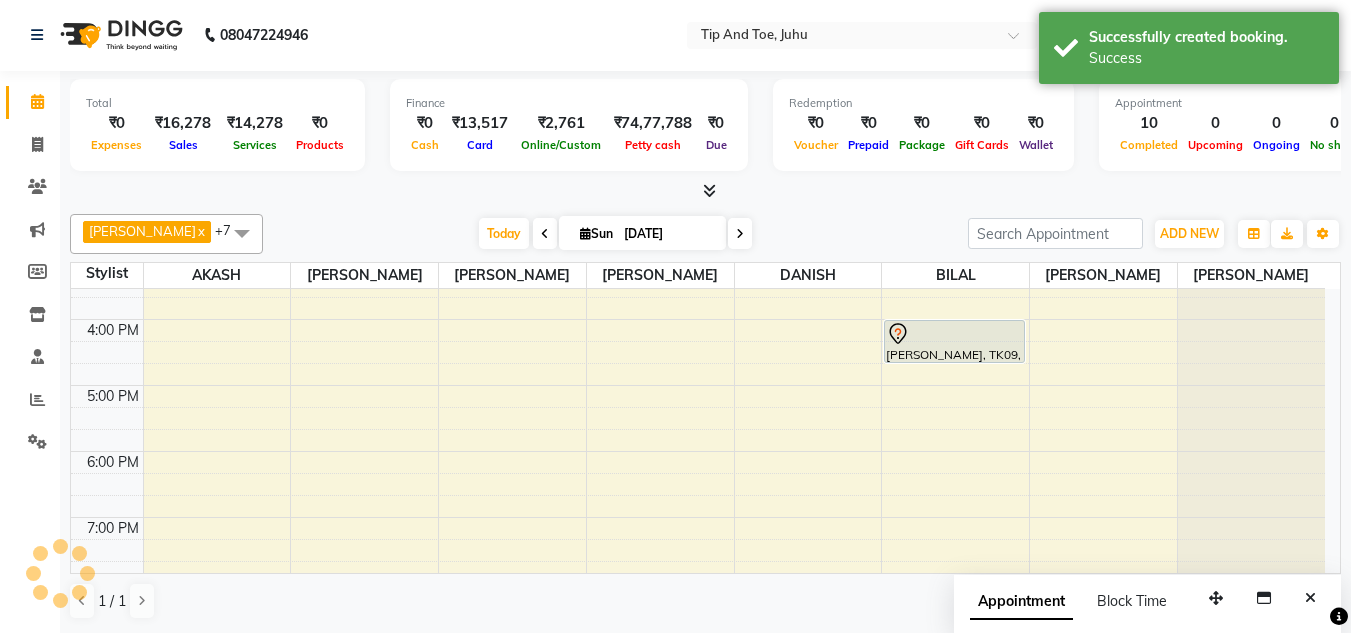 scroll, scrollTop: 0, scrollLeft: 0, axis: both 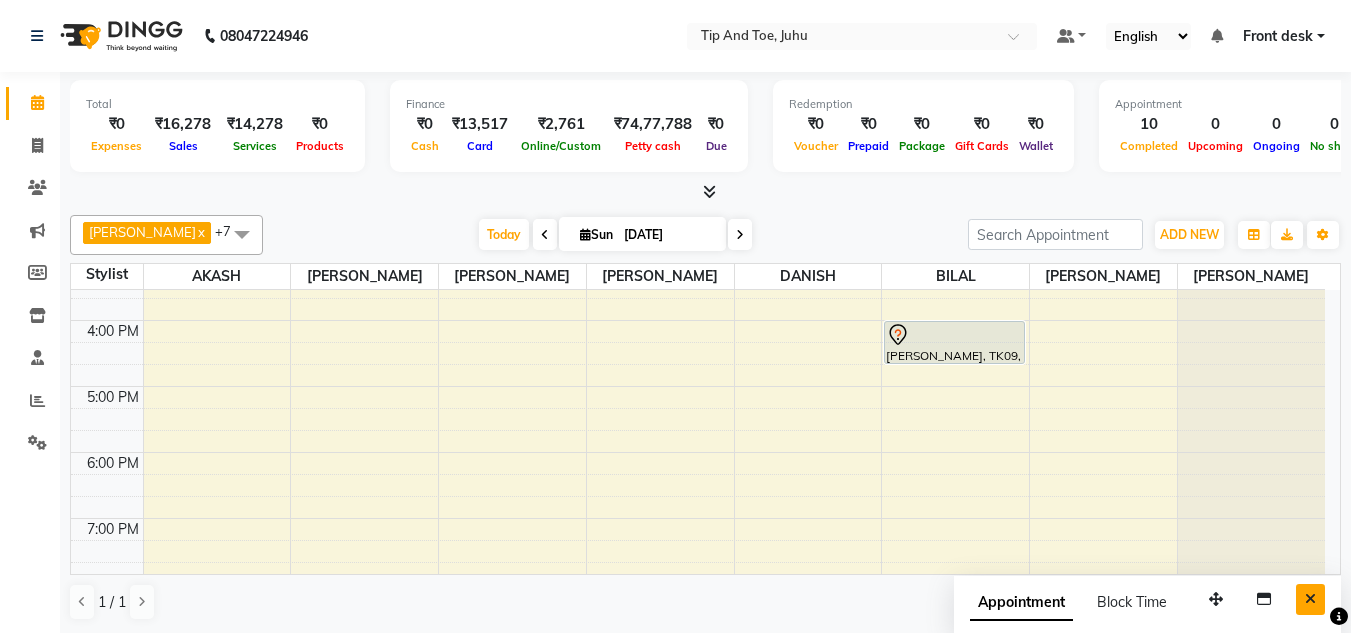 click at bounding box center [1310, 599] 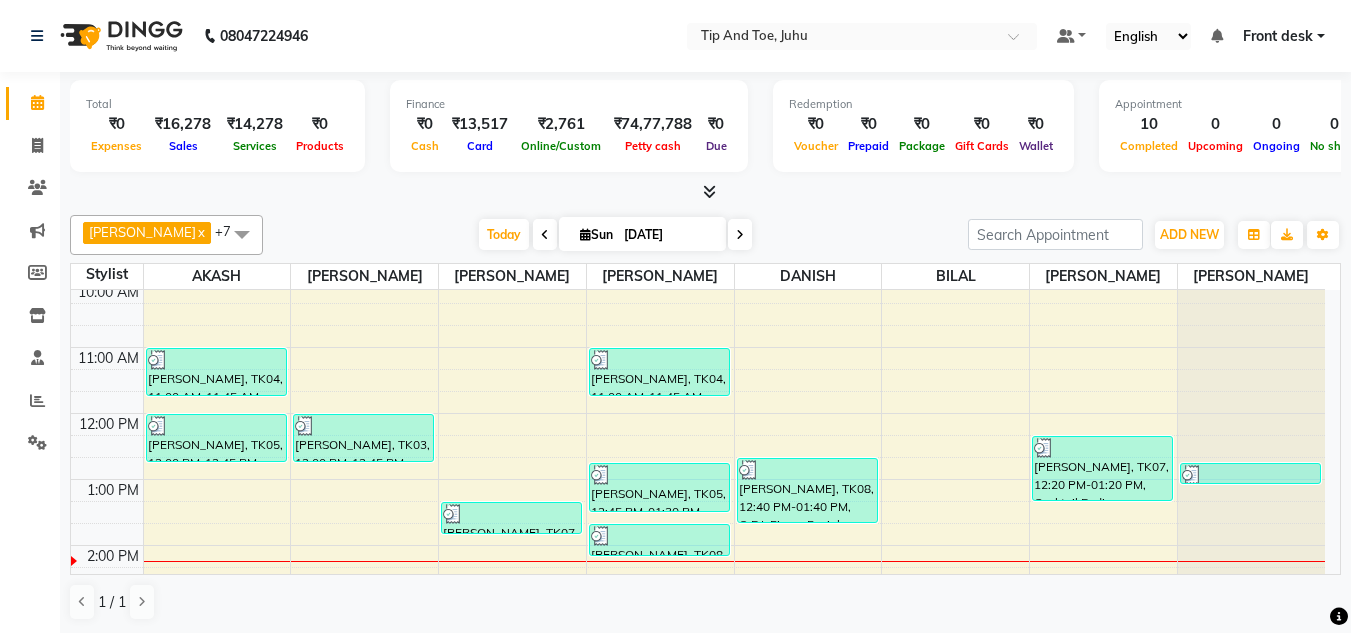 scroll, scrollTop: 97, scrollLeft: 0, axis: vertical 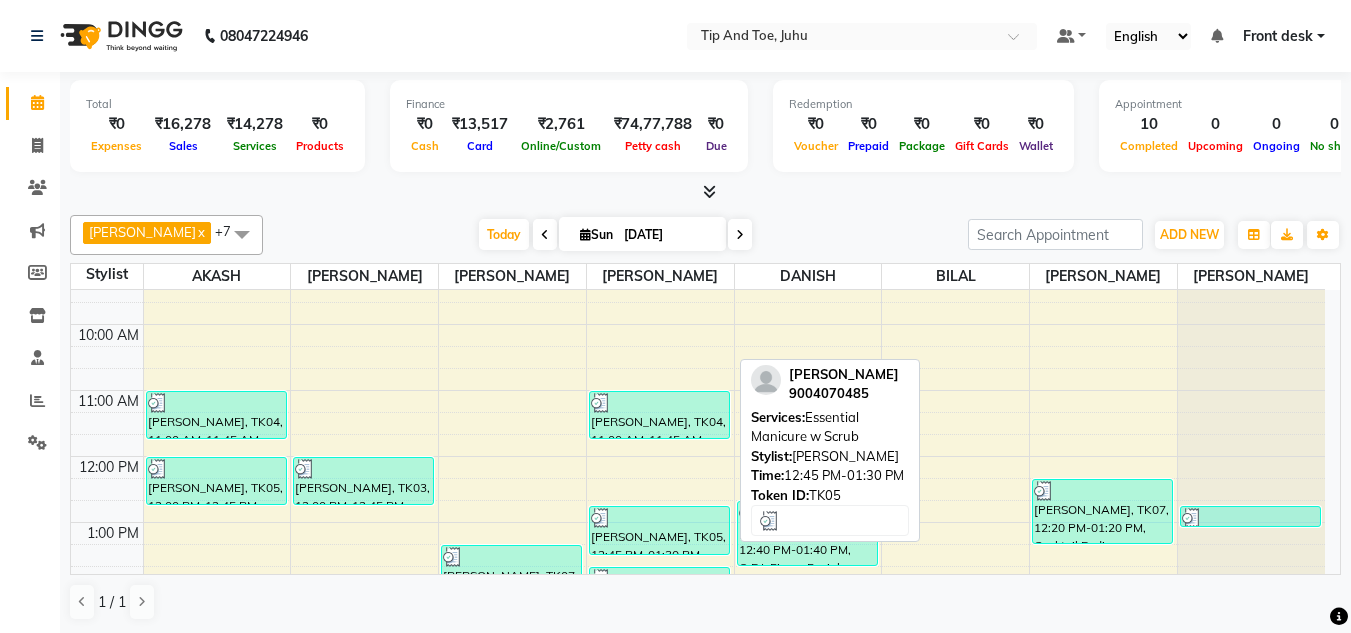click at bounding box center (659, 518) 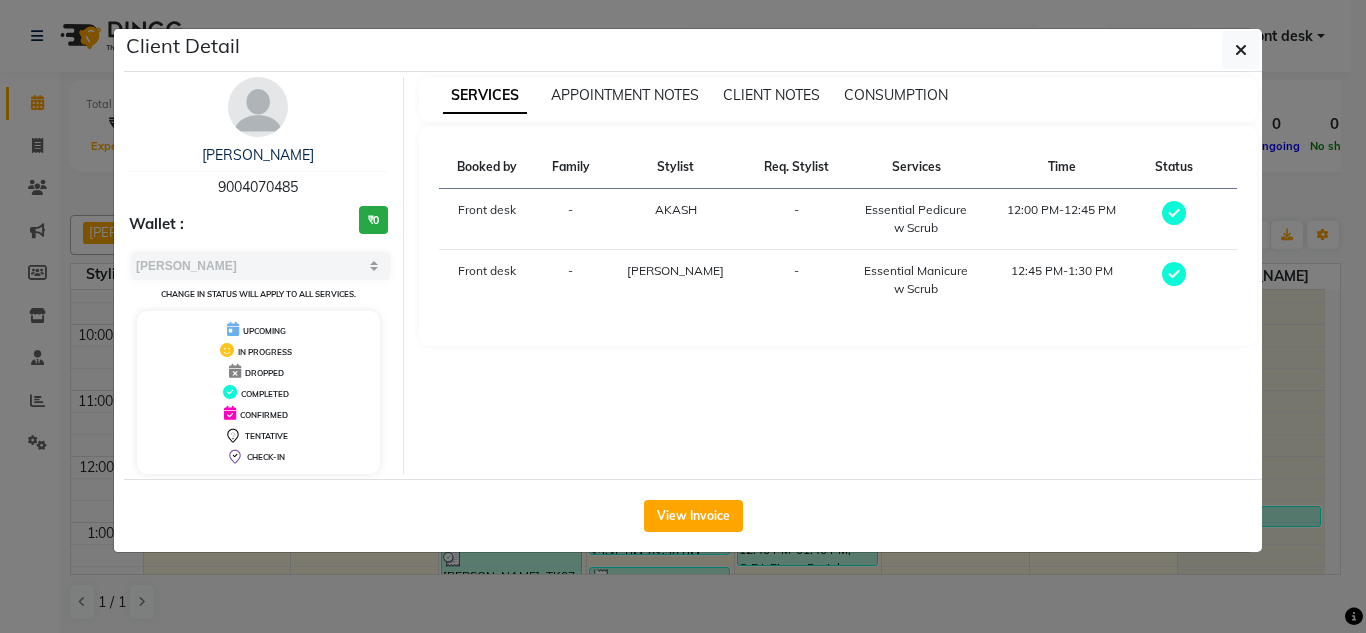 drag, startPoint x: 216, startPoint y: 186, endPoint x: 305, endPoint y: 195, distance: 89.453896 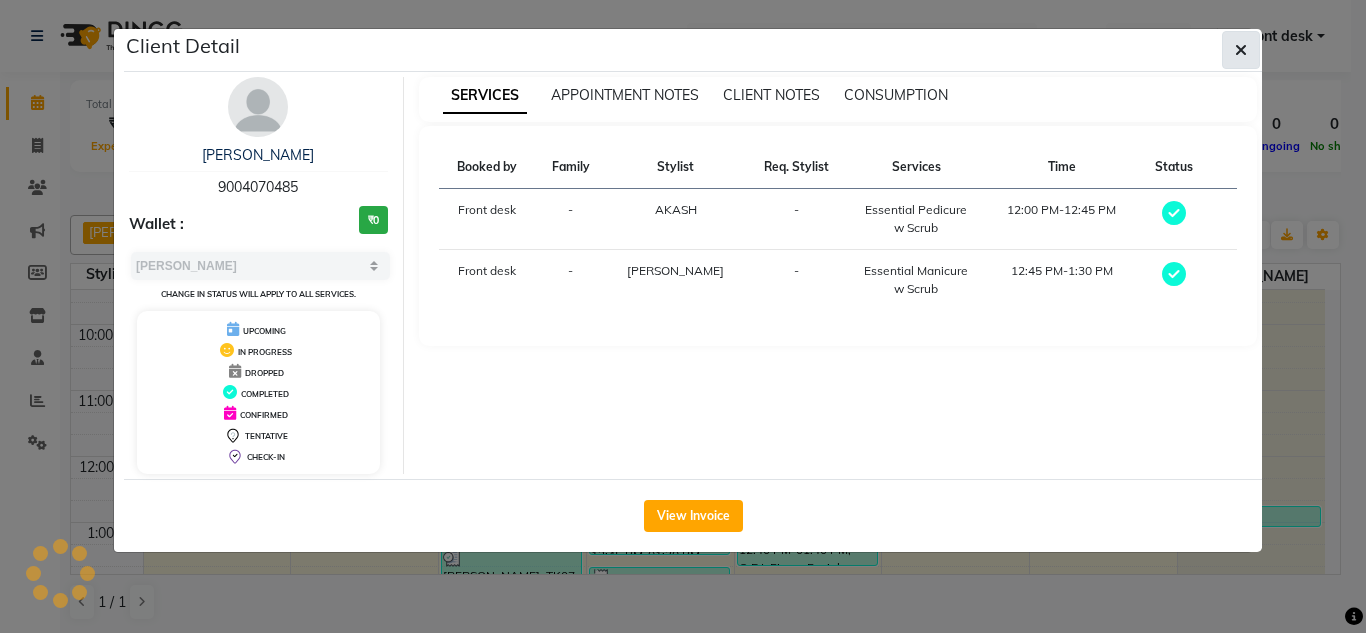 click 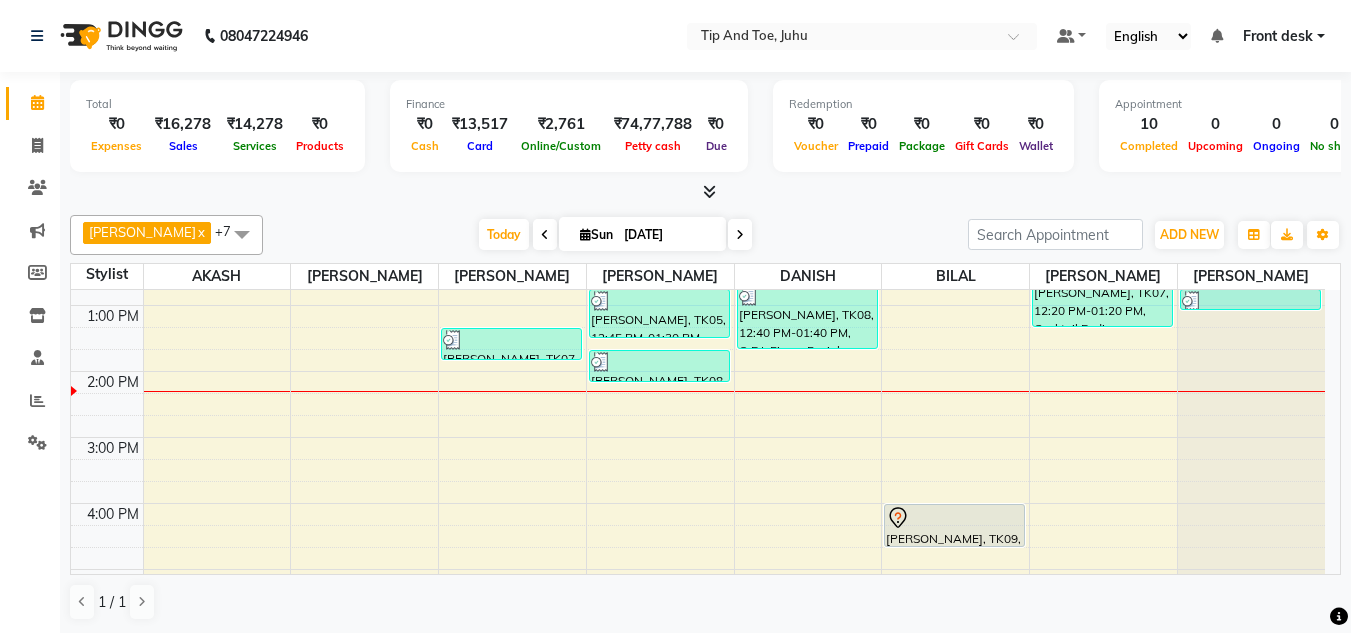 scroll, scrollTop: 297, scrollLeft: 0, axis: vertical 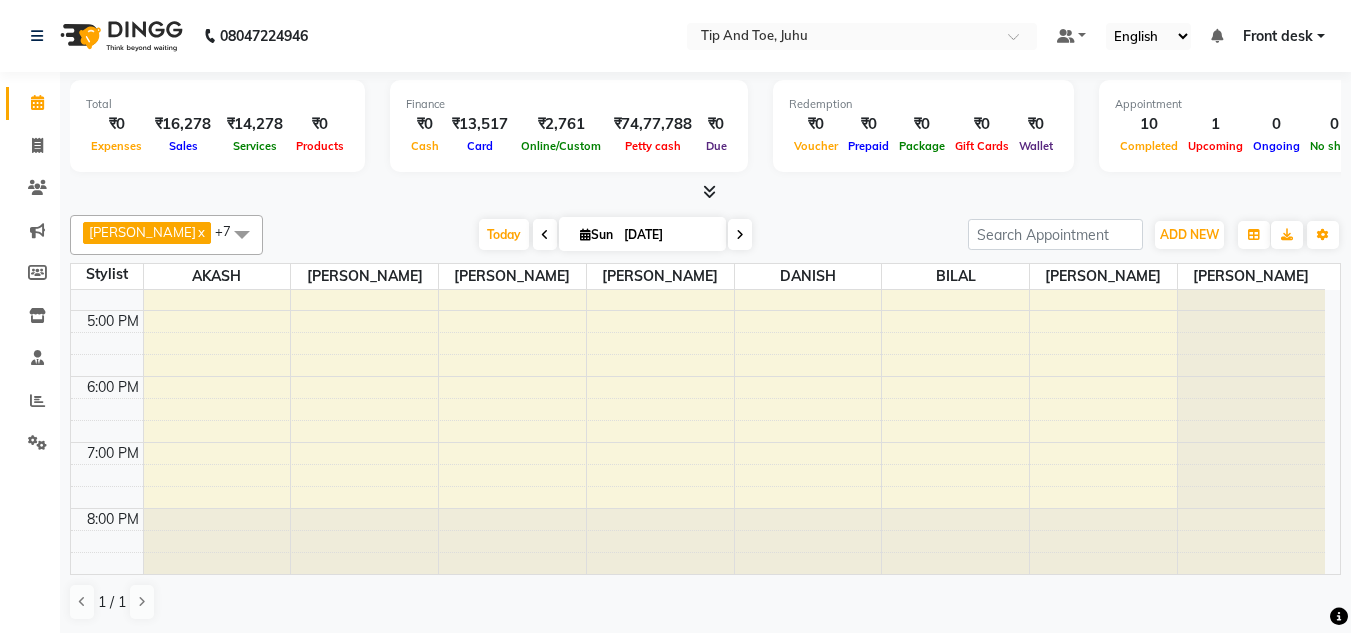 click on "8:00 AM 9:00 AM 10:00 AM 11:00 AM 12:00 PM 1:00 PM 2:00 PM 3:00 PM 4:00 PM 5:00 PM 6:00 PM 7:00 PM 8:00 PM     Tejal, TK04, 11:00 AM-11:45 AM, Essential Pedicure w Scrub     NUPUR, TK05, 12:00 PM-12:45 PM, Essential Pedicure w Scrub     Firdous Khan, TK03, 12:00 PM-12:45 PM, Russian Lashes Extension     Sonal Gariba, TK07, 01:20 PM-01:50 PM, Nail Cut File & Polish     Tejal, TK04, 11:00 AM-11:45 AM, Essential Manicure w Scrub     NUPUR, TK05, 12:45 PM-01:30 PM, Essential Manicure w Scrub     Deepika Bafna, TK08, 01:40 PM-02:10 PM, Permanent Gel Polish Removal     Deepika Bafna, TK08, 12:40 PM-01:40 PM, O.P.I. Finger Facial Pedicure             DMYTRO, TK09, 04:00 PM-04:40 PM, Haircut     Sonal Gariba, TK07, 12:20 PM-01:20 PM, Cocktail Pedicure     HITESH PATEL, TK06, 12:45 PM-01:05 PM, Beard trim + line up" at bounding box center (698, 145) 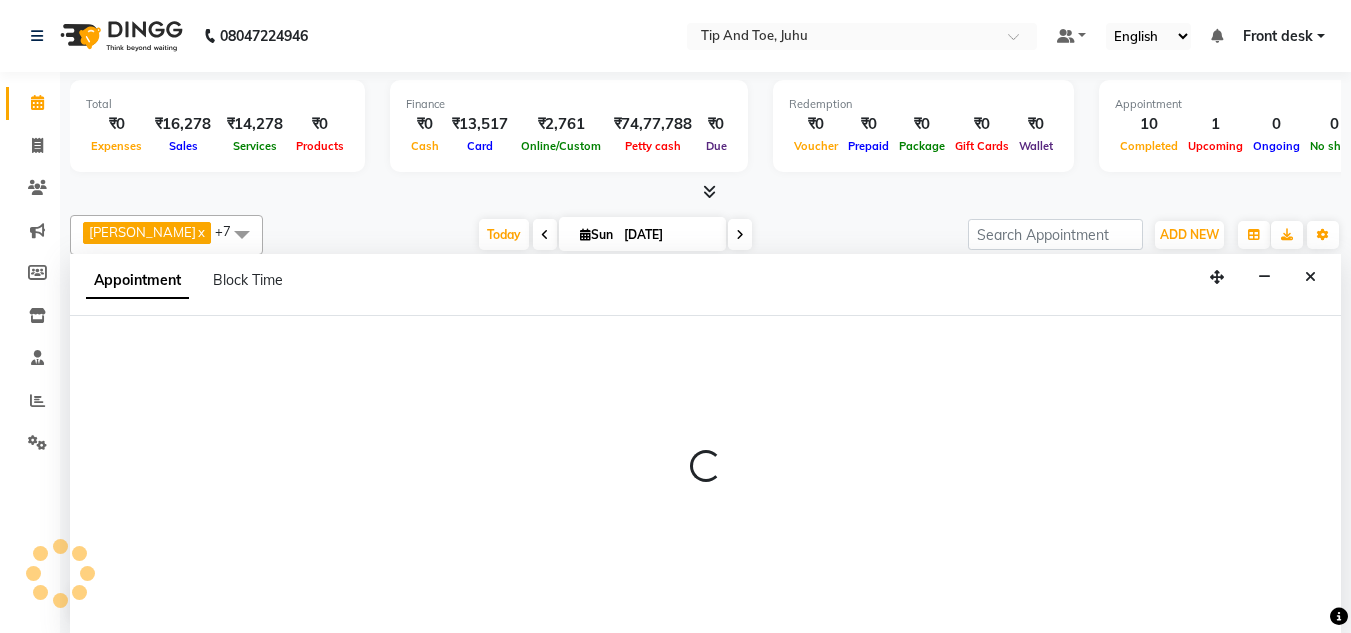 scroll, scrollTop: 1, scrollLeft: 0, axis: vertical 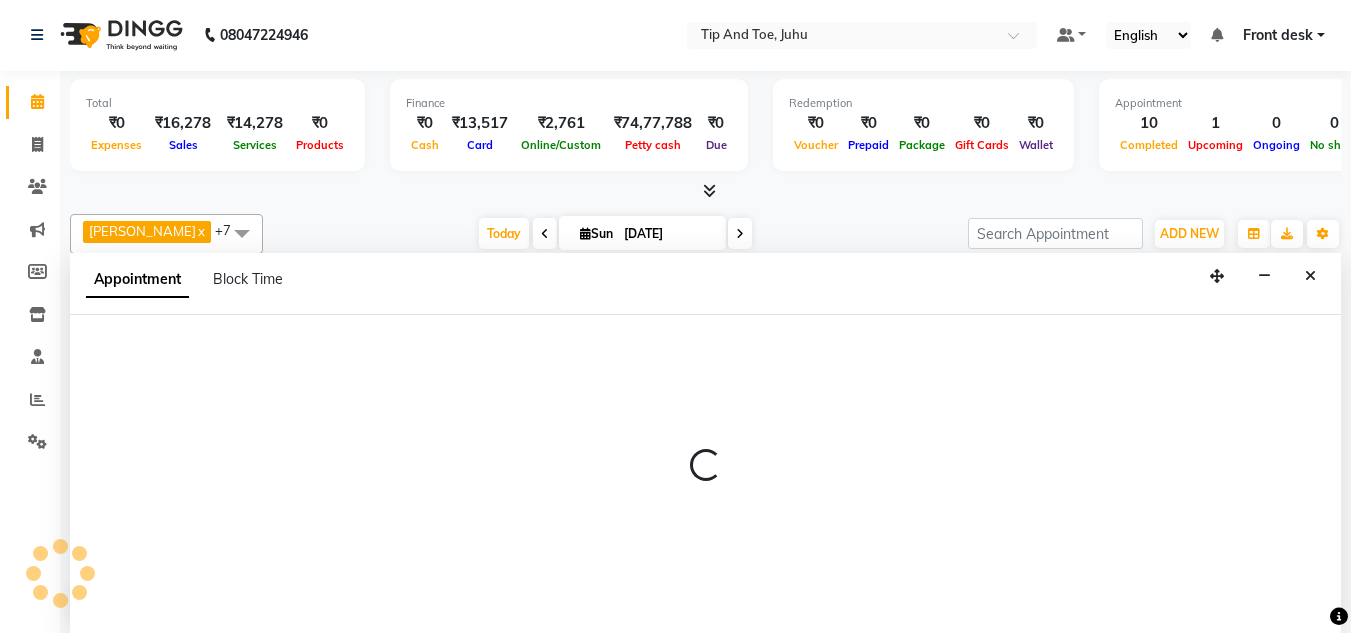 select on "37330" 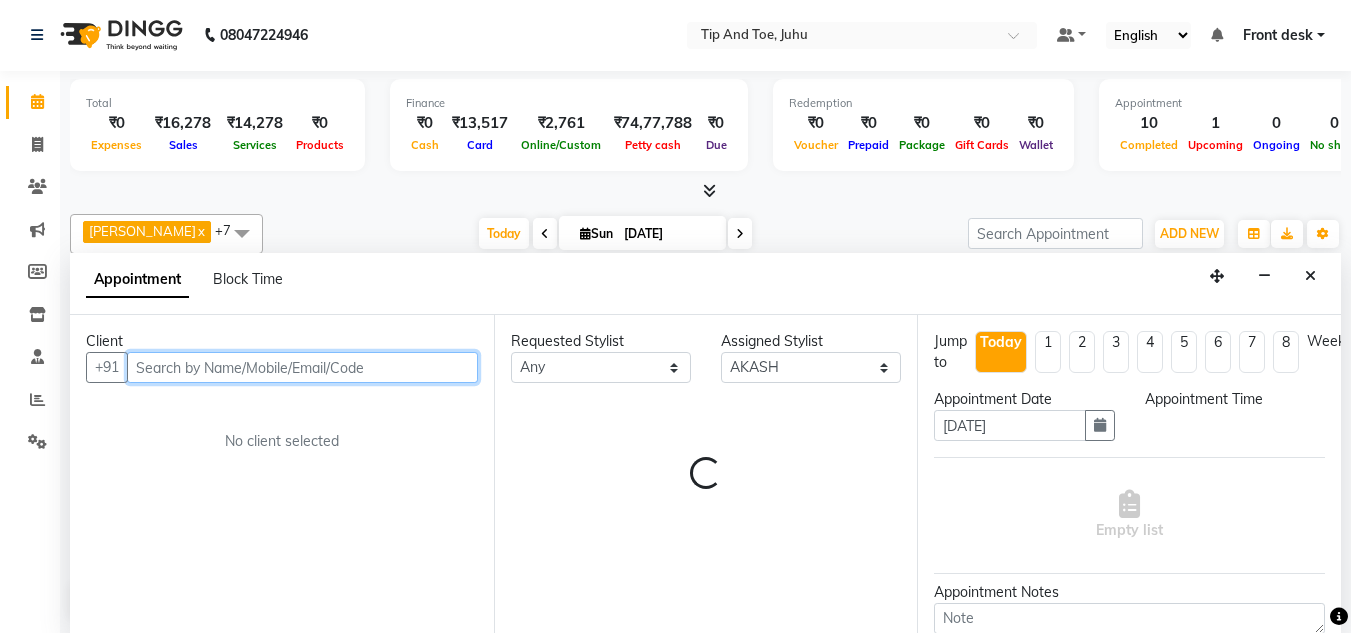 select on "1020" 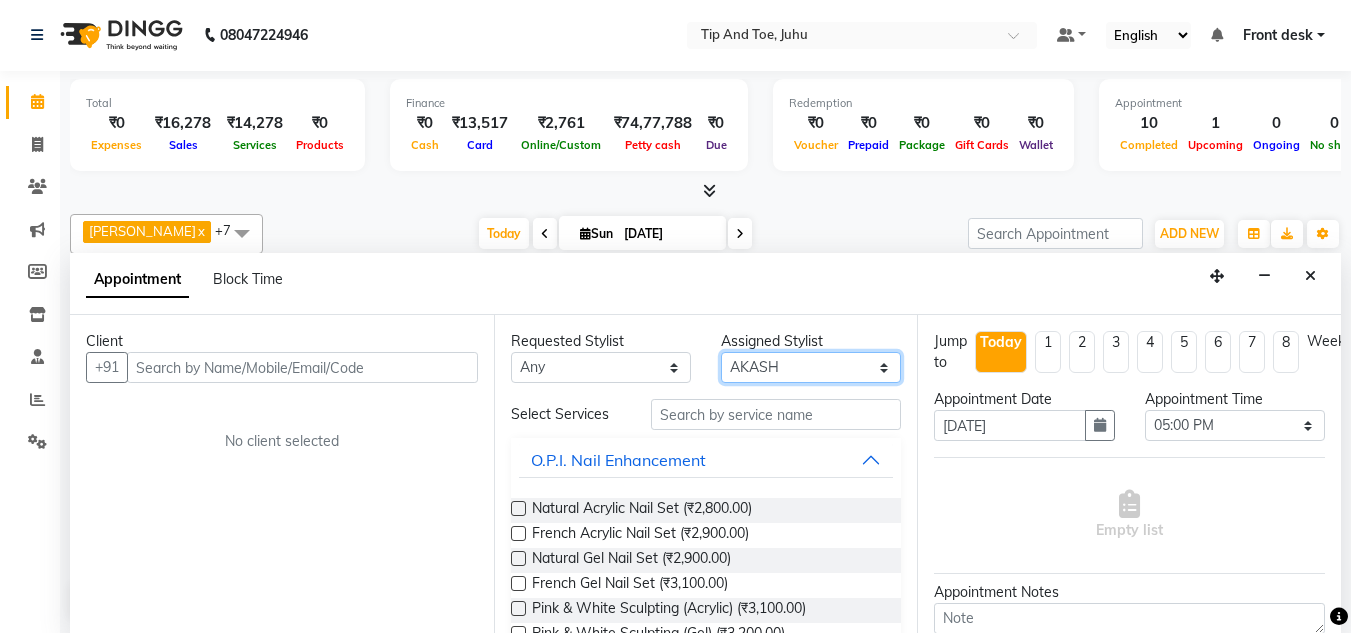 click on "Select ABIK  ACHAN AJAY UTKAR AKASH AKSHATA ARBAZ BABU BILAL CHITRA DANISH DHANSHREE KEISHEEN KUMAR NIKHIL NISHANT POONAM RAHUL RICHION SADHNA SANJAY MAMA VINITA" at bounding box center [811, 367] 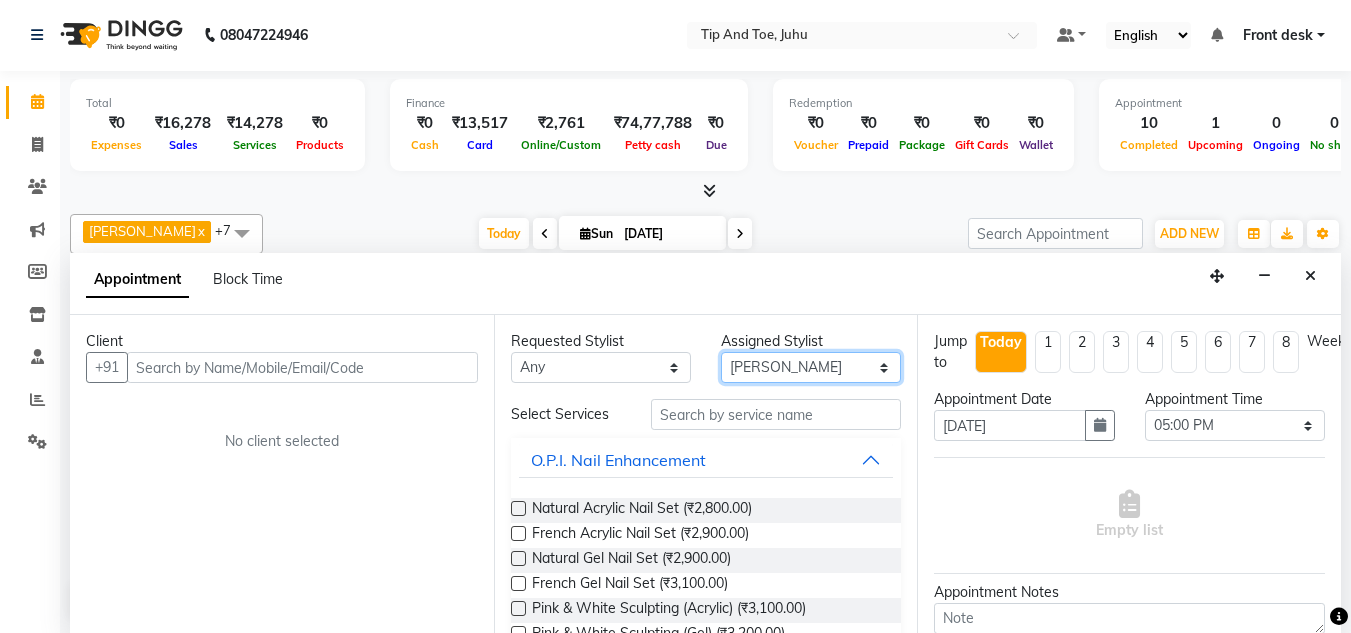click on "Select ABIK  ACHAN AJAY UTKAR AKASH AKSHATA ARBAZ BABU BILAL CHITRA DANISH DHANSHREE KEISHEEN KUMAR NIKHIL NISHANT POONAM RAHUL RICHION SADHNA SANJAY MAMA VINITA" at bounding box center [811, 367] 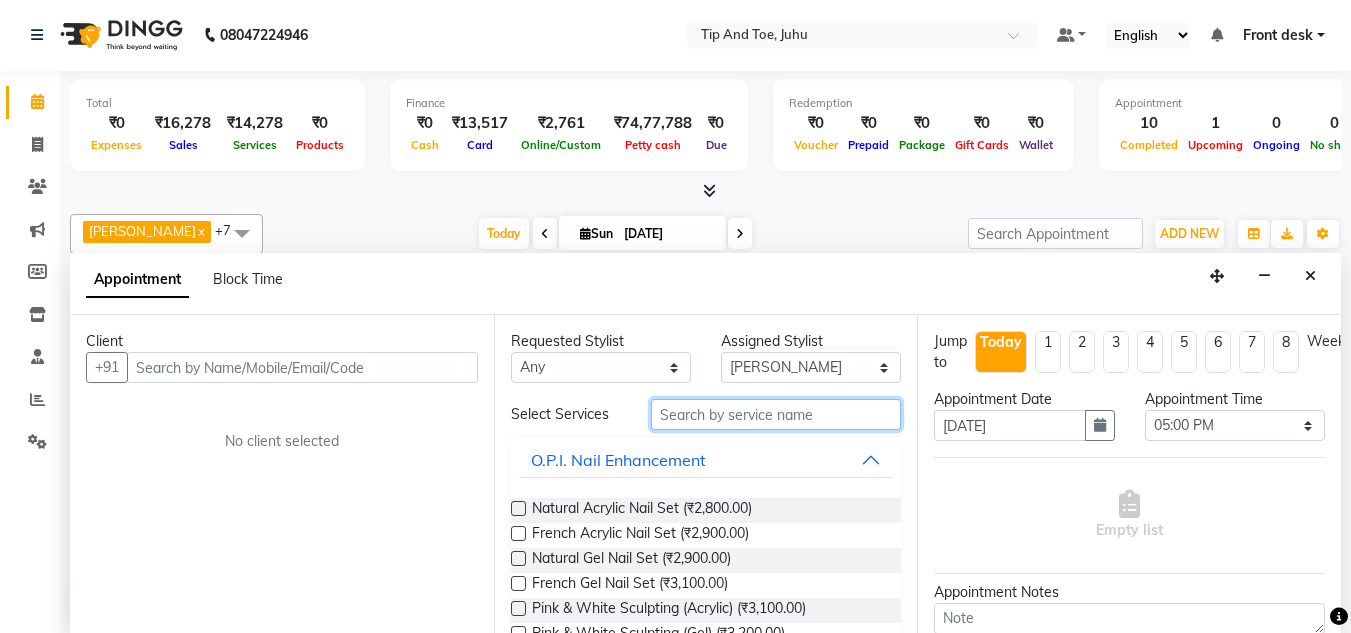 click at bounding box center (776, 414) 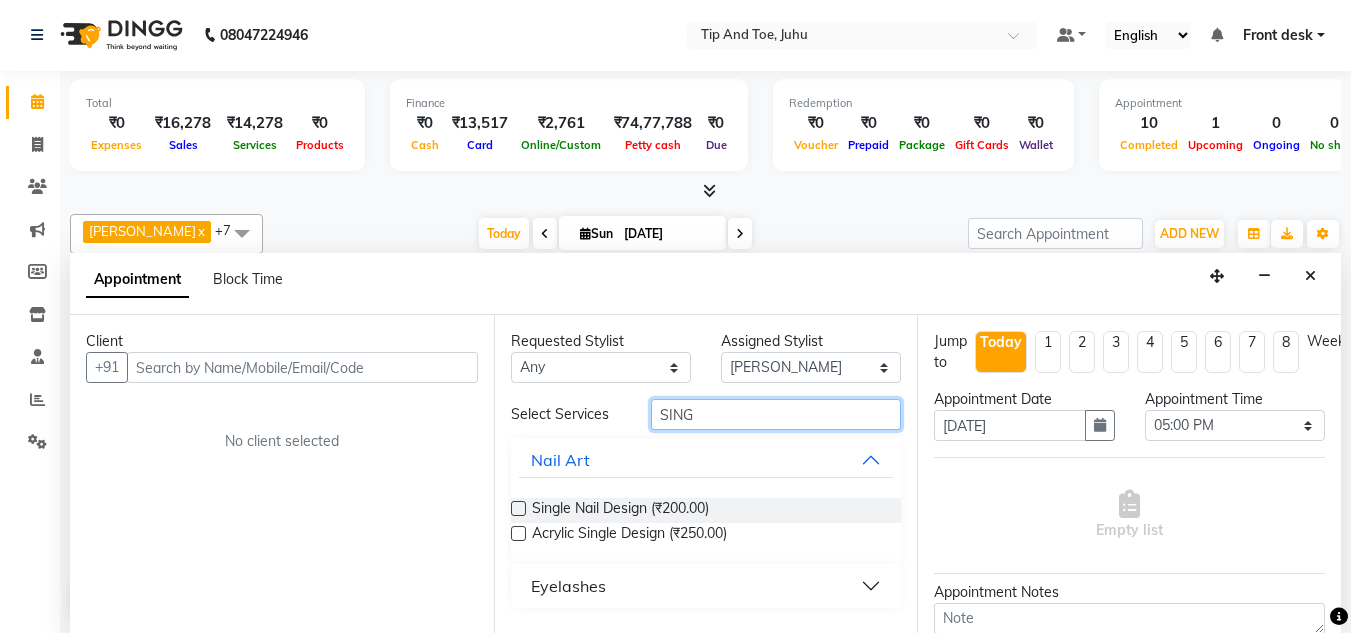 type on "SING" 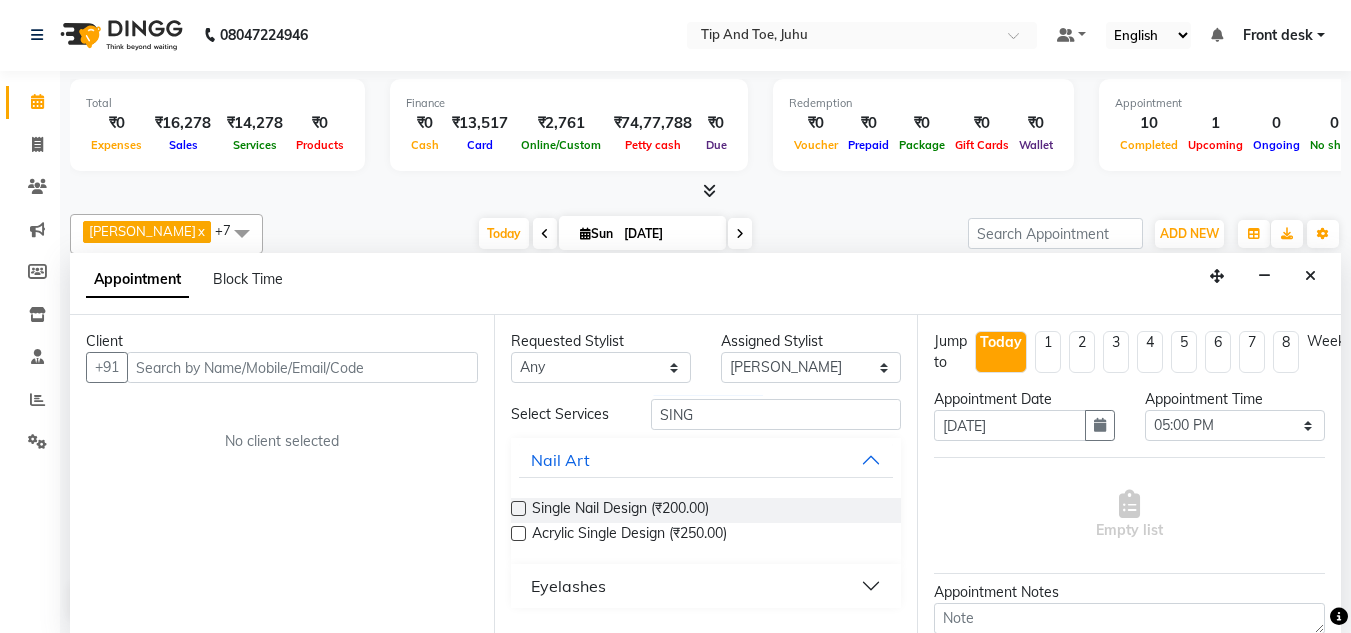 click on "Eyelashes" at bounding box center [568, 586] 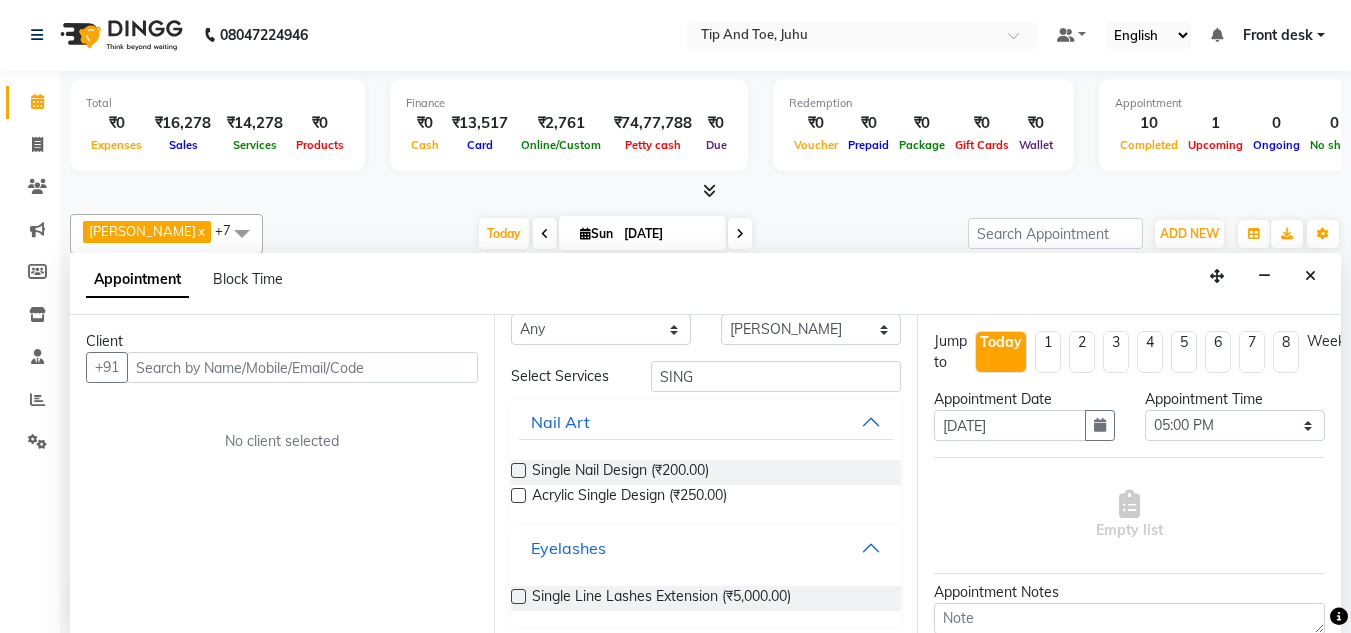 scroll, scrollTop: 46, scrollLeft: 0, axis: vertical 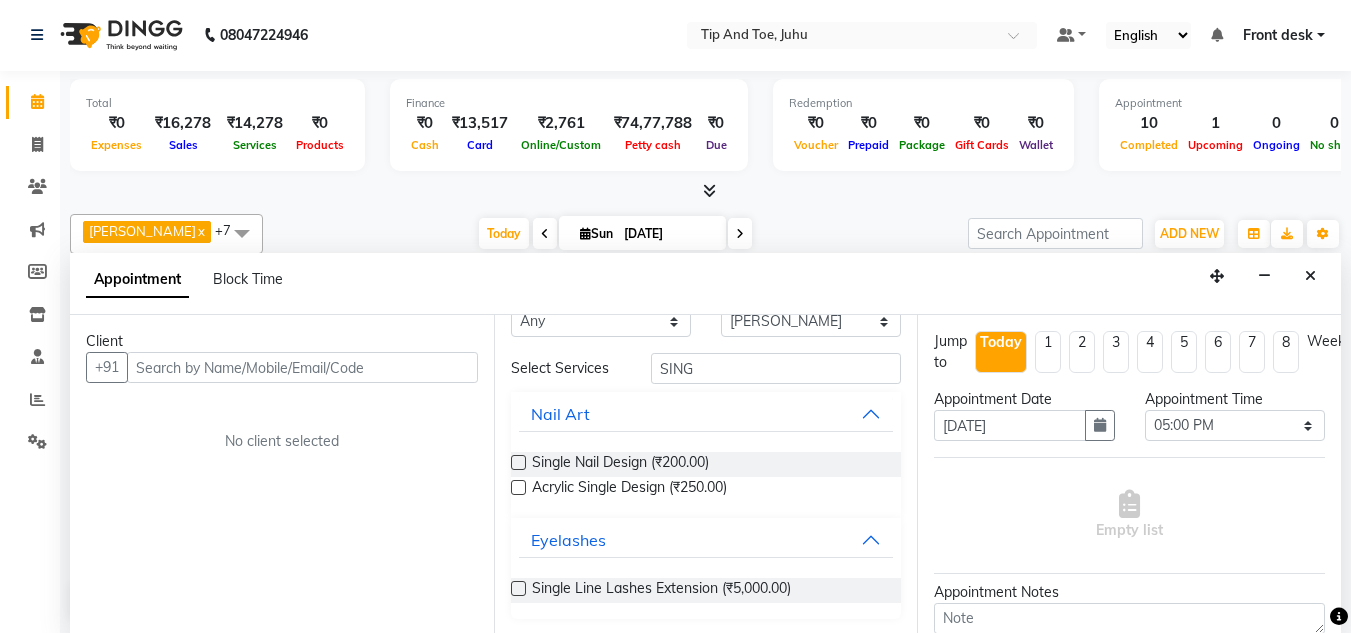 click at bounding box center [518, 588] 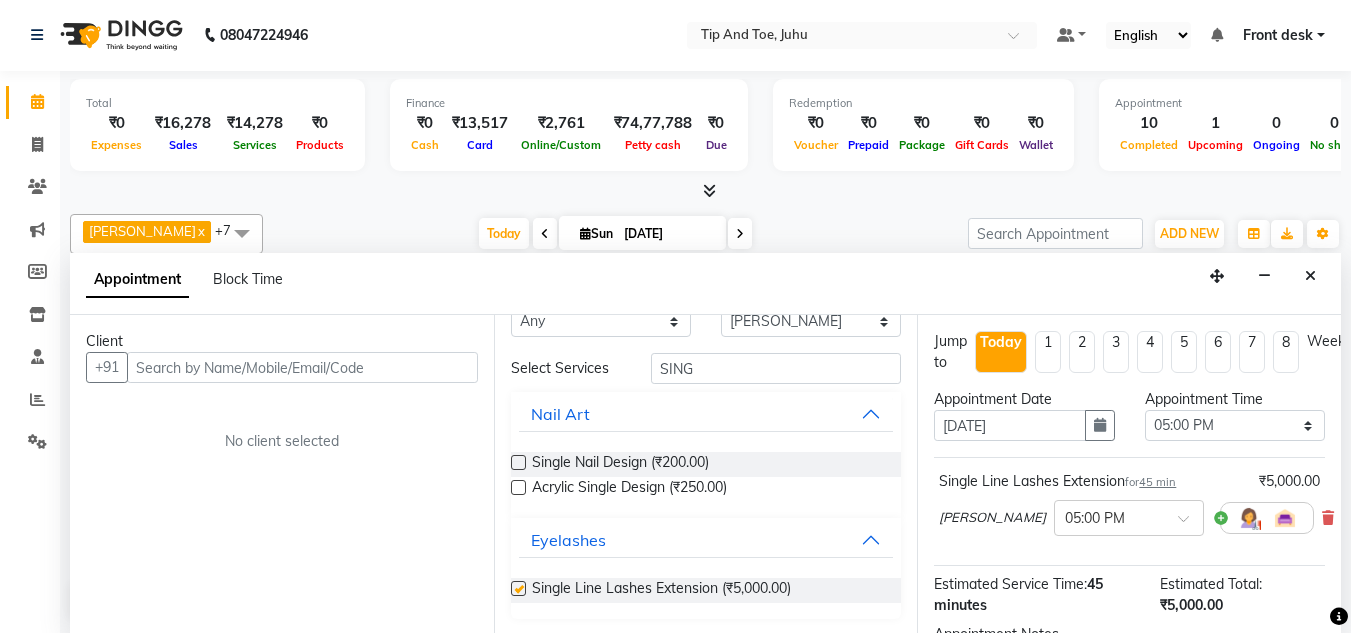 checkbox on "false" 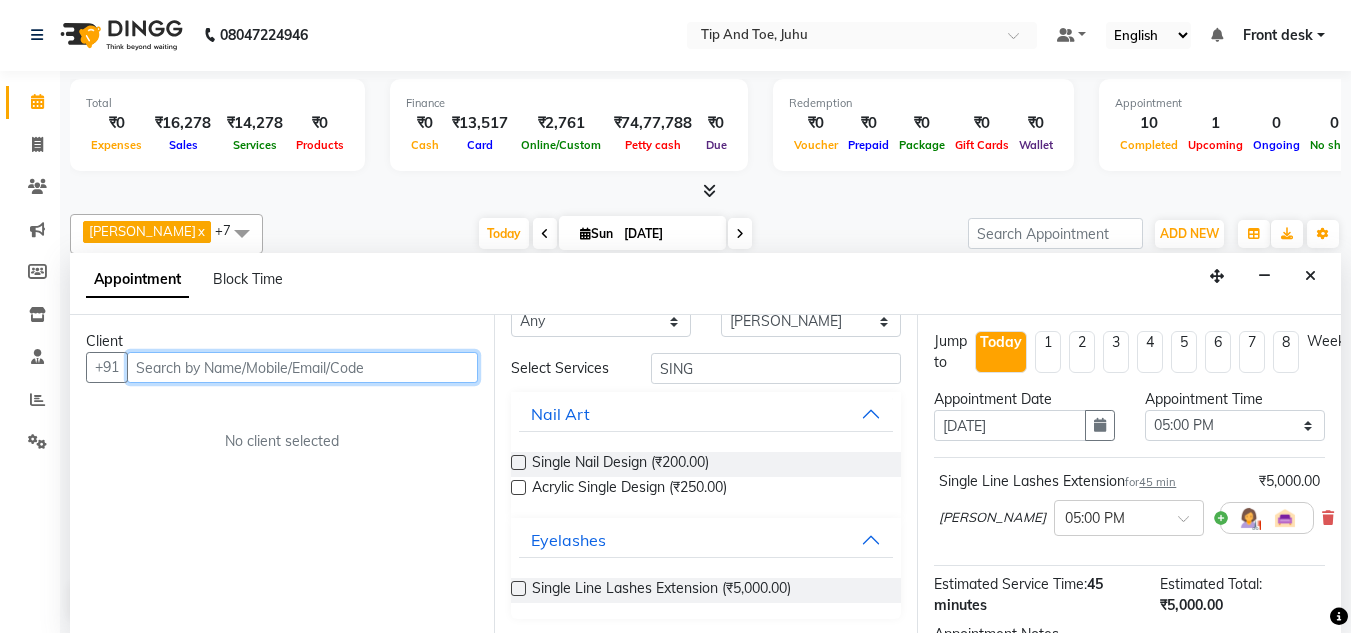 click at bounding box center (302, 367) 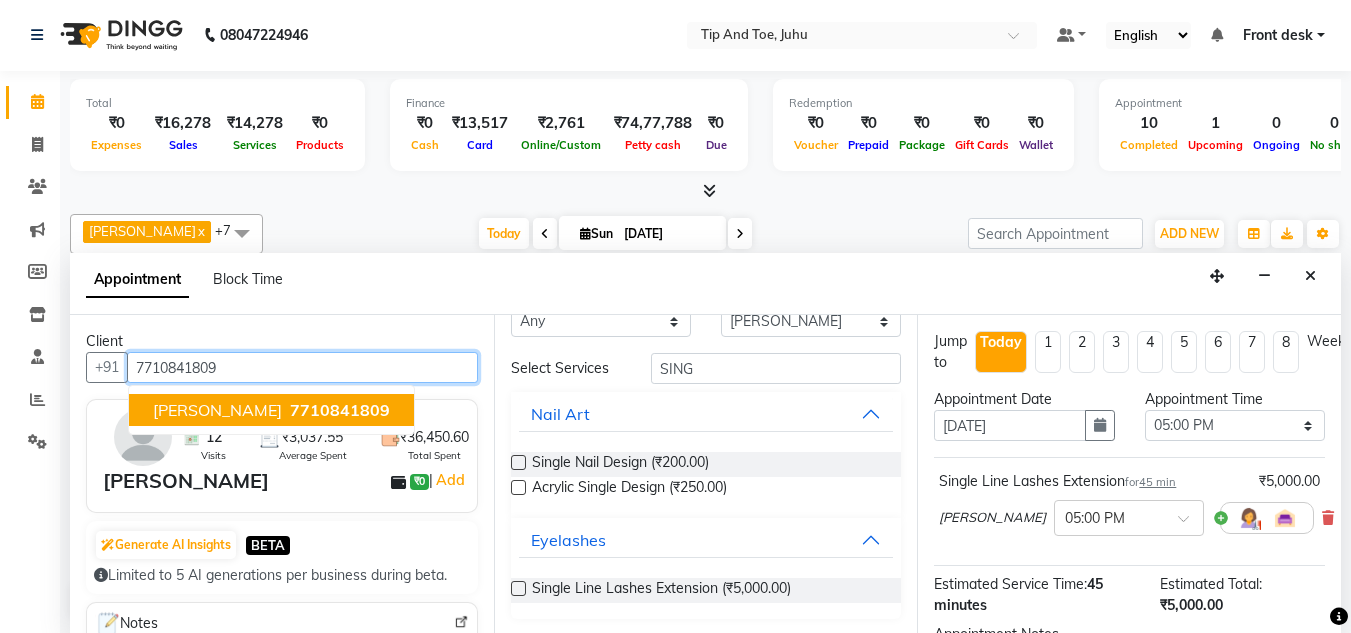 drag, startPoint x: 346, startPoint y: 408, endPoint x: 455, endPoint y: 428, distance: 110.81967 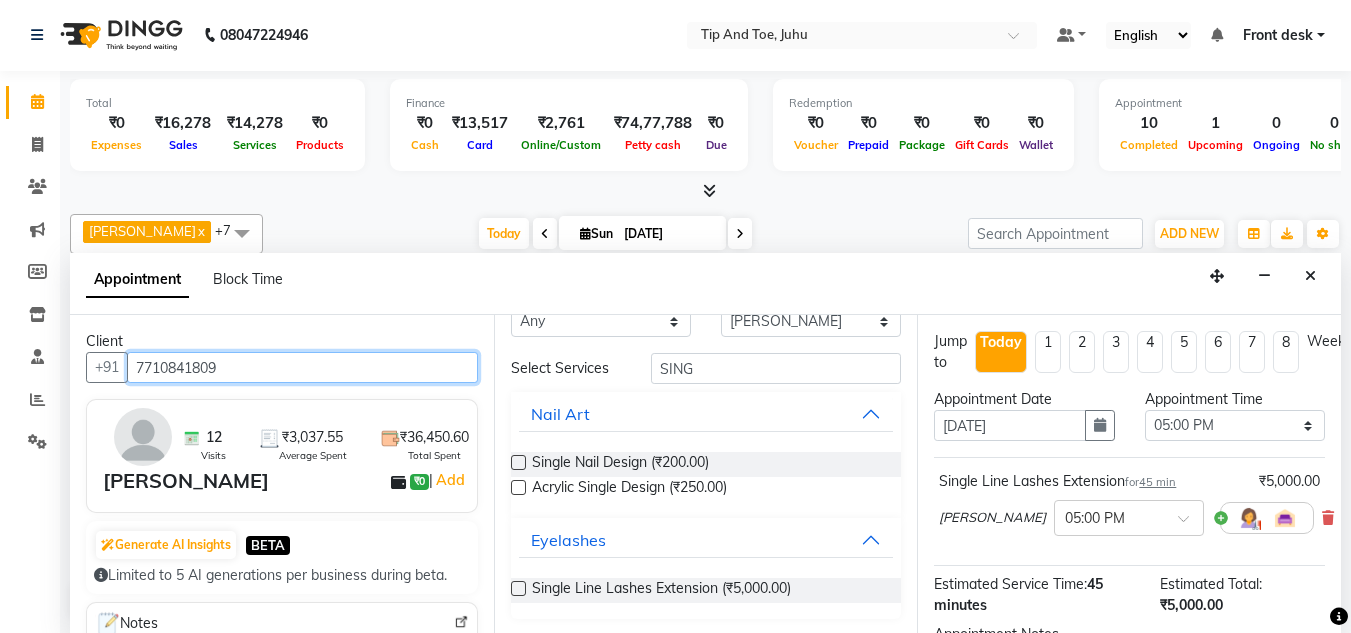 scroll, scrollTop: 48, scrollLeft: 0, axis: vertical 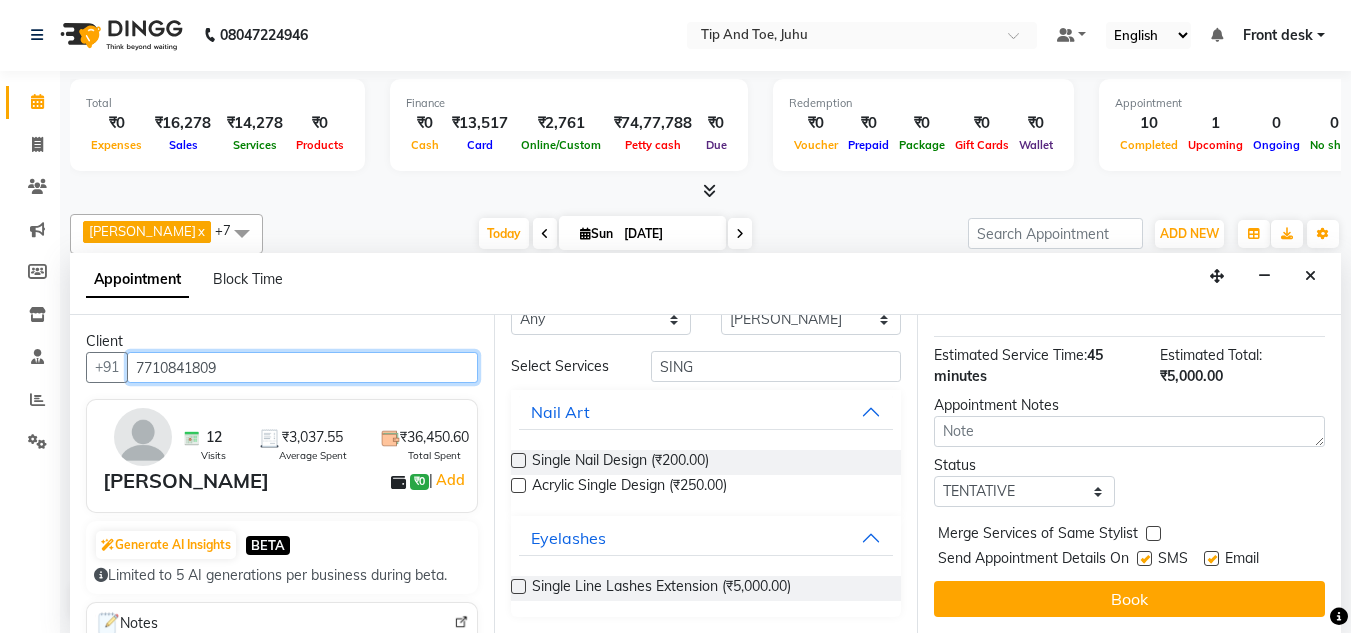 type on "7710841809" 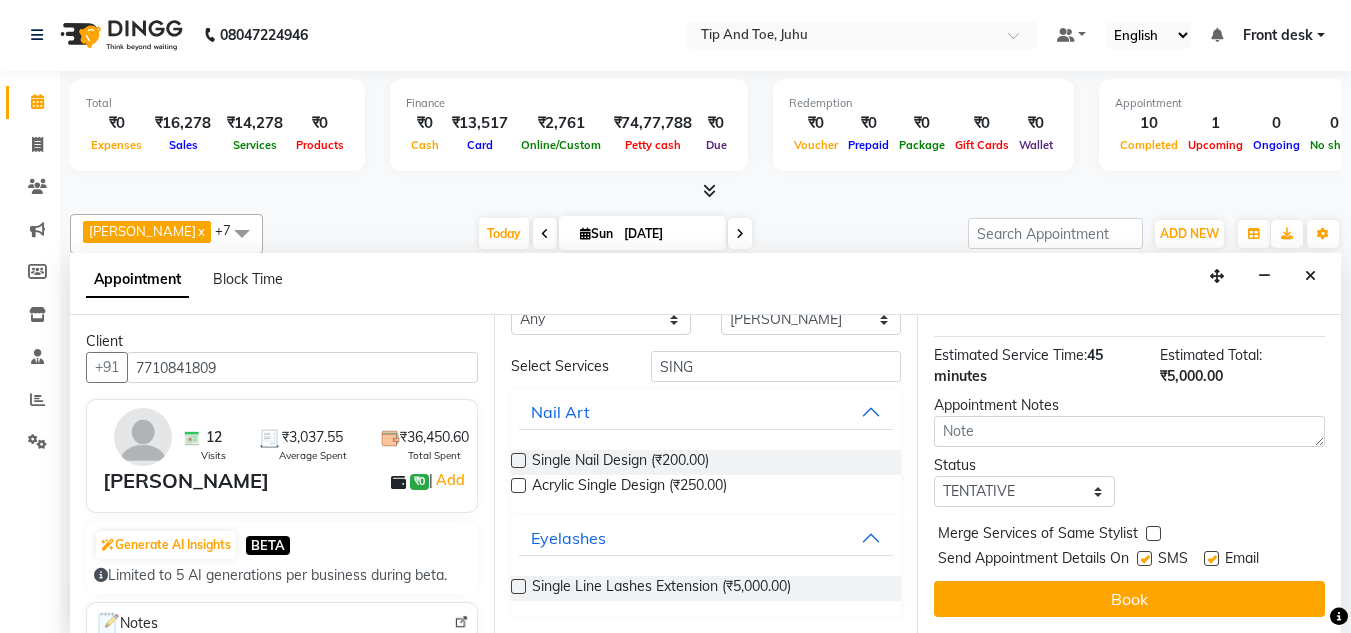 click on "Jump to Today 1 2 3 4 5 6 7 8 Weeks Appointment Date 13-07-2025 Appointment Time Select 09:00 AM 09:15 AM 09:30 AM 09:45 AM 10:00 AM 10:15 AM 10:30 AM 10:45 AM 11:00 AM 11:15 AM 11:30 AM 11:45 AM 12:00 PM 12:15 PM 12:30 PM 12:45 PM 01:00 PM 01:15 PM 01:30 PM 01:45 PM 02:00 PM 02:15 PM 02:30 PM 02:45 PM 03:00 PM 03:15 PM 03:30 PM 03:45 PM 04:00 PM 04:15 PM 04:30 PM 04:45 PM 05:00 PM 05:15 PM 05:30 PM 05:45 PM 06:00 PM 06:15 PM 06:30 PM 06:45 PM 07:00 PM 07:15 PM 07:30 PM 07:45 PM 08:00 PM Single Line Lashes Extension   for  45 min ₹5,000.00 DHANSHREE × 05:00 PM Estimated Service Time:  45 minutes Estimated Total:  ₹5,000.00 Appointment Notes Status Select TENTATIVE CONFIRM CHECK-IN UPCOMING Merge Services of Same Stylist Send Appointment Details On SMS Email  Book" at bounding box center [1129, 474] 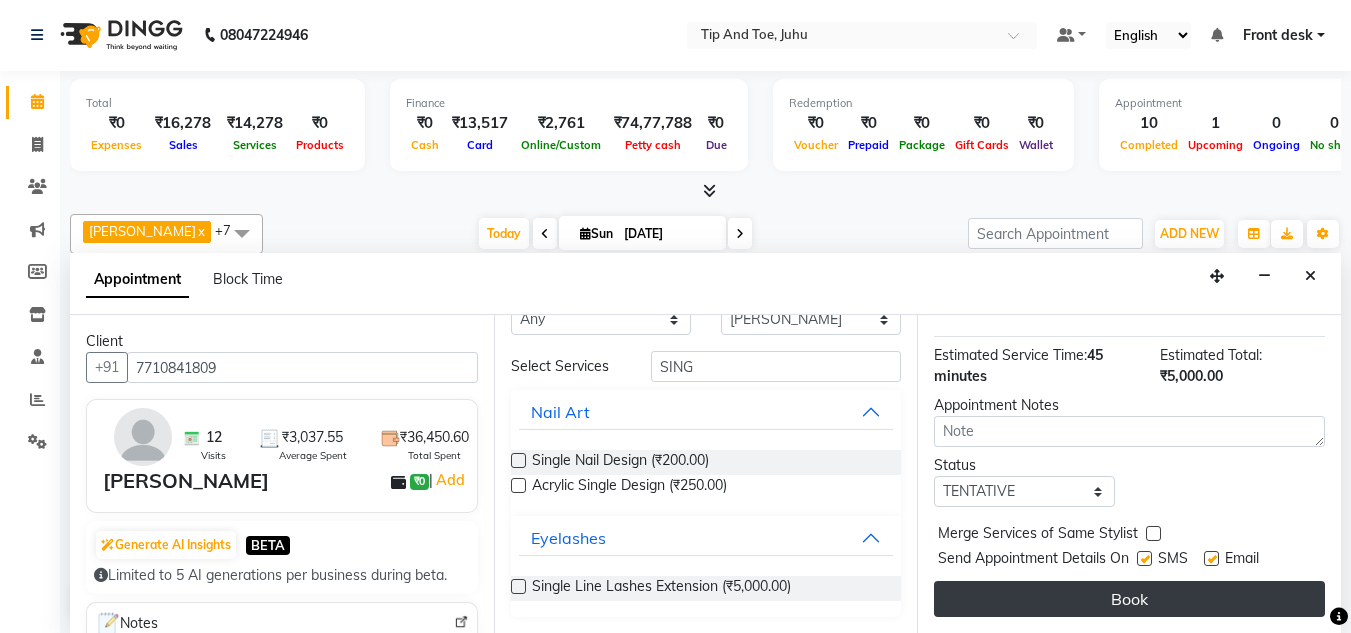 click on "Book" at bounding box center [1129, 599] 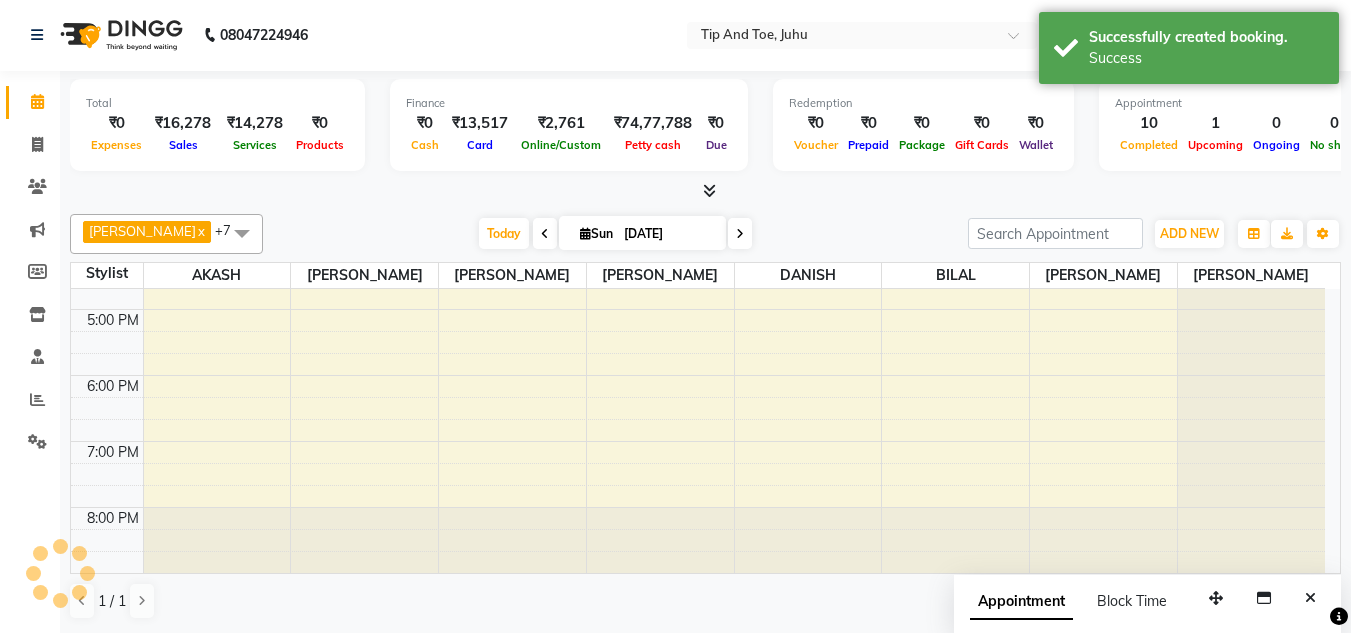 scroll, scrollTop: 0, scrollLeft: 0, axis: both 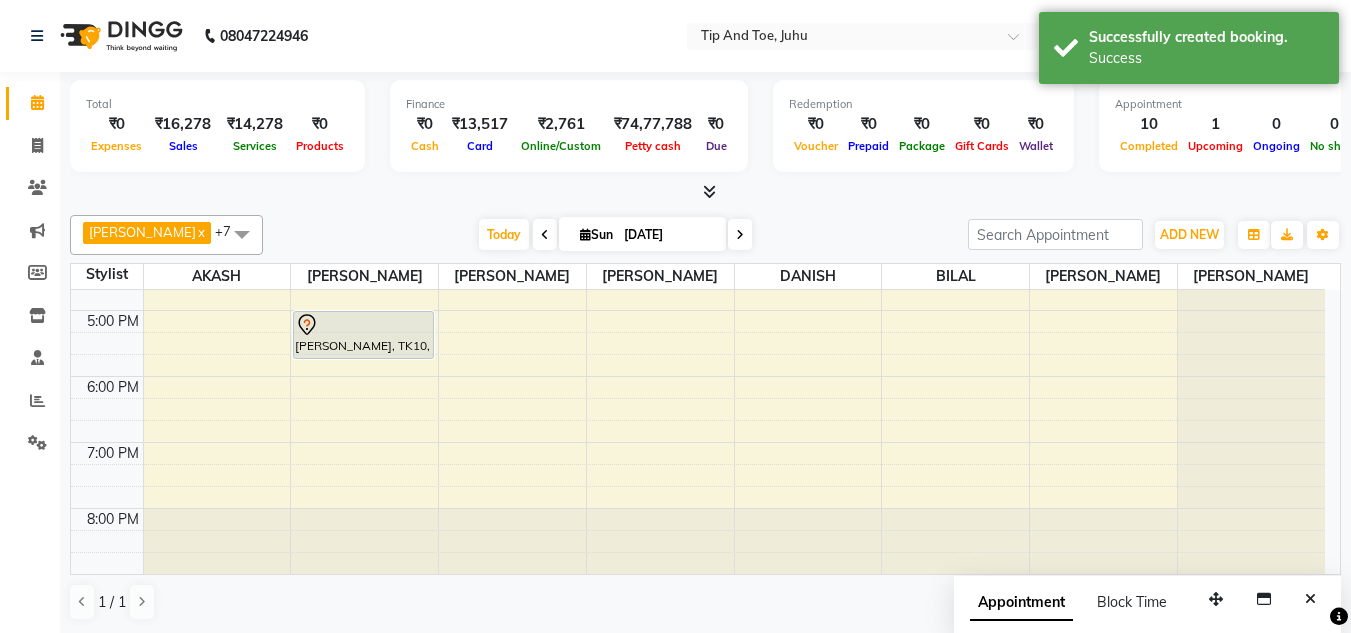 click on "Appointment Block Time" at bounding box center [1147, 607] 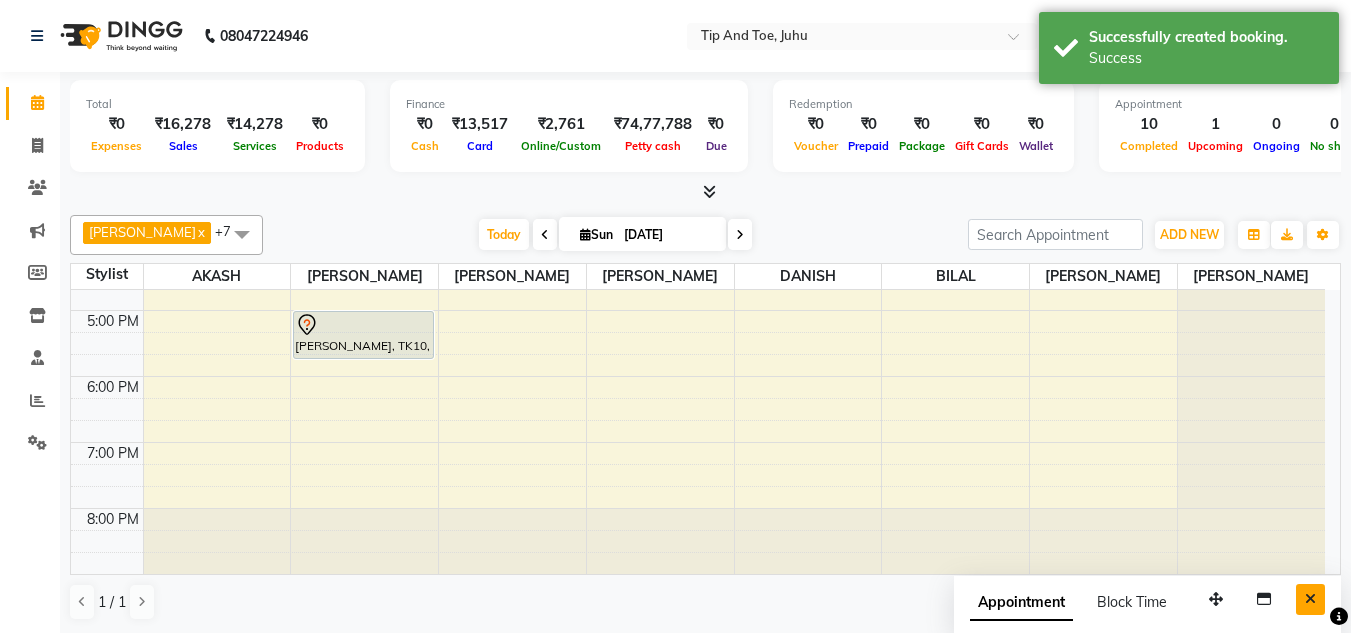 click at bounding box center [1310, 599] 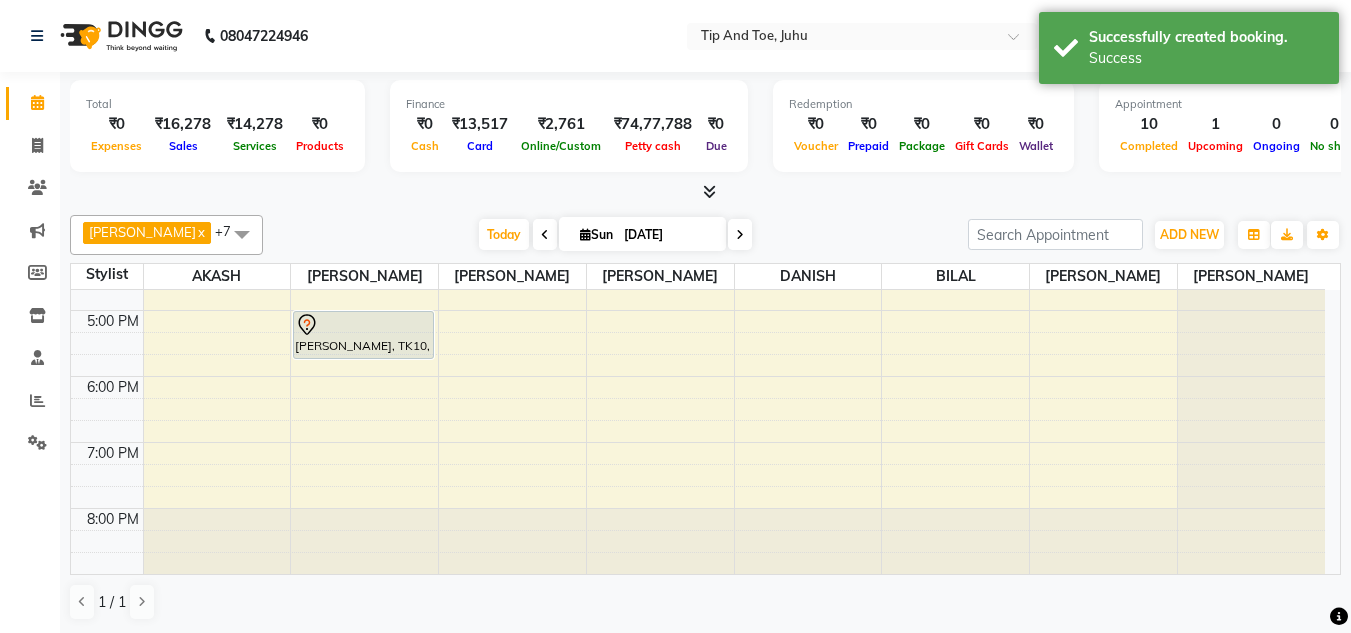 scroll, scrollTop: 514, scrollLeft: 0, axis: vertical 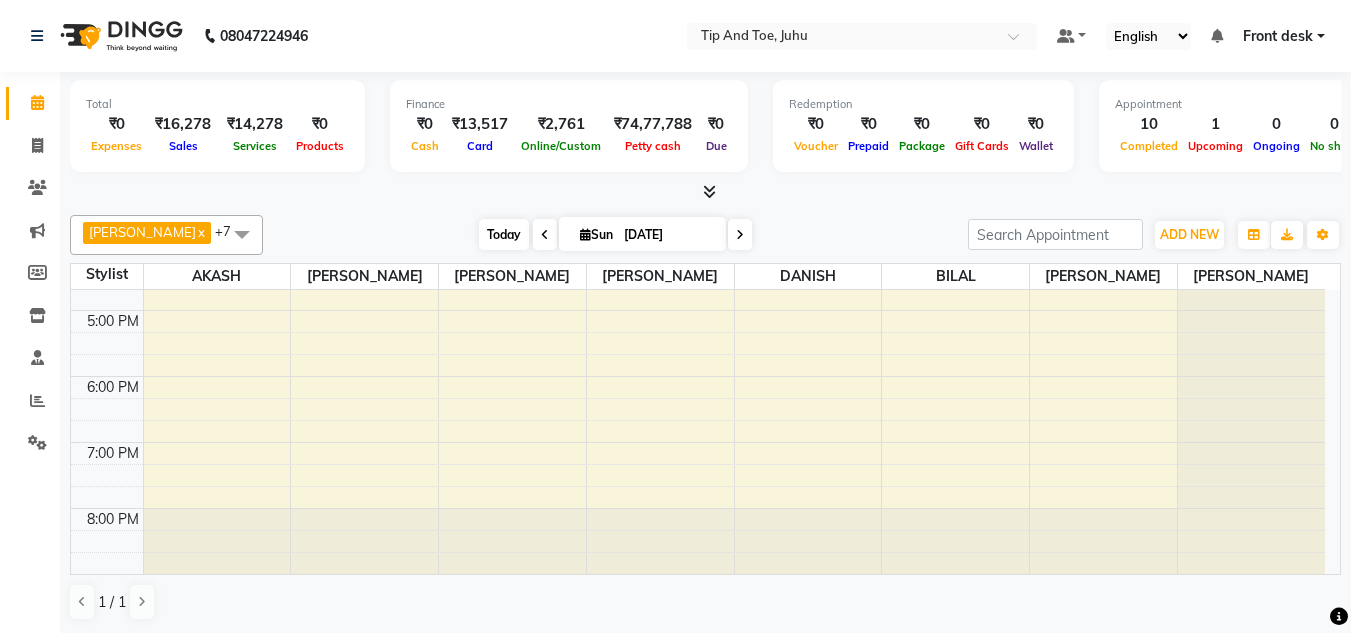 click on "Today" at bounding box center [504, 234] 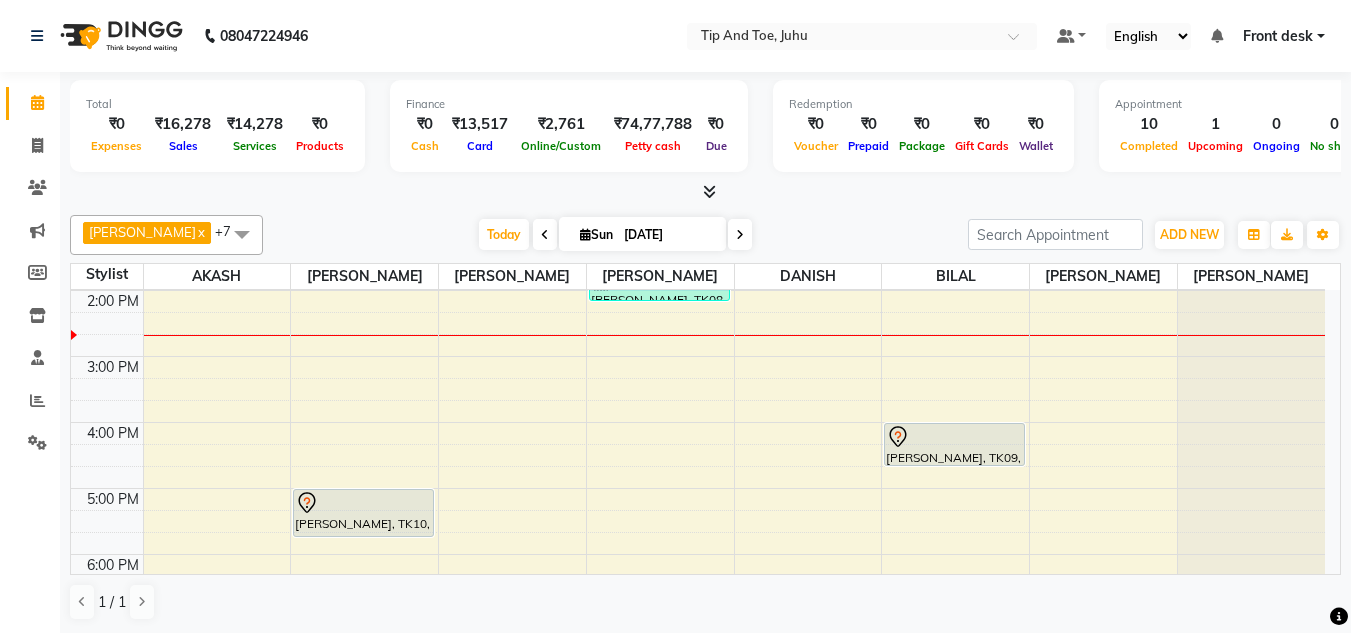 scroll, scrollTop: 397, scrollLeft: 0, axis: vertical 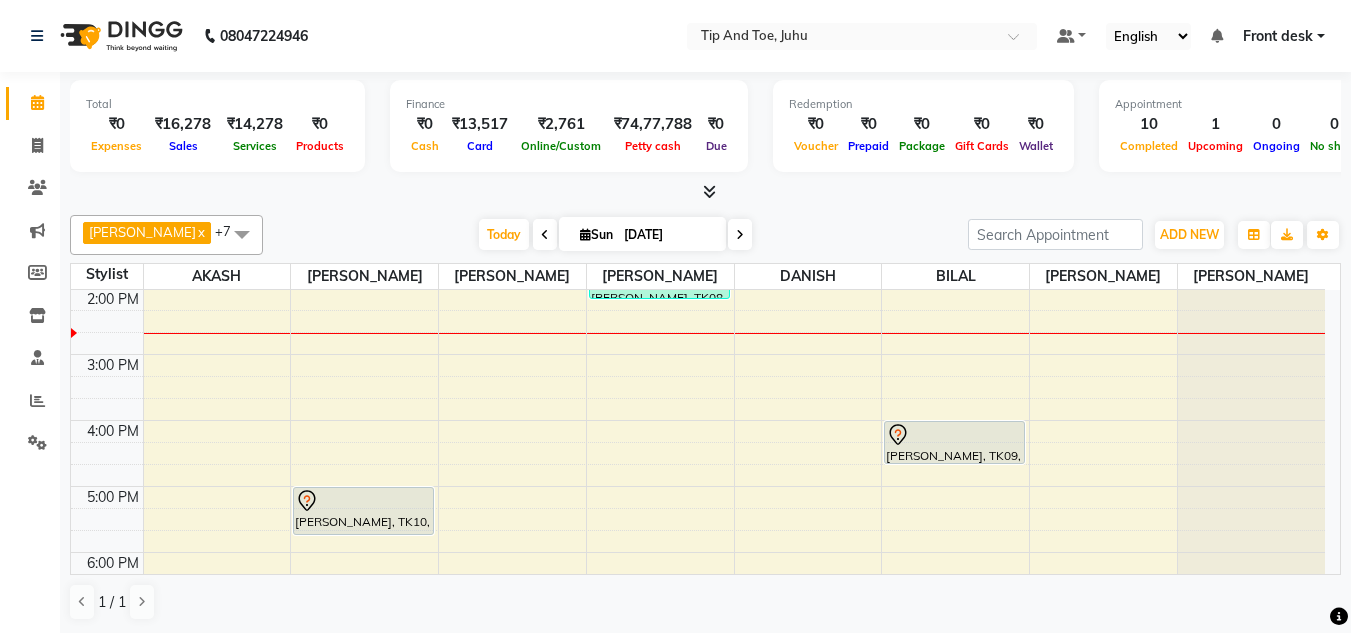 click on "8:00 AM 9:00 AM 10:00 AM 11:00 AM 12:00 PM 1:00 PM 2:00 PM 3:00 PM 4:00 PM 5:00 PM 6:00 PM 7:00 PM 8:00 PM     [PERSON_NAME], TK04, 11:00 AM-11:45 AM, Essential Pedicure w Scrub     [PERSON_NAME], TK05, 12:00 PM-12:45 PM, Essential Pedicure w Scrub     [PERSON_NAME], TK03, 12:00 PM-12:45 PM, Russian Lashes Extension             [PERSON_NAME], TK10, 05:00 PM-05:45 PM, Single Line Lashes Extension     [PERSON_NAME], TK07, 01:20 PM-01:50 PM, Nail Cut File & Polish     [PERSON_NAME], TK04, 11:00 AM-11:45 AM, Essential Manicure w [GEOGRAPHIC_DATA][PERSON_NAME], TK05, 12:45 PM-01:30 PM, Essential Manicure w Scrub     [PERSON_NAME], TK08, 01:40 PM-02:10 PM, Permanent Gel Polish Removal     [PERSON_NAME], TK08, 12:40 PM-01:40 PM, O.P.I. Finger Facial Pedicure             [PERSON_NAME], TK09, 04:00 PM-04:40 PM, Haircut     [PERSON_NAME], TK07, 12:20 PM-01:20 PM, Cocktail Pedicure     [PERSON_NAME], TK06, 12:45 PM-01:05 PM, [PERSON_NAME] trim + line up" at bounding box center (698, 321) 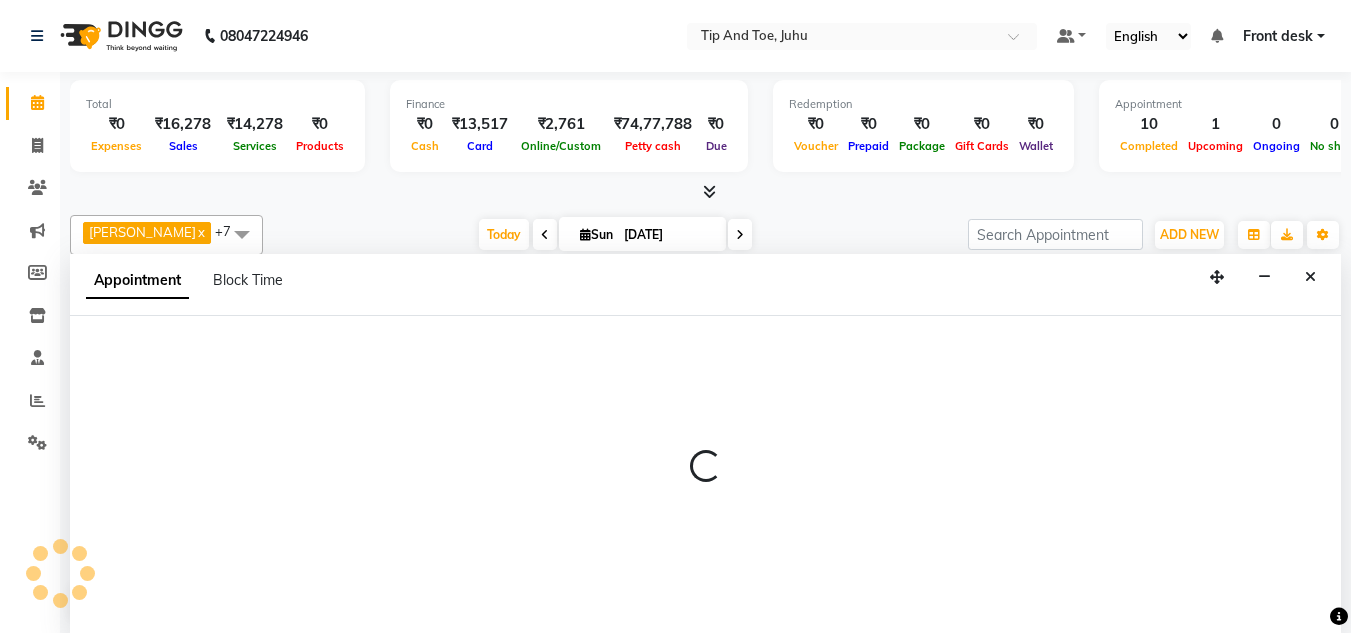 scroll, scrollTop: 1, scrollLeft: 0, axis: vertical 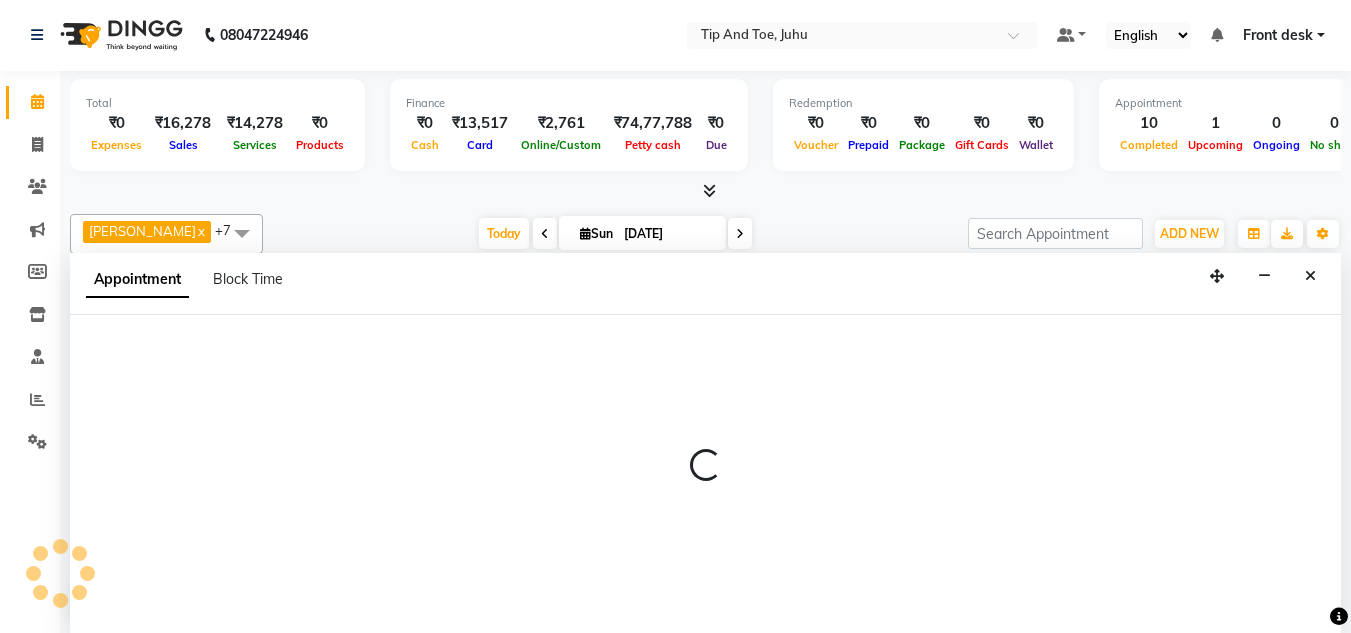 select on "37331" 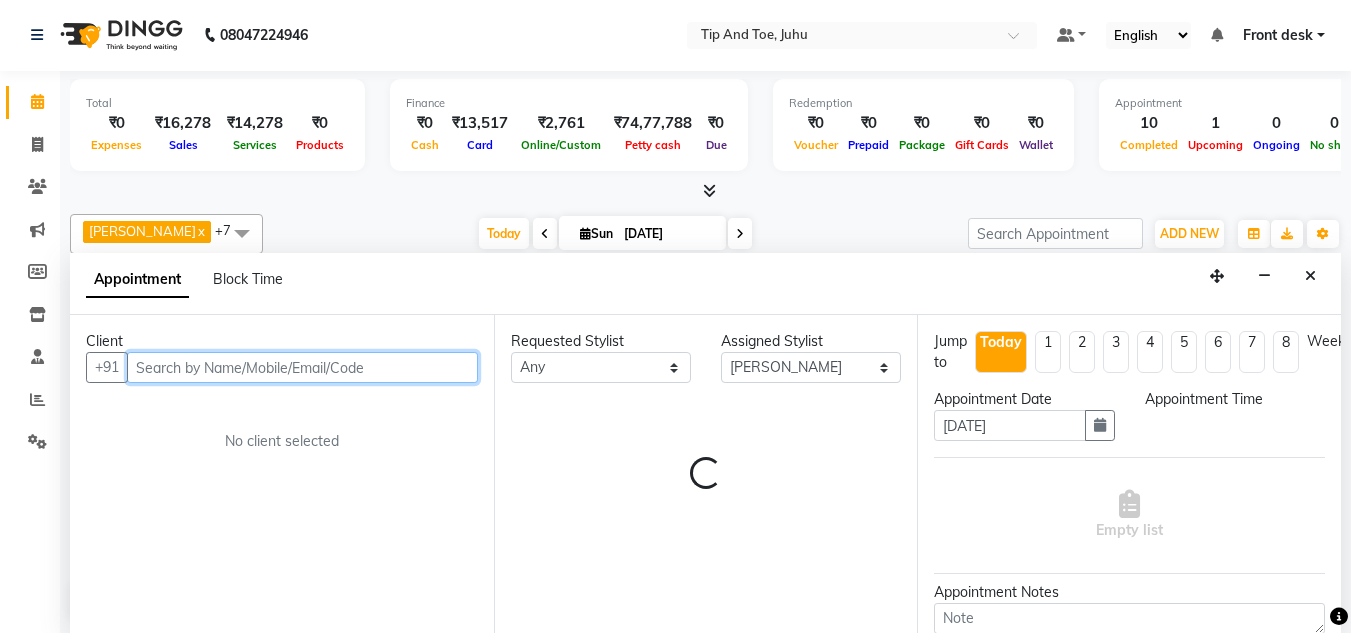 select on "915" 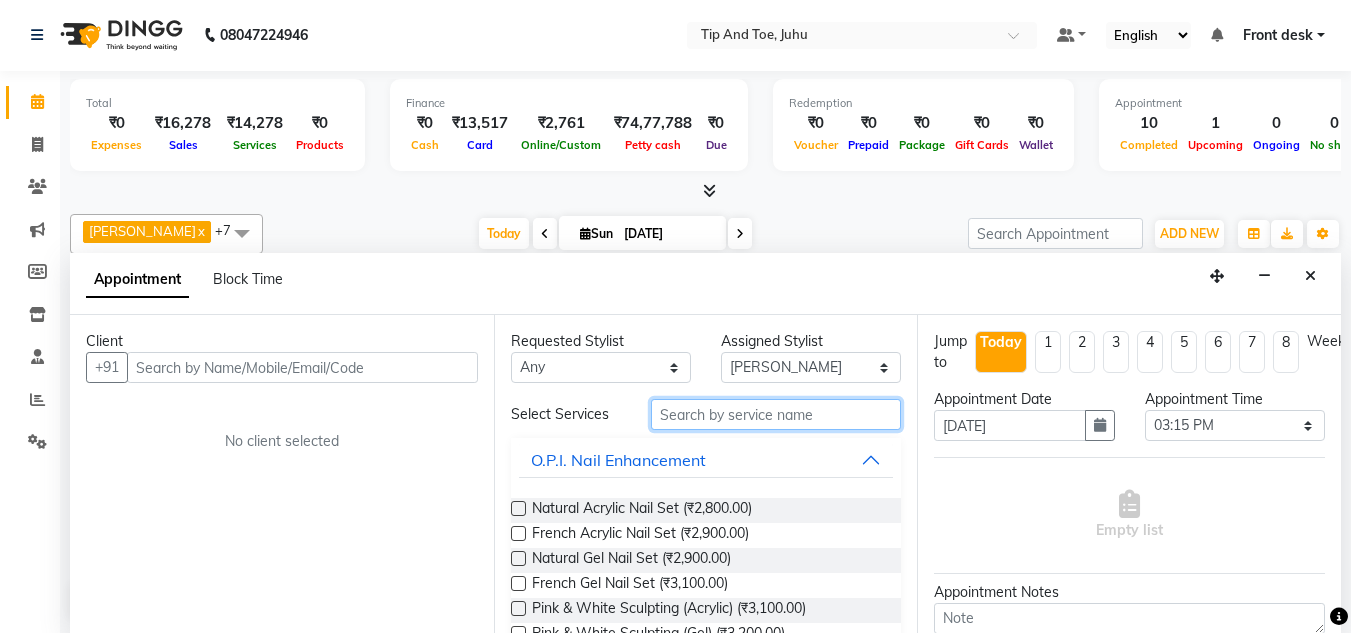 click at bounding box center (776, 414) 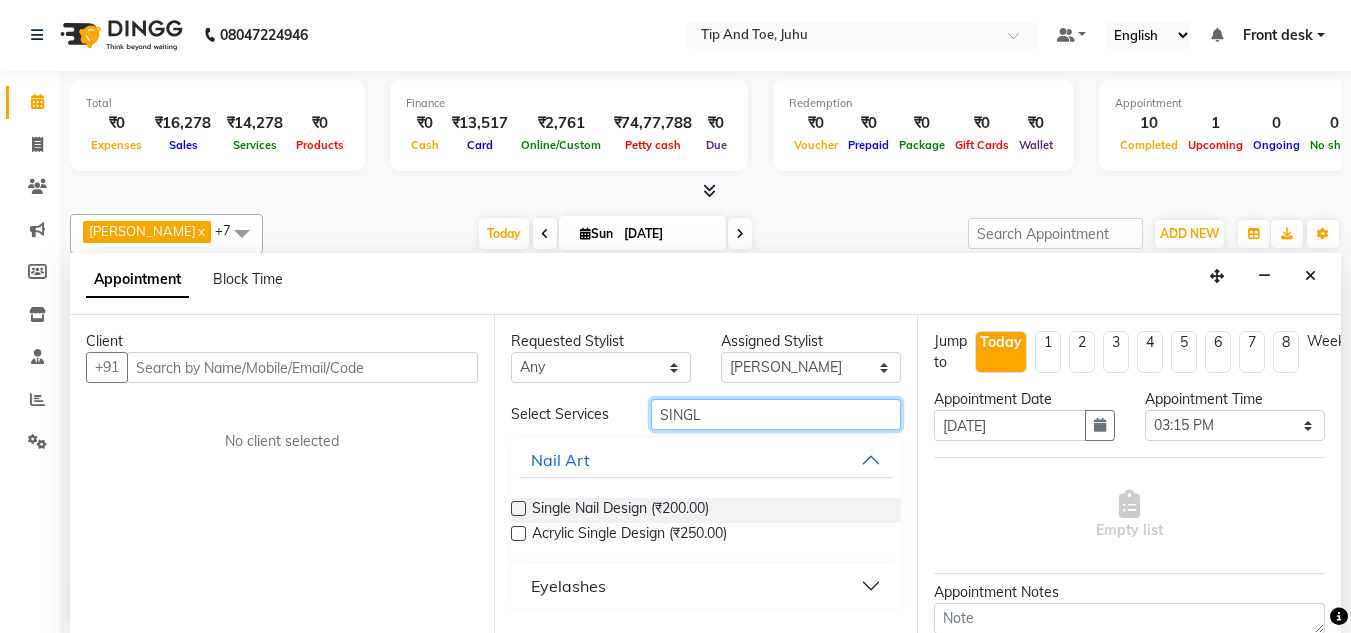 type on "SINGL" 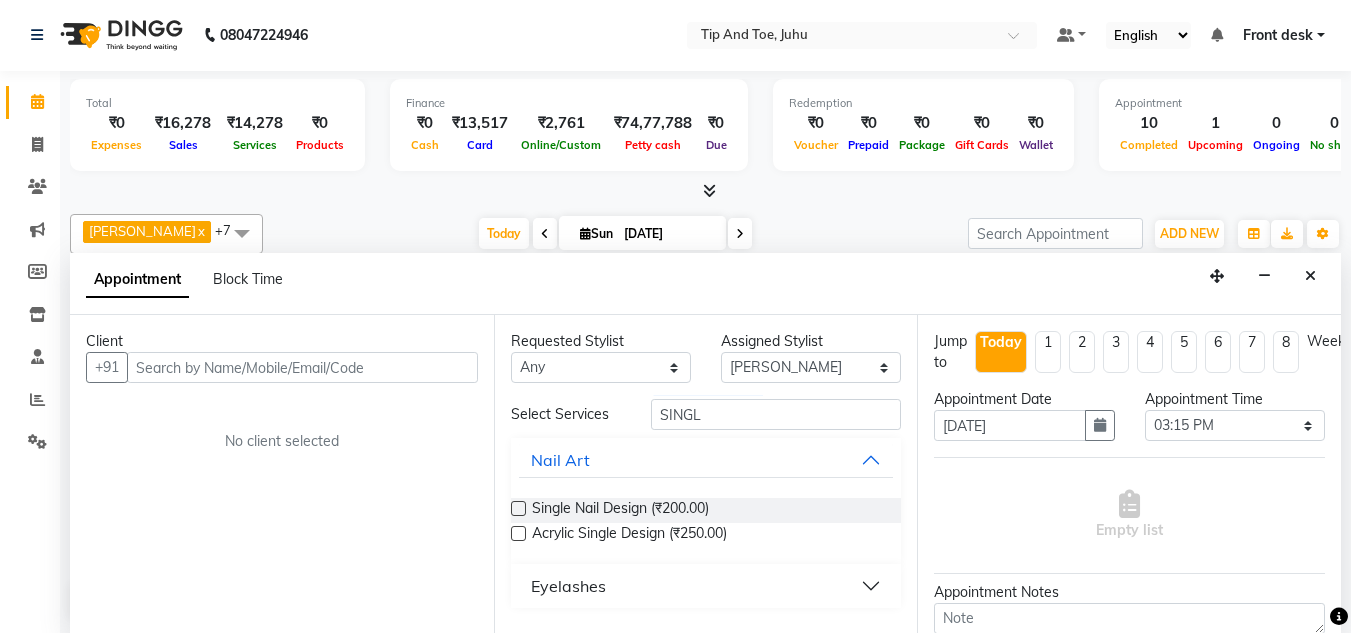 drag, startPoint x: 559, startPoint y: 589, endPoint x: 594, endPoint y: 569, distance: 40.311287 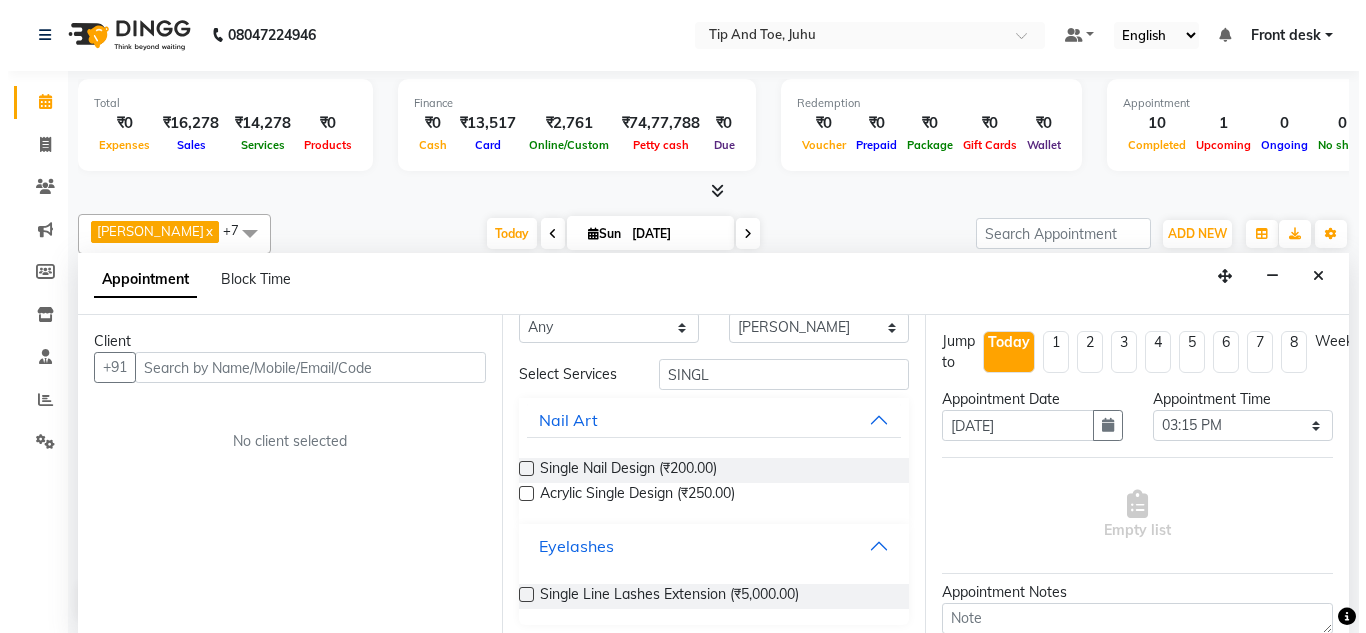 scroll, scrollTop: 42, scrollLeft: 0, axis: vertical 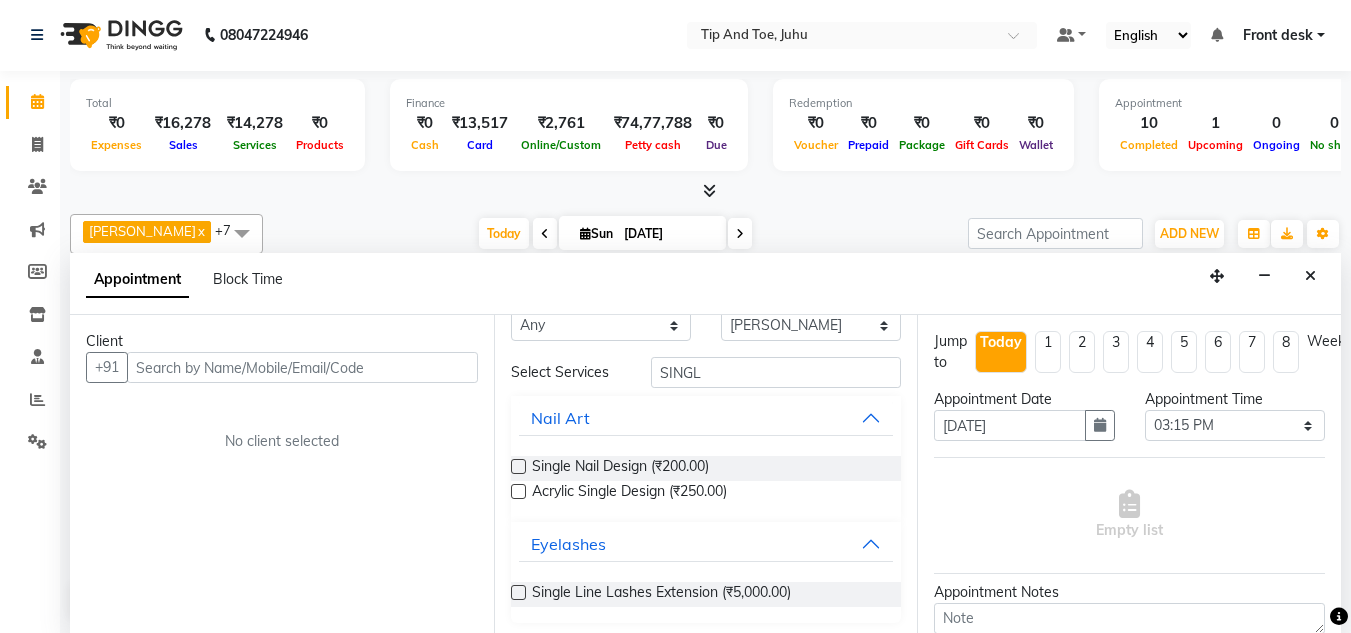 click at bounding box center (518, 592) 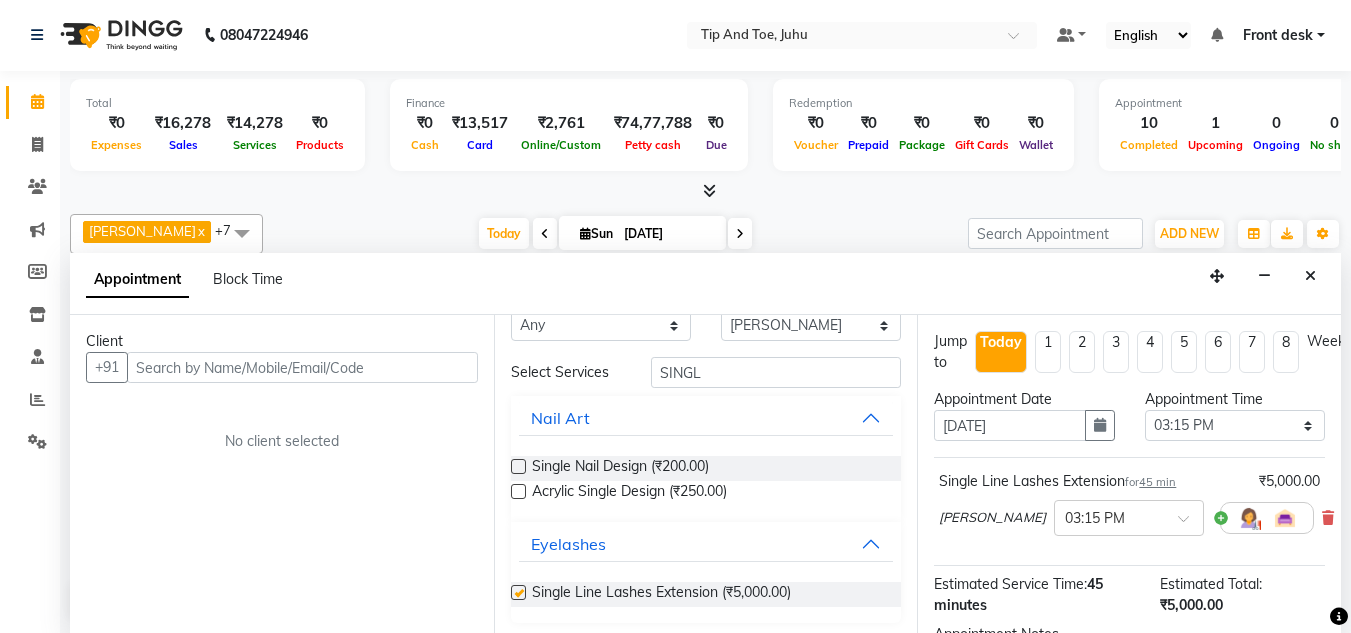 checkbox on "false" 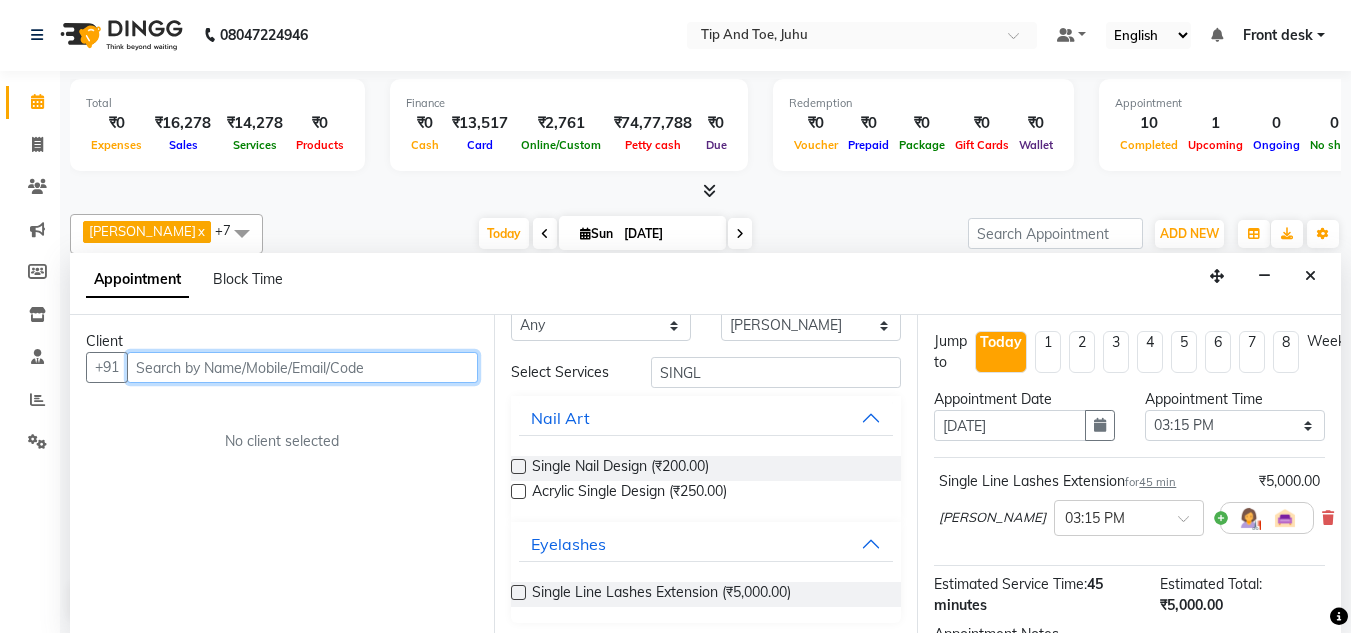 click at bounding box center [302, 367] 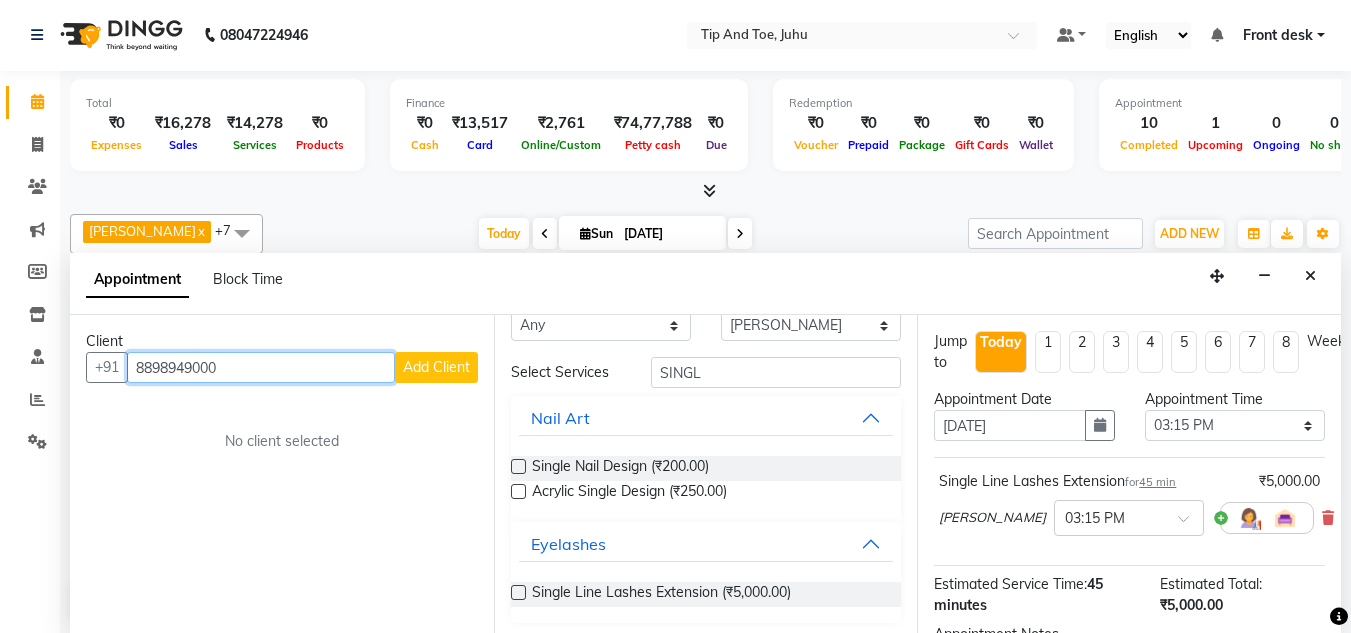 type on "8898949000" 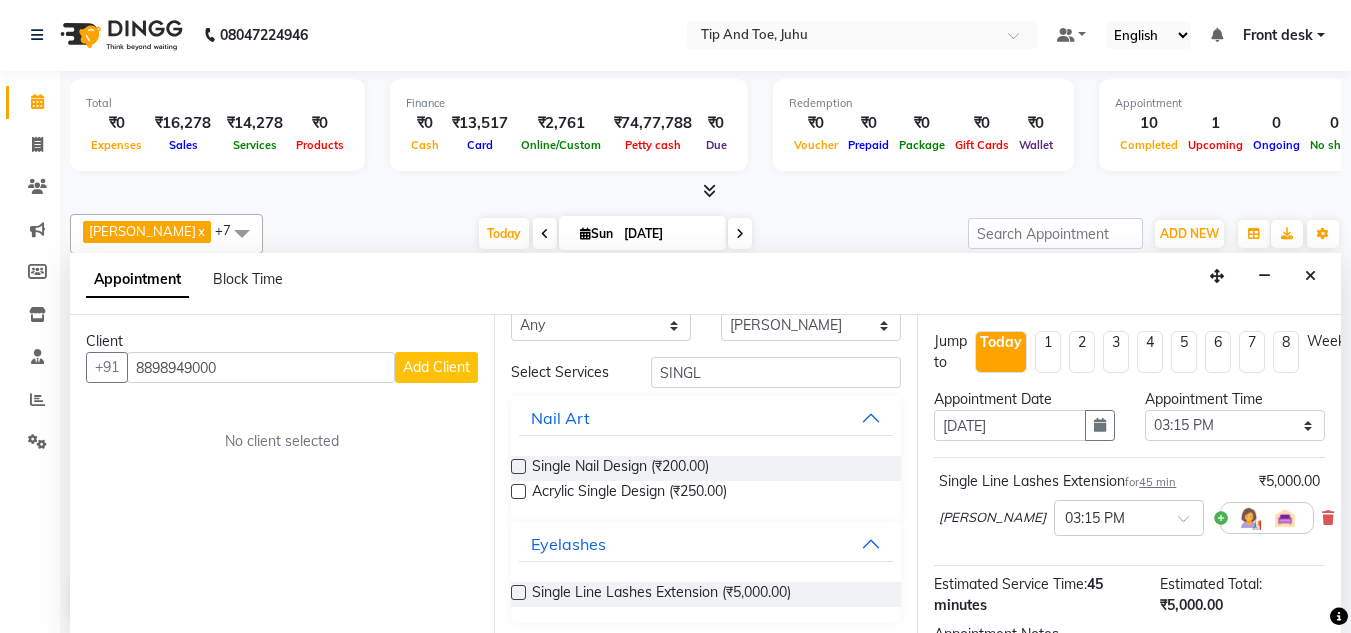 click on "Add Client" at bounding box center [436, 367] 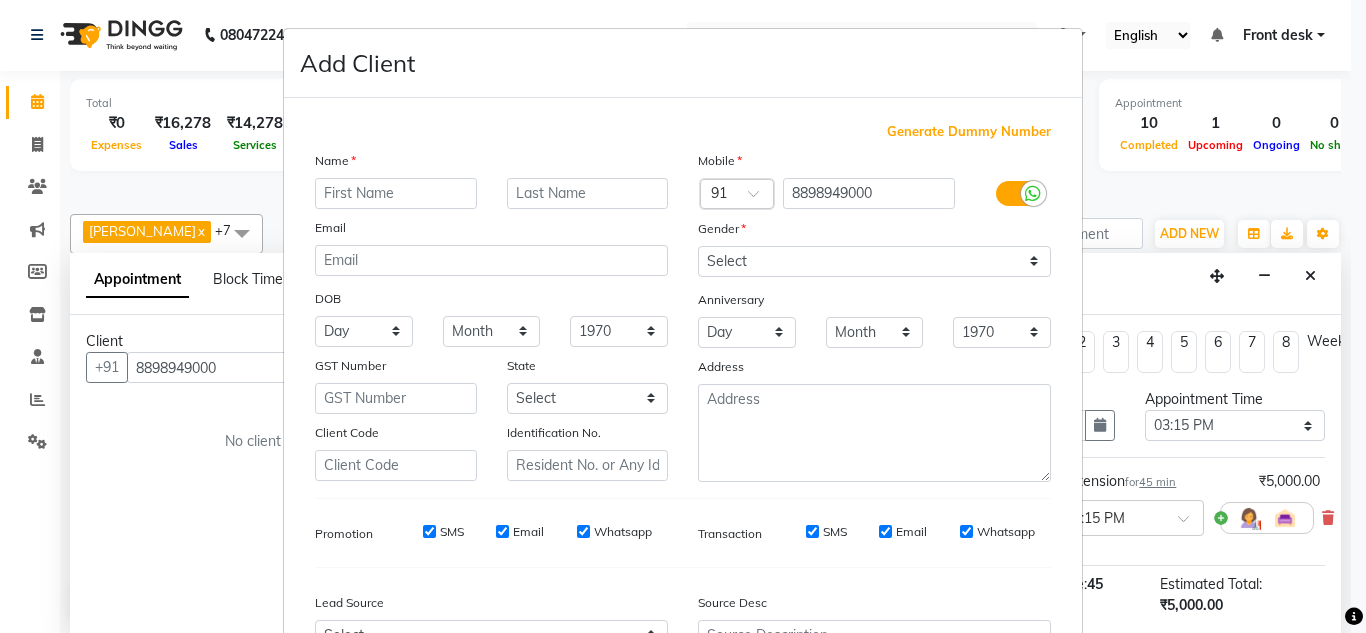 click at bounding box center (396, 193) 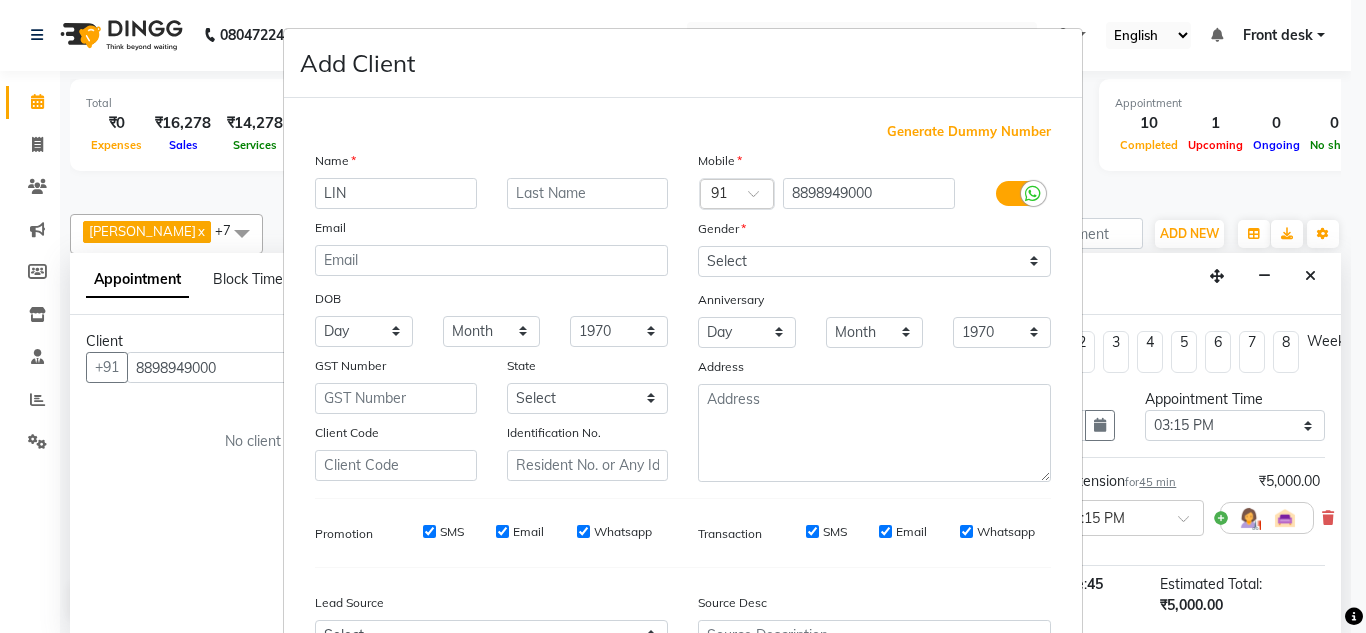 type on "LIN" 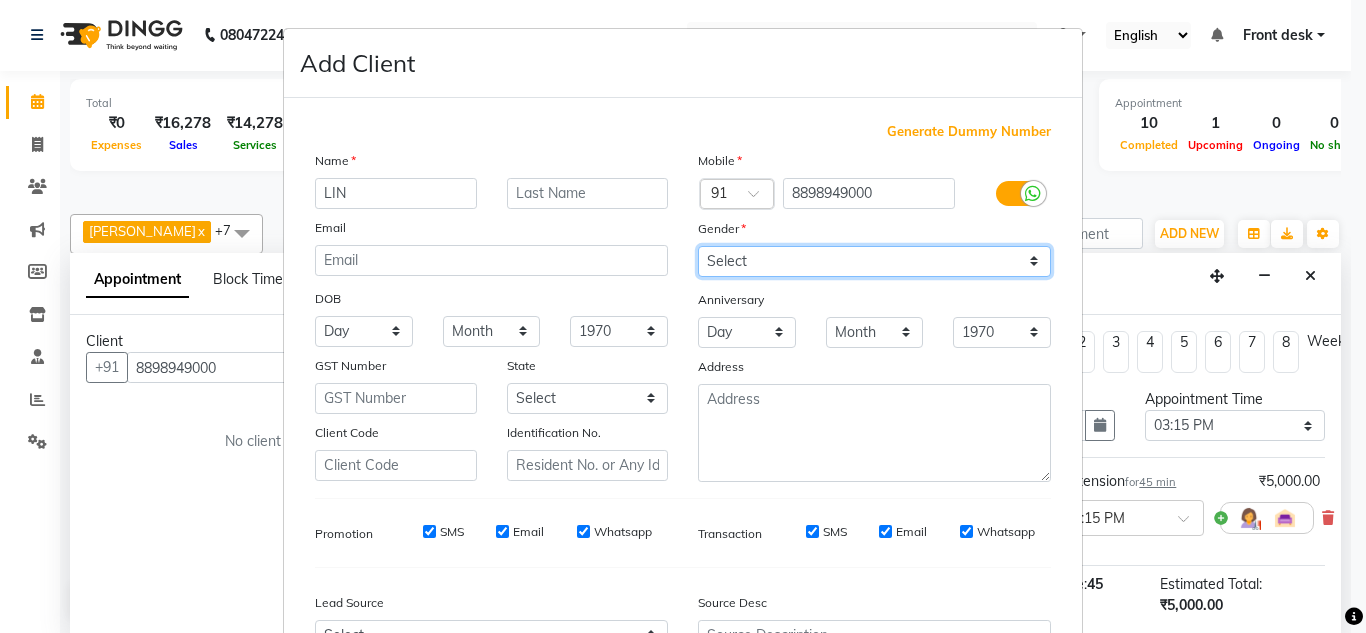 click on "Select [DEMOGRAPHIC_DATA] [DEMOGRAPHIC_DATA] Other Prefer Not To Say" at bounding box center (874, 261) 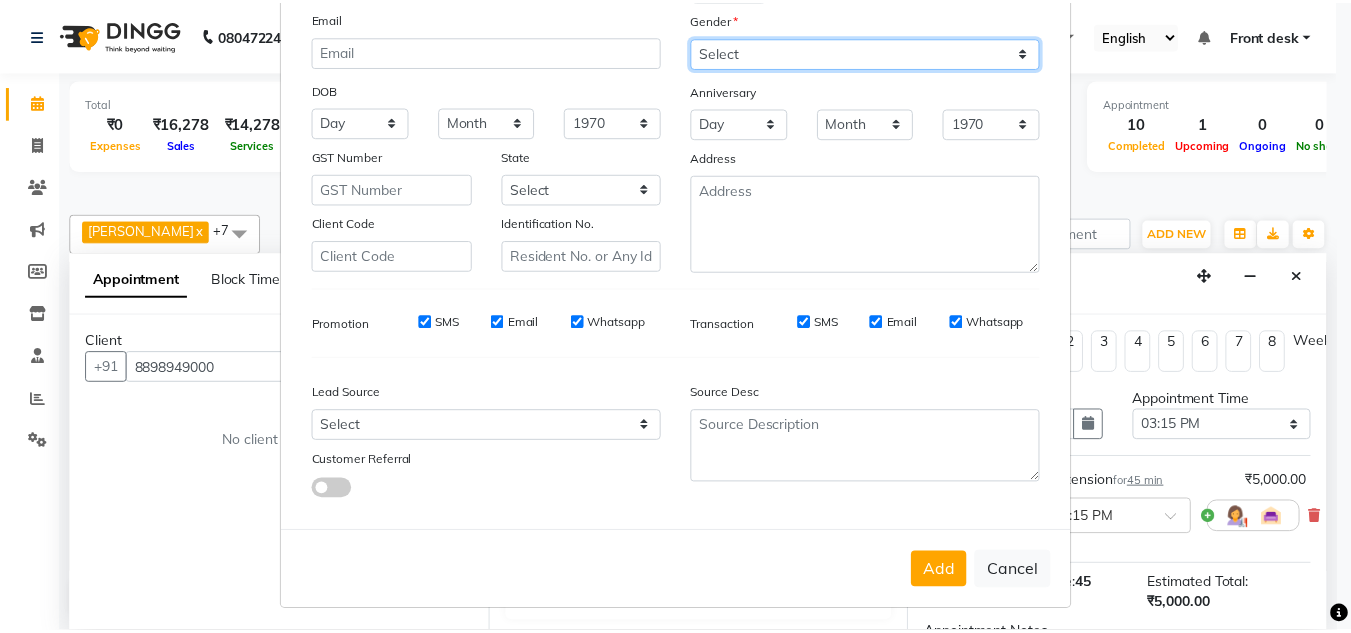 scroll, scrollTop: 216, scrollLeft: 0, axis: vertical 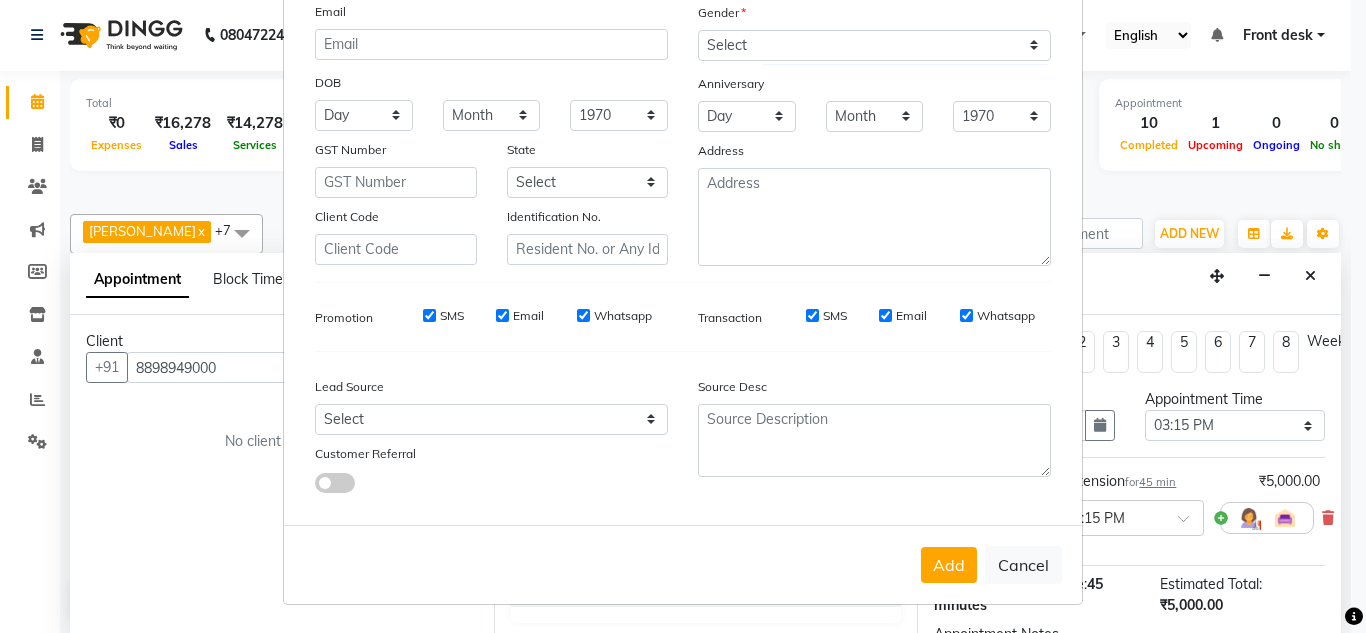 drag, startPoint x: 945, startPoint y: 575, endPoint x: 970, endPoint y: 573, distance: 25.079872 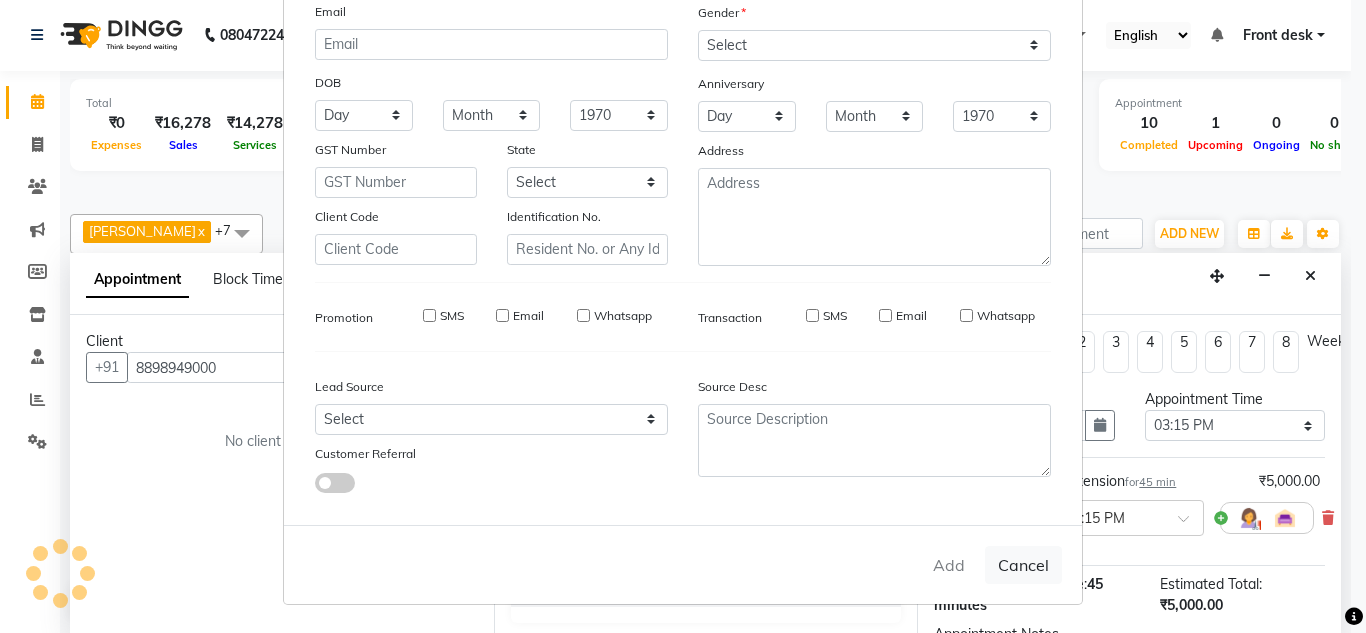 type 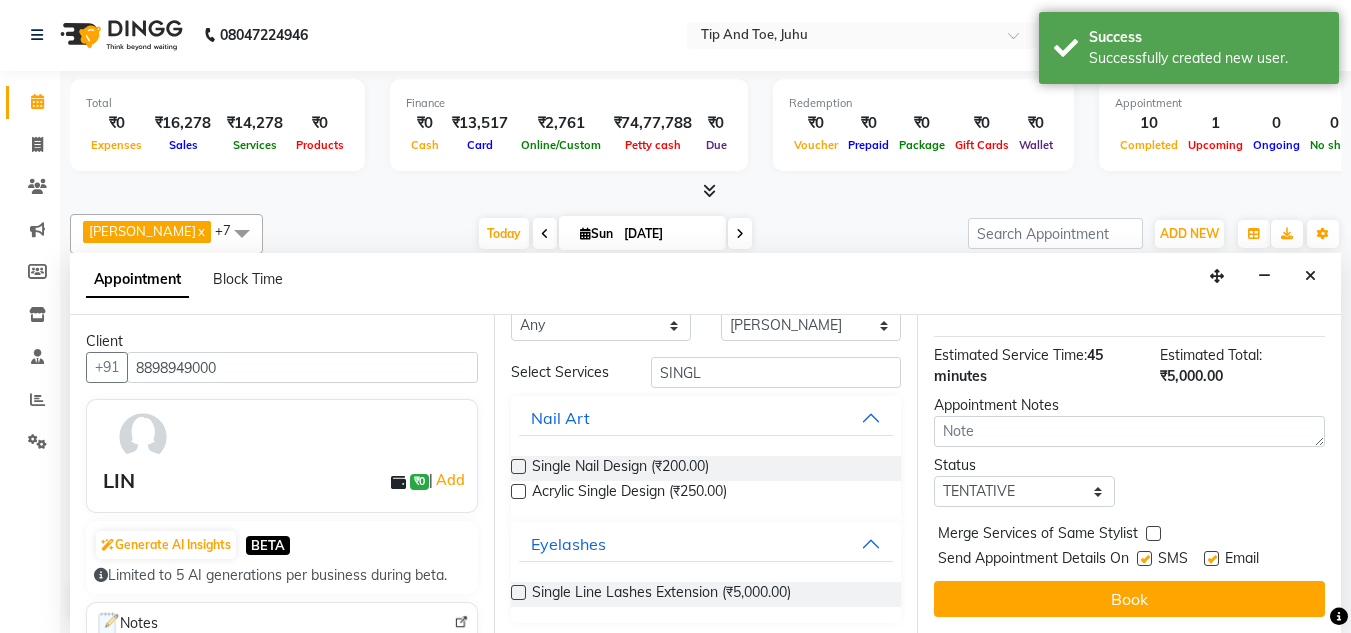 scroll, scrollTop: 244, scrollLeft: 0, axis: vertical 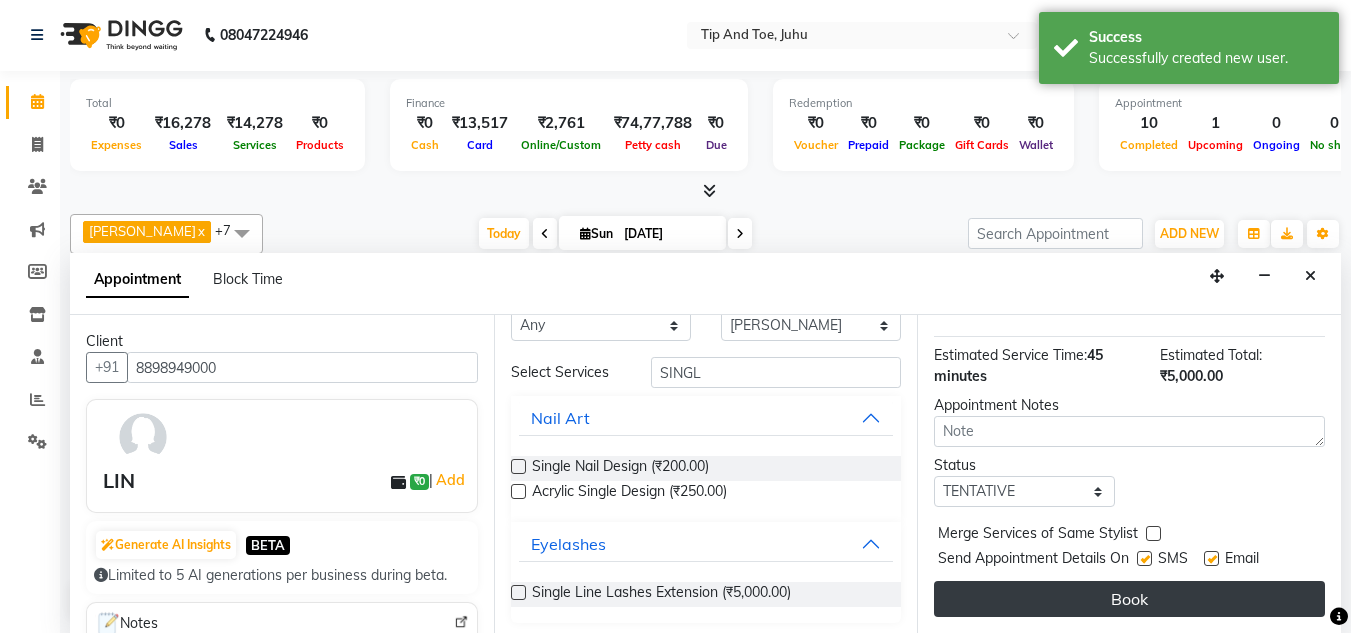click on "Book" at bounding box center (1129, 599) 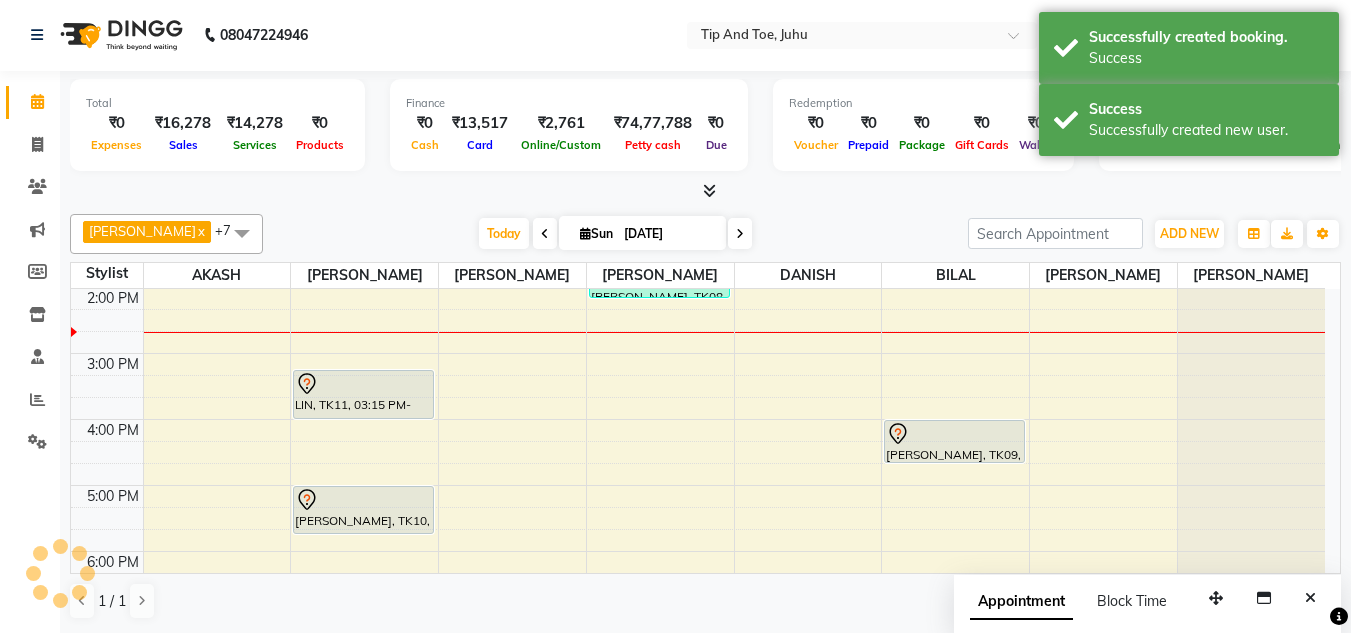scroll, scrollTop: 0, scrollLeft: 0, axis: both 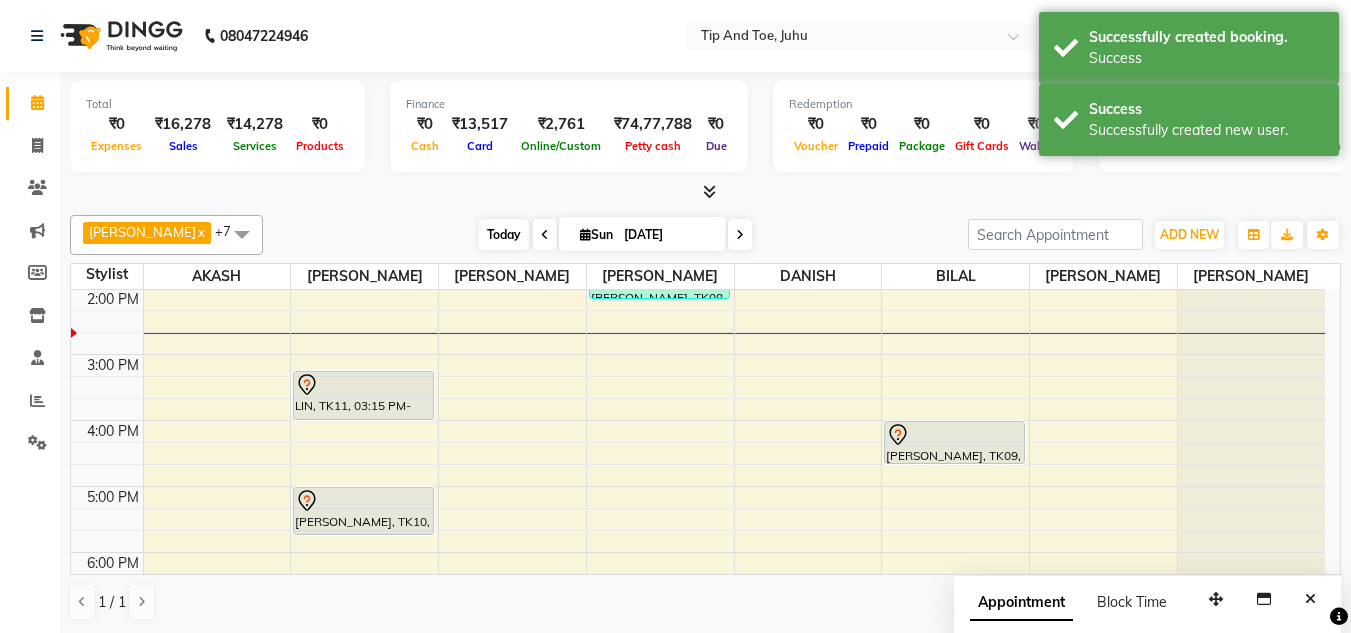 click on "Today" at bounding box center [504, 234] 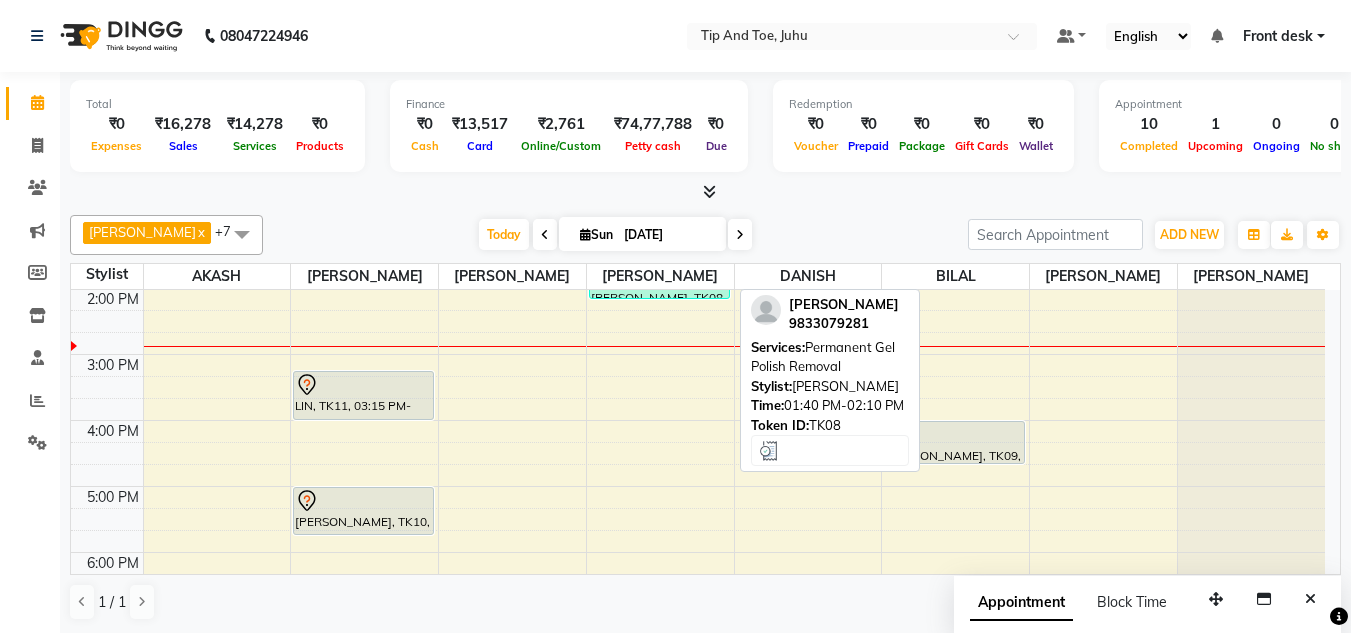 click on "8:00 AM 9:00 AM 10:00 AM 11:00 AM 12:00 PM 1:00 PM 2:00 PM 3:00 PM 4:00 PM 5:00 PM 6:00 PM 7:00 PM 8:00 PM     Tejal, TK04, 11:00 AM-11:45 AM, Essential Pedicure w Scrub     NUPUR, TK05, 12:00 PM-12:45 PM, Essential Pedicure w Scrub     Firdous Khan, TK03, 12:00 PM-12:45 PM, Russian Lashes Extension             LIN, TK11, 03:15 PM-04:00 PM, Single Line Lashes Extension             Aishwariya Acharya, TK10, 05:00 PM-05:45 PM, Single Line Lashes Extension     Sonal Gariba, TK07, 01:20 PM-01:50 PM, Nail Cut File & Polish     Tejal, TK04, 11:00 AM-11:45 AM, Essential Manicure w Scrub     NUPUR, TK05, 12:45 PM-01:30 PM, Essential Manicure w Scrub     Deepika Bafna, TK08, 01:40 PM-02:10 PM, Permanent Gel Polish Removal     Deepika Bafna, TK08, 12:40 PM-01:40 PM, O.P.I. Finger Facial Pedicure             DMYTRO, TK09, 04:00 PM-04:40 PM, Haircut     Sonal Gariba, TK07, 12:20 PM-01:20 PM, Cocktail Pedicure     HITESH PATEL, TK06, 12:45 PM-01:05 PM, Beard trim + line up" at bounding box center [698, 321] 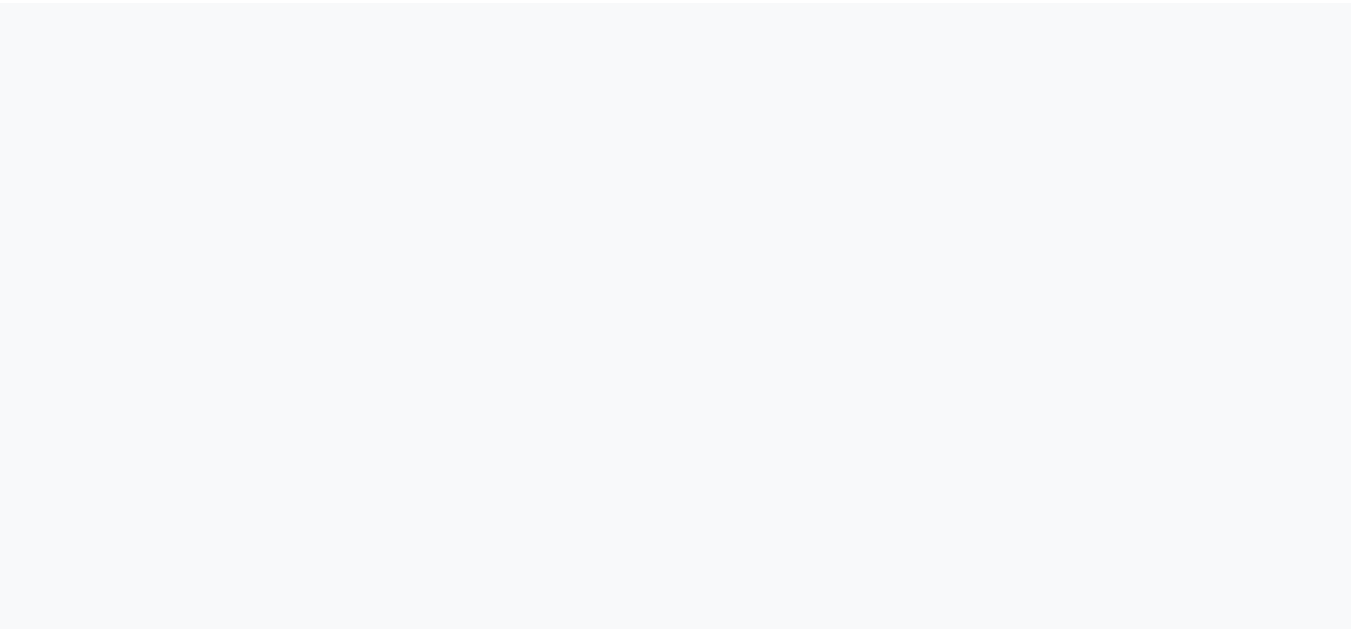 scroll, scrollTop: 0, scrollLeft: 0, axis: both 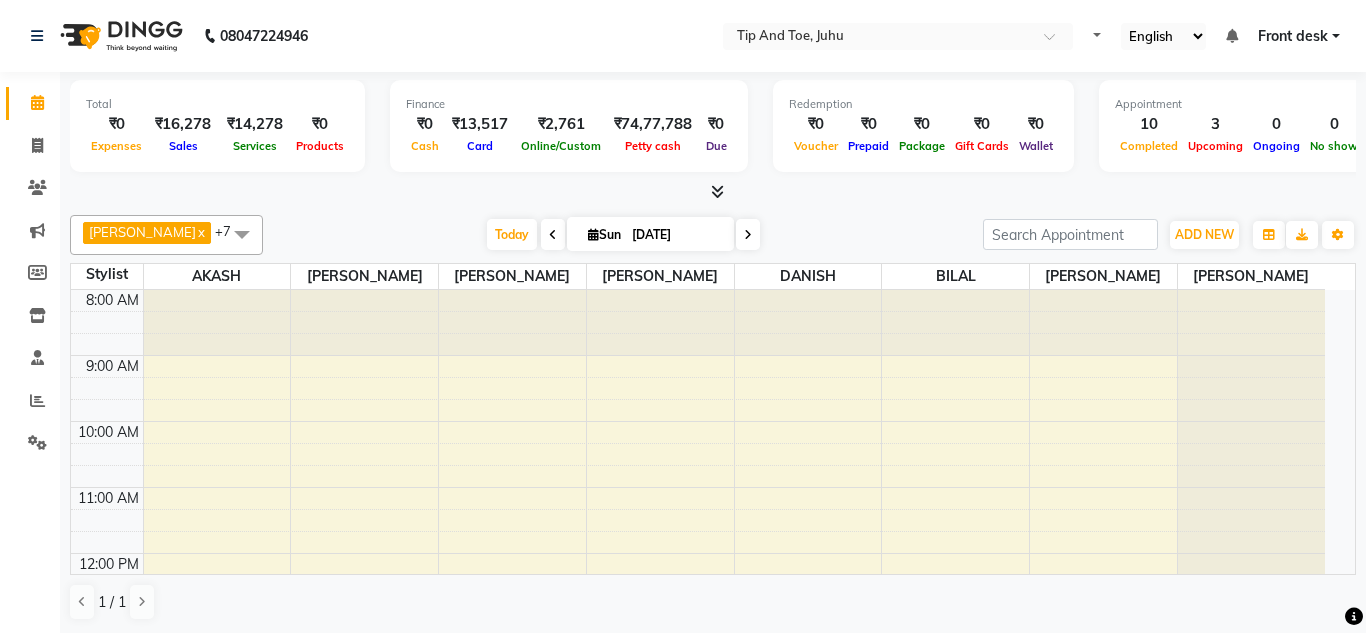 select on "en" 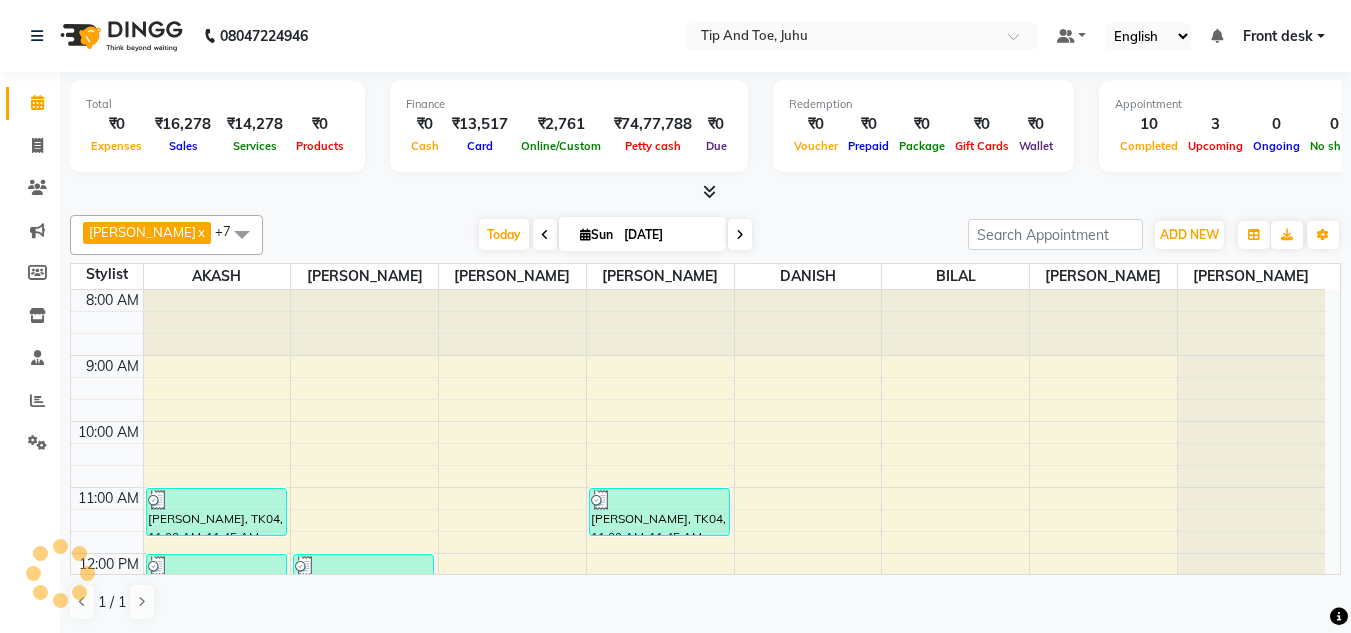 scroll, scrollTop: 0, scrollLeft: 0, axis: both 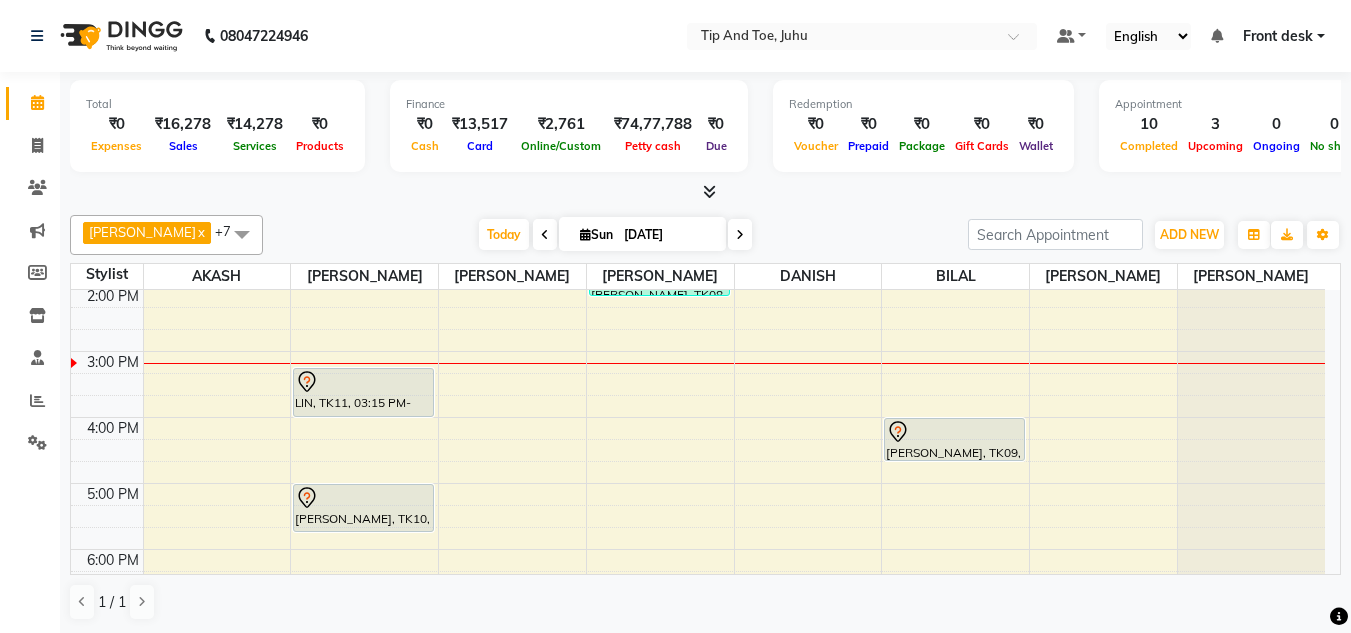 click on "[DATE]  [DATE]" at bounding box center (615, 235) 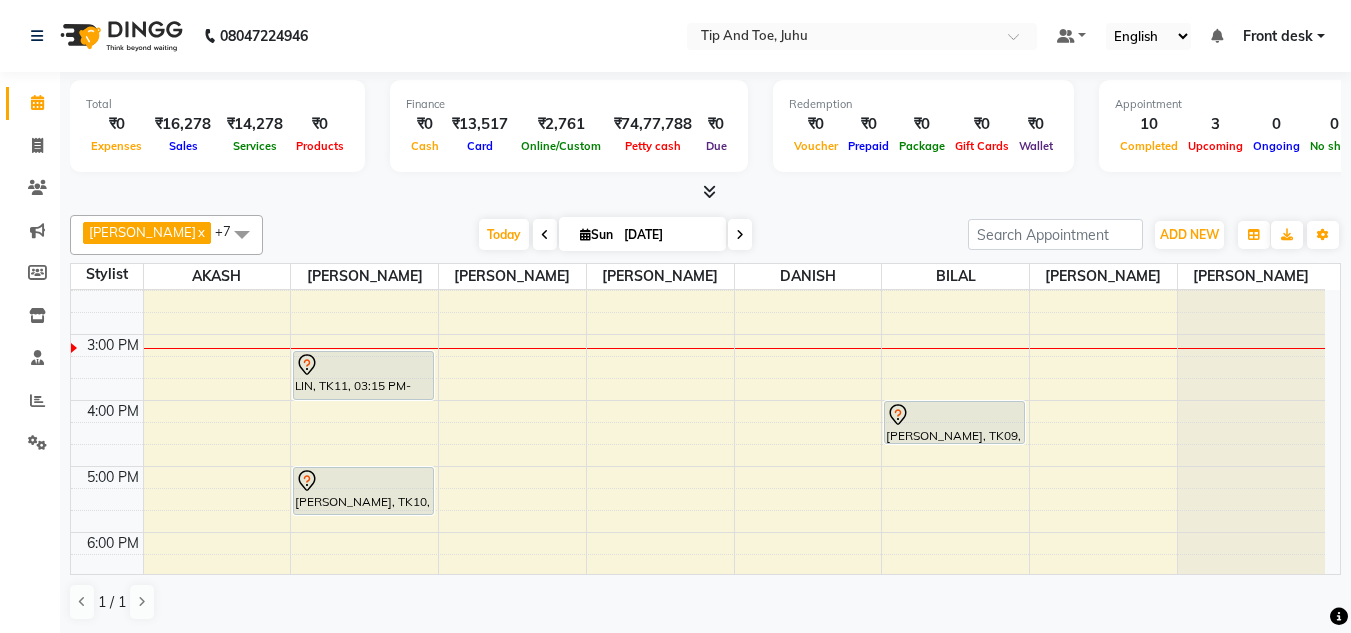 click at bounding box center [242, 234] 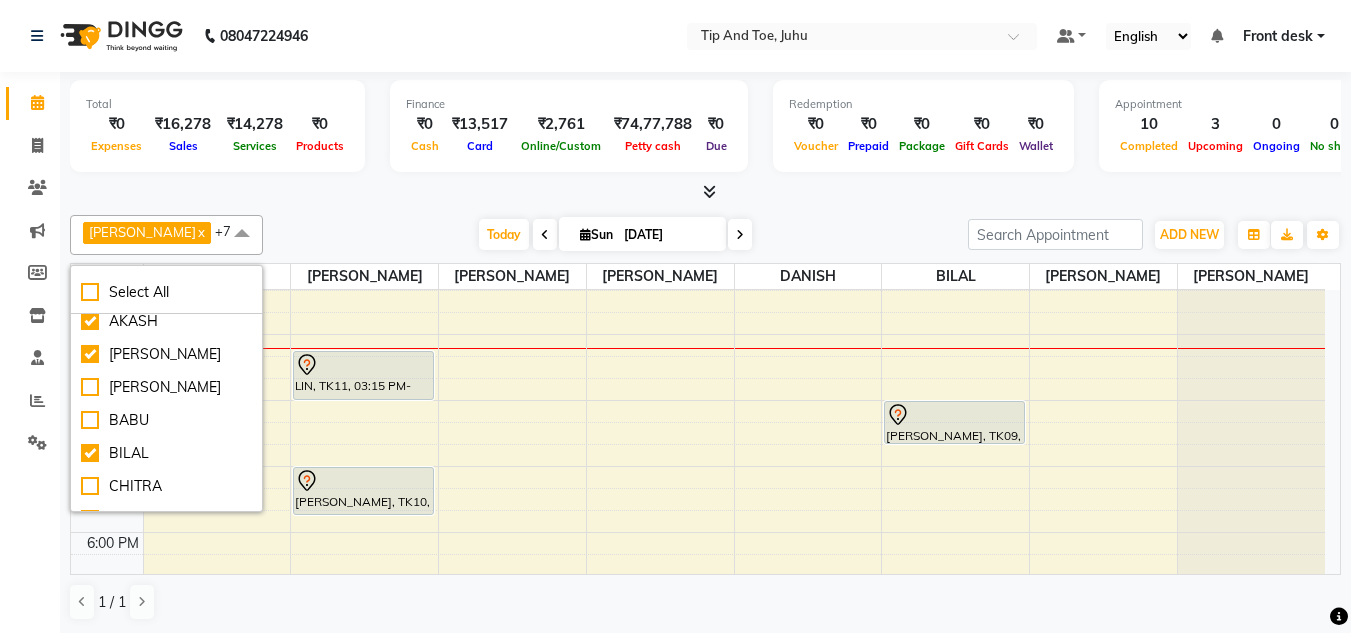 scroll, scrollTop: 120, scrollLeft: 0, axis: vertical 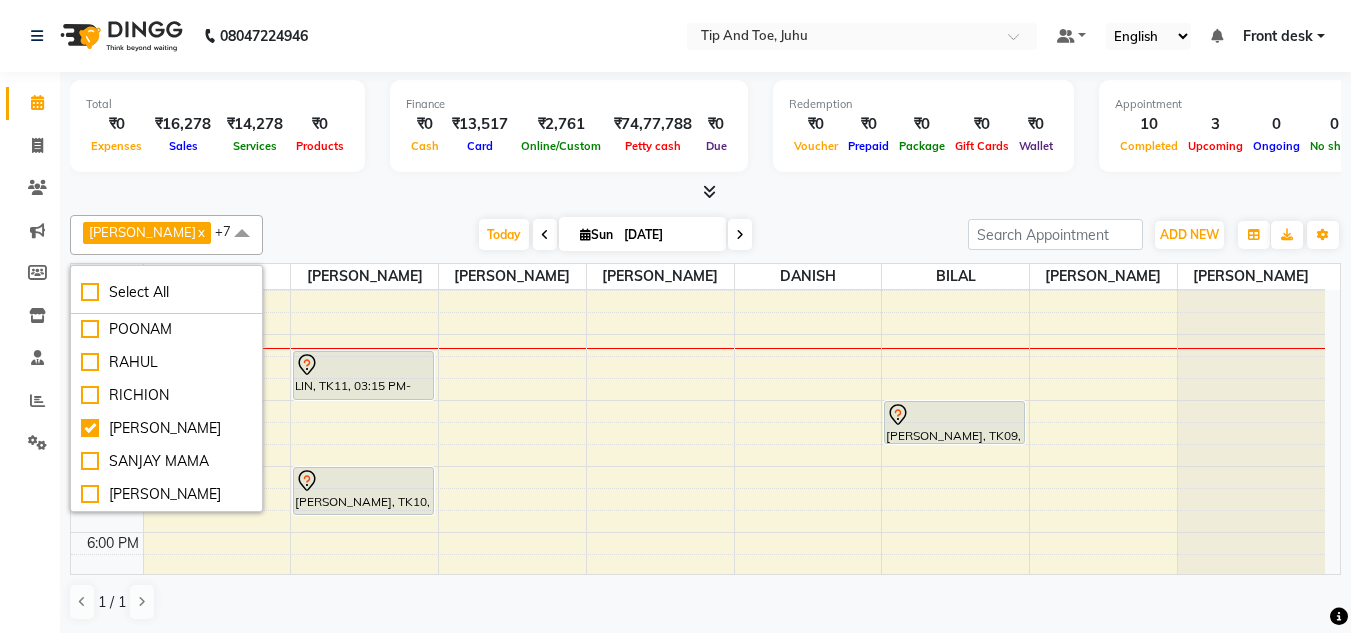 click on "[PERSON_NAME]  x DANISH  x [PERSON_NAME]  x AKASH  x [PERSON_NAME]  x [PERSON_NAME] UTKAR  x [PERSON_NAME]  x +7 Select All [PERSON_NAME] [PERSON_NAME] UTKAR AKASH [PERSON_NAME] [PERSON_NAME] [PERSON_NAME] DANISH [PERSON_NAME] KEISHEEN [PERSON_NAME] [PERSON_NAME] POONAM RAHUL [PERSON_NAME] [PERSON_NAME] MAMA [PERSON_NAME] [DATE]  [DATE] Toggle Dropdown Add Appointment Add Invoice Add Attendance Add Client Toggle Dropdown Add Appointment Add Invoice Add Attendance Add Client ADD NEW Toggle Dropdown Add Appointment Add Invoice Add Attendance Add Client [PERSON_NAME]  x DANISH  x [PERSON_NAME]  x AKASH  x [PERSON_NAME]  x [PERSON_NAME] UTKAR  x [PERSON_NAME]  x +7 Select All [PERSON_NAME] [PERSON_NAME] UTKAR AKASH [PERSON_NAME] [PERSON_NAME] [PERSON_NAME] DANISH [PERSON_NAME] KEISHEEN [PERSON_NAME] [PERSON_NAME] POONAM RAHUL [PERSON_NAME] [PERSON_NAME] MAMA [PERSON_NAME] Group By  Staff View   Room View  View as Vertical  Vertical - Week View  Horizontal  Horizontal - Week View  List  Toggle Dropdown Calendar Settings Manage Tags   Arrange Stylists   Reset Stylists  Full Screen Appointment Form Zoom 75% 20 Stylist AKASH" 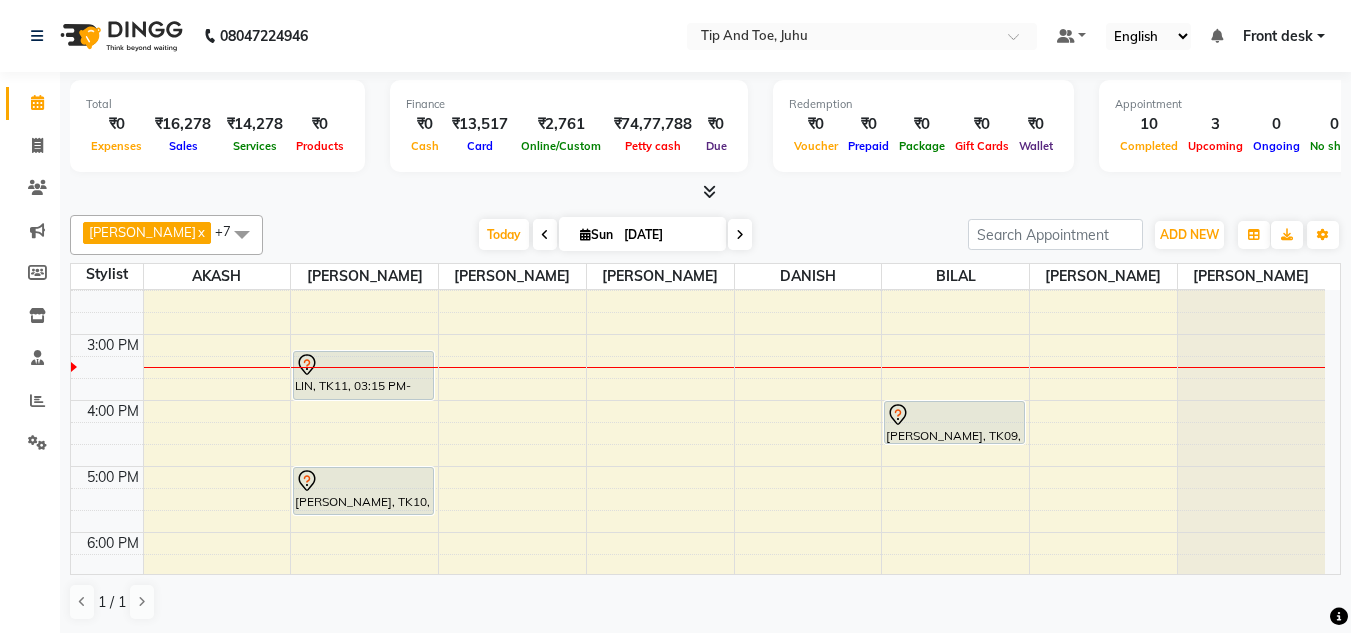 click at bounding box center (705, 192) 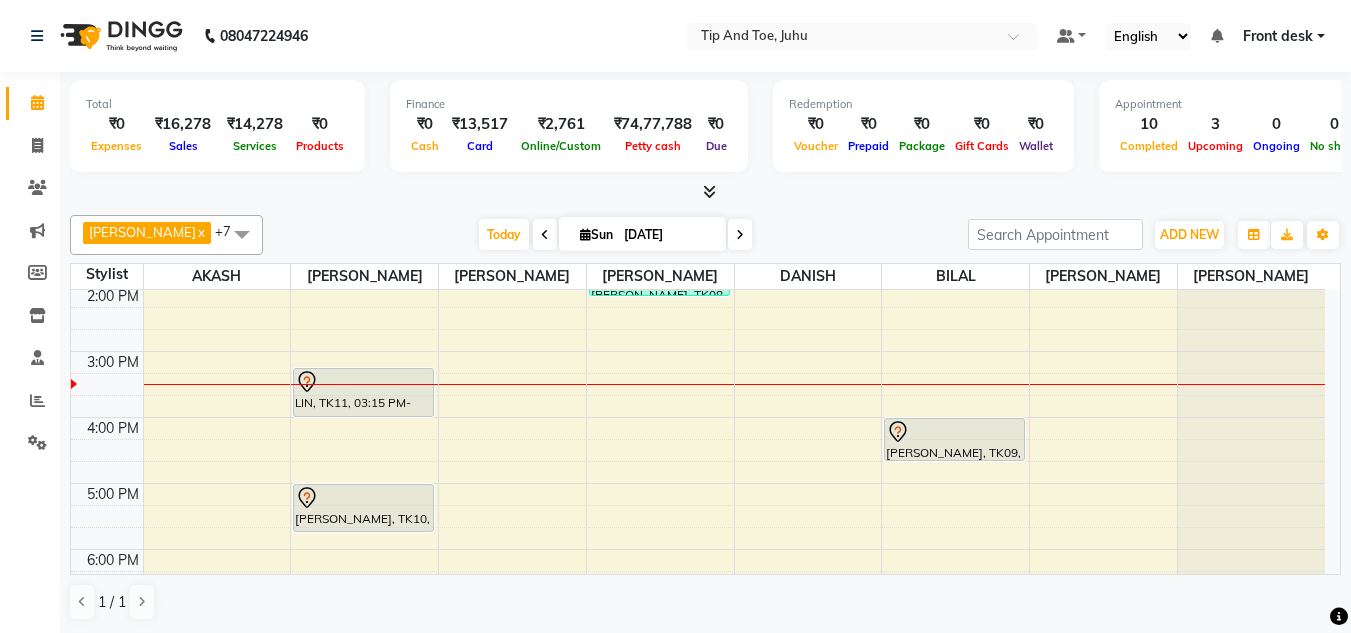 scroll, scrollTop: 403, scrollLeft: 0, axis: vertical 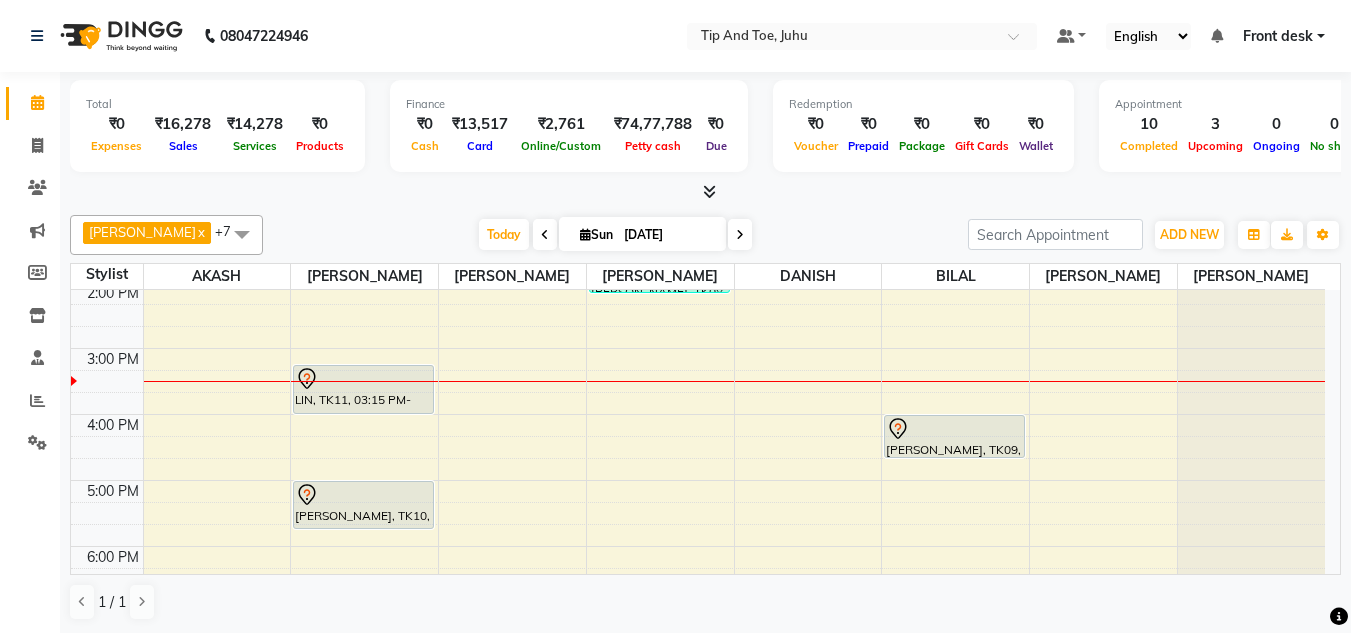 click at bounding box center [705, 192] 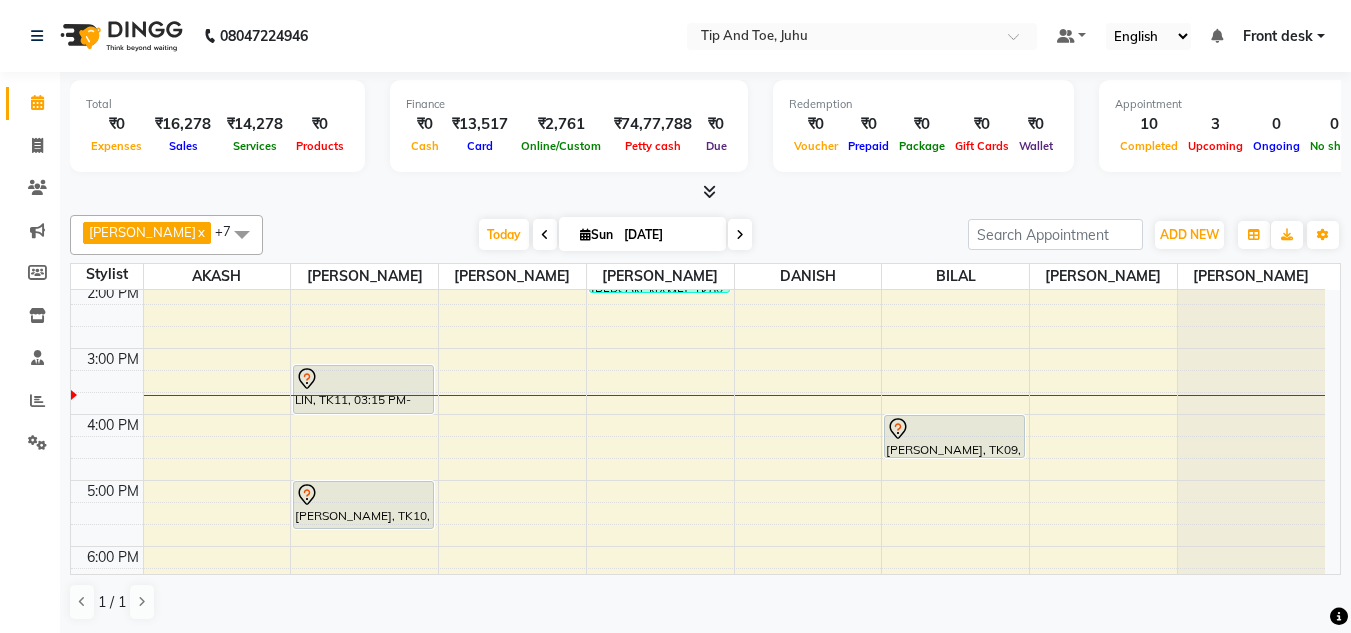 click on "[DATE]  [DATE]" at bounding box center (615, 235) 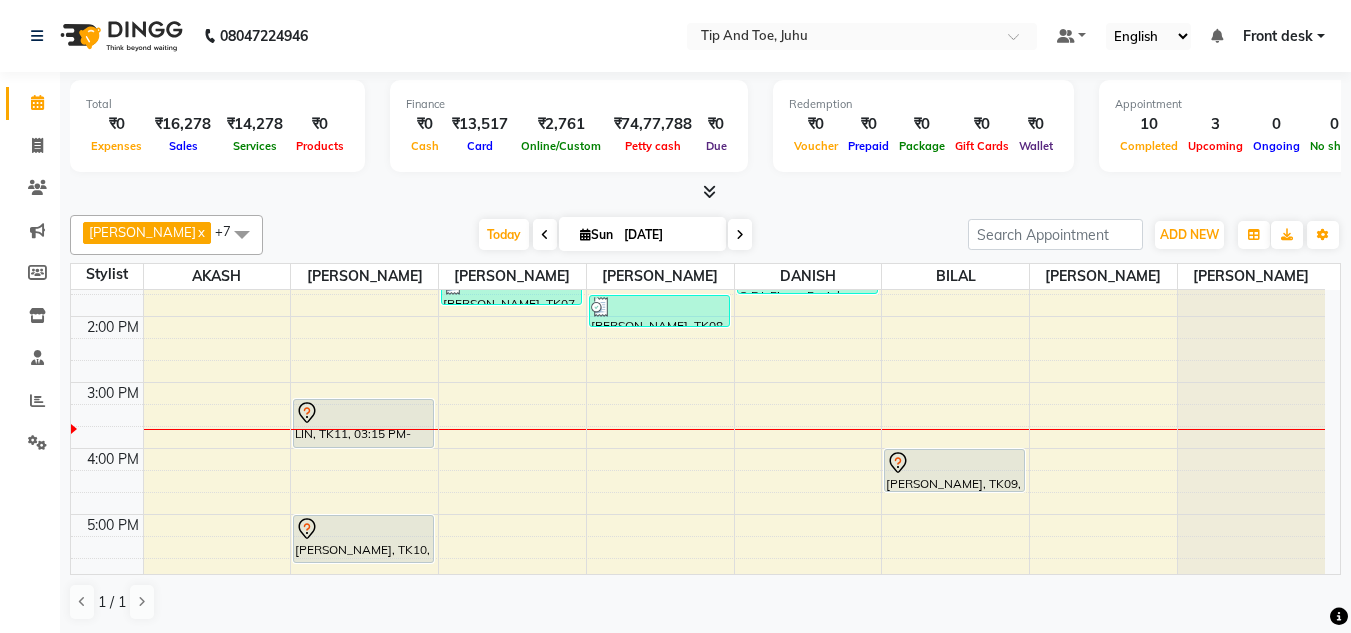 scroll, scrollTop: 372, scrollLeft: 0, axis: vertical 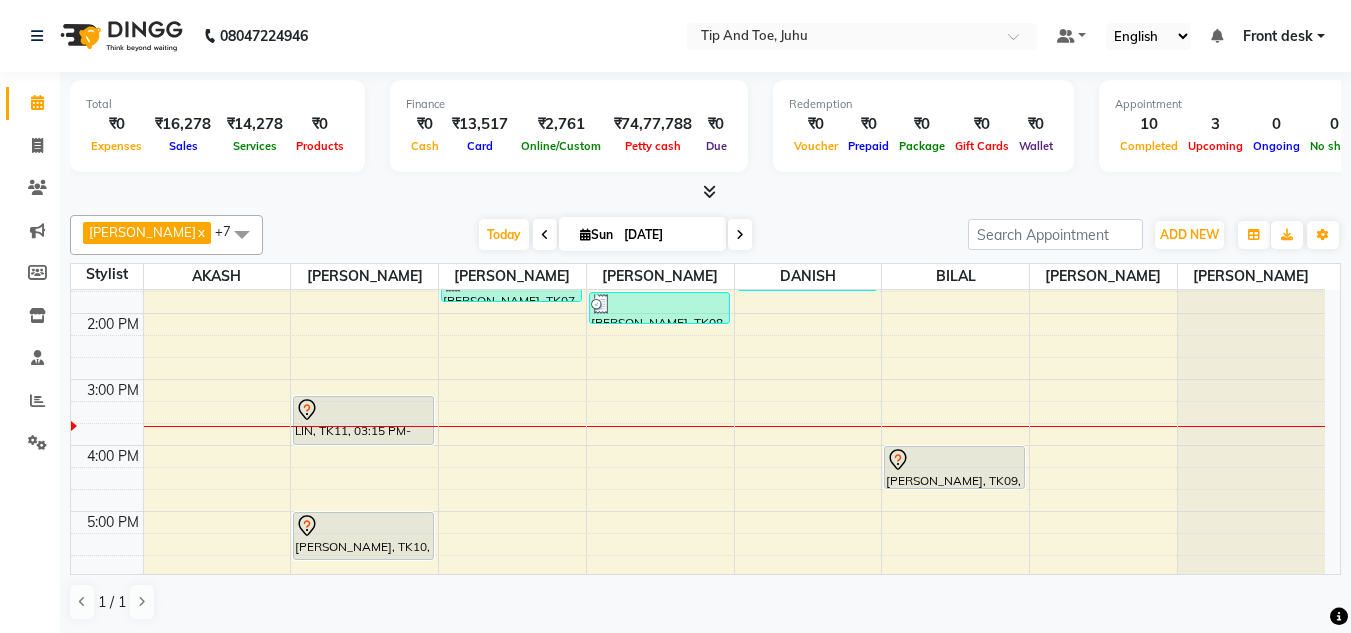 click at bounding box center [705, 192] 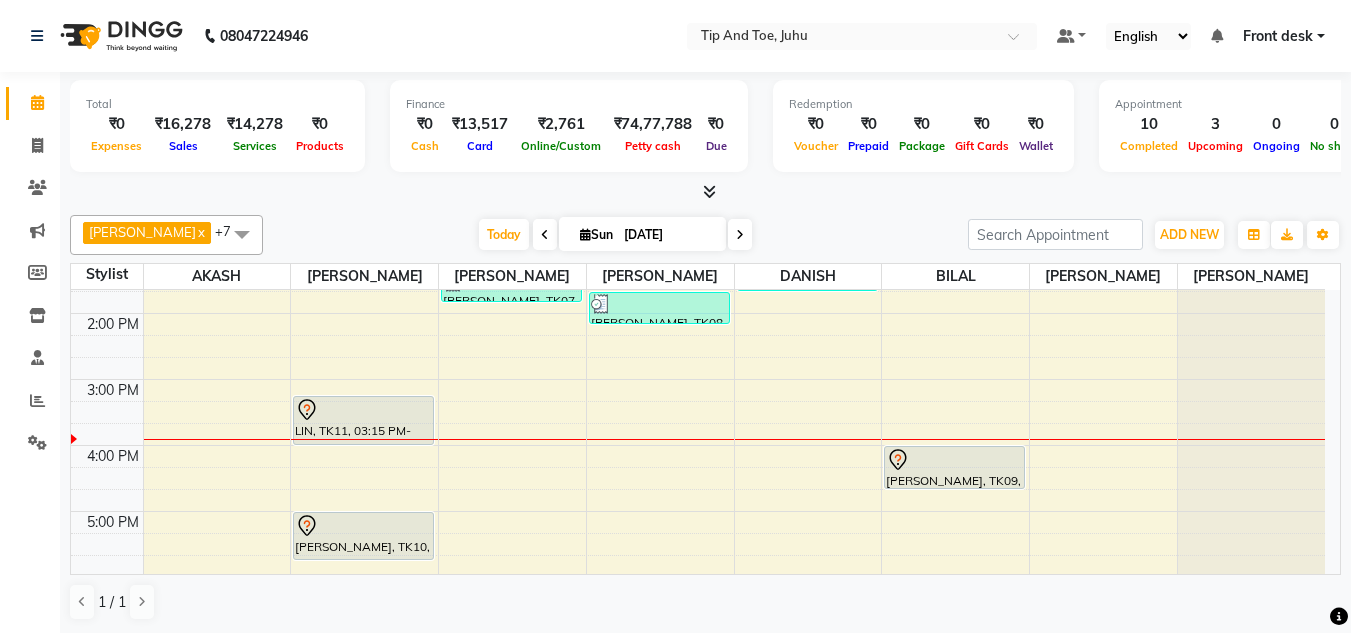 click at bounding box center (705, 192) 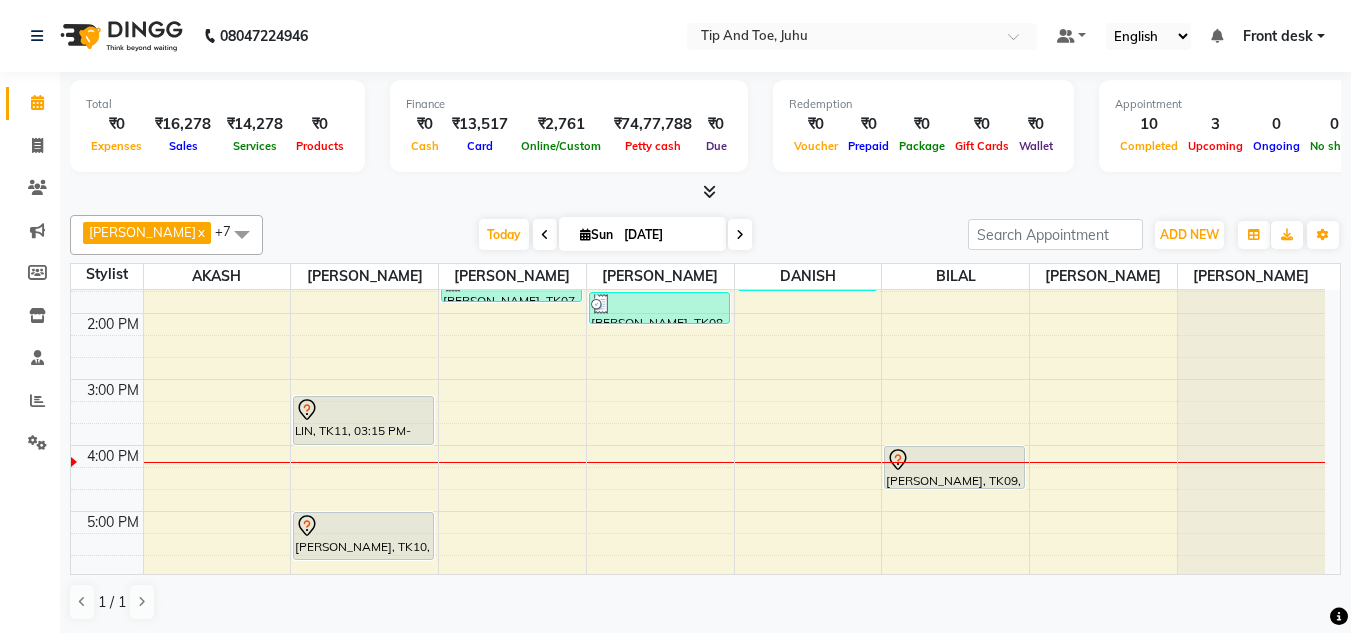 click at bounding box center [705, 192] 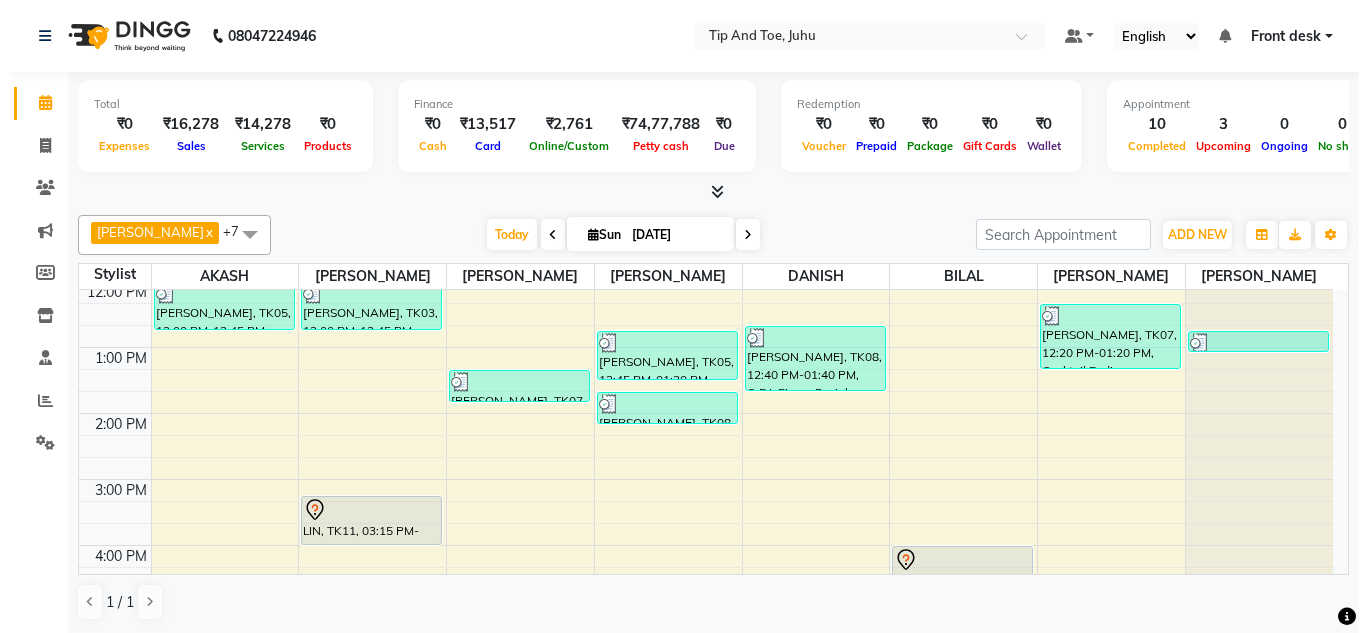 scroll, scrollTop: 372, scrollLeft: 0, axis: vertical 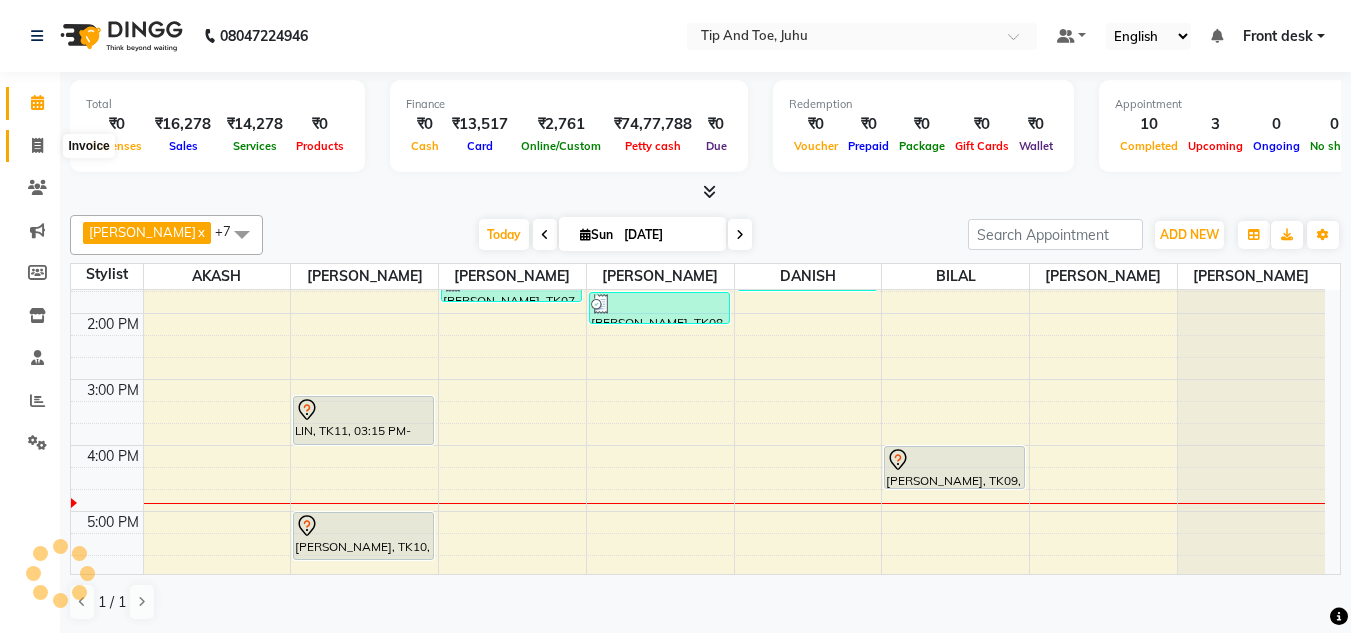 click 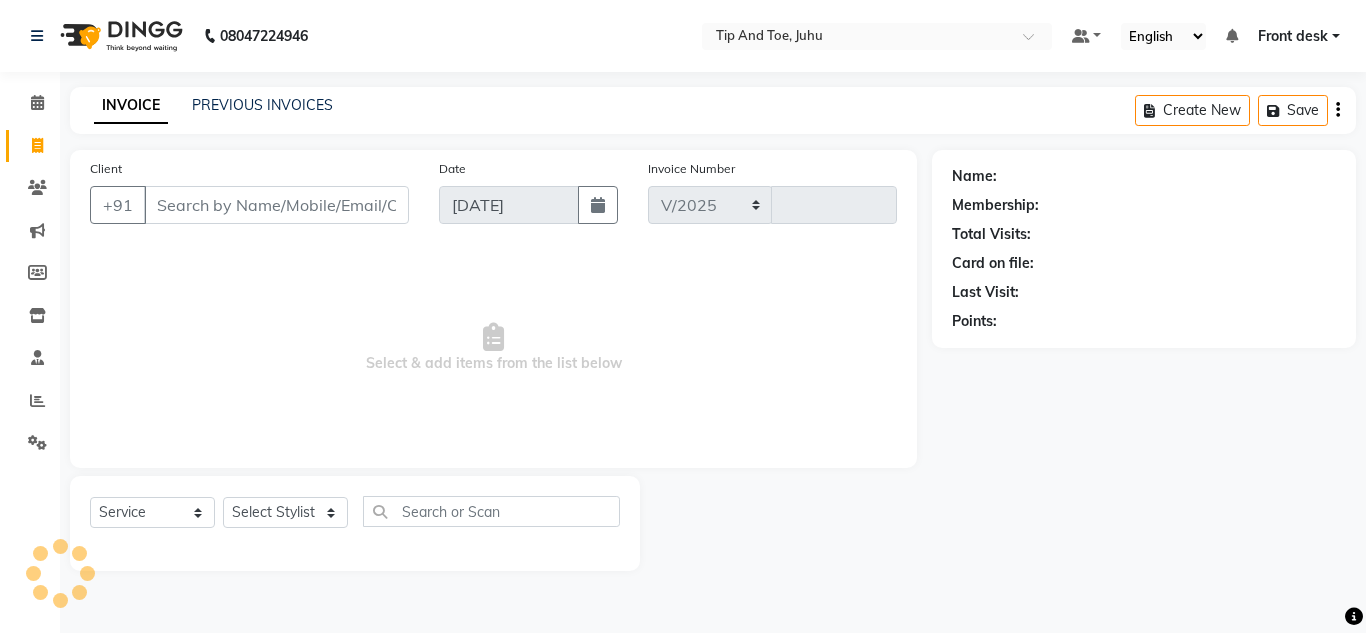 select on "5516" 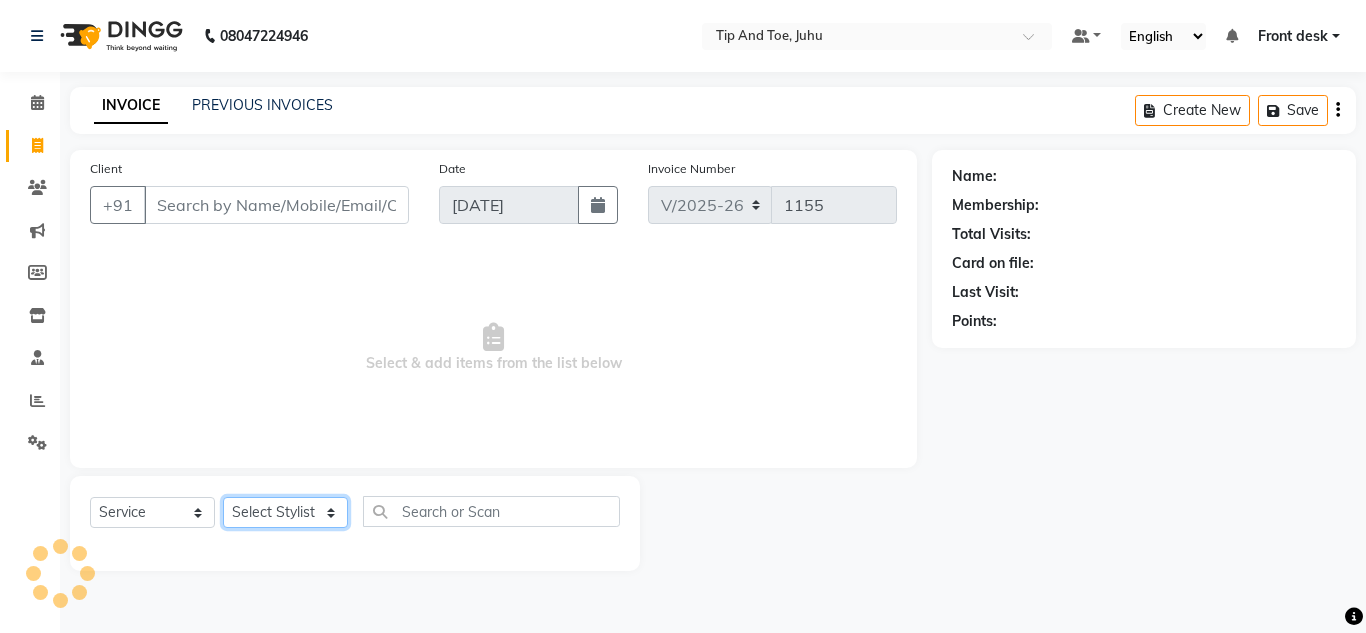 click on "Select Stylist" 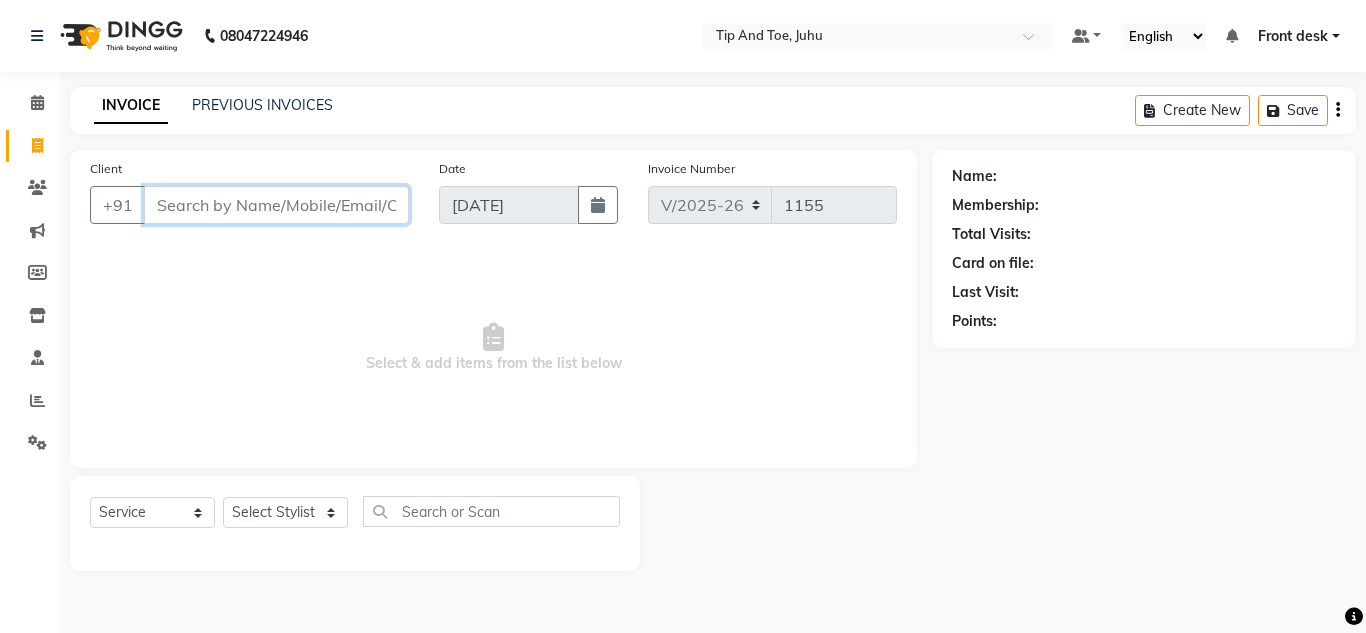 click on "Client" at bounding box center [276, 205] 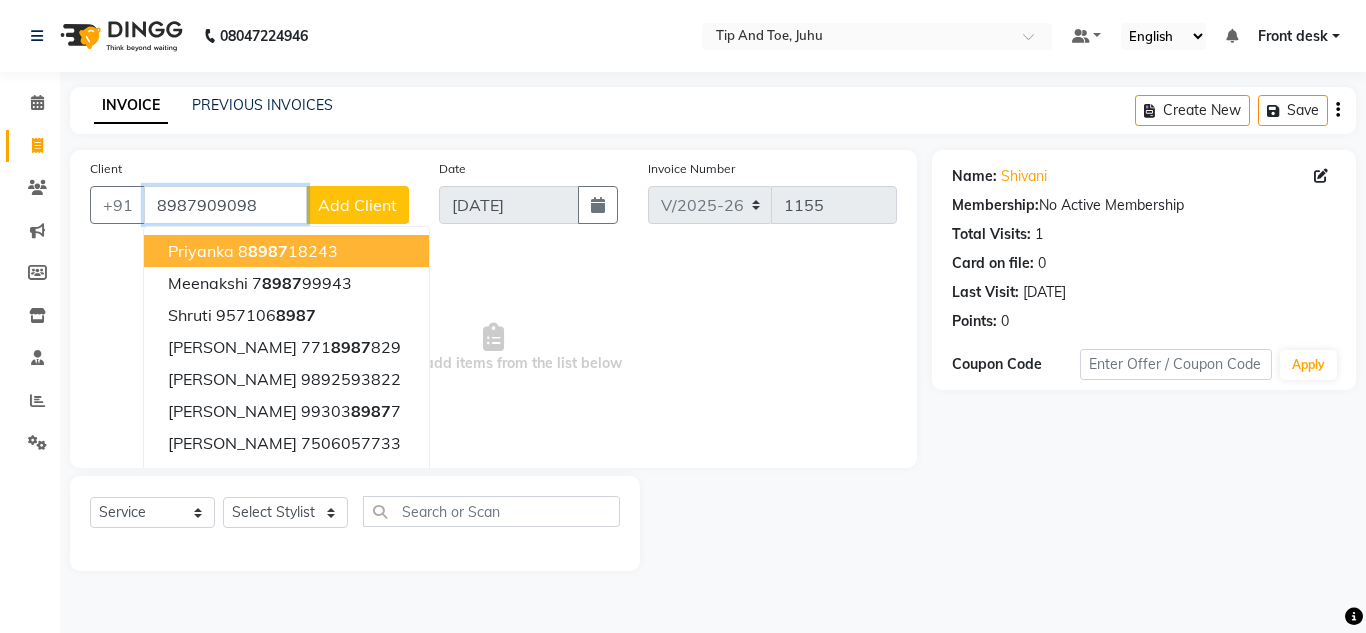 click on "8987909098" at bounding box center [225, 205] 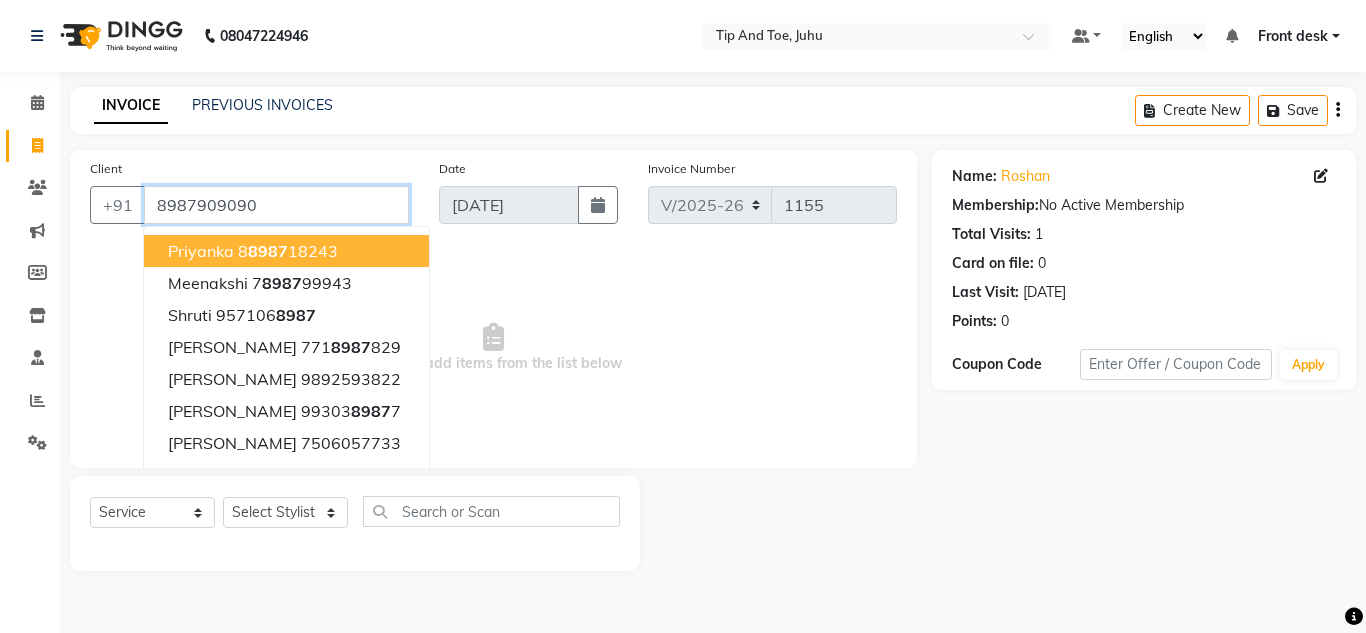 click on "8987909090" at bounding box center [276, 205] 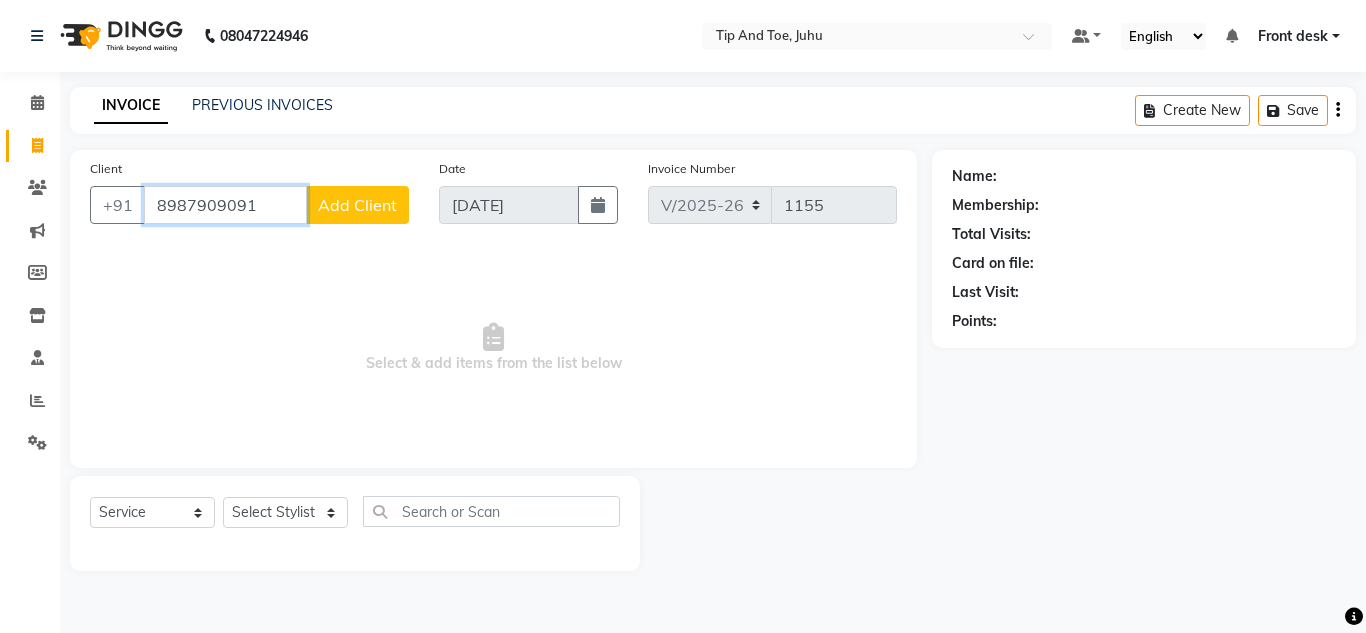 type on "8987909091" 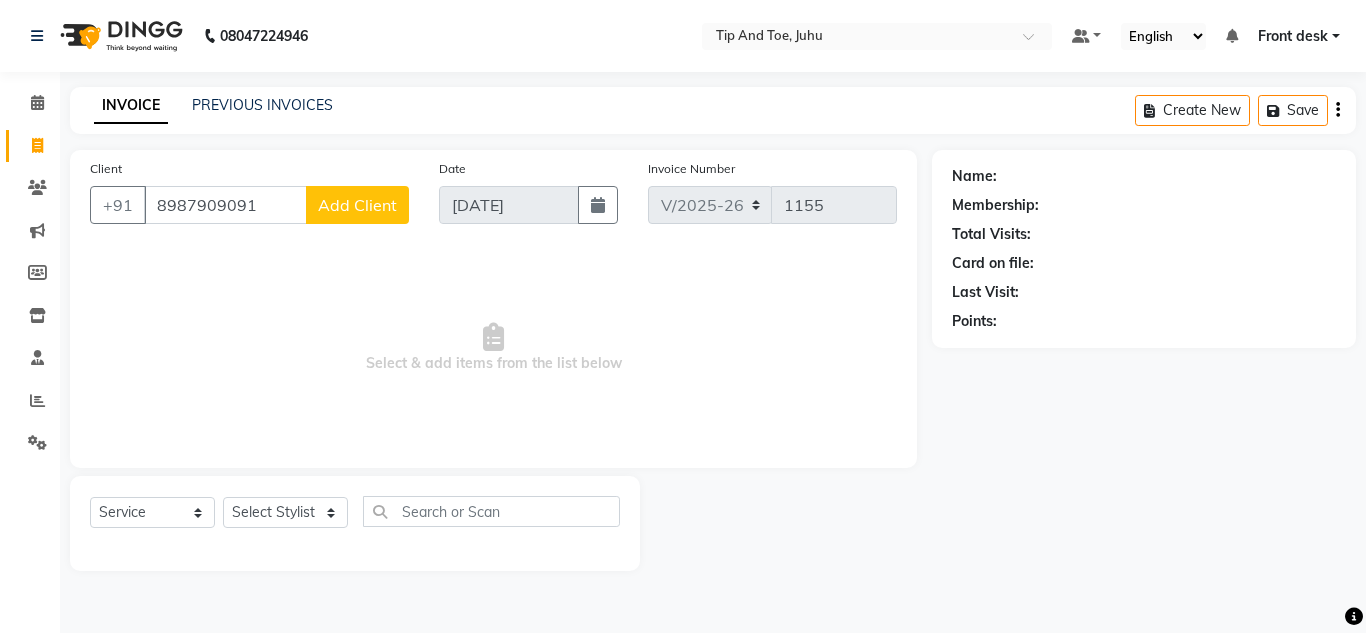click on "Add Client" 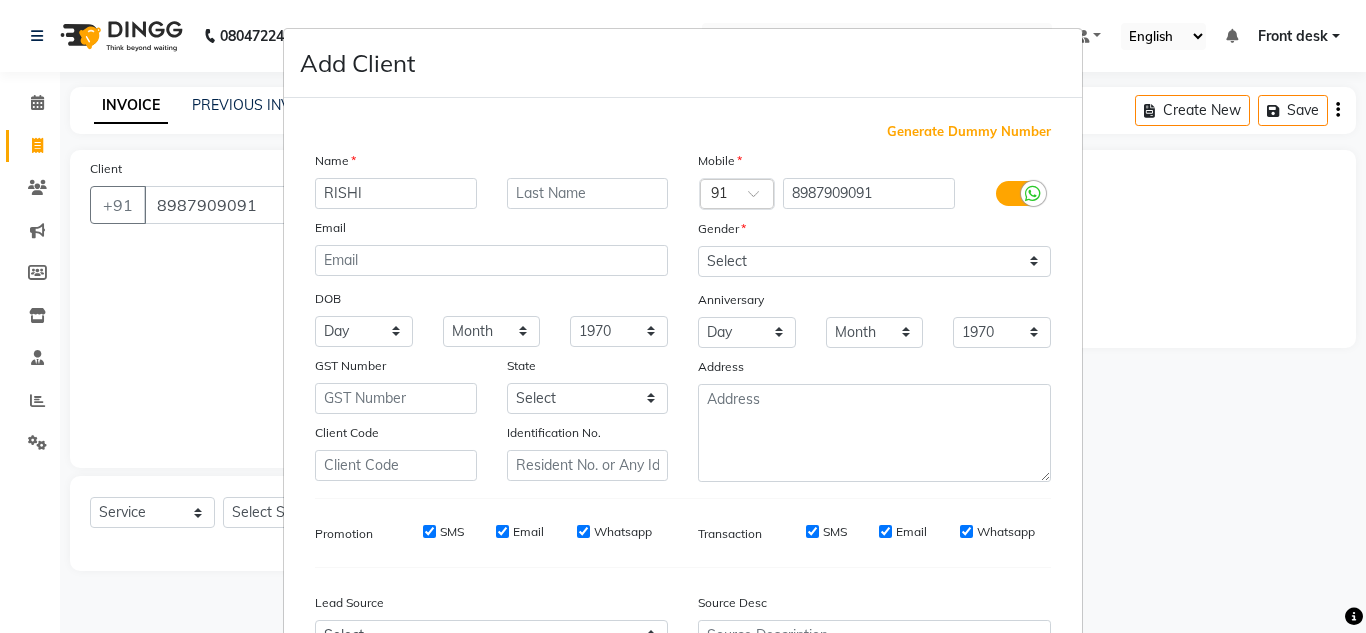 type on "RISHI" 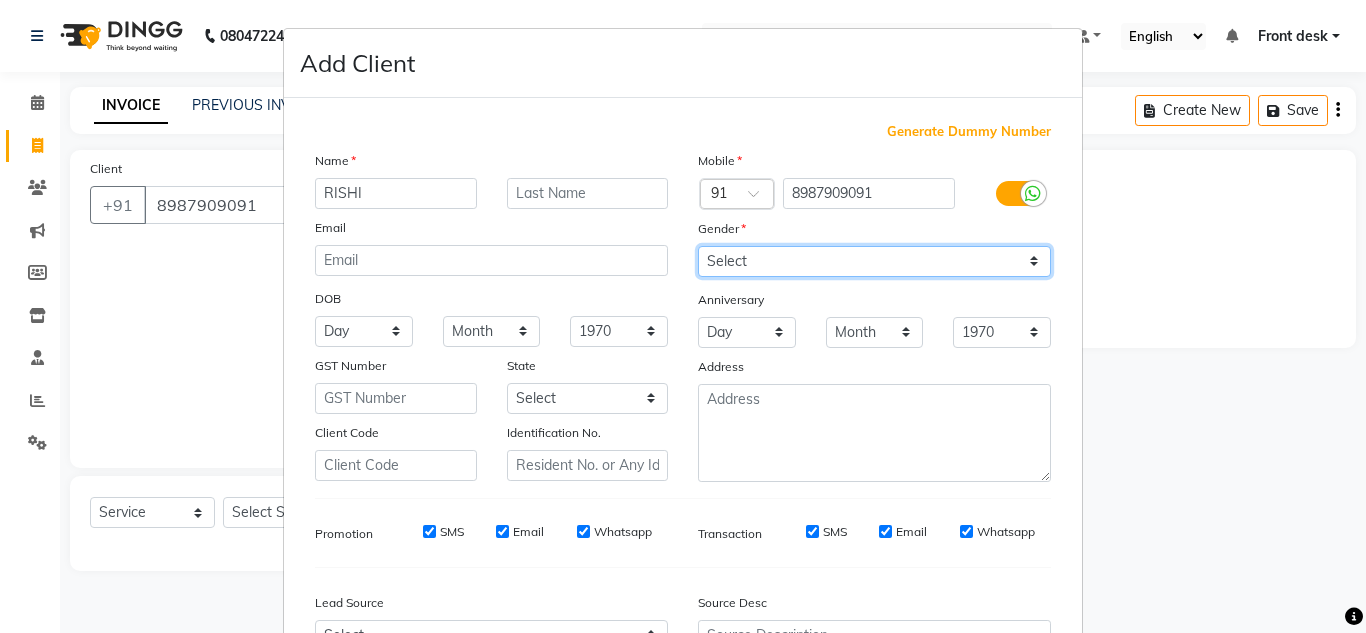 click on "Select [DEMOGRAPHIC_DATA] [DEMOGRAPHIC_DATA] Other Prefer Not To Say" at bounding box center (874, 261) 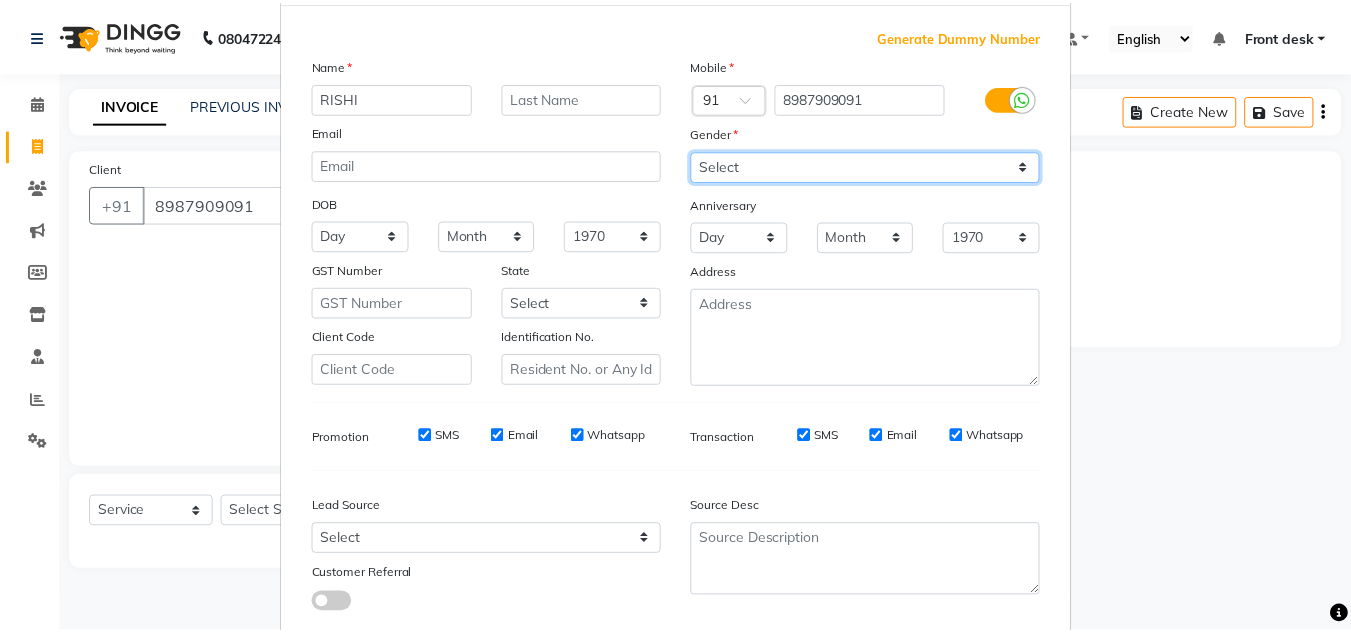 scroll, scrollTop: 216, scrollLeft: 0, axis: vertical 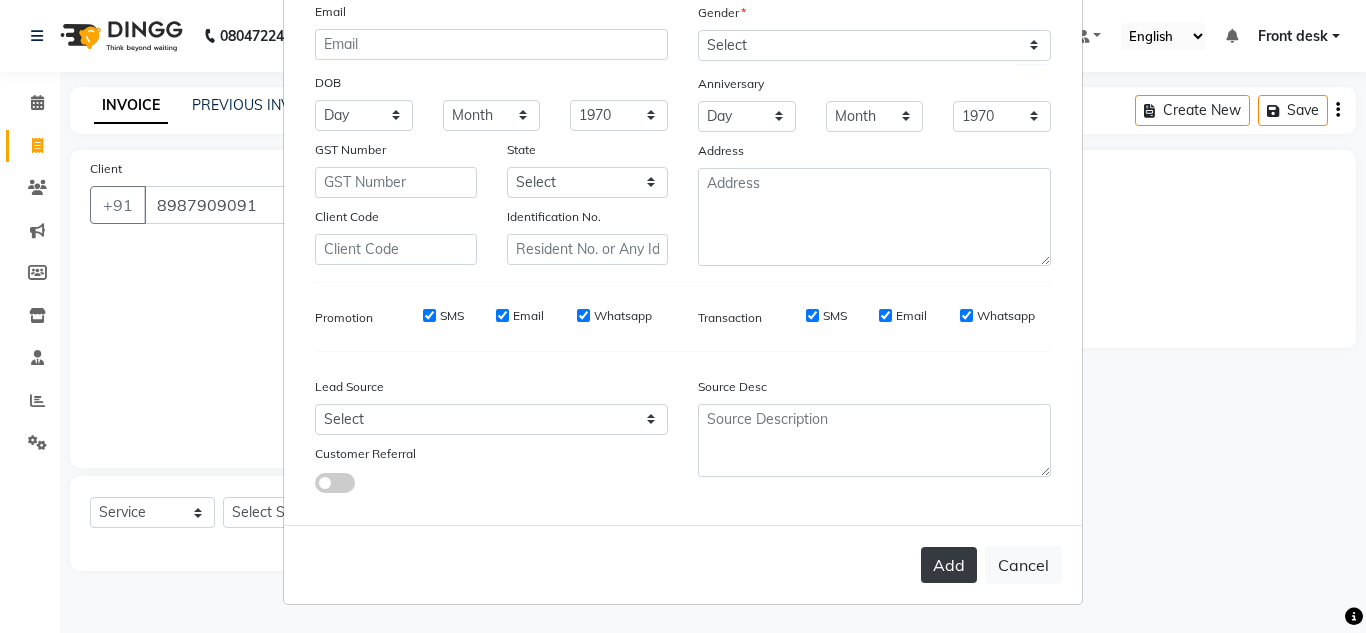 click on "Add" at bounding box center [949, 565] 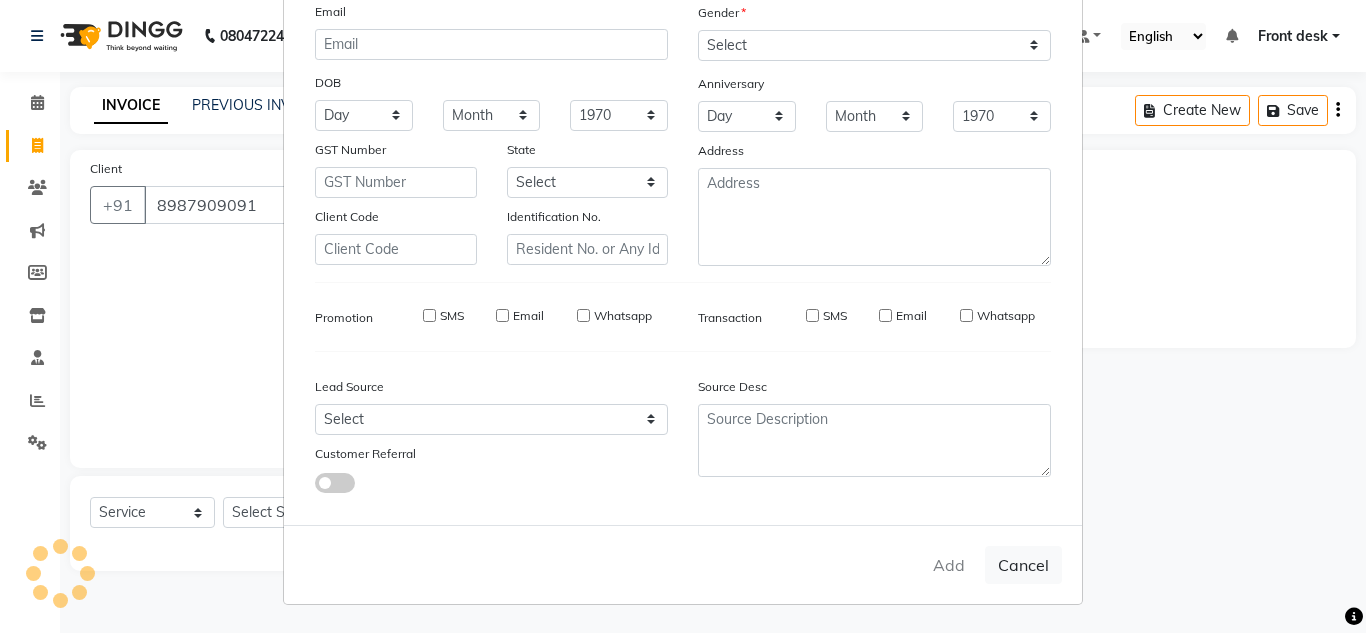 type 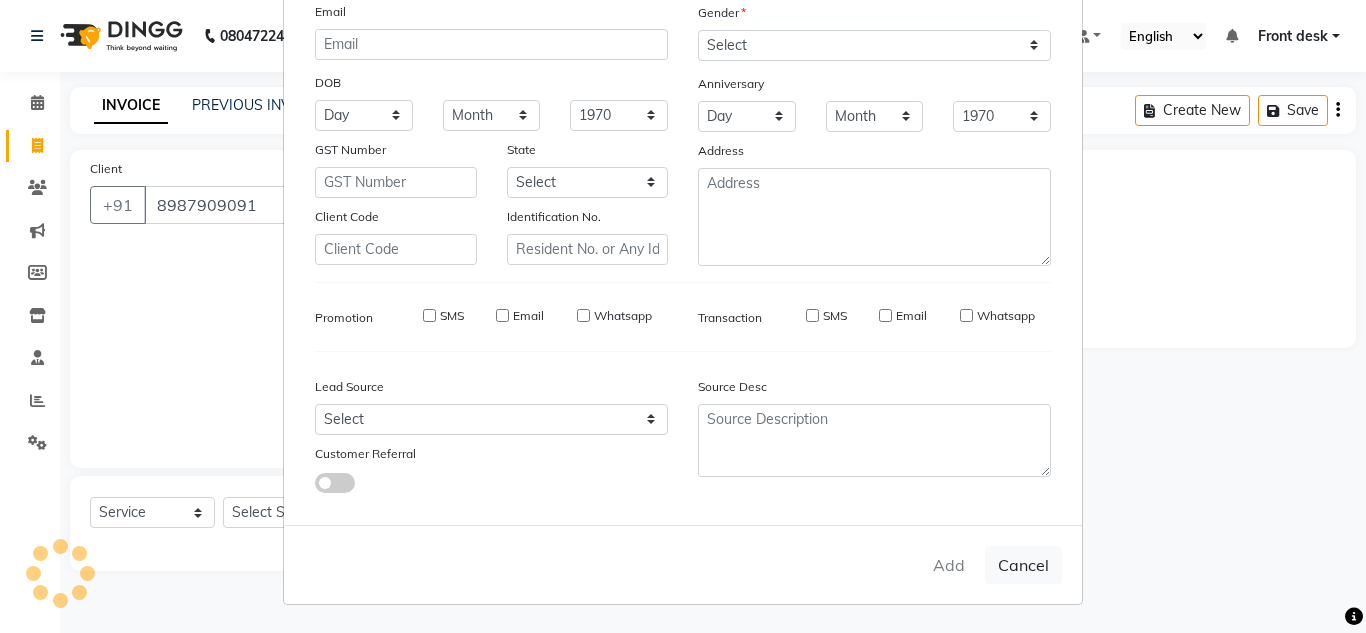 select 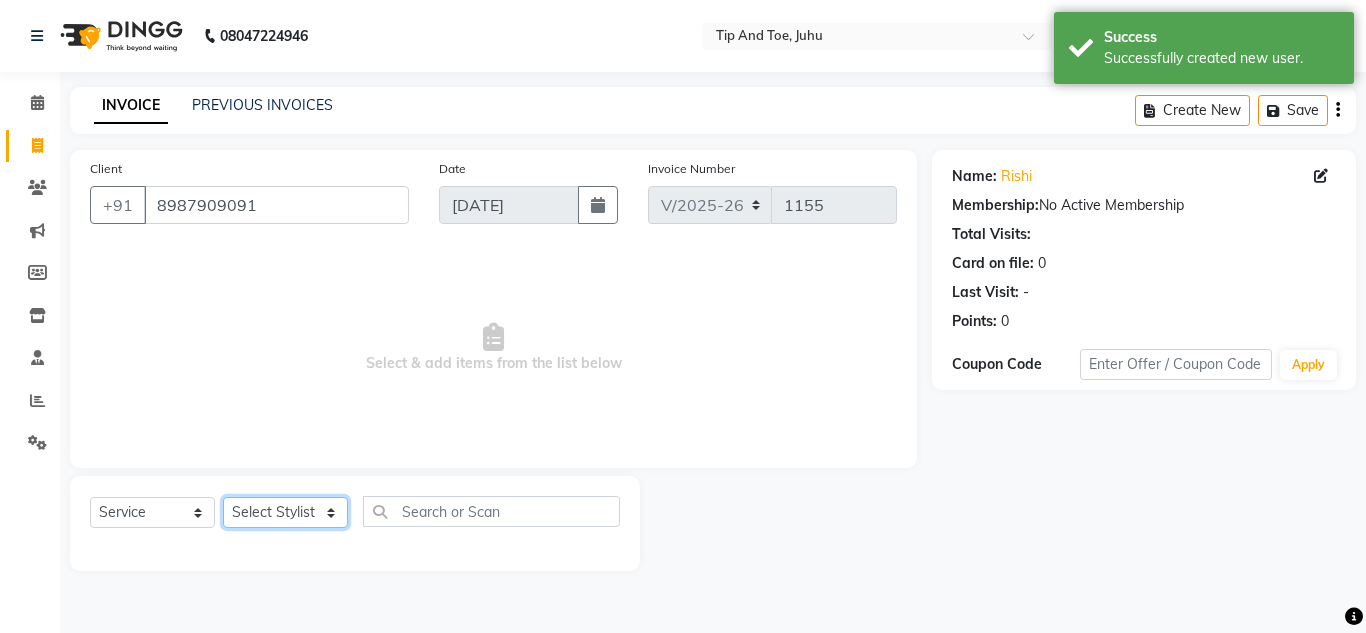 drag, startPoint x: 288, startPoint y: 510, endPoint x: 292, endPoint y: 500, distance: 10.770329 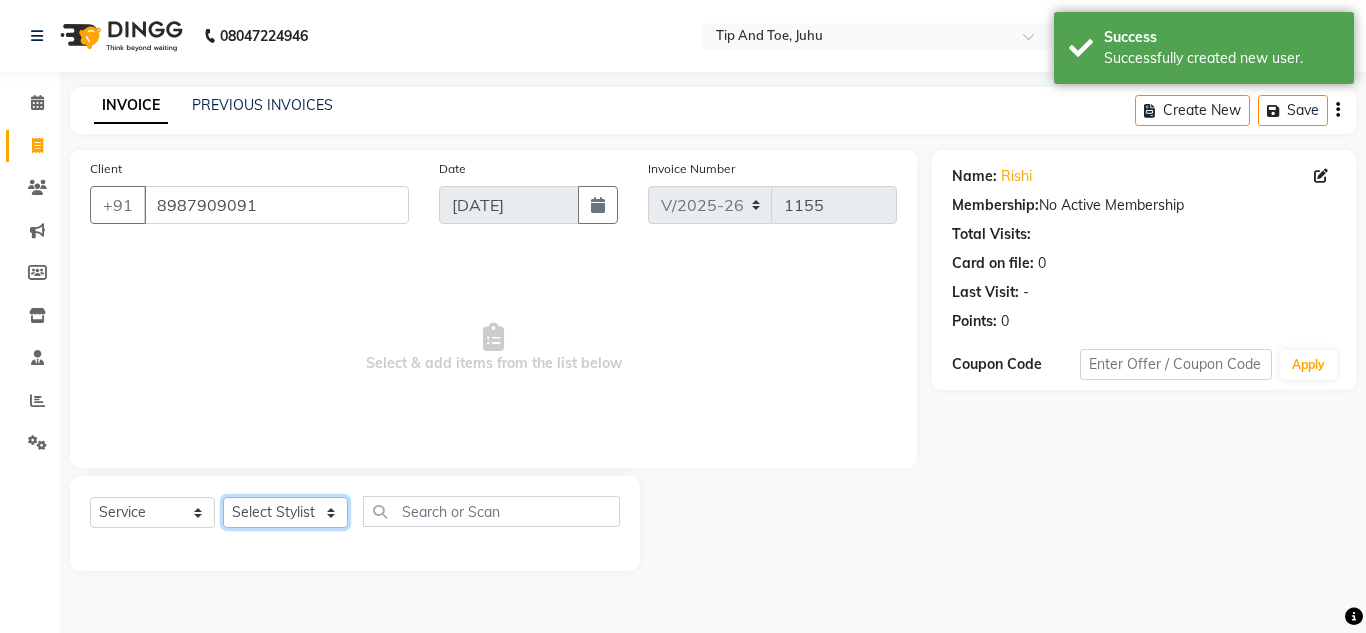 select on "50579" 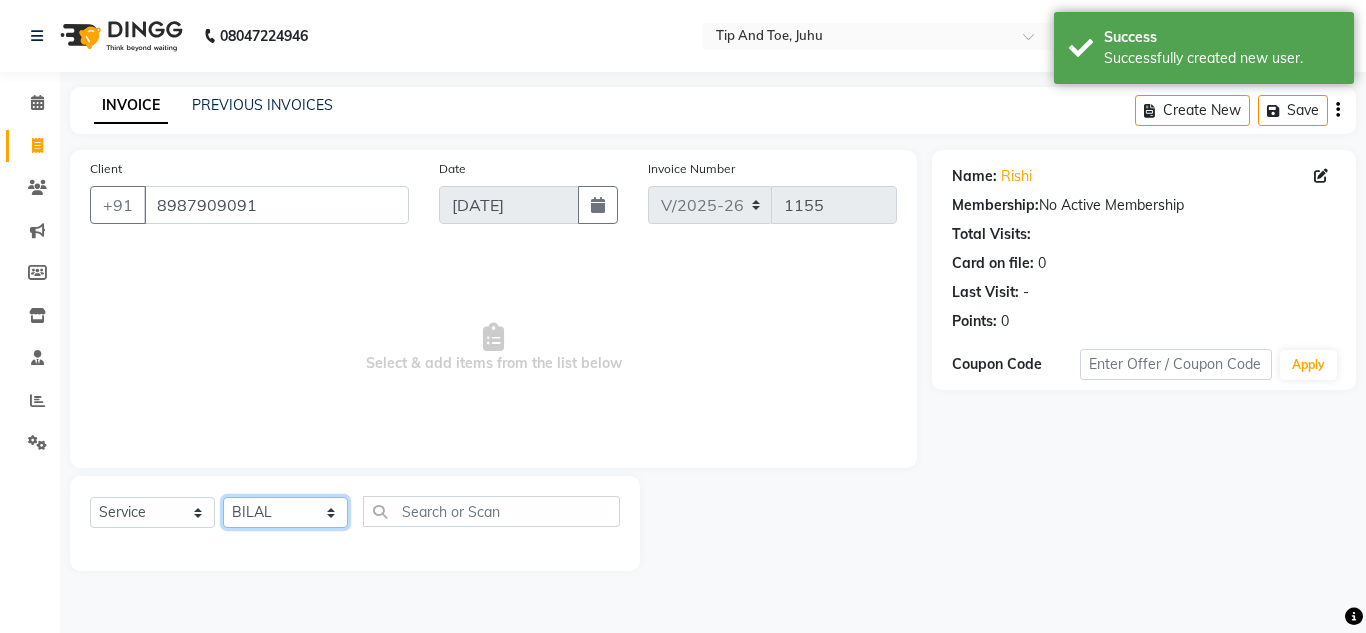 click on "Select Stylist ABIK  ACHAN AJAY UTKAR AKASH AKSHATA ARBAZ BABU BILAL CHITRA DANISH DHANSHREE Front desk  KEISHEEN KUMAR MAQSOOD NIKHIL NISHANT POONAM RAHUL RICHION SADHNA SANJAY SANJAY MAMA TWINKLE GUPTA  VINITA" 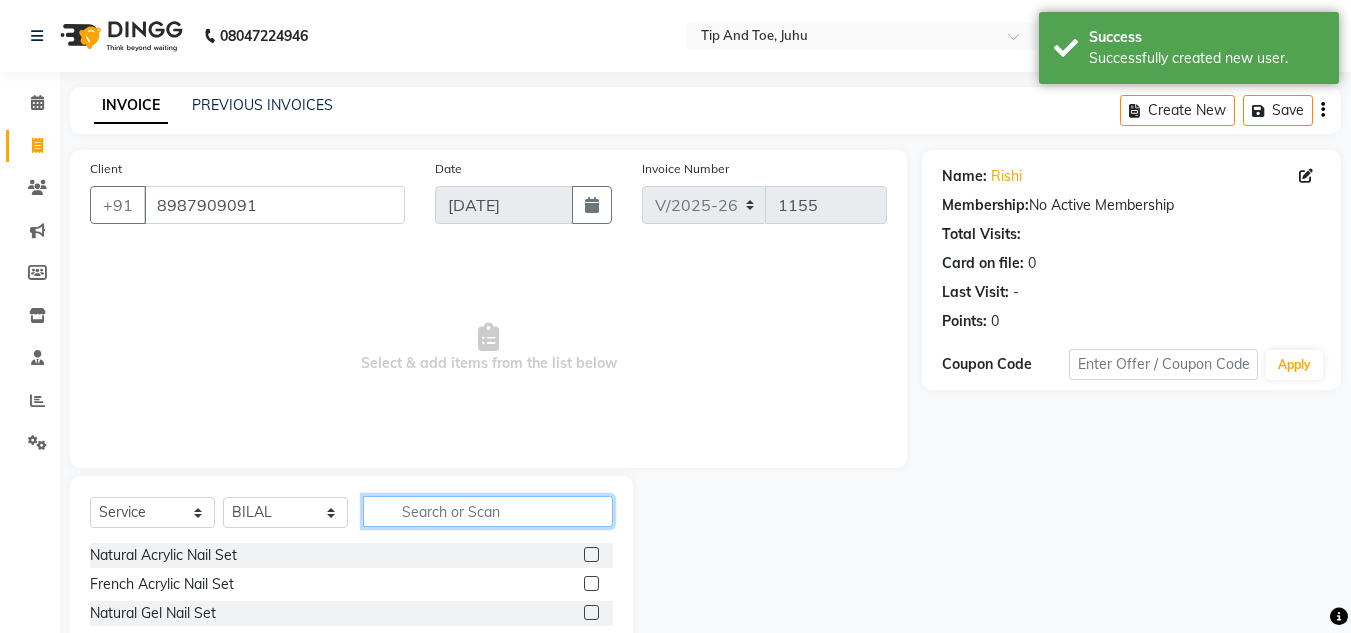 click 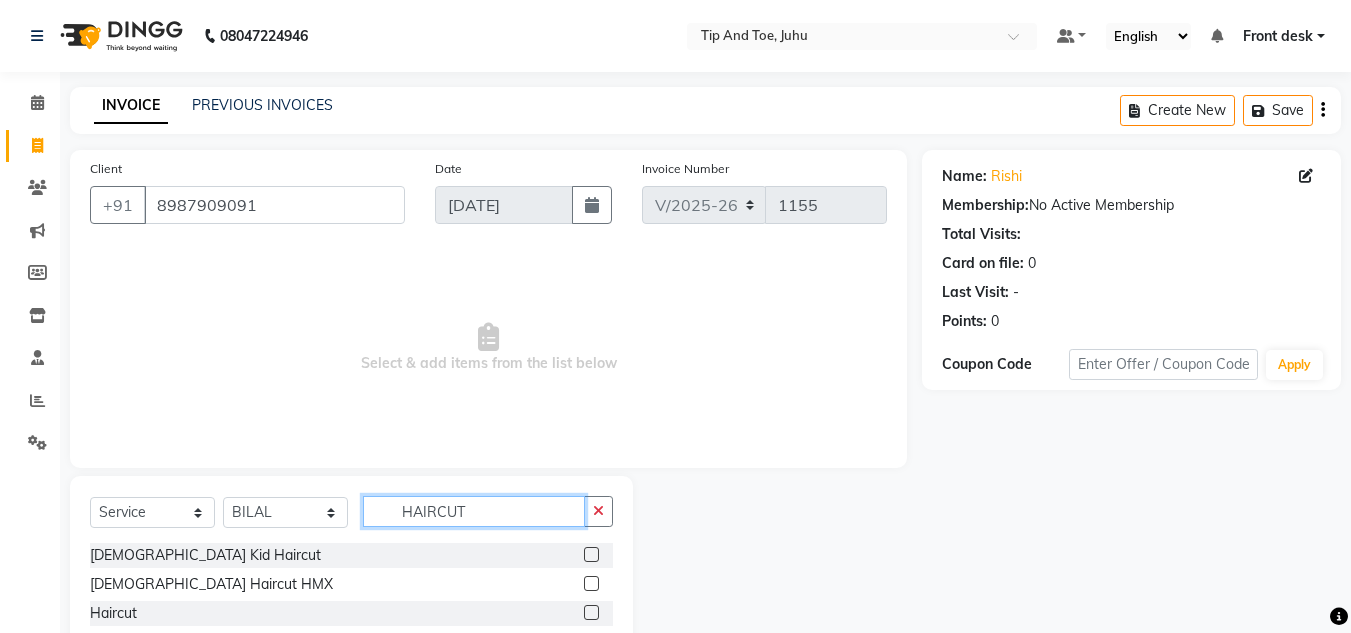 type on "HAIRCUT" 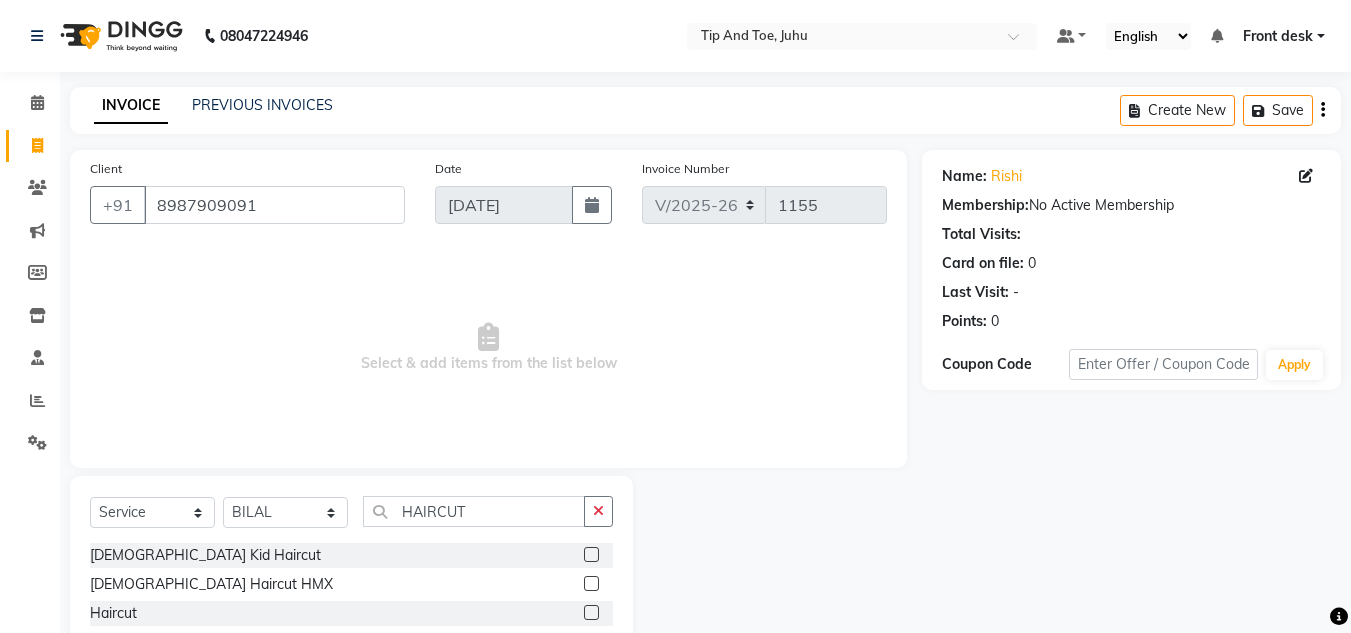 click 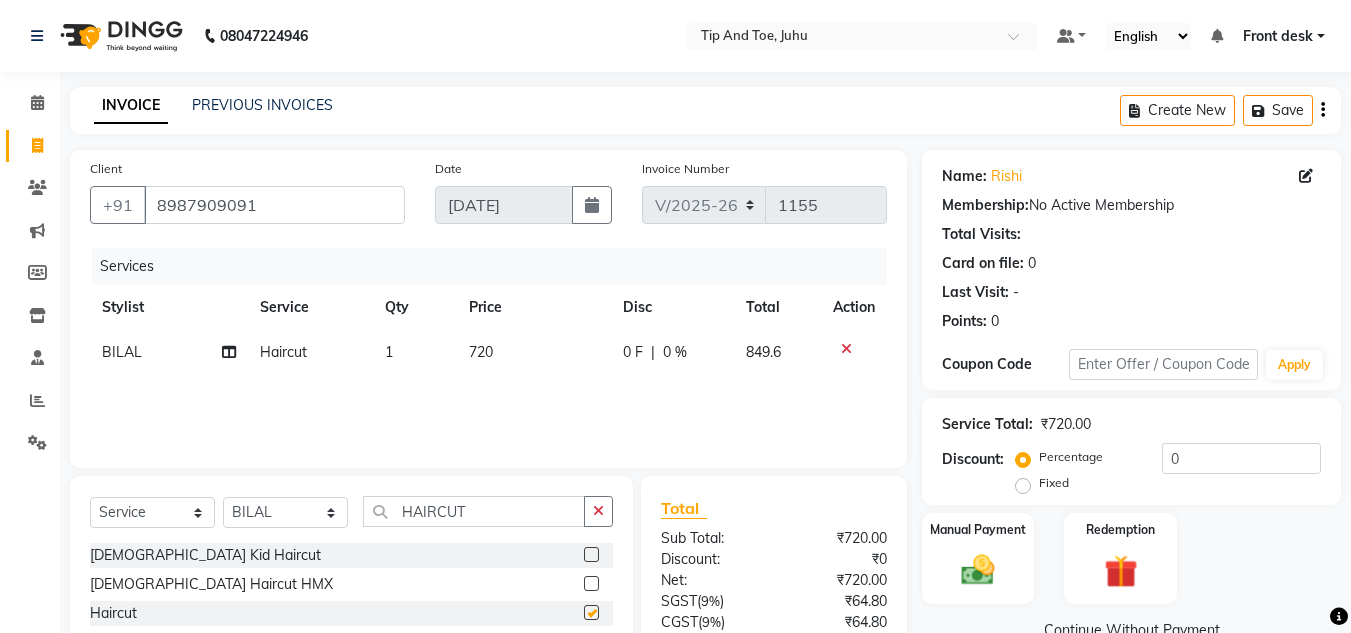 checkbox on "false" 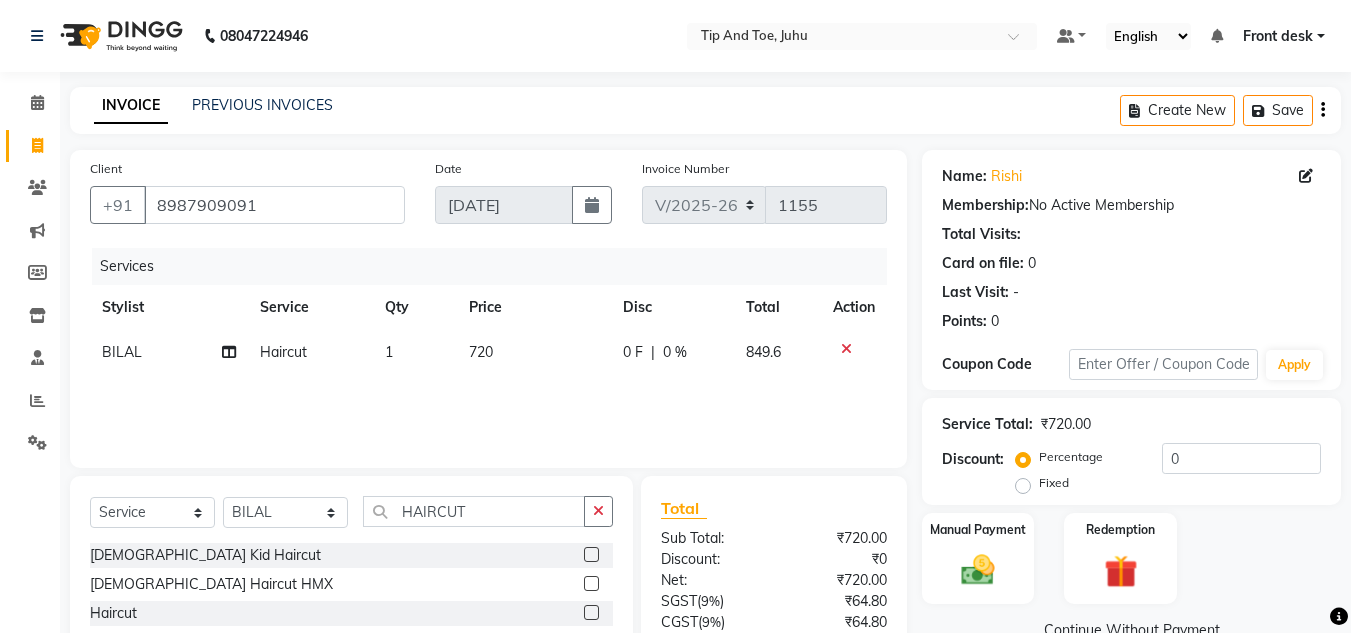 scroll, scrollTop: 168, scrollLeft: 0, axis: vertical 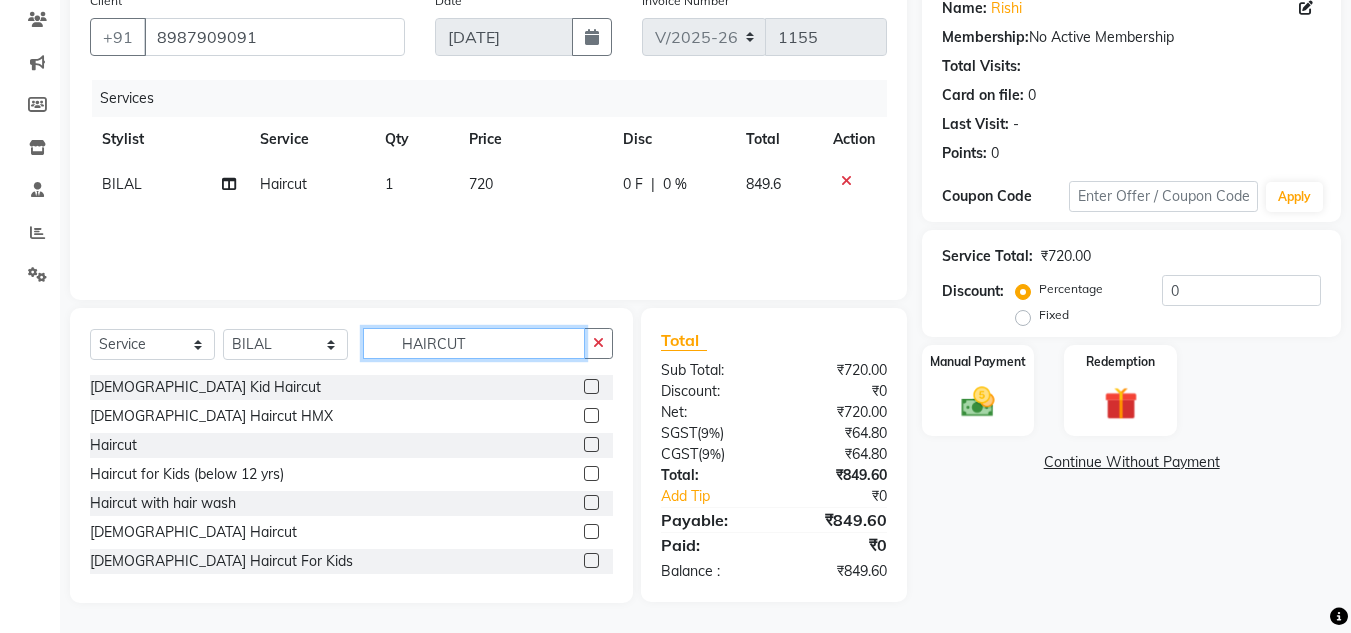 click on "HAIRCUT" 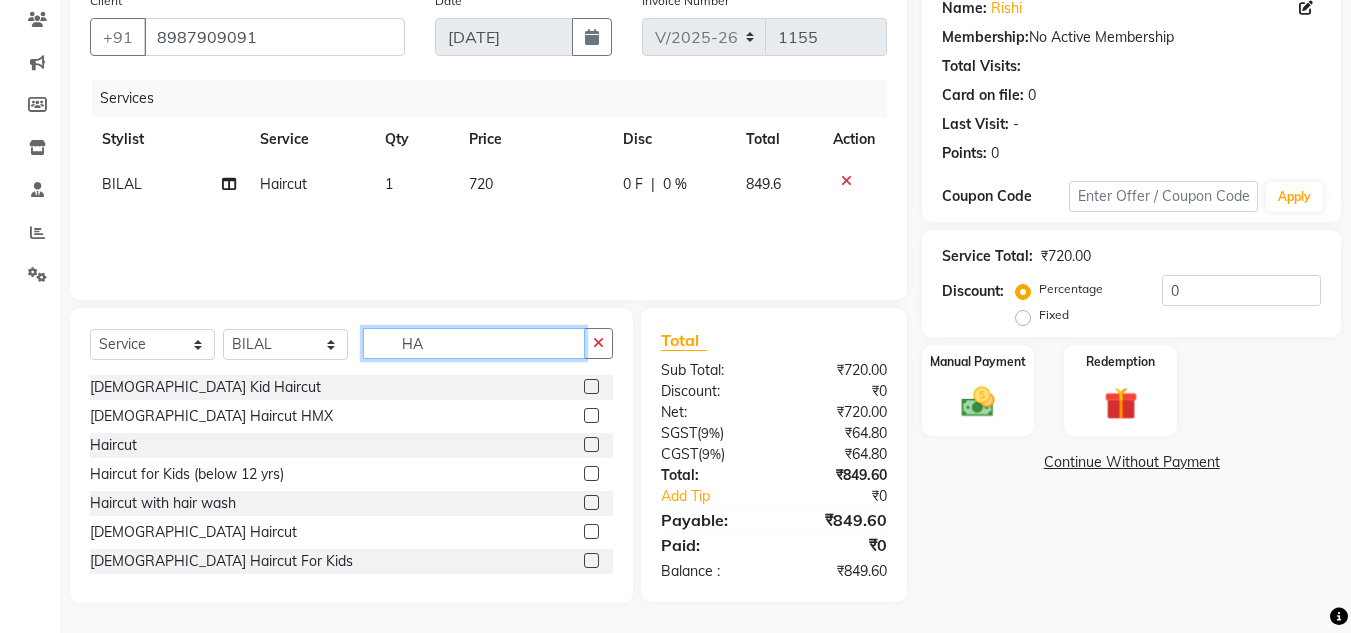 type on "H" 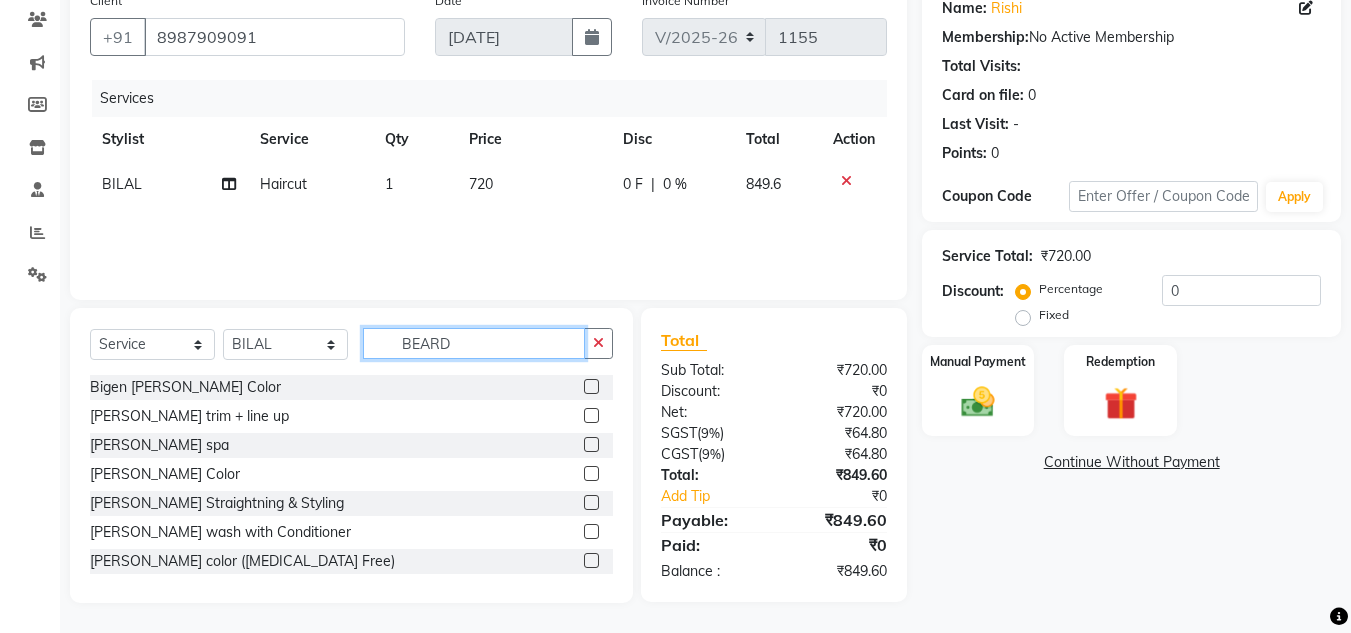 type on "BEARD" 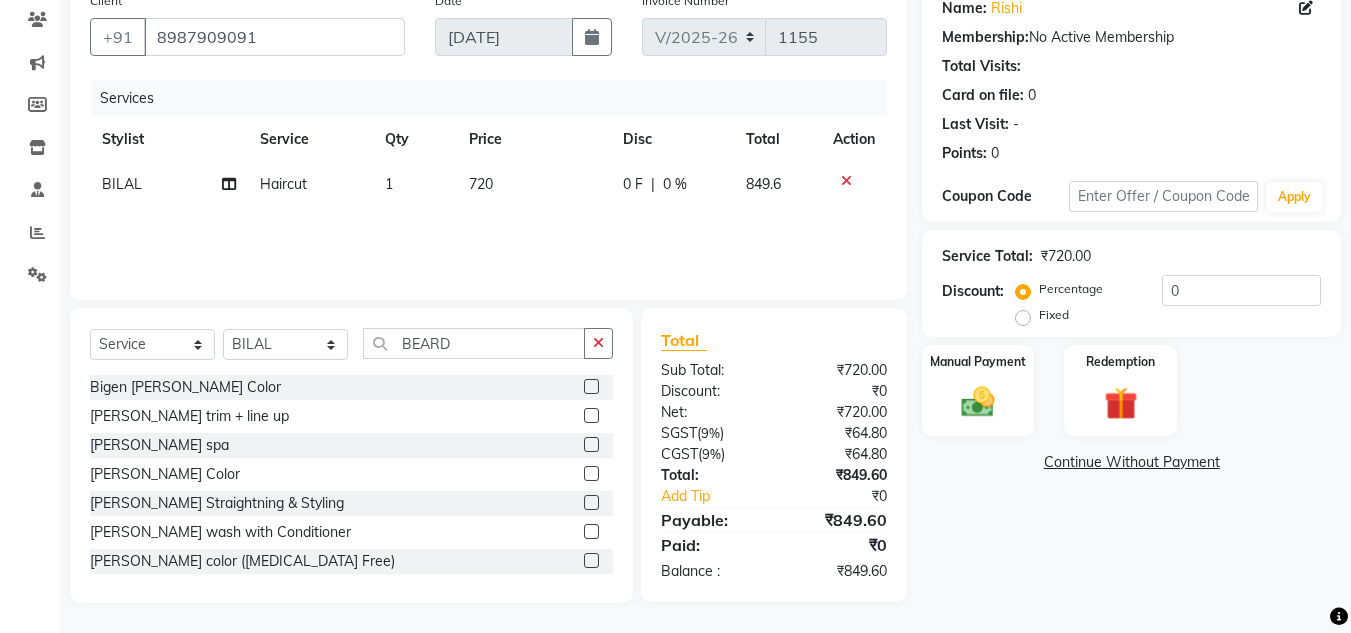 click 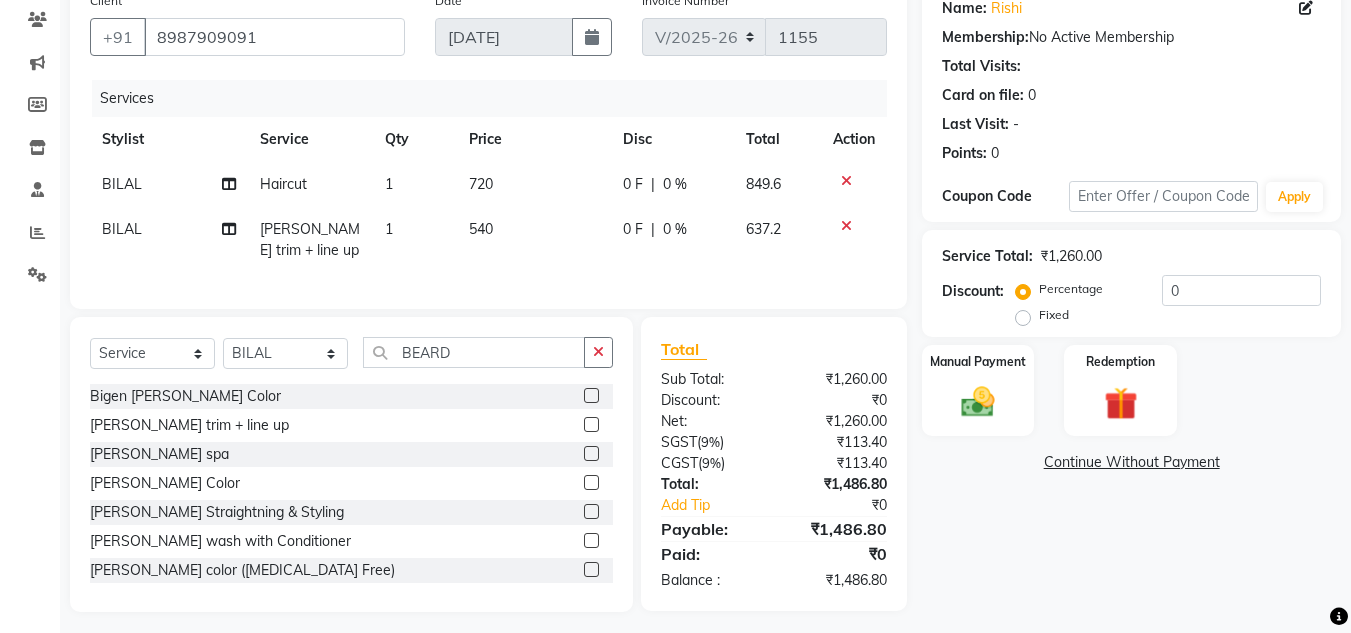checkbox on "false" 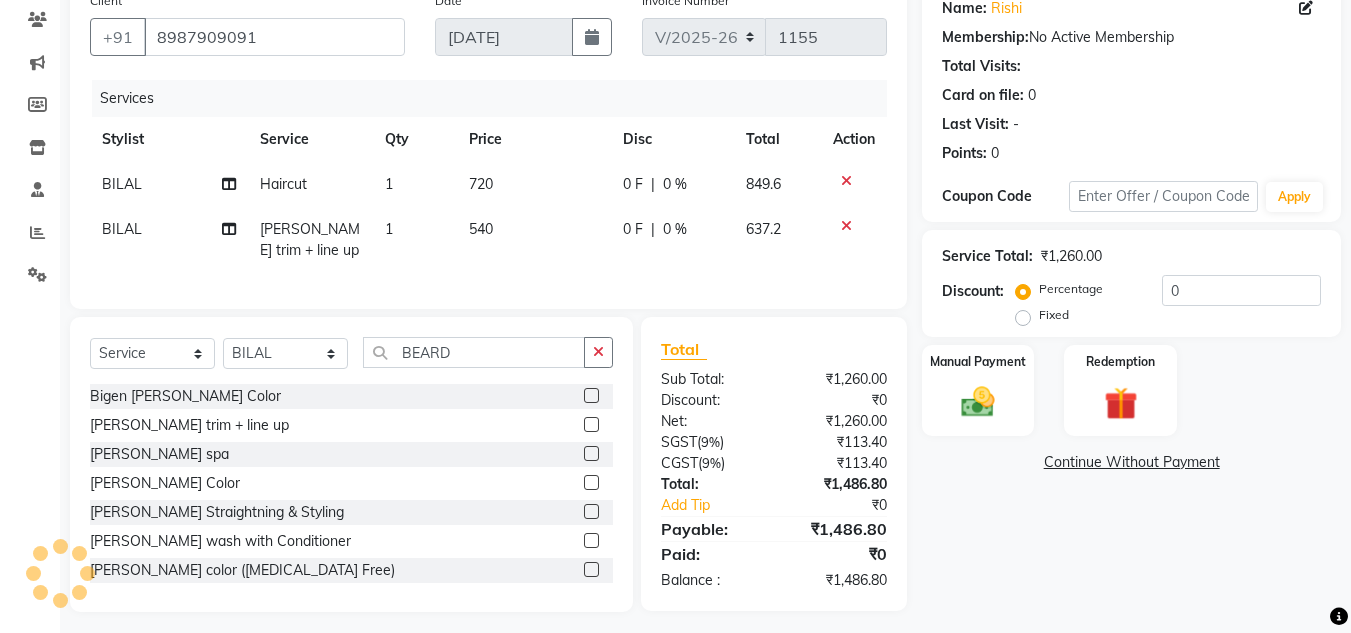 click on "720" 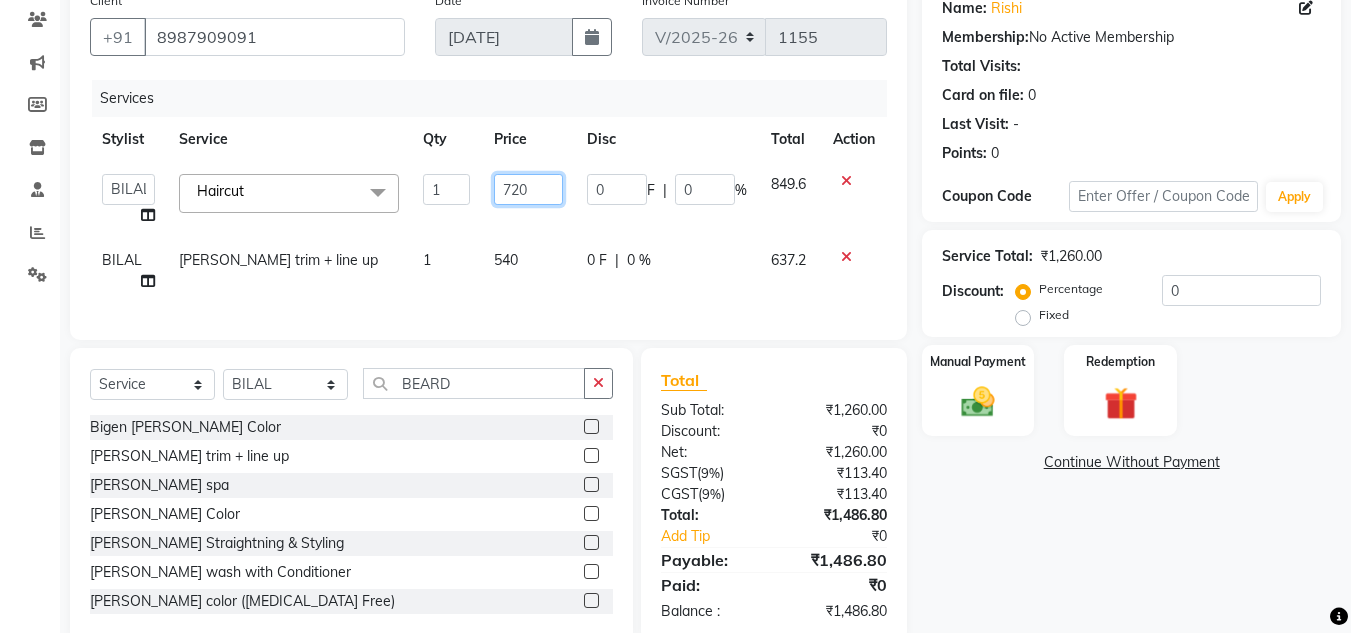 click on "720" 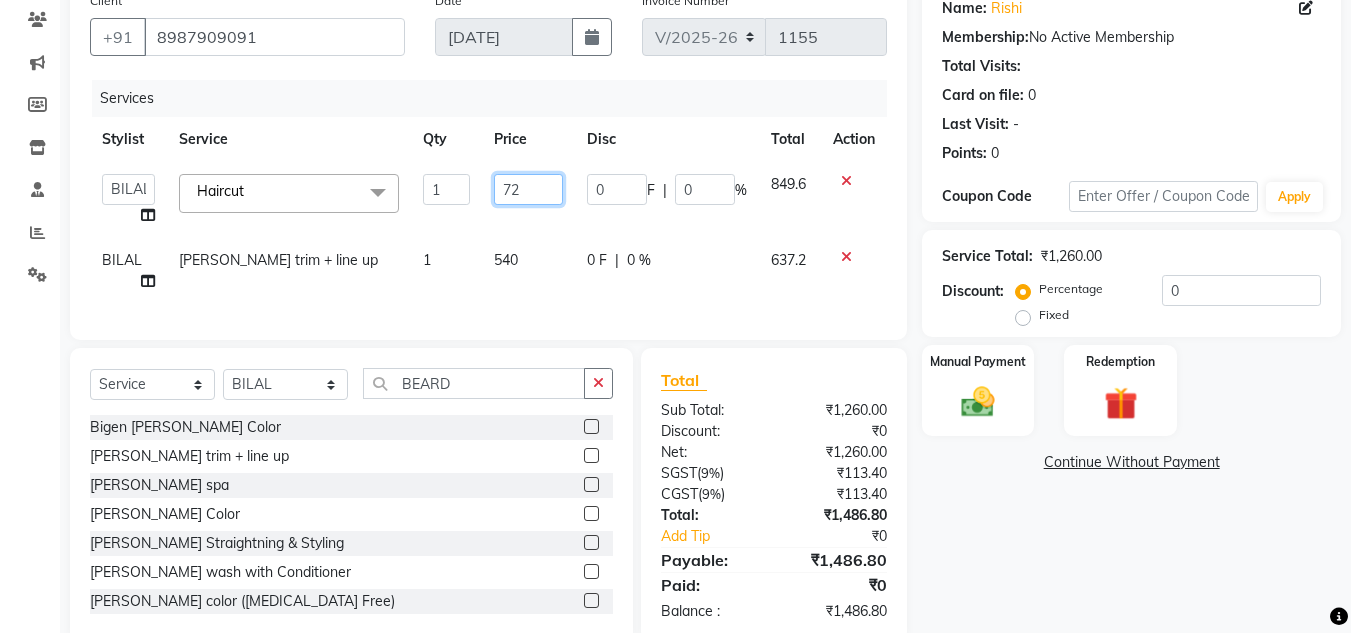 type on "7" 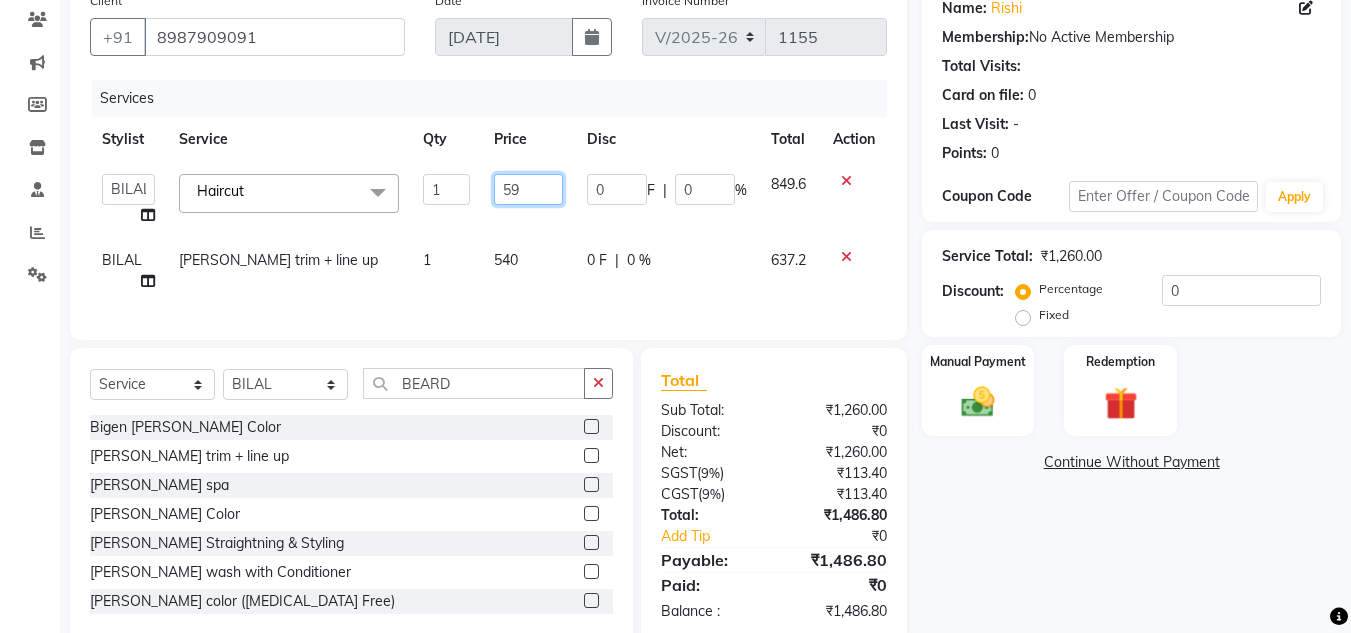 type on "599" 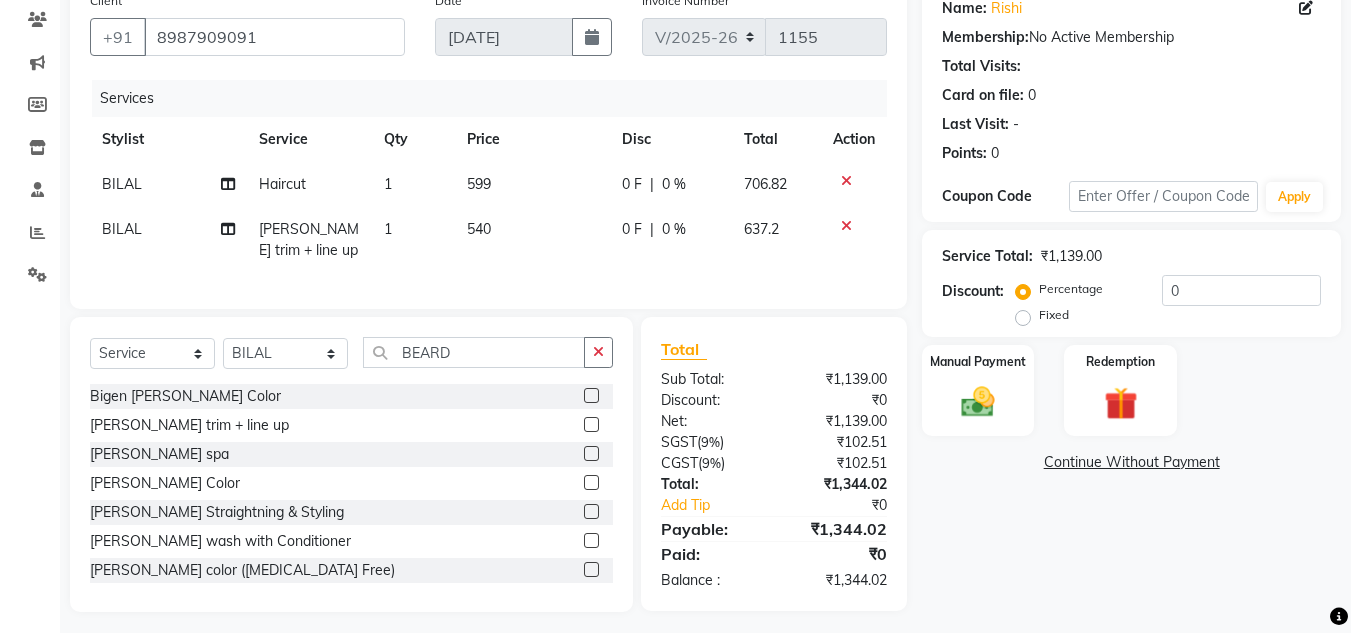 click on "Services" 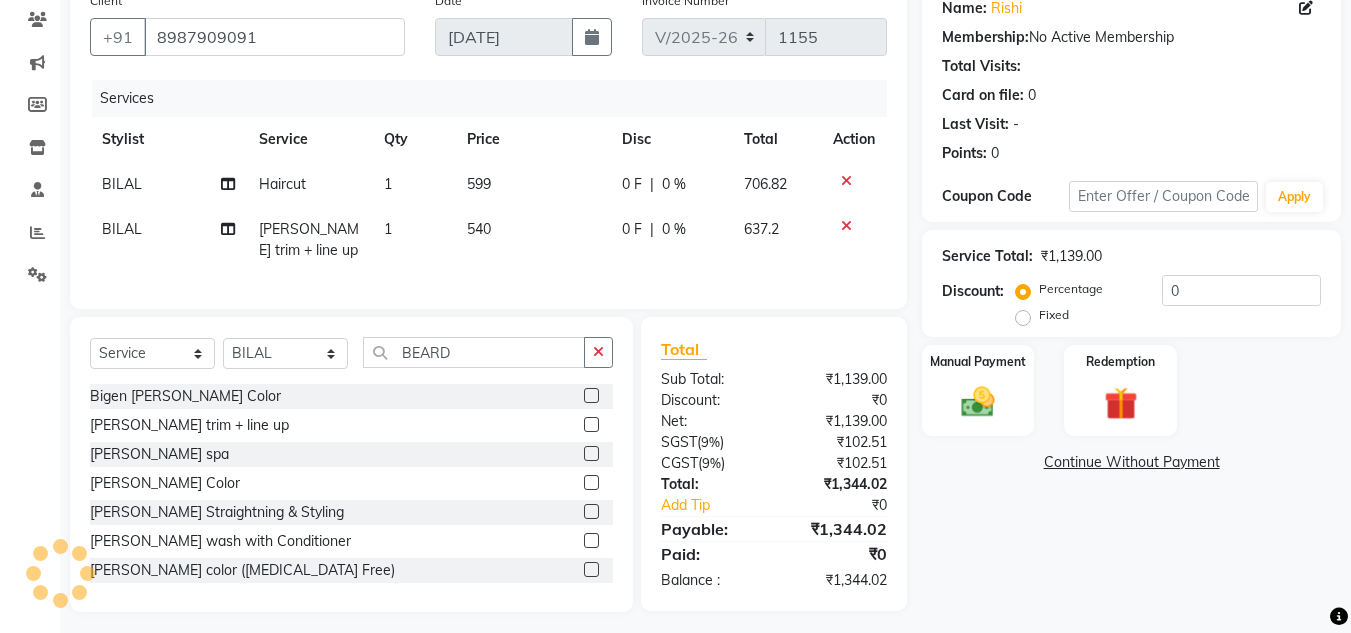 click on "Calendar  Invoice  Clients  Marketing  Members  Inventory  Staff  Reports  Settings Completed InProgress Upcoming Dropped Tentative Check-In Confirm Bookings Generate Report Segments Page Builder" 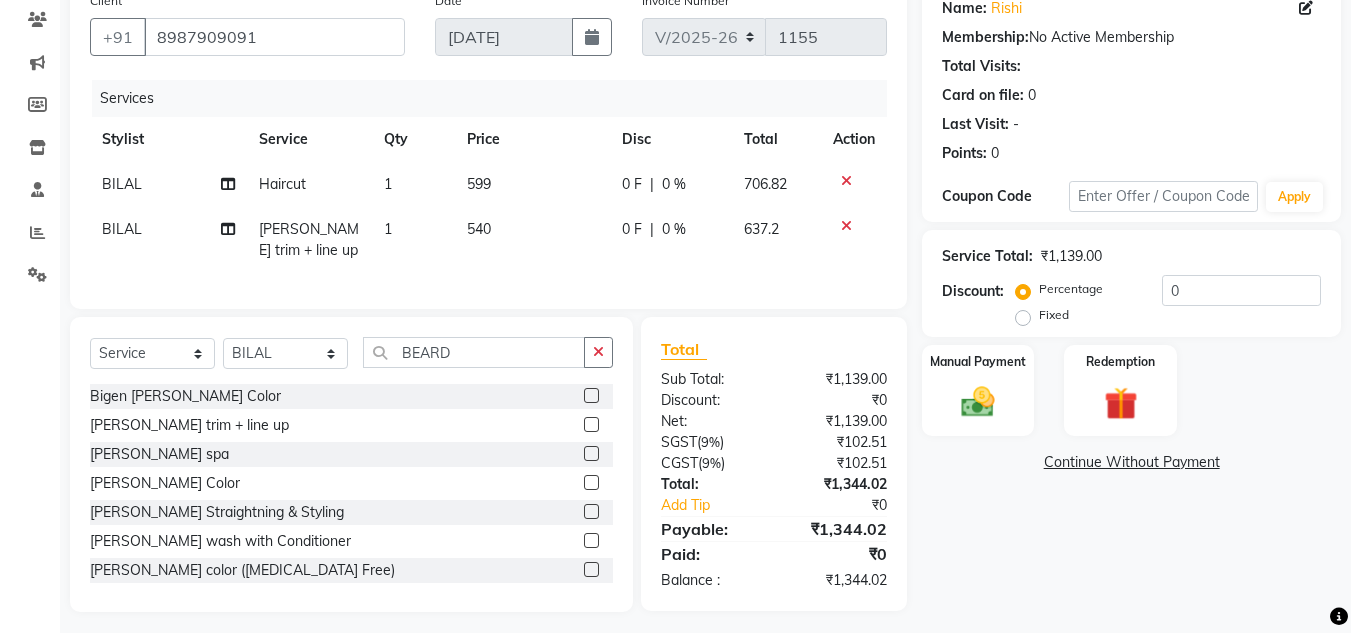 click on "540" 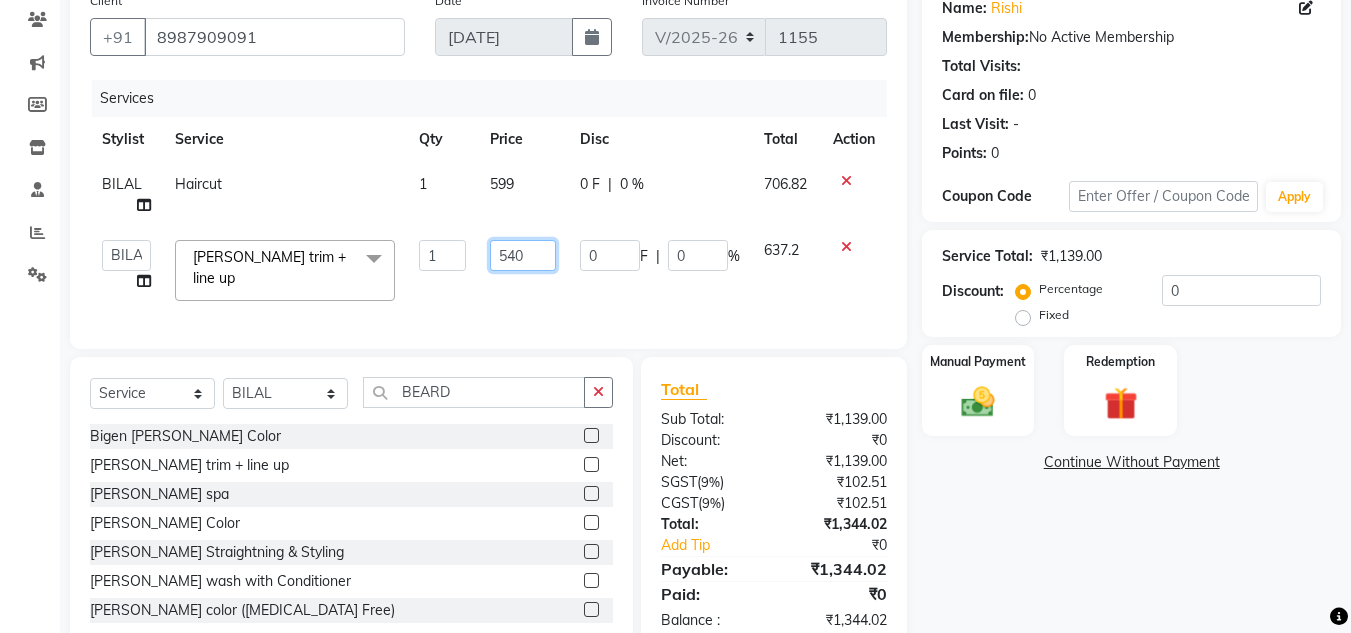 click on "540" 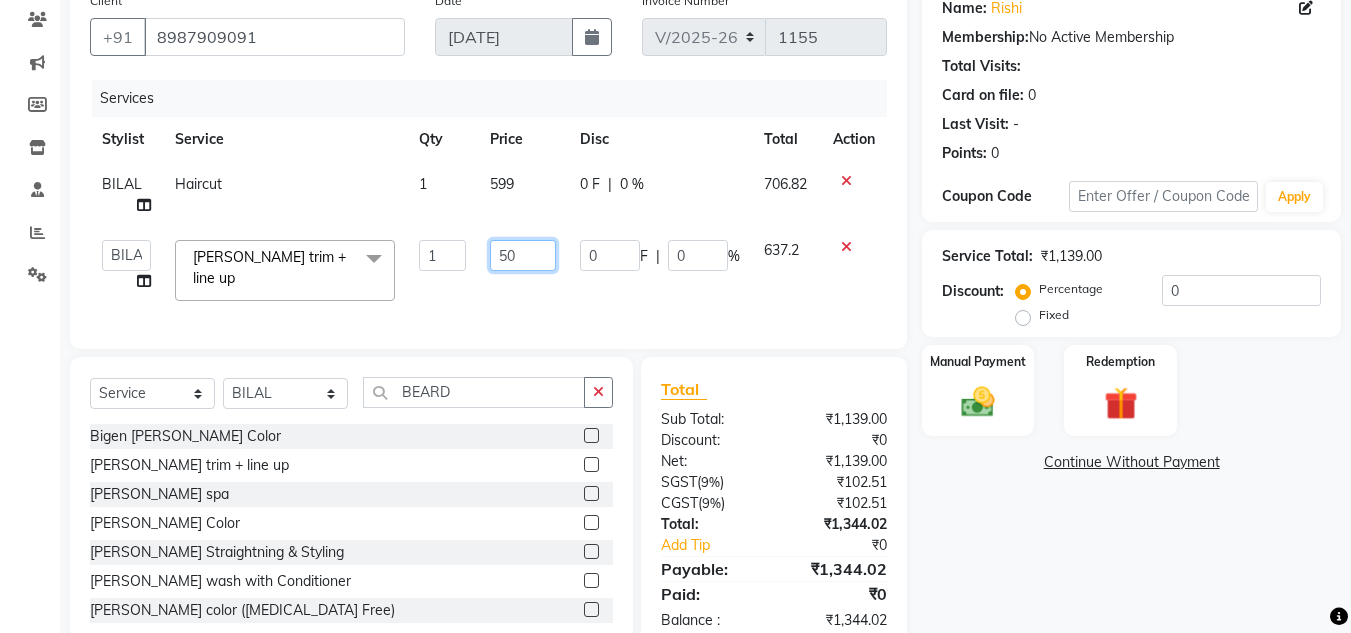 type on "500" 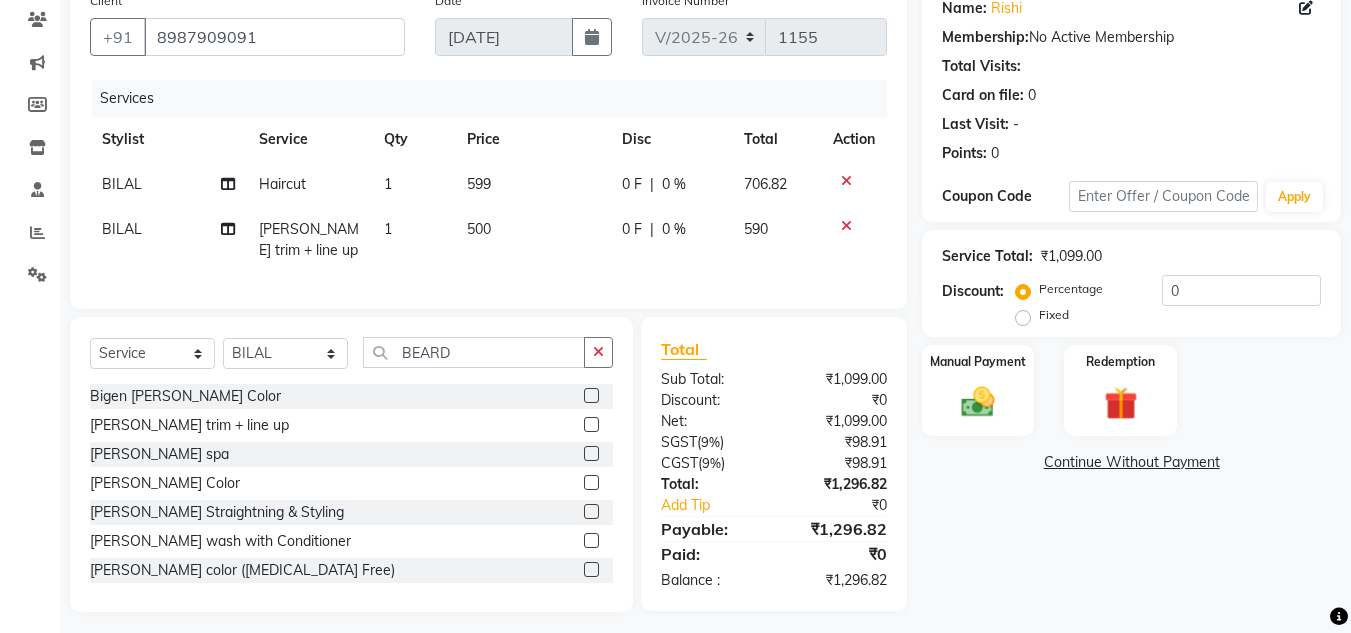 click on "Calendar  Invoice  Clients  Marketing  Members  Inventory  Staff  Reports  Settings Completed InProgress Upcoming Dropped Tentative Check-In Confirm Bookings Generate Report Segments Page Builder" 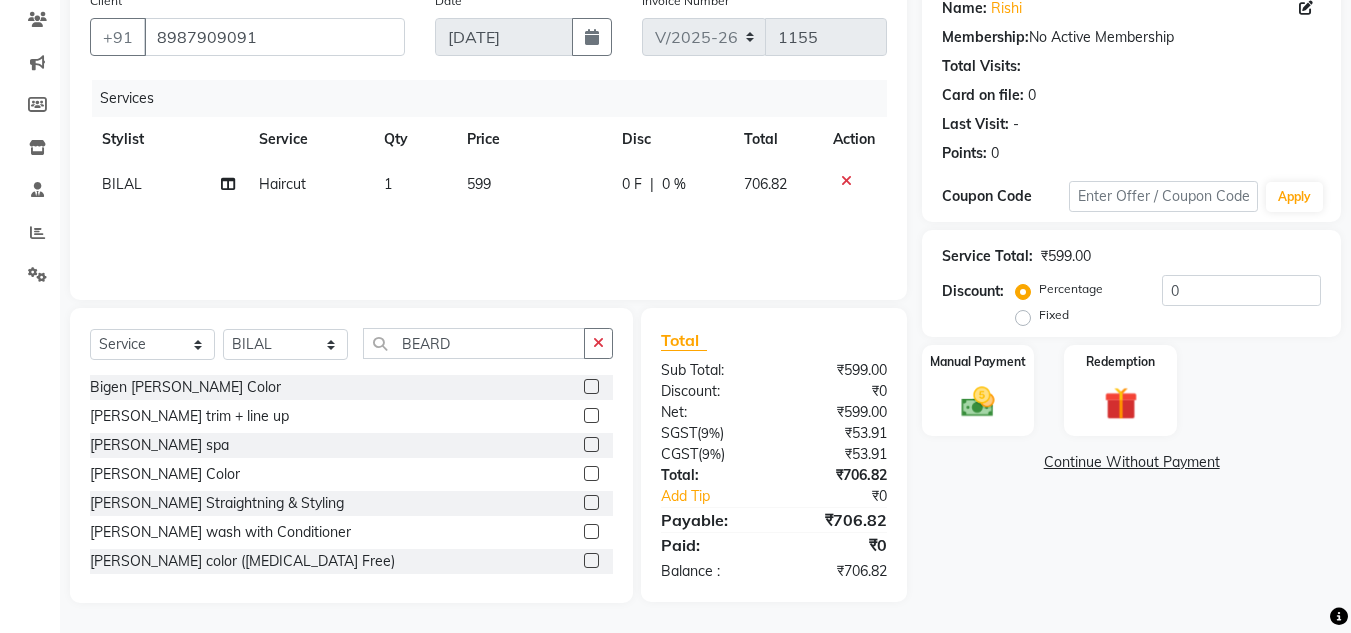 click on "Name: Rishi  Membership:  No Active Membership  Total Visits:   Card on file:  0 Last Visit:   - Points:   0  Coupon Code Apply Service Total:  ₹599.00  Discount:  Percentage   Fixed  0 Manual Payment Redemption  Continue Without Payment" 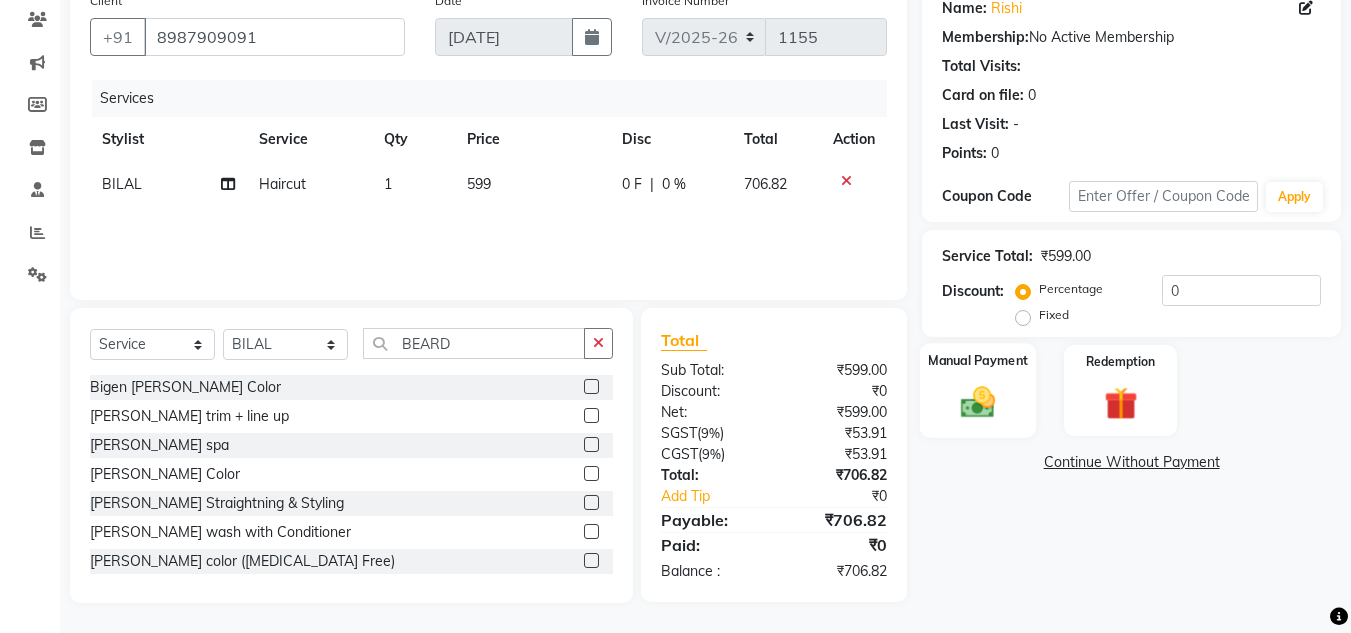 click 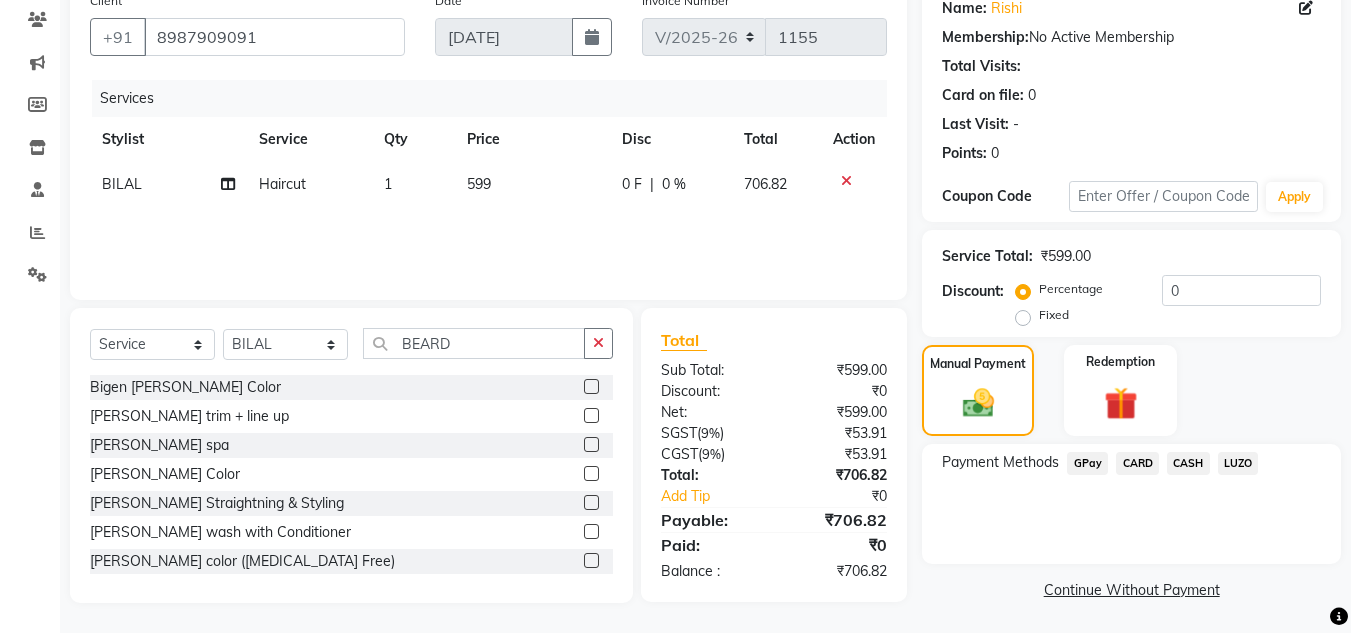 click on "CASH" 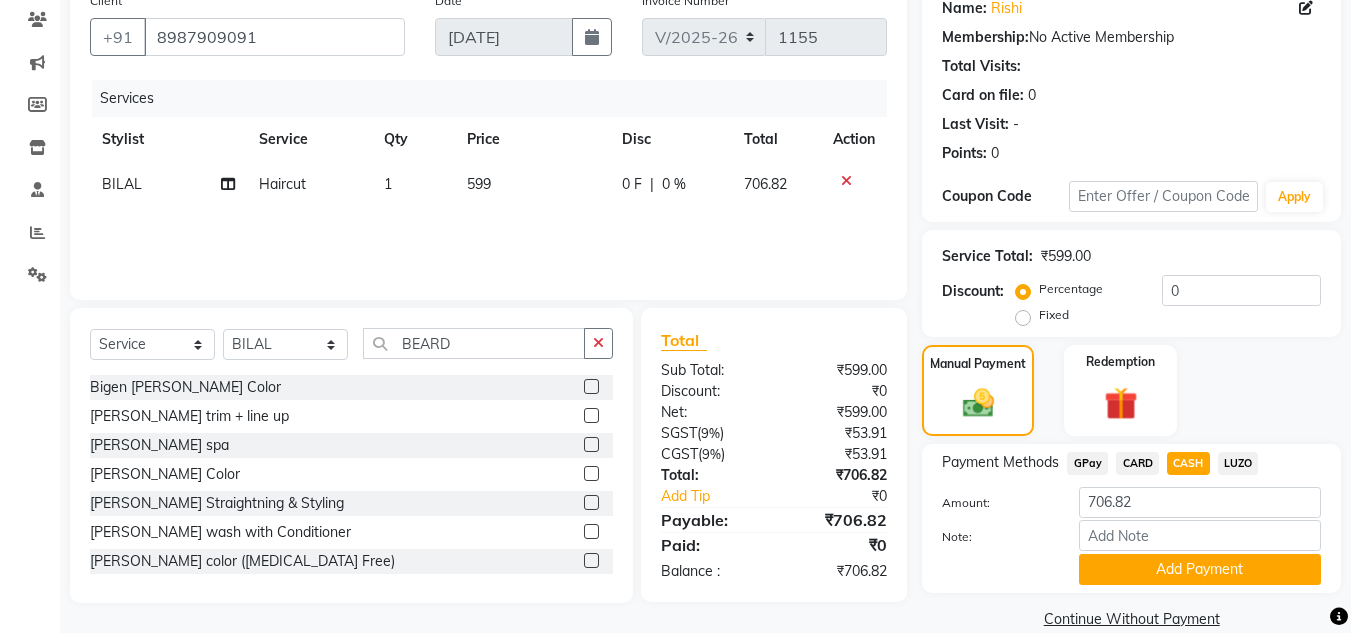 scroll, scrollTop: 199, scrollLeft: 0, axis: vertical 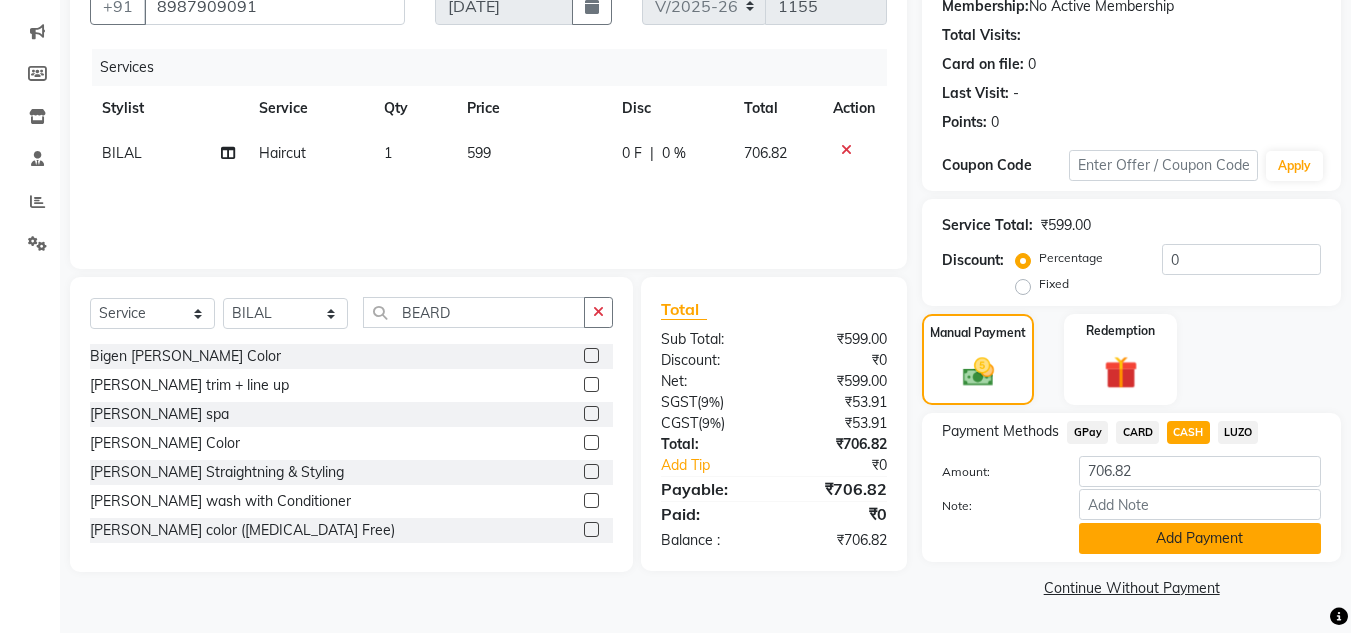 click on "Add Payment" 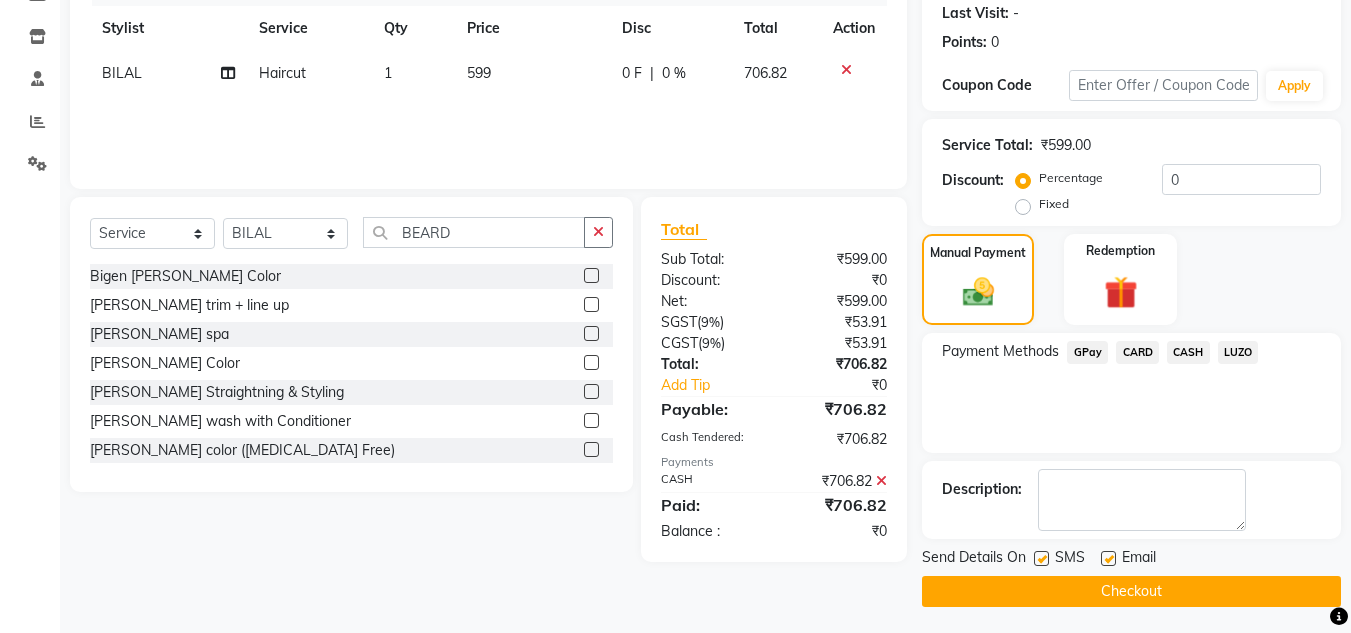scroll, scrollTop: 283, scrollLeft: 0, axis: vertical 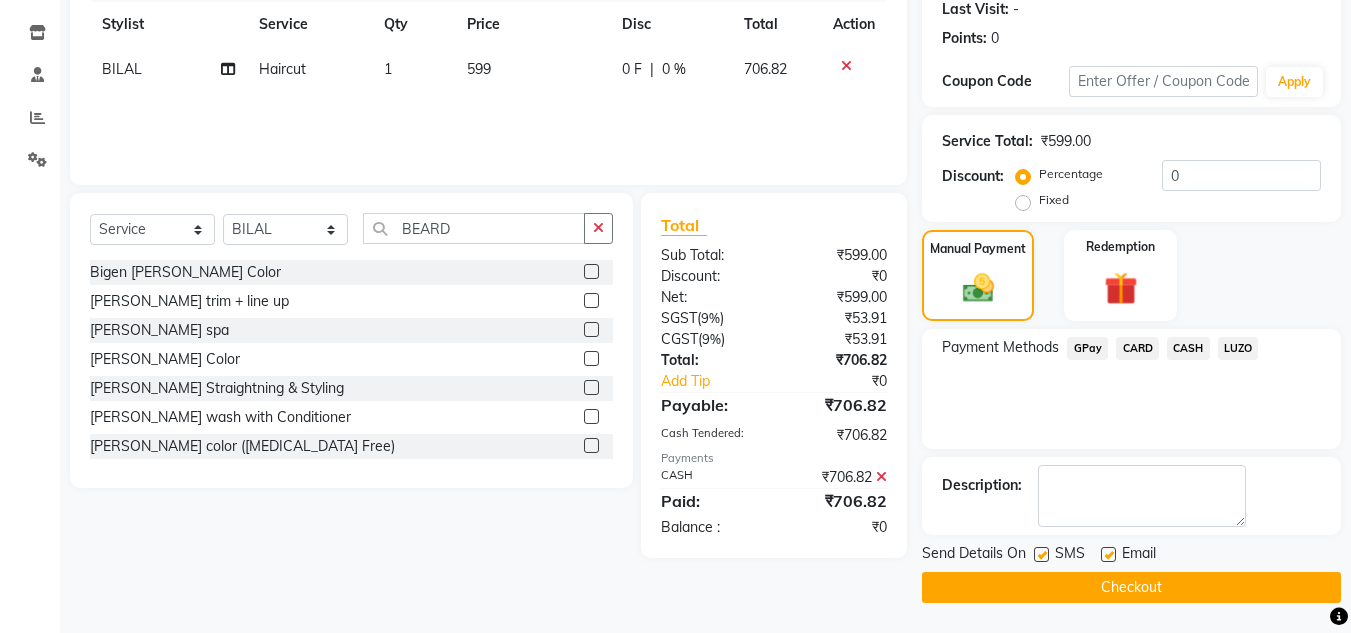 drag, startPoint x: 1040, startPoint y: 552, endPoint x: 1084, endPoint y: 551, distance: 44.011364 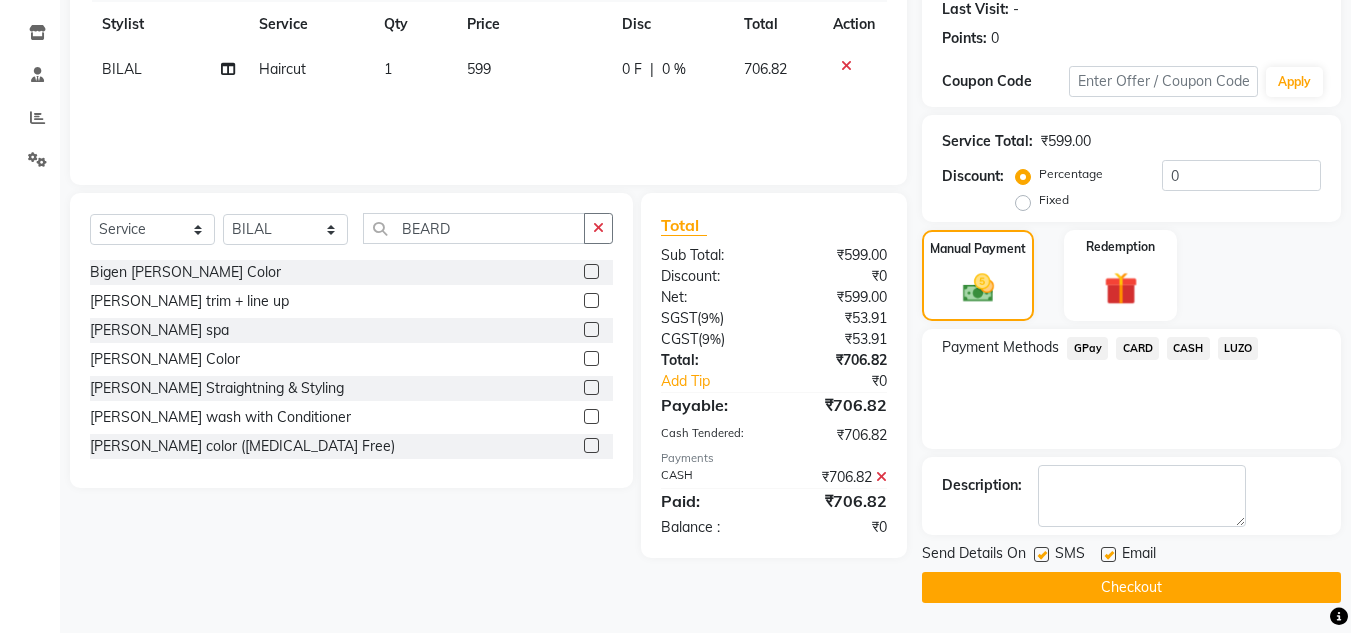 click 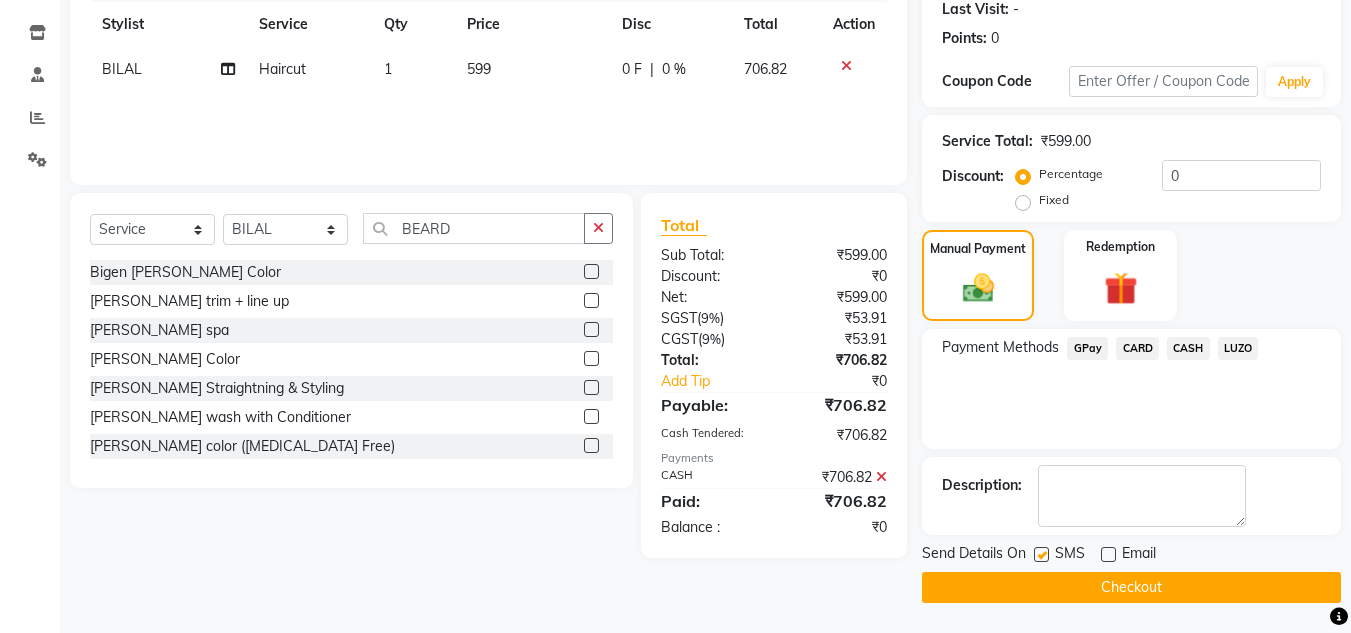 click 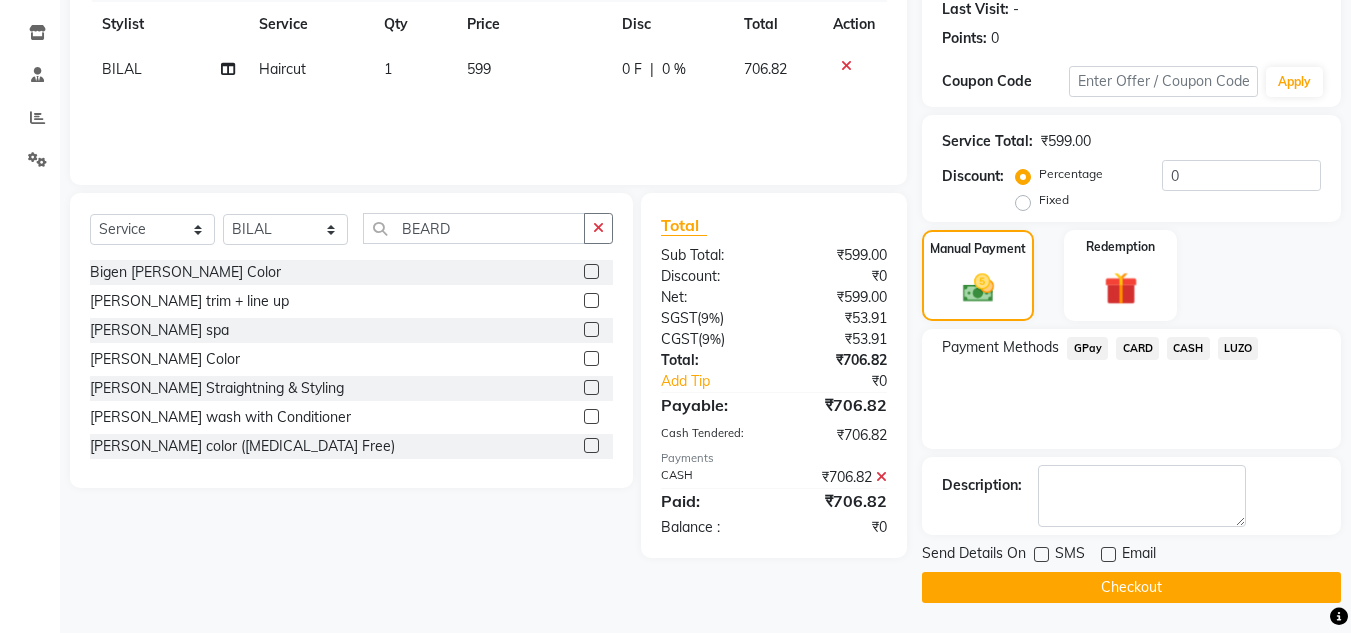 click on "Checkout" 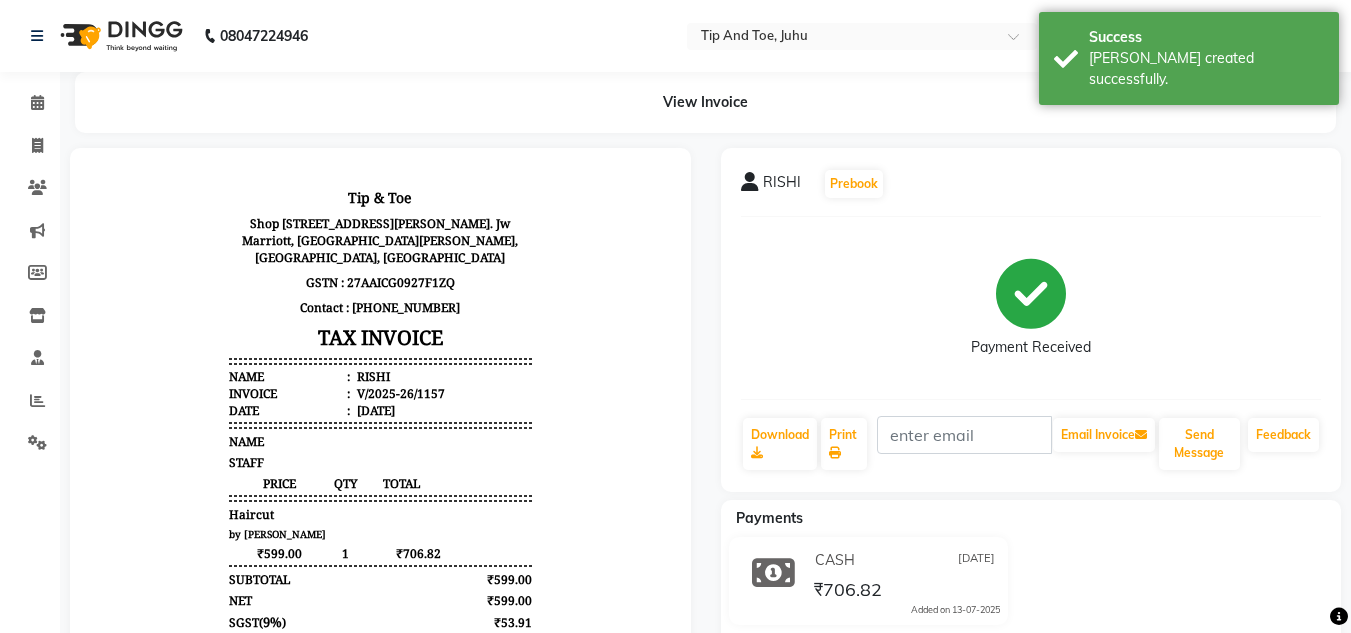 scroll, scrollTop: 0, scrollLeft: 0, axis: both 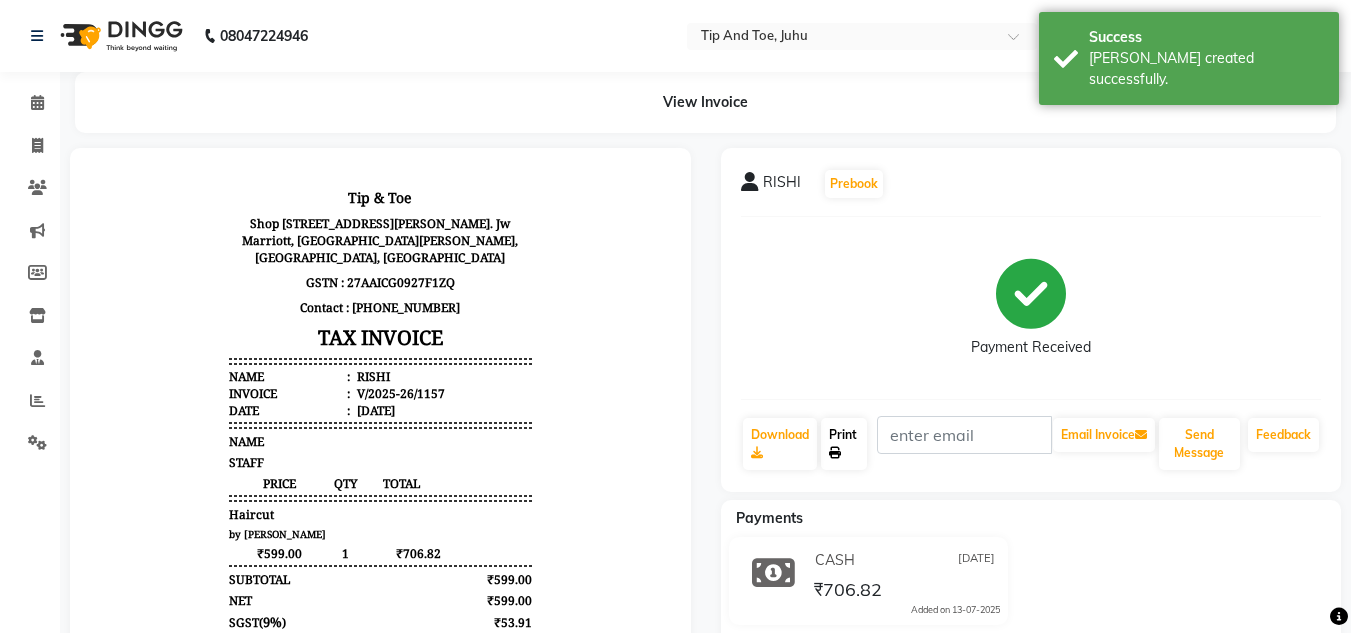 click on "Print" 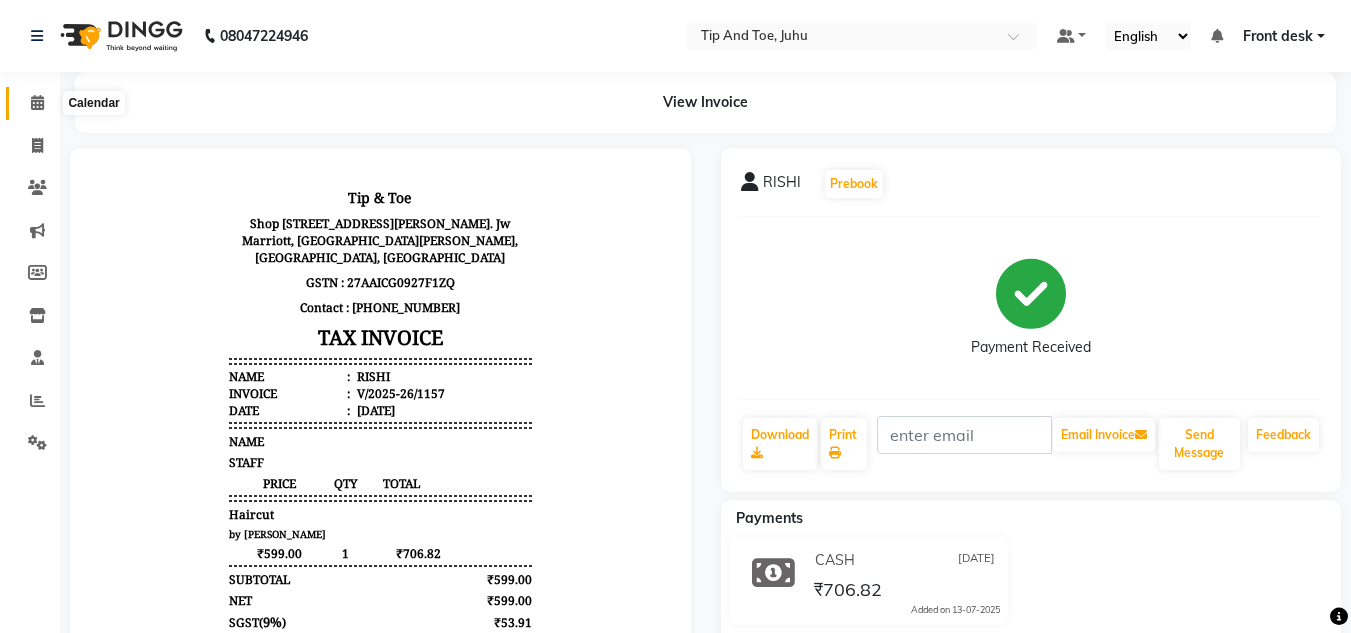 click 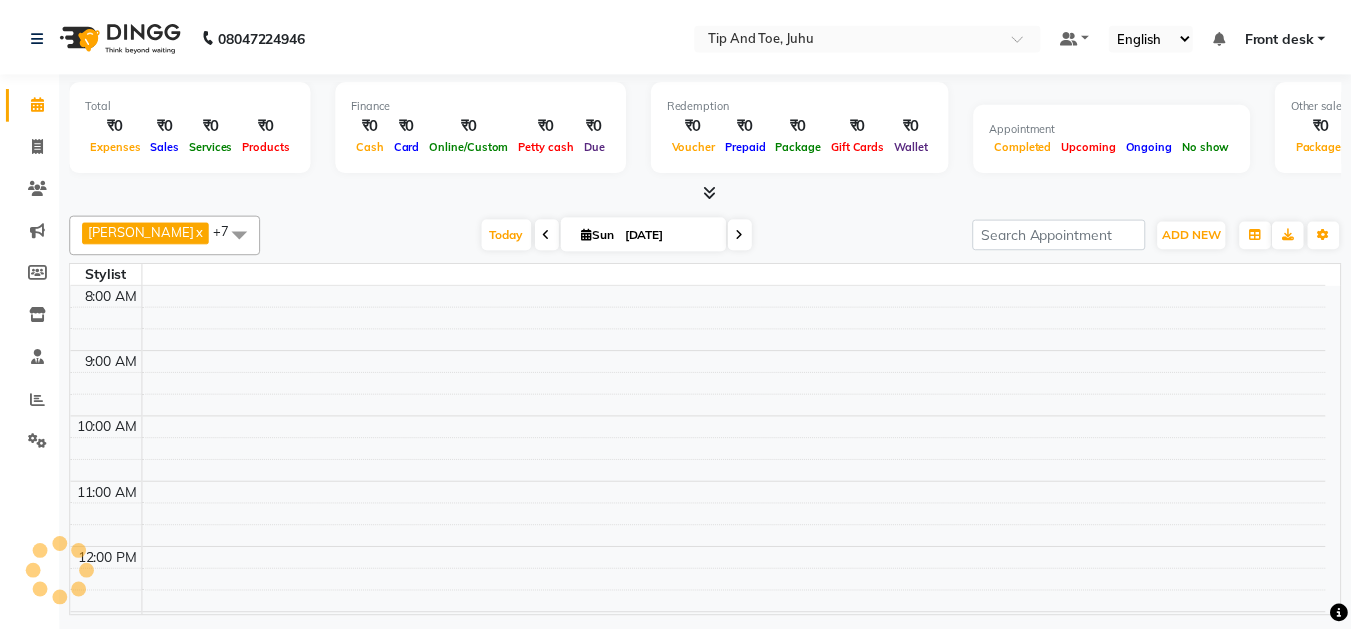 scroll, scrollTop: 535, scrollLeft: 0, axis: vertical 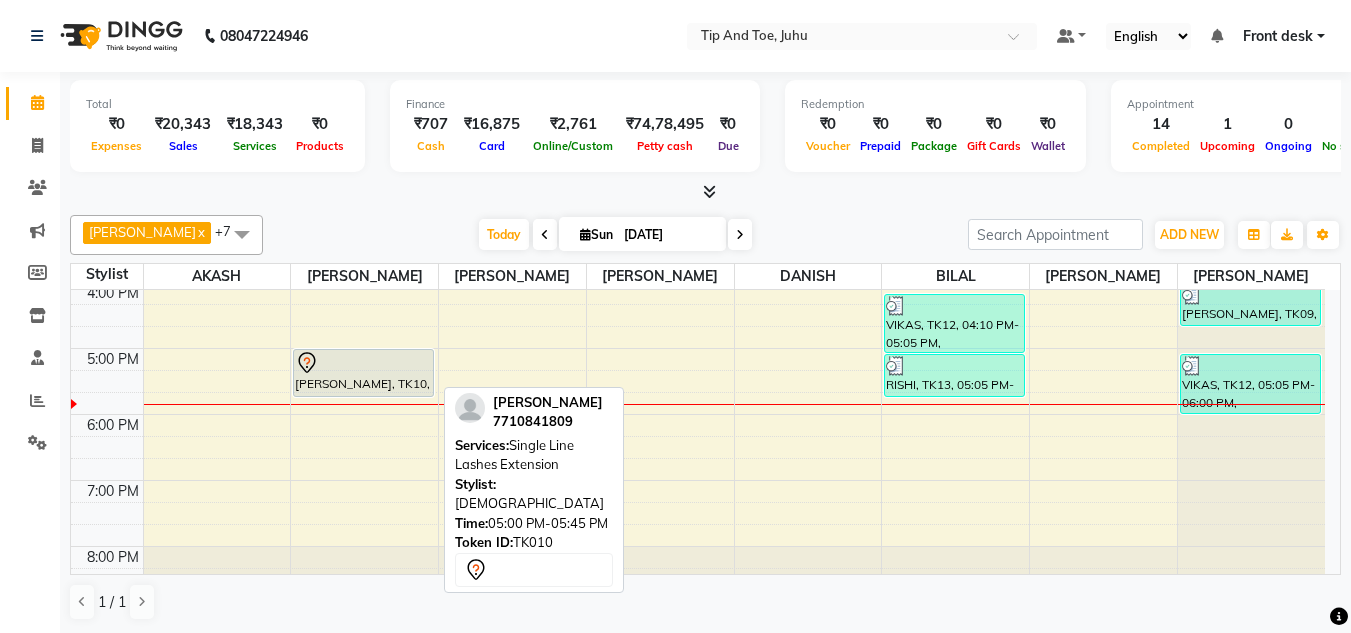 click on "[PERSON_NAME], TK10, 05:00 PM-05:45 PM, Single Line Lashes Extension" at bounding box center [363, 373] 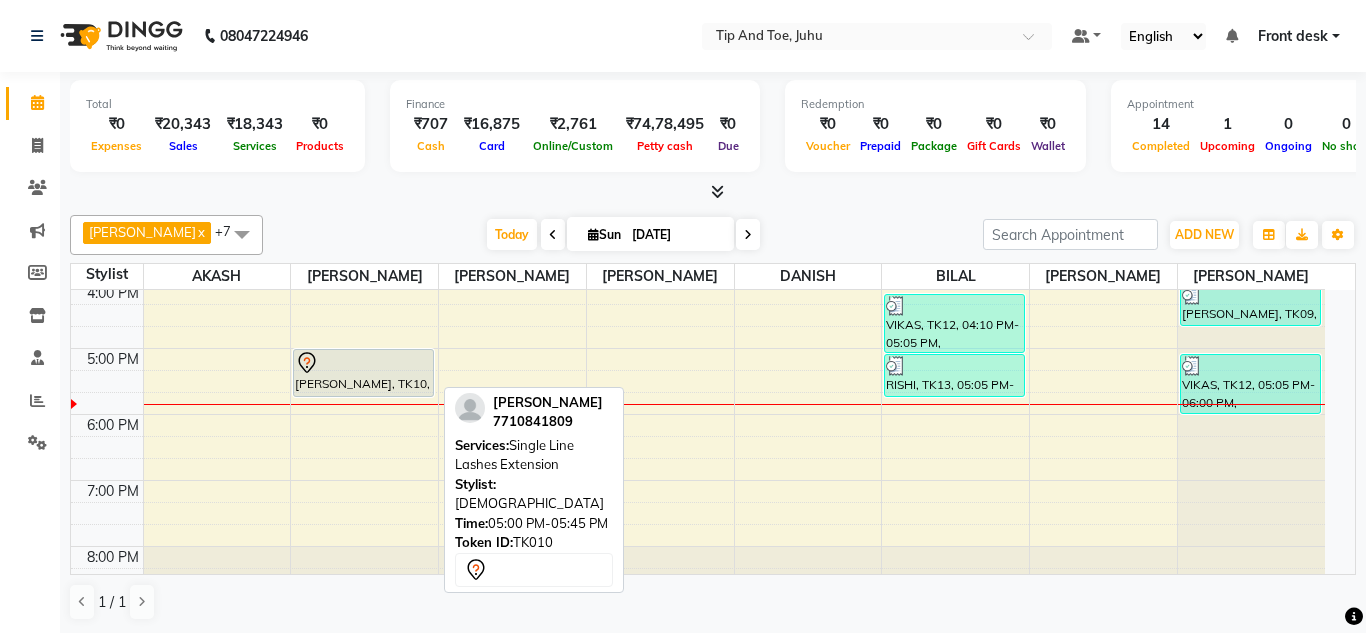 select on "7" 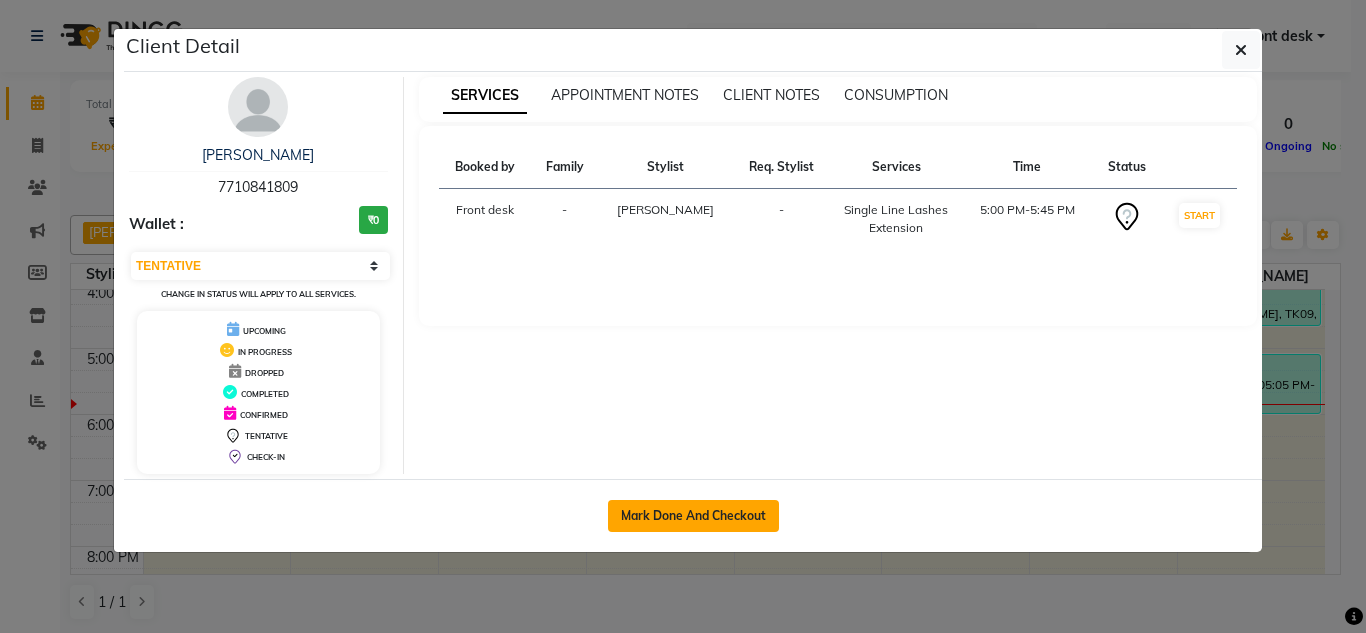 click on "Mark Done And Checkout" 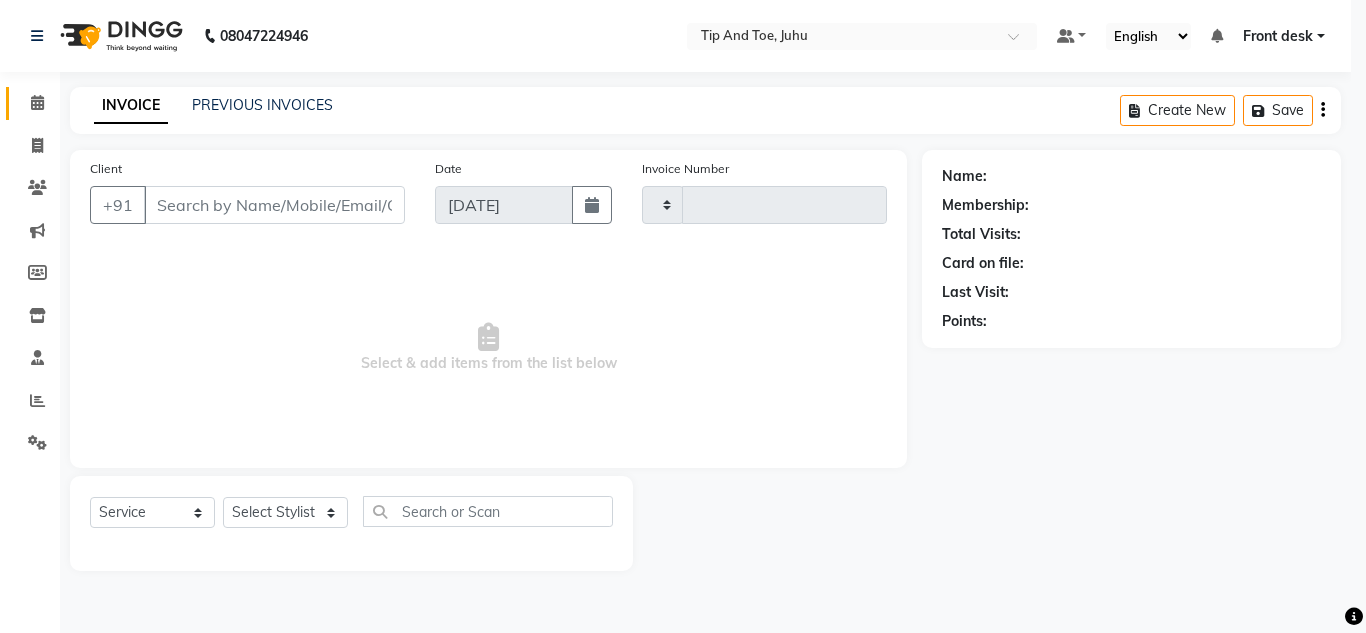 type on "1158" 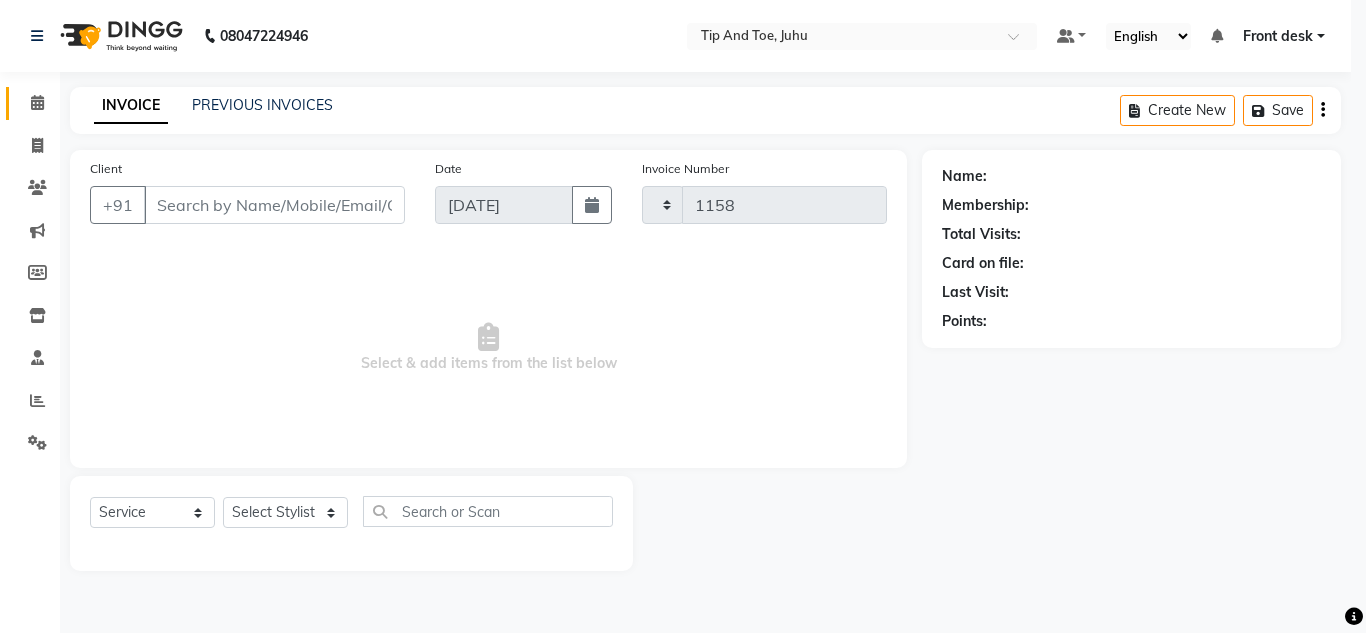 select on "5516" 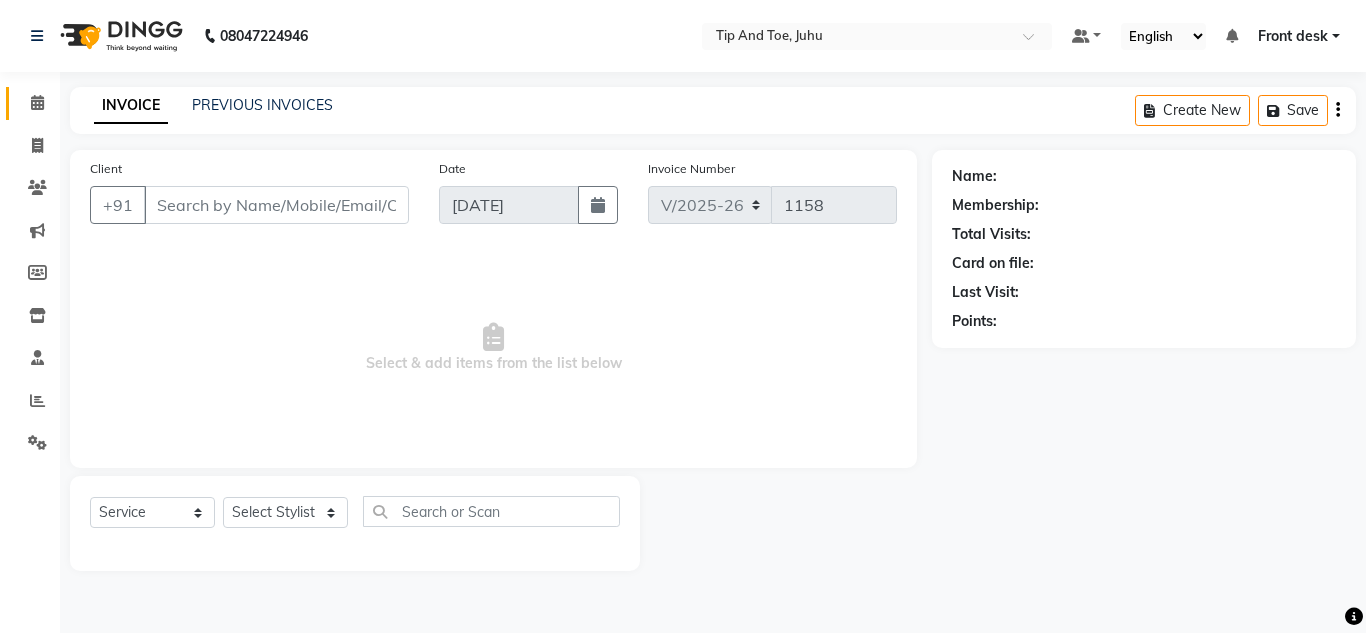 type on "7710841809" 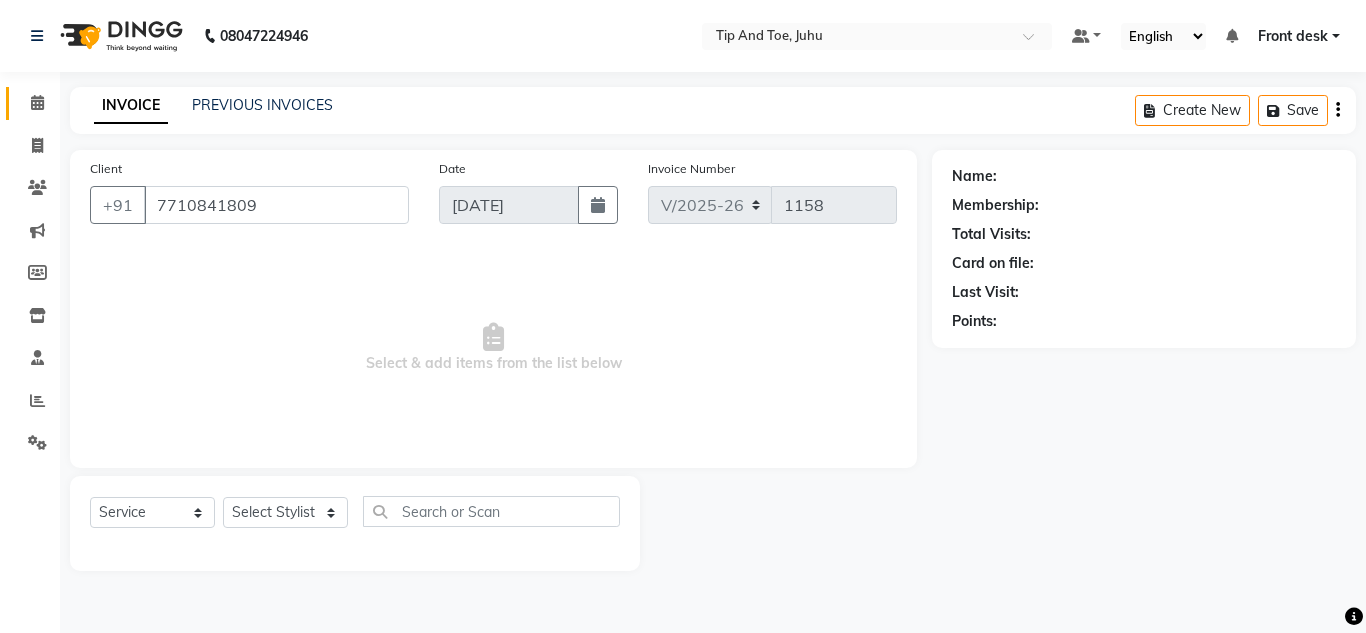 select on "37331" 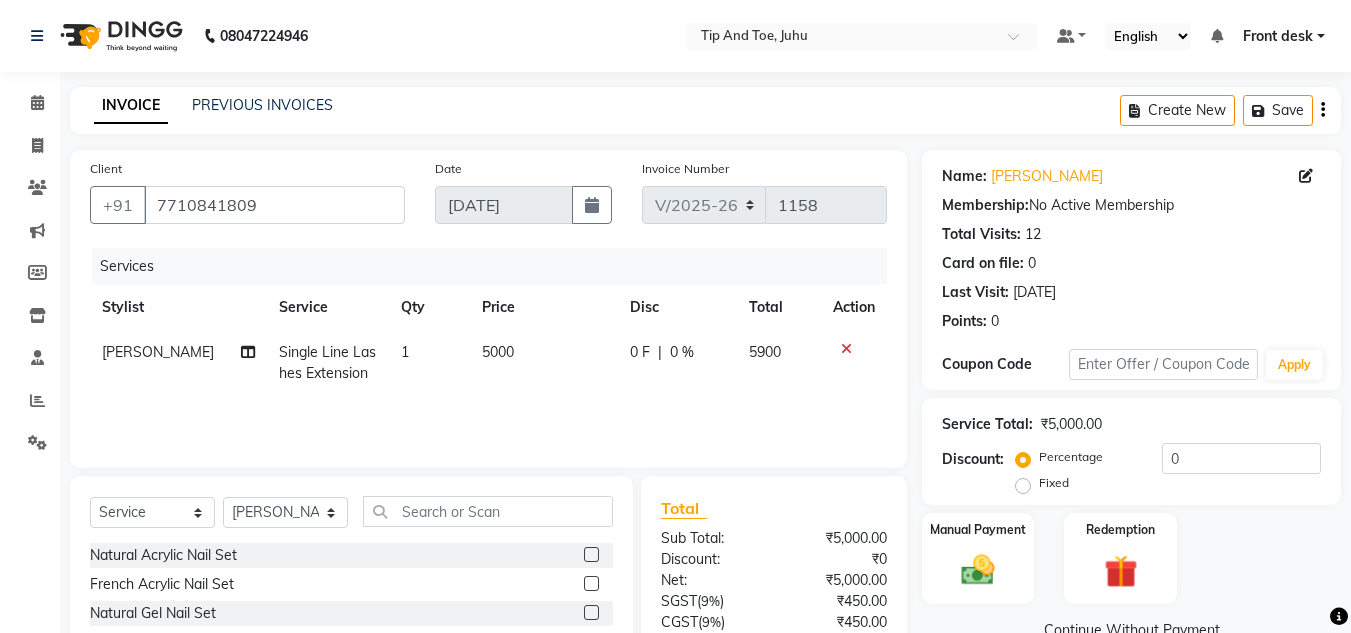 click on "Single Line Lashes Extension" 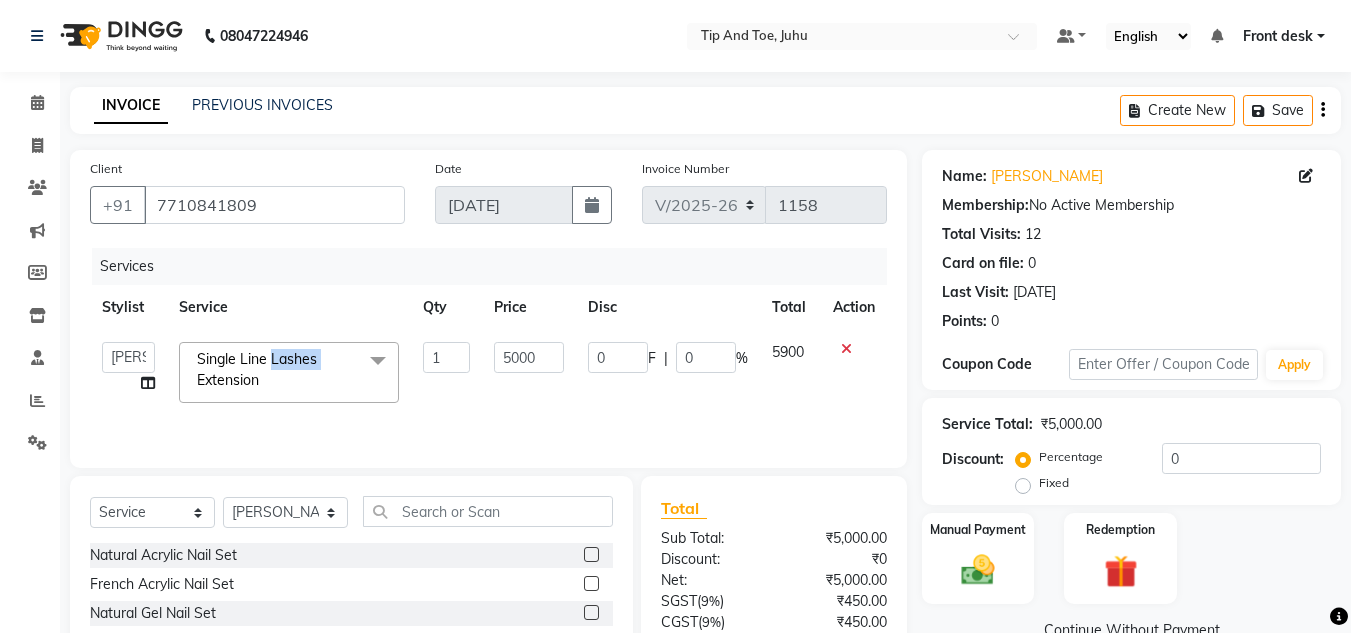 click on "Single Line Lashes Extension  x" 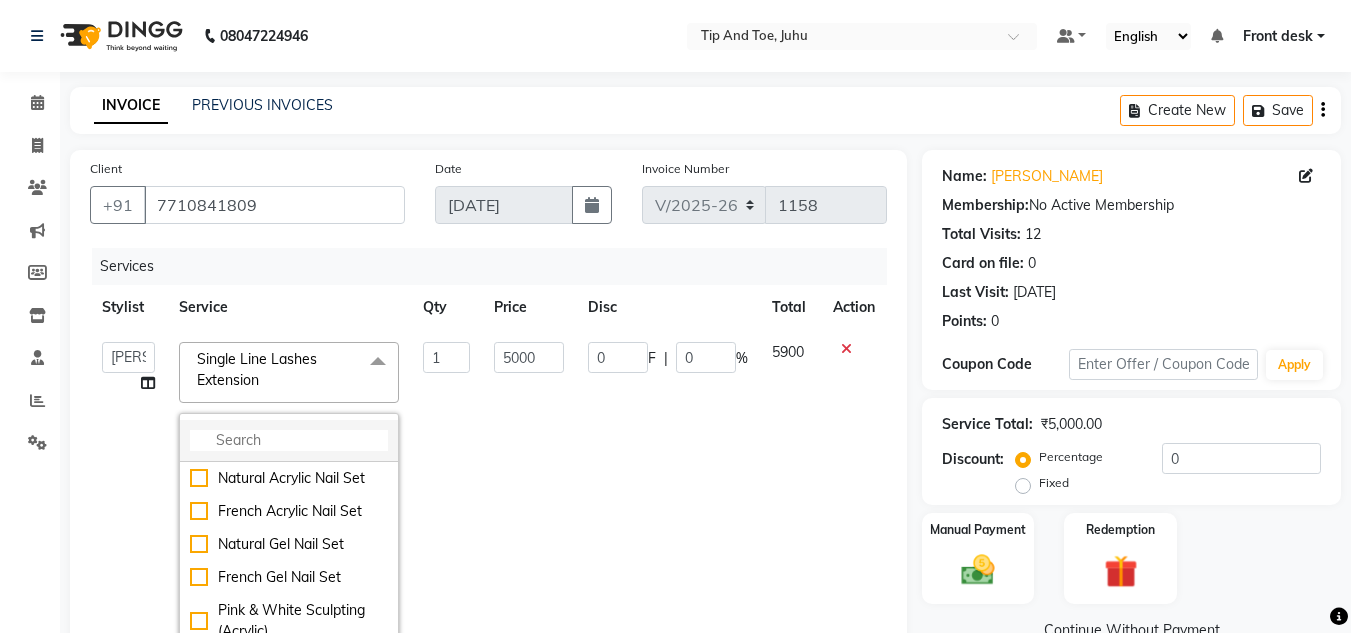 click 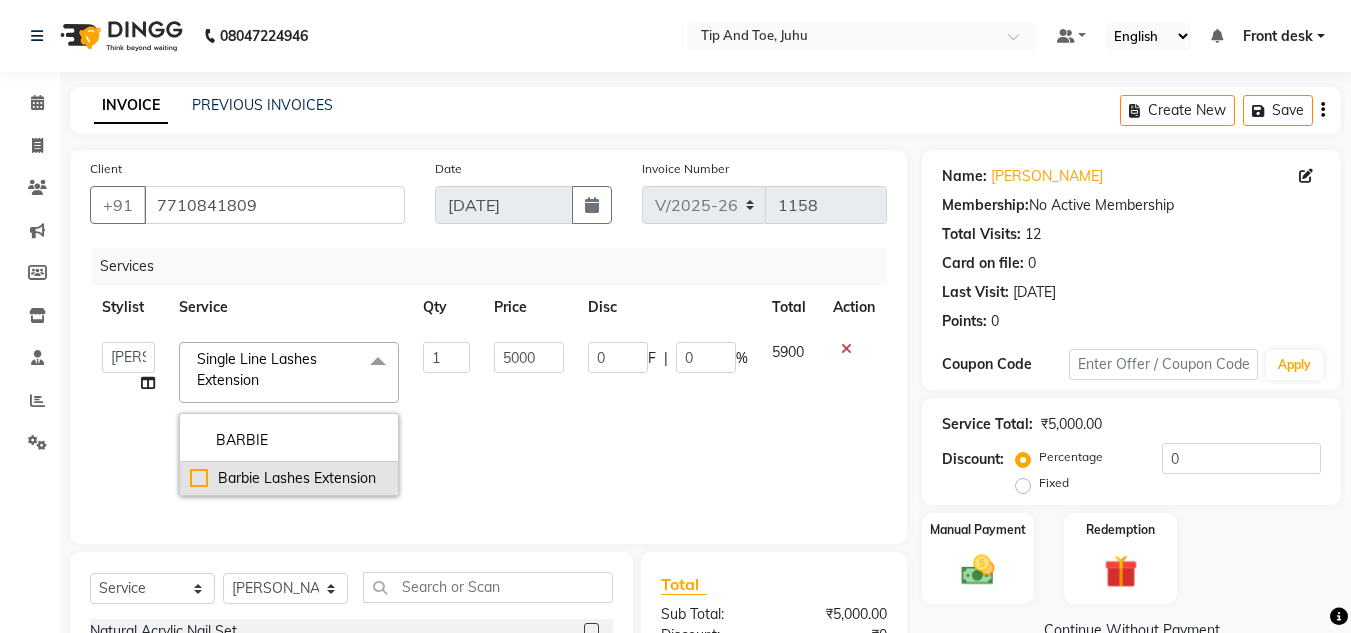 type on "BARBIE" 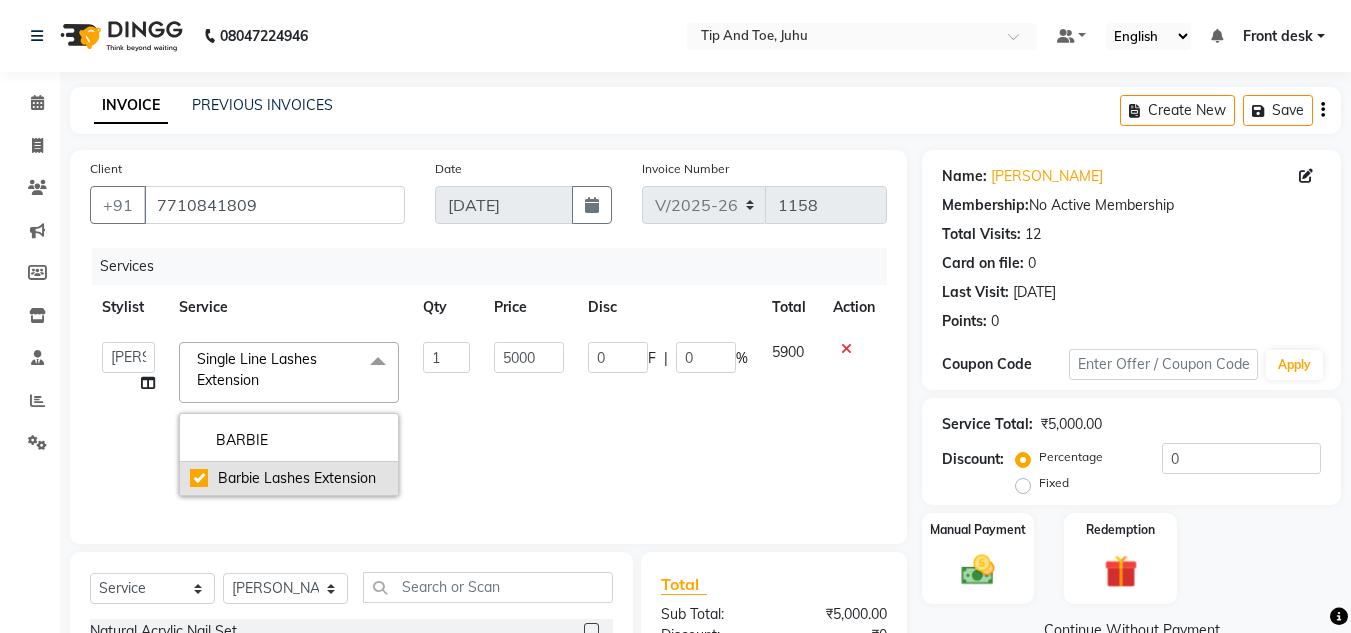 checkbox on "true" 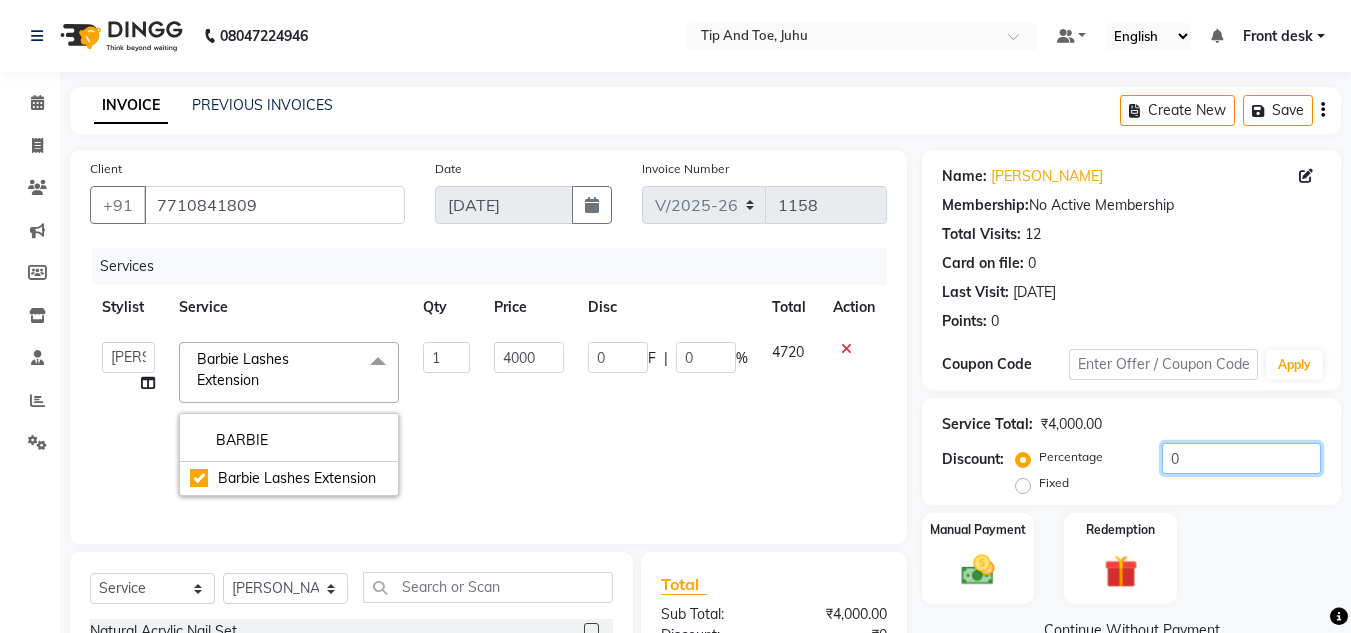 click on "0" 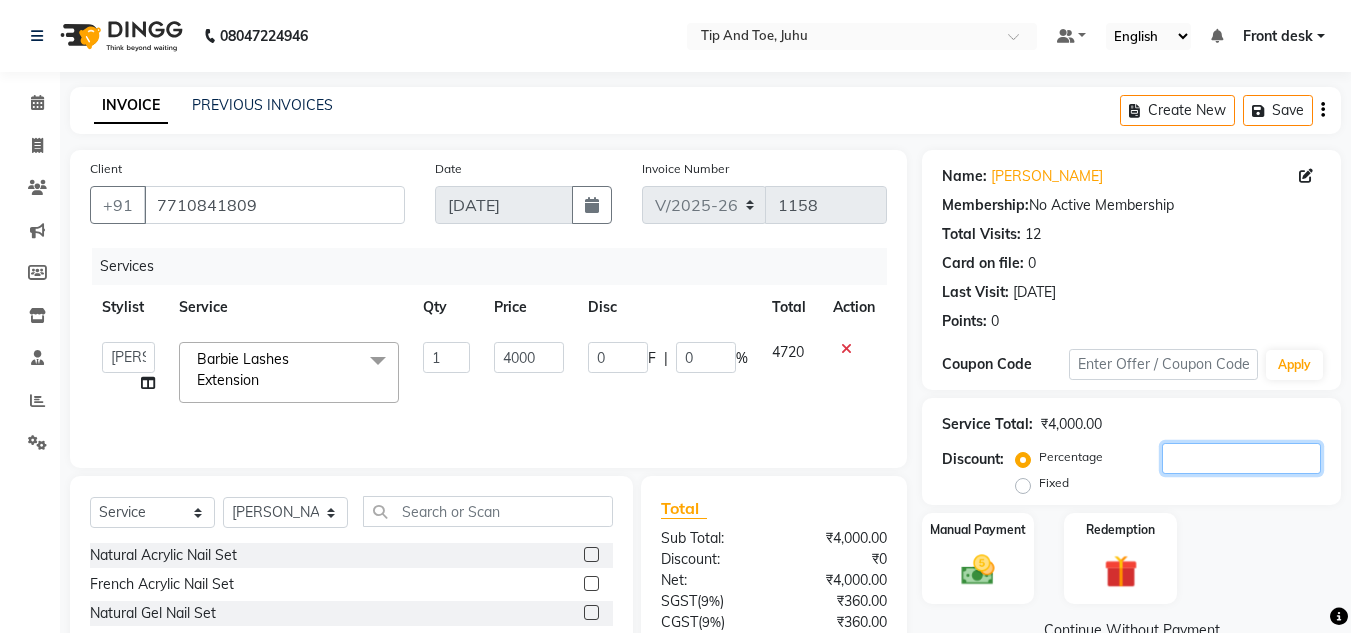 type on "5" 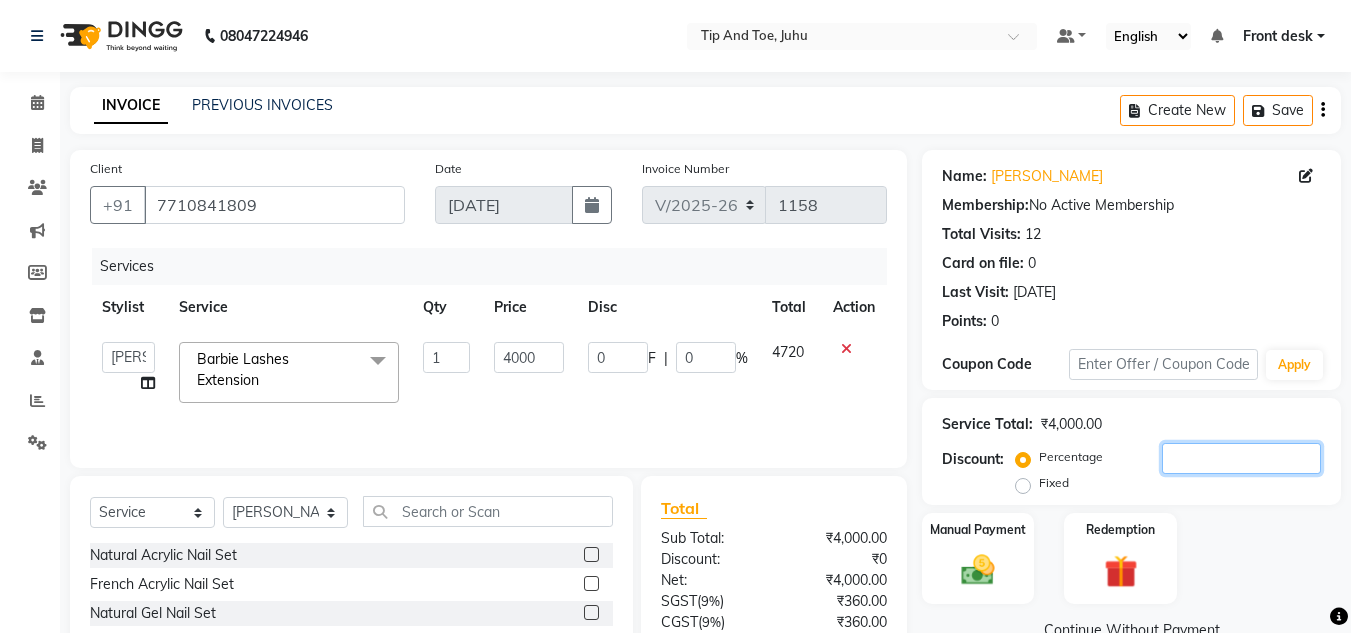type on "200" 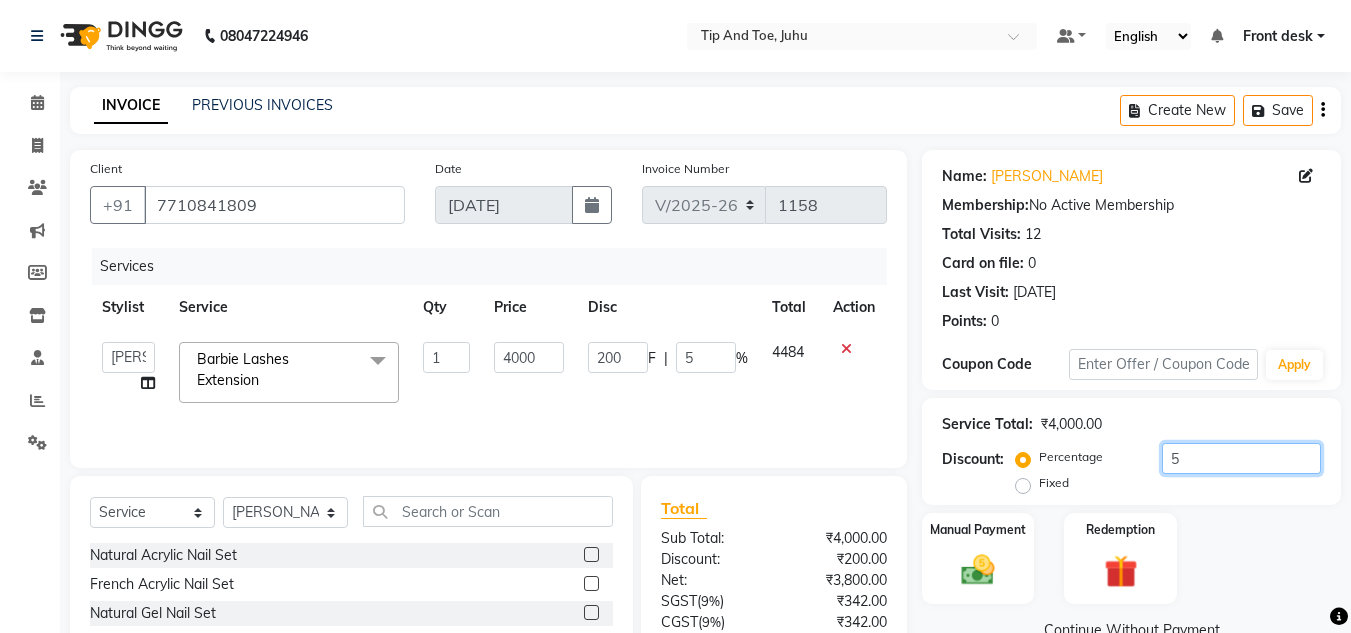 type on "50" 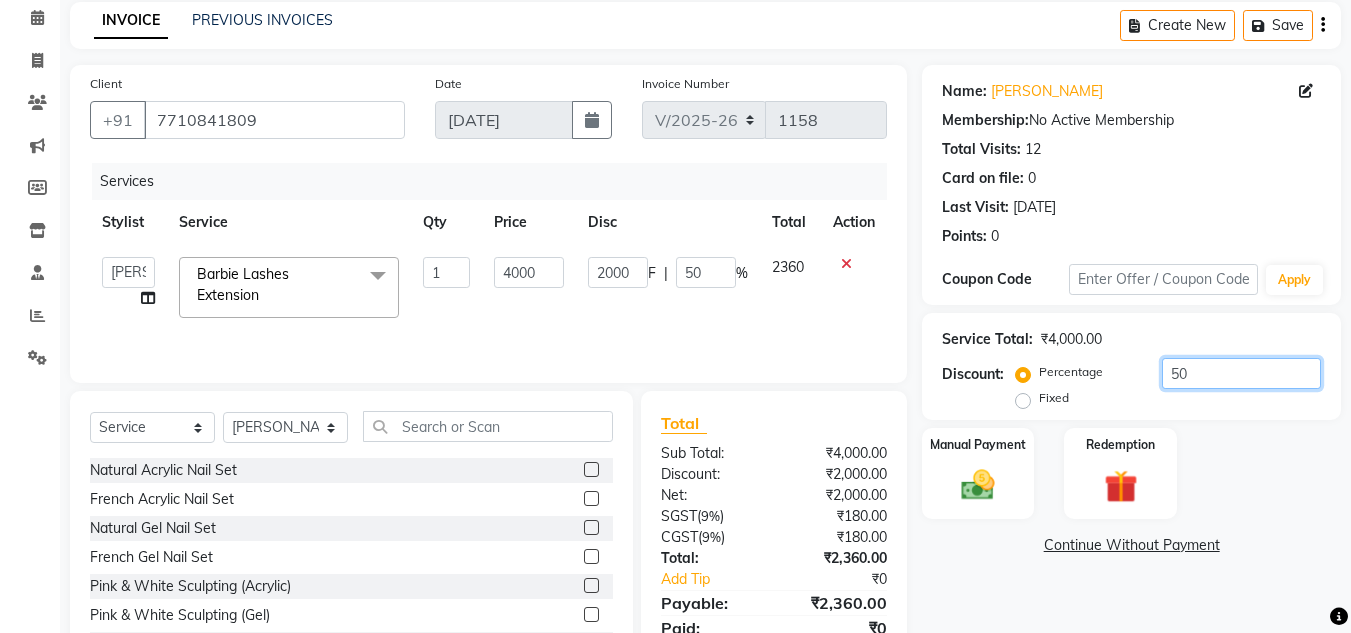scroll, scrollTop: 168, scrollLeft: 0, axis: vertical 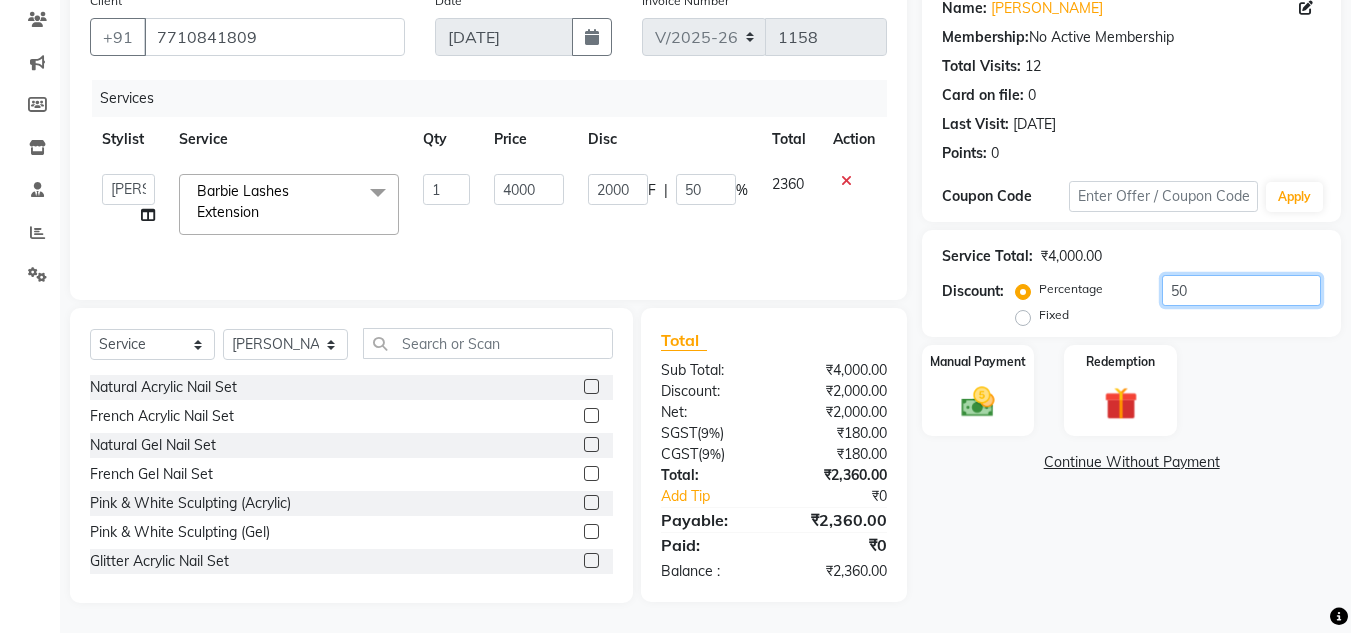 type on "50" 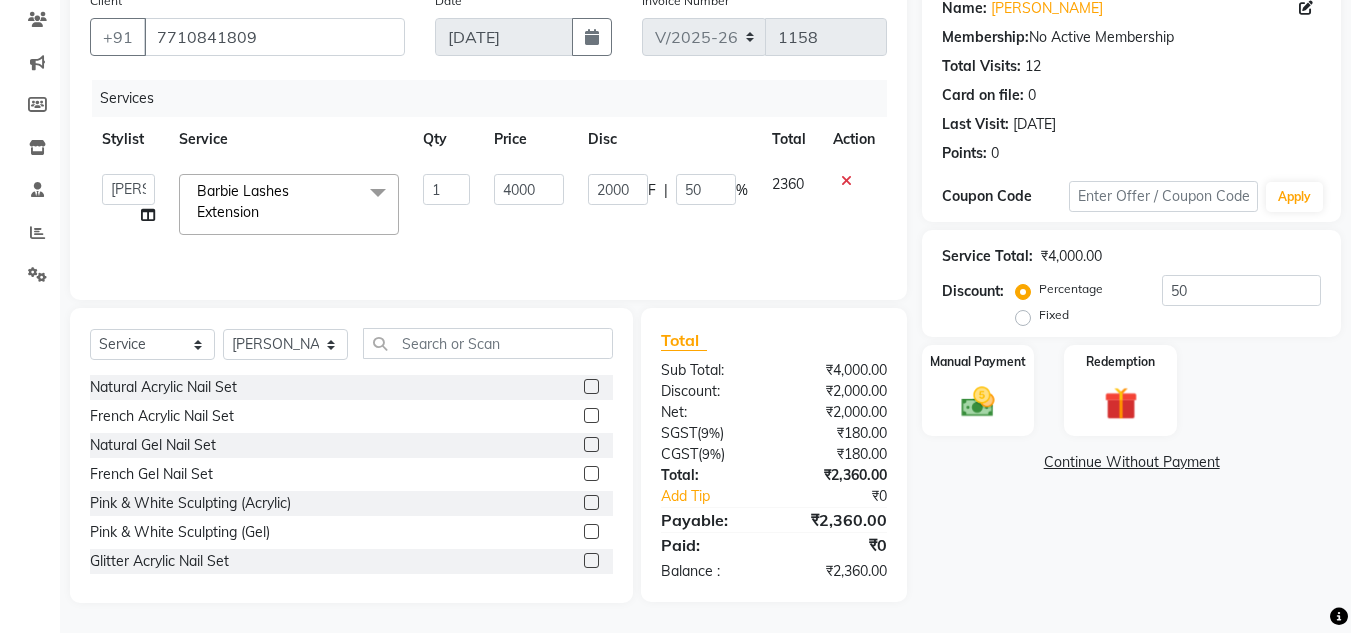 click on "Name: Aishwariya Acharya Membership:  No Active Membership  Total Visits:  12 Card on file:  0 Last Visit:   16-11-2024 Points:   0  Coupon Code Apply Service Total:  ₹4,000.00  Discount:  Percentage   Fixed  50 Manual Payment Redemption  Continue Without Payment" 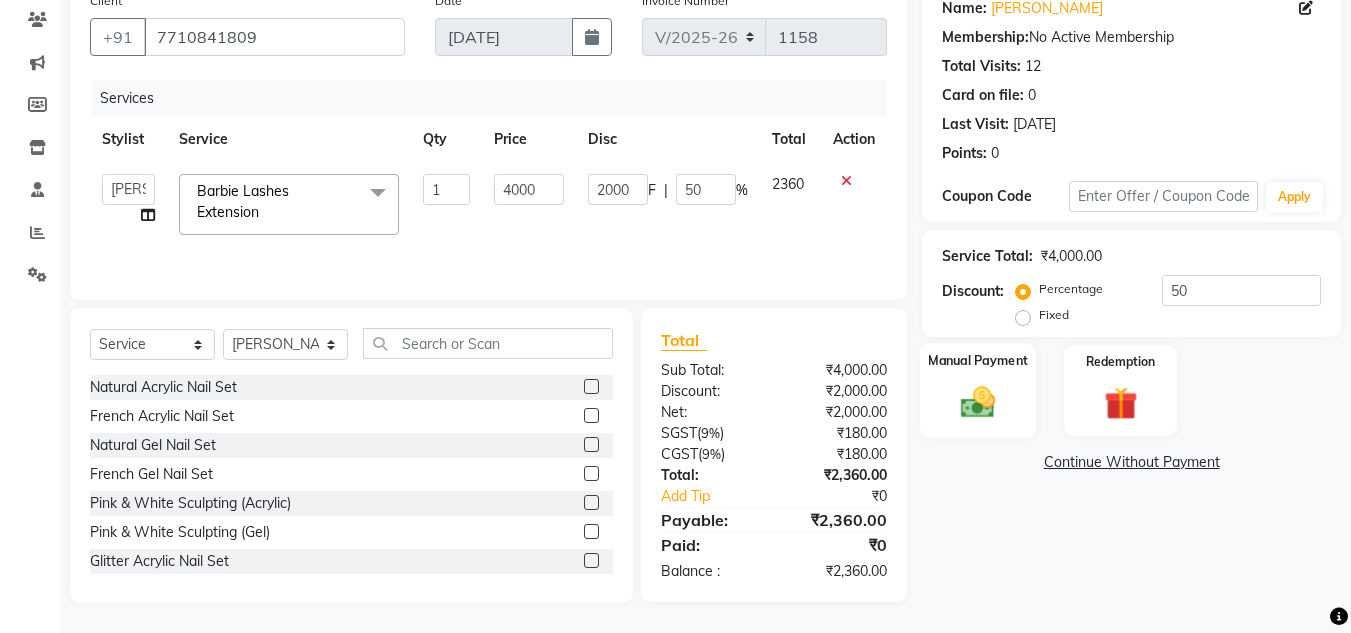 click 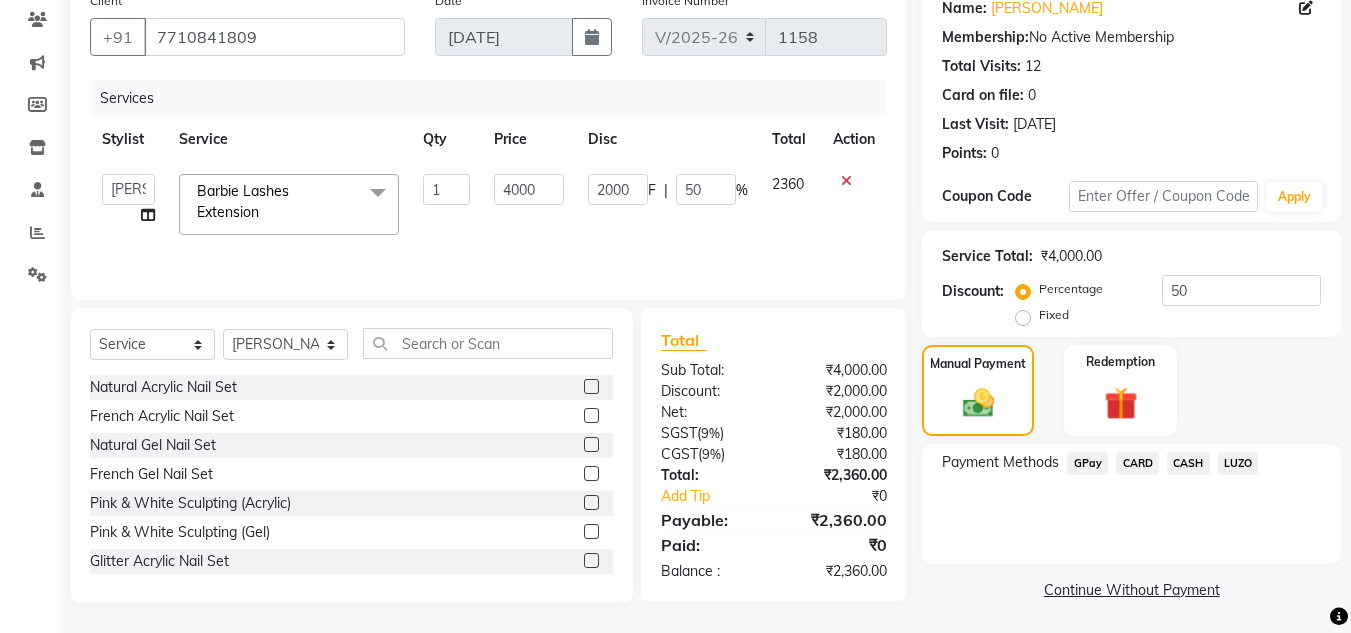click on "CASH" 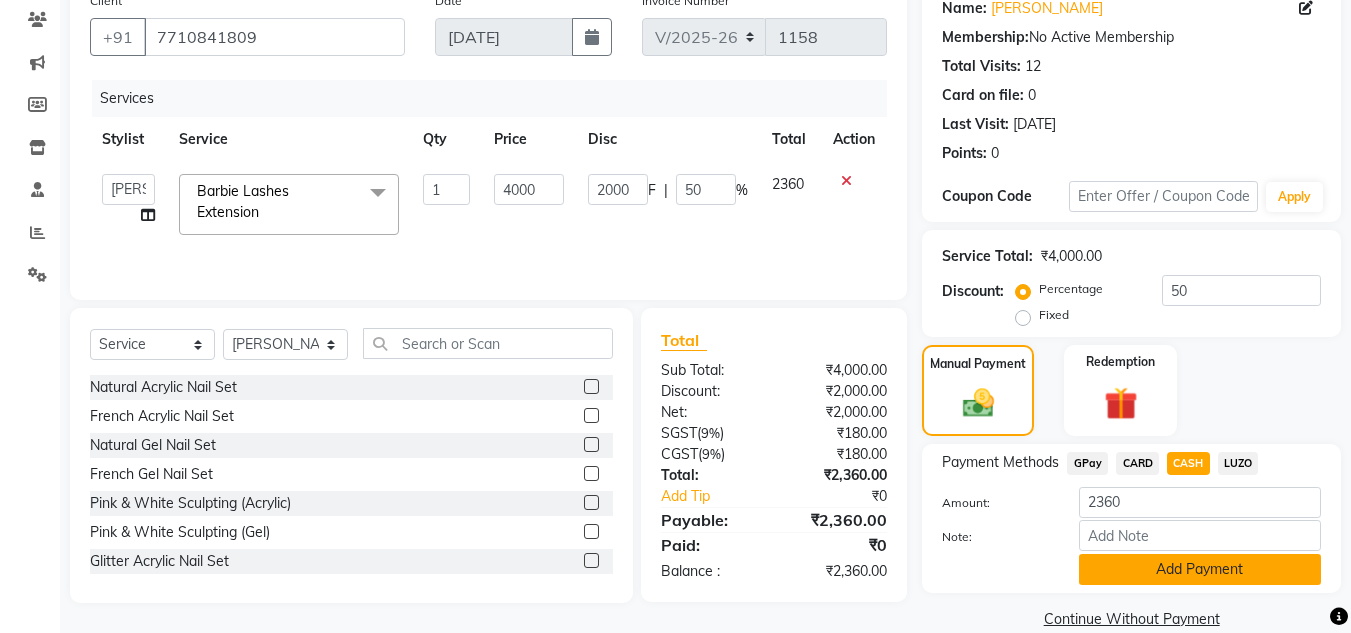 click on "Add Payment" 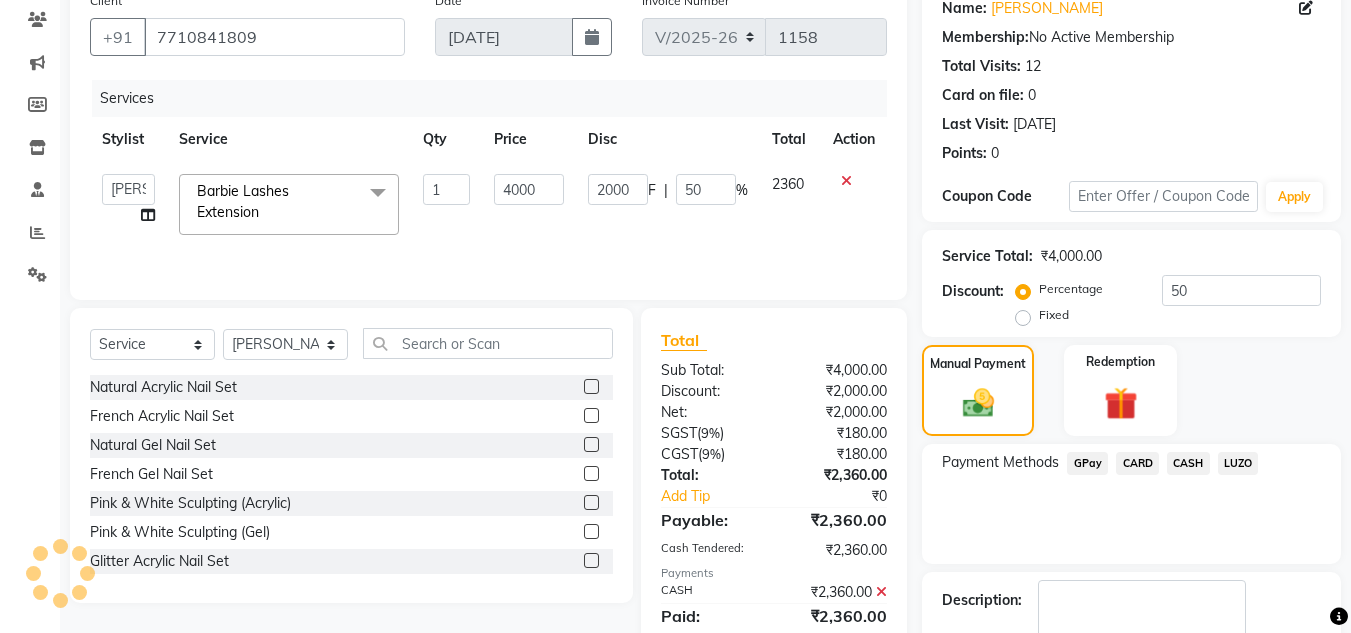 scroll, scrollTop: 283, scrollLeft: 0, axis: vertical 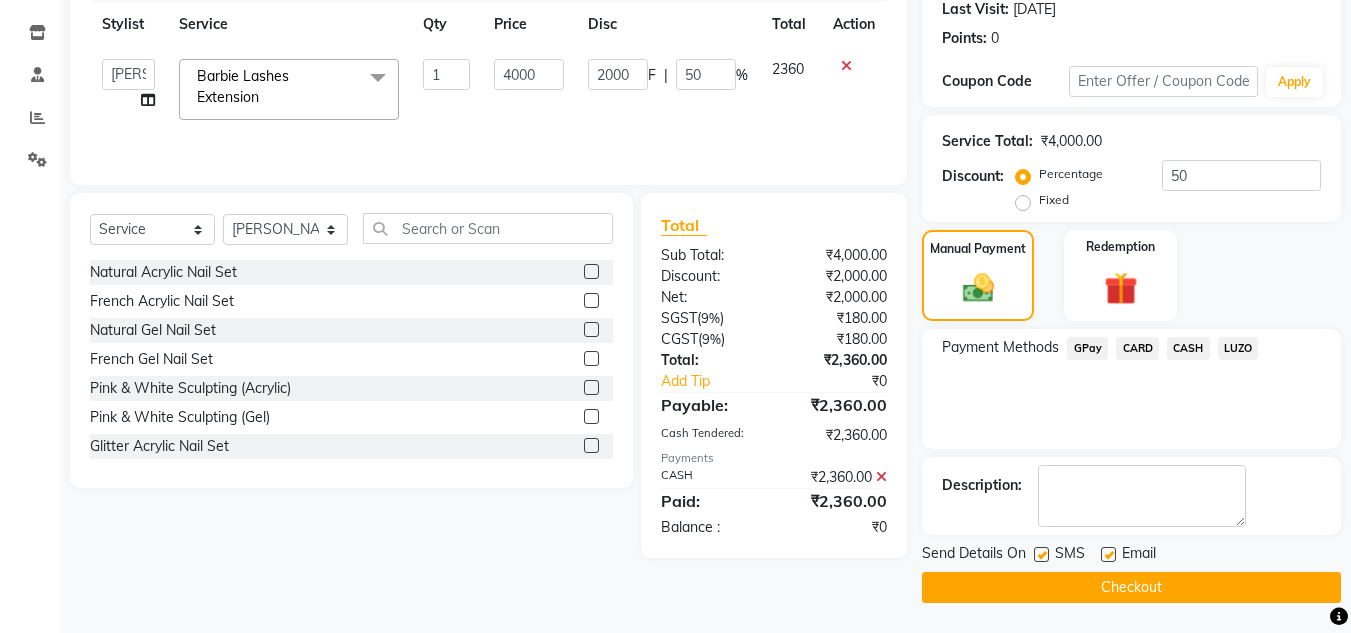 drag, startPoint x: 1042, startPoint y: 552, endPoint x: 1097, endPoint y: 555, distance: 55.081757 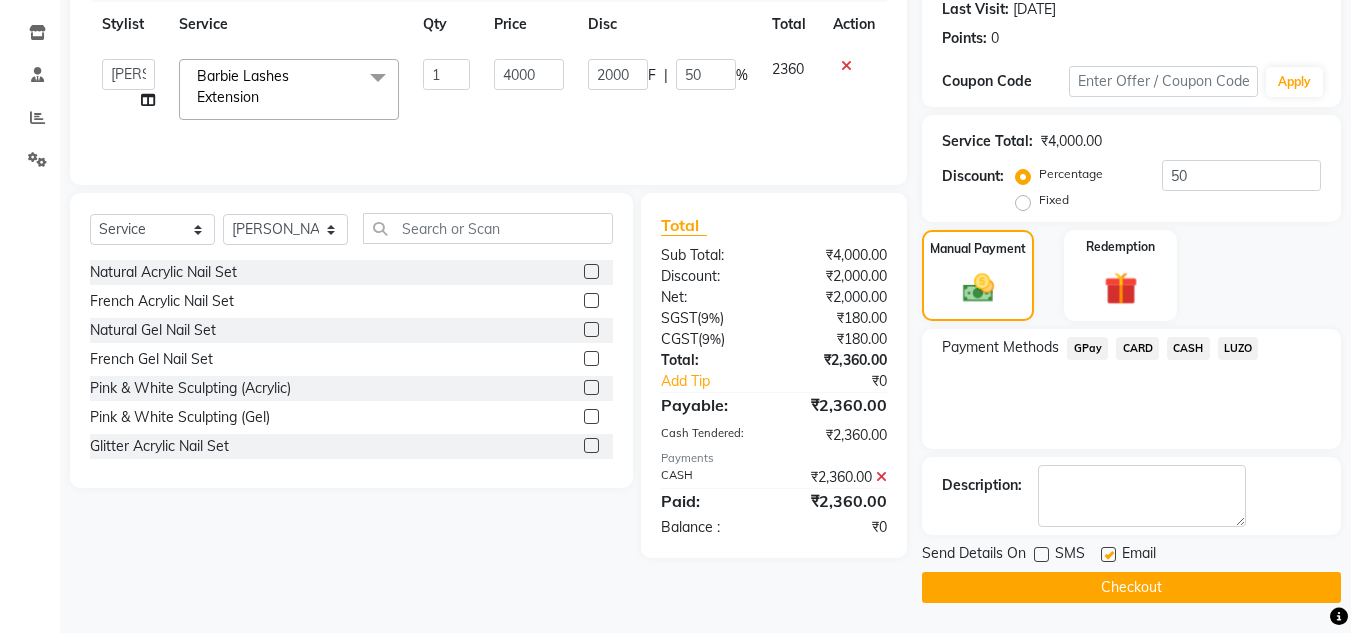 click 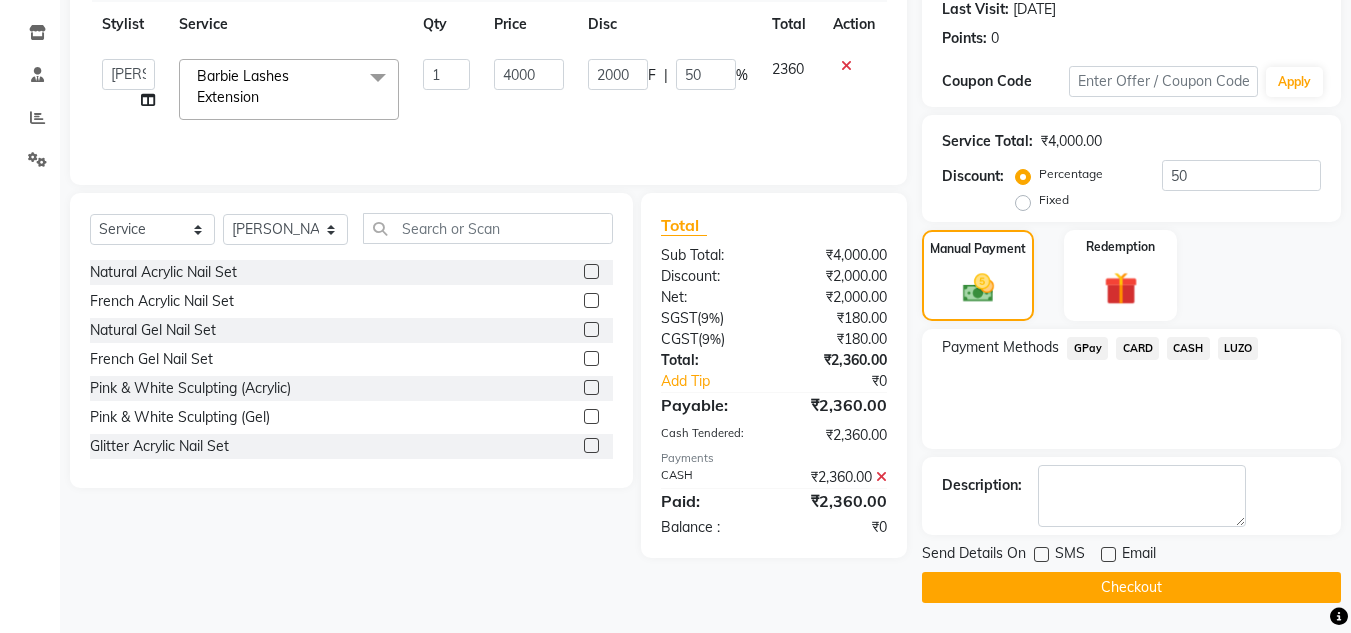 click on "Checkout" 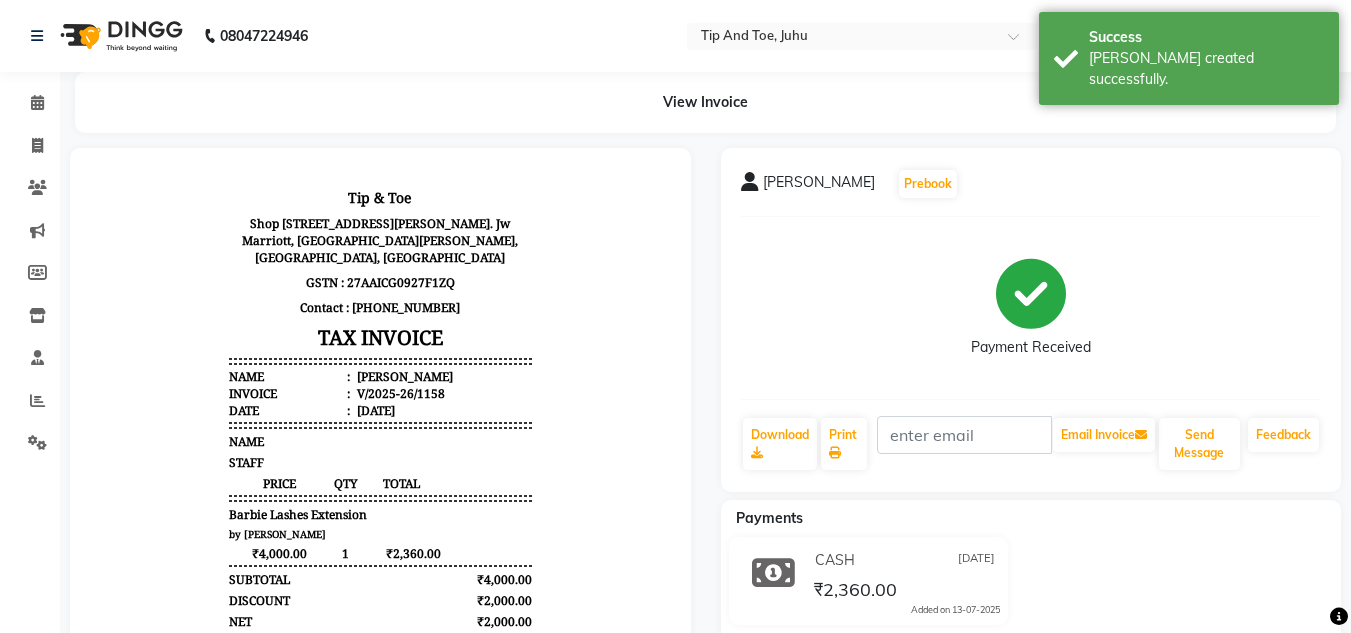 scroll, scrollTop: 0, scrollLeft: 0, axis: both 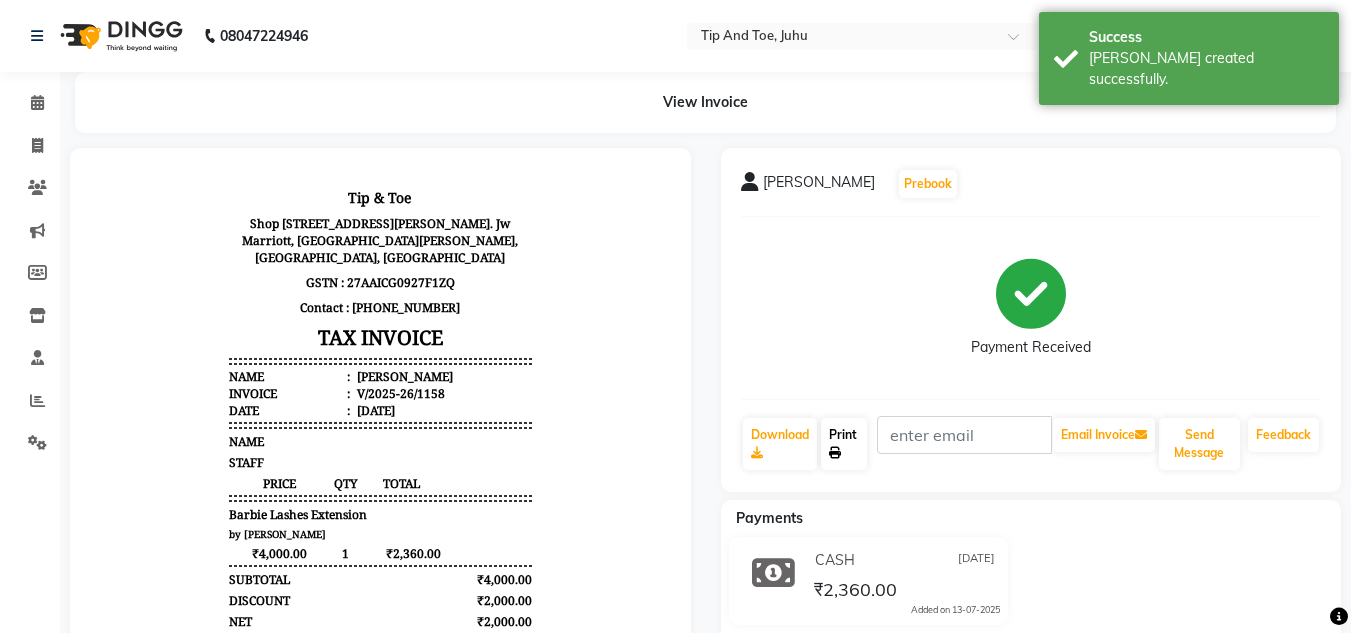 click on "Print" 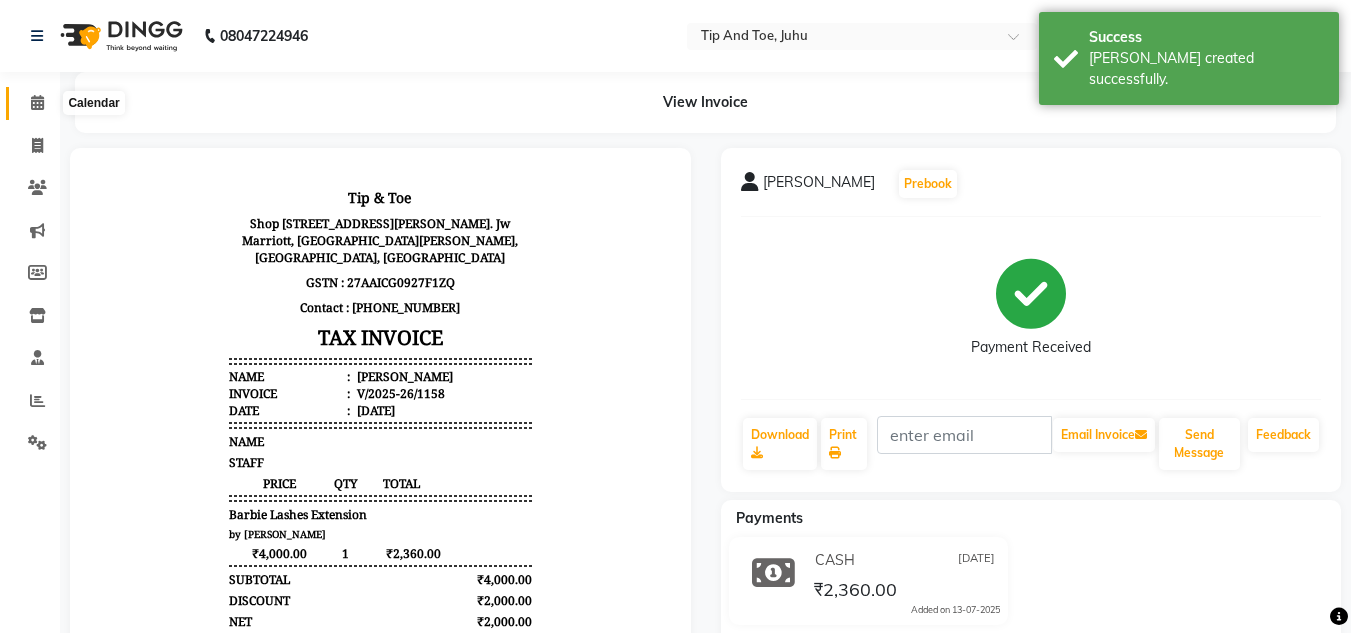 click 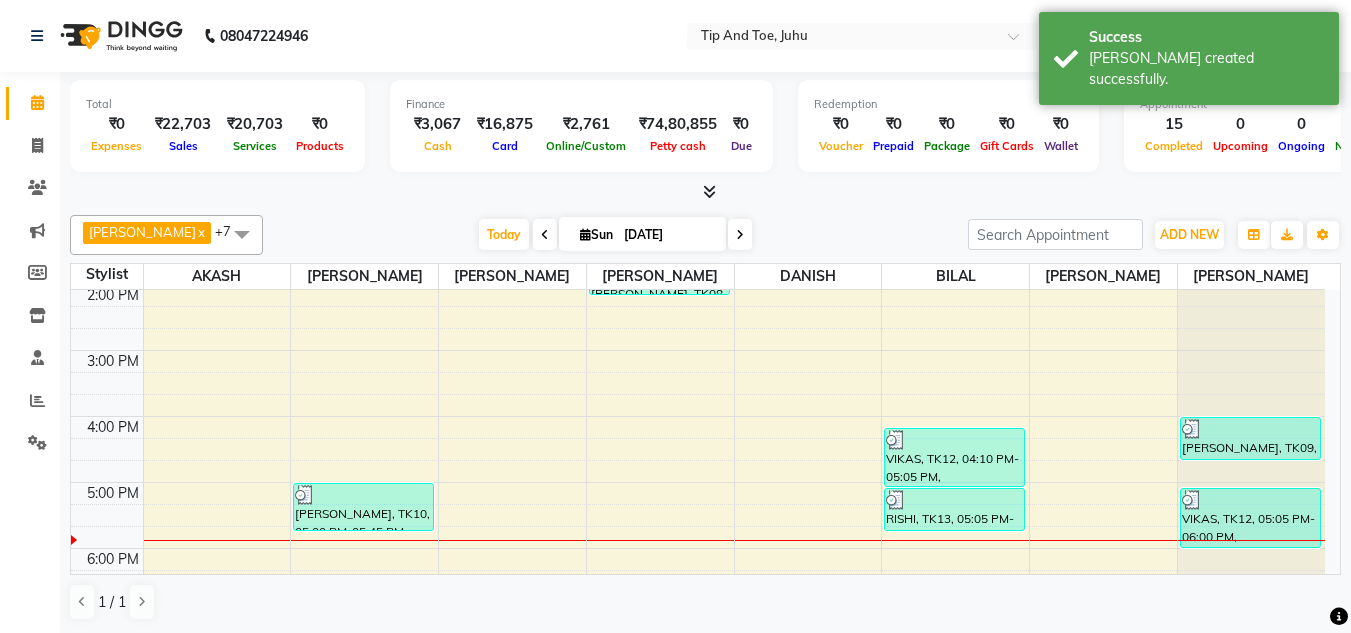 scroll, scrollTop: 573, scrollLeft: 0, axis: vertical 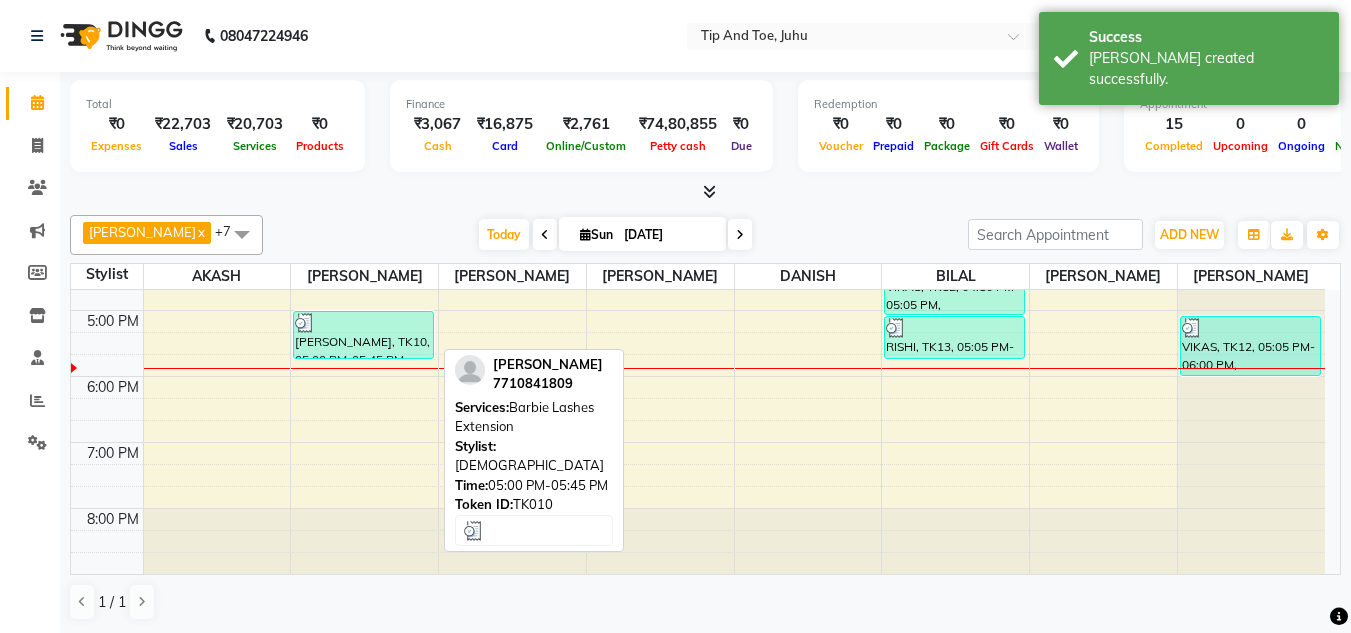click on "Aishwariya Acharya, TK10, 05:00 PM-05:45 PM, Barbie Lashes Extension" at bounding box center (363, 335) 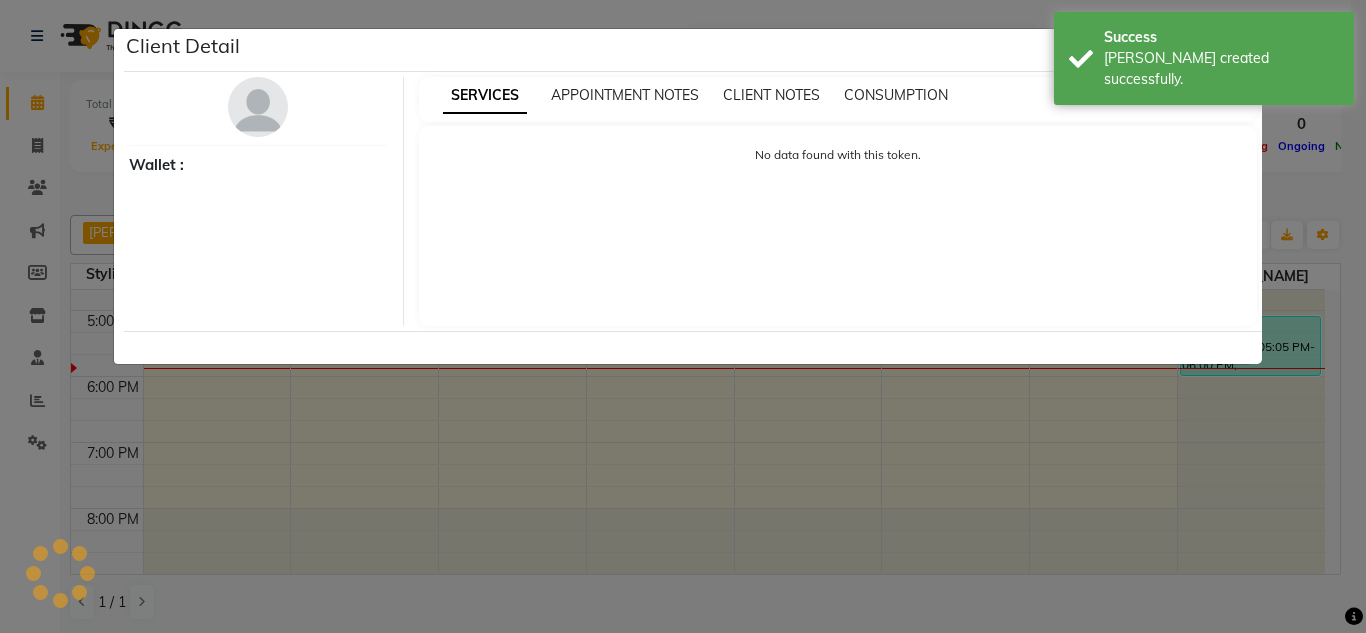 select on "3" 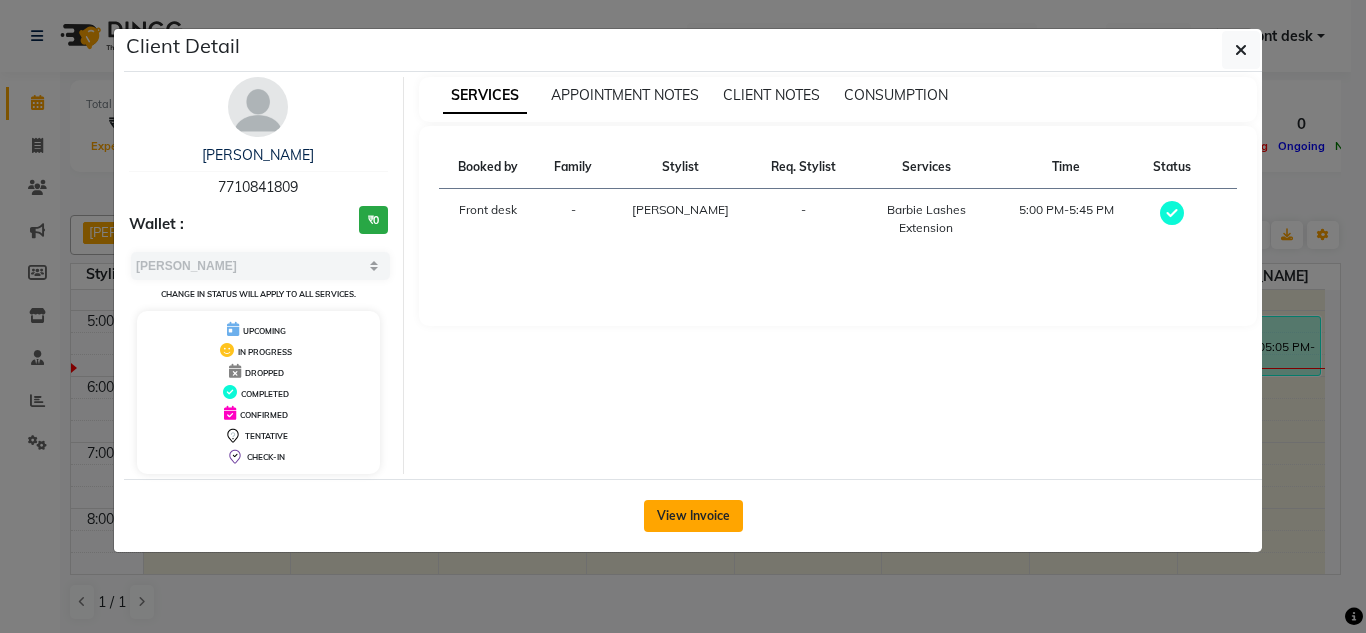 click on "View Invoice" 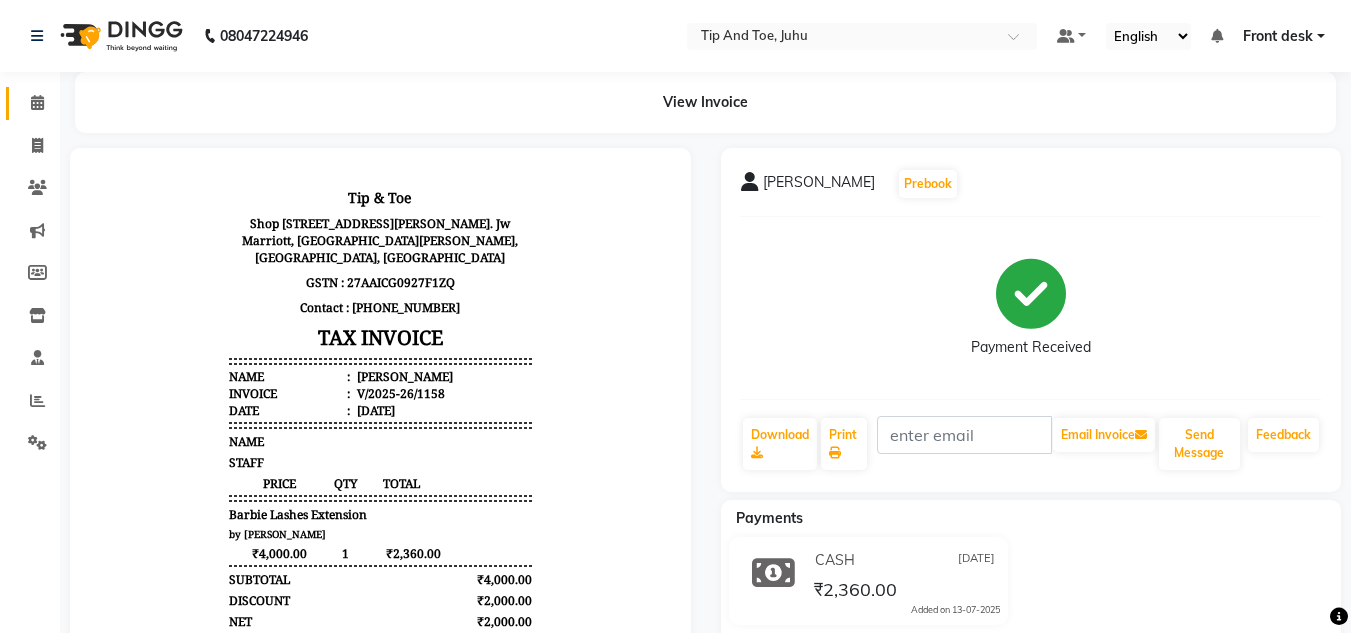 scroll, scrollTop: 0, scrollLeft: 0, axis: both 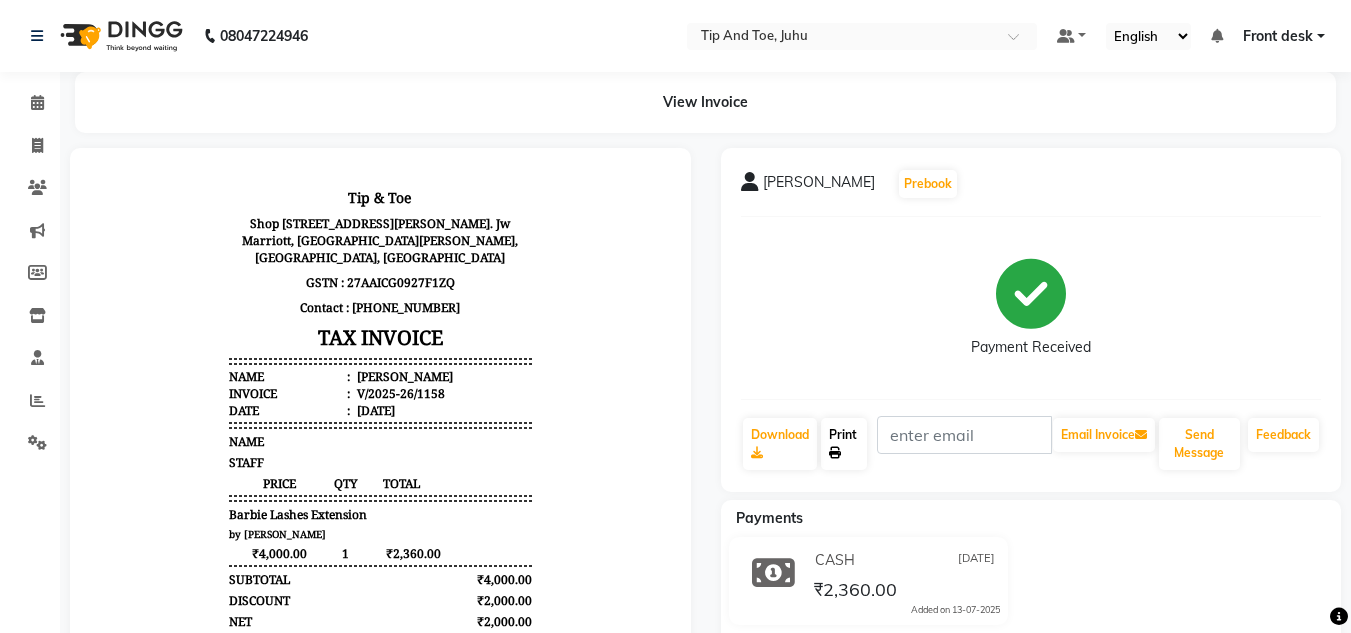 click on "Print" 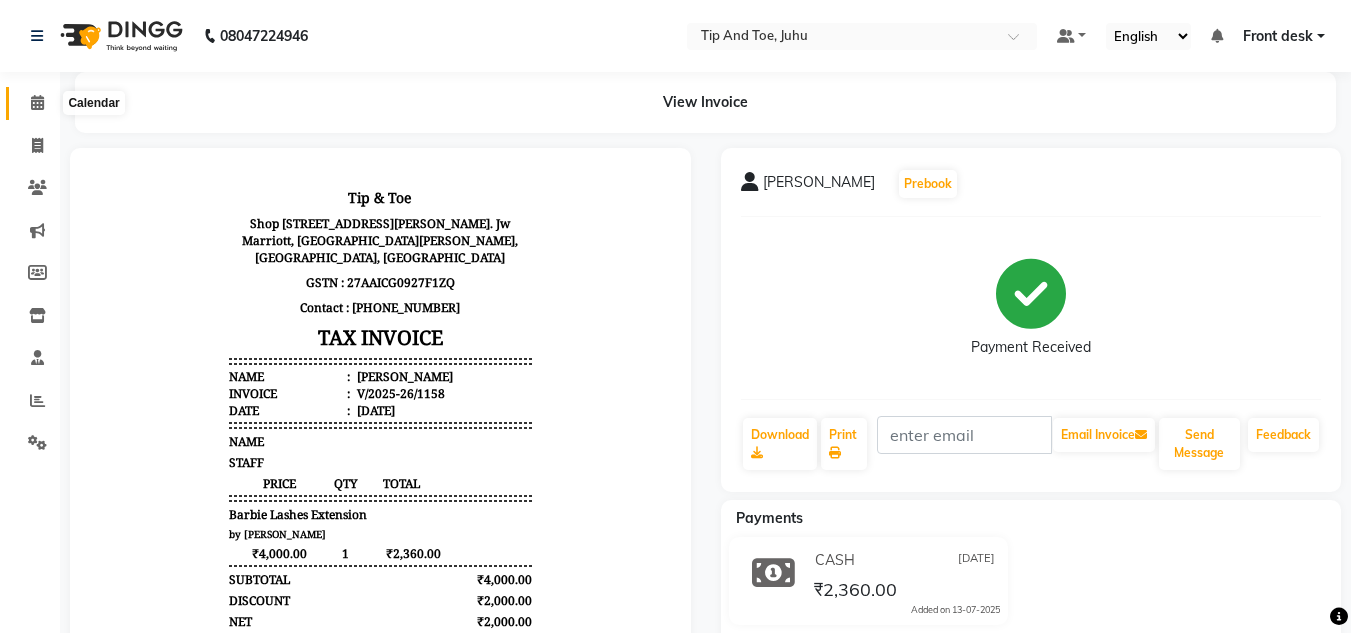 click 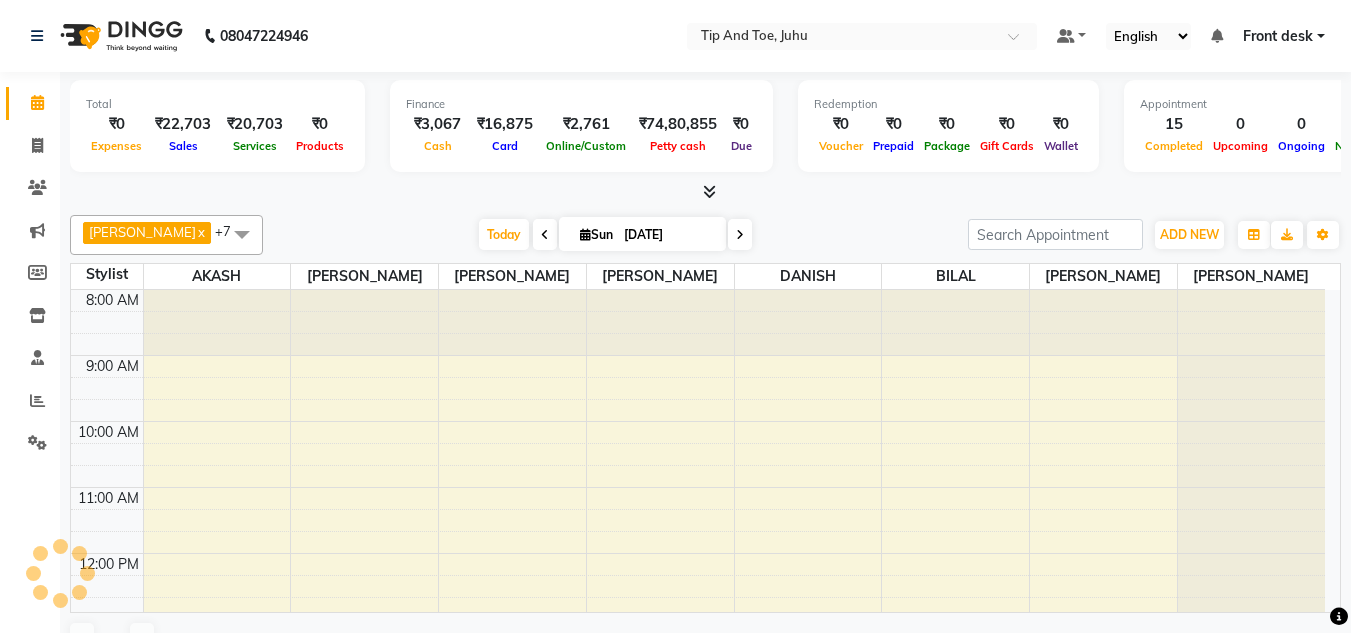 scroll, scrollTop: 535, scrollLeft: 0, axis: vertical 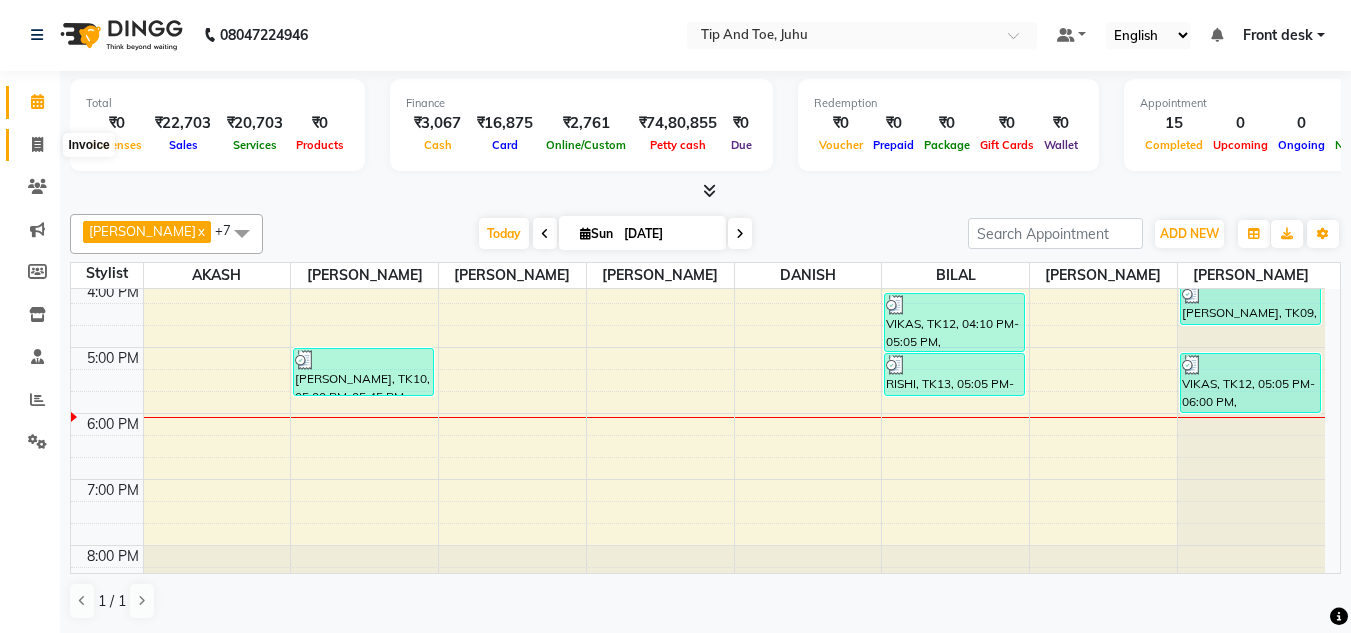 click 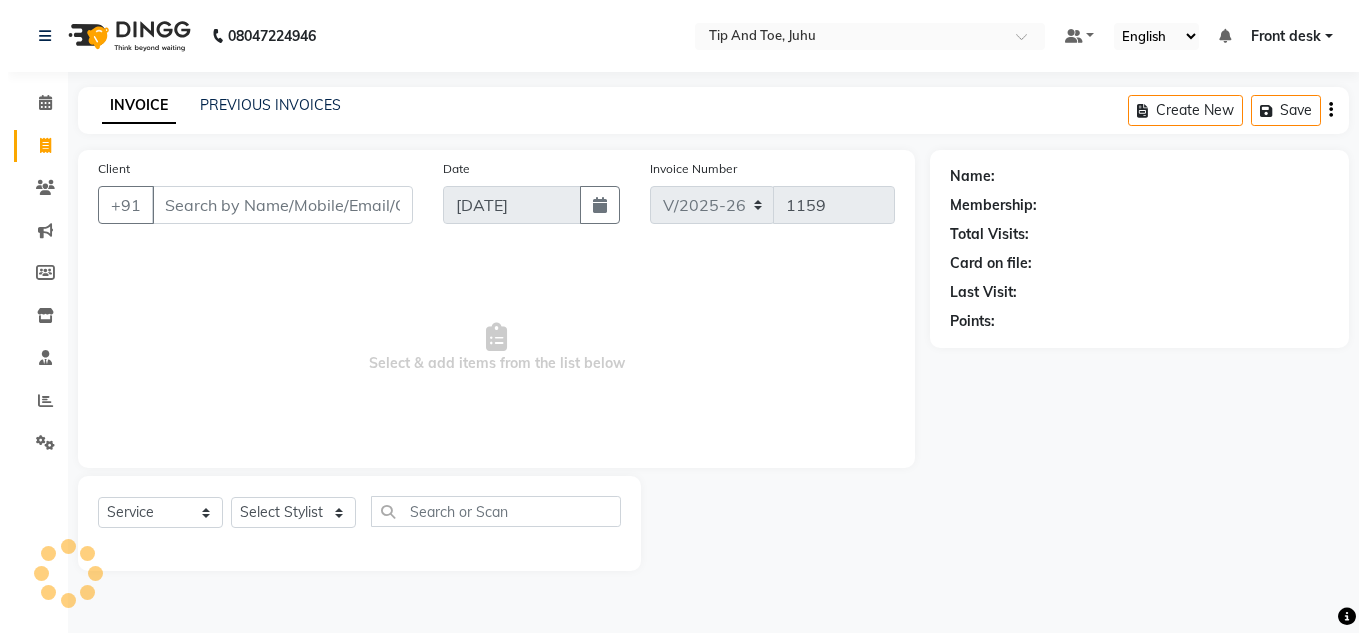 scroll, scrollTop: 0, scrollLeft: 0, axis: both 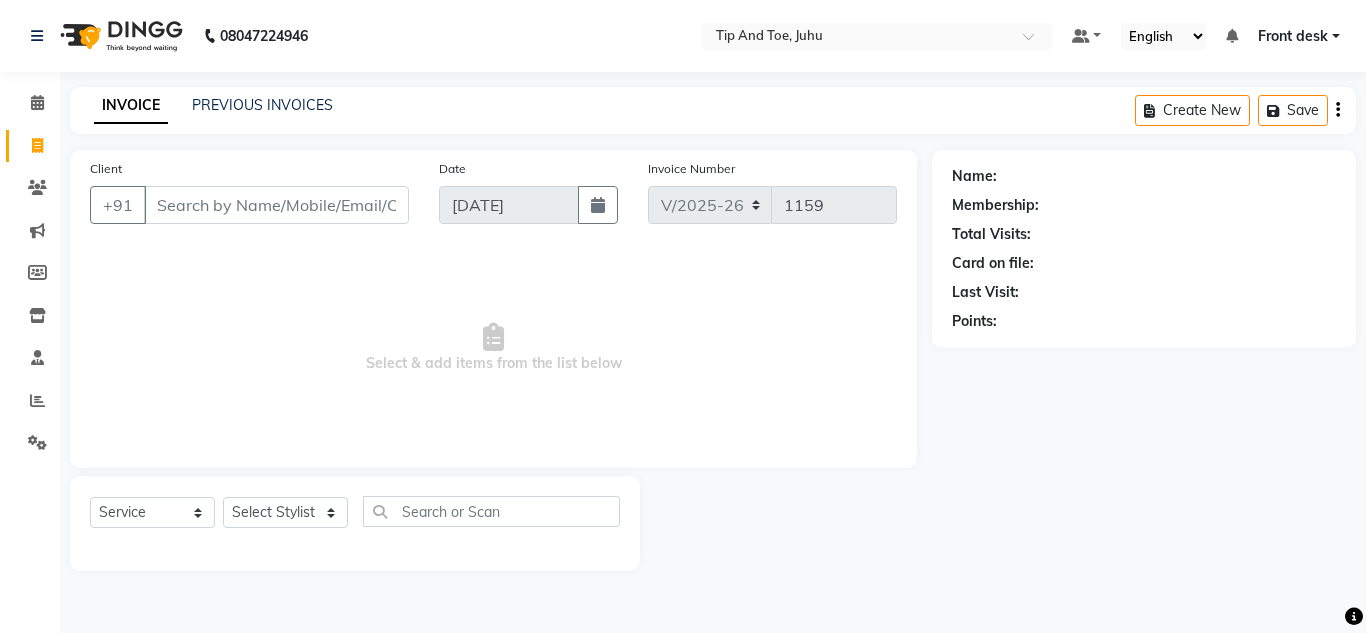 click on "Client" at bounding box center [276, 205] 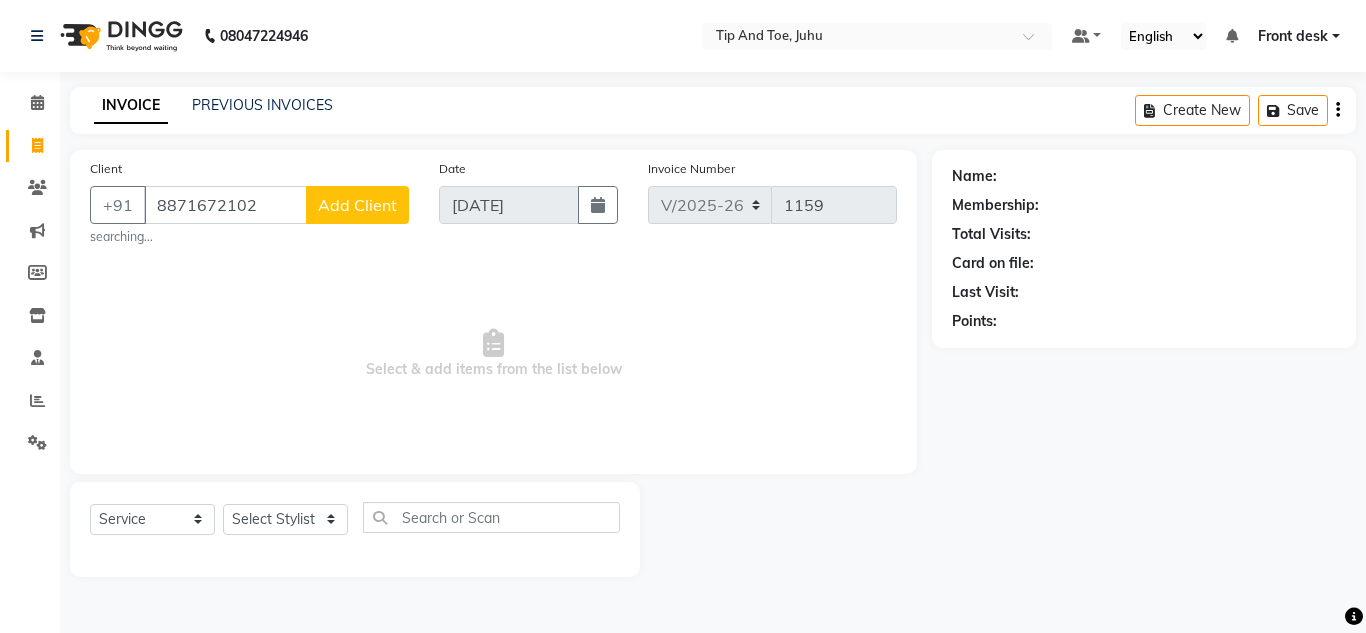 type on "8871672102" 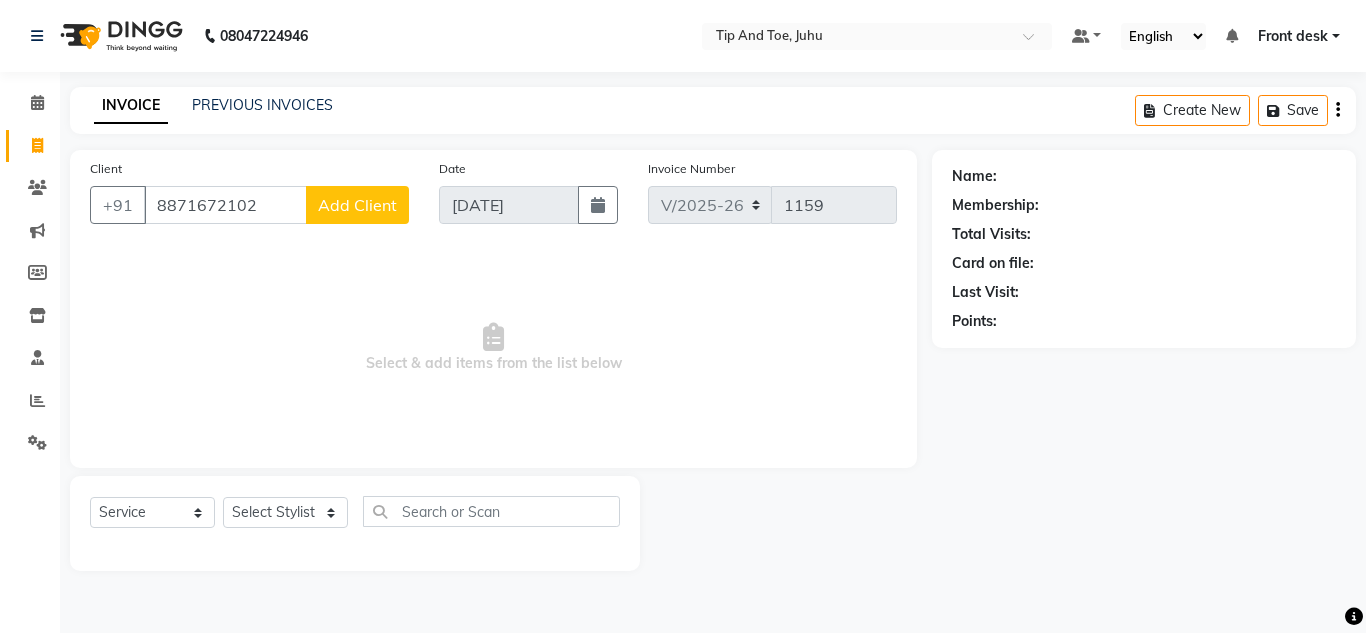 click on "Add Client" 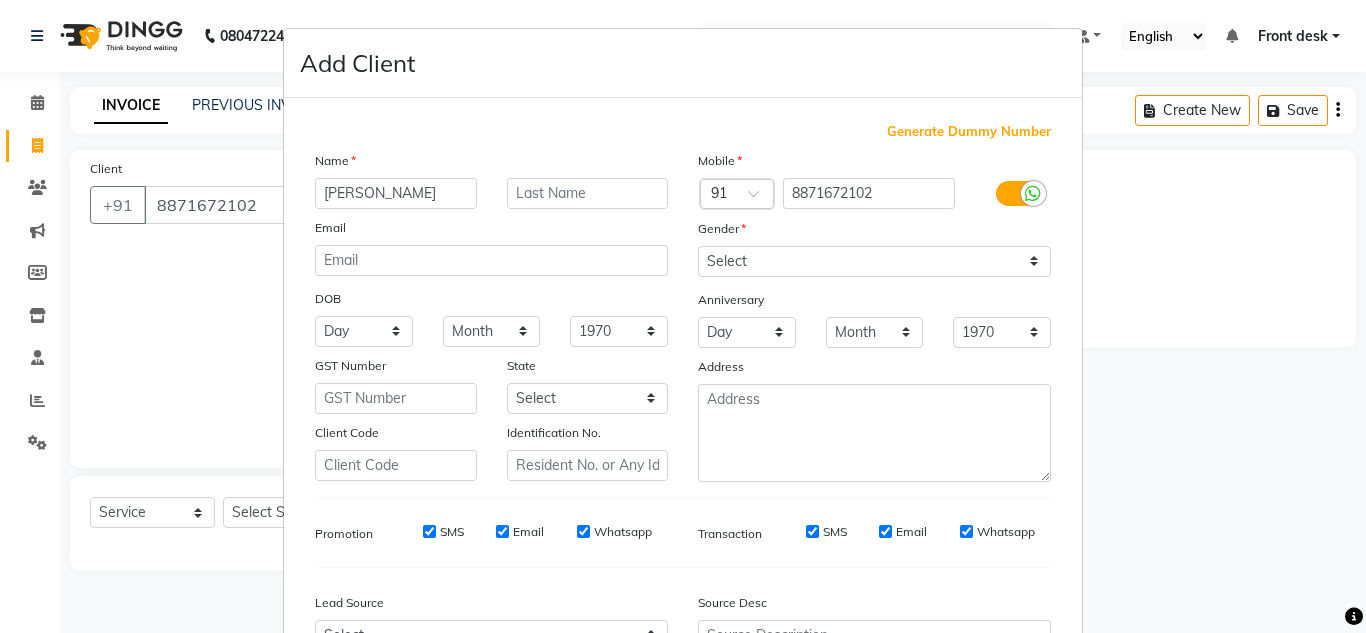 type on "[PERSON_NAME]" 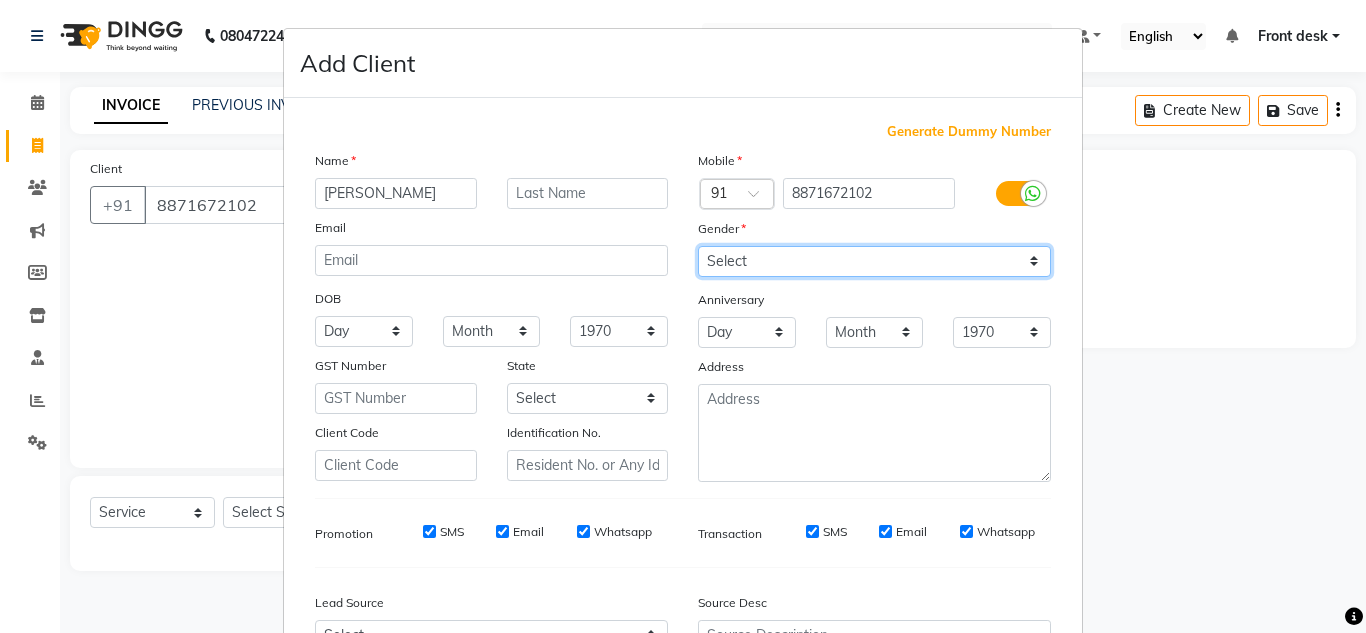 drag, startPoint x: 747, startPoint y: 261, endPoint x: 755, endPoint y: 276, distance: 17 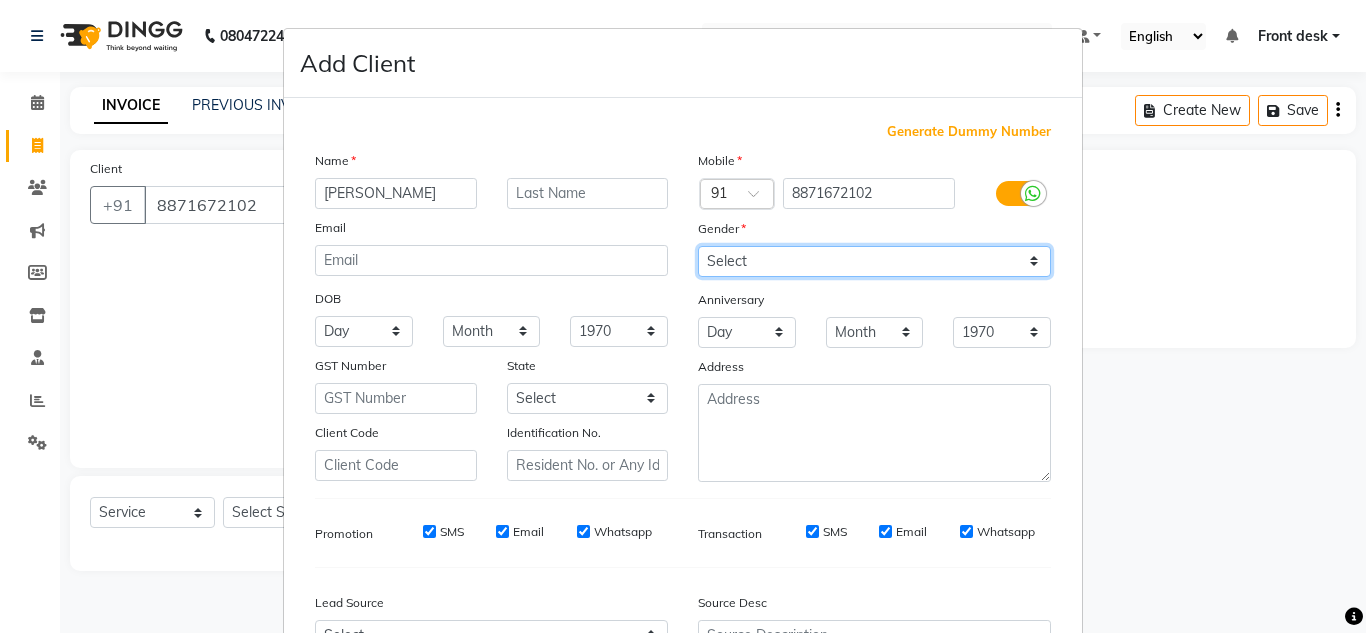 click on "Select Male Female Other Prefer Not To Say" at bounding box center (874, 261) 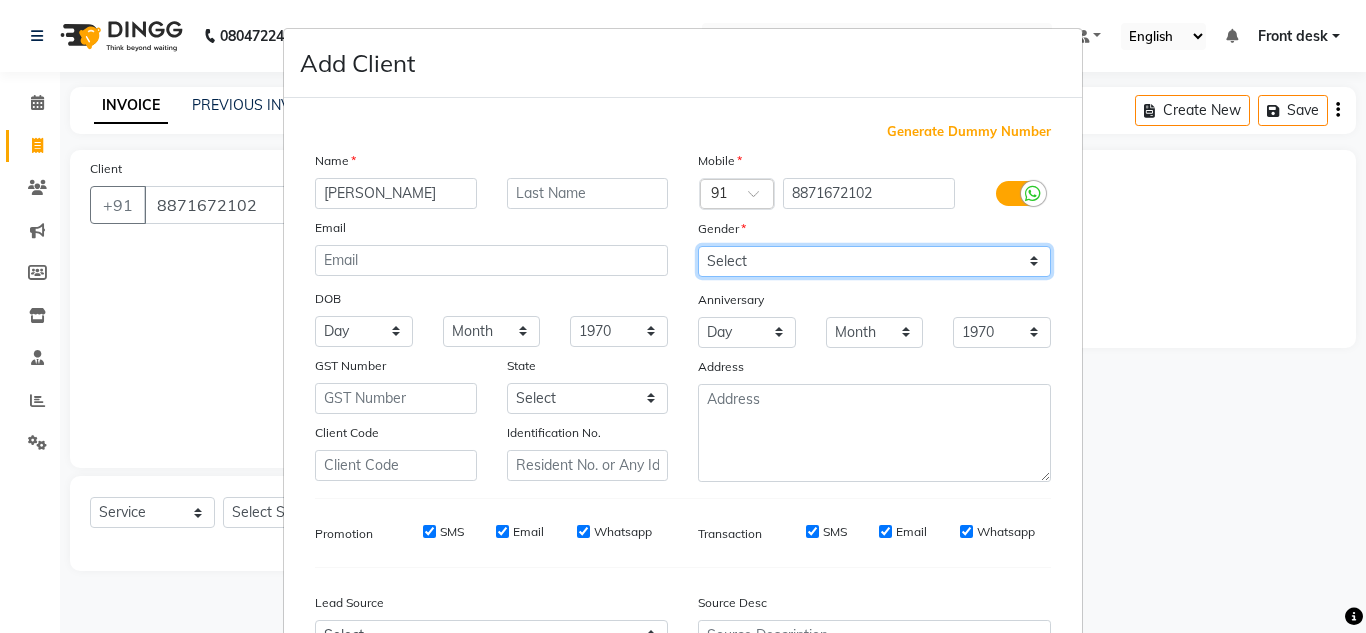 select on "male" 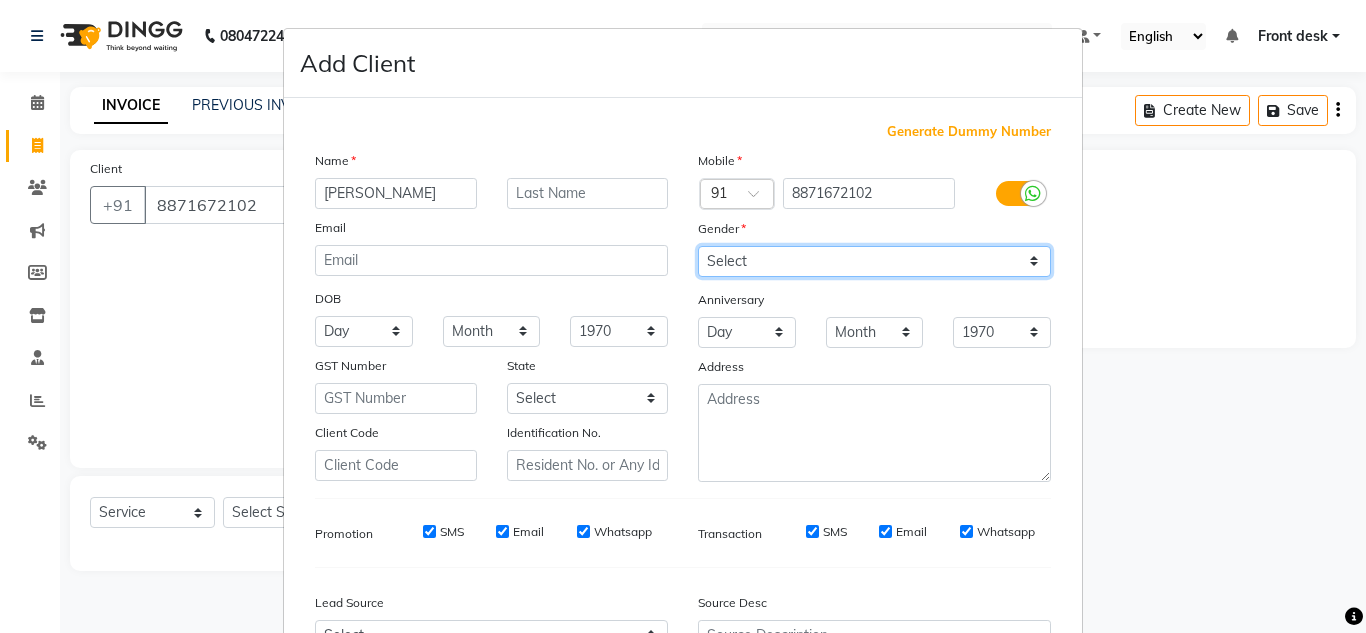 click on "Select Male Female Other Prefer Not To Say" at bounding box center (874, 261) 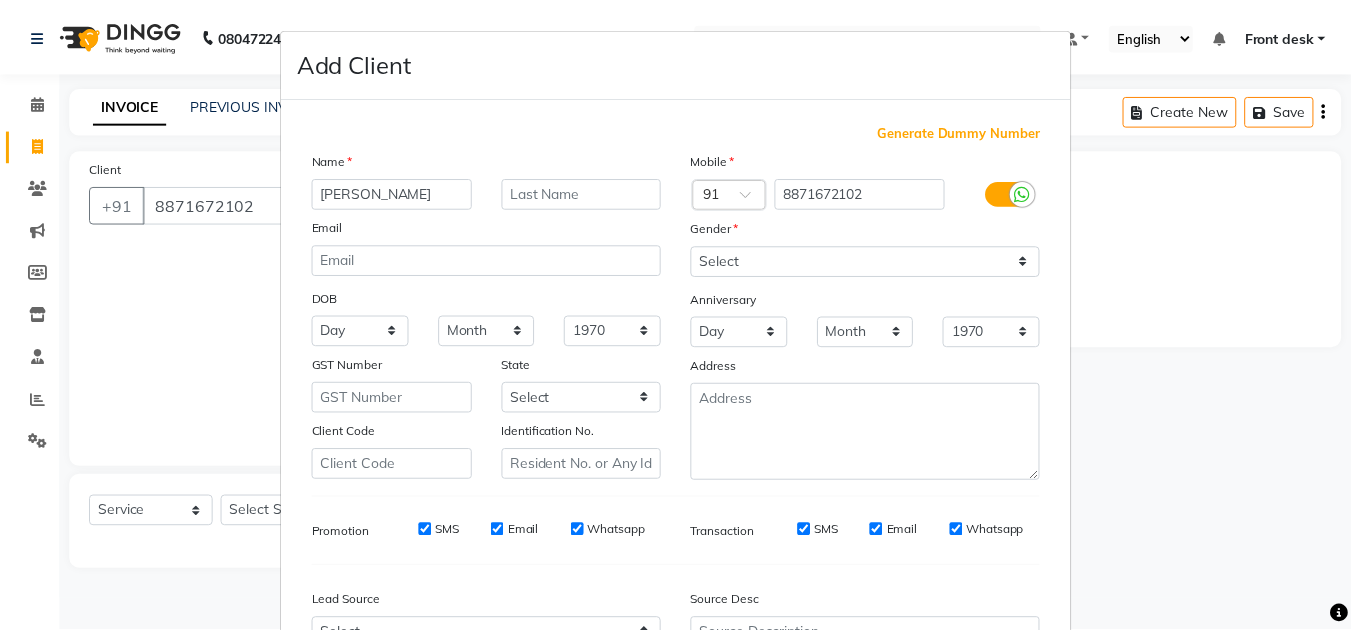 scroll, scrollTop: 216, scrollLeft: 0, axis: vertical 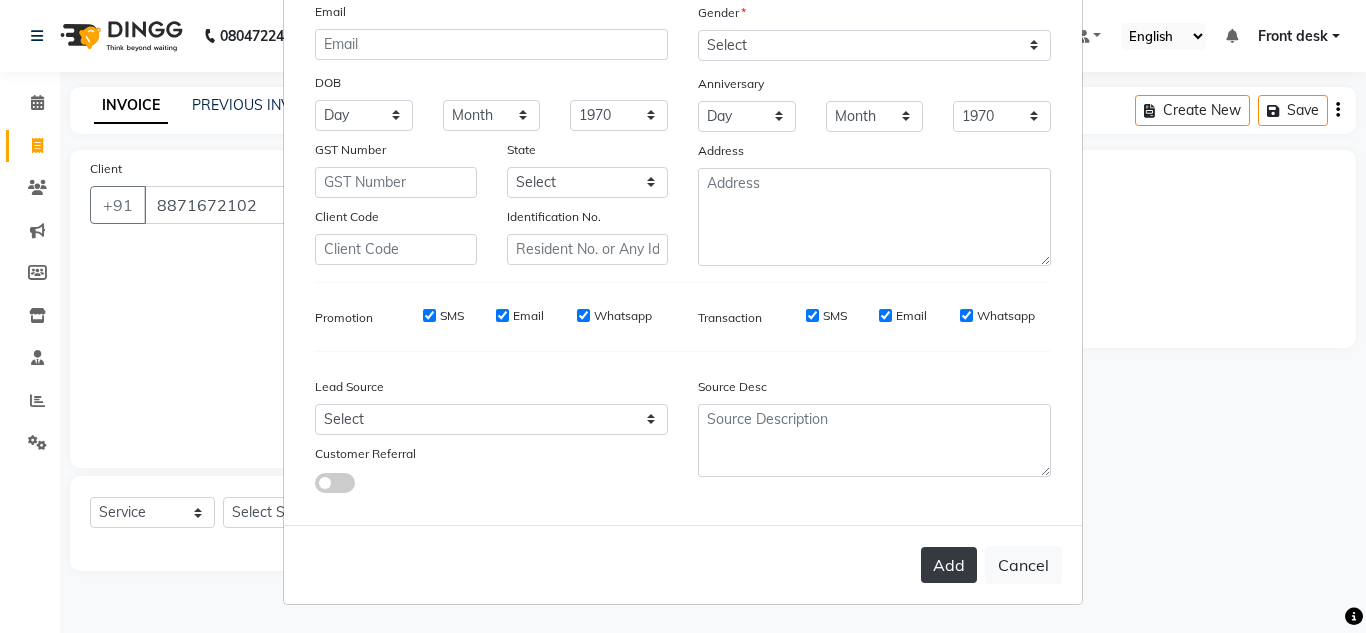 click on "Add" at bounding box center (949, 565) 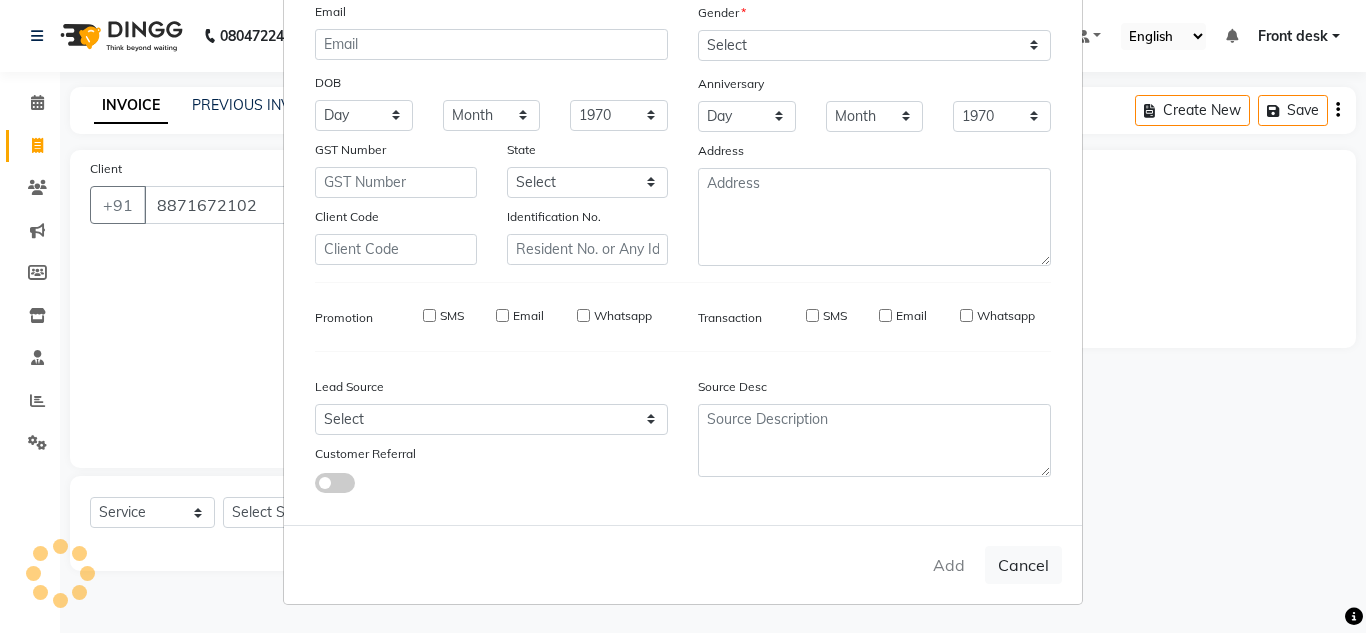 type 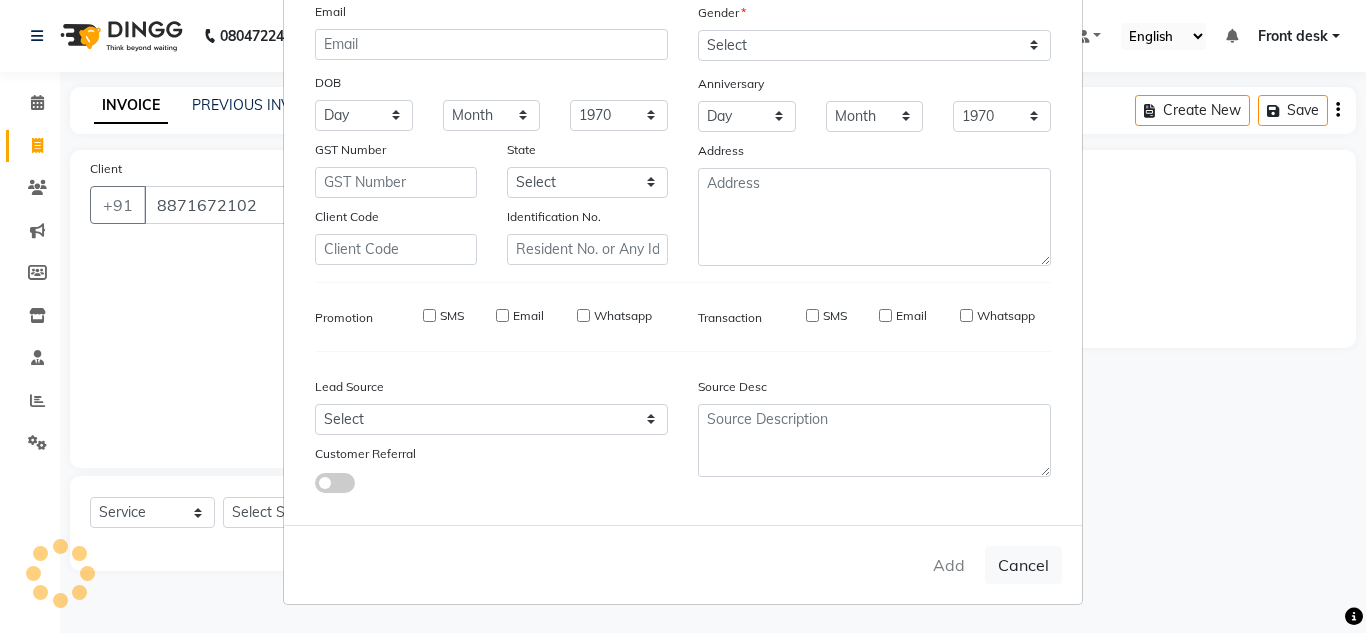 select 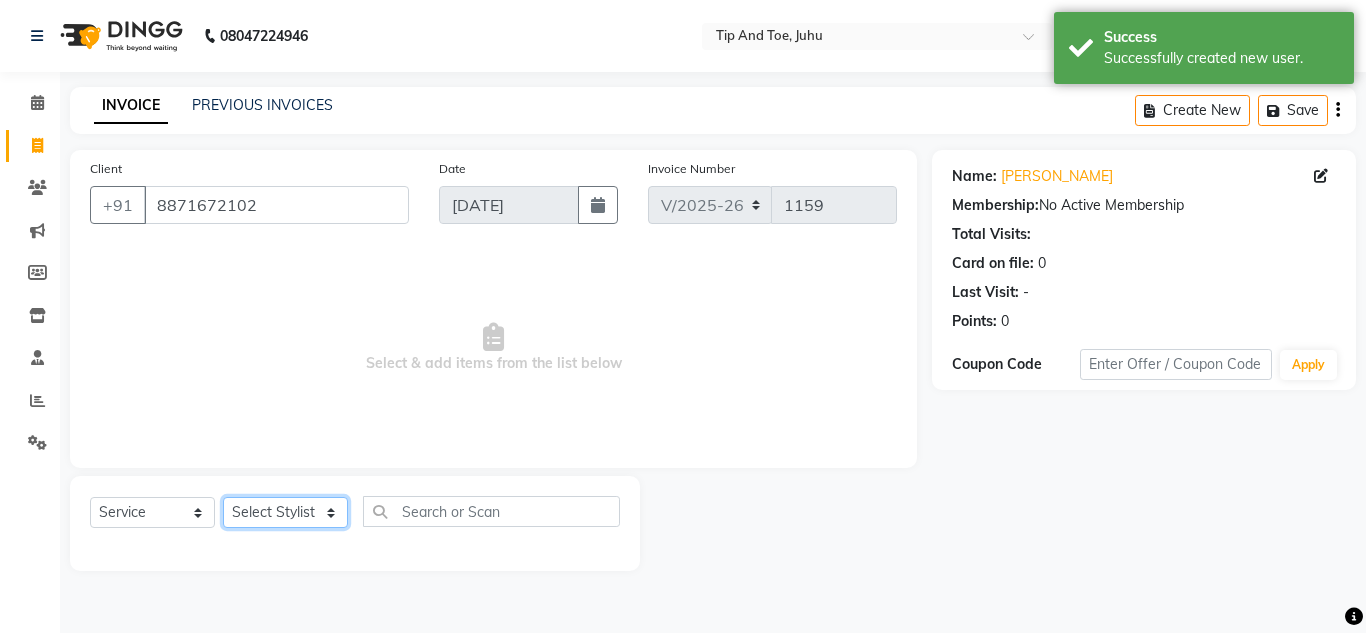 click on "Select Stylist ABIK  ACHAN AJAY UTKAR AKASH AKSHATA ARBAZ BABU BILAL CHITRA DANISH DHANSHREE Front desk  KEISHEEN KUMAR MAQSOOD NIKHIL NISHANT POONAM RAHUL RICHION SADHNA SANJAY SANJAY MAMA TWINKLE GUPTA  VINITA" 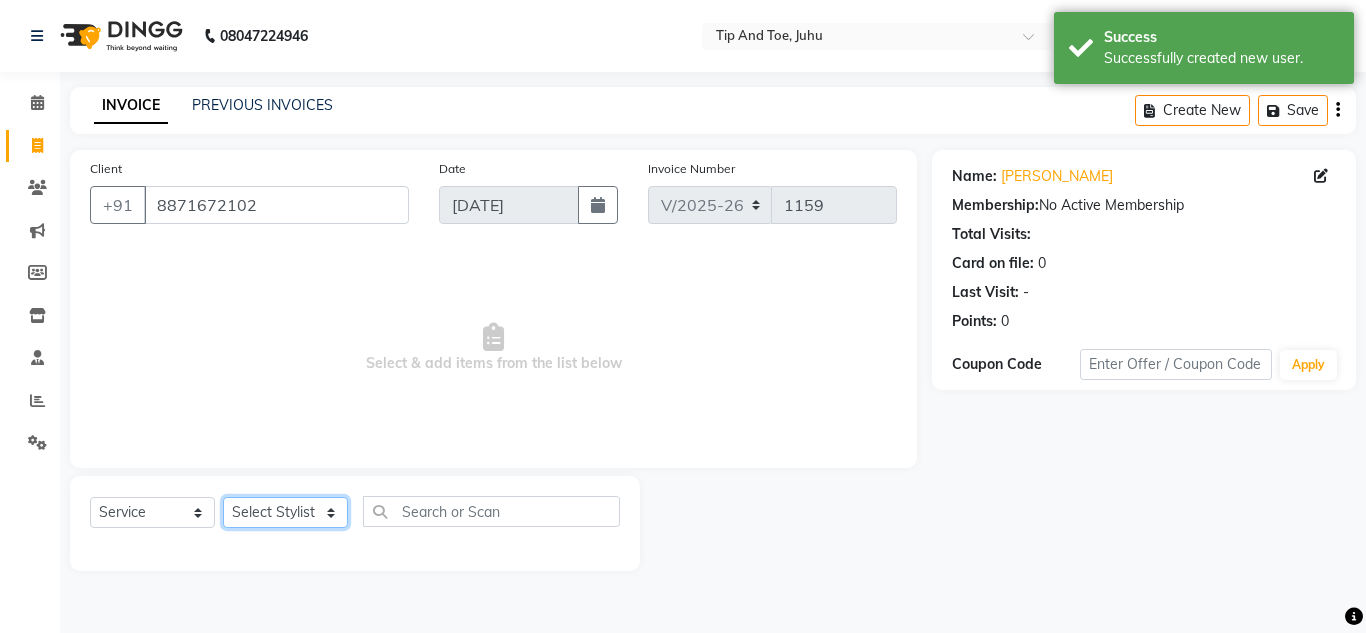 select on "50579" 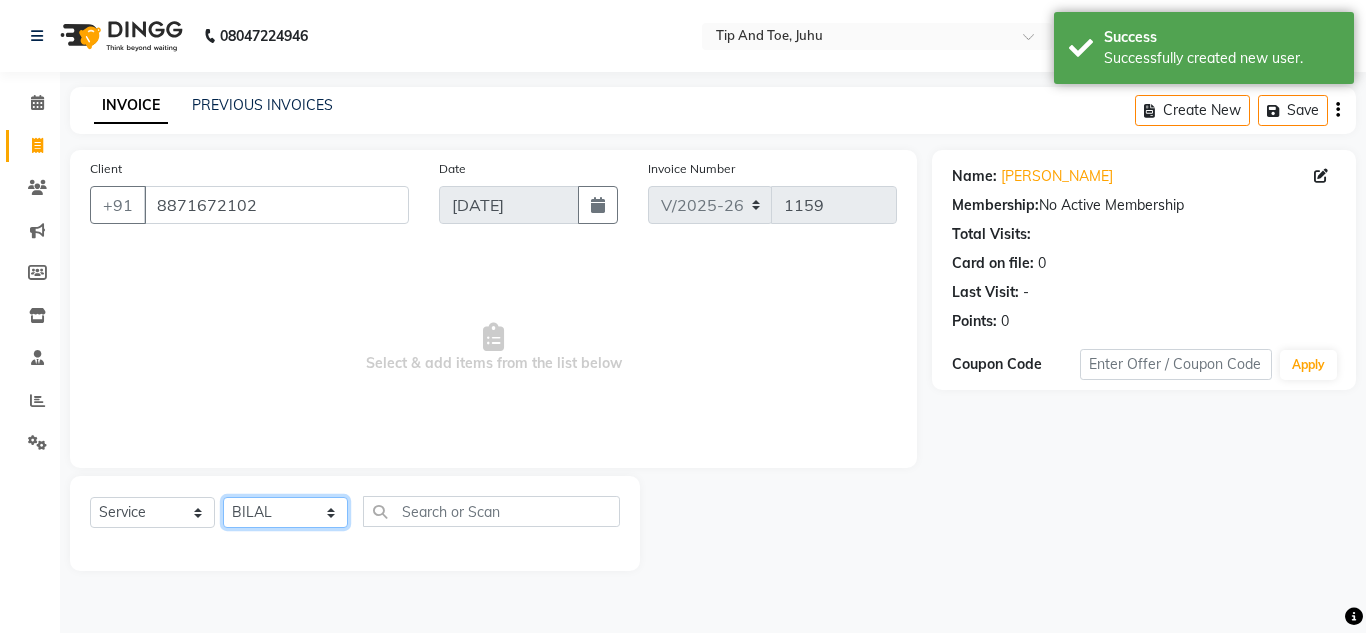 click on "Select Stylist ABIK  ACHAN AJAY UTKAR AKASH AKSHATA ARBAZ BABU BILAL CHITRA DANISH DHANSHREE Front desk  KEISHEEN KUMAR MAQSOOD NIKHIL NISHANT POONAM RAHUL RICHION SADHNA SANJAY SANJAY MAMA TWINKLE GUPTA  VINITA" 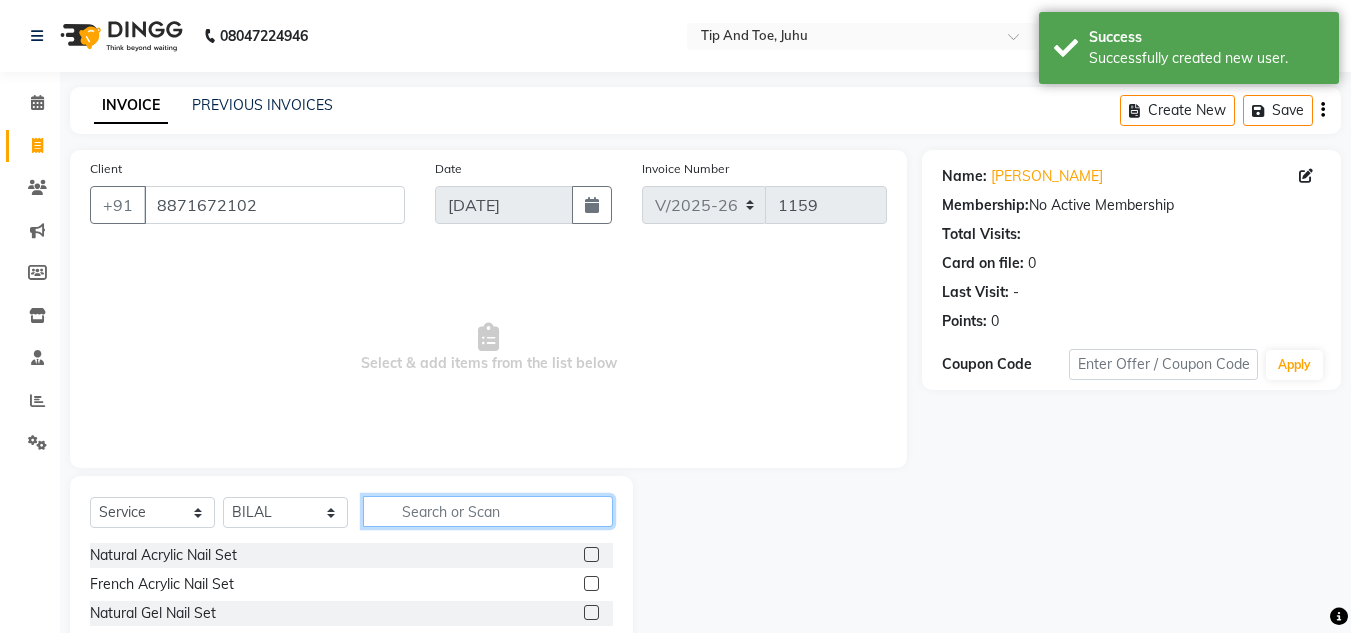 click 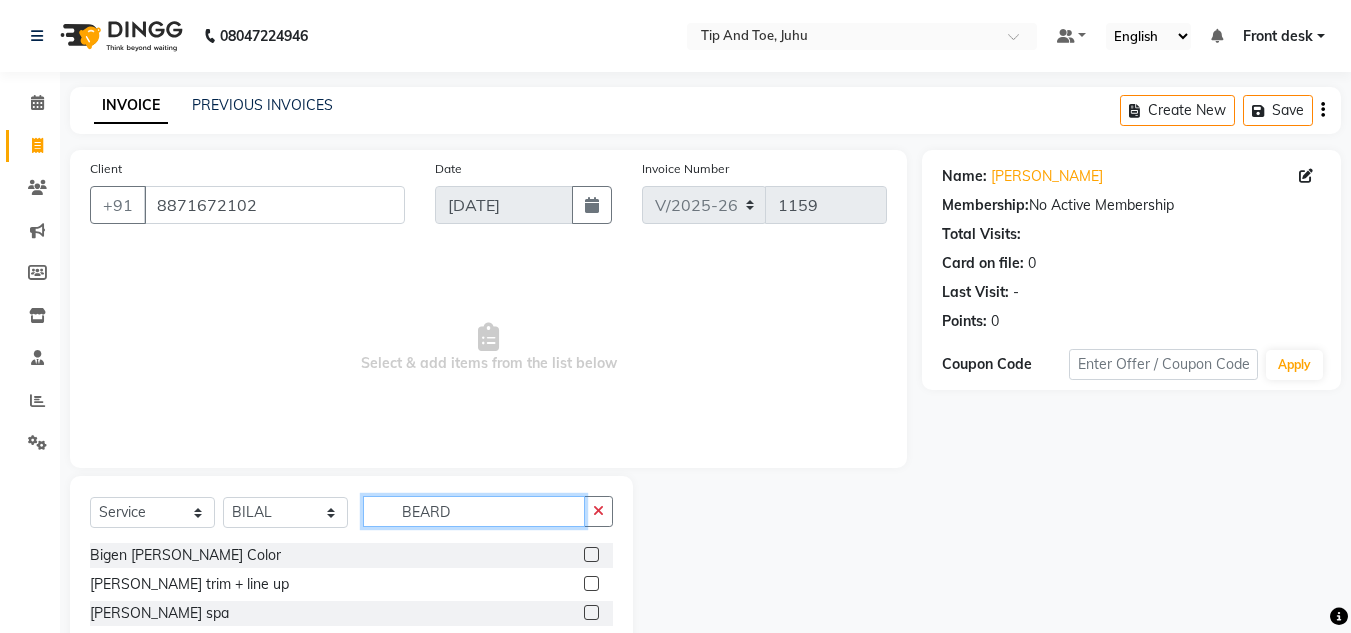 type on "BEARD" 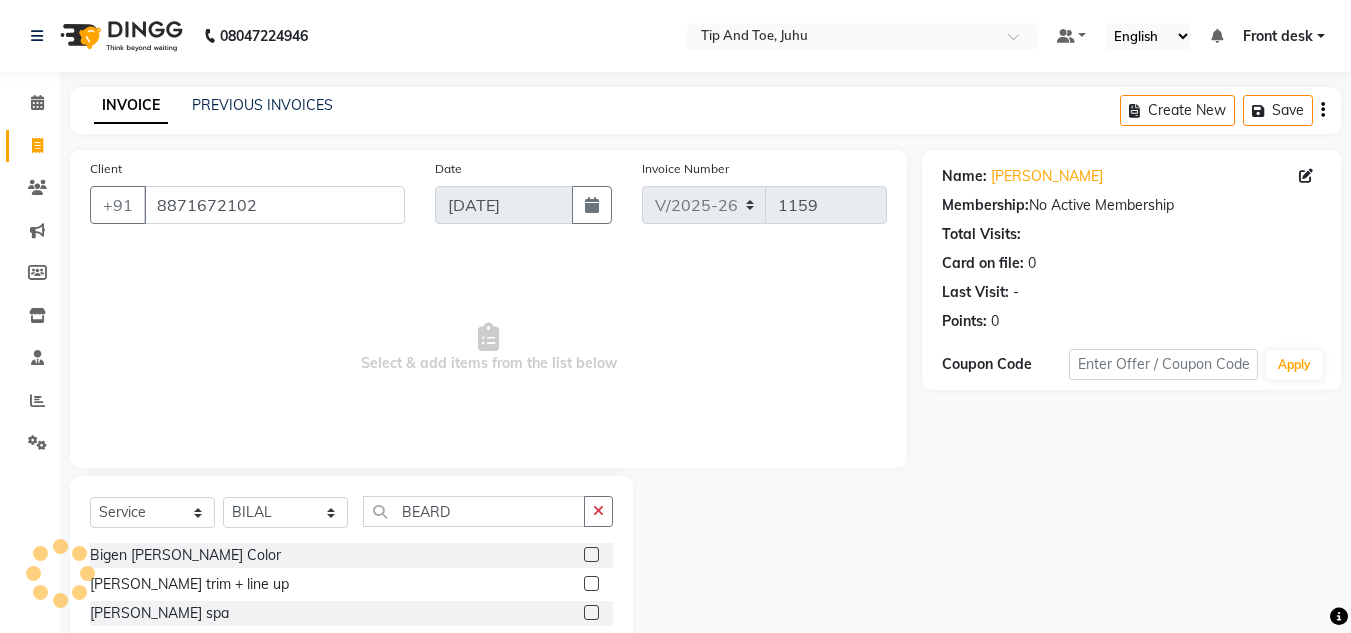 click 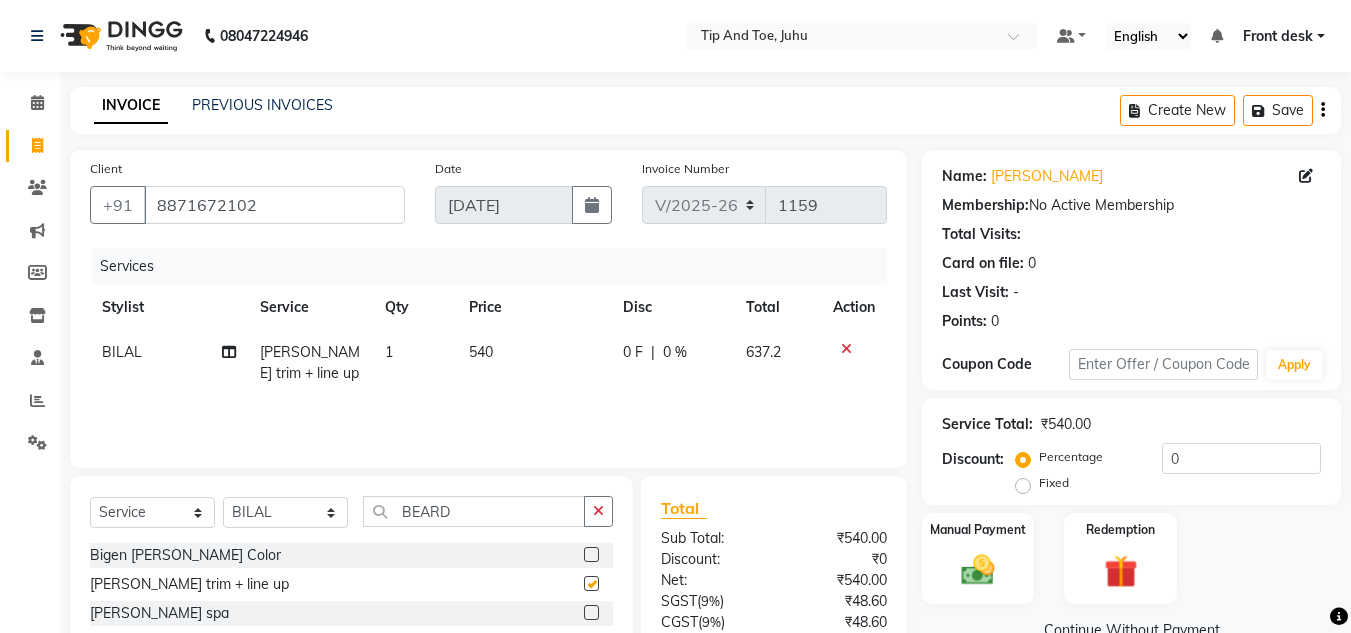 checkbox on "false" 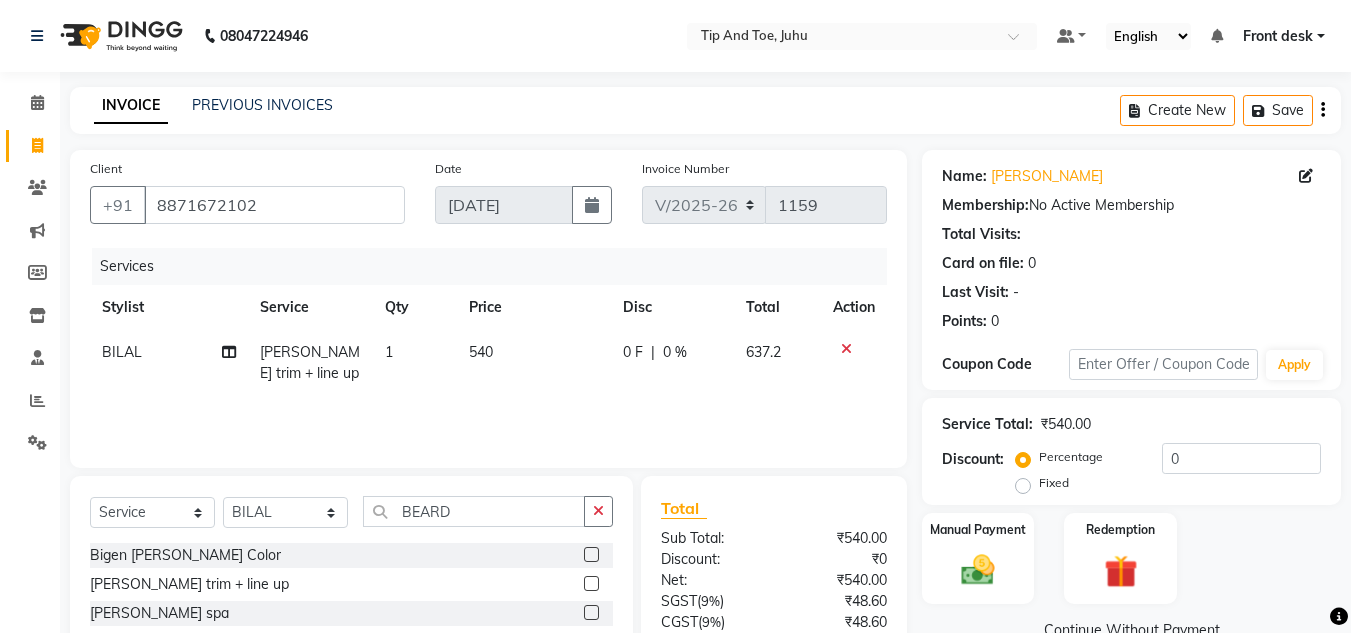 click on "540" 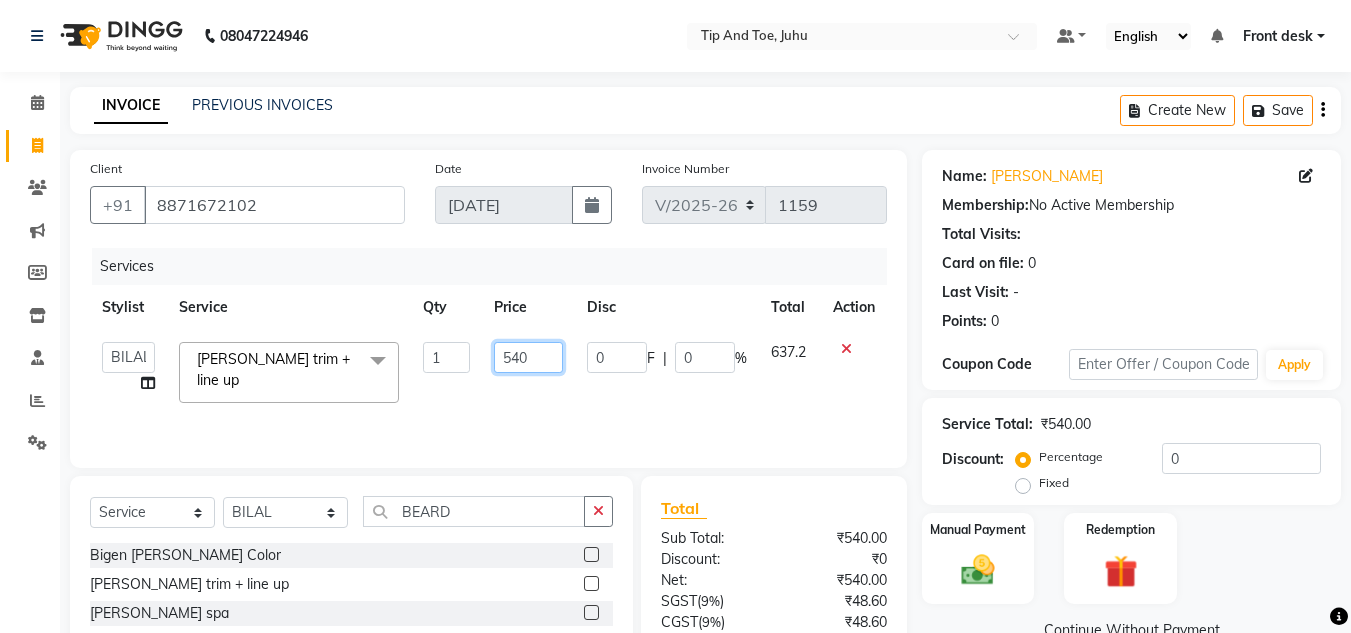 click on "540" 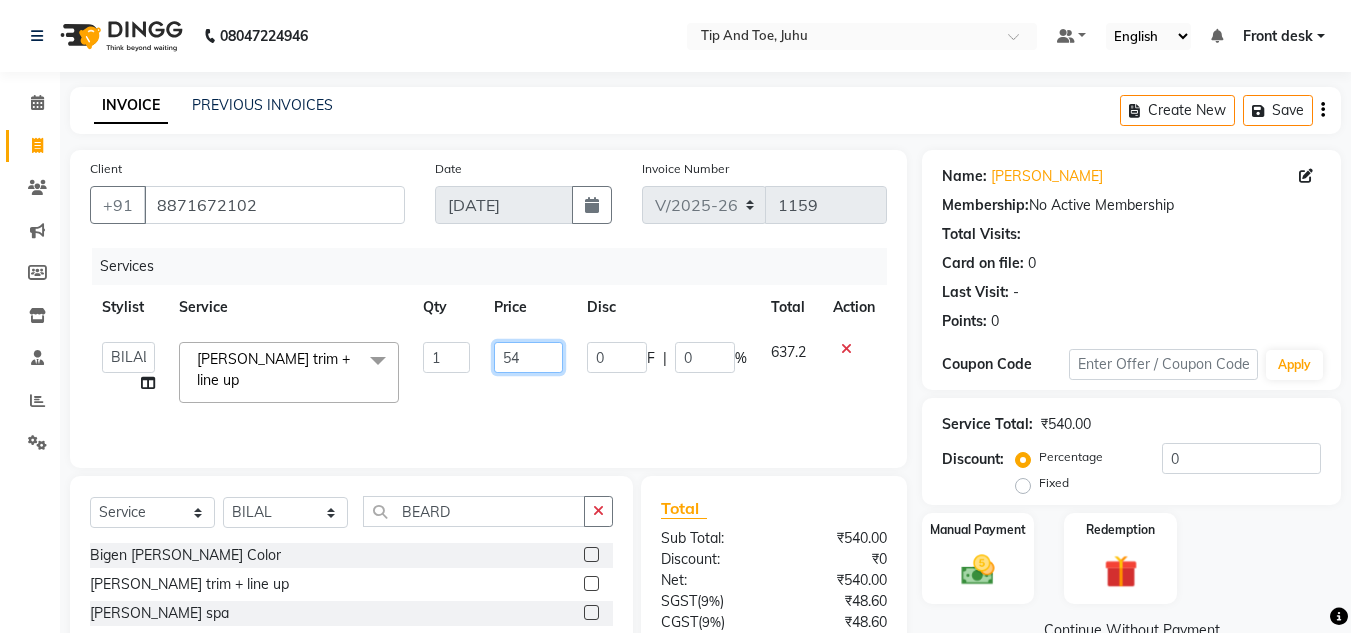 type on "5" 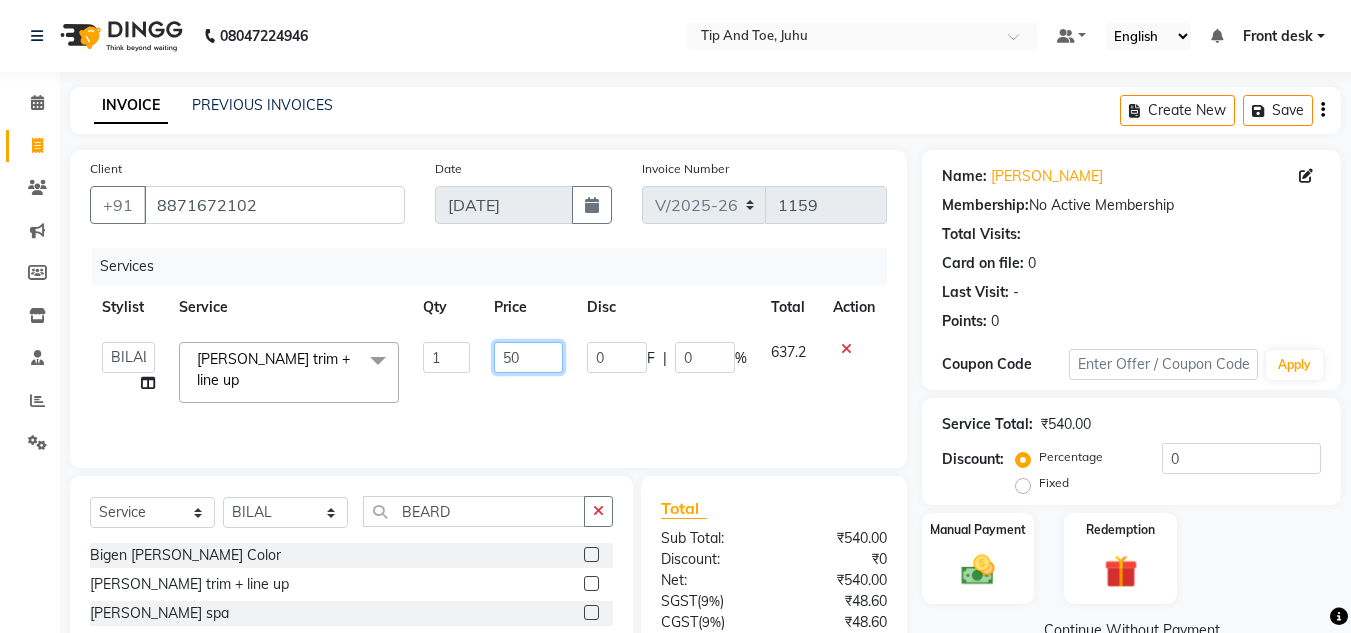 type on "500" 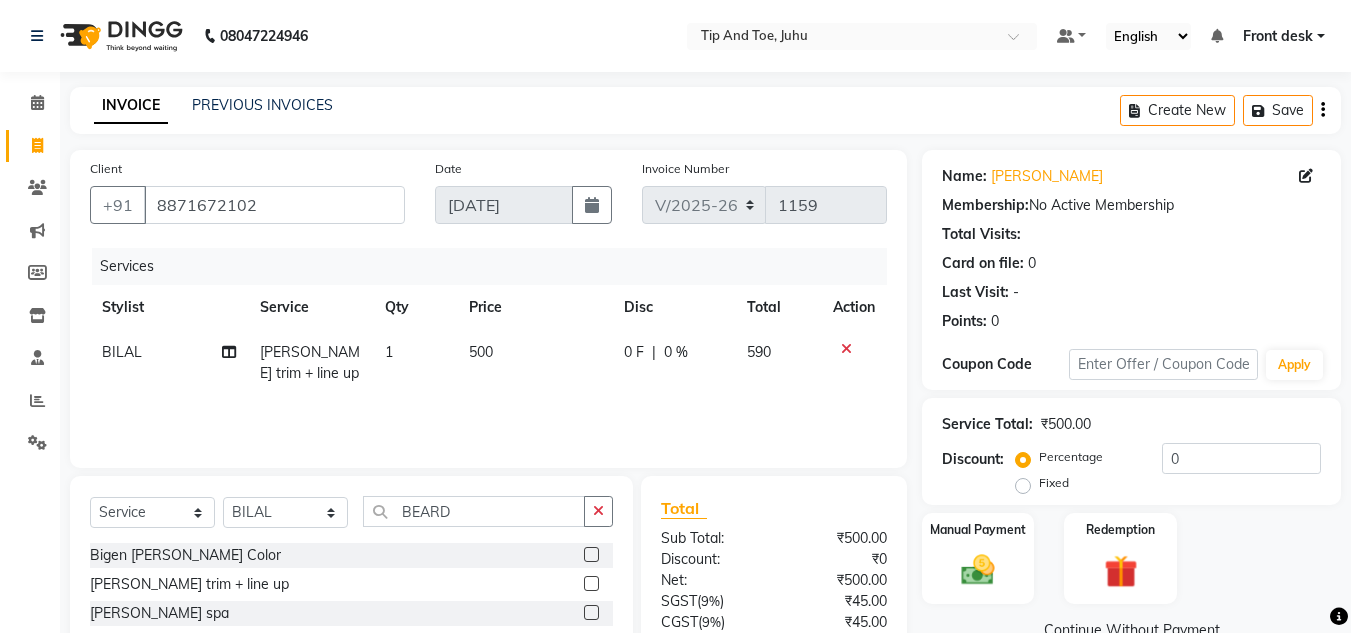 drag, startPoint x: 389, startPoint y: 280, endPoint x: 1120, endPoint y: 394, distance: 739.8358 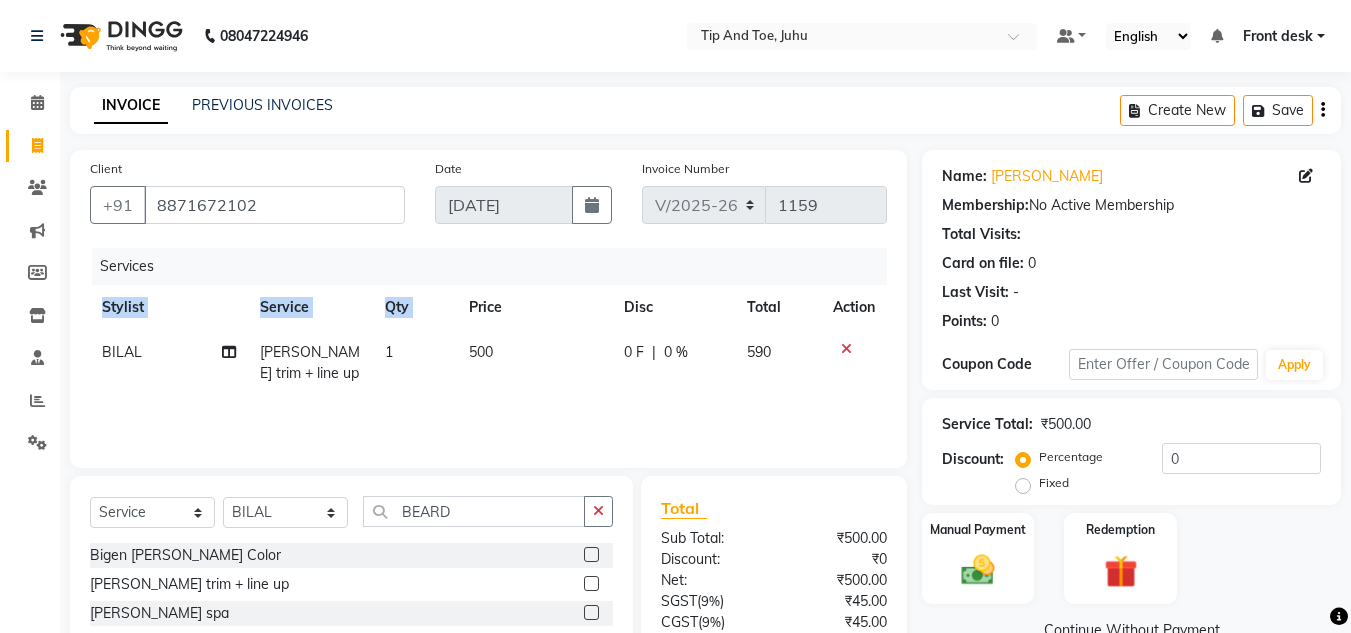 scroll, scrollTop: 168, scrollLeft: 0, axis: vertical 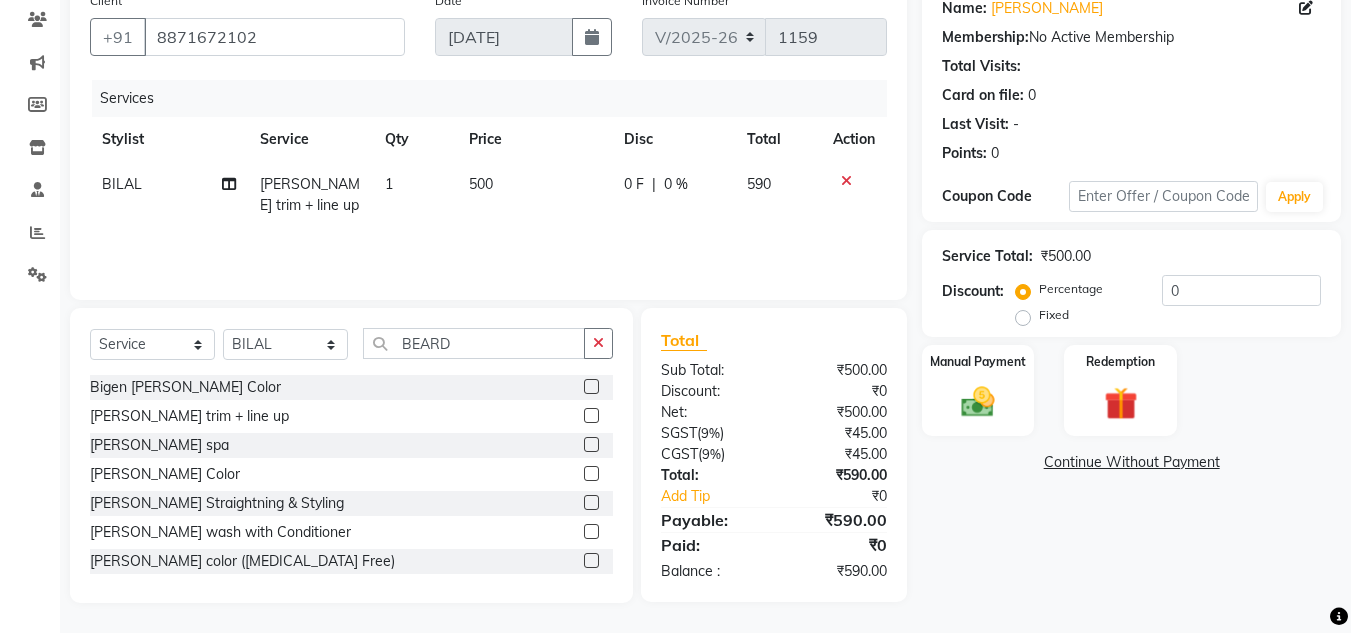 drag, startPoint x: 1128, startPoint y: 588, endPoint x: 1365, endPoint y: 479, distance: 260.86395 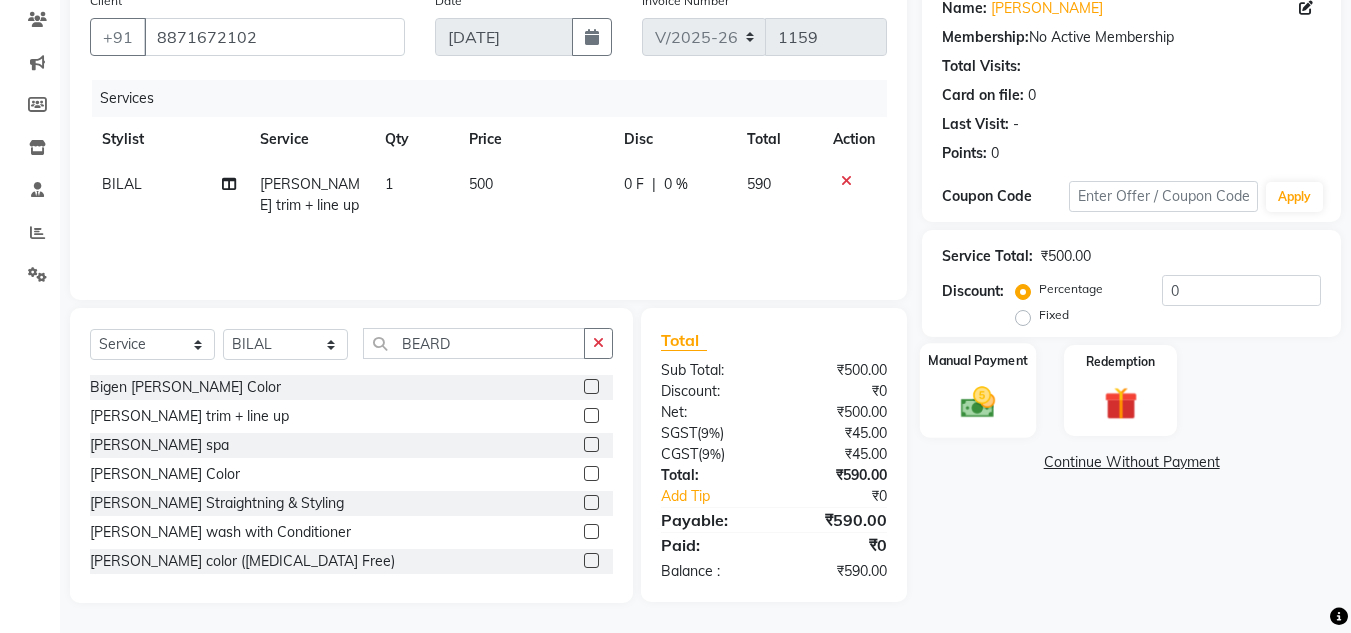 click on "Manual Payment" 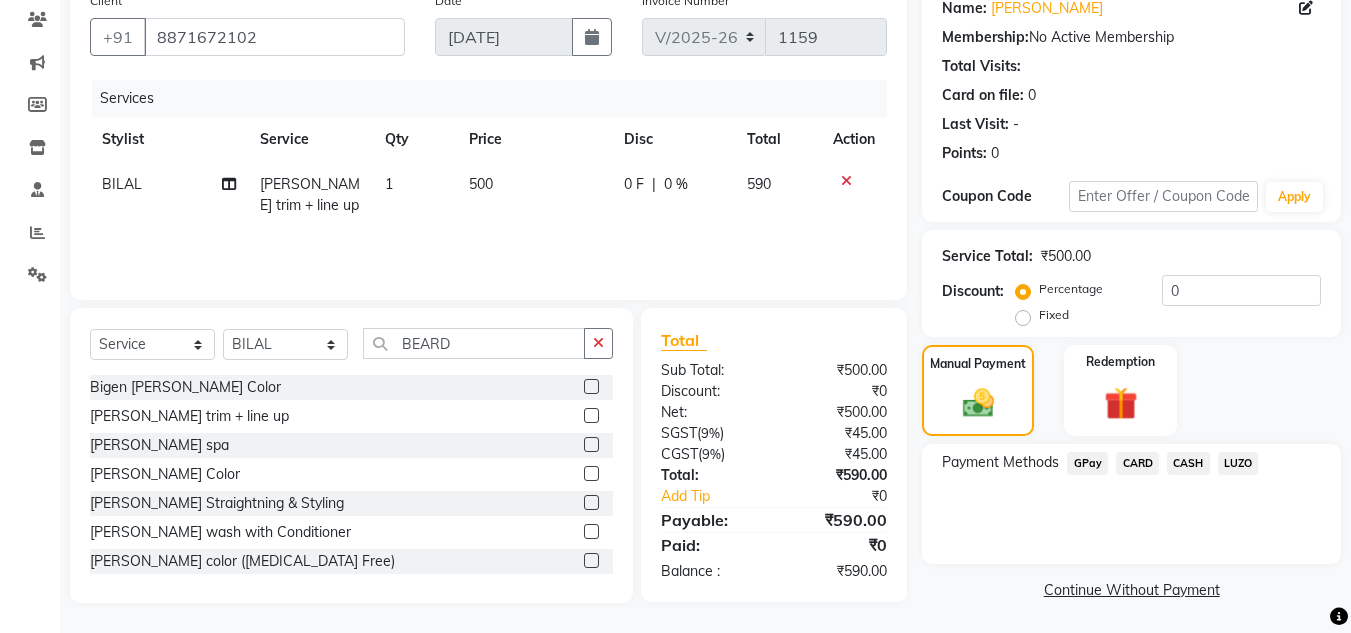 click on "CASH" 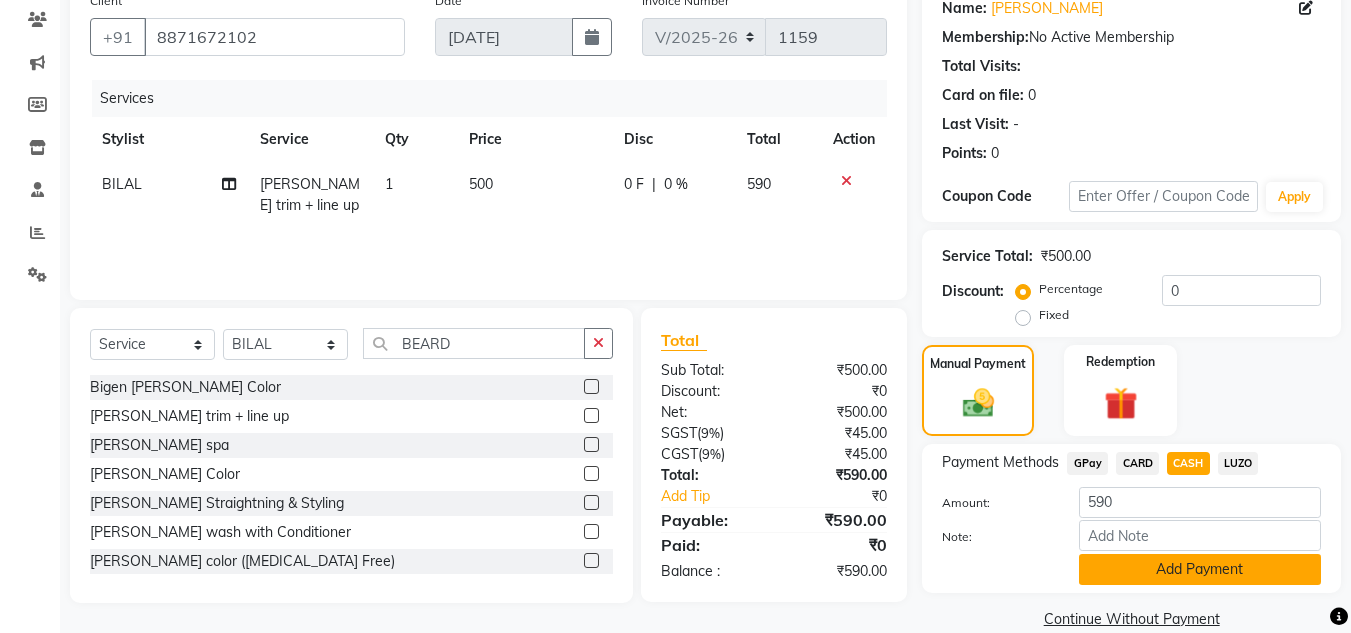 scroll, scrollTop: 199, scrollLeft: 0, axis: vertical 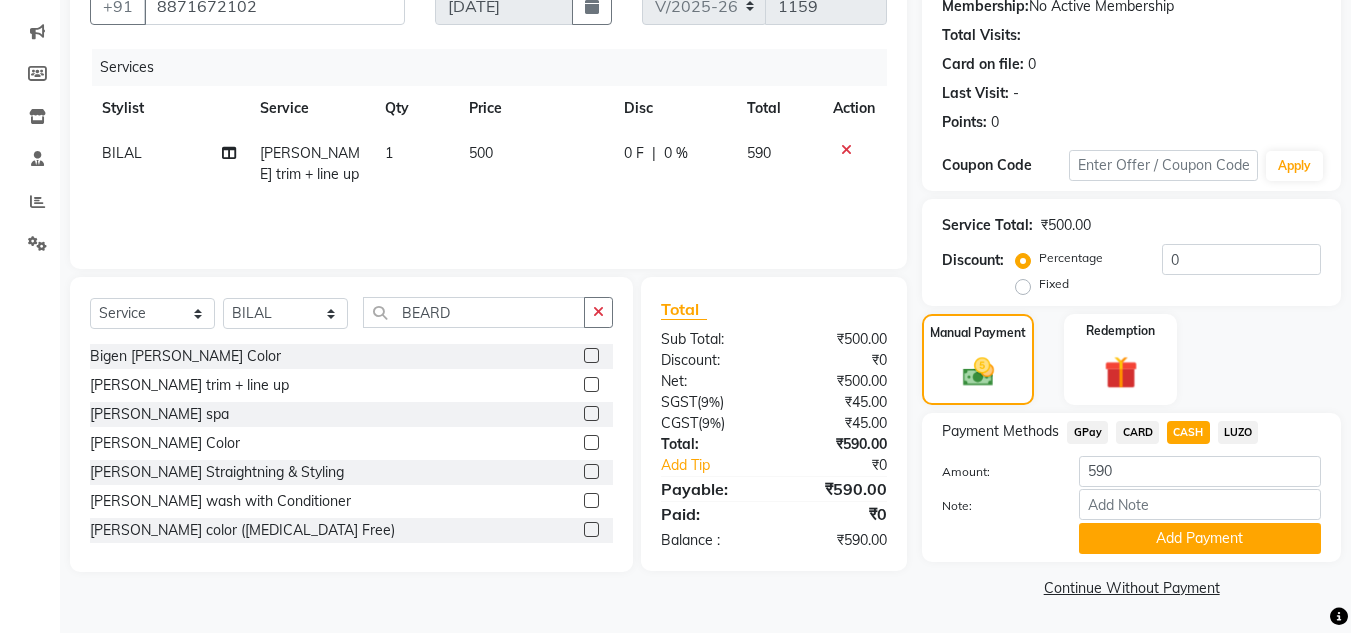 click on "GPay" 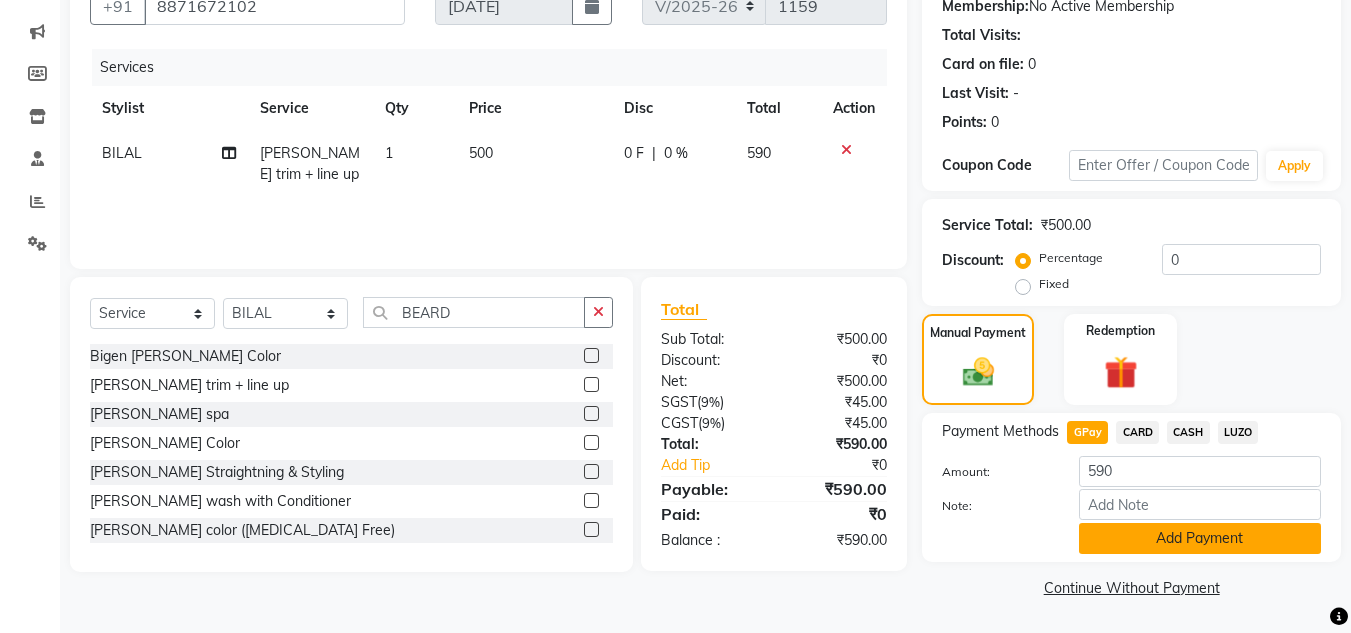 click on "Add Payment" 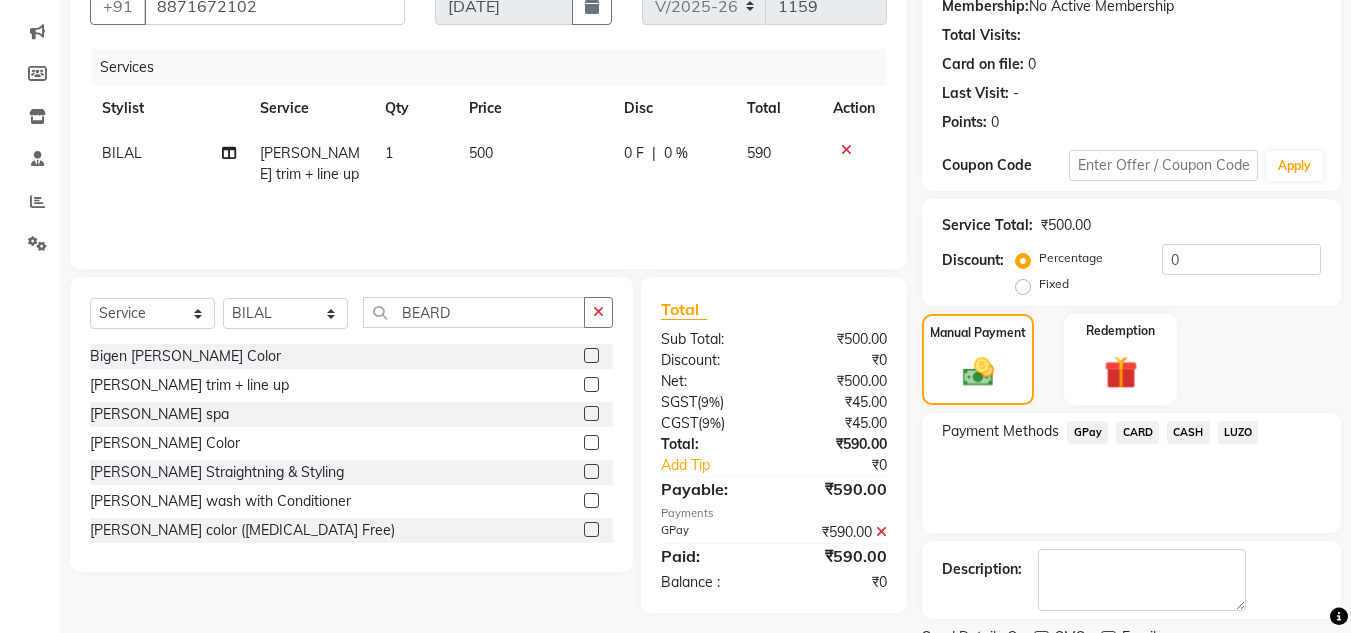 scroll, scrollTop: 283, scrollLeft: 0, axis: vertical 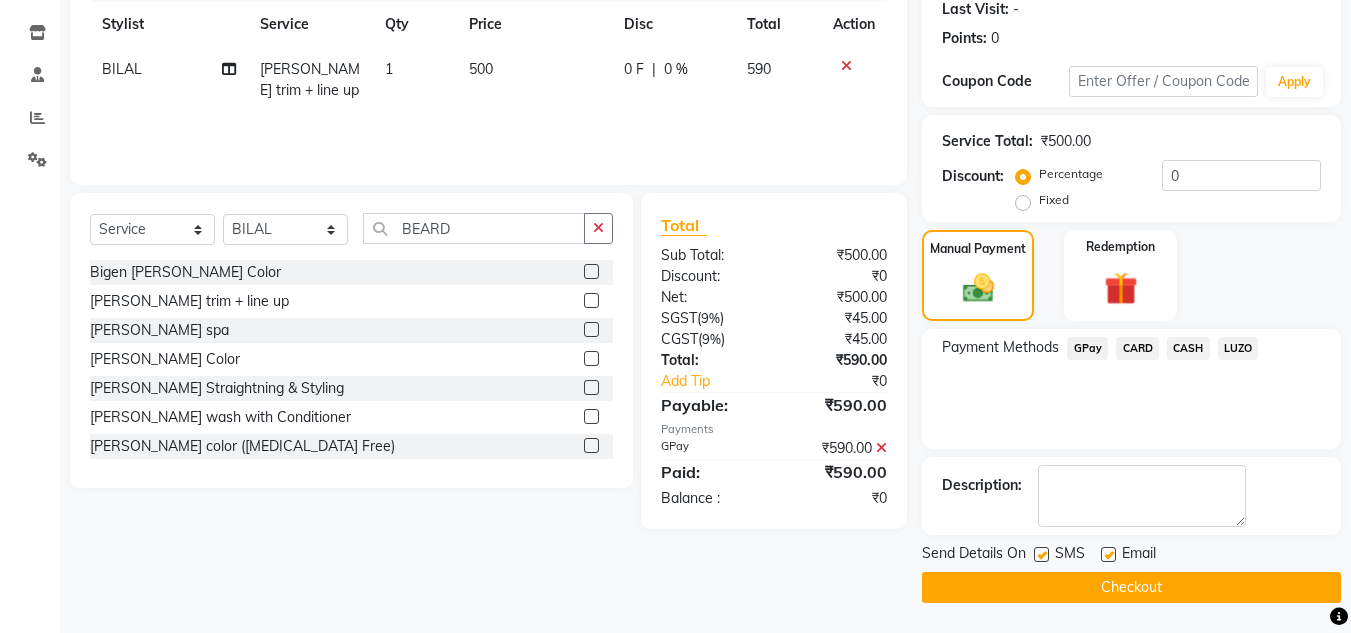 drag, startPoint x: 1043, startPoint y: 550, endPoint x: 1132, endPoint y: 557, distance: 89.27486 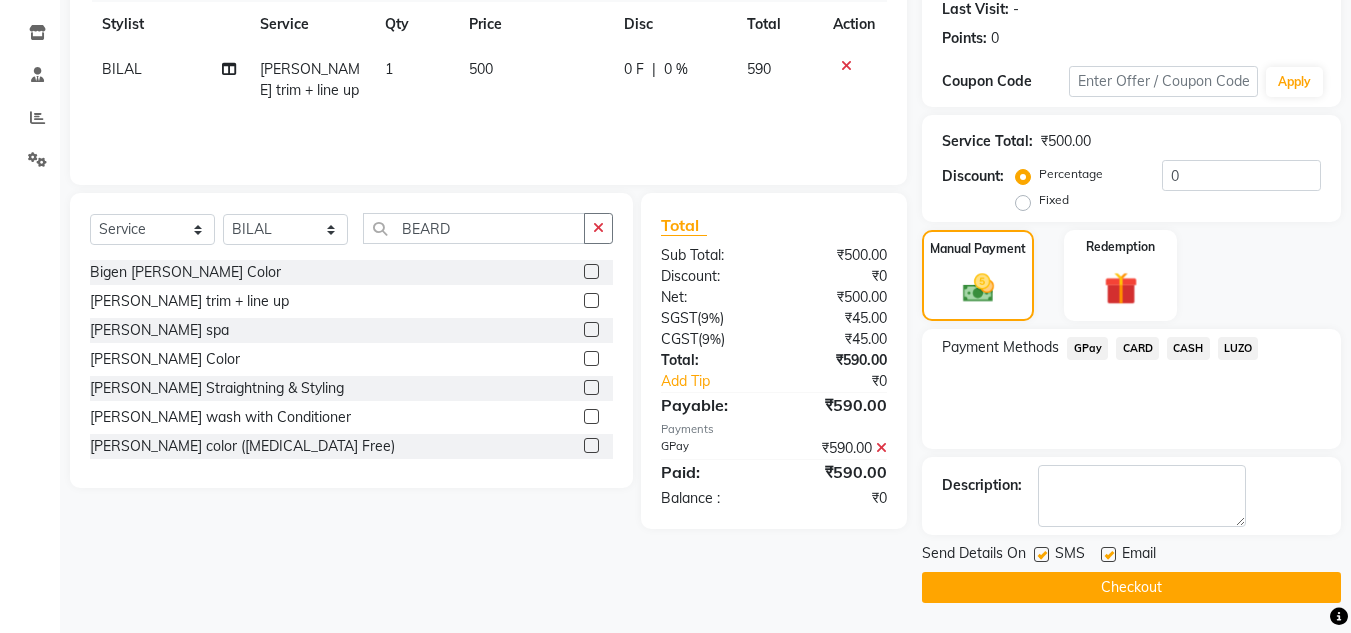 click 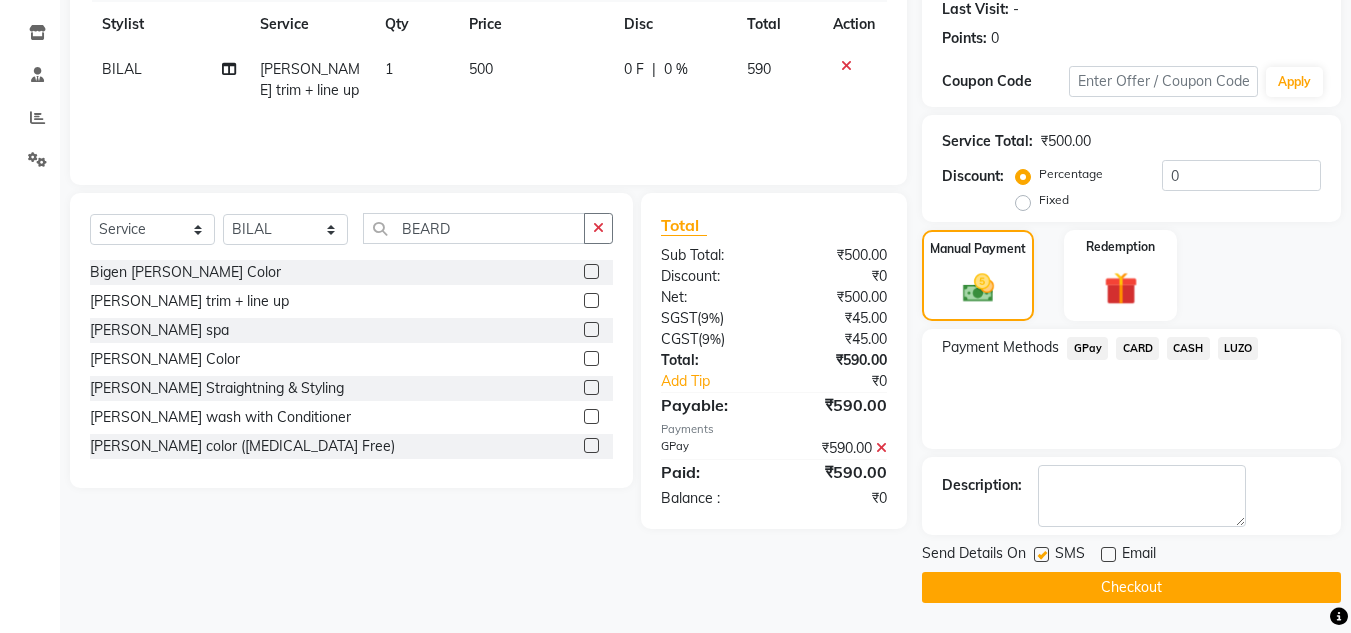drag, startPoint x: 1032, startPoint y: 548, endPoint x: 1052, endPoint y: 562, distance: 24.41311 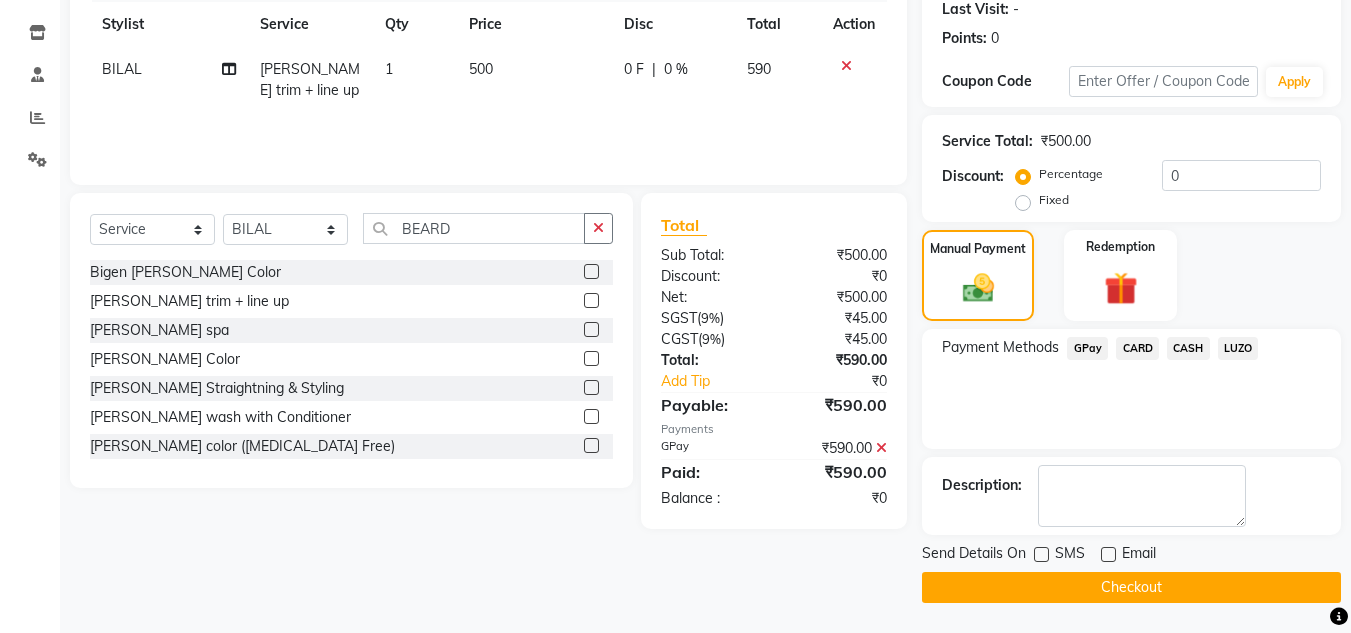 click on "Checkout" 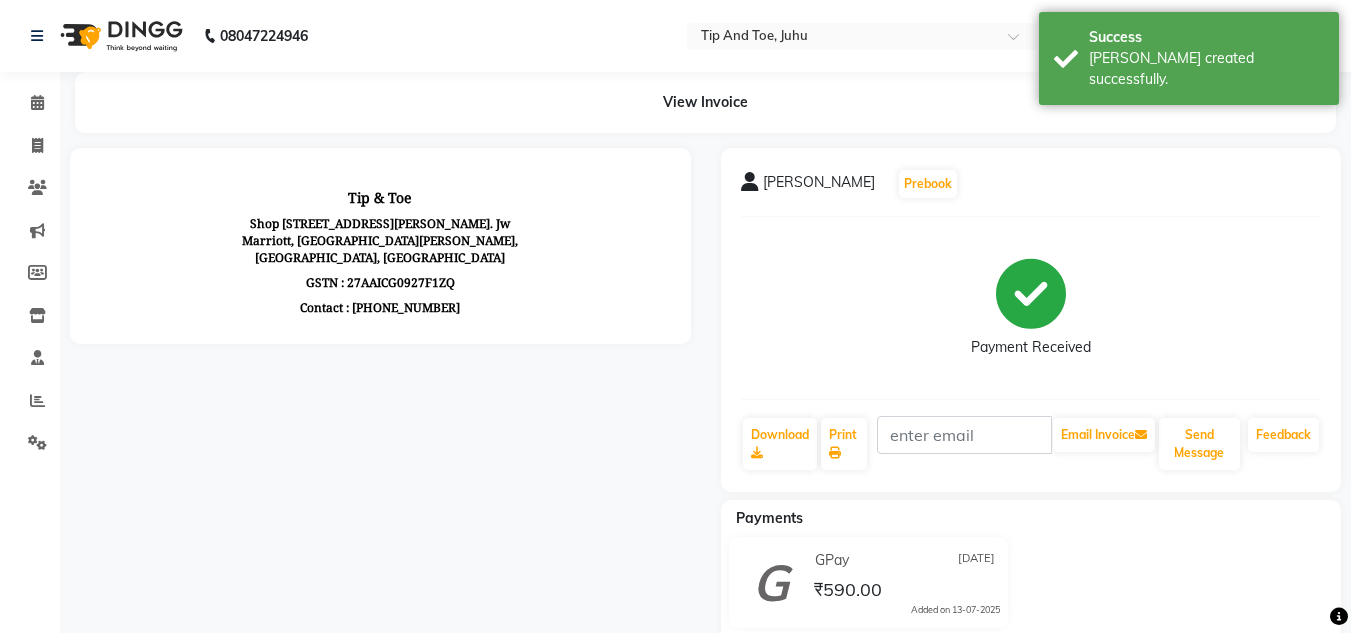 scroll, scrollTop: 0, scrollLeft: 0, axis: both 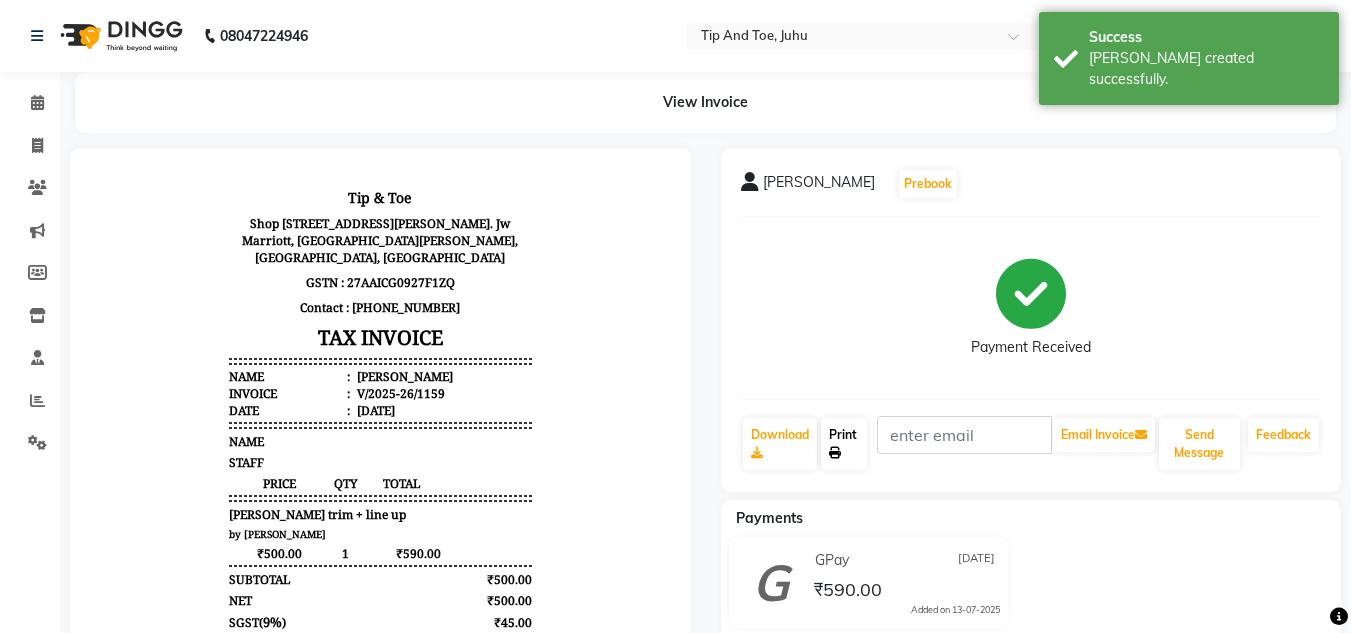 click on "Print" 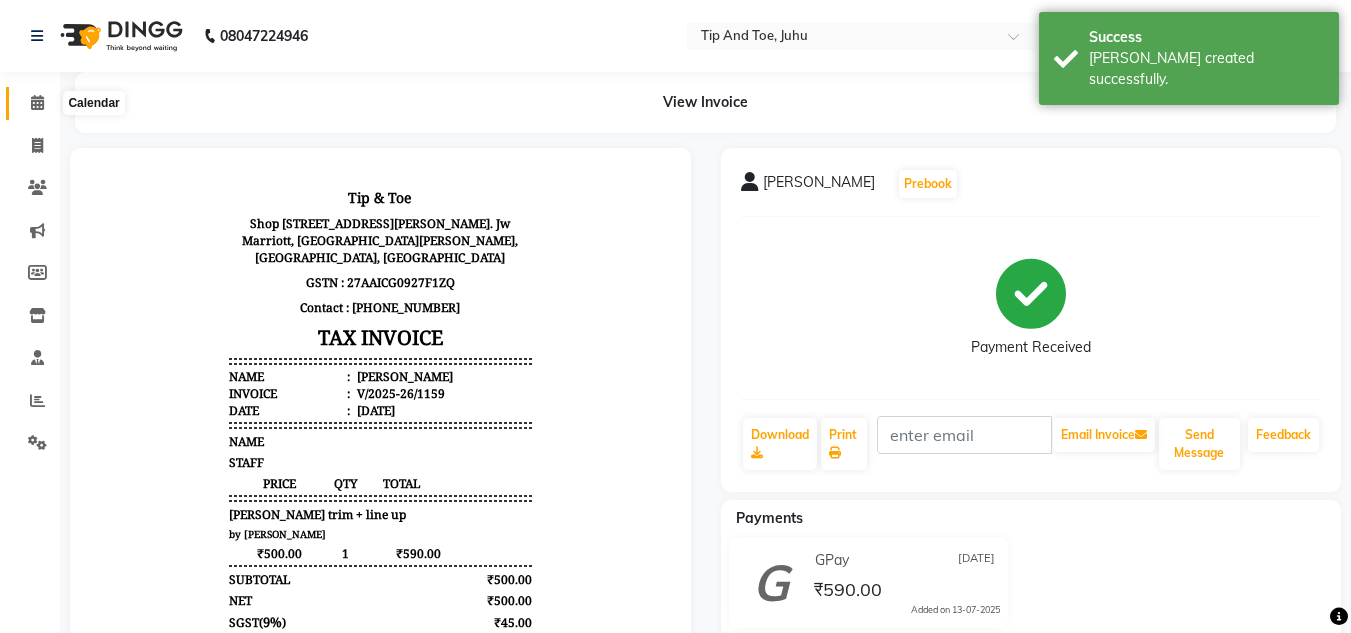 click 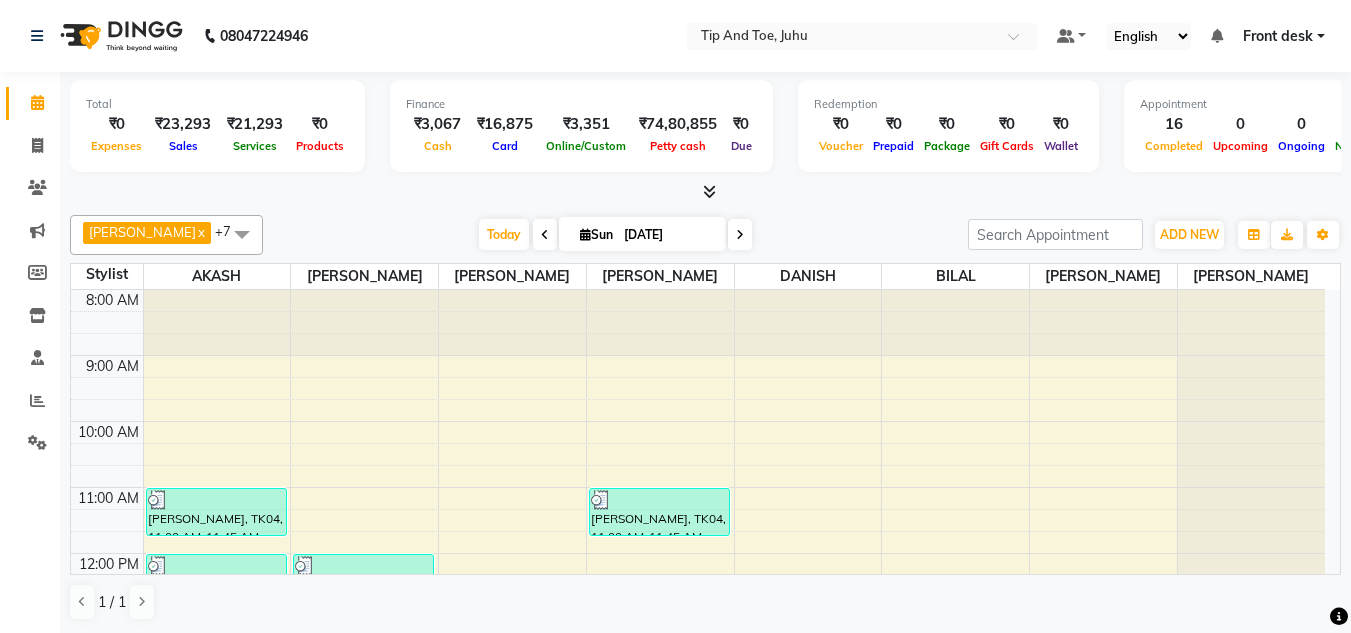 scroll, scrollTop: 0, scrollLeft: 0, axis: both 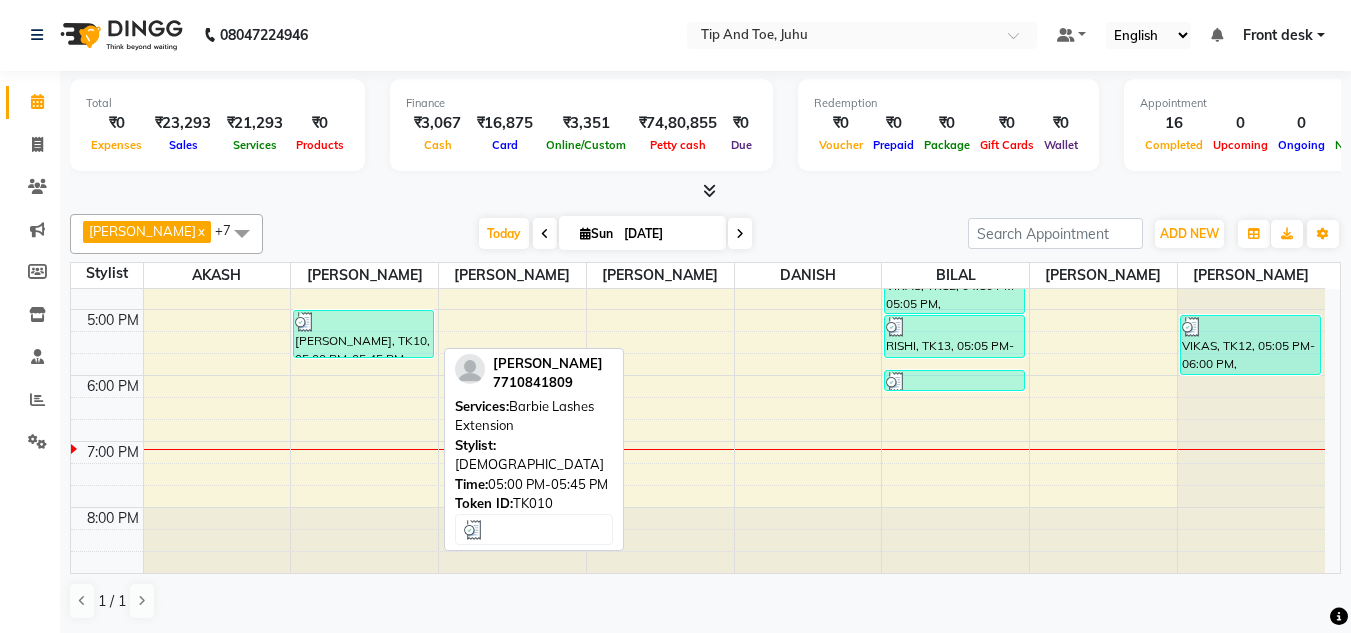 click at bounding box center (363, 322) 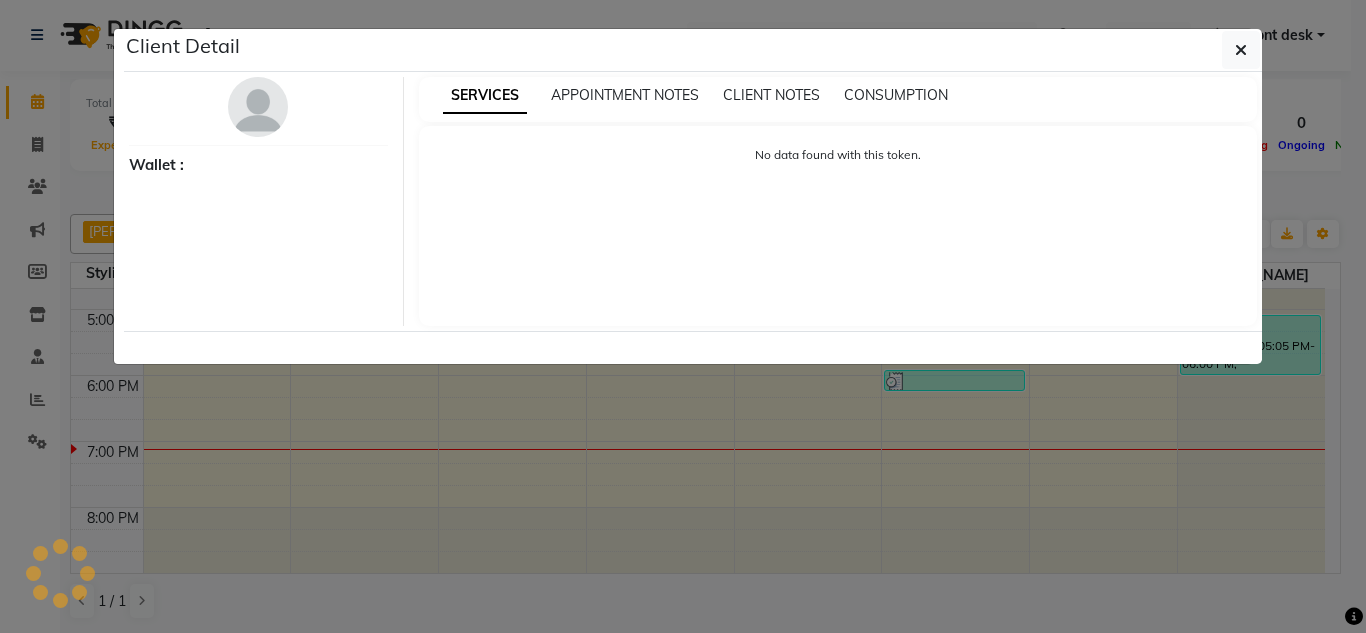 select on "3" 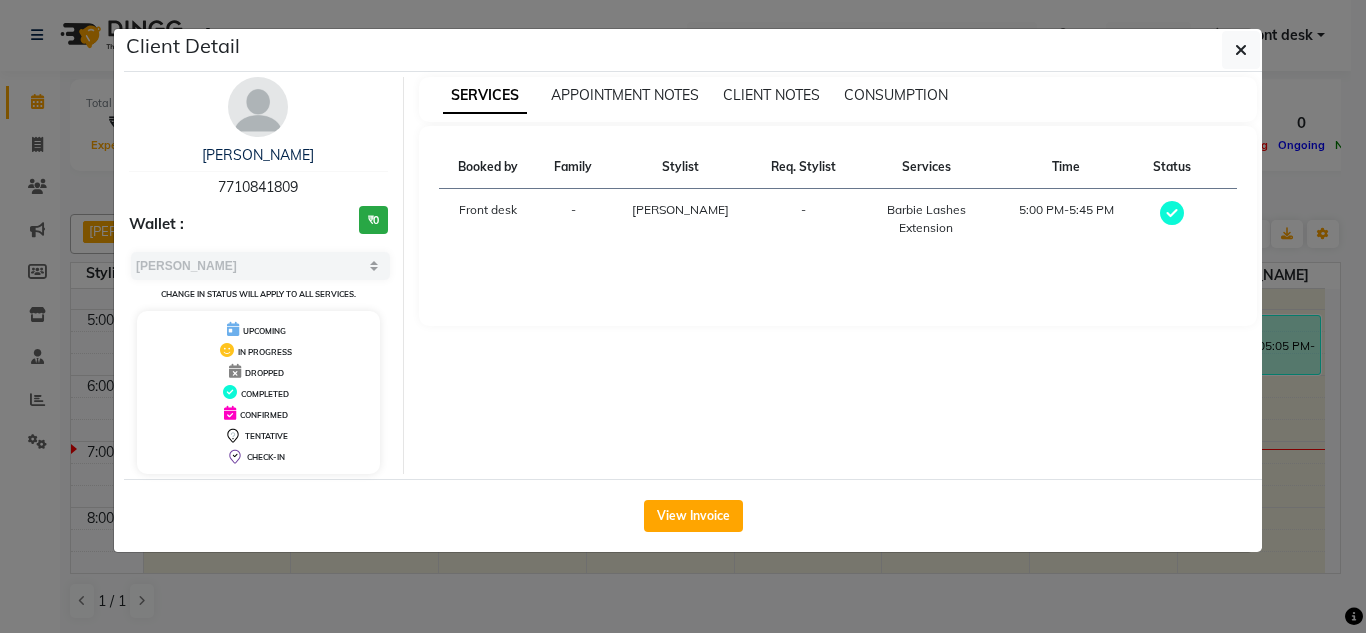 drag, startPoint x: 220, startPoint y: 182, endPoint x: 301, endPoint y: 186, distance: 81.09871 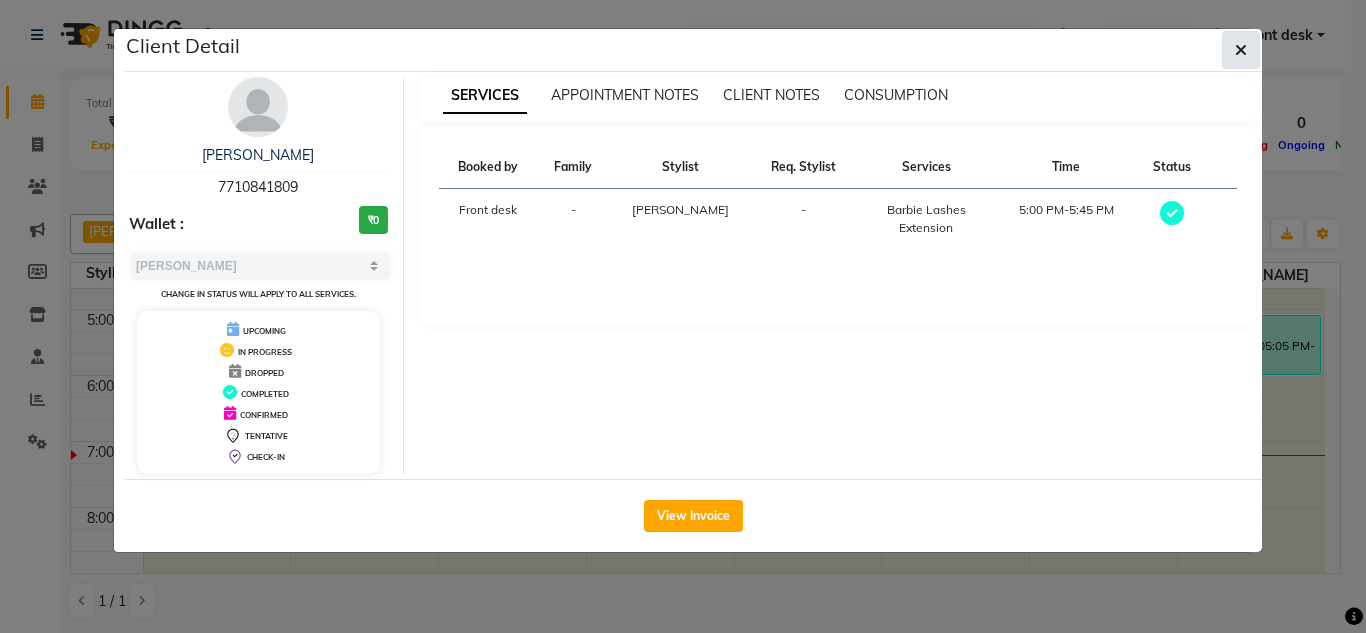click 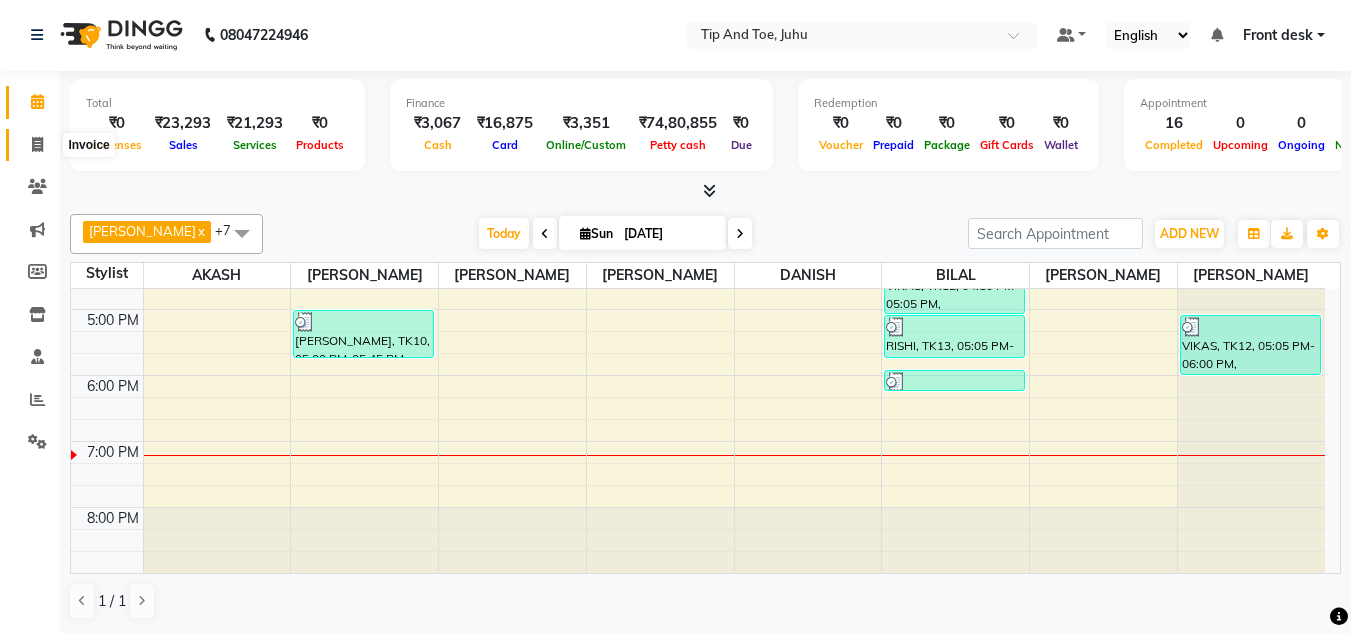 click 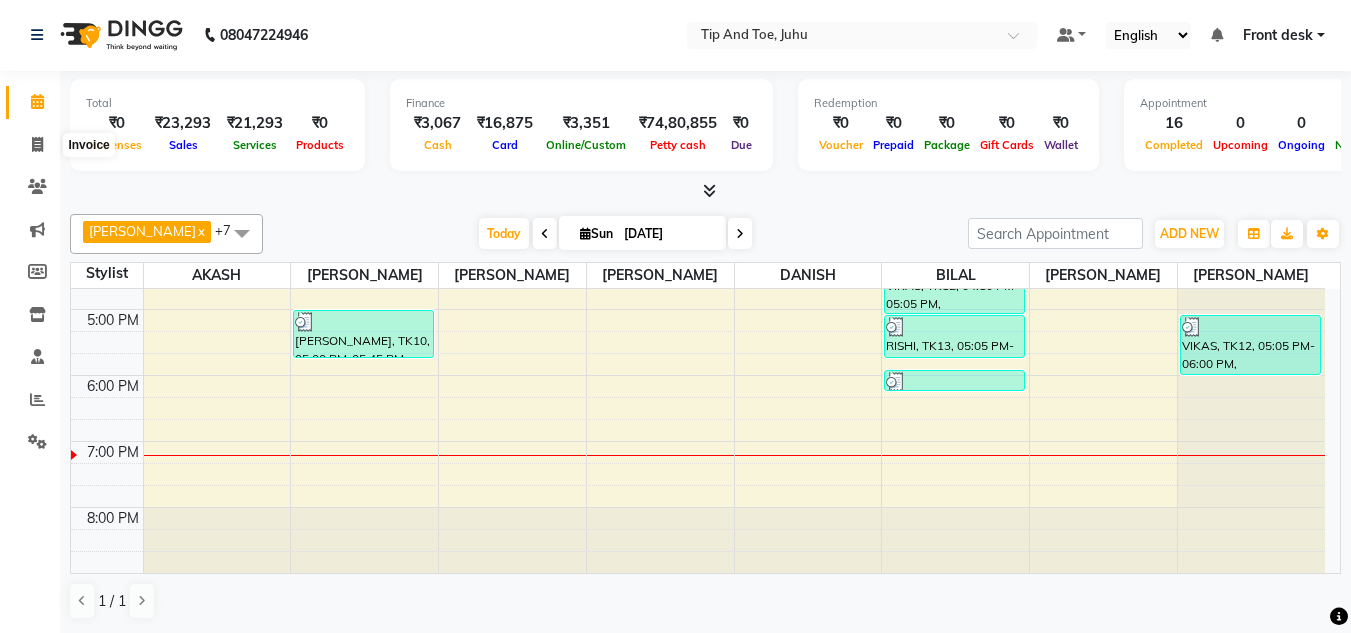 select on "5516" 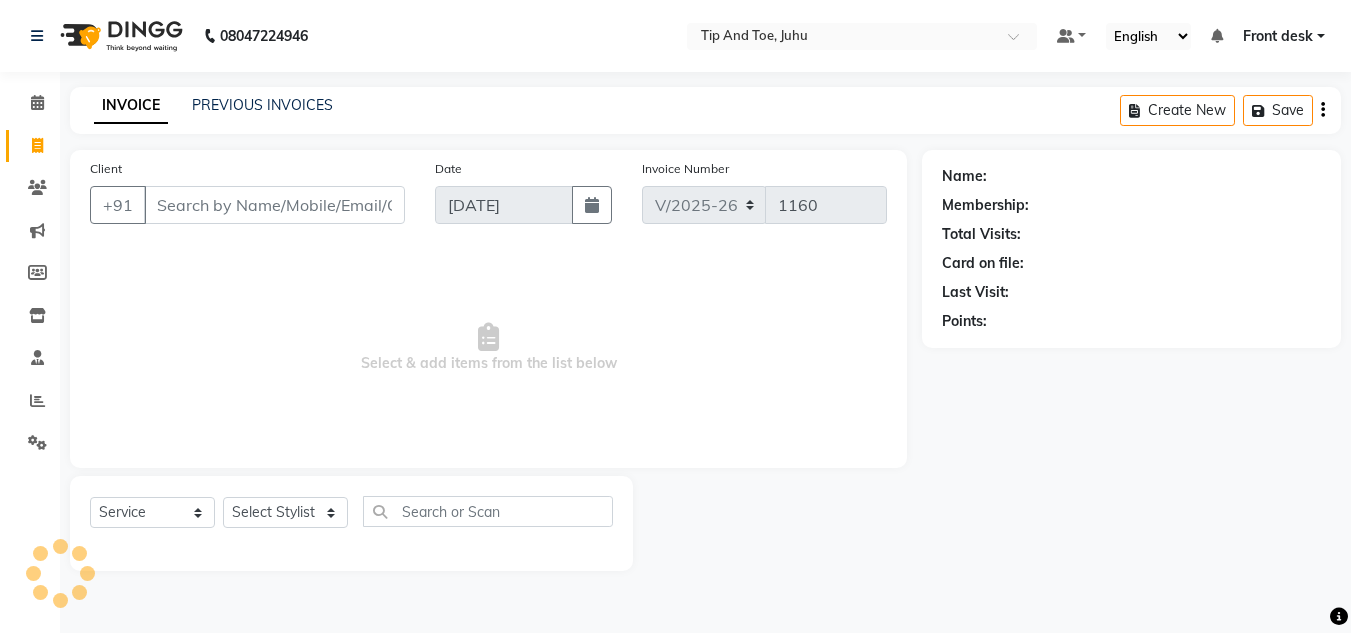scroll, scrollTop: 0, scrollLeft: 0, axis: both 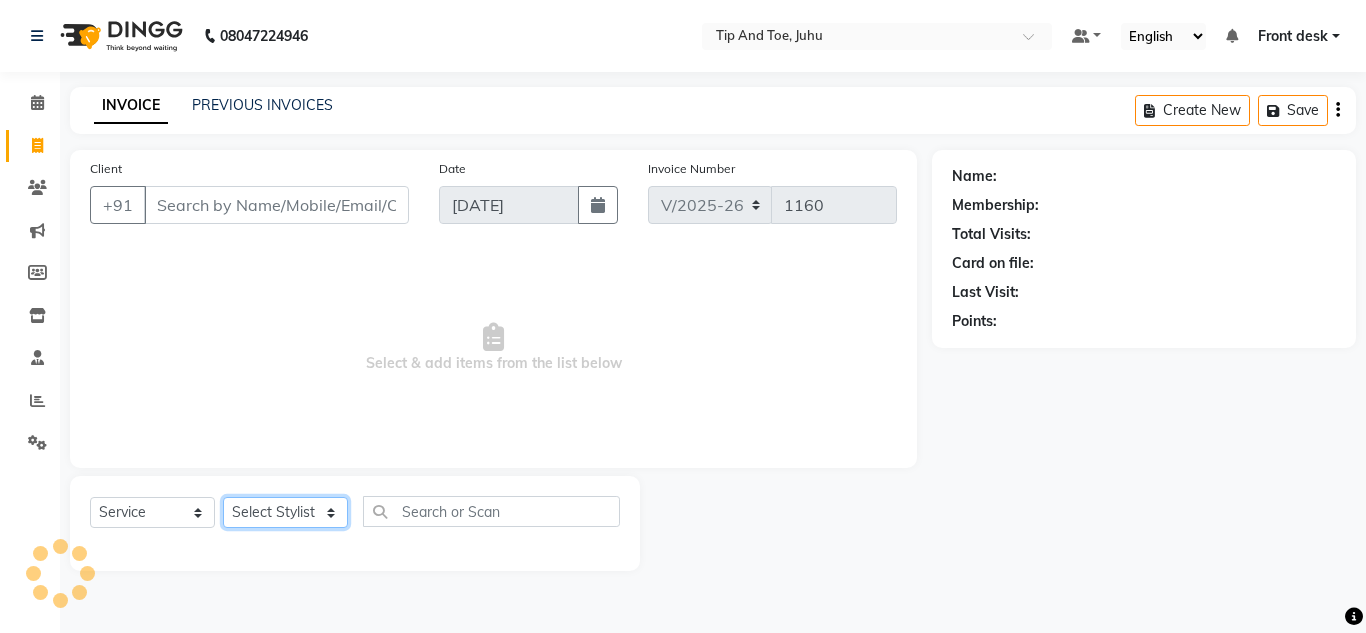 click on "Select Stylist" 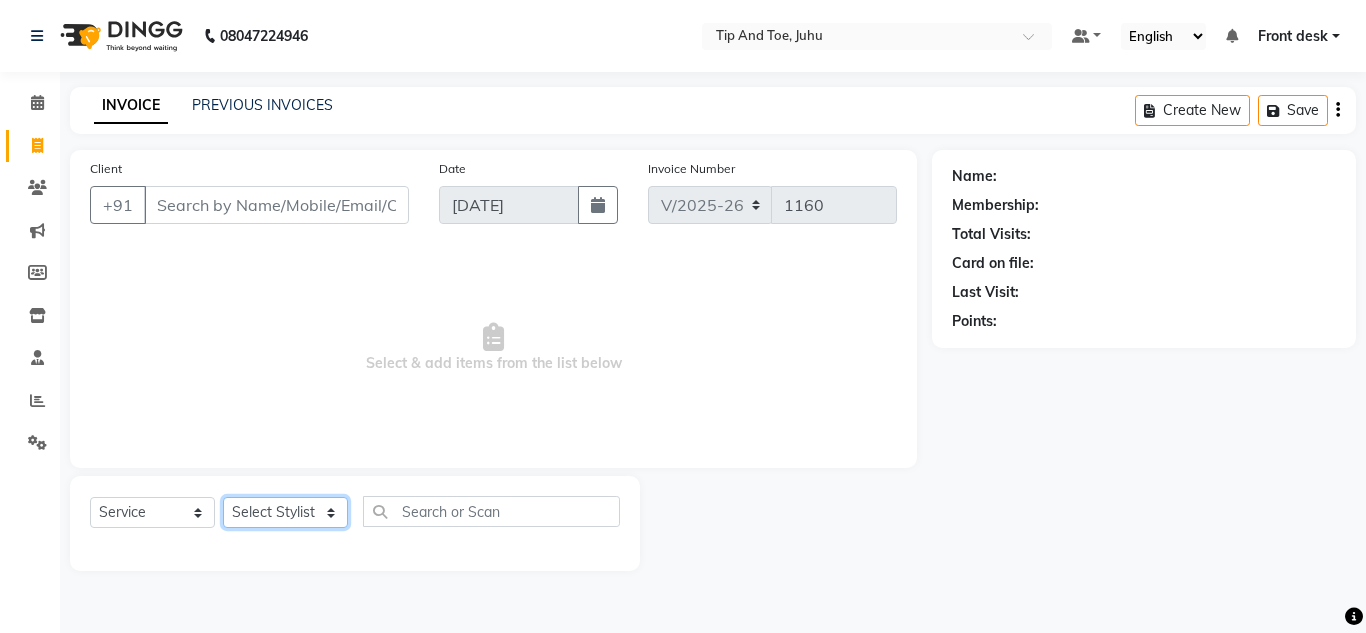 select on "50579" 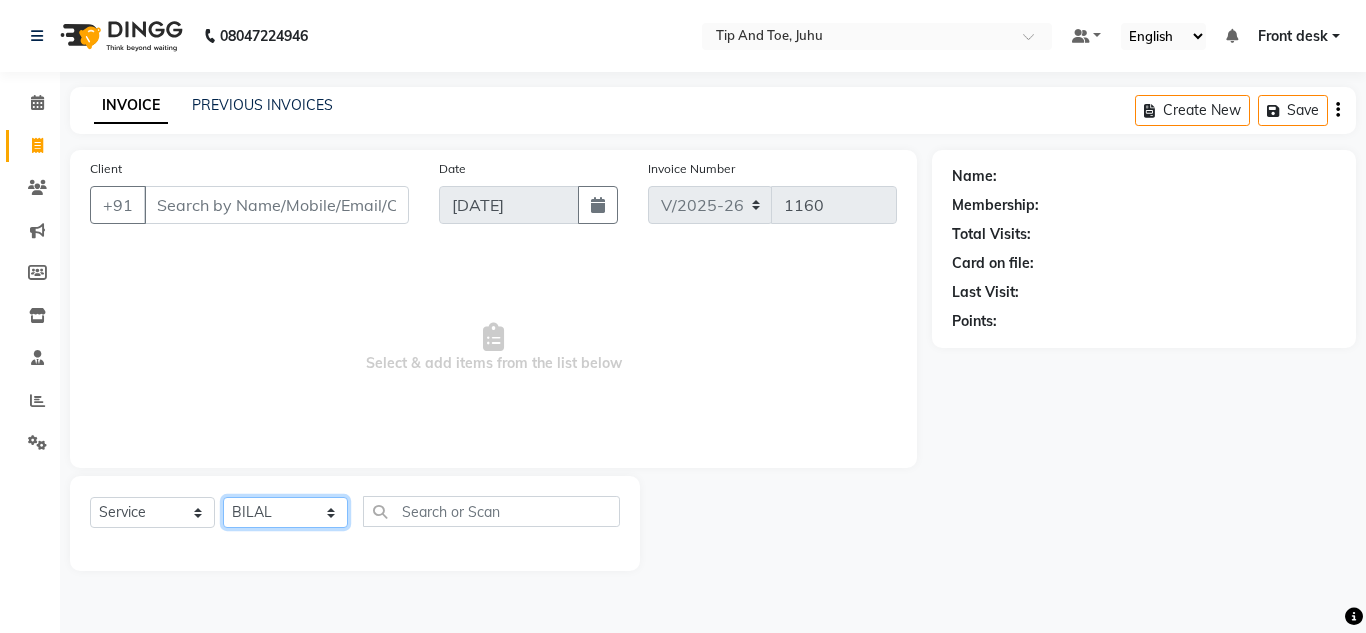 click on "Select Stylist ABIK  ACHAN AJAY UTKAR AKASH AKSHATA ARBAZ BABU BILAL CHITRA DANISH DHANSHREE Front desk  KEISHEEN KUMAR MAQSOOD NIKHIL NISHANT POONAM RAHUL RICHION SADHNA SANJAY SANJAY MAMA TWINKLE GUPTA  VINITA" 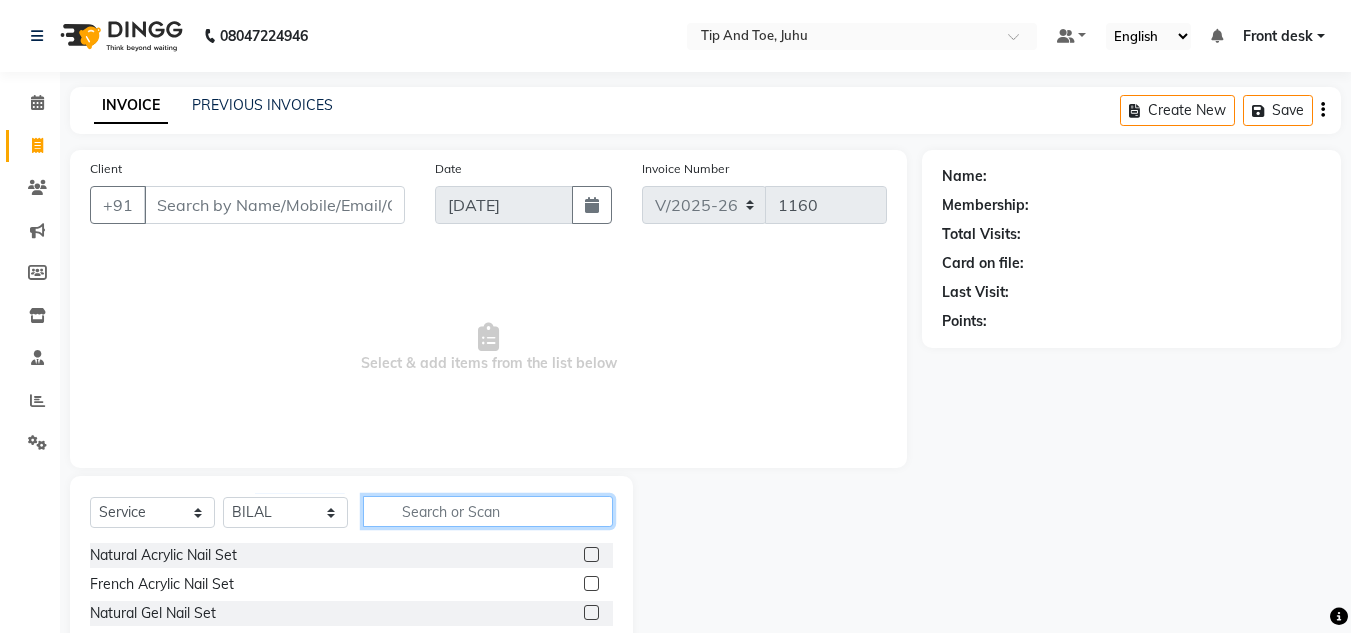 click 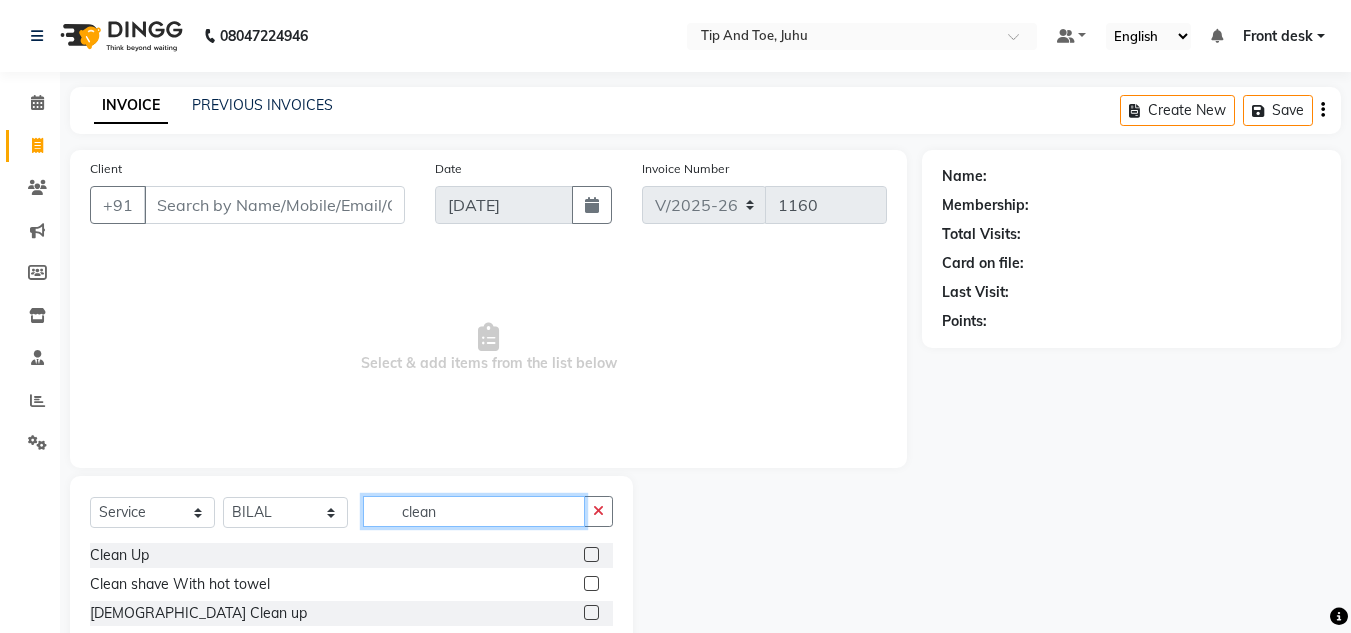 type on "clean" 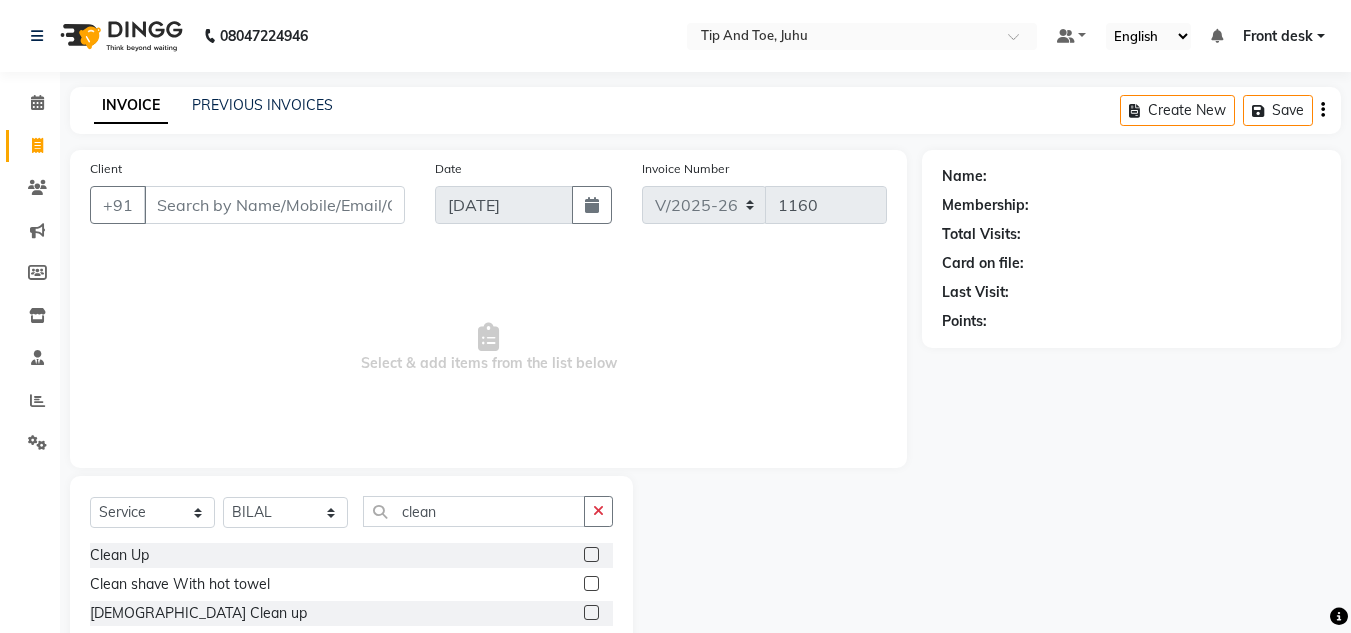 click 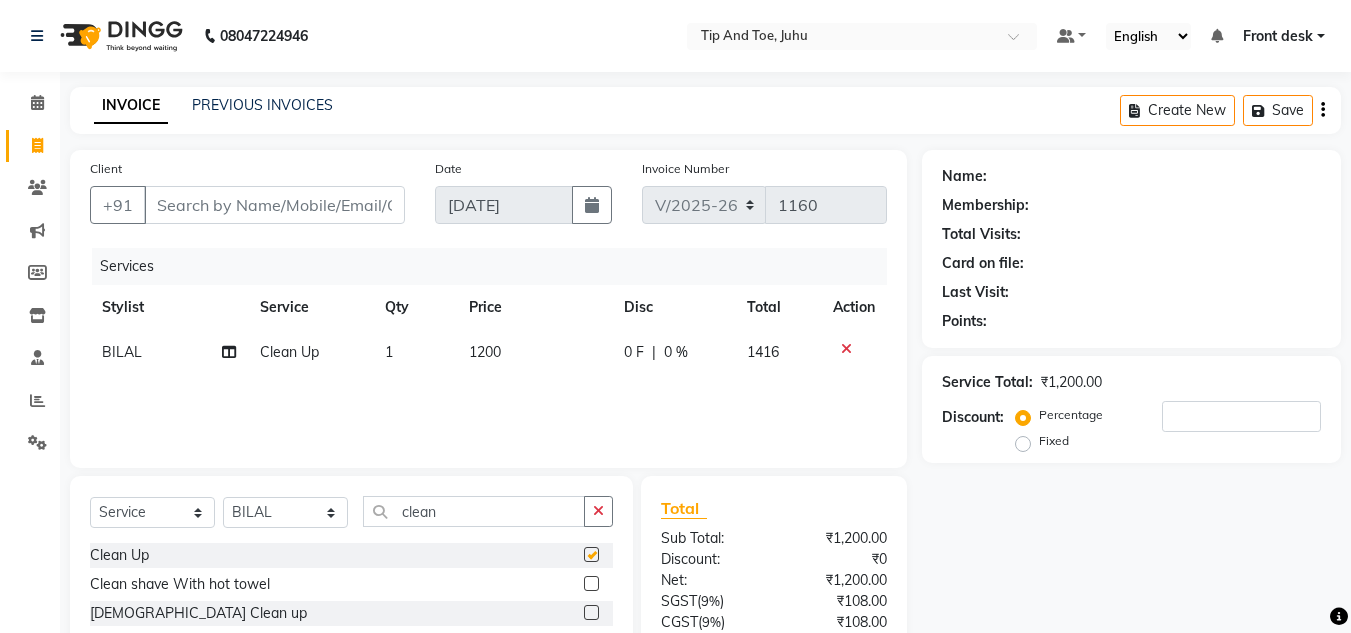 checkbox on "false" 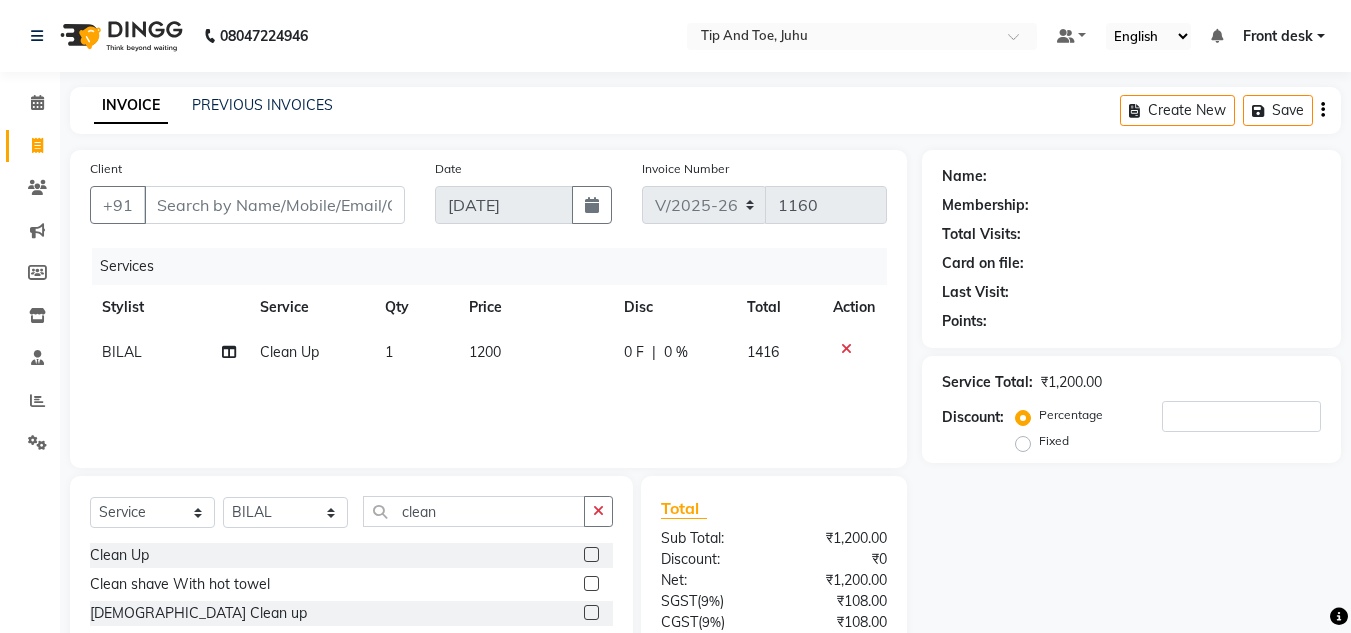 drag, startPoint x: 499, startPoint y: 350, endPoint x: 517, endPoint y: 359, distance: 20.12461 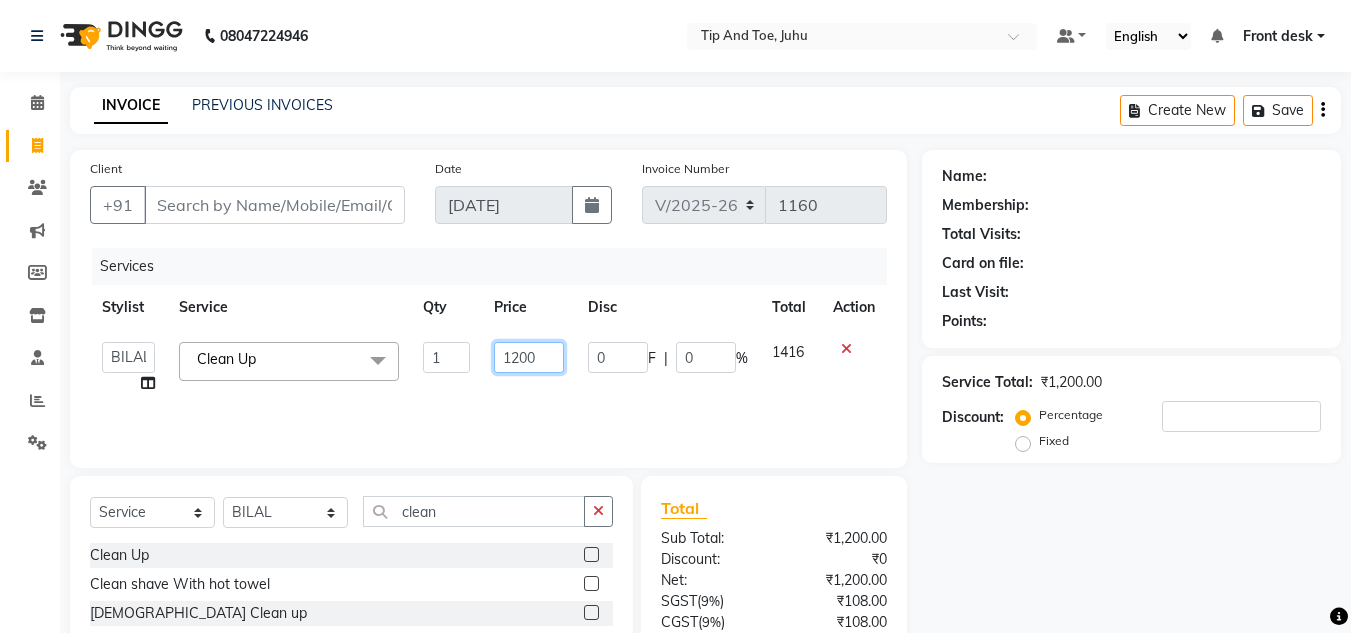 click on "1200" 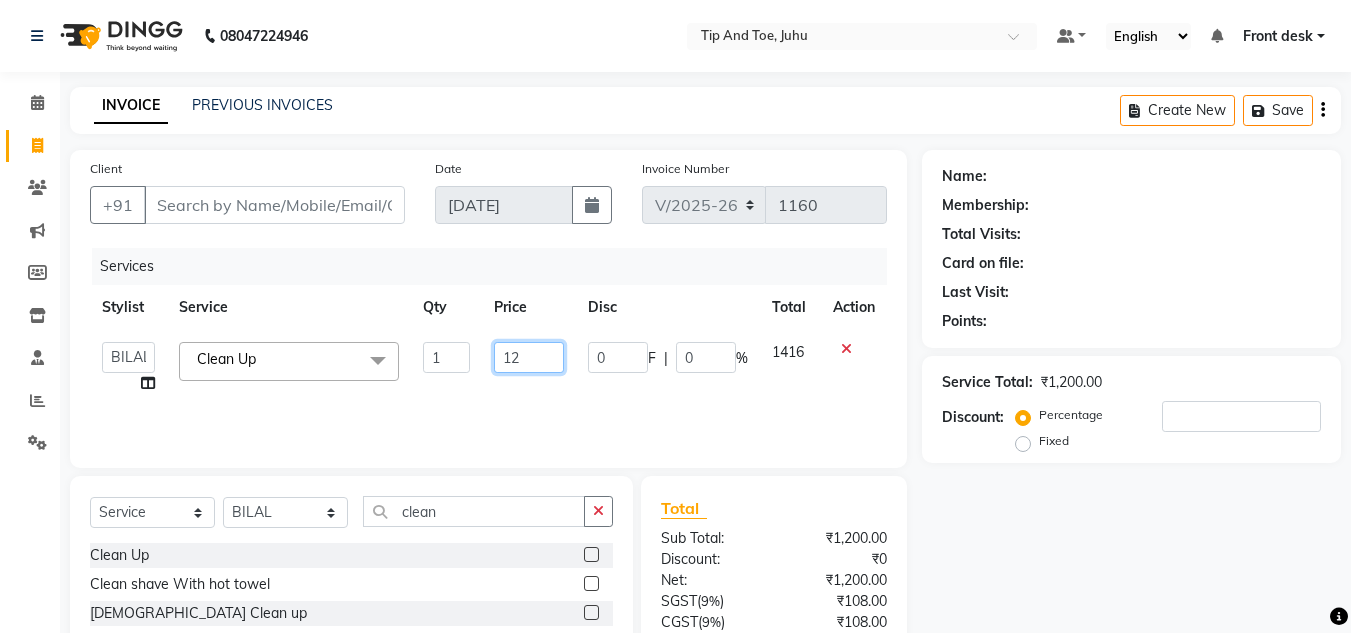 type on "1" 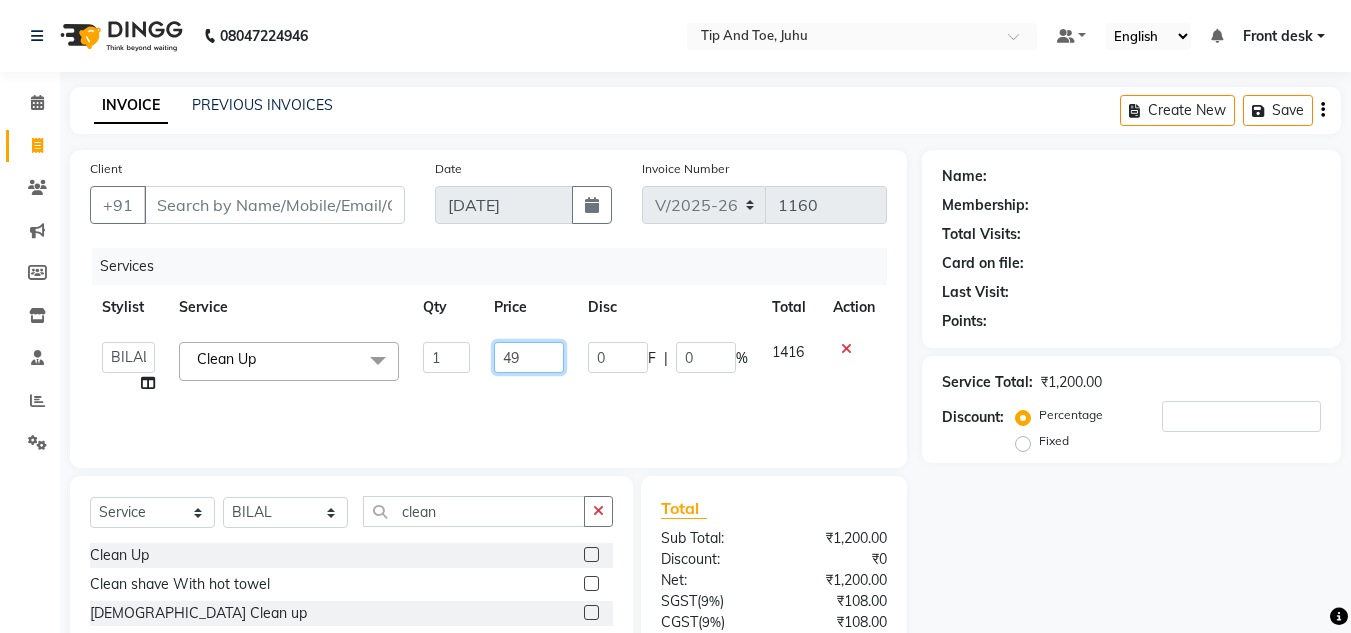 type on "499" 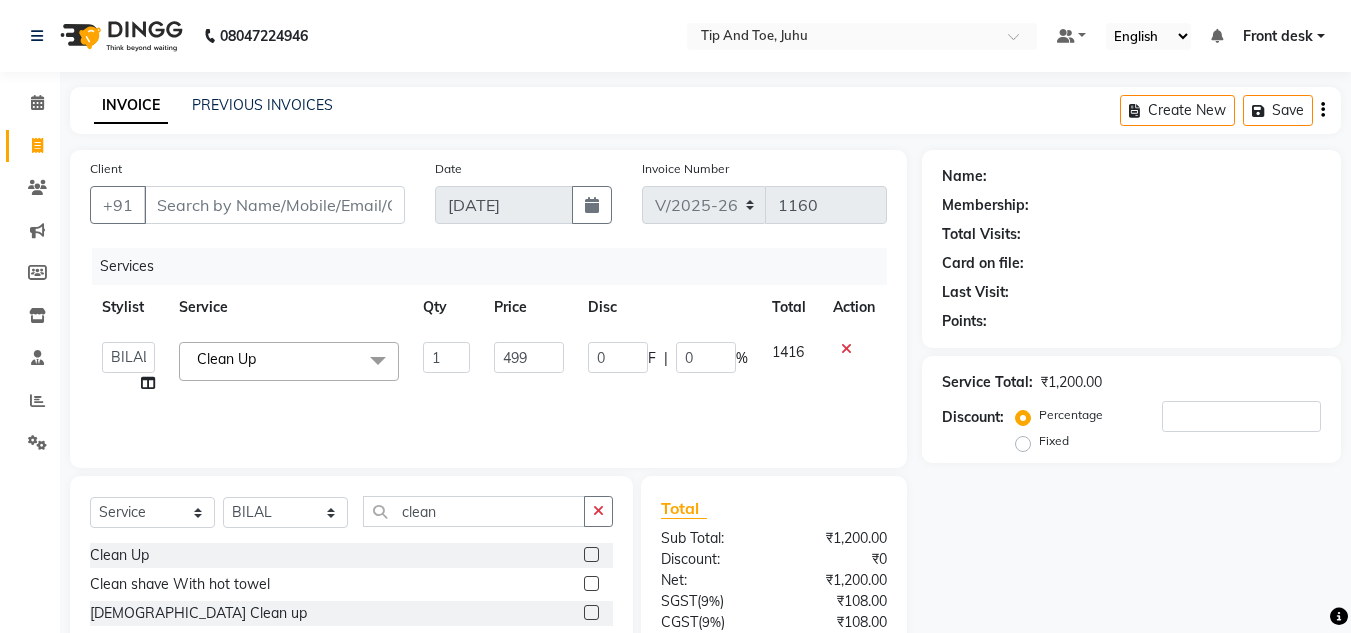 click on "Services" 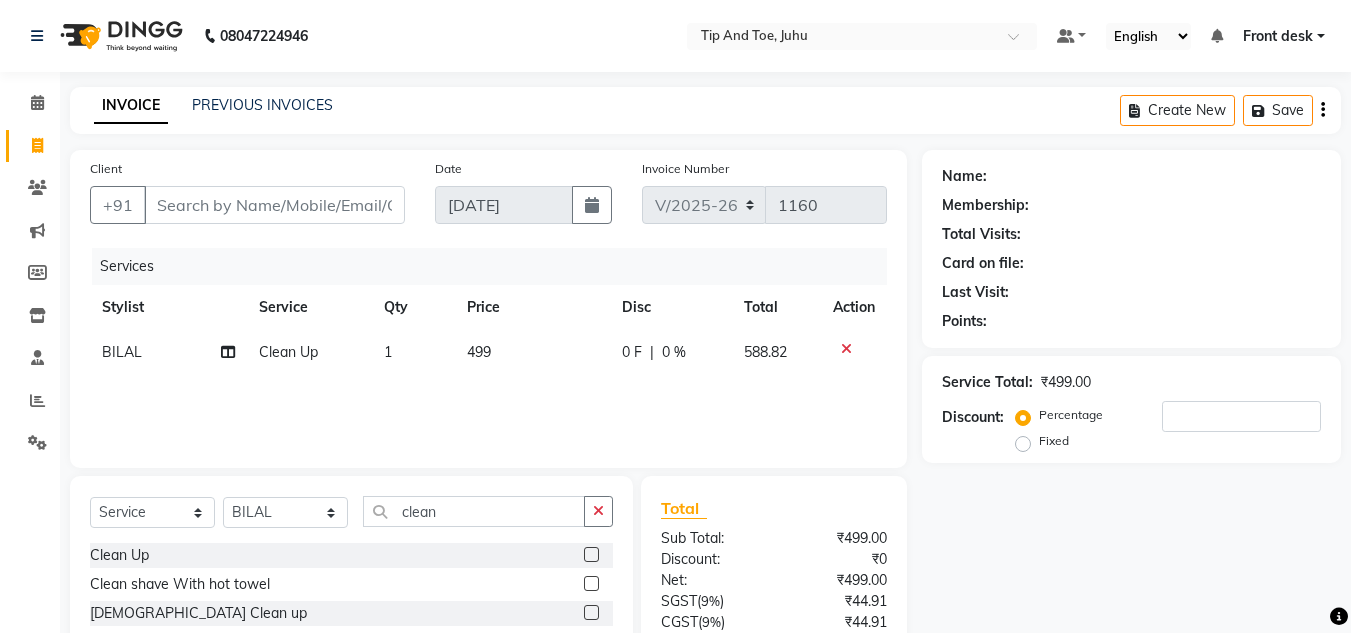click on "Name: Membership: Total Visits: Card on file: Last Visit:  Points:  Service Total:  ₹499.00  Discount:  Percentage   Fixed" 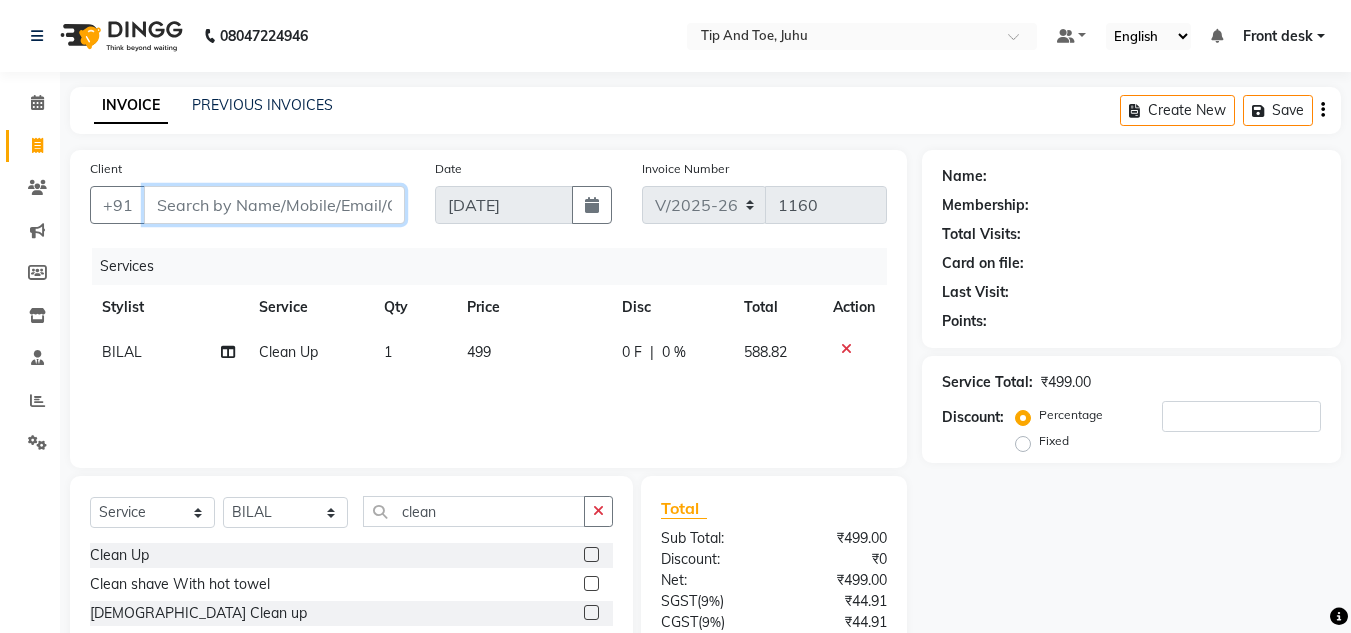 click on "Client" at bounding box center (274, 205) 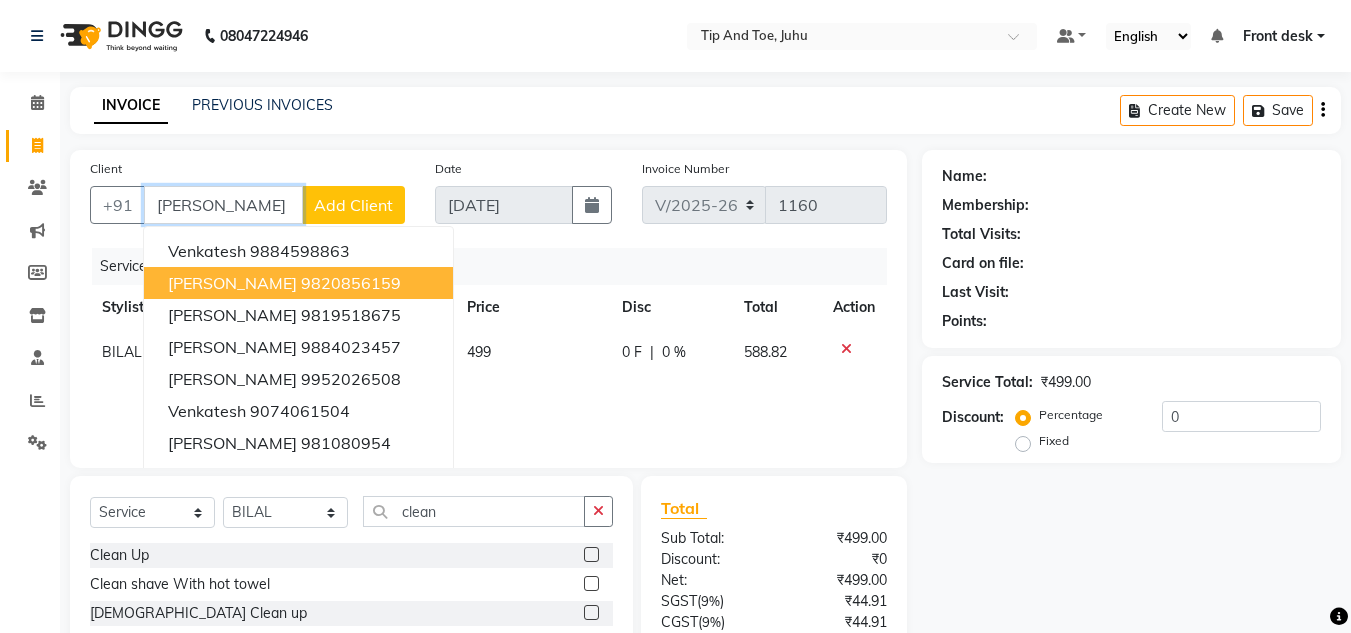 click on "Venkat" at bounding box center (232, 283) 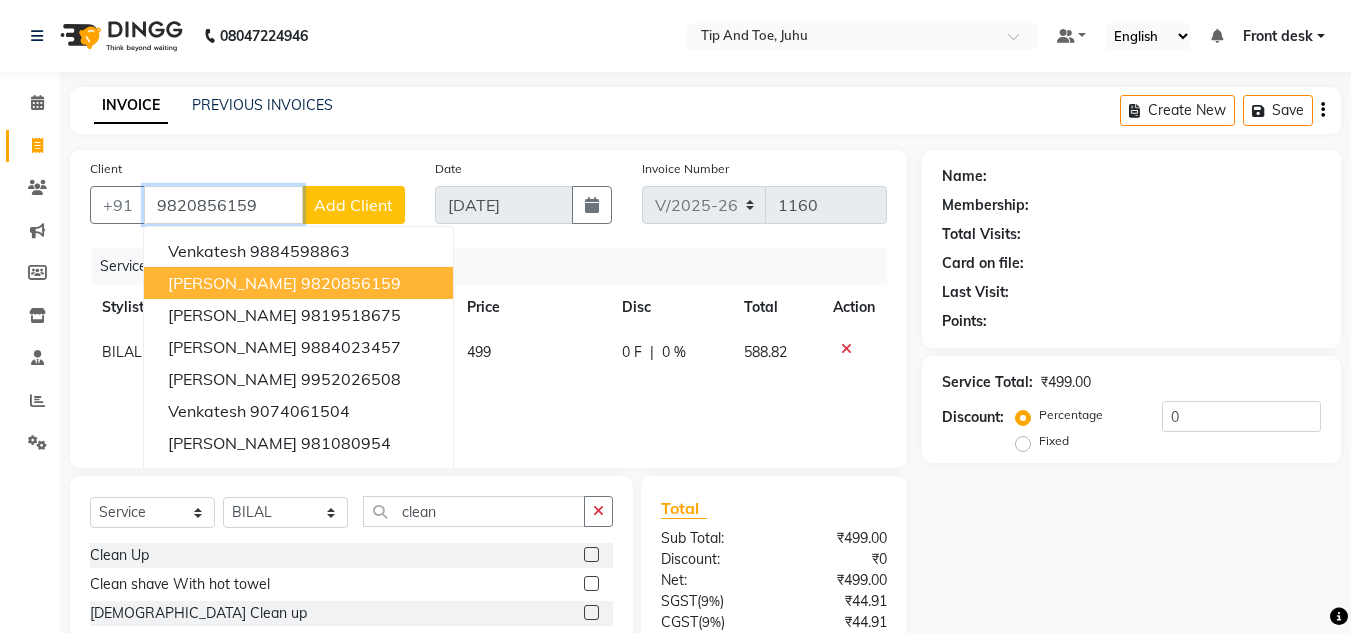 type on "9820856159" 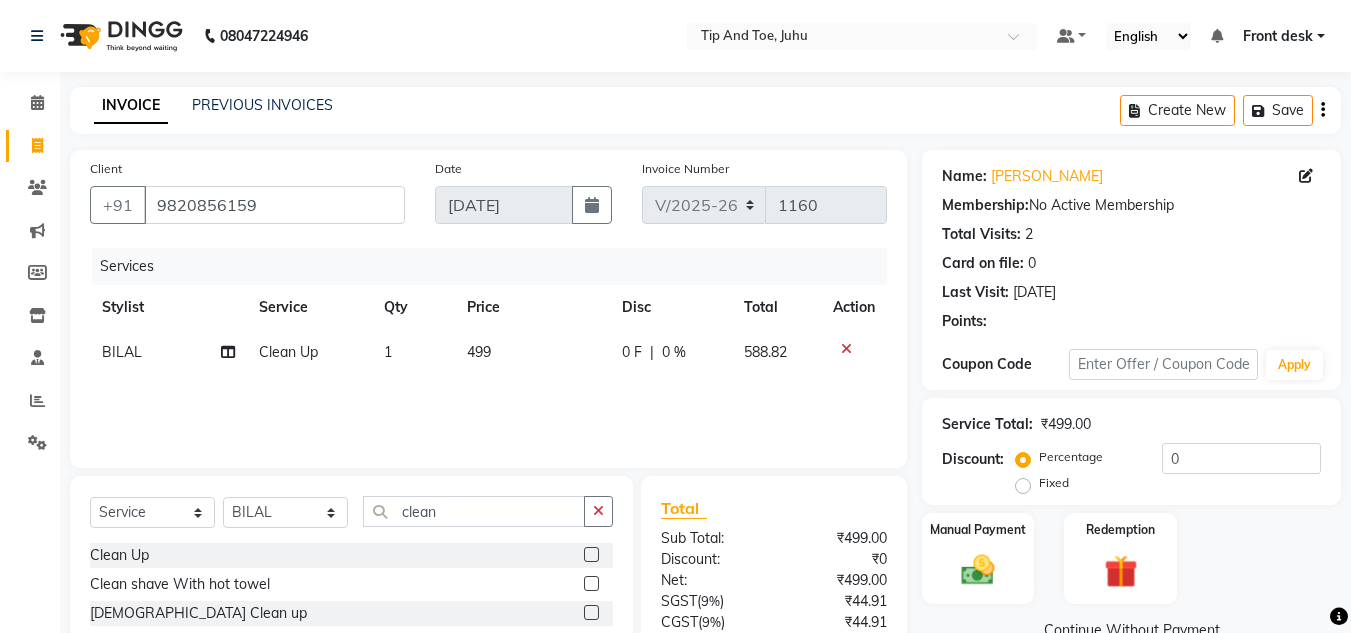 scroll, scrollTop: 167, scrollLeft: 0, axis: vertical 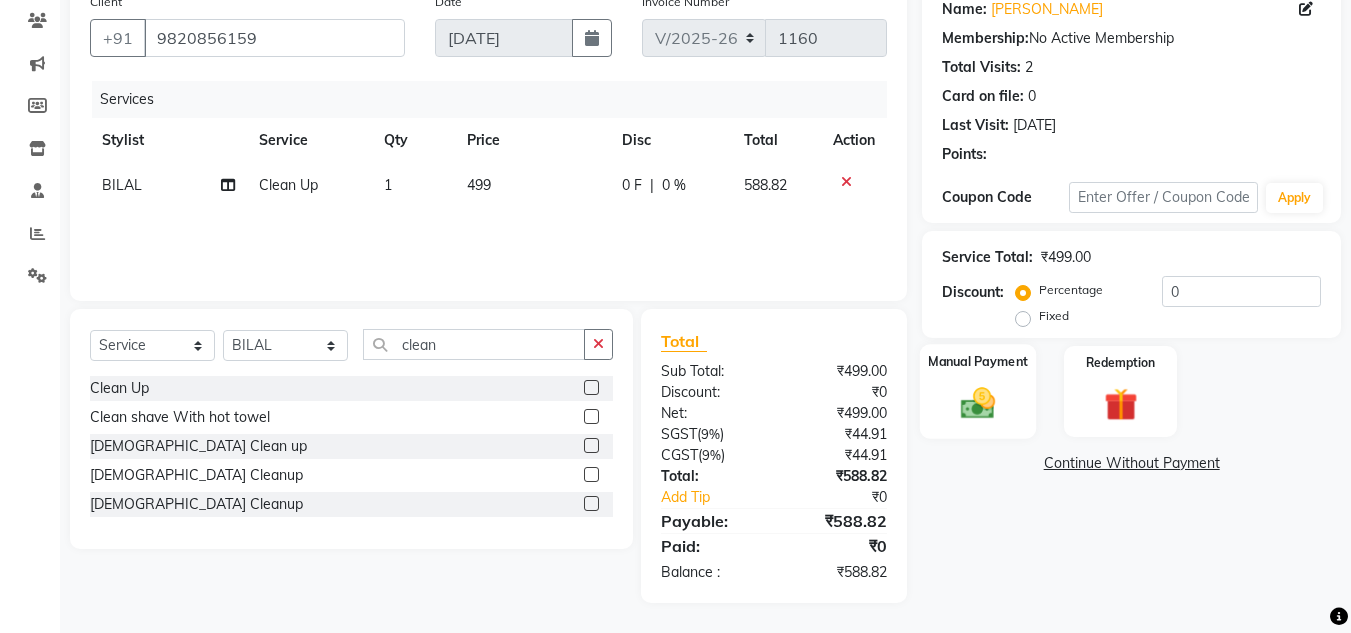 click 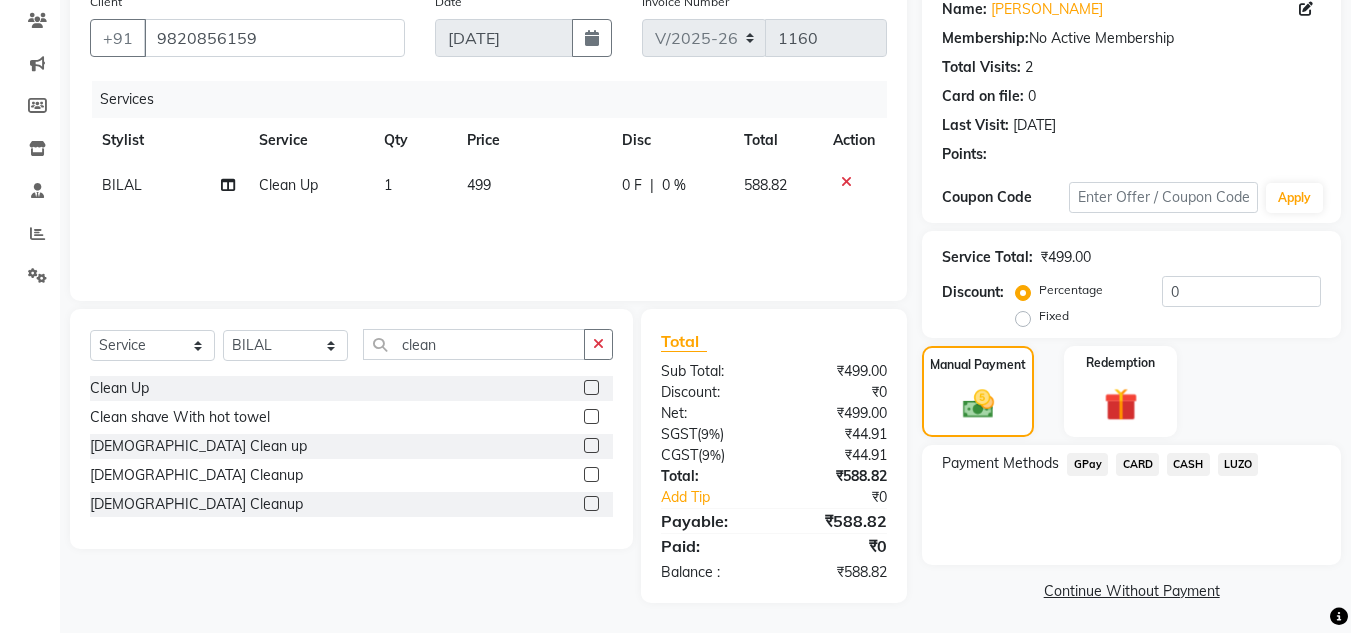 click on "CARD" 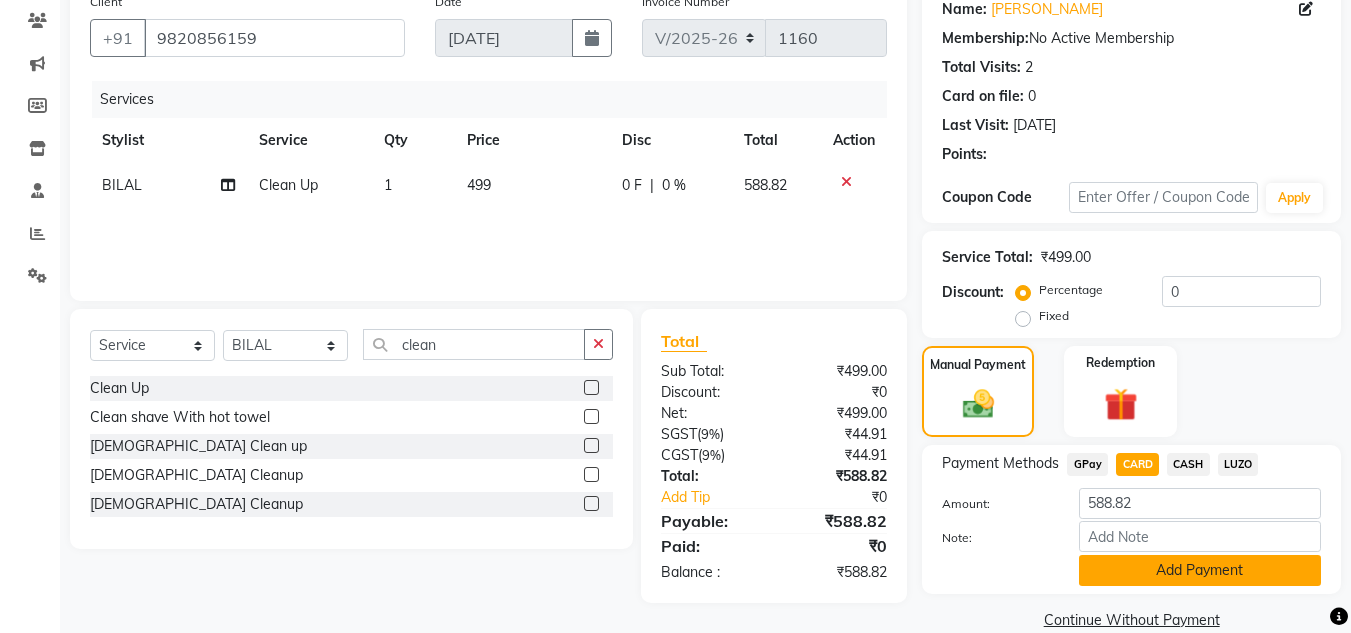 scroll, scrollTop: 199, scrollLeft: 0, axis: vertical 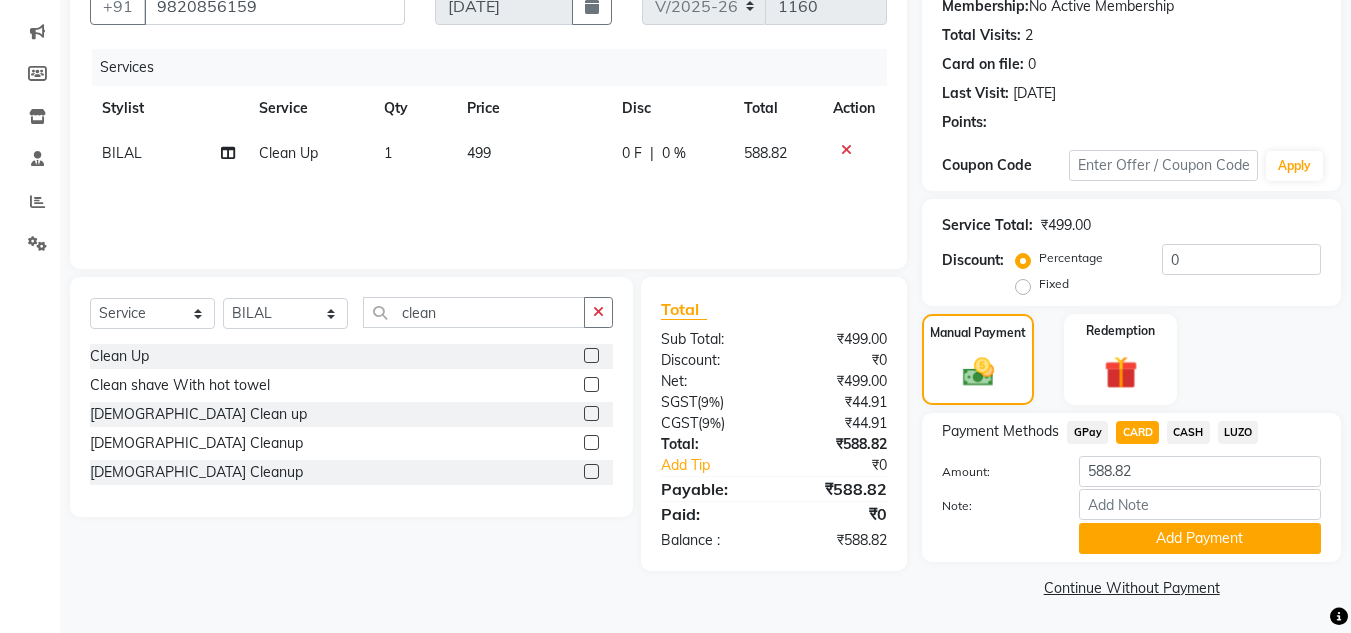 drag, startPoint x: 1177, startPoint y: 542, endPoint x: 1187, endPoint y: 520, distance: 24.166092 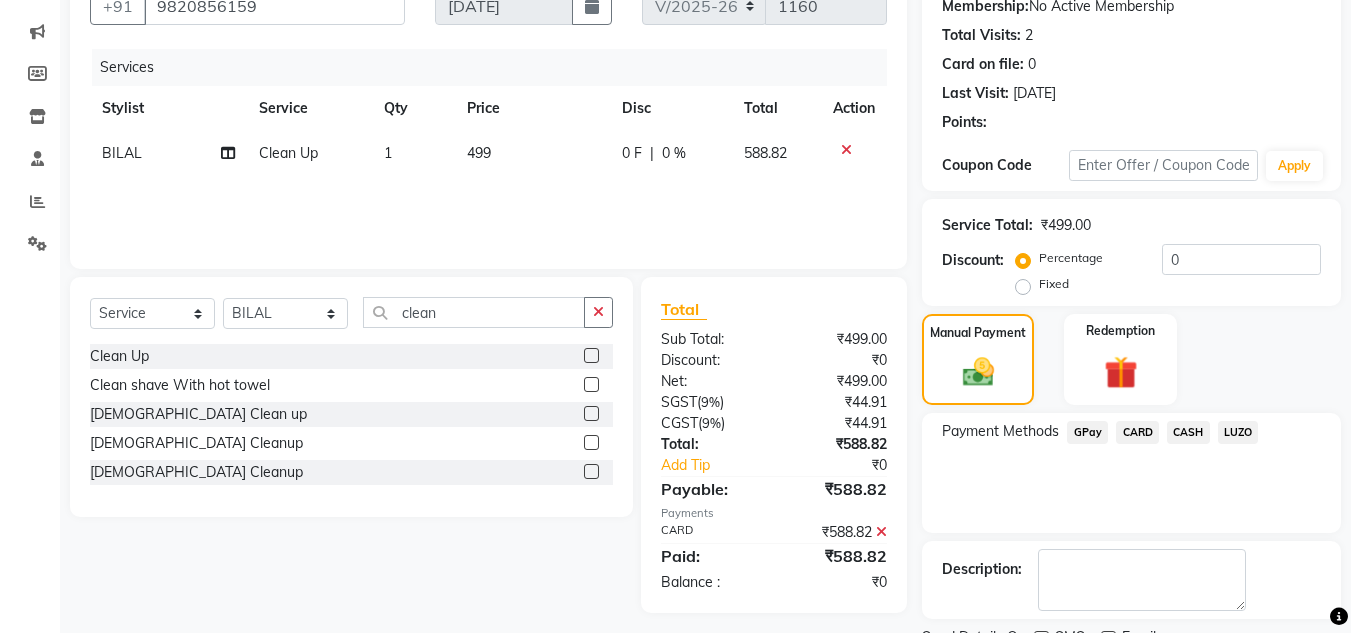 scroll, scrollTop: 283, scrollLeft: 0, axis: vertical 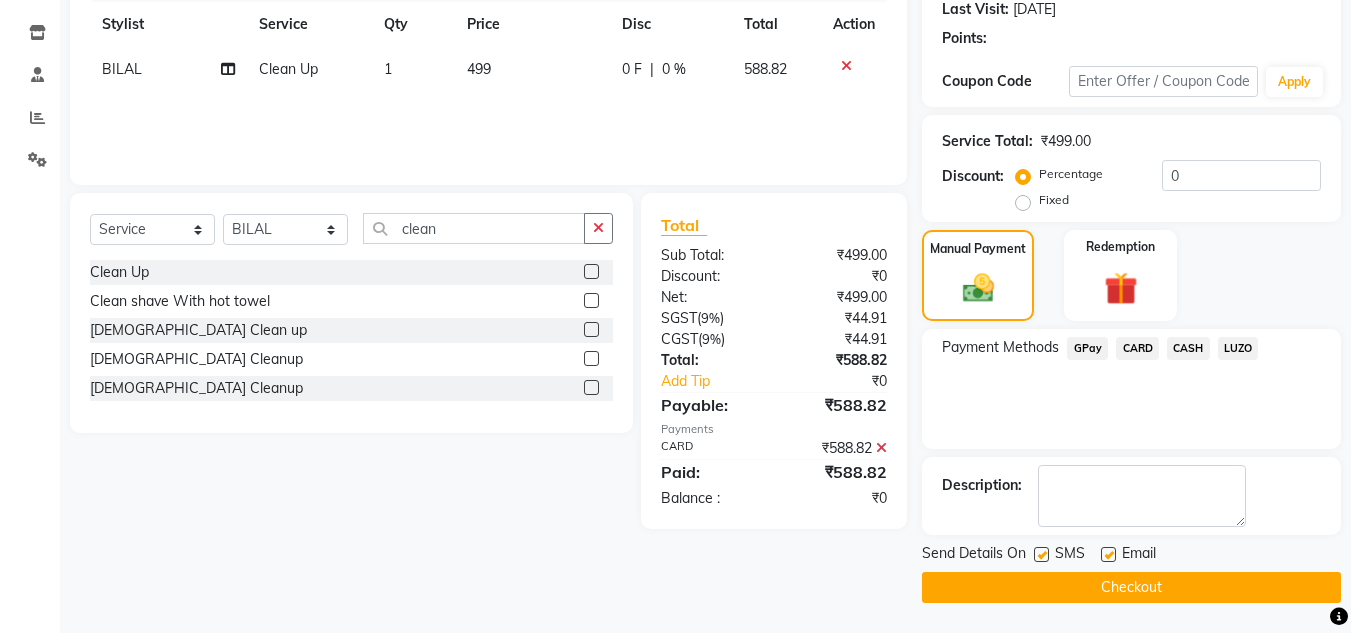click on "SMS" 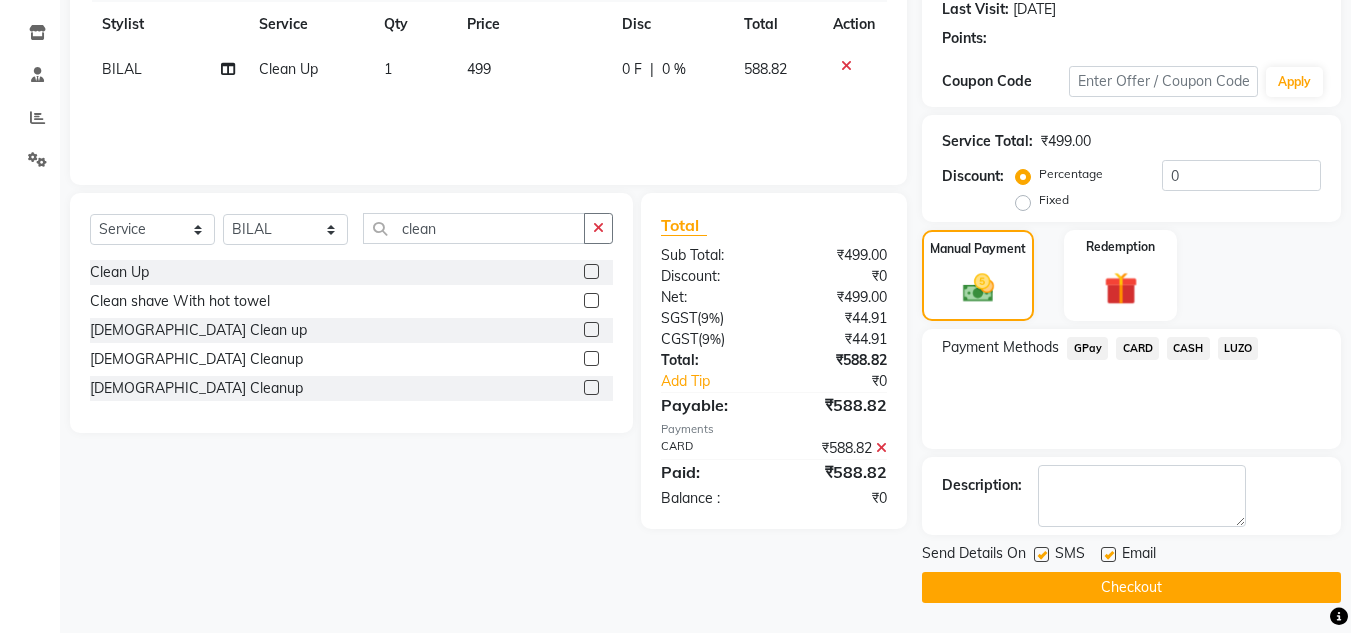 drag, startPoint x: 1114, startPoint y: 554, endPoint x: 1082, endPoint y: 555, distance: 32.01562 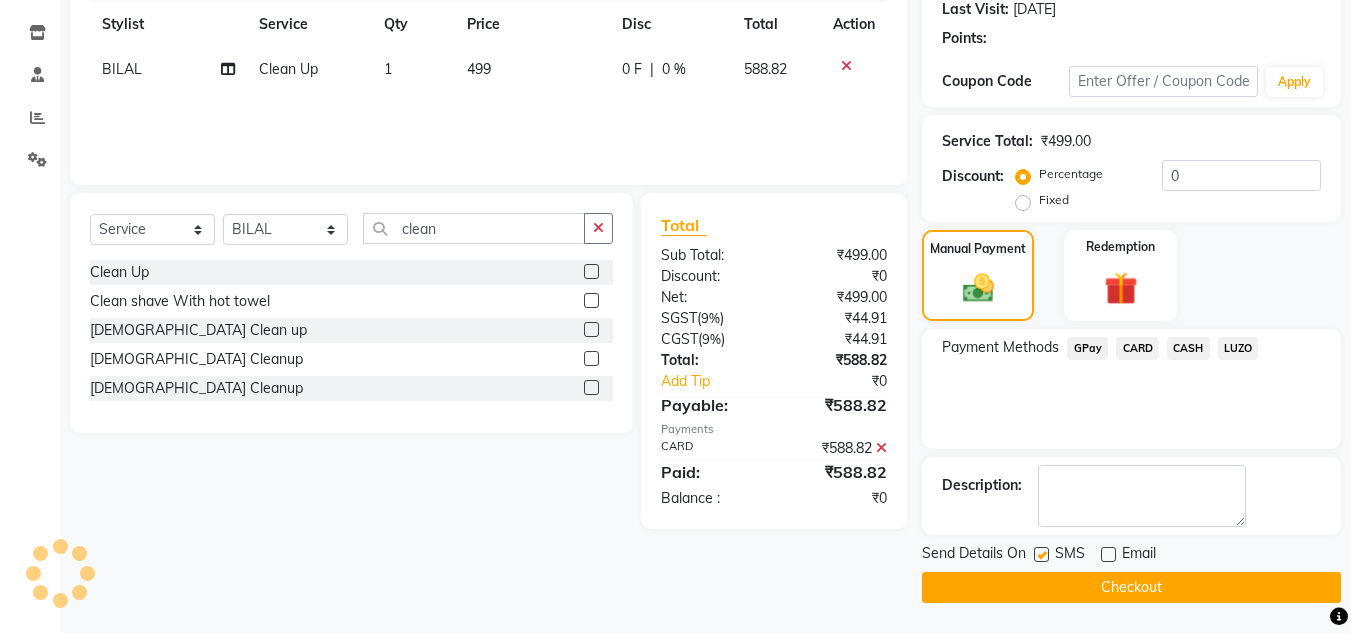 click 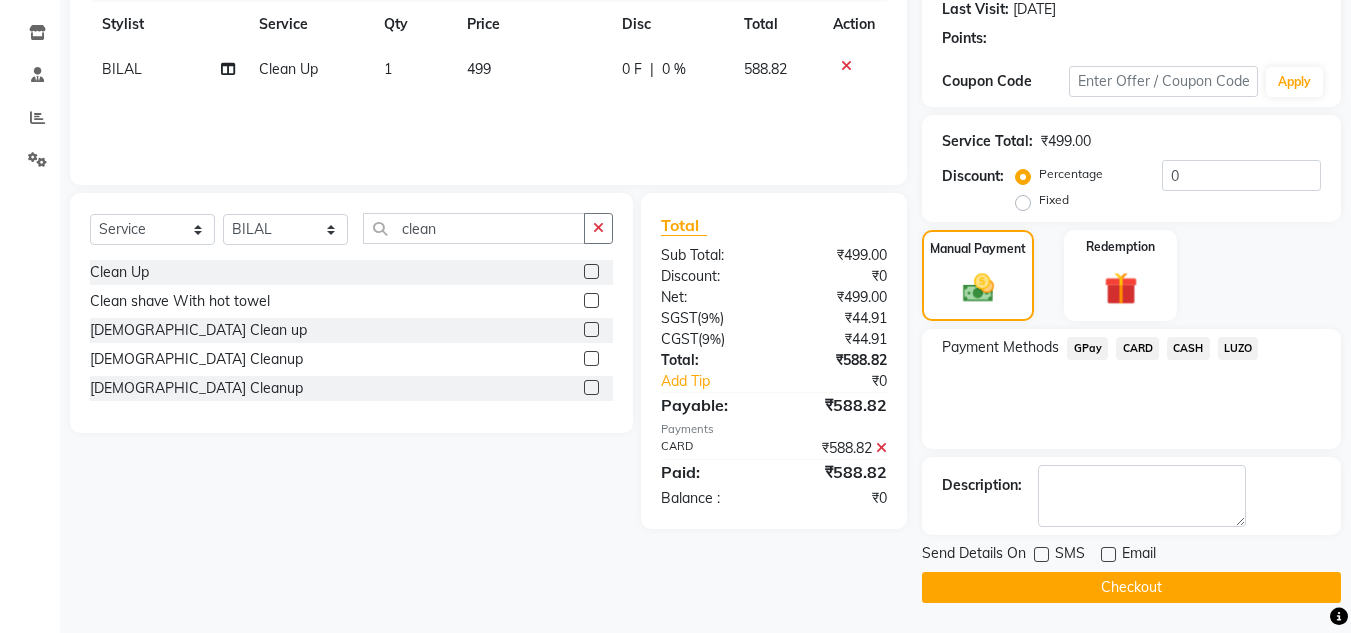 click on "Clean Up" 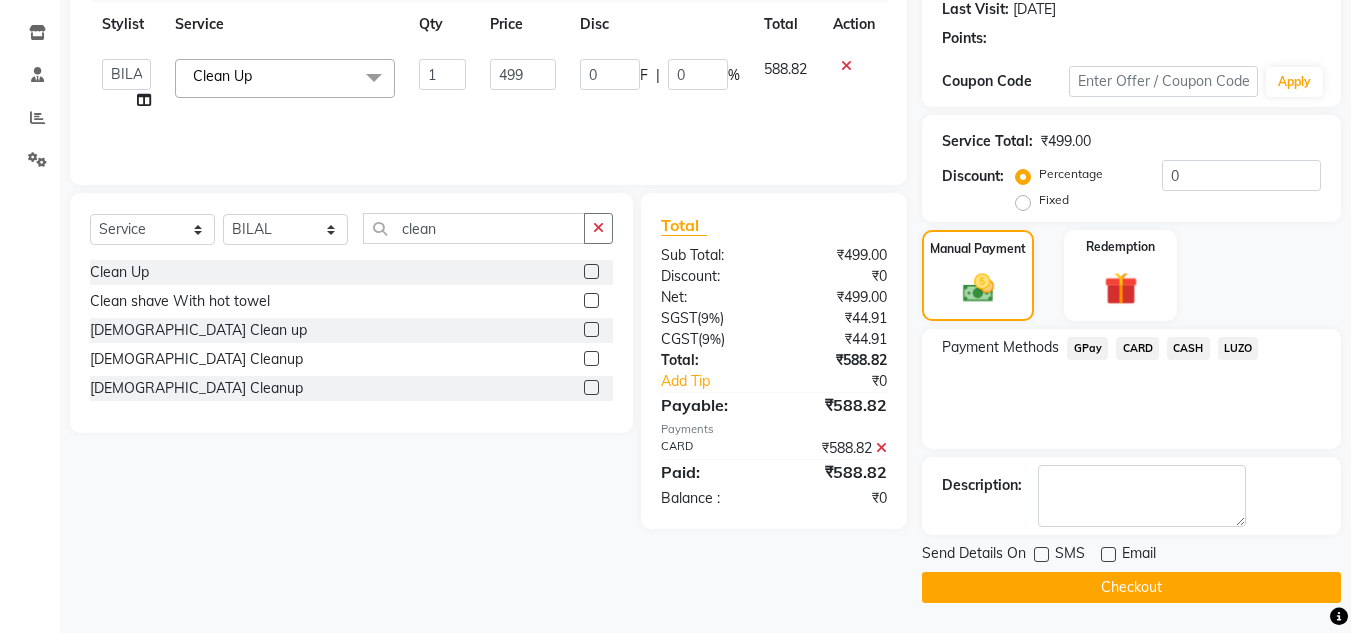 drag, startPoint x: 302, startPoint y: 69, endPoint x: 318, endPoint y: 94, distance: 29.681644 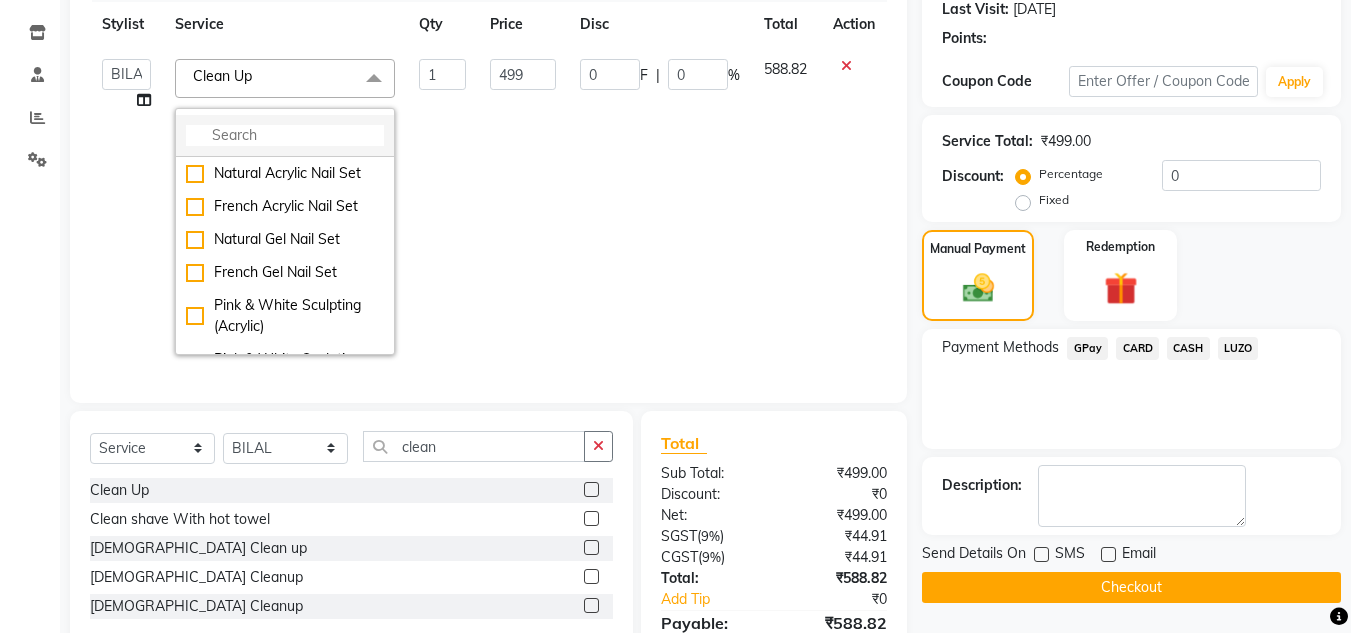 click 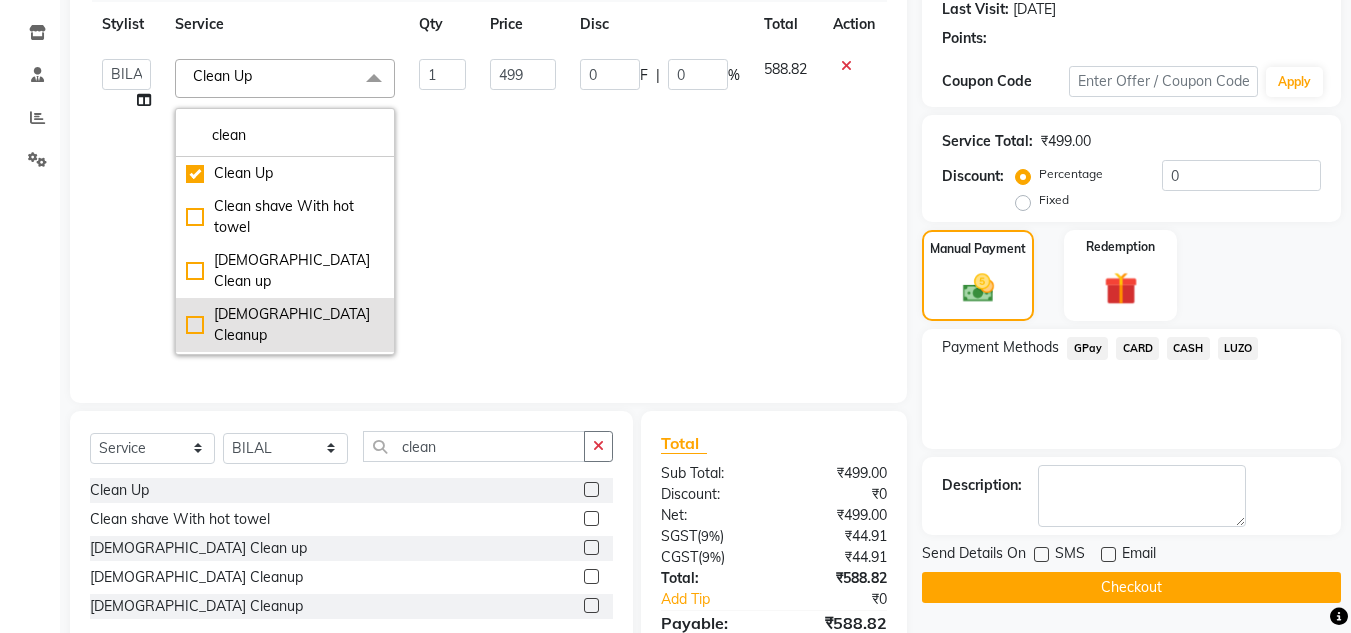 type on "clean" 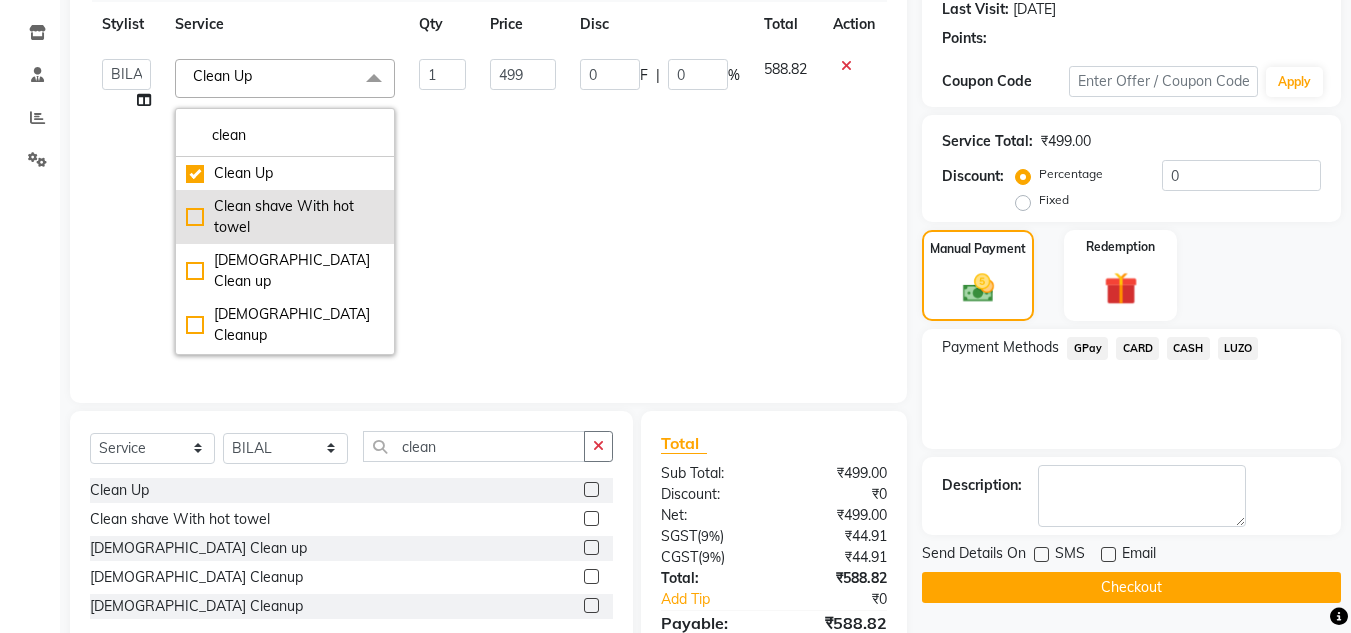 drag, startPoint x: 198, startPoint y: 291, endPoint x: 196, endPoint y: 215, distance: 76.02631 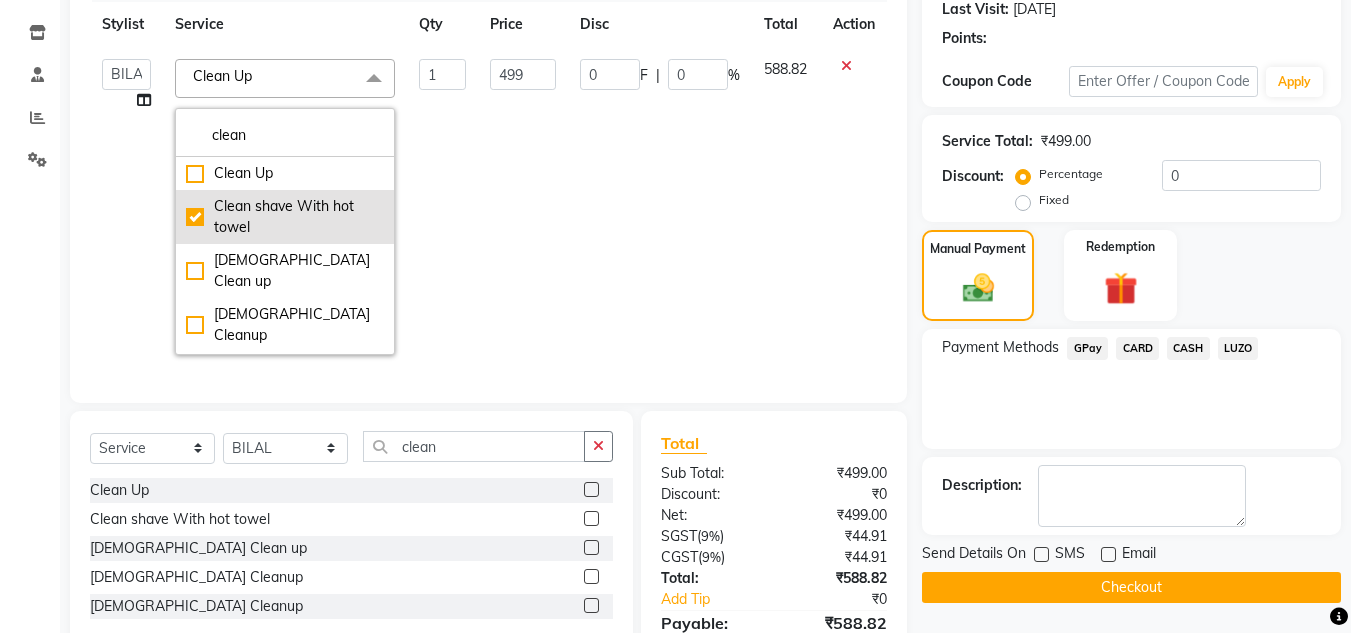 checkbox on "false" 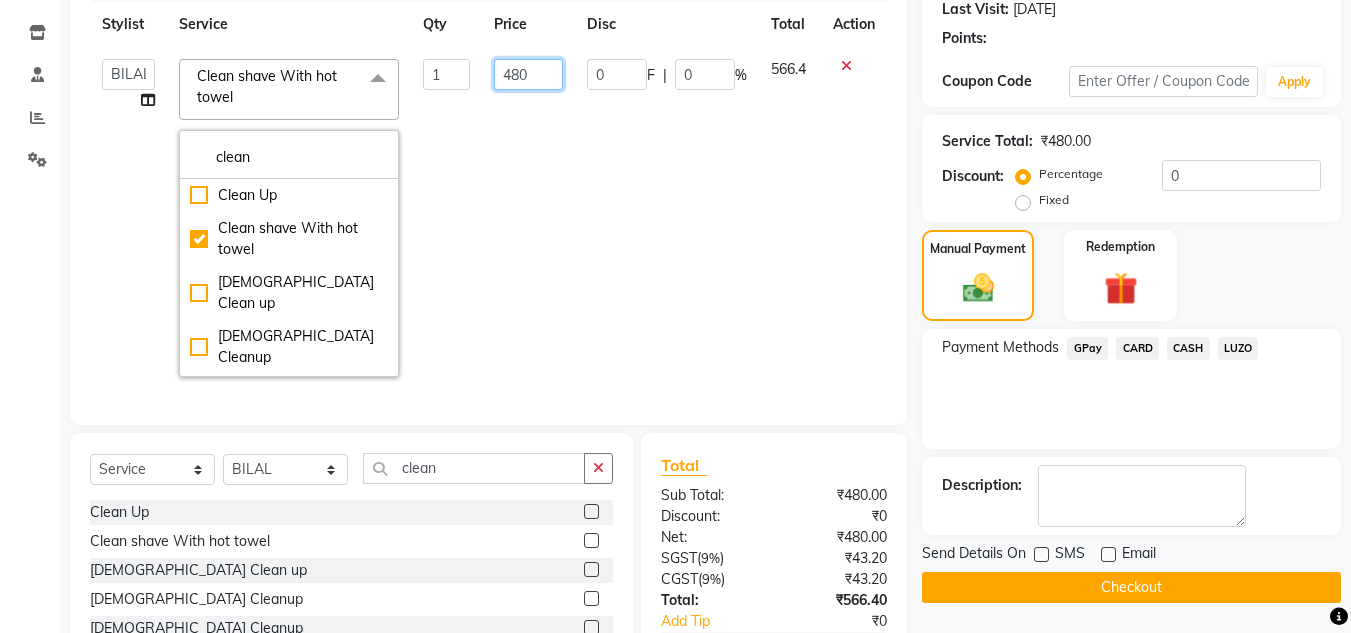 click on "480" 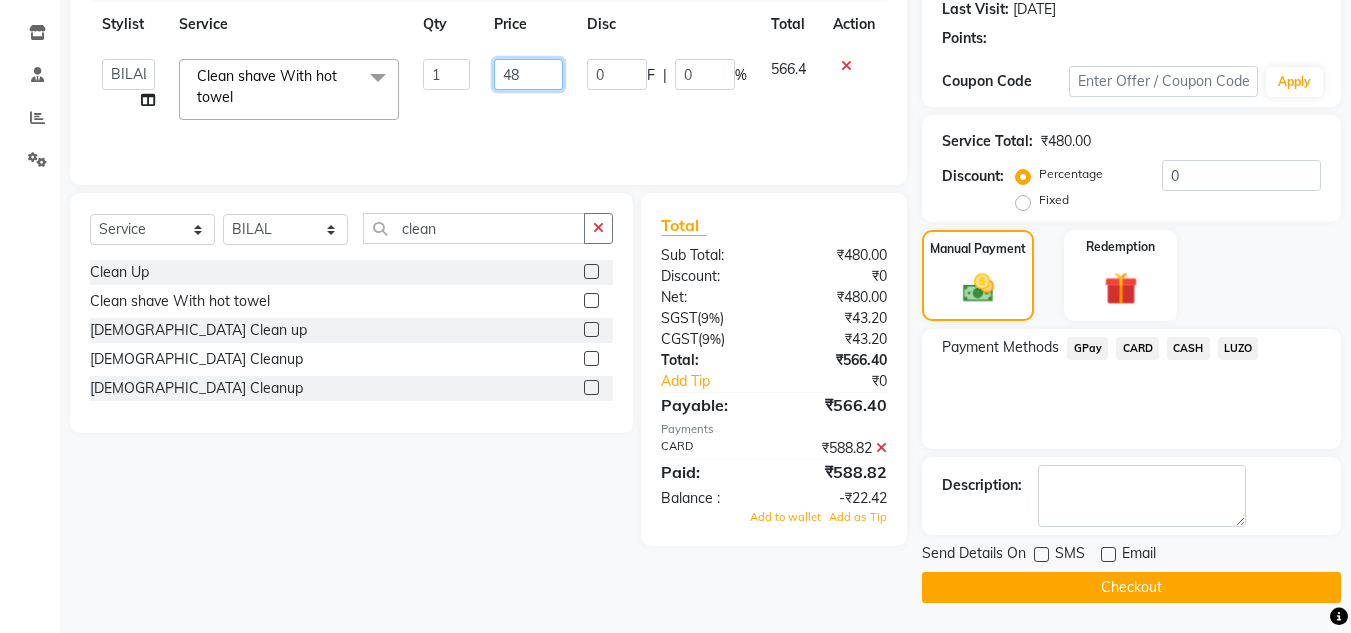 type on "4" 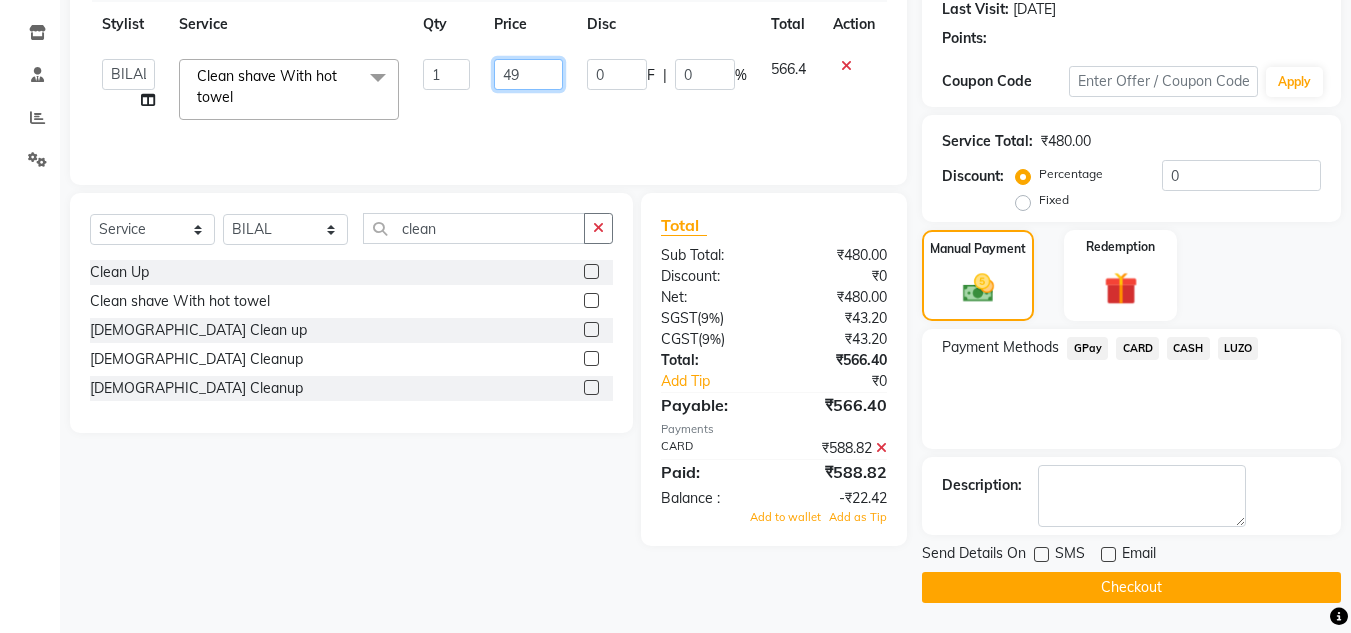 type on "499" 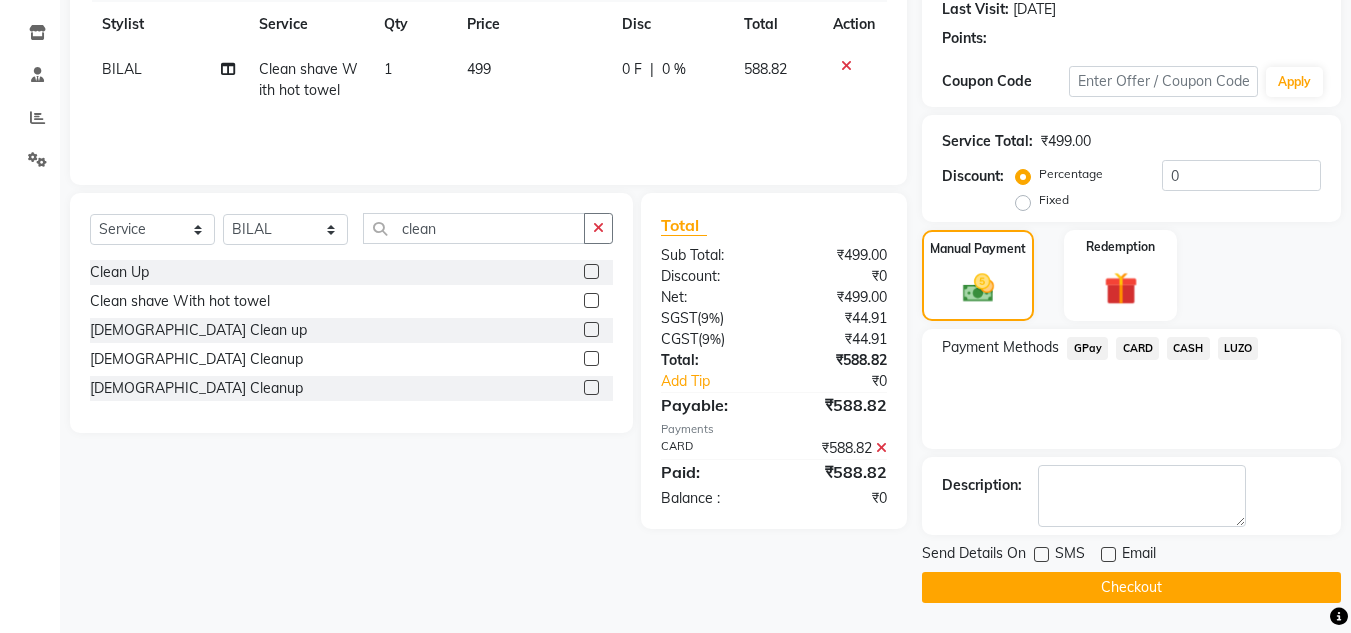 drag, startPoint x: 567, startPoint y: 111, endPoint x: 916, endPoint y: 225, distance: 367.1471 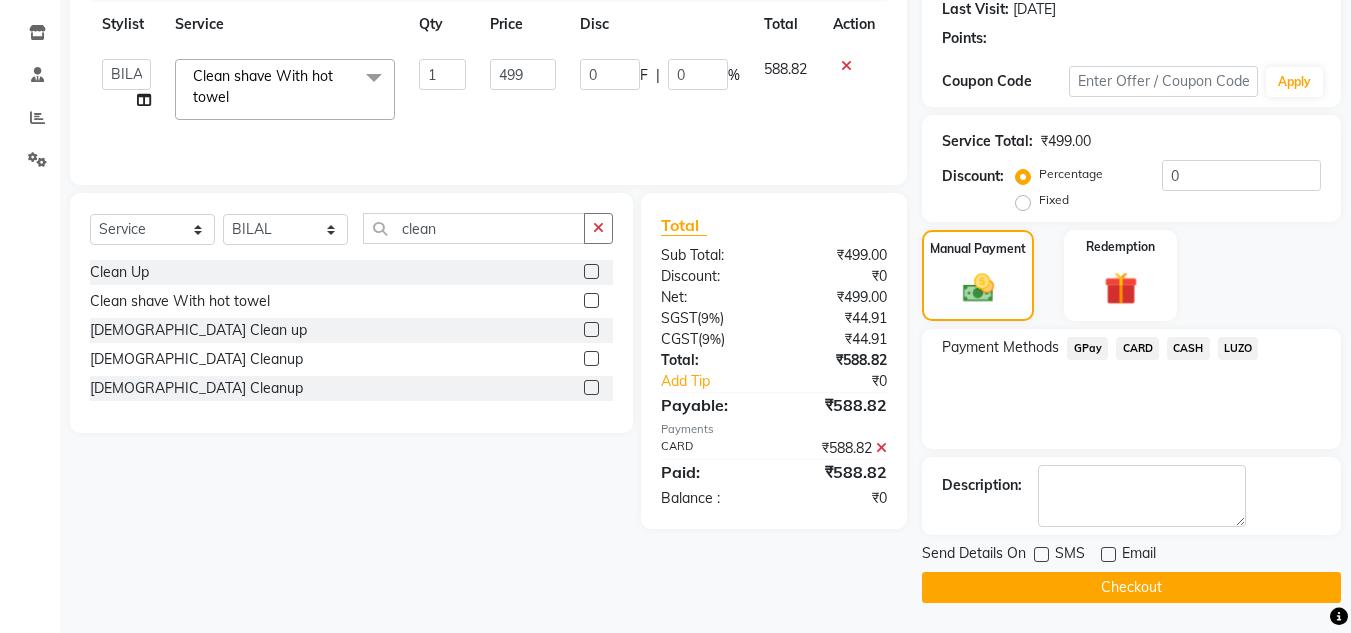 click on "Checkout" 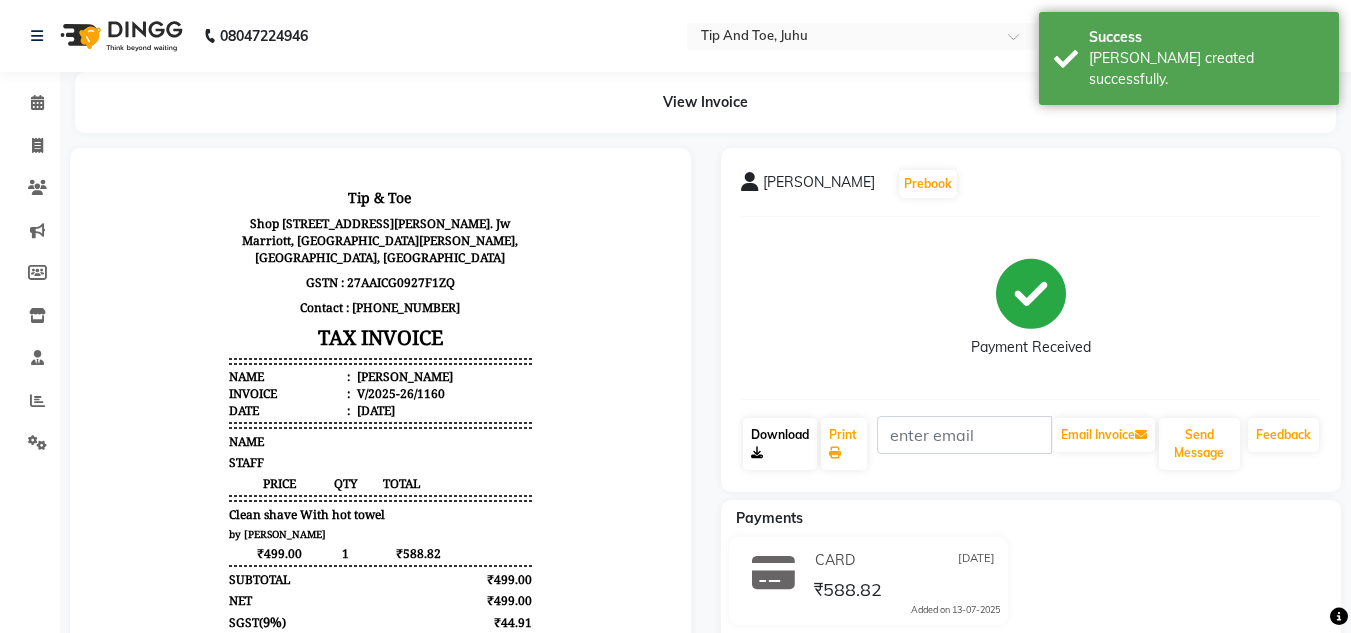 scroll, scrollTop: 0, scrollLeft: 0, axis: both 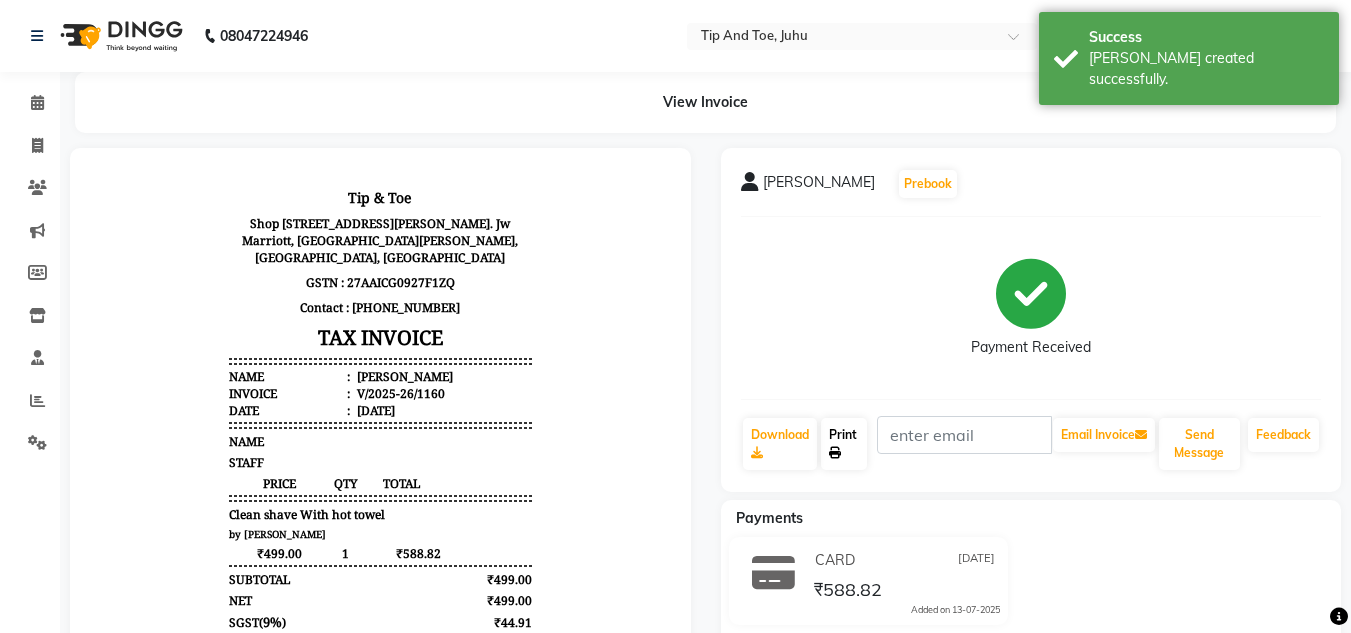 click on "Print" 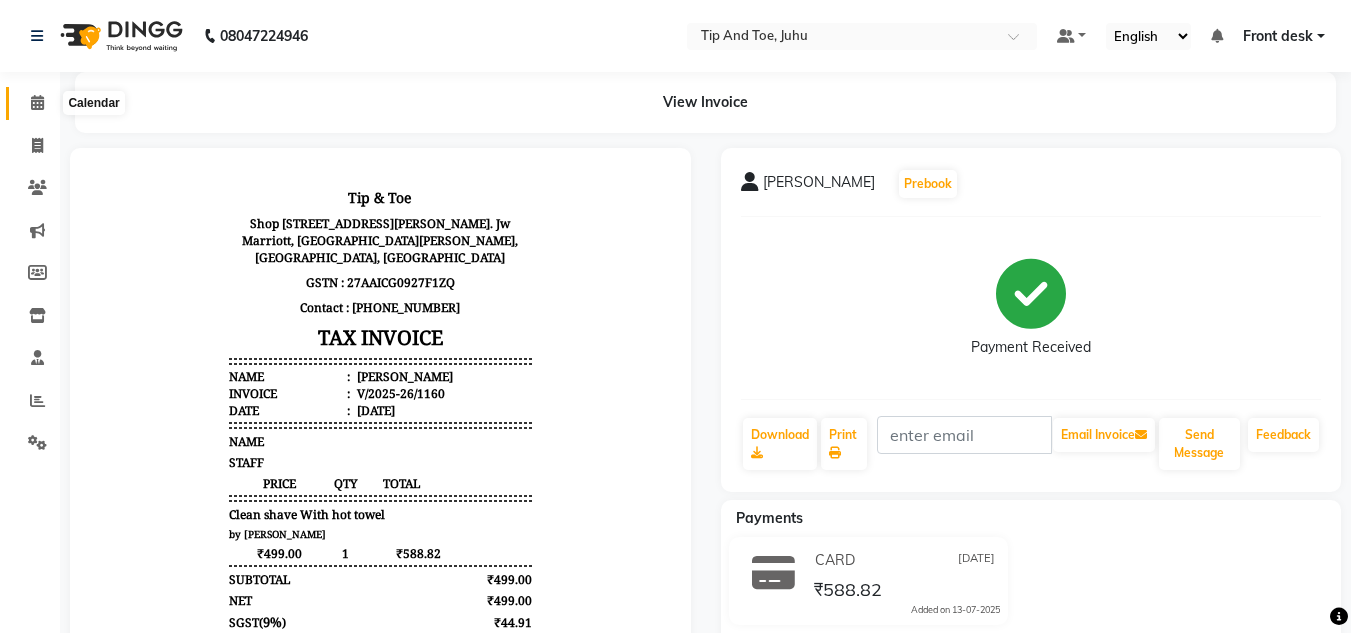 click 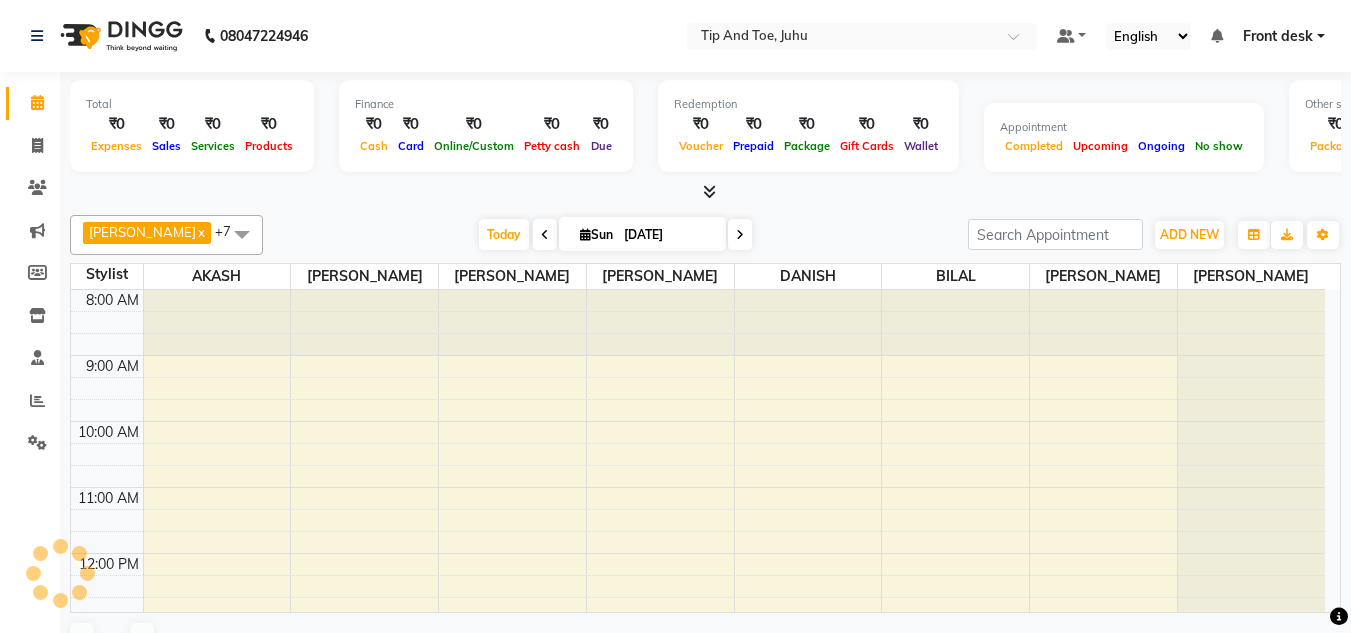 scroll, scrollTop: 535, scrollLeft: 0, axis: vertical 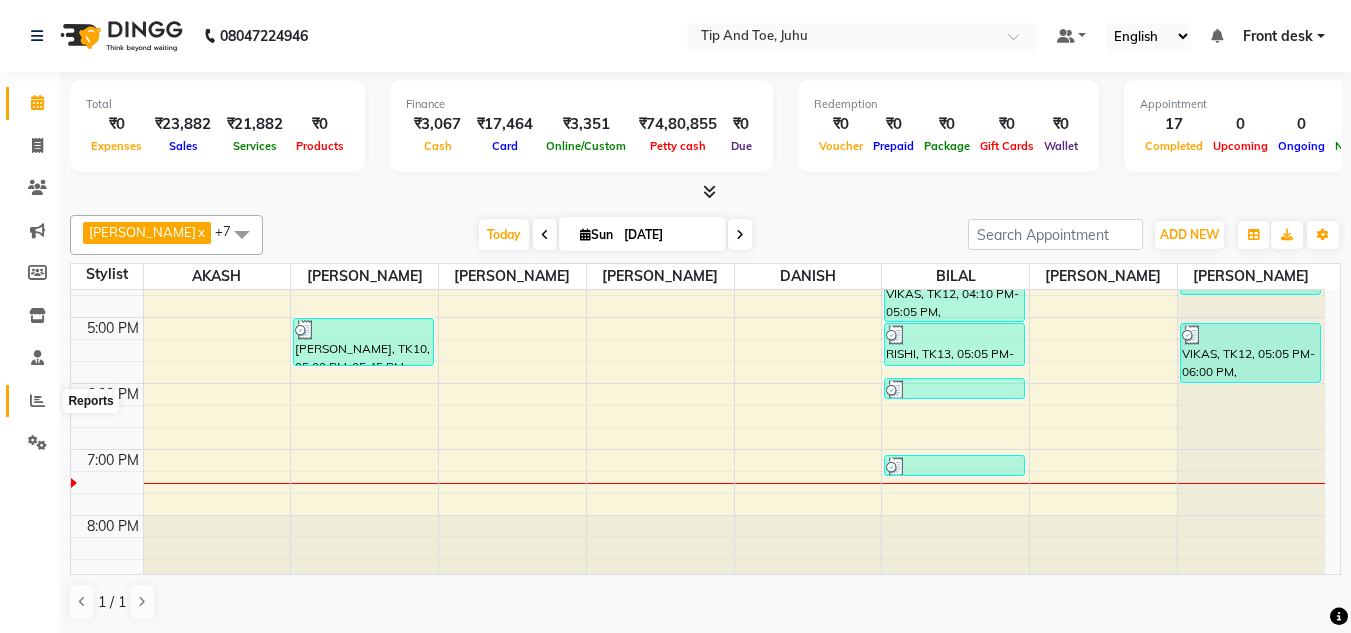 click 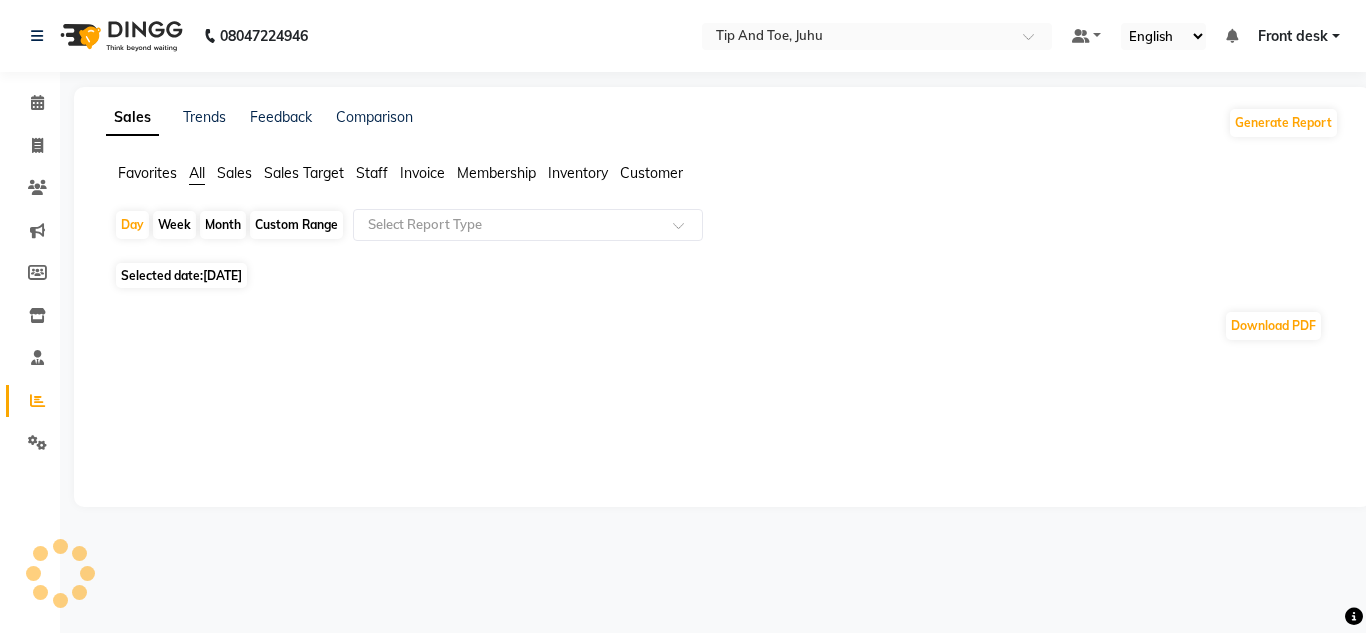 click on "Staff" 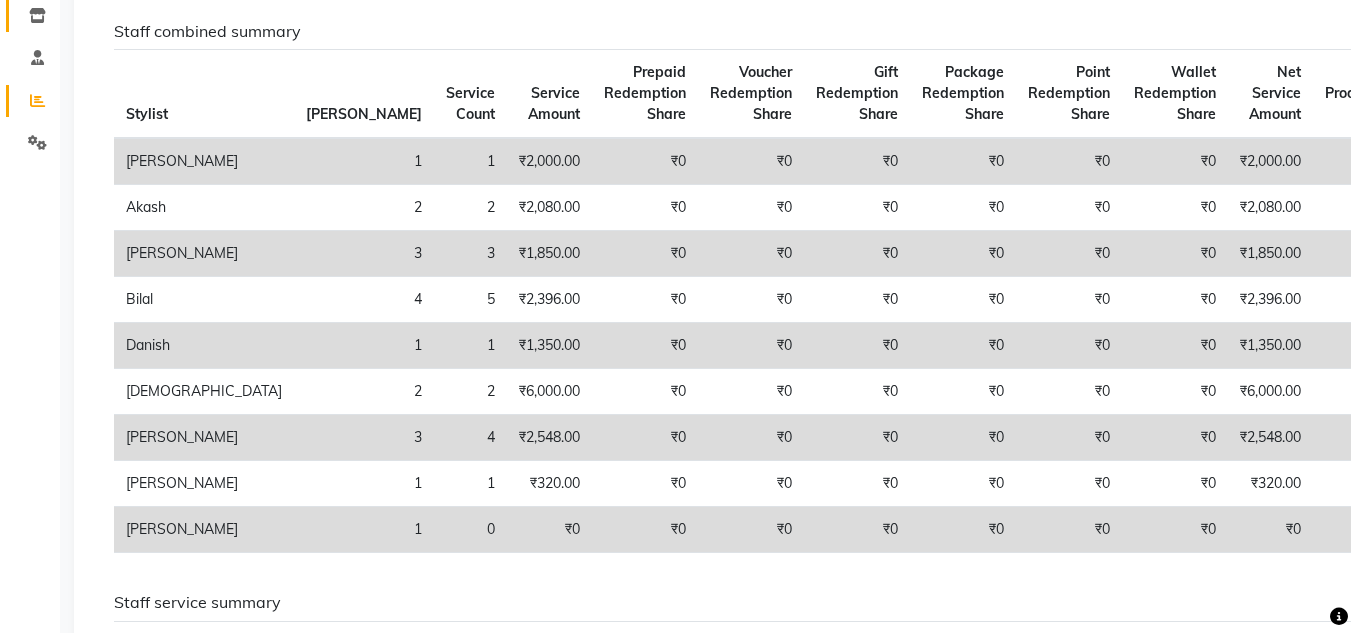 scroll, scrollTop: 0, scrollLeft: 0, axis: both 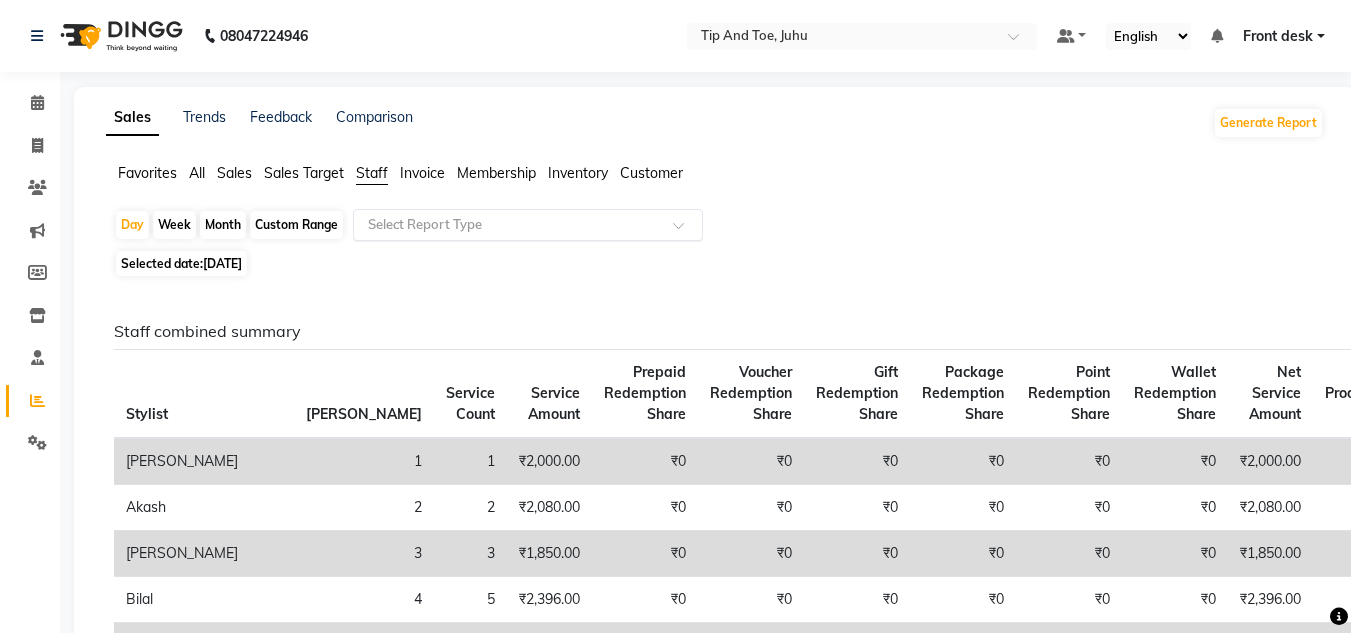 click 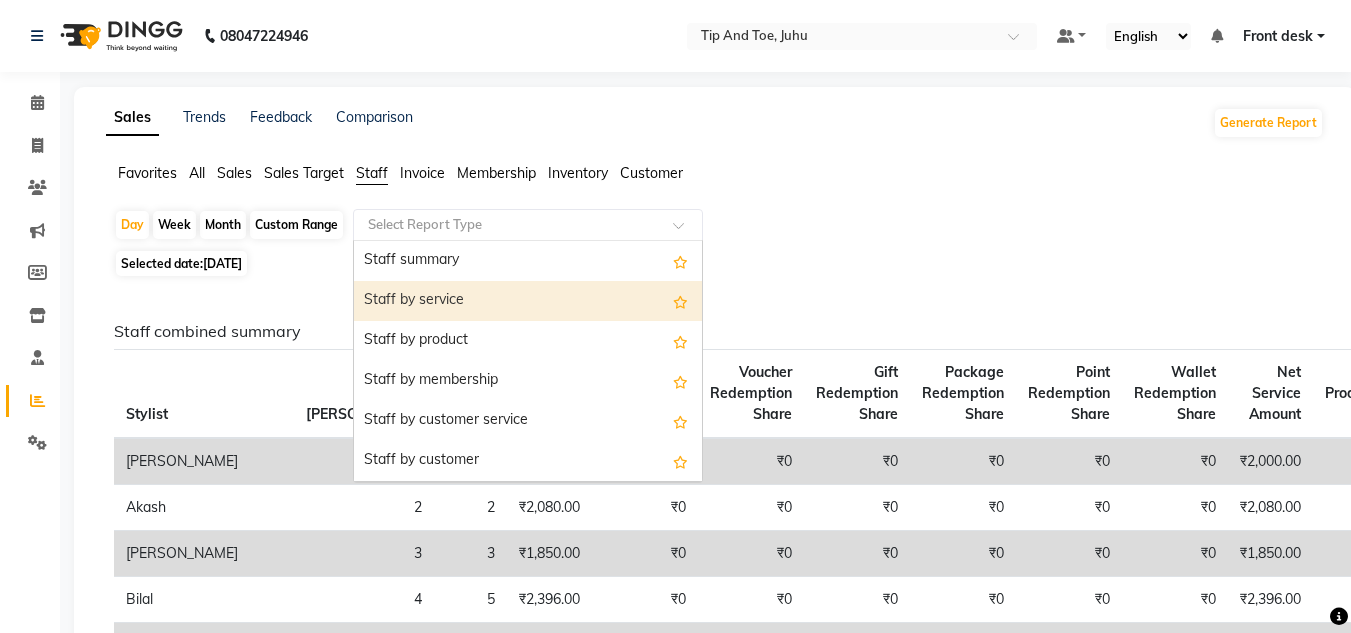 click on "Staff by service" at bounding box center [528, 301] 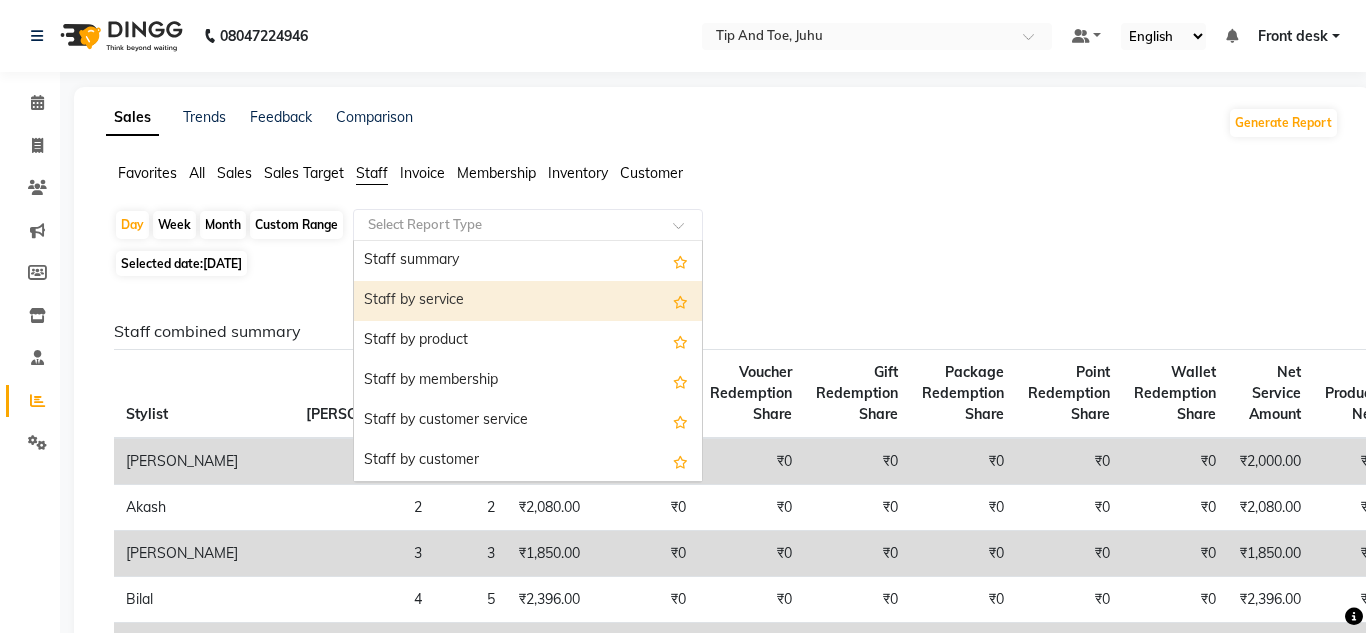 select on "full_report" 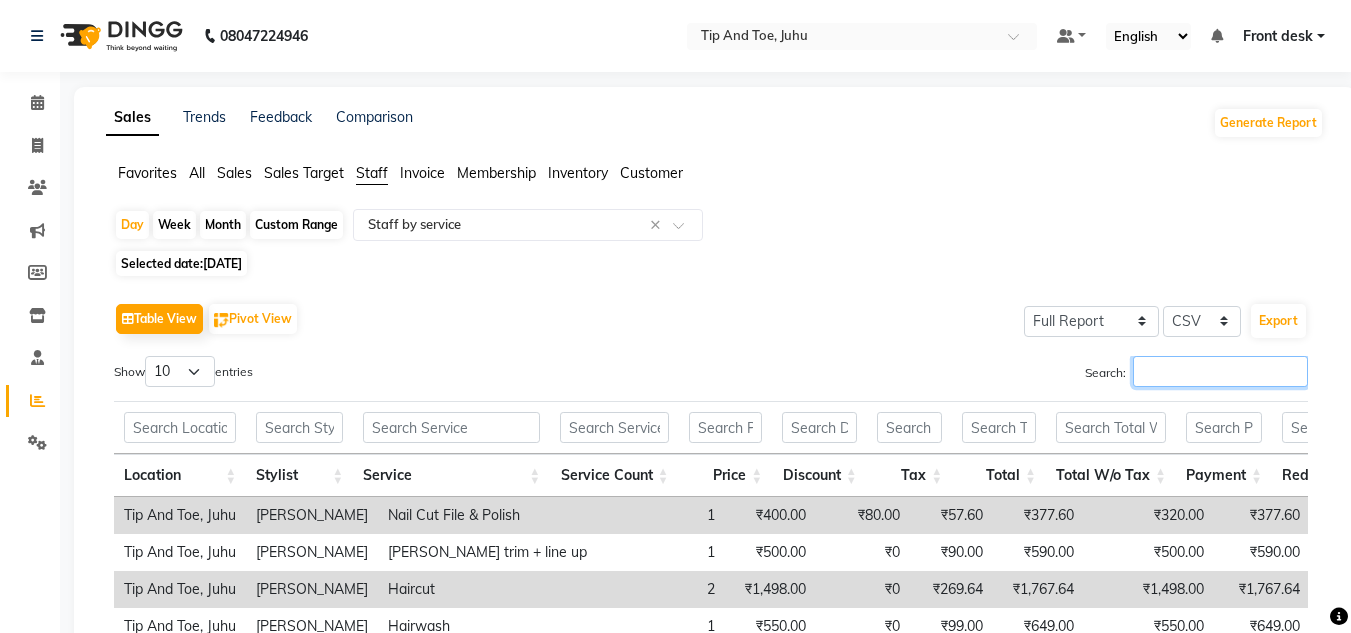 click on "Search:" at bounding box center (1220, 371) 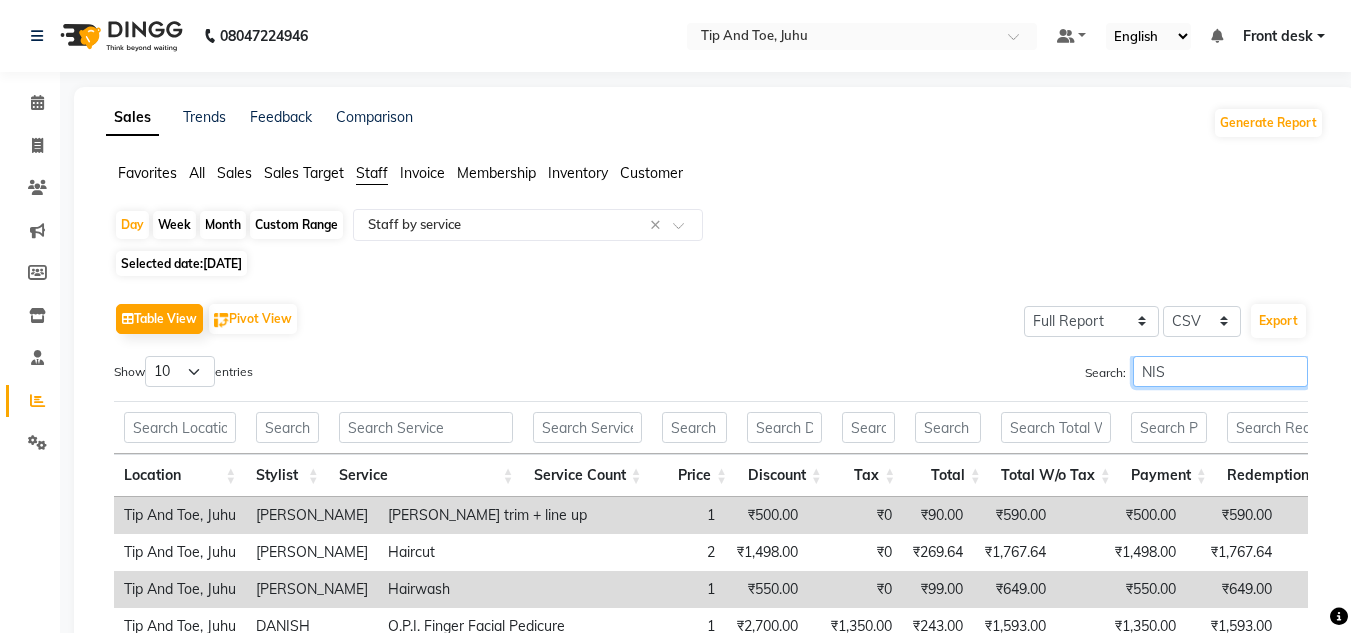 scroll, scrollTop: 193, scrollLeft: 0, axis: vertical 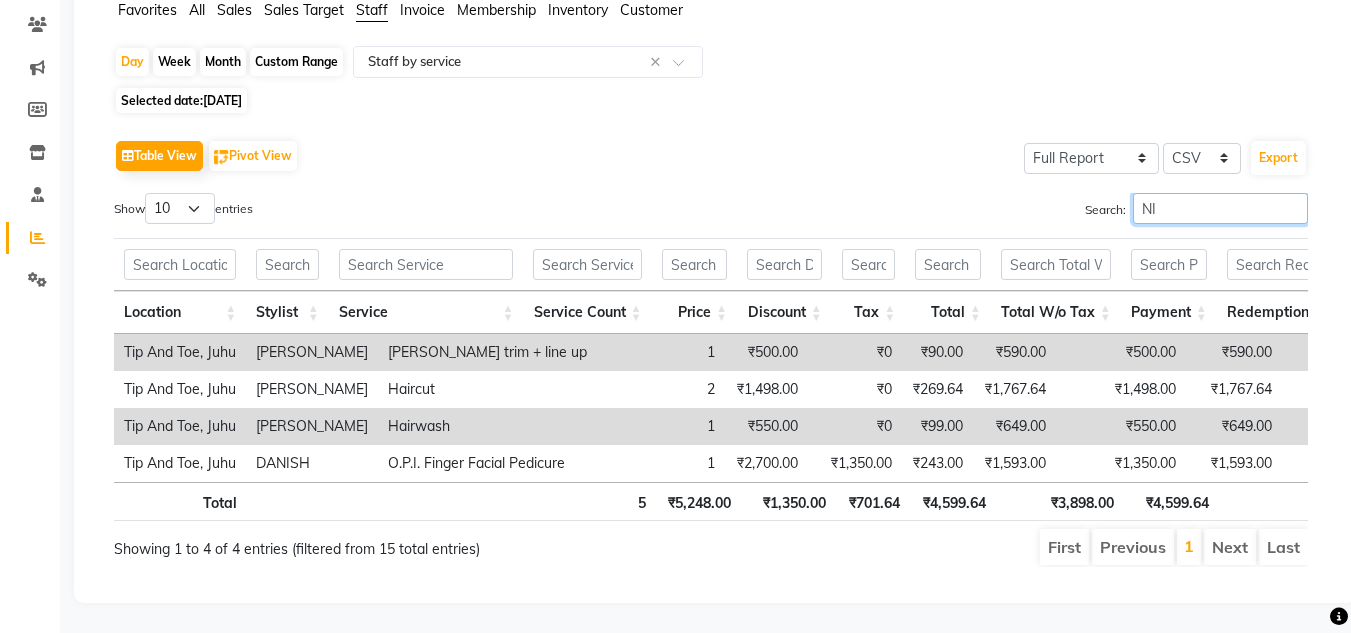 type on "N" 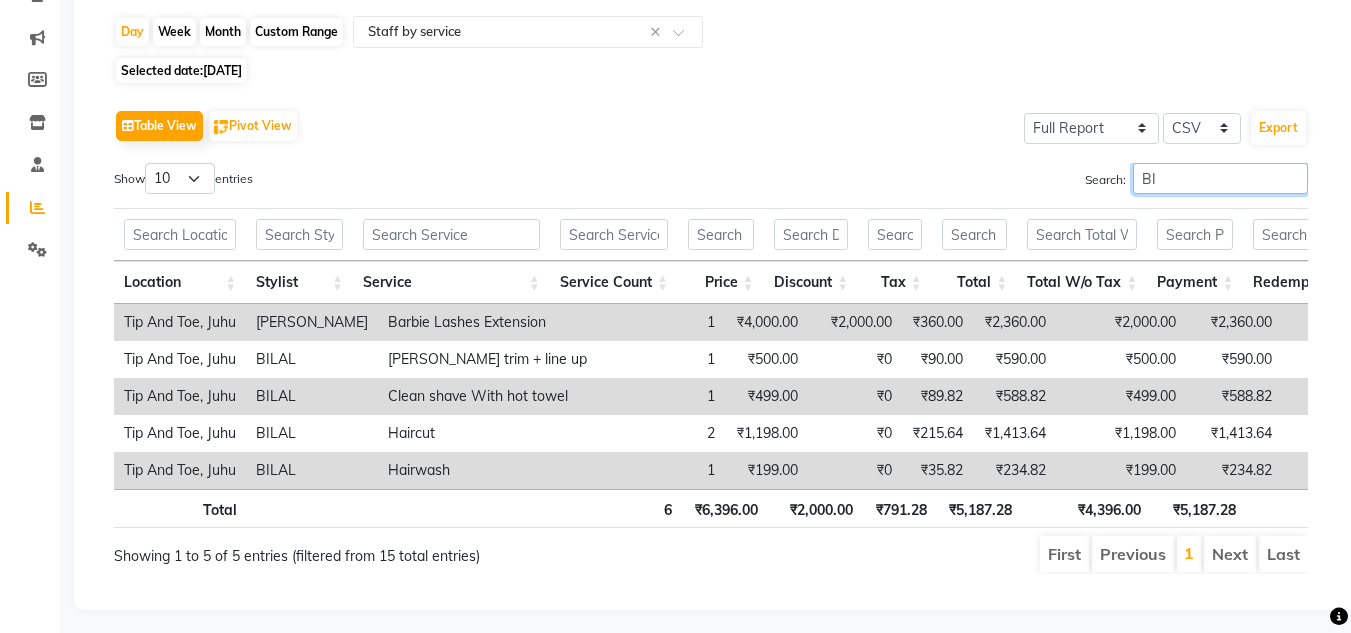 type on "BIL" 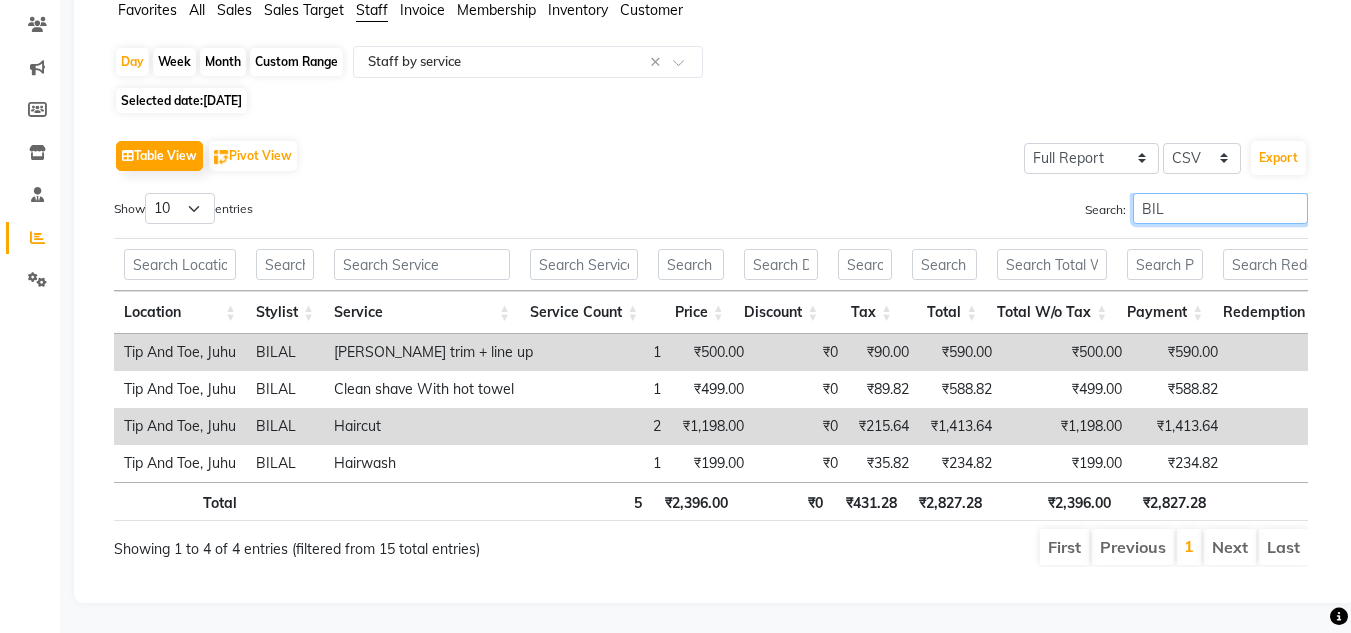 click on "BIL" at bounding box center [1220, 208] 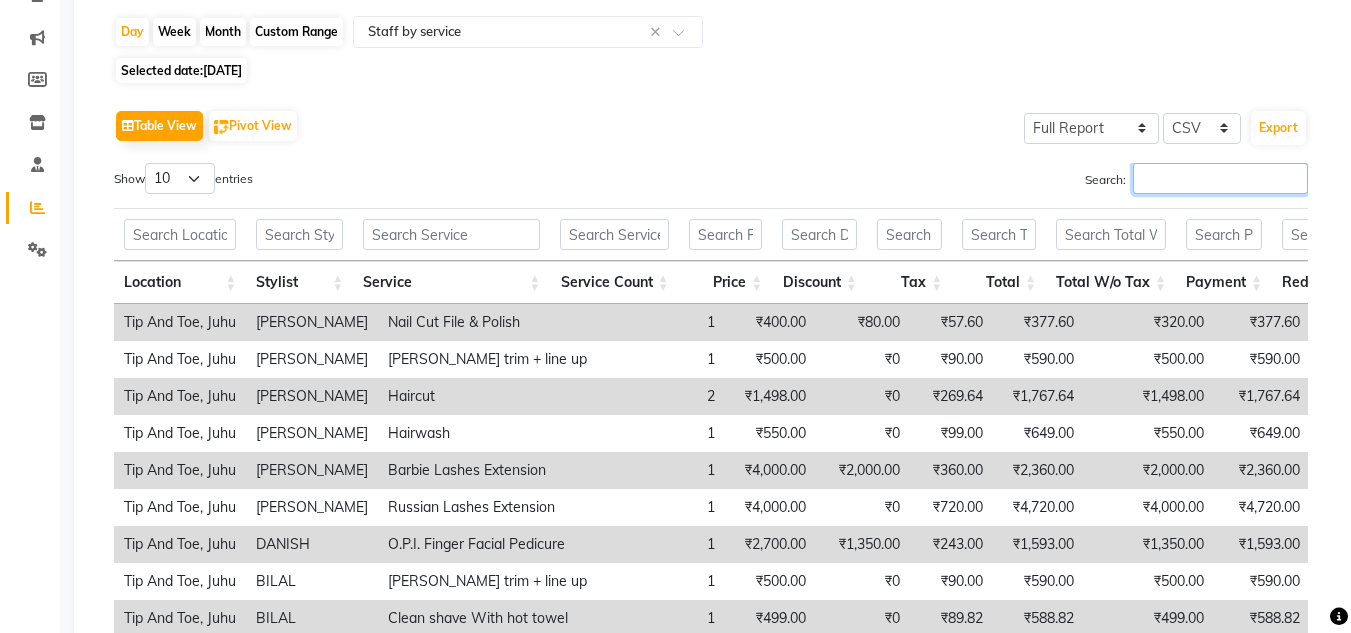 scroll, scrollTop: 0, scrollLeft: 0, axis: both 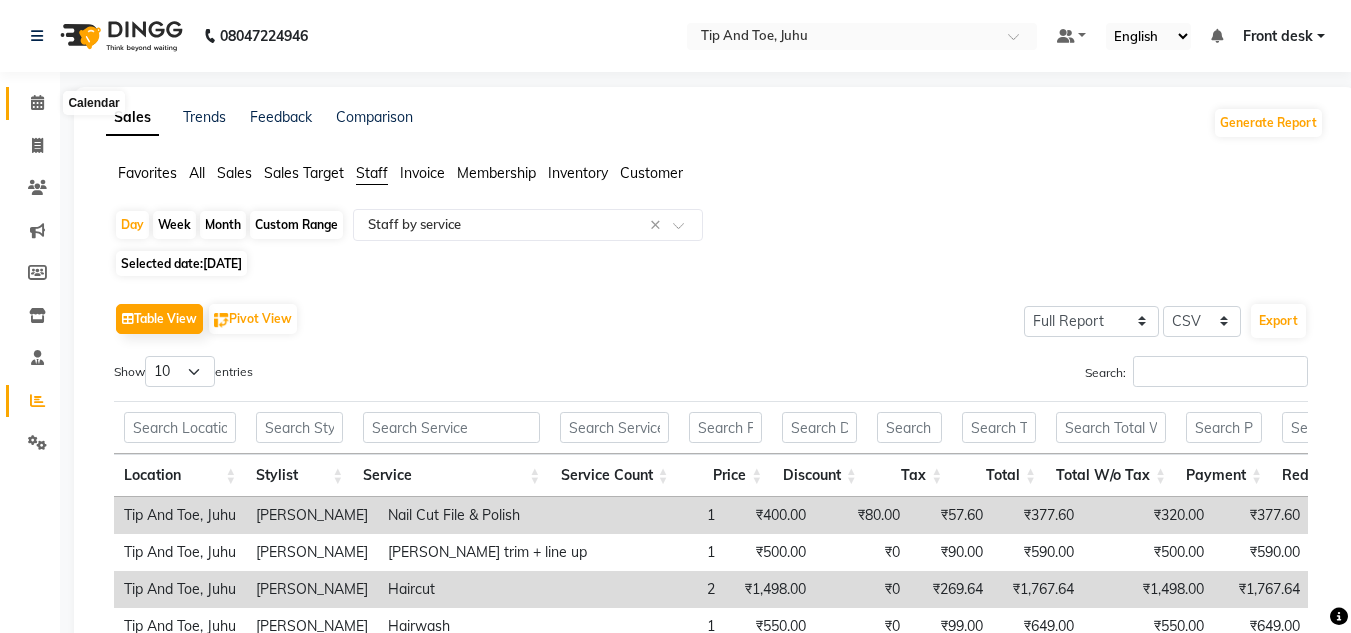 click 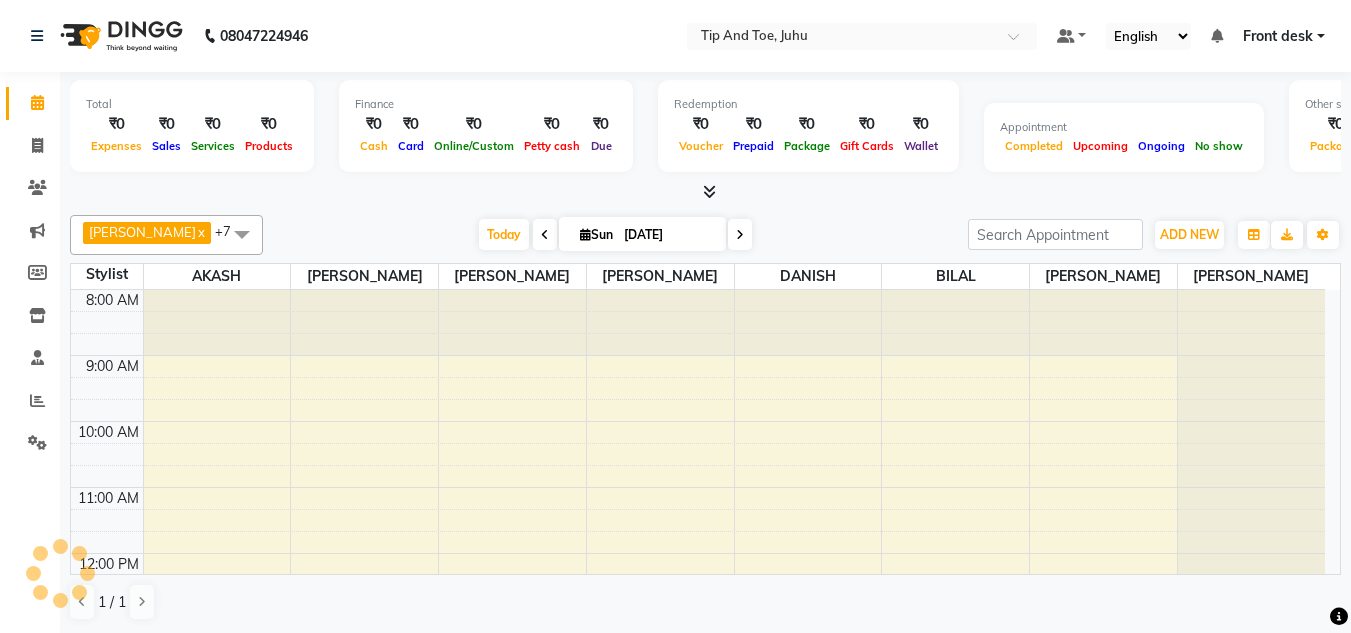 scroll, scrollTop: 0, scrollLeft: 0, axis: both 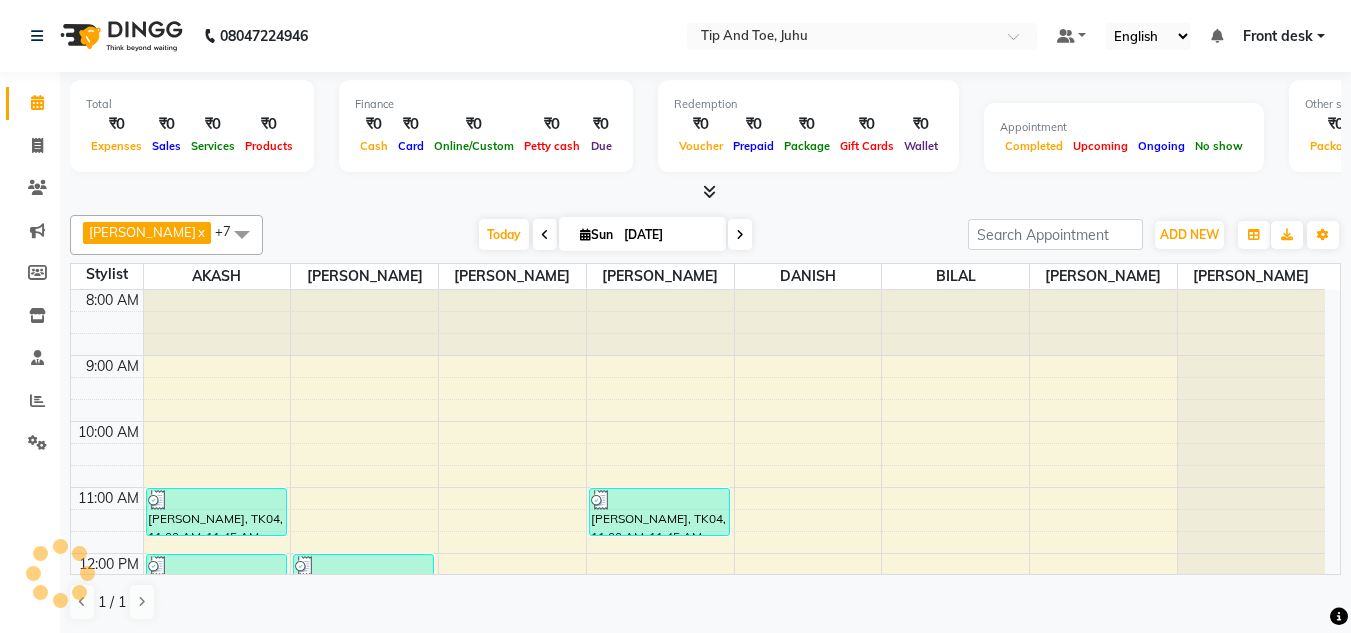 click on "Today  Sun 13-07-2025" at bounding box center (615, 235) 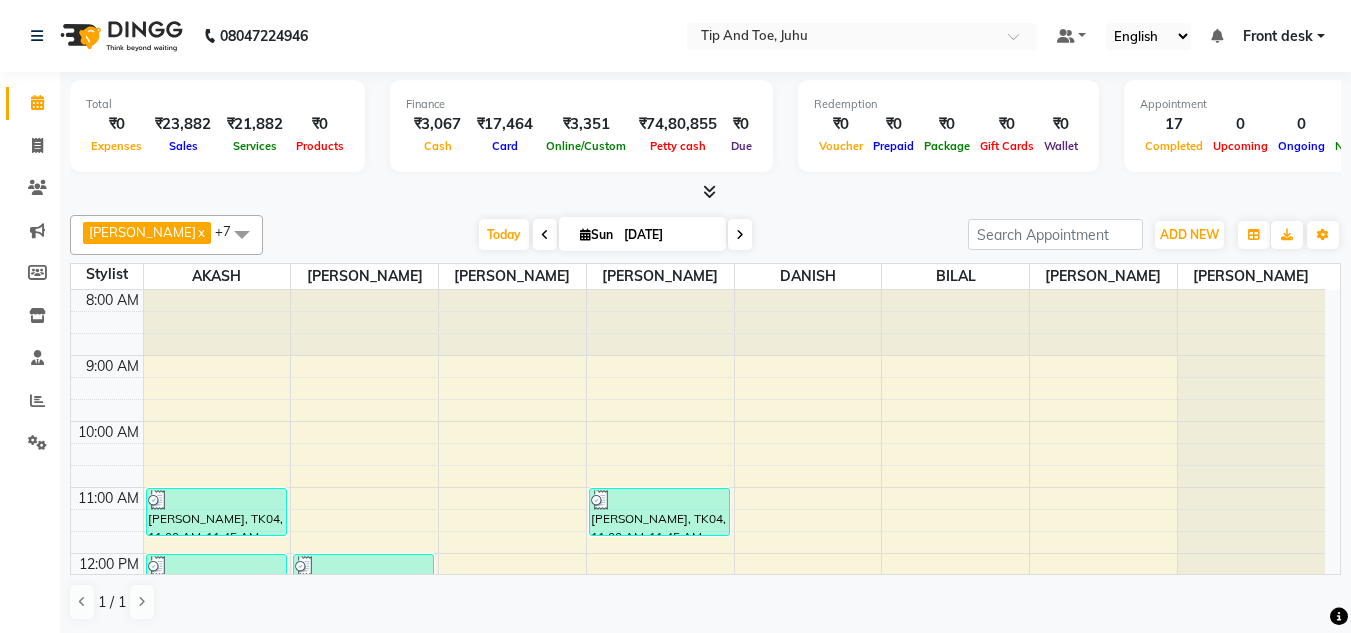 scroll, scrollTop: 1, scrollLeft: 0, axis: vertical 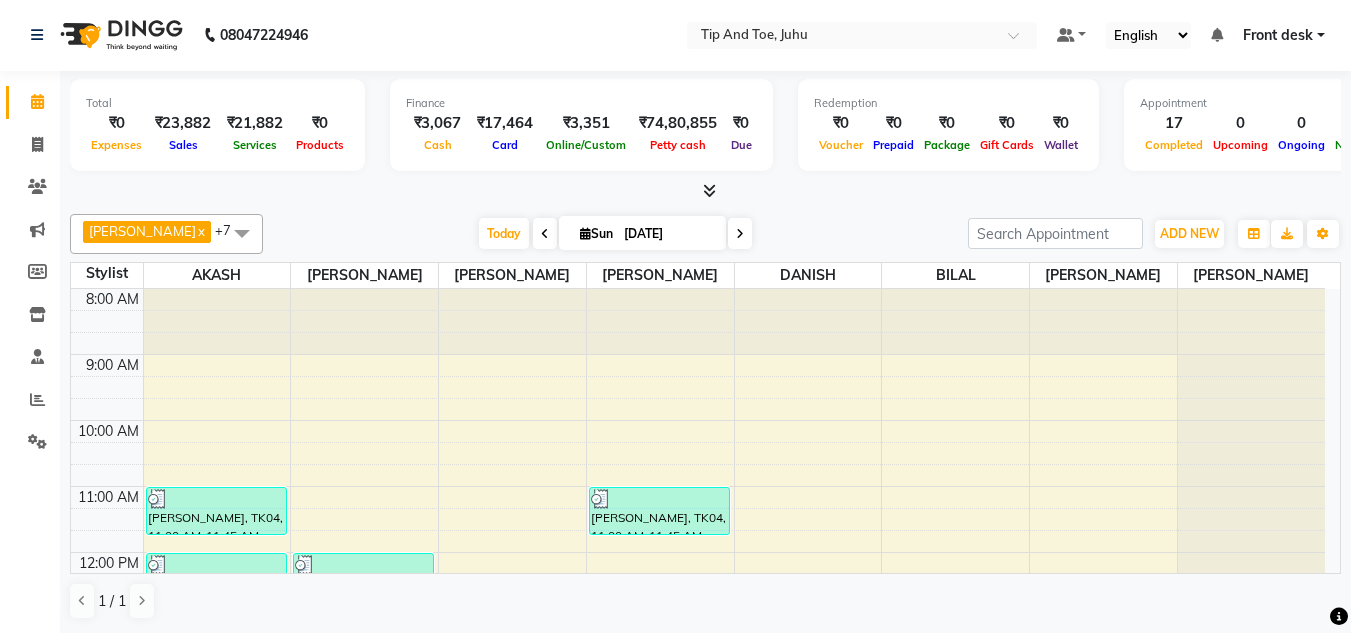 click on "DHANSHREE  x DANISH  x SADHNA  x AKASH  x AKSHATA  x AJAY UTKAR  x NISHANT  x BILAL  x +7 Select All ABIK  ACHAN AJAY UTKAR AKASH AKSHATA ARBAZ BABU BILAL CHITRA DANISH DHANSHREE KEISHEEN KUMAR NIKHIL NISHANT POONAM RAHUL RICHION SADHNA SANJAY MAMA VINITA Today  Sun 13-07-2025 Toggle Dropdown Add Appointment Add Invoice Add Attendance Add Client Toggle Dropdown Add Appointment Add Invoice Add Attendance Add Client ADD NEW Toggle Dropdown Add Appointment Add Invoice Add Attendance Add Client DHANSHREE  x DANISH  x SADHNA  x AKASH  x AKSHATA  x AJAY UTKAR  x NISHANT  x BILAL  x +7 Select All ABIK  ACHAN AJAY UTKAR AKASH AKSHATA ARBAZ BABU BILAL CHITRA DANISH DHANSHREE KEISHEEN KUMAR NIKHIL NISHANT POONAM RAHUL RICHION SADHNA SANJAY MAMA VINITA Group By  Staff View   Room View  View as Vertical  Vertical - Week View  Horizontal  Horizontal - Week View  List  Toggle Dropdown Calendar Settings Manage Tags   Arrange Stylists   Reset Stylists  Full Screen Appointment Form Zoom 75% 20 Stylist AKASH" 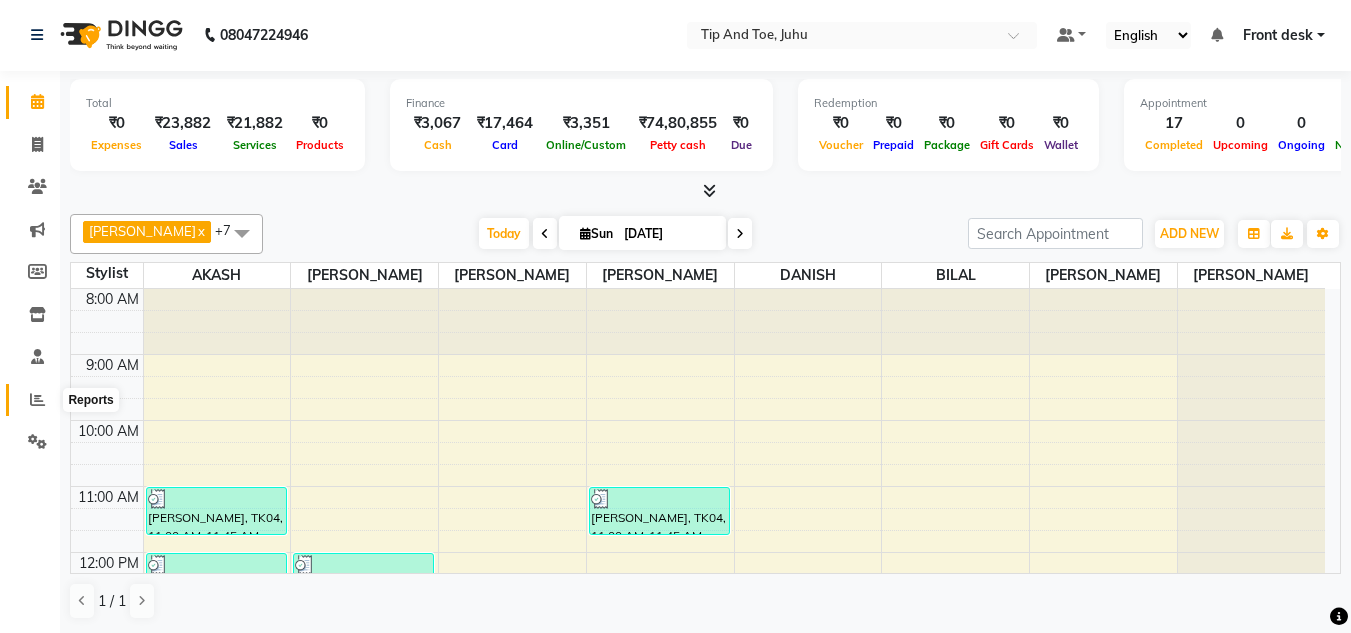 click 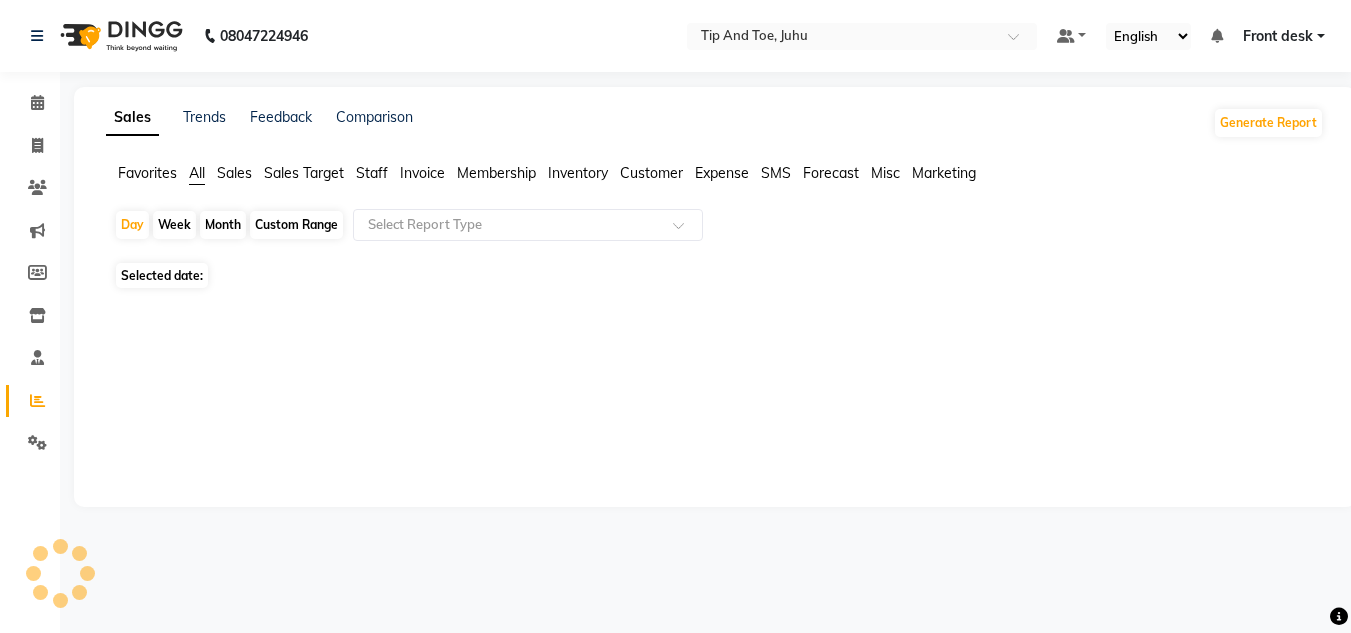 scroll, scrollTop: 0, scrollLeft: 0, axis: both 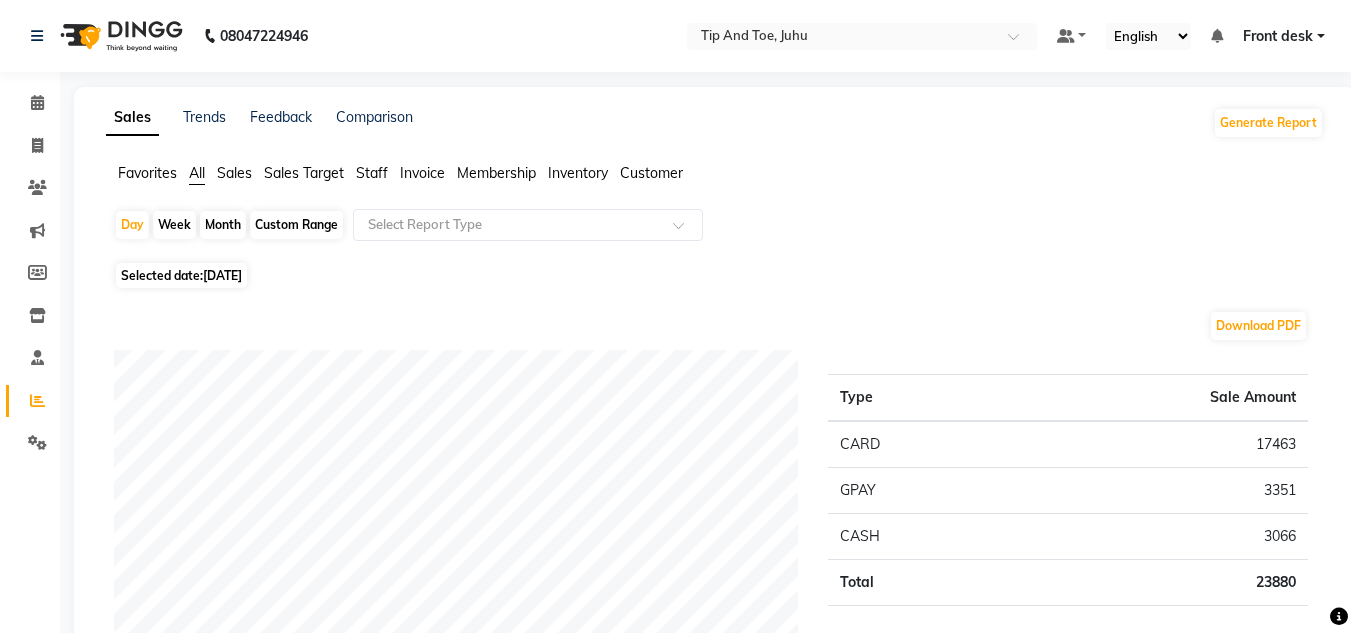 click on "Staff" 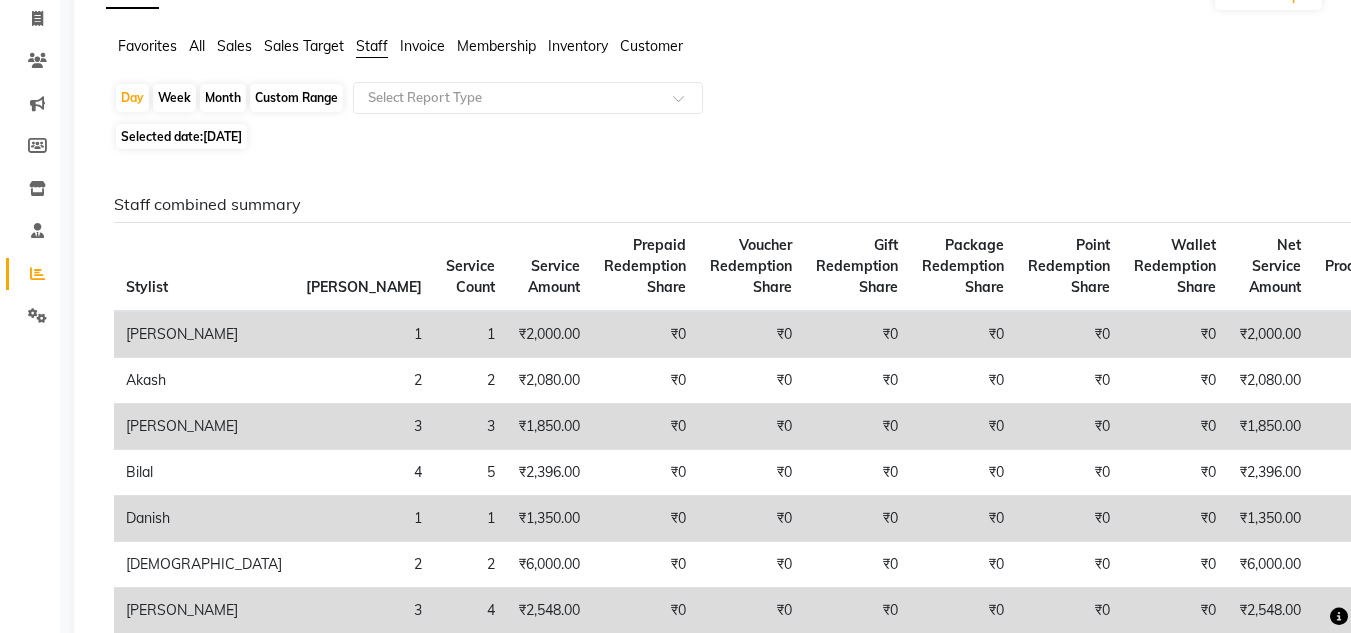 scroll, scrollTop: 0, scrollLeft: 0, axis: both 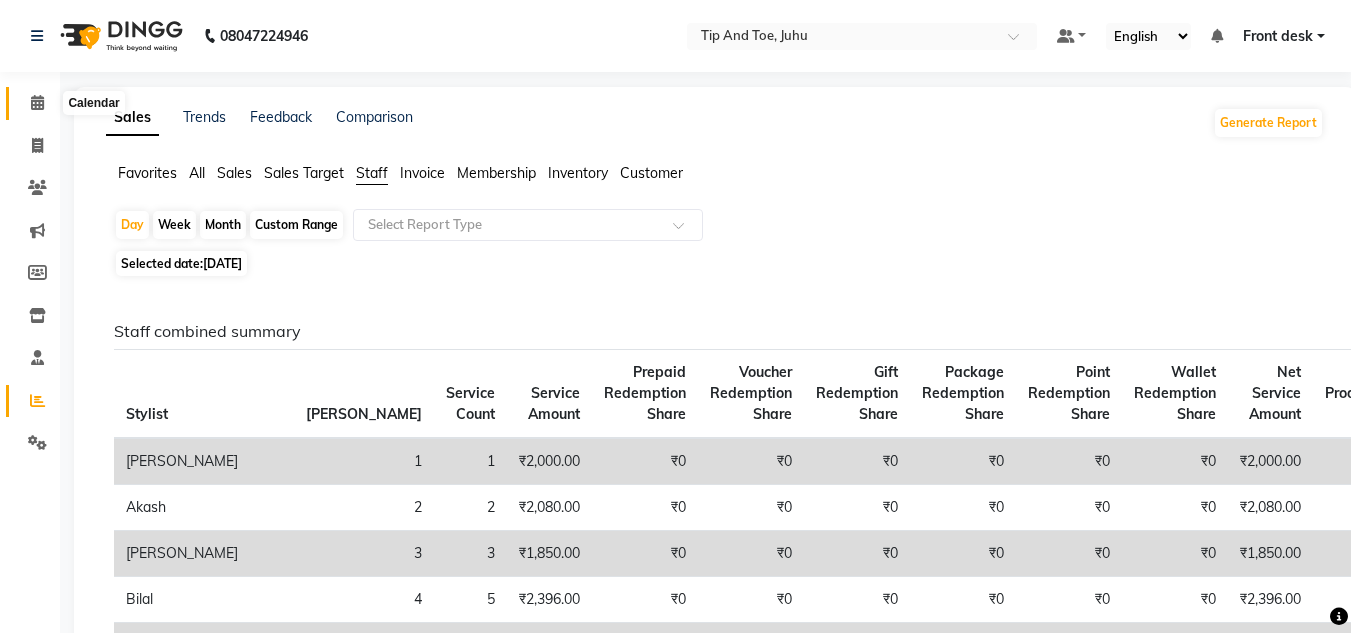 click 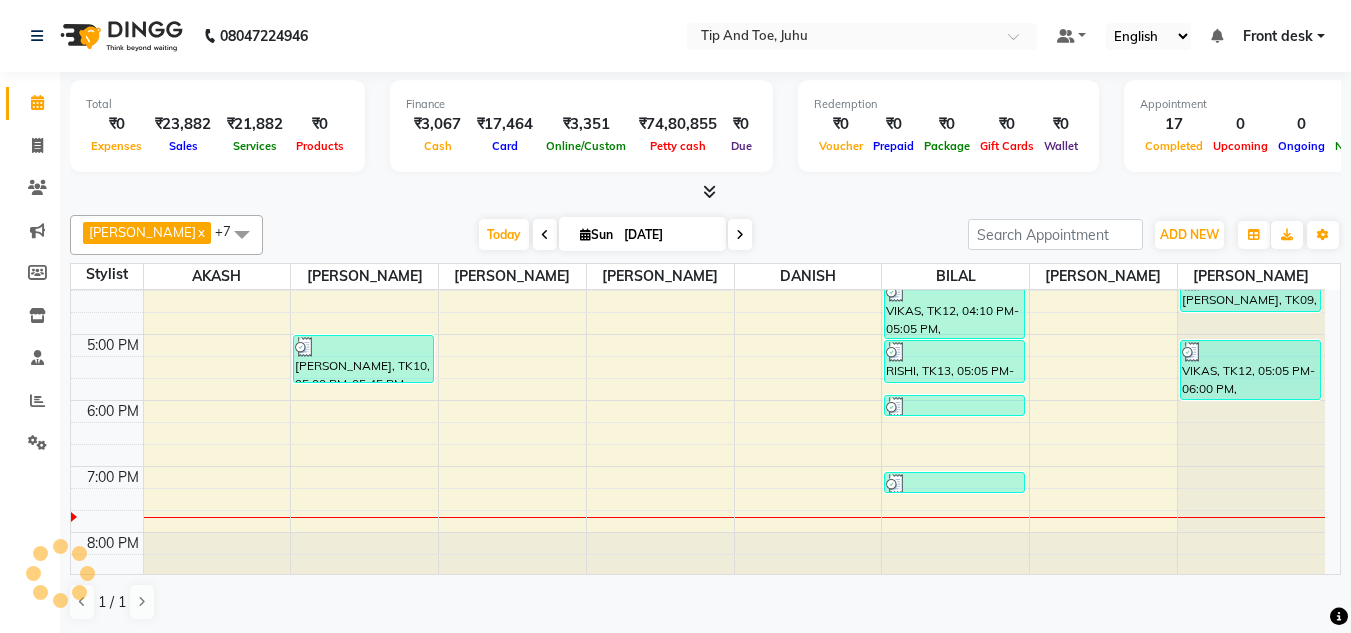 scroll, scrollTop: 573, scrollLeft: 0, axis: vertical 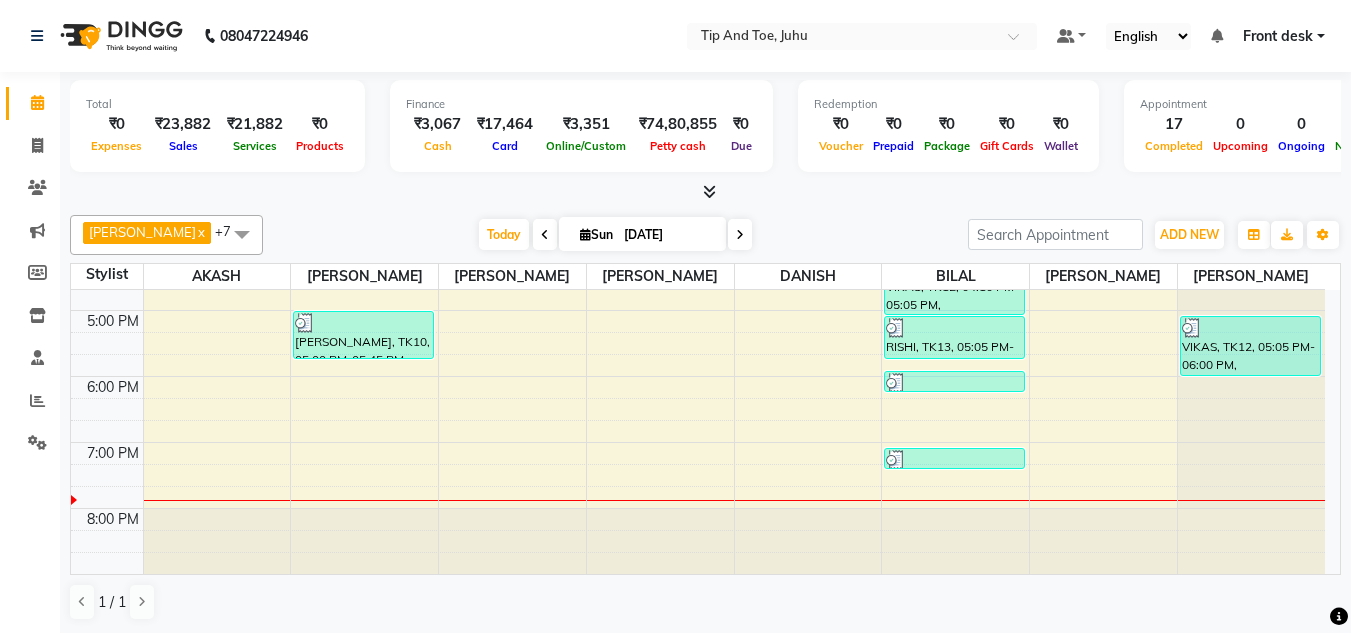 click at bounding box center [740, 235] 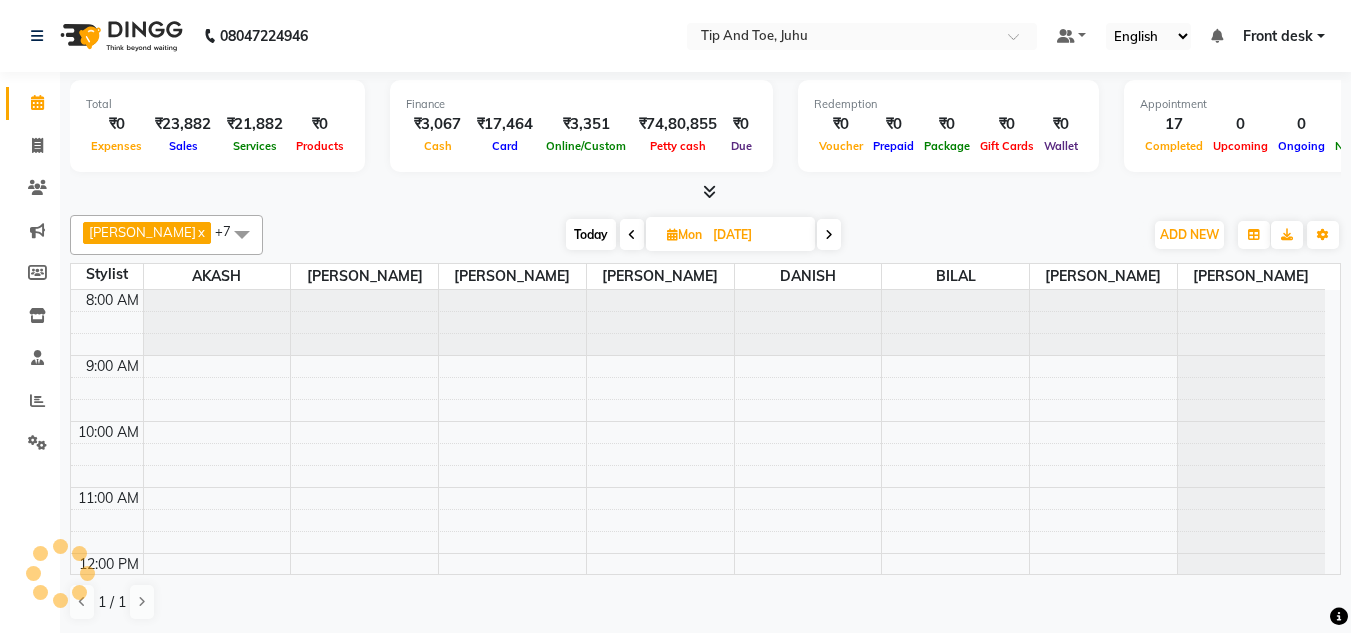 scroll, scrollTop: 573, scrollLeft: 0, axis: vertical 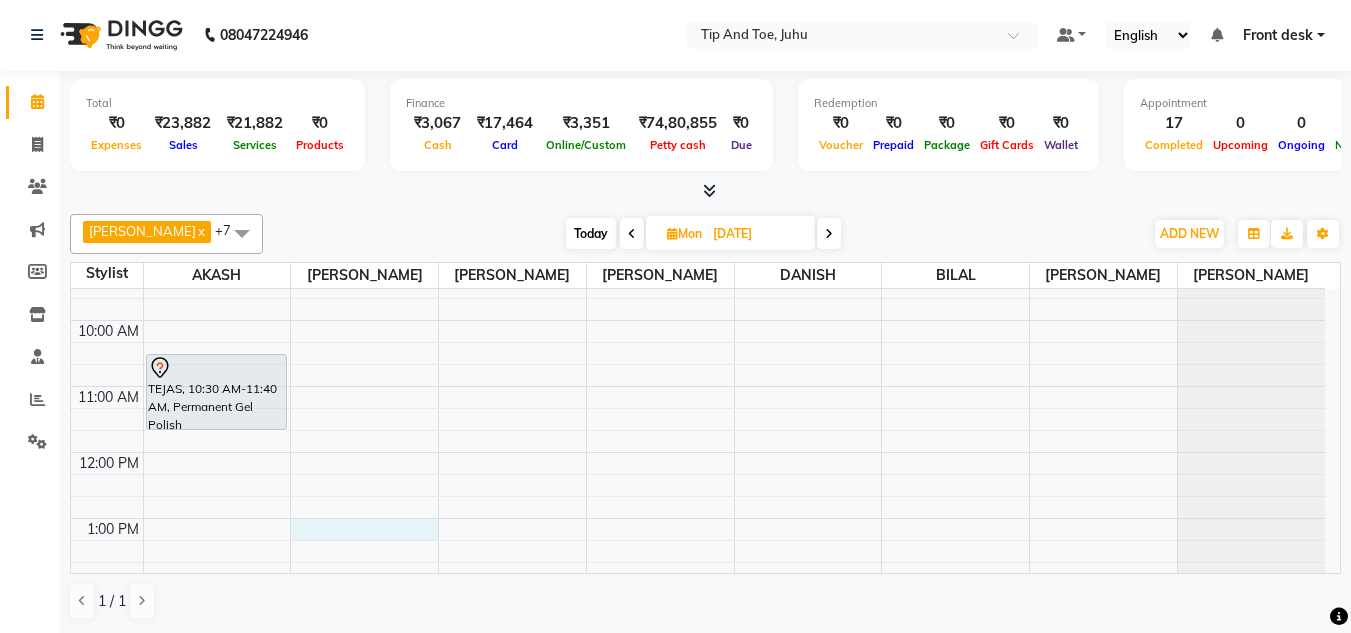 click on "8:00 AM 9:00 AM 10:00 AM 11:00 AM 12:00 PM 1:00 PM 2:00 PM 3:00 PM 4:00 PM 5:00 PM 6:00 PM 7:00 PM 8:00 PM             TEJAS, 10:30 AM-11:40 AM, Permanent Gel Polish             PAYAL lohia, 03:00 PM-03:45 PM, Essential Pedicure w Scrub             PAYAL lohia, 03:00 PM-03:45 PM, Essential Pedicure w Scrub" at bounding box center (698, 617) 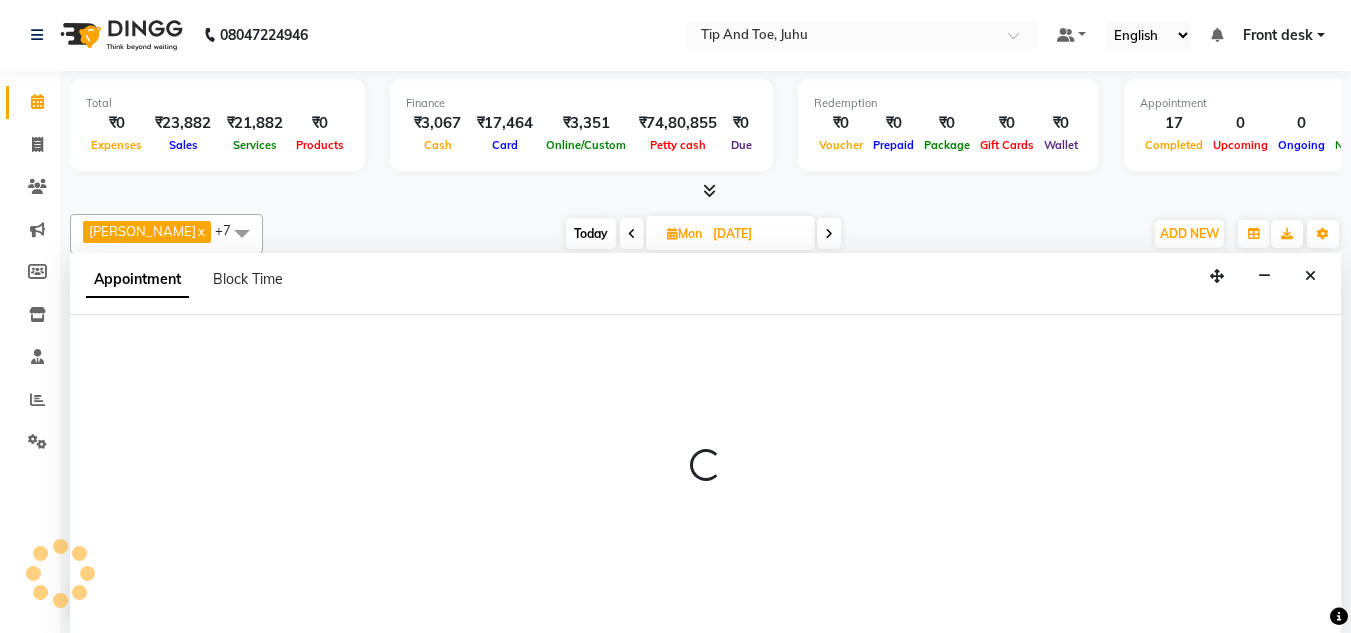 select on "37331" 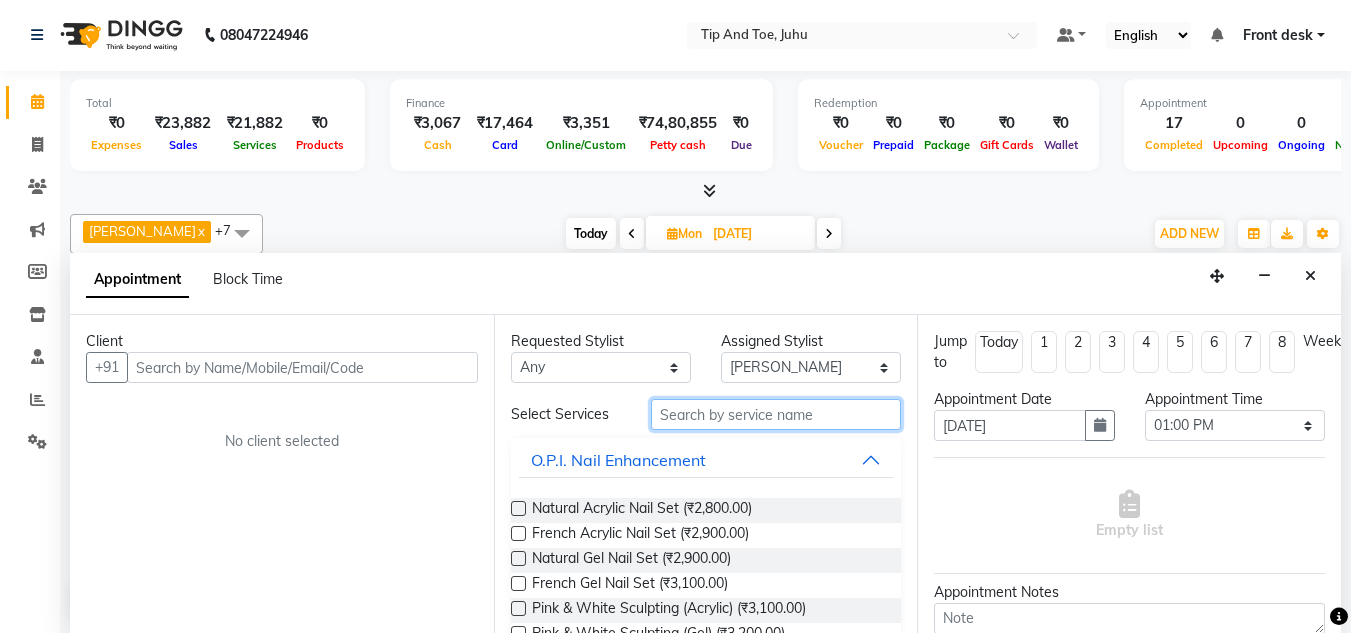 click at bounding box center [776, 414] 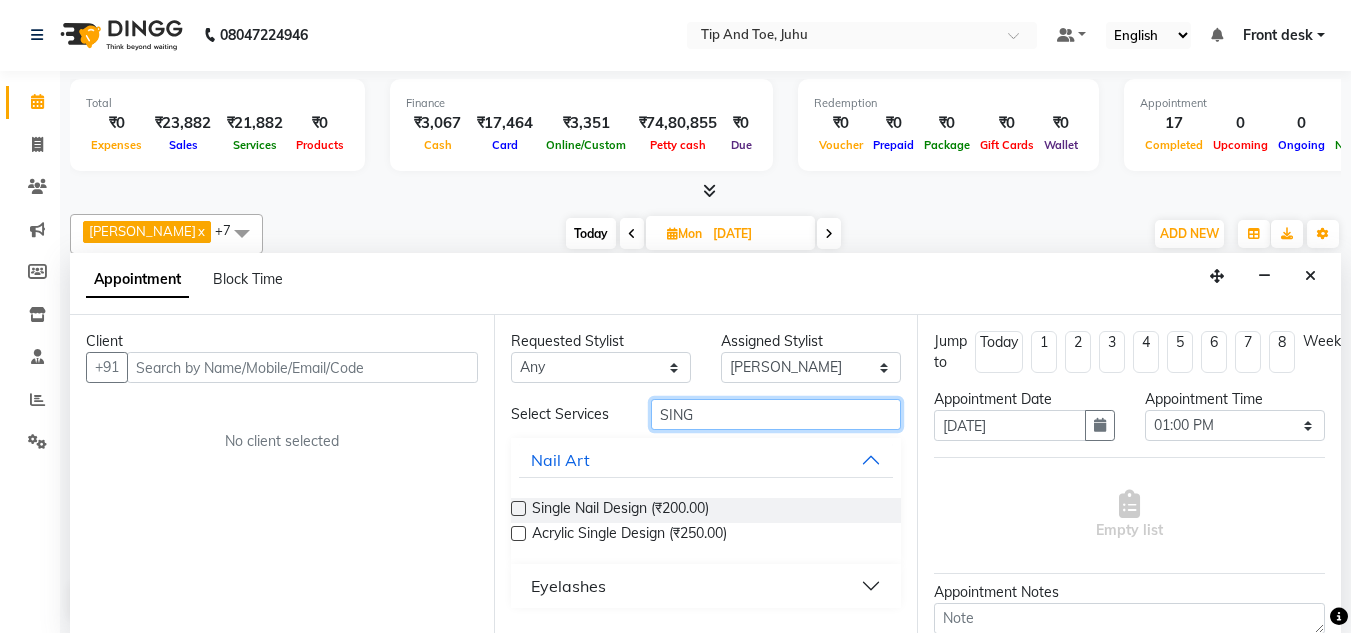 type on "SING" 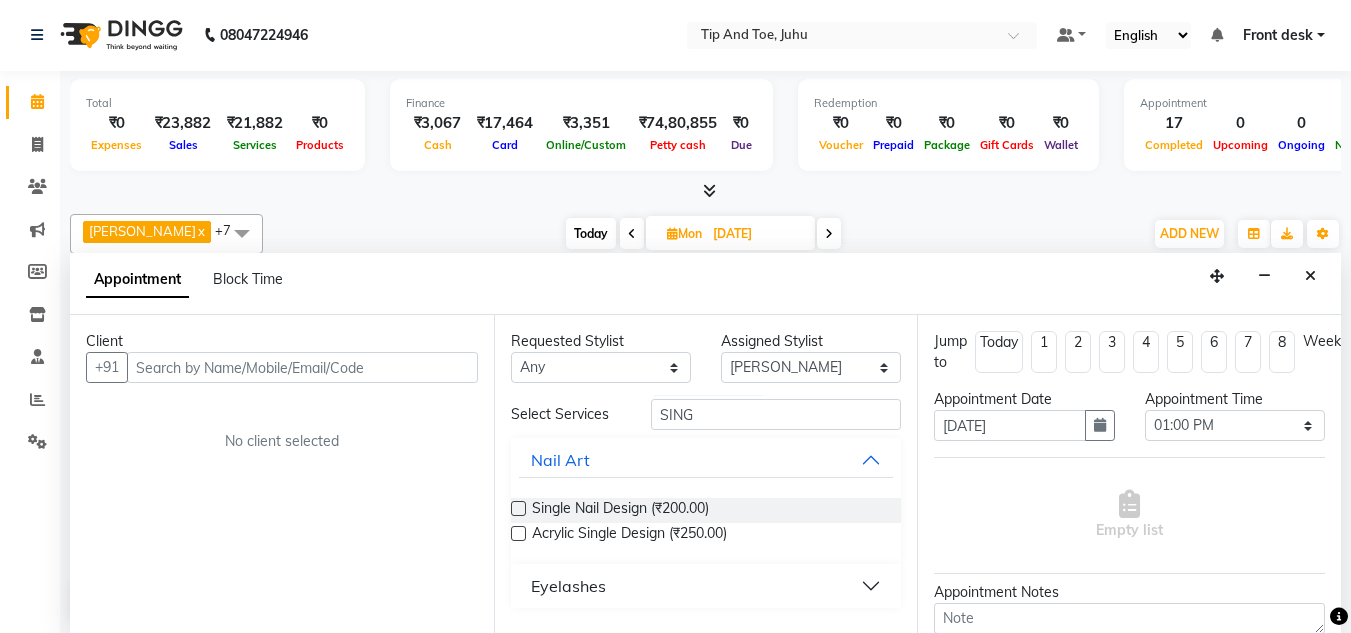 drag, startPoint x: 604, startPoint y: 592, endPoint x: 612, endPoint y: 556, distance: 36.878178 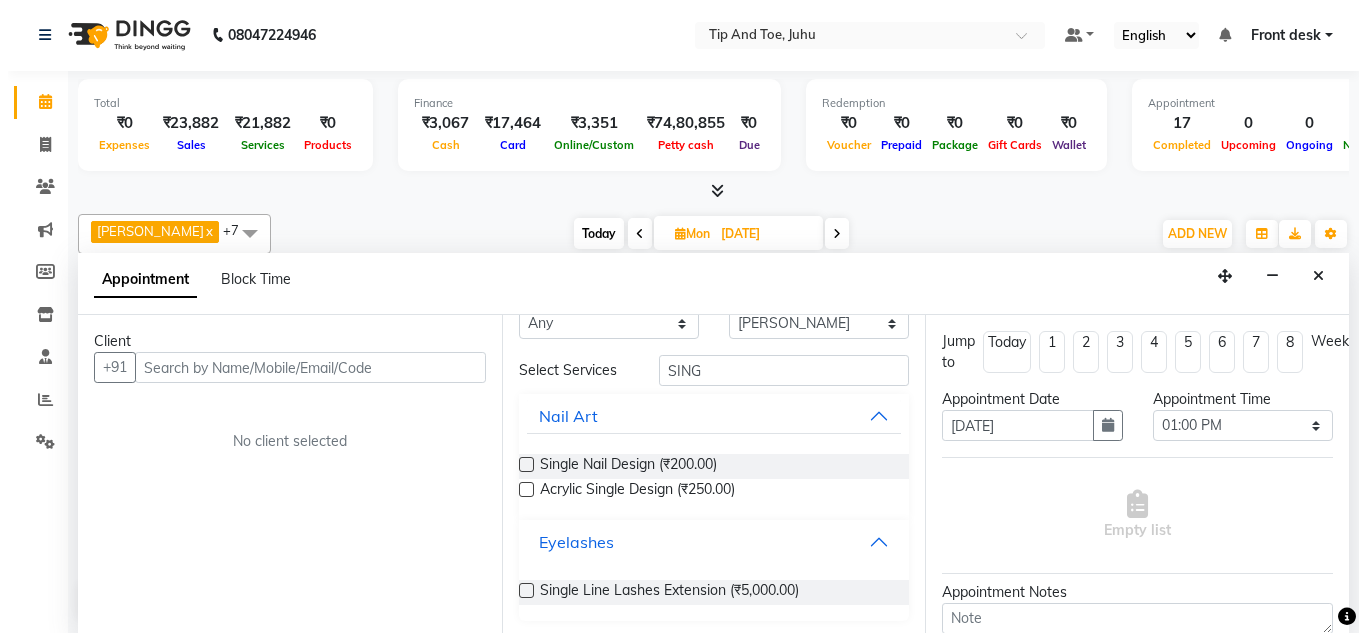 scroll, scrollTop: 48, scrollLeft: 0, axis: vertical 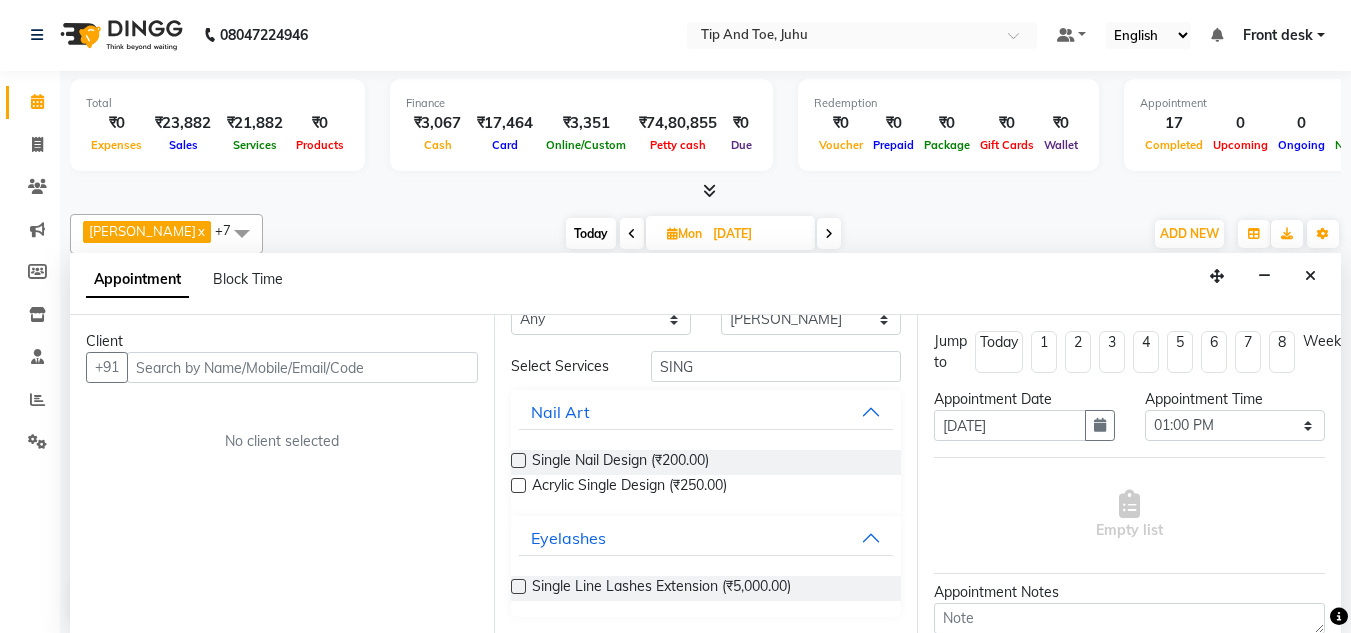 click at bounding box center [518, 586] 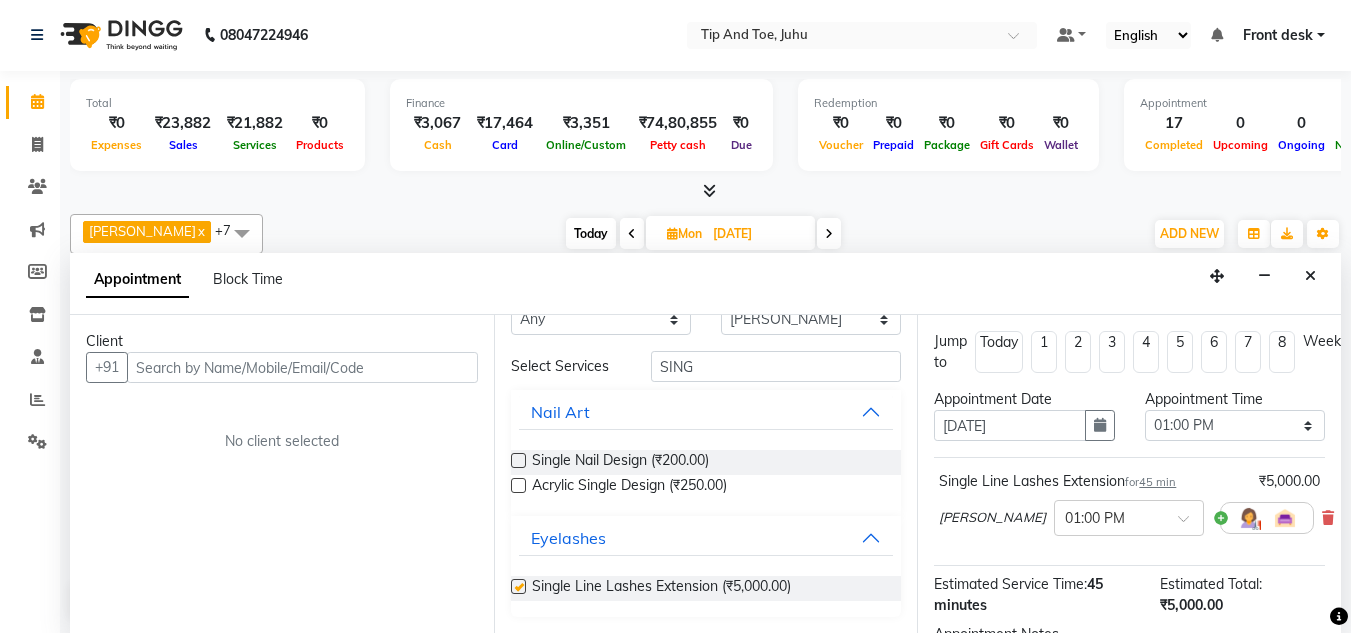 checkbox on "false" 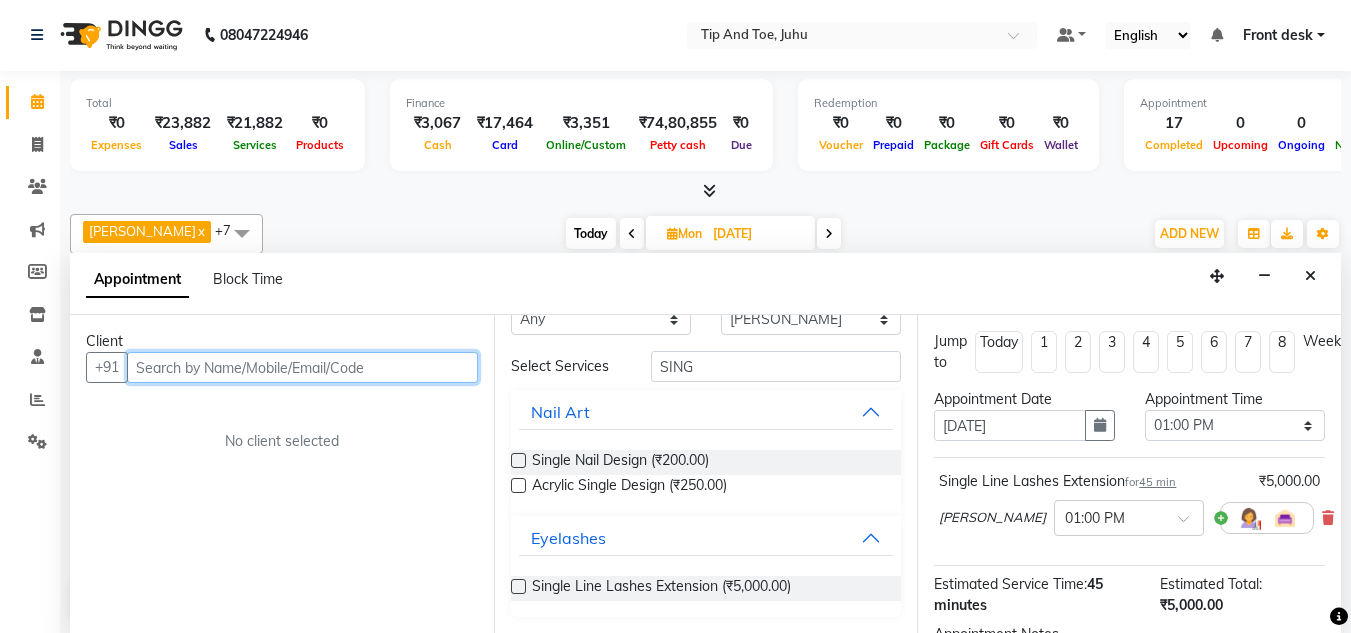 click at bounding box center [302, 367] 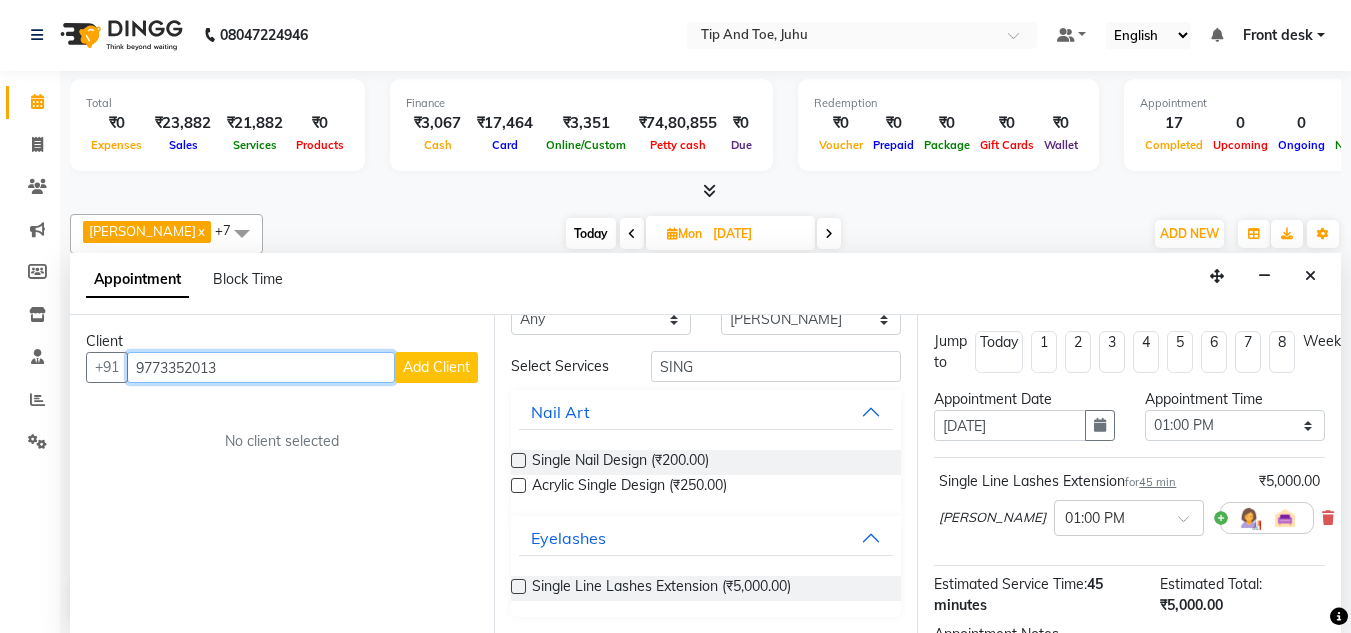 type on "9773352013" 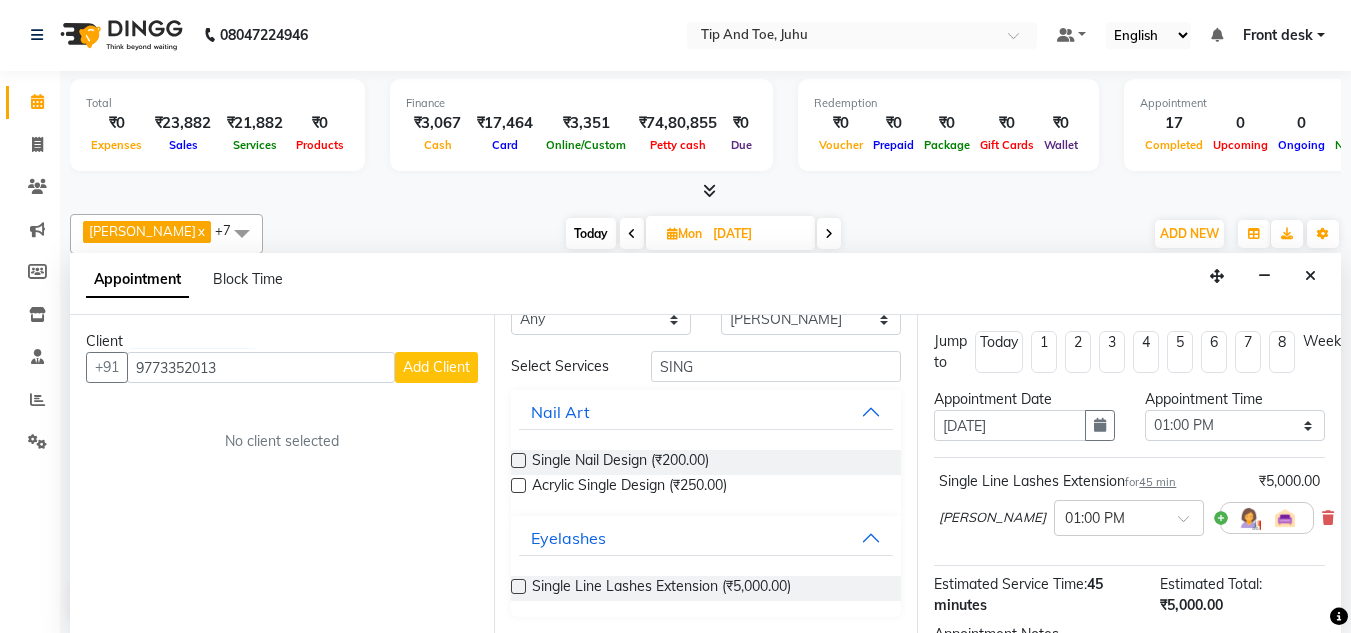 click on "Add Client" at bounding box center (436, 367) 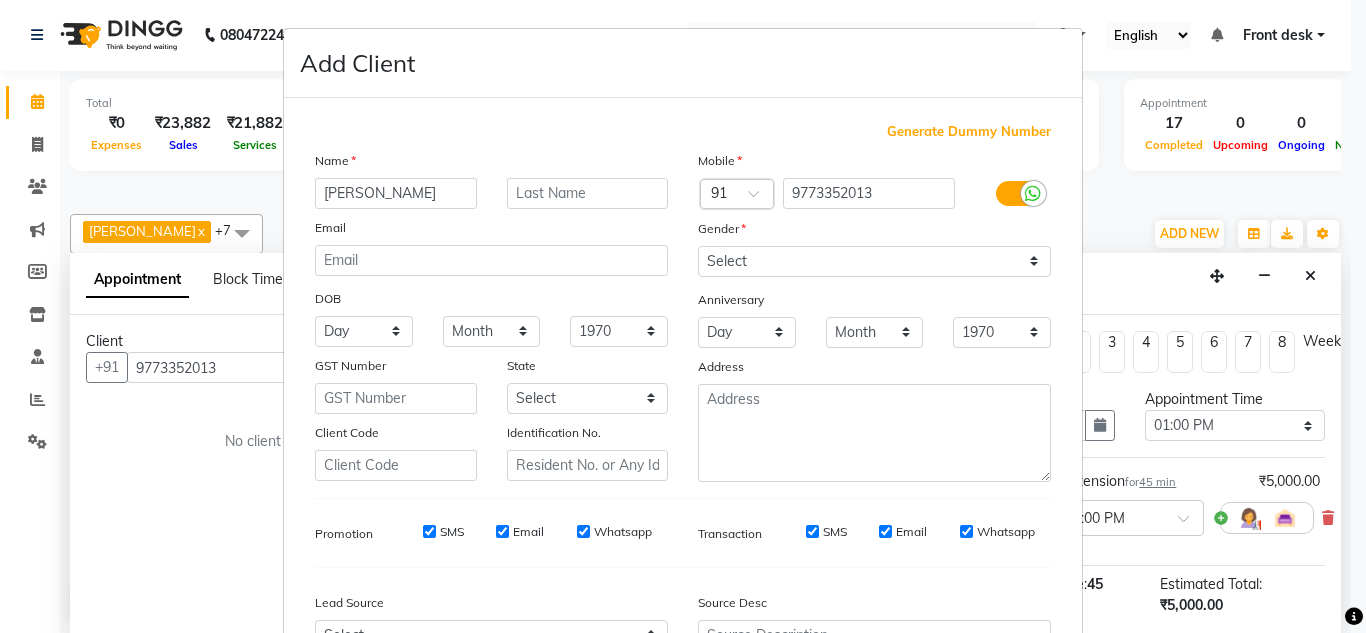 type on "ZAREEN" 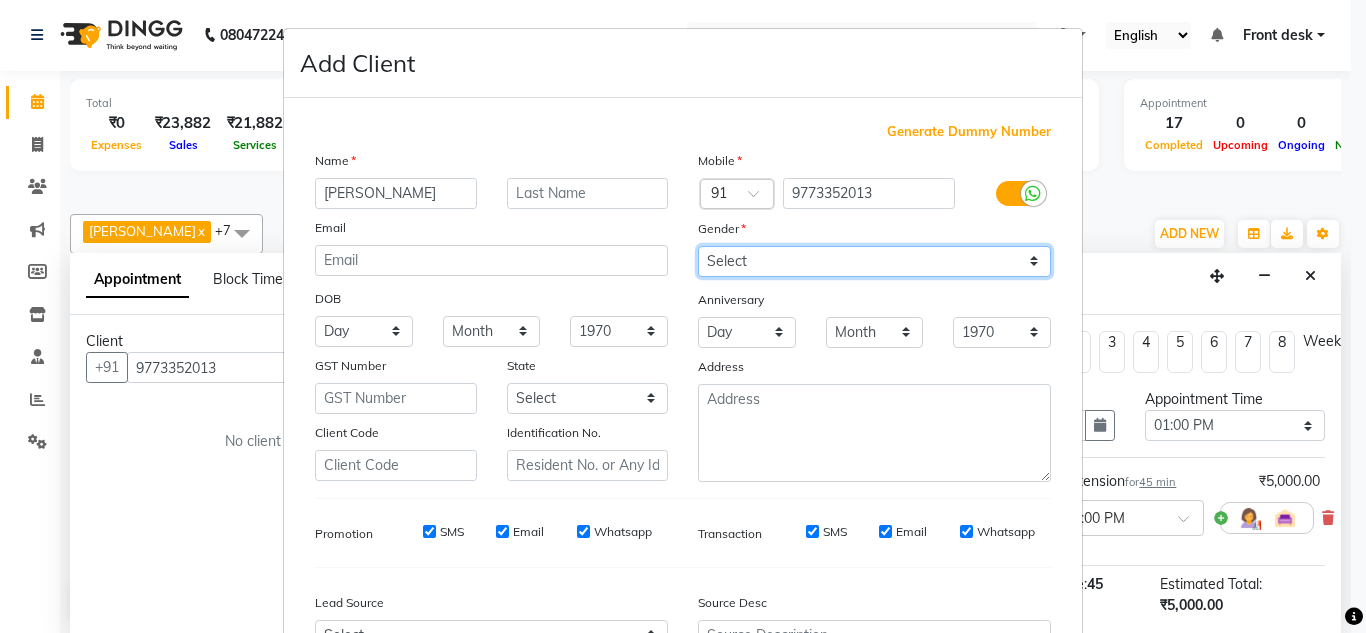 drag, startPoint x: 826, startPoint y: 255, endPoint x: 836, endPoint y: 275, distance: 22.36068 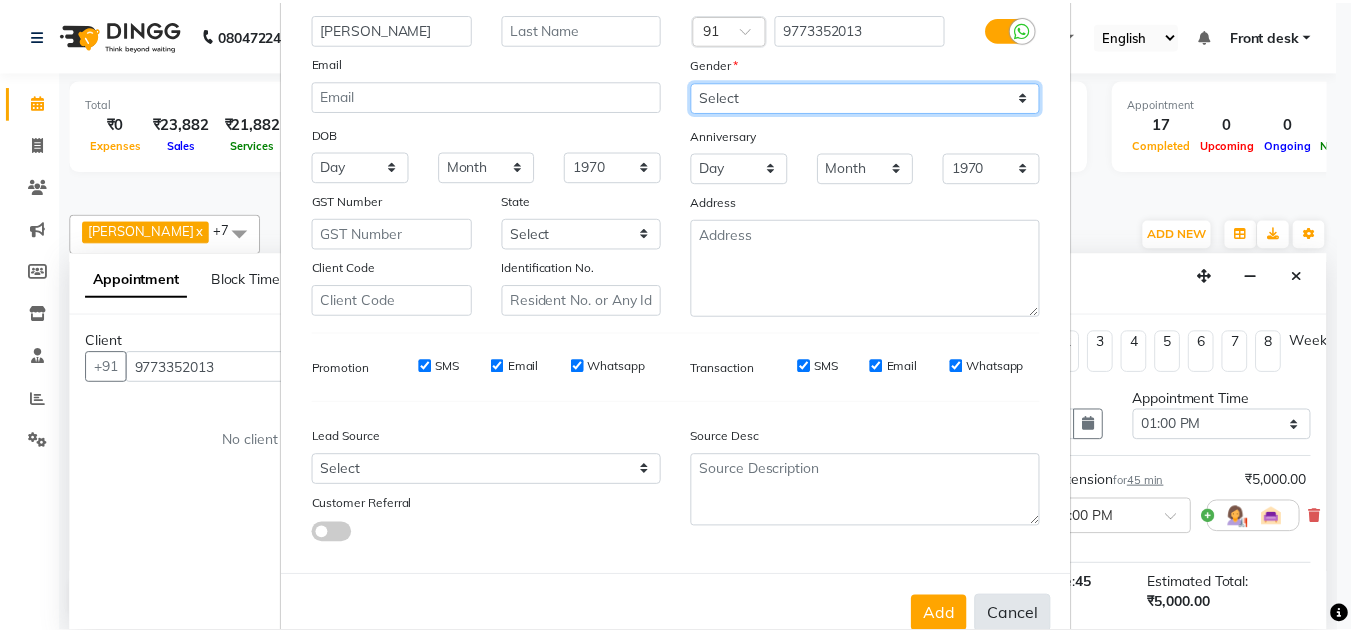 scroll, scrollTop: 216, scrollLeft: 0, axis: vertical 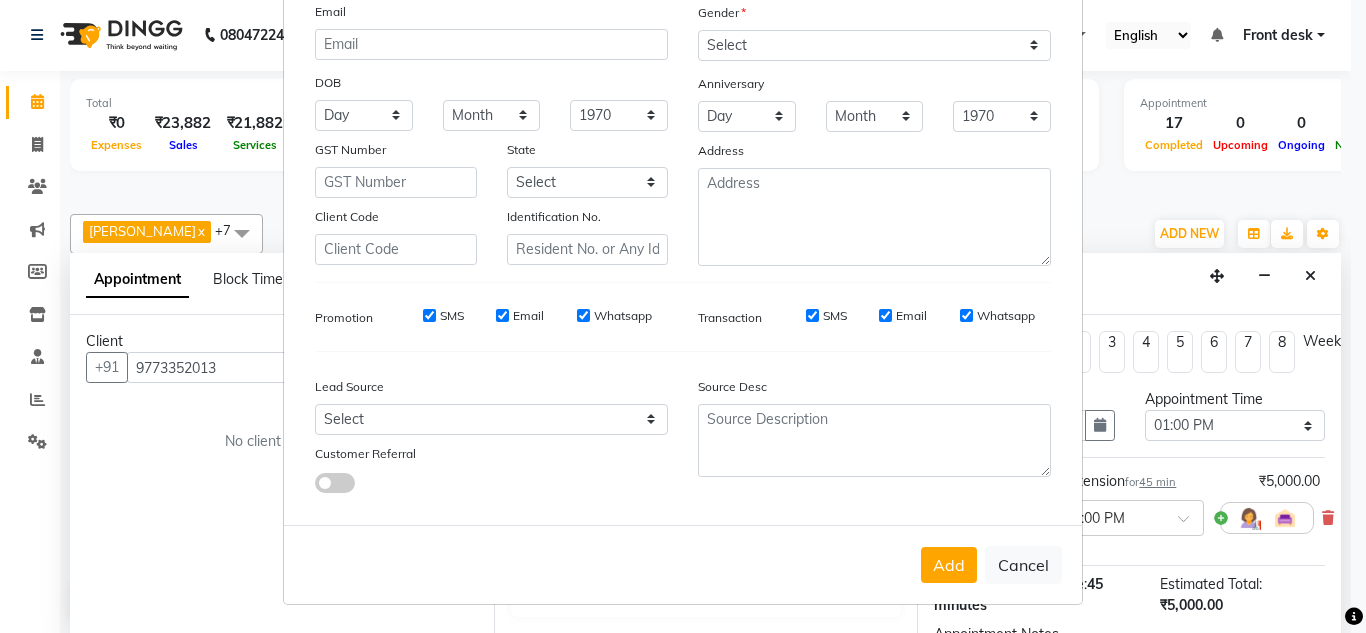 drag, startPoint x: 949, startPoint y: 563, endPoint x: 1006, endPoint y: 543, distance: 60.40695 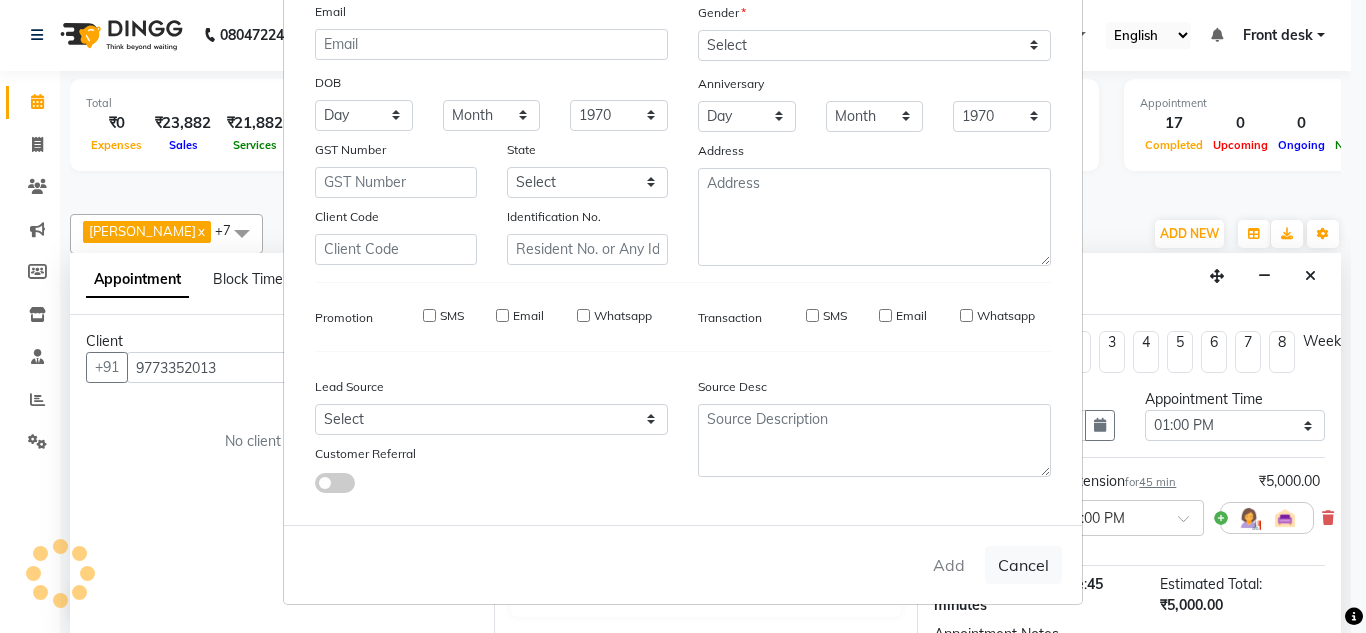 type 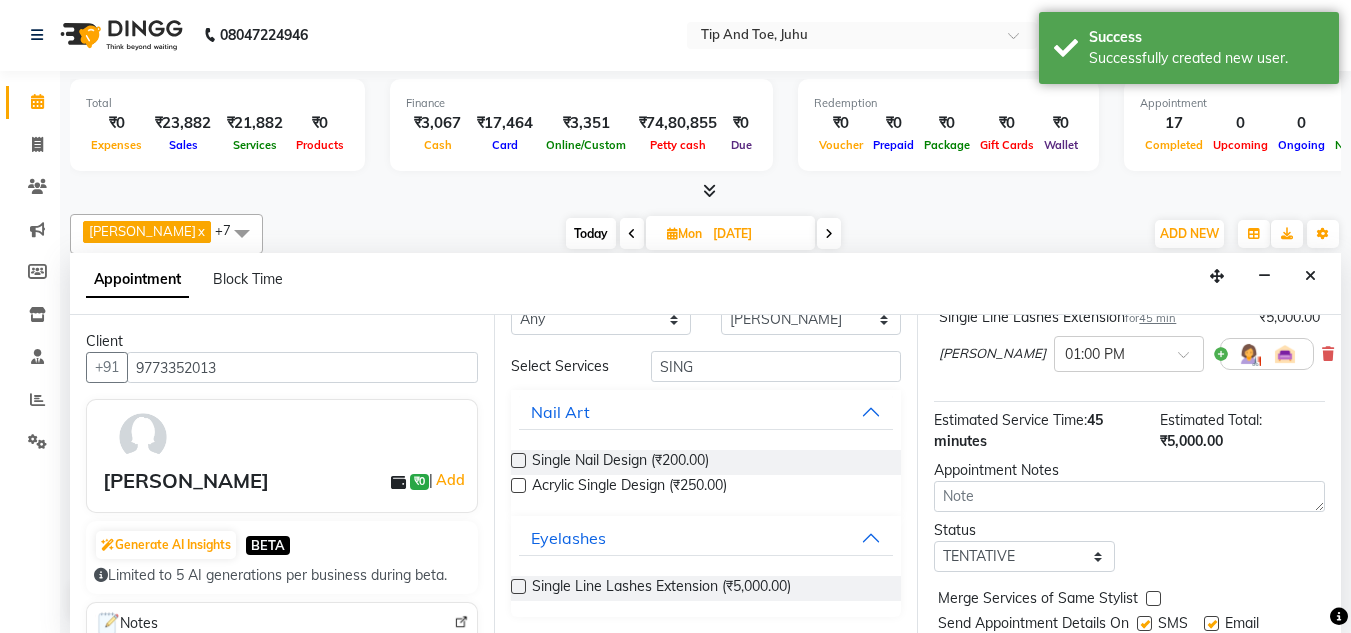 scroll, scrollTop: 44, scrollLeft: 0, axis: vertical 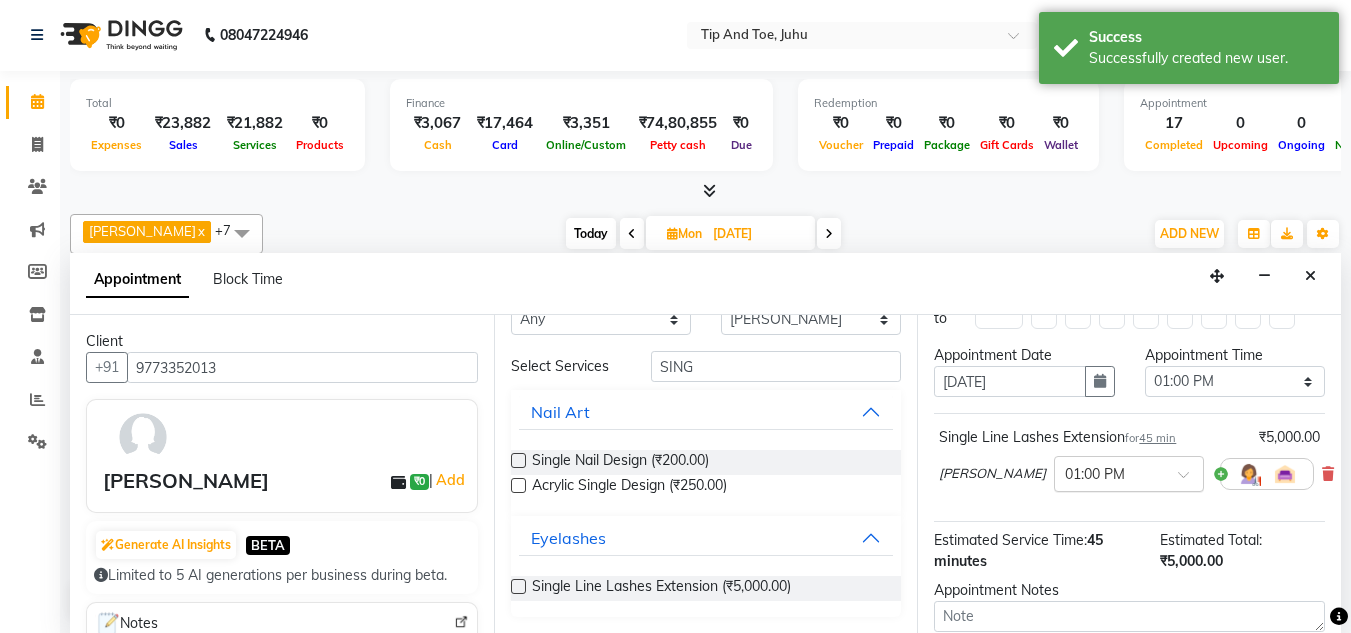 click at bounding box center [1129, 472] 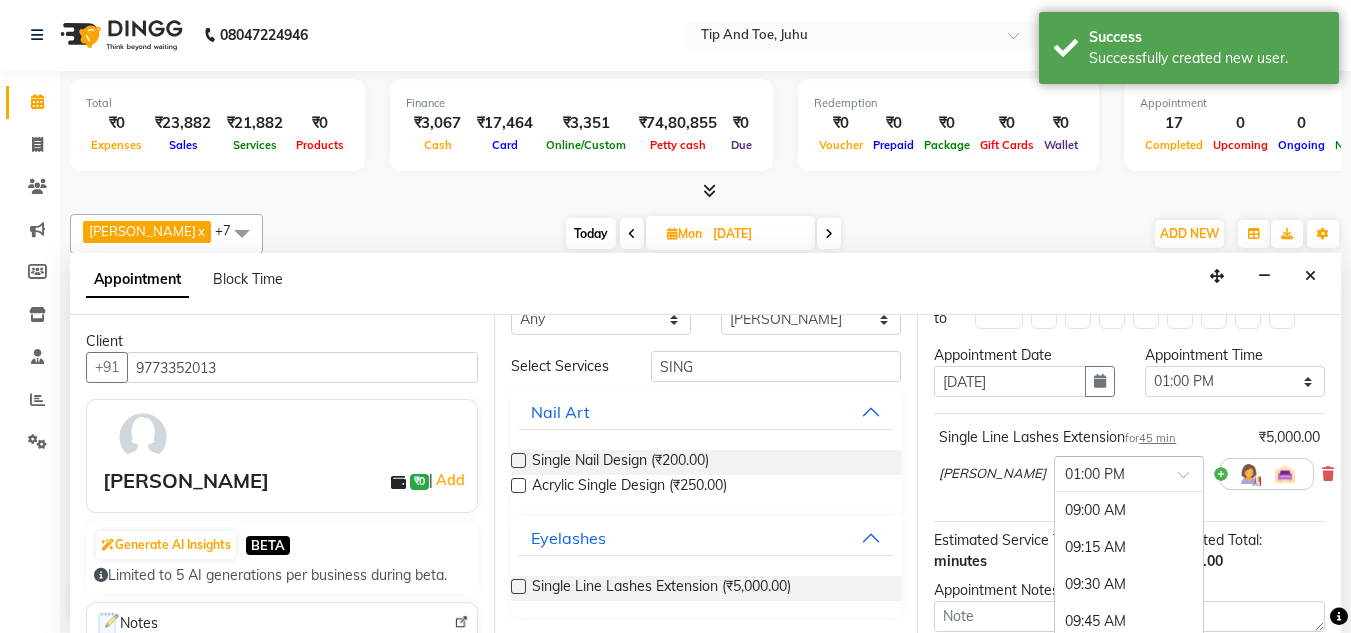 scroll, scrollTop: 592, scrollLeft: 0, axis: vertical 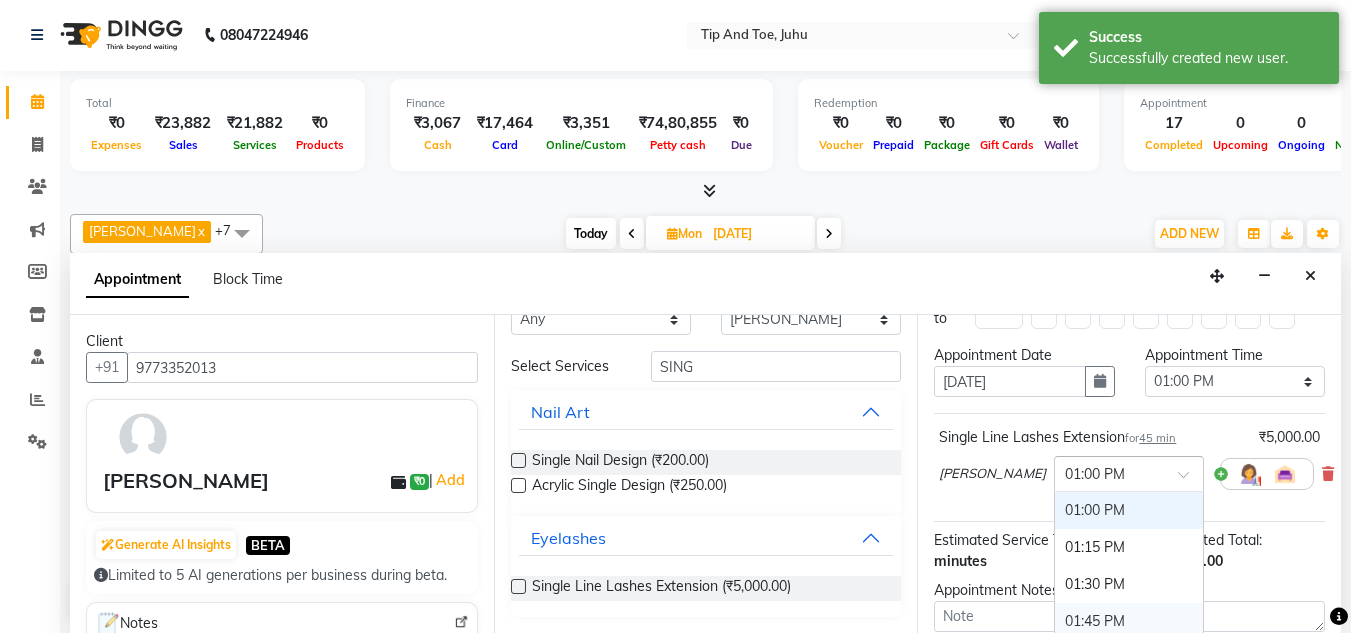 click on "01:45 PM" at bounding box center (1129, 621) 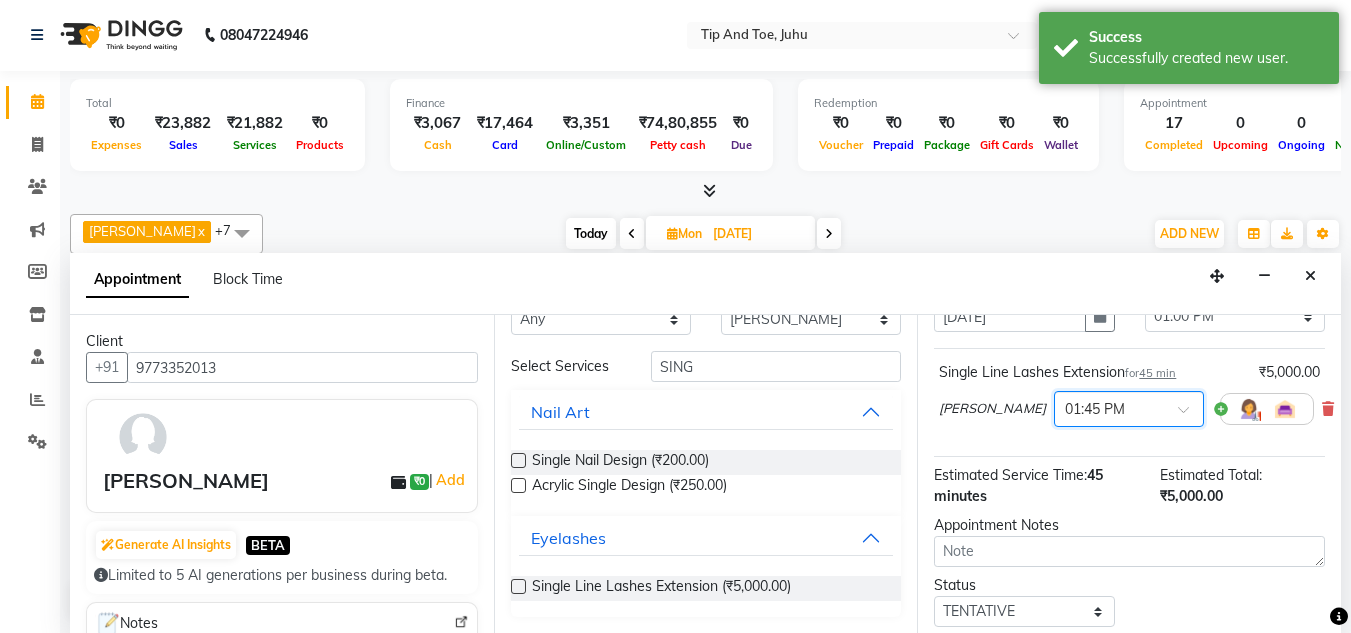 scroll, scrollTop: 144, scrollLeft: 0, axis: vertical 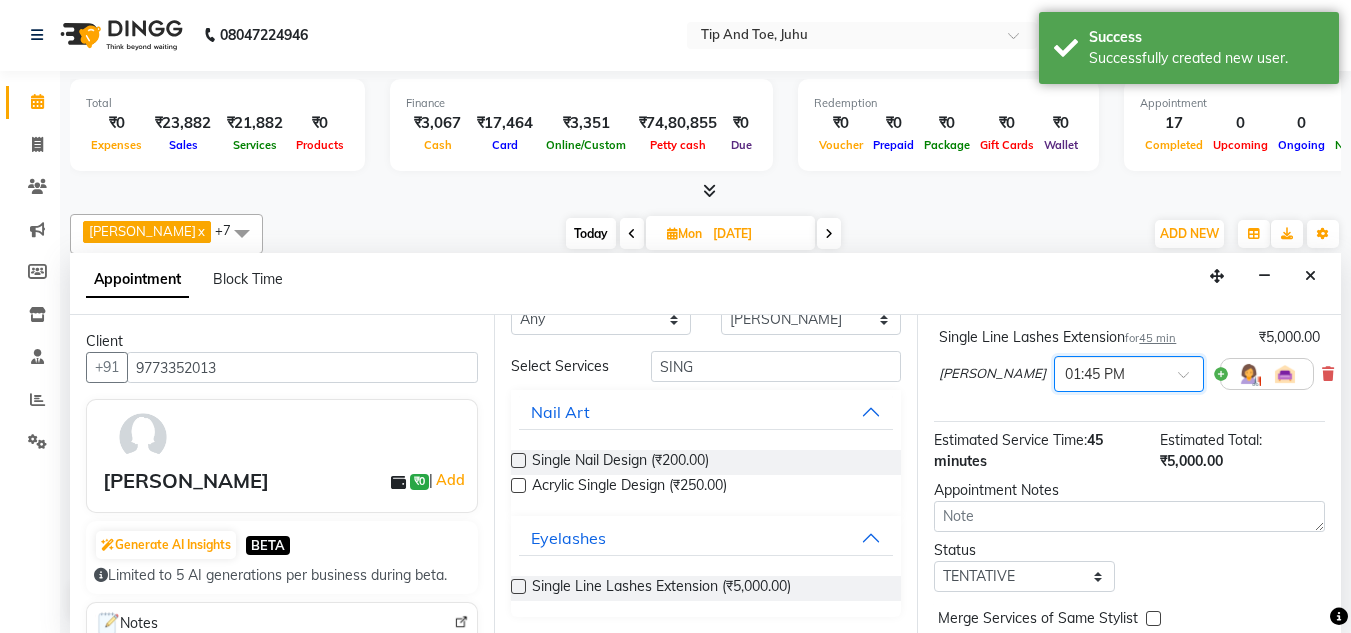 click at bounding box center [1190, 380] 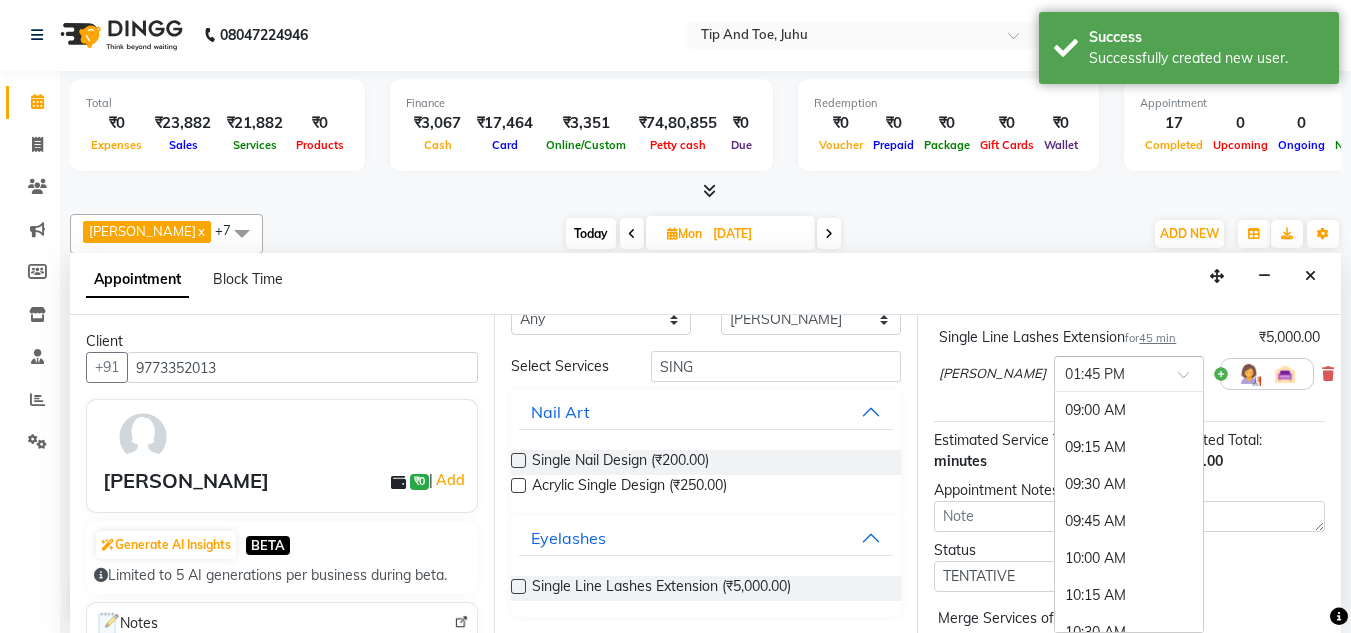 scroll, scrollTop: 703, scrollLeft: 0, axis: vertical 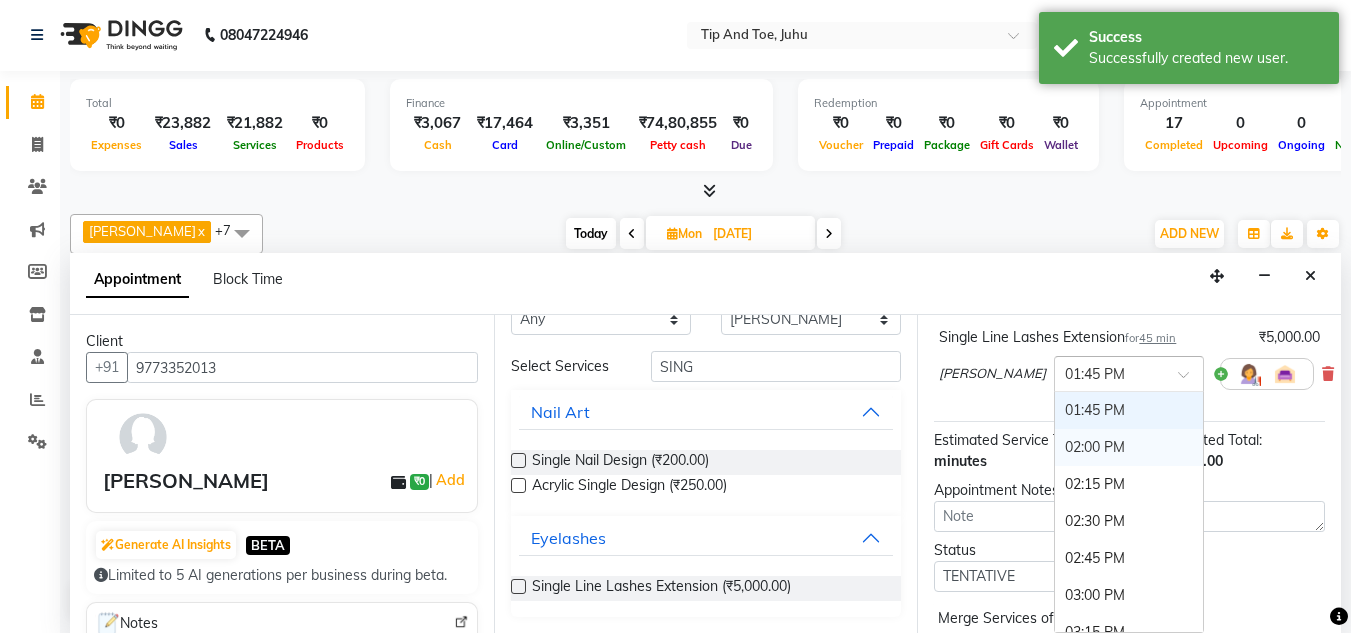 click on "02:00 PM" at bounding box center [1129, 447] 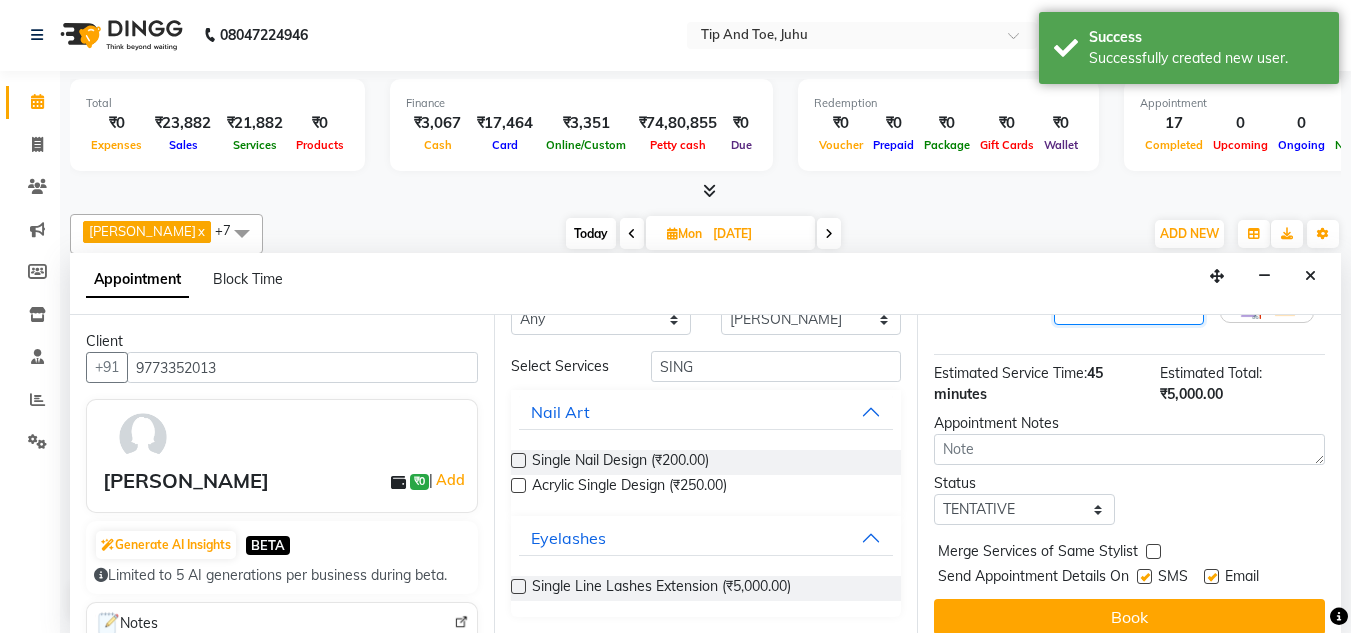 scroll, scrollTop: 244, scrollLeft: 0, axis: vertical 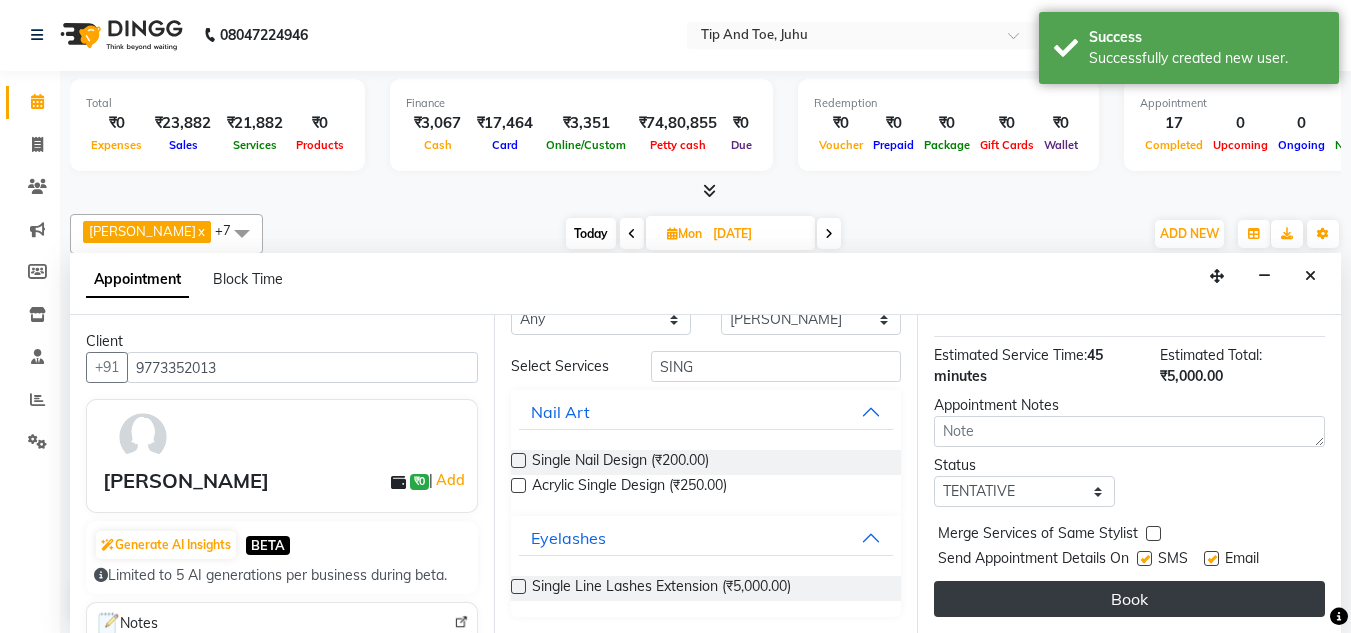 click on "Book" at bounding box center [1129, 599] 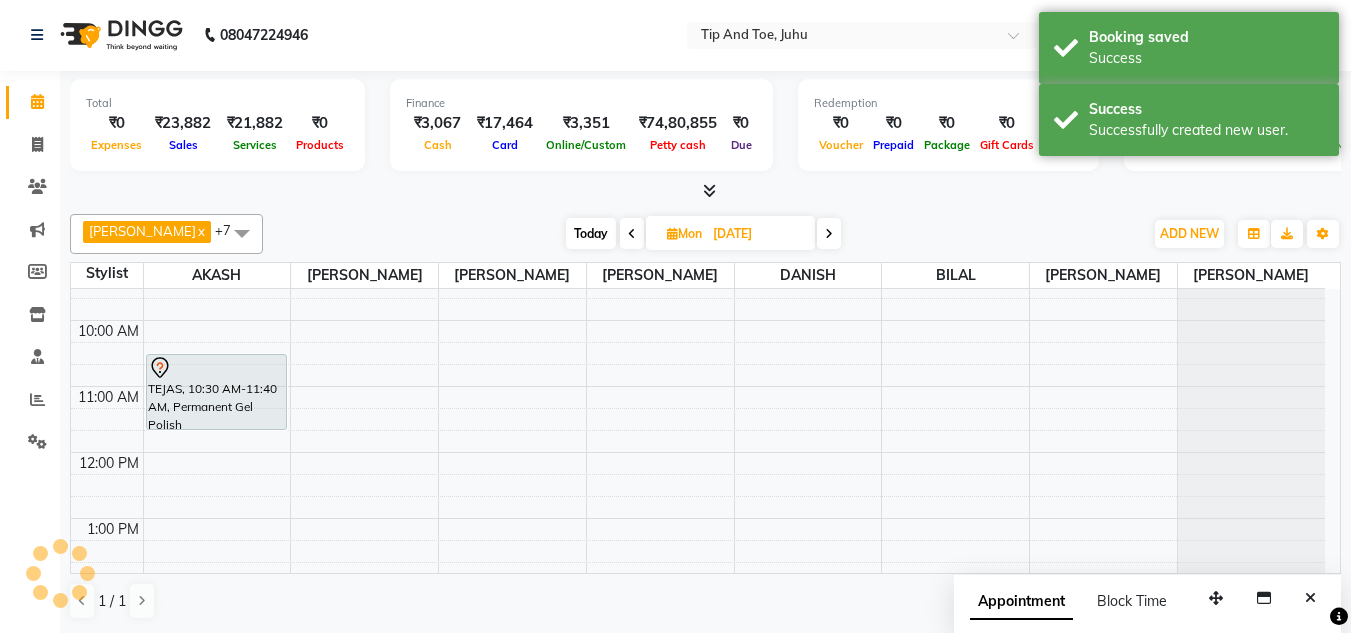 scroll, scrollTop: 0, scrollLeft: 0, axis: both 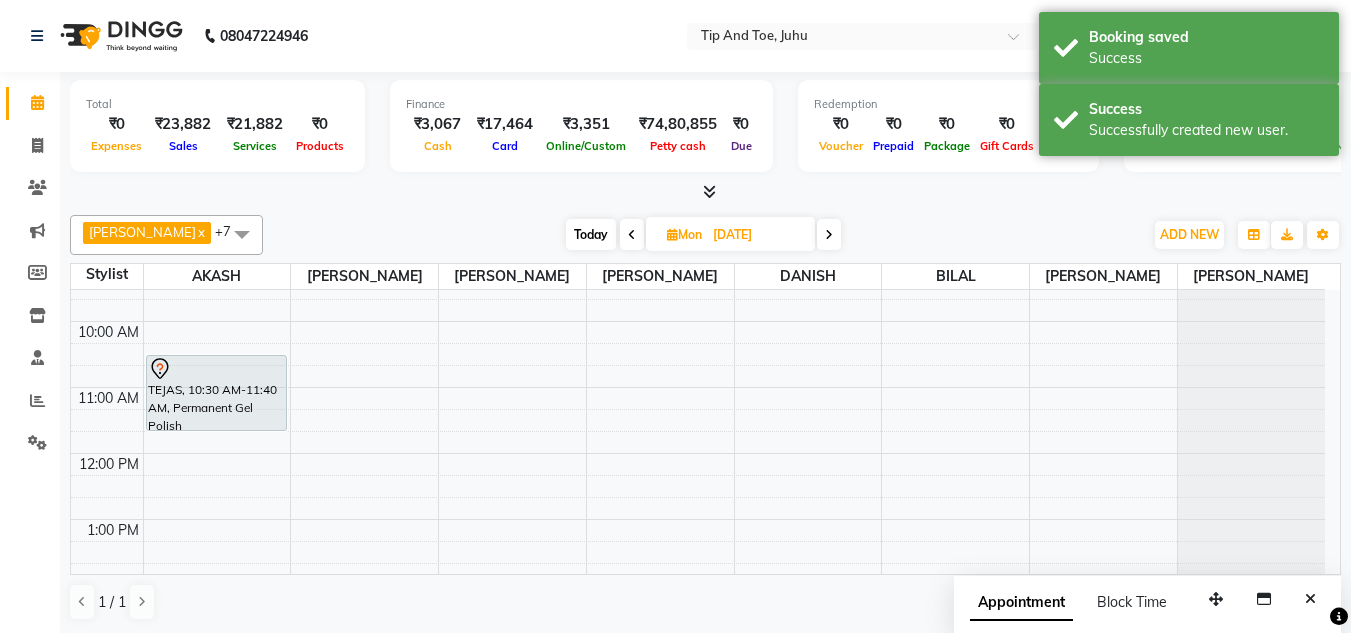 click on "Today" at bounding box center [591, 234] 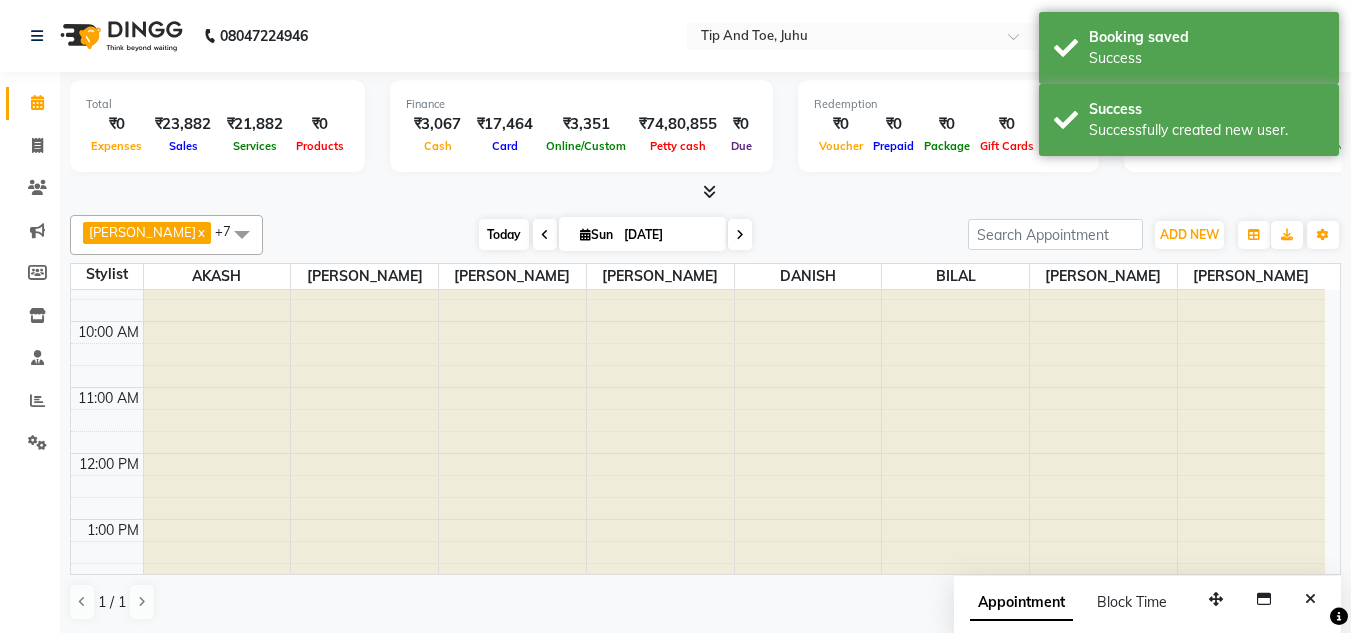 scroll, scrollTop: 573, scrollLeft: 0, axis: vertical 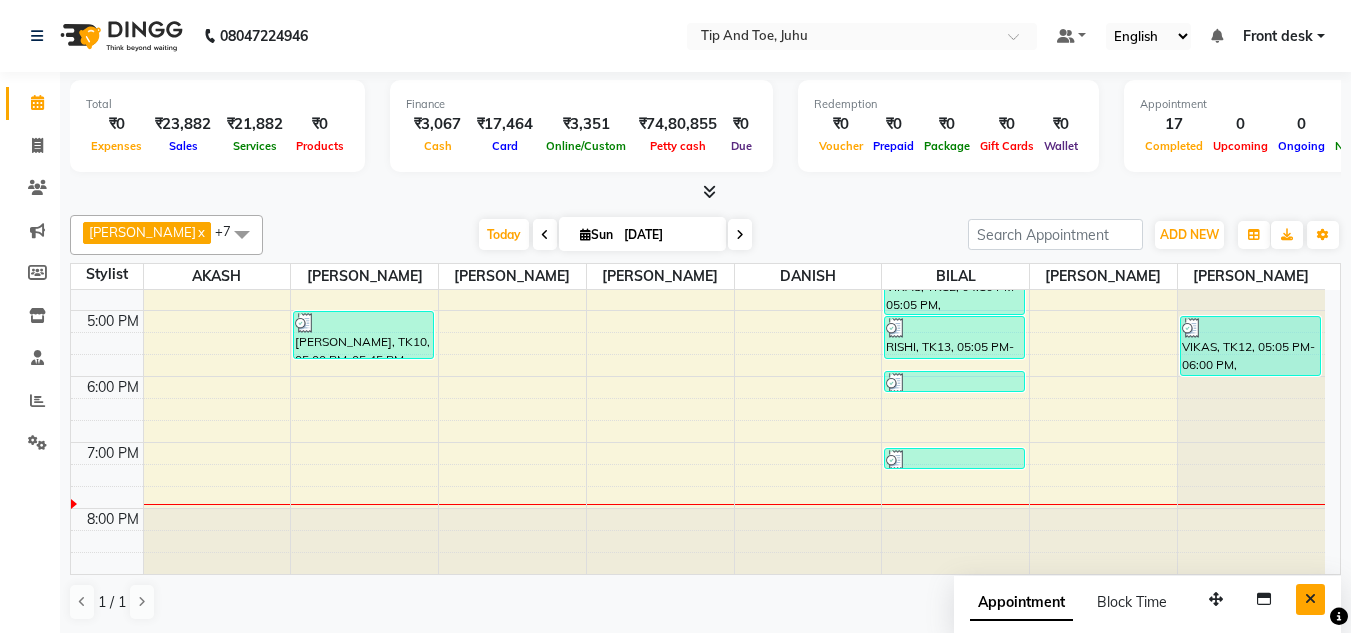 click at bounding box center [1310, 599] 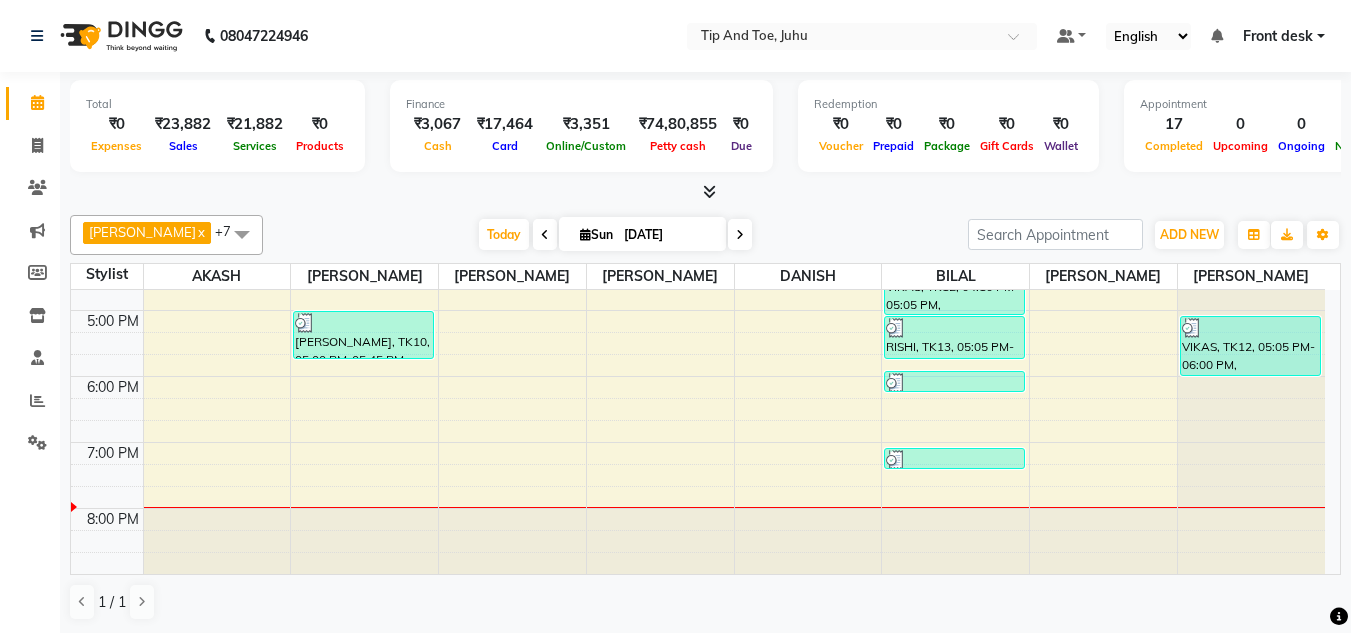 click at bounding box center [740, 235] 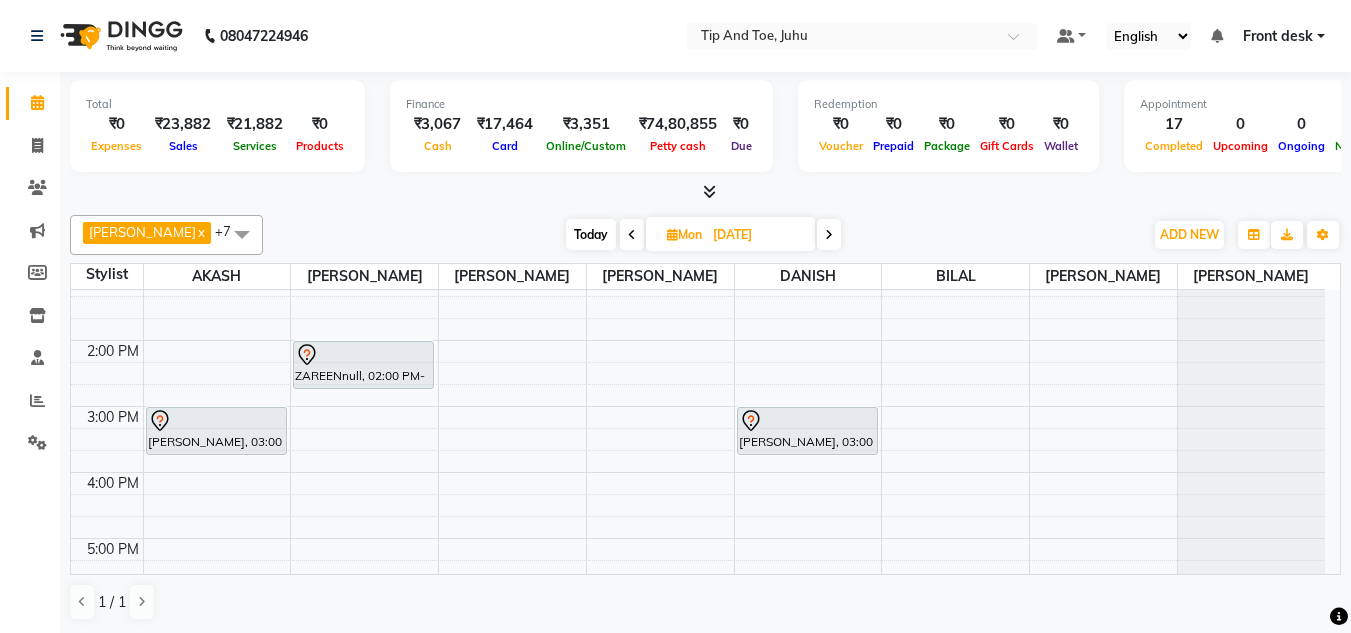scroll, scrollTop: 300, scrollLeft: 0, axis: vertical 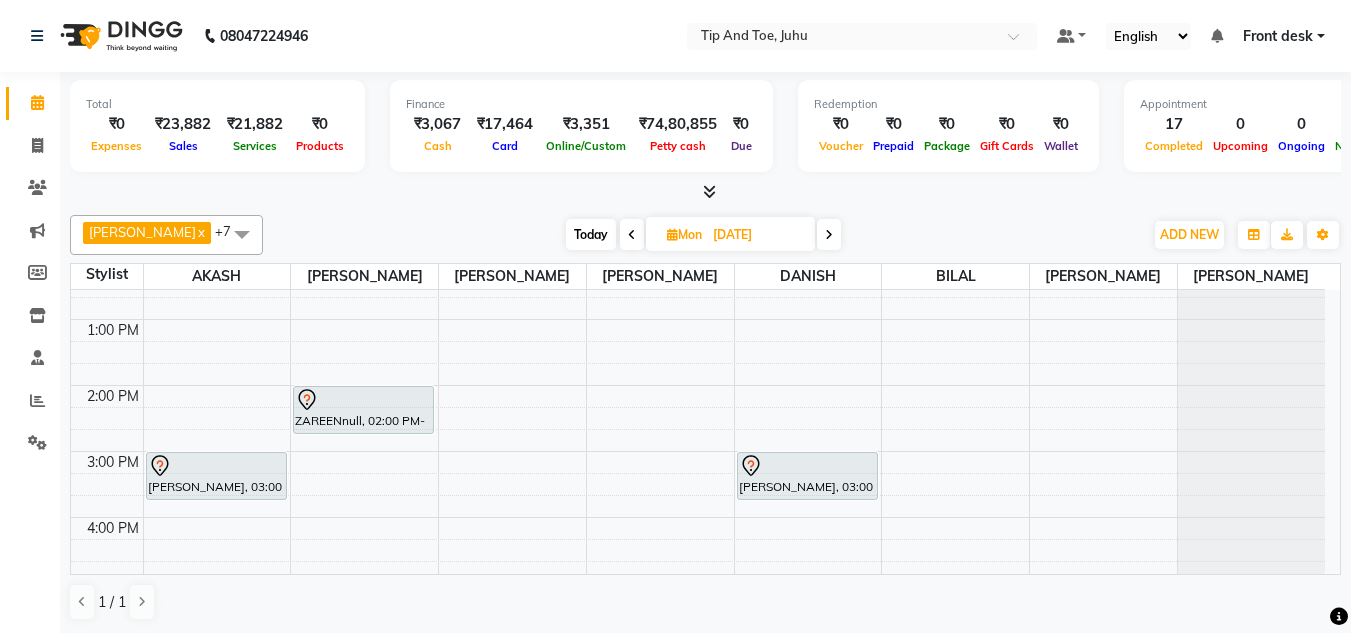 click at bounding box center [242, 234] 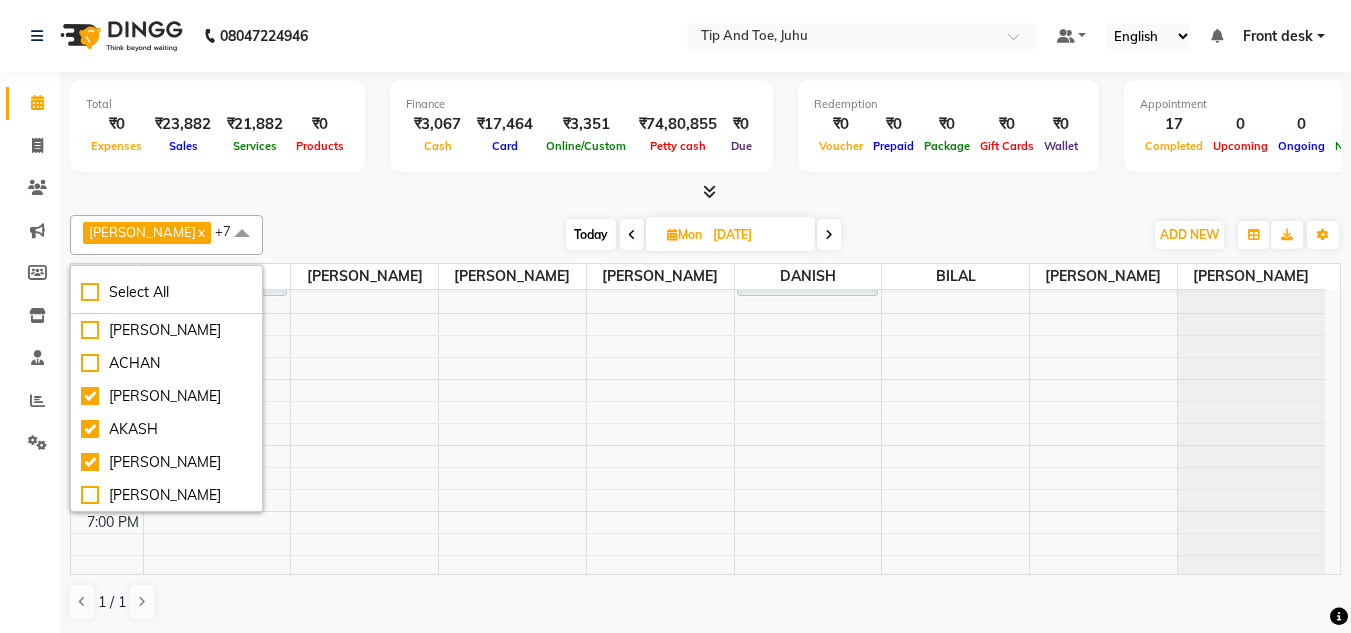 scroll, scrollTop: 573, scrollLeft: 0, axis: vertical 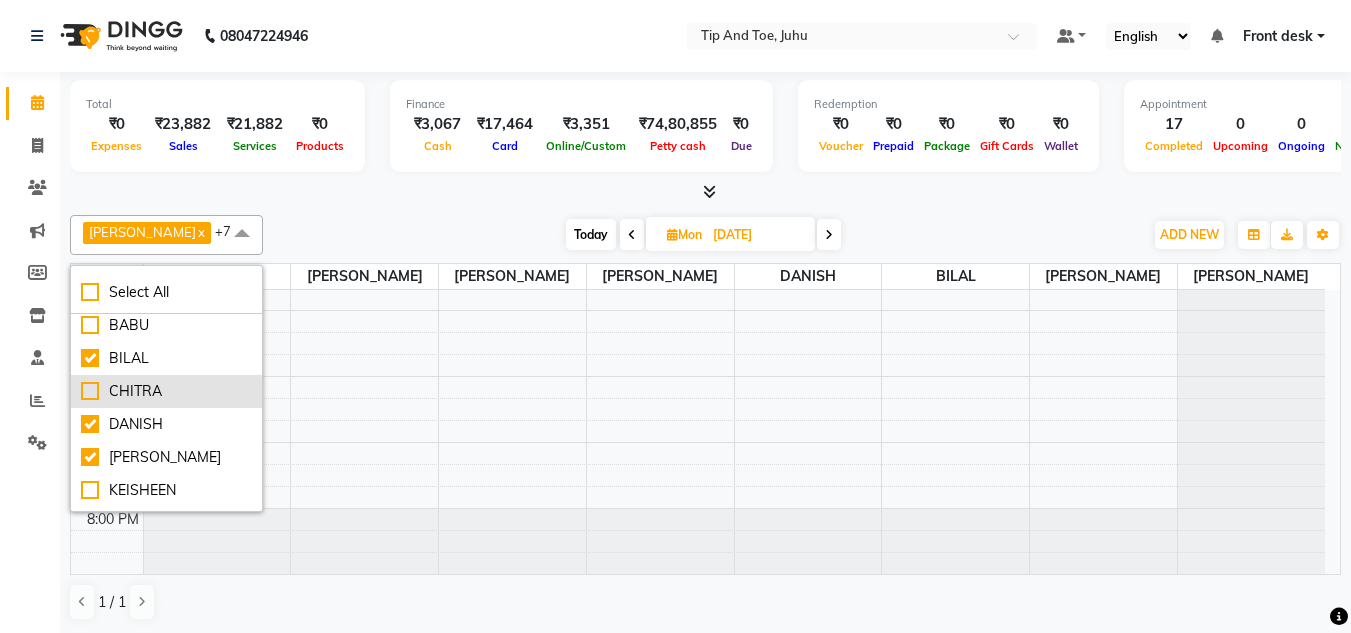 click on "CHITRA" at bounding box center [166, 391] 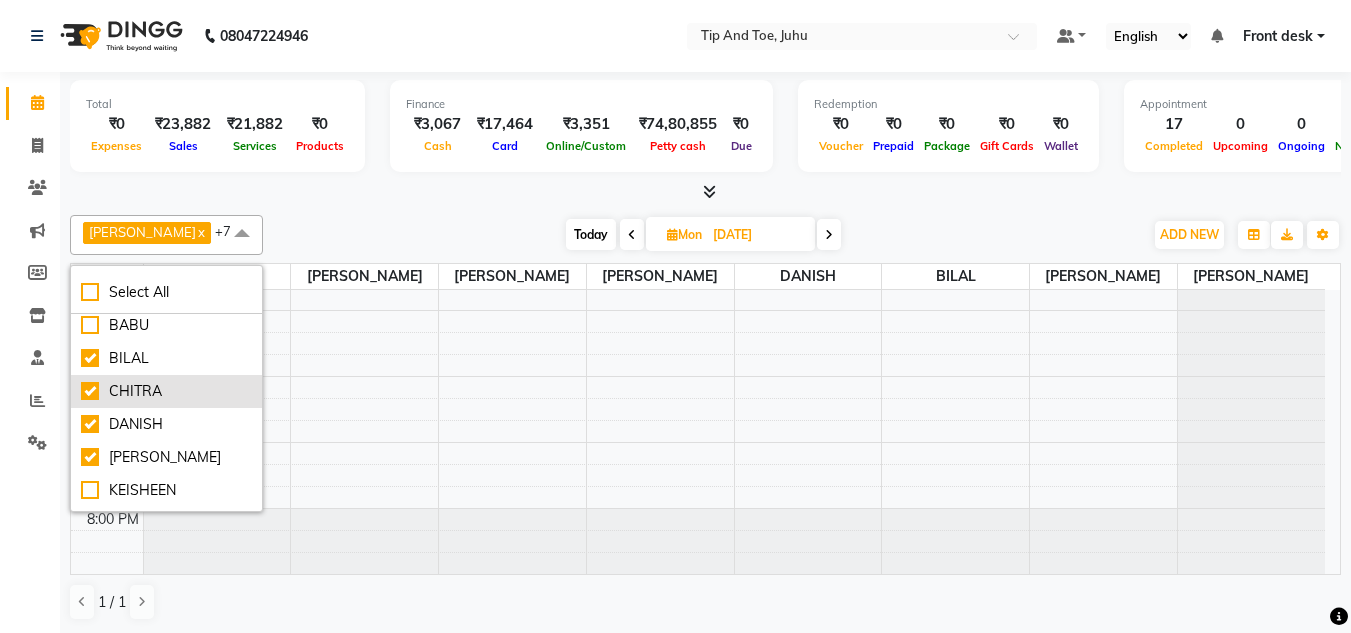 checkbox on "true" 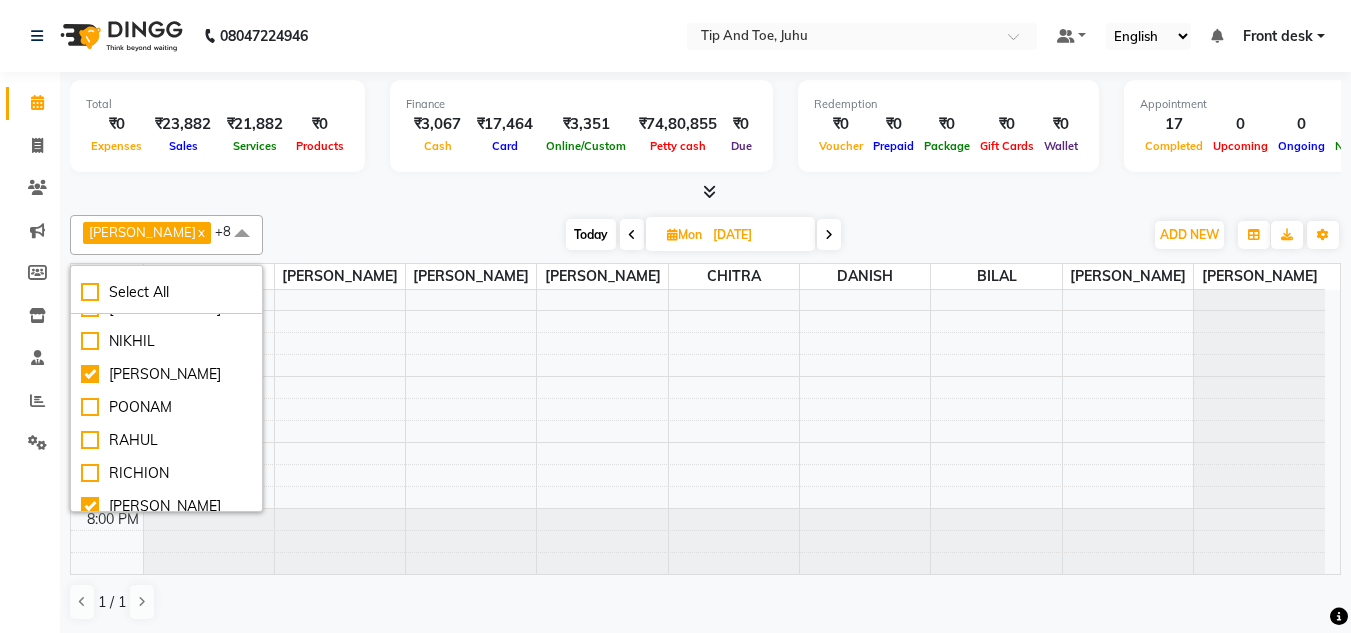 scroll, scrollTop: 423, scrollLeft: 0, axis: vertical 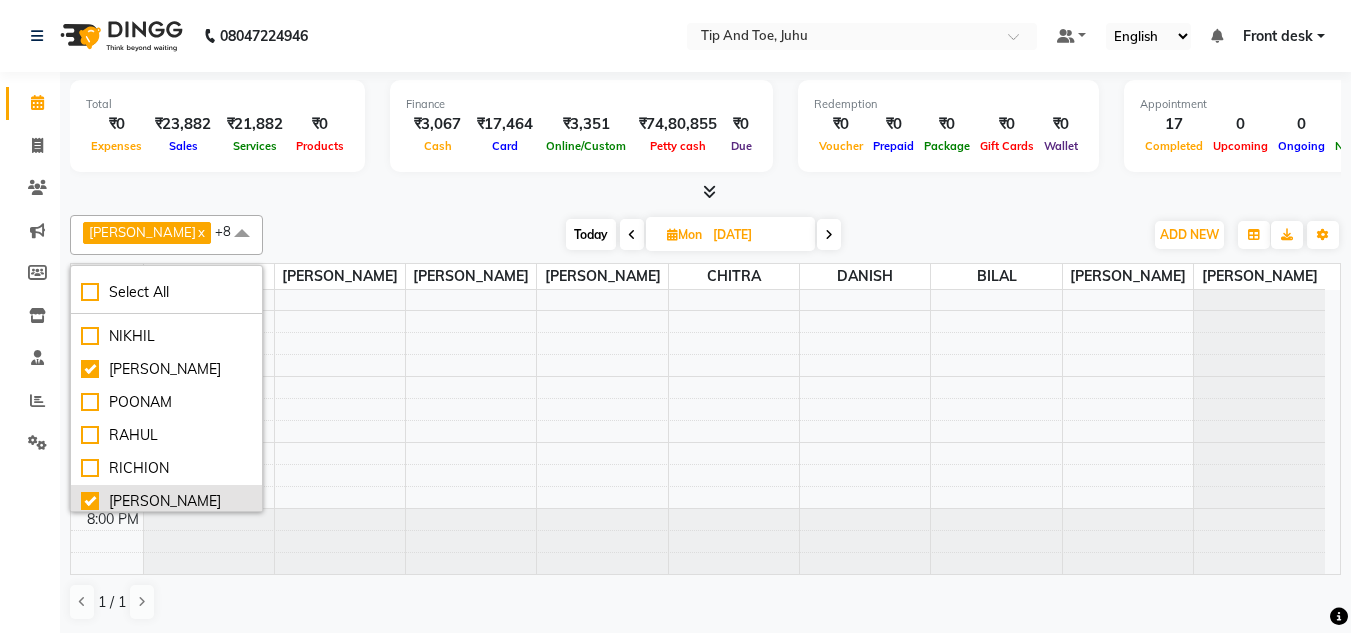 drag, startPoint x: 84, startPoint y: 500, endPoint x: 102, endPoint y: 499, distance: 18.027756 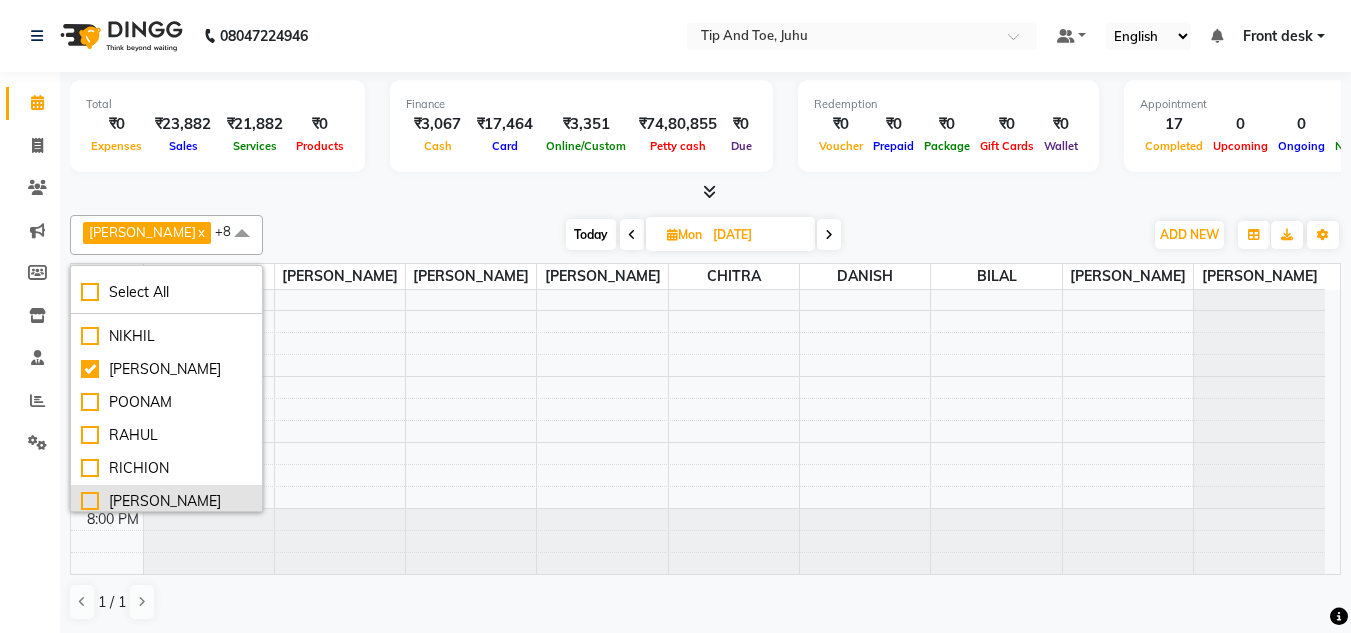 checkbox on "false" 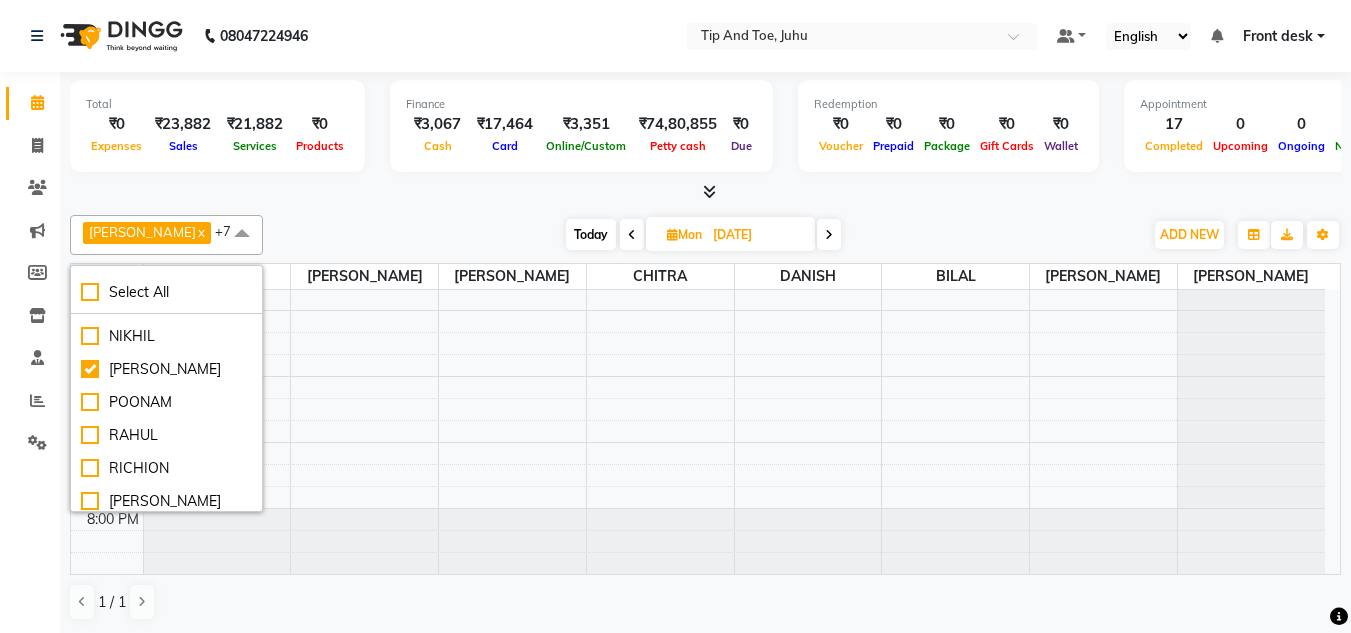 click at bounding box center (705, 192) 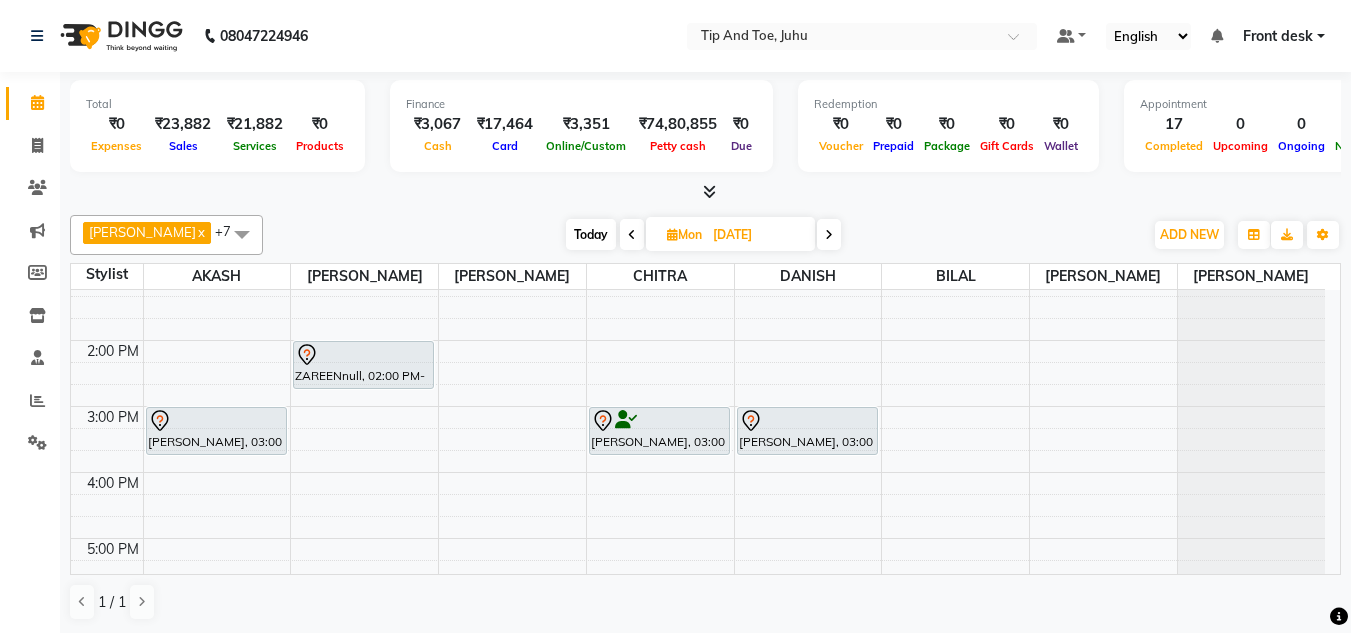 scroll, scrollTop: 338, scrollLeft: 0, axis: vertical 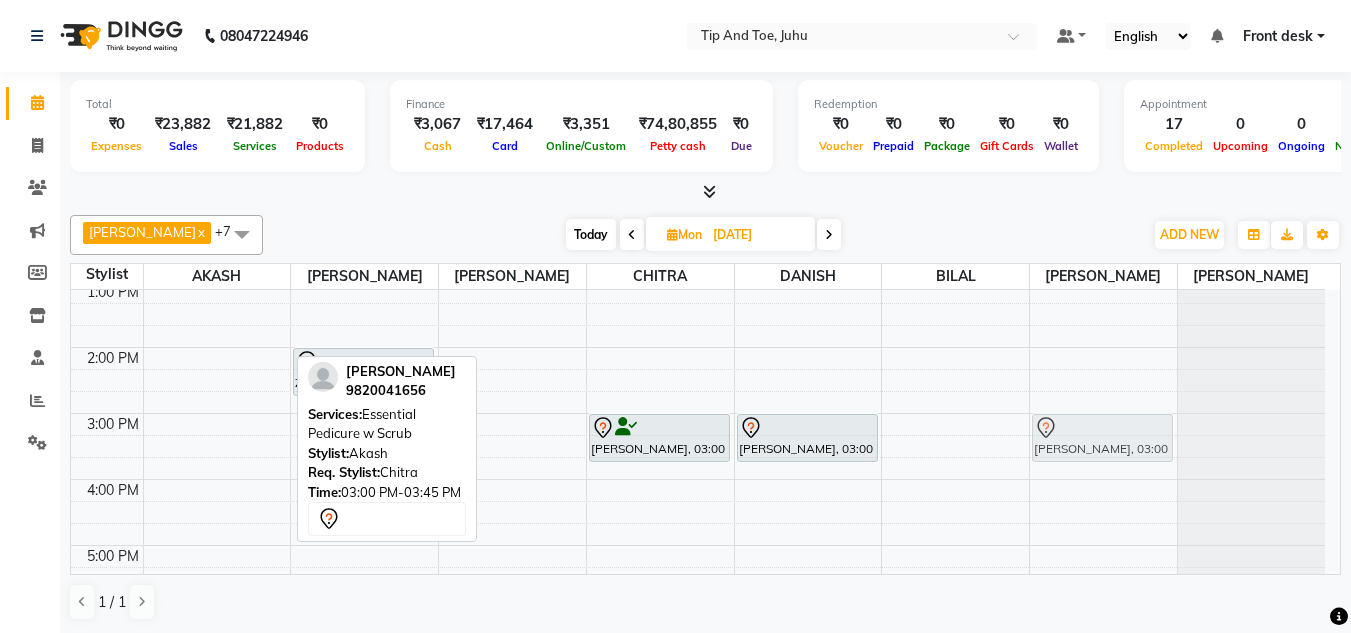 drag, startPoint x: 188, startPoint y: 433, endPoint x: 1061, endPoint y: 429, distance: 873.00916 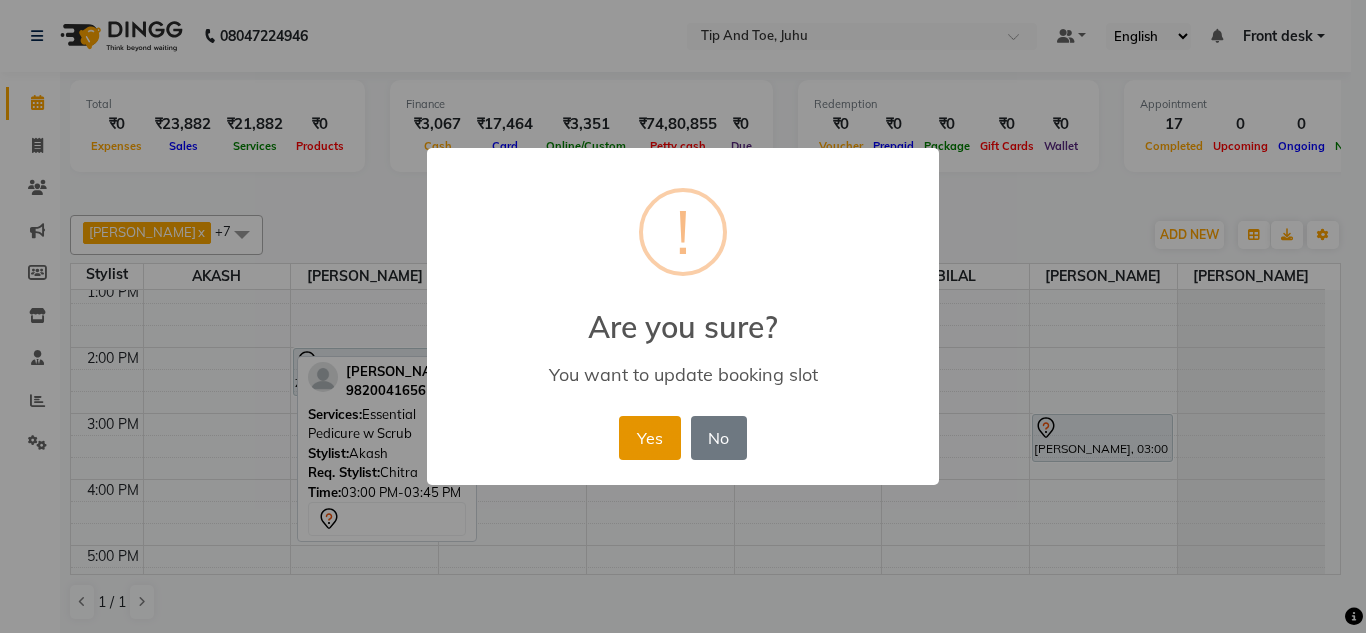 click on "Yes" at bounding box center (649, 438) 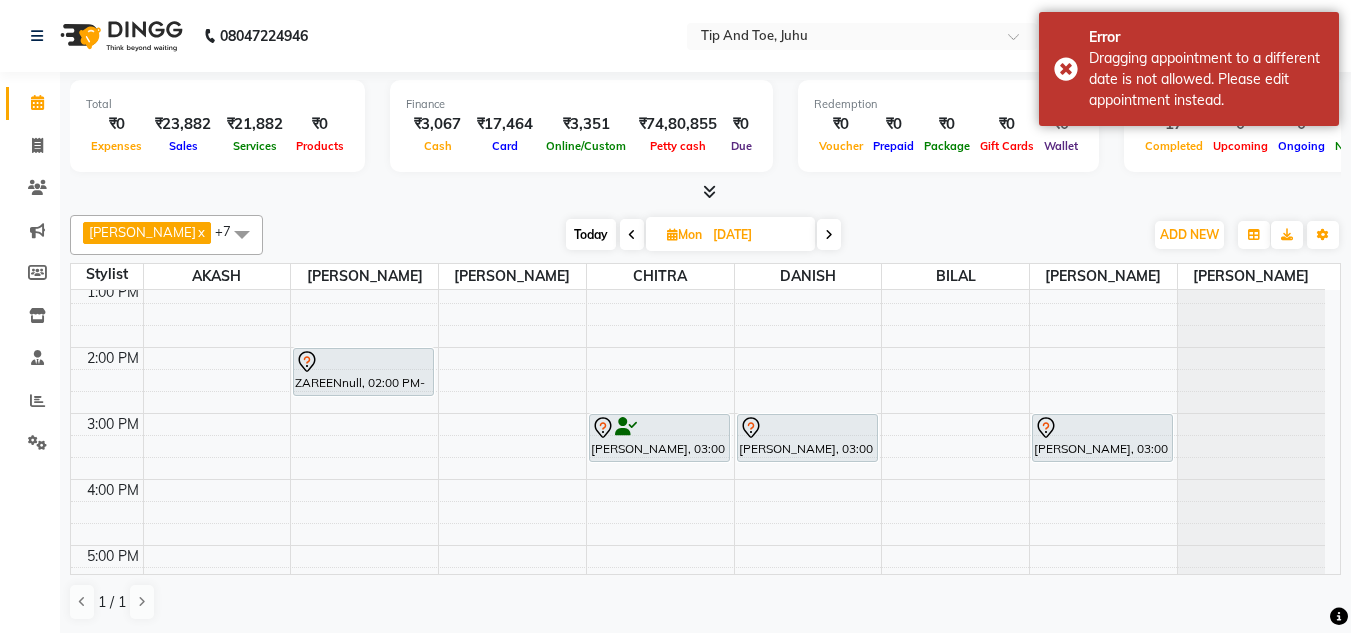 click at bounding box center (242, 234) 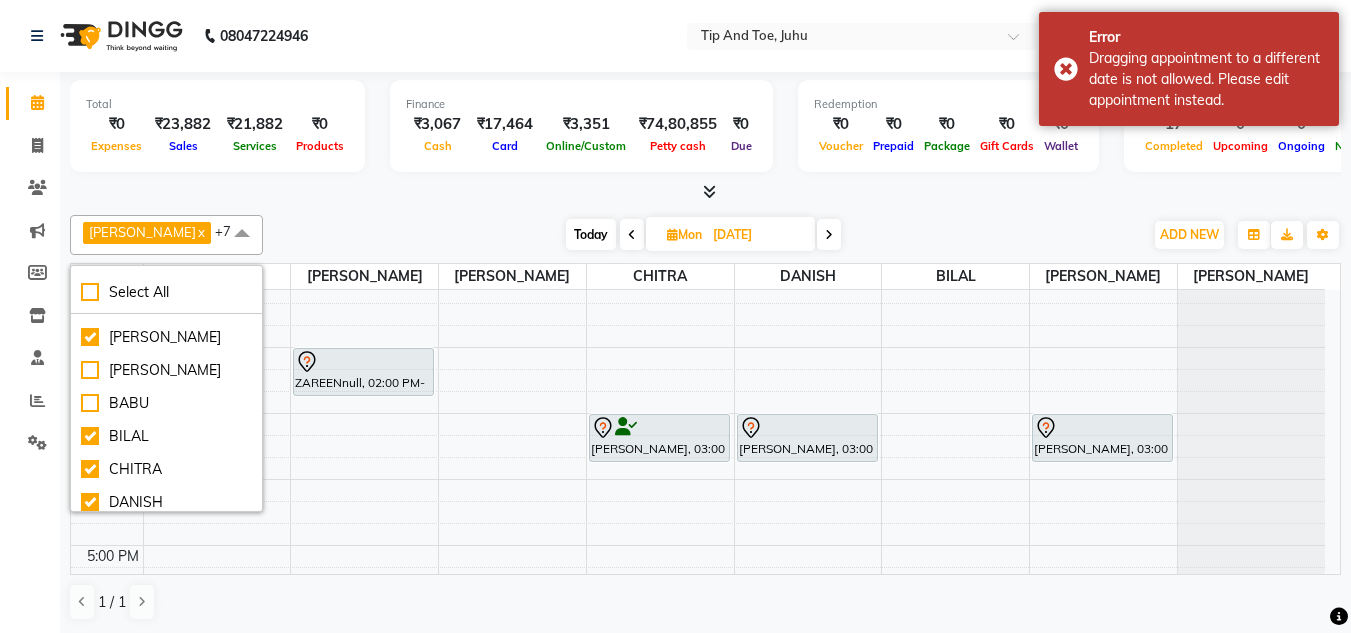scroll, scrollTop: 0, scrollLeft: 0, axis: both 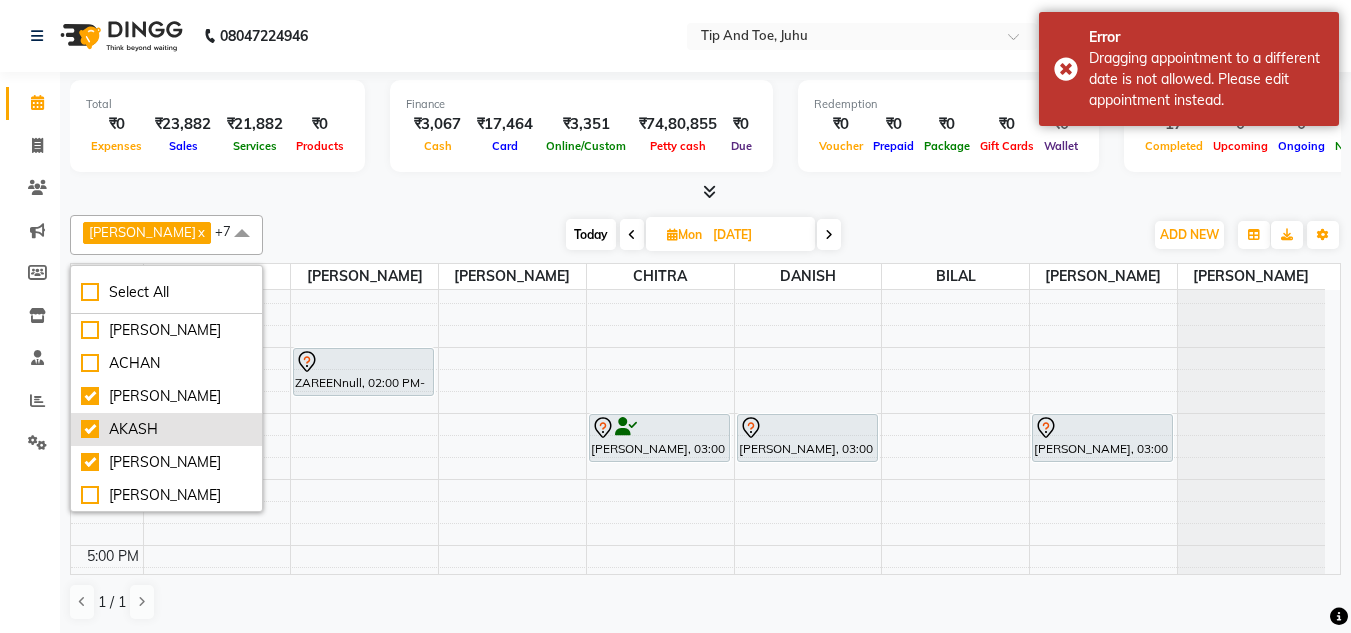 click on "AKASH" at bounding box center (166, 429) 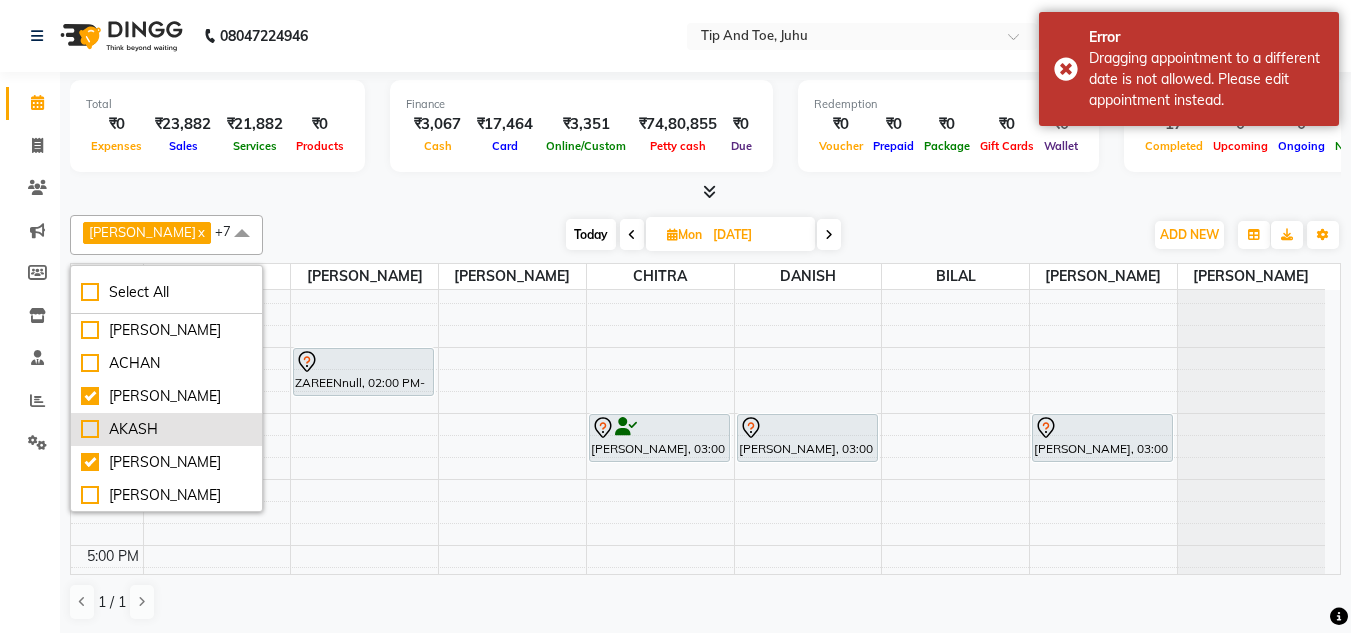 checkbox on "false" 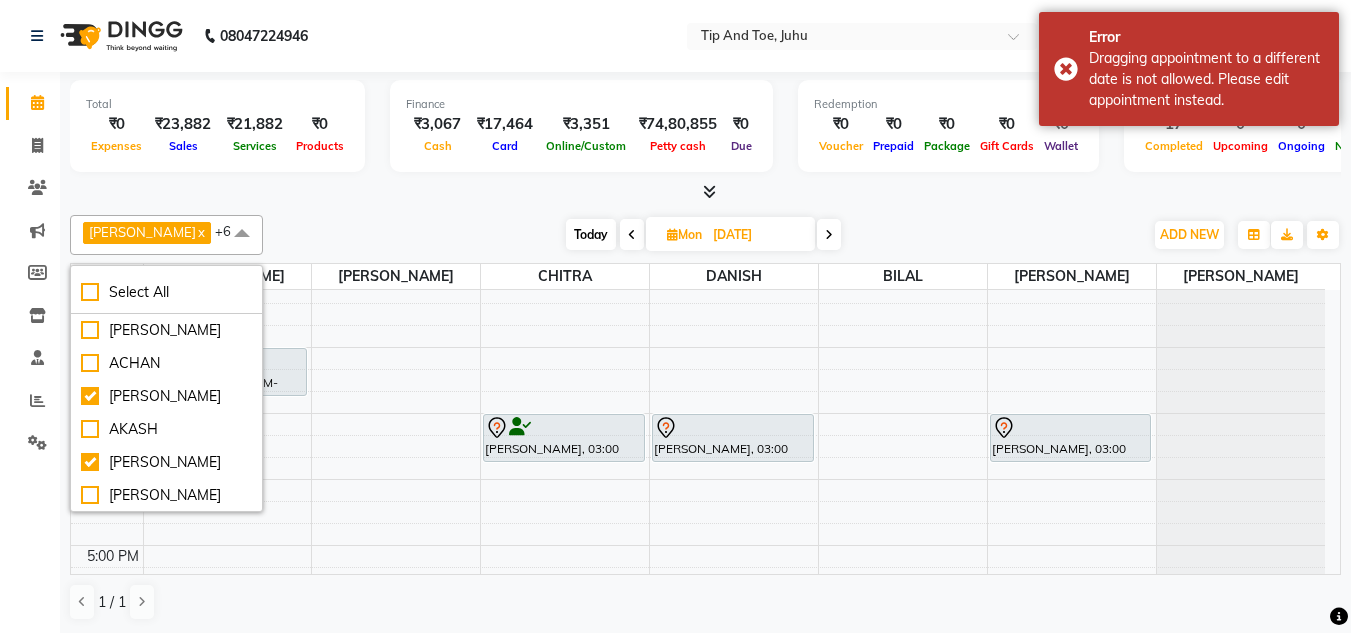 click on "Today  Mon 14-07-2025" at bounding box center (703, 235) 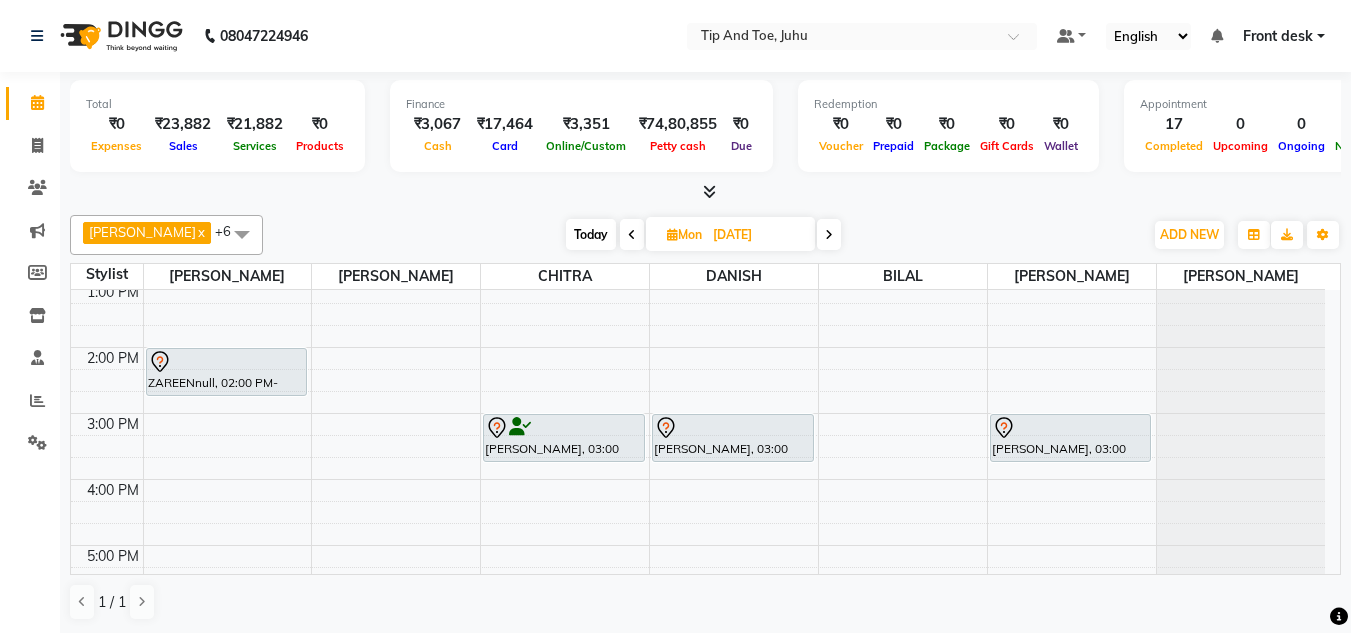 click on "Today" at bounding box center (591, 234) 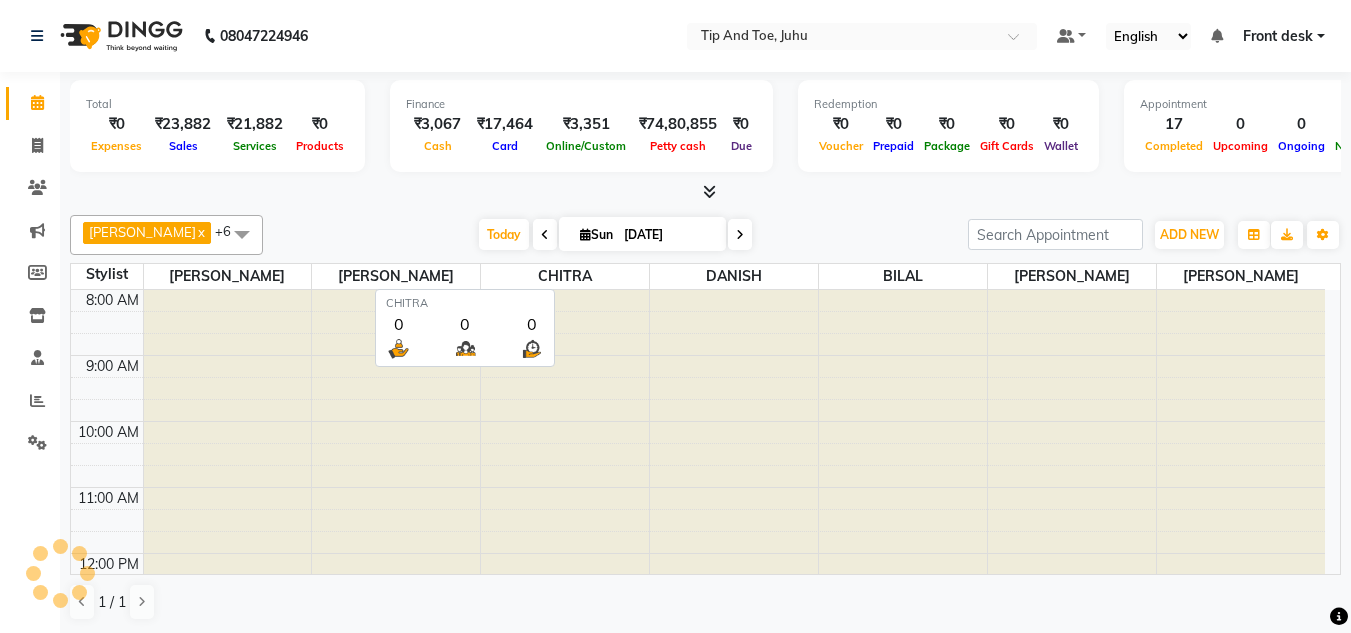 scroll, scrollTop: 573, scrollLeft: 0, axis: vertical 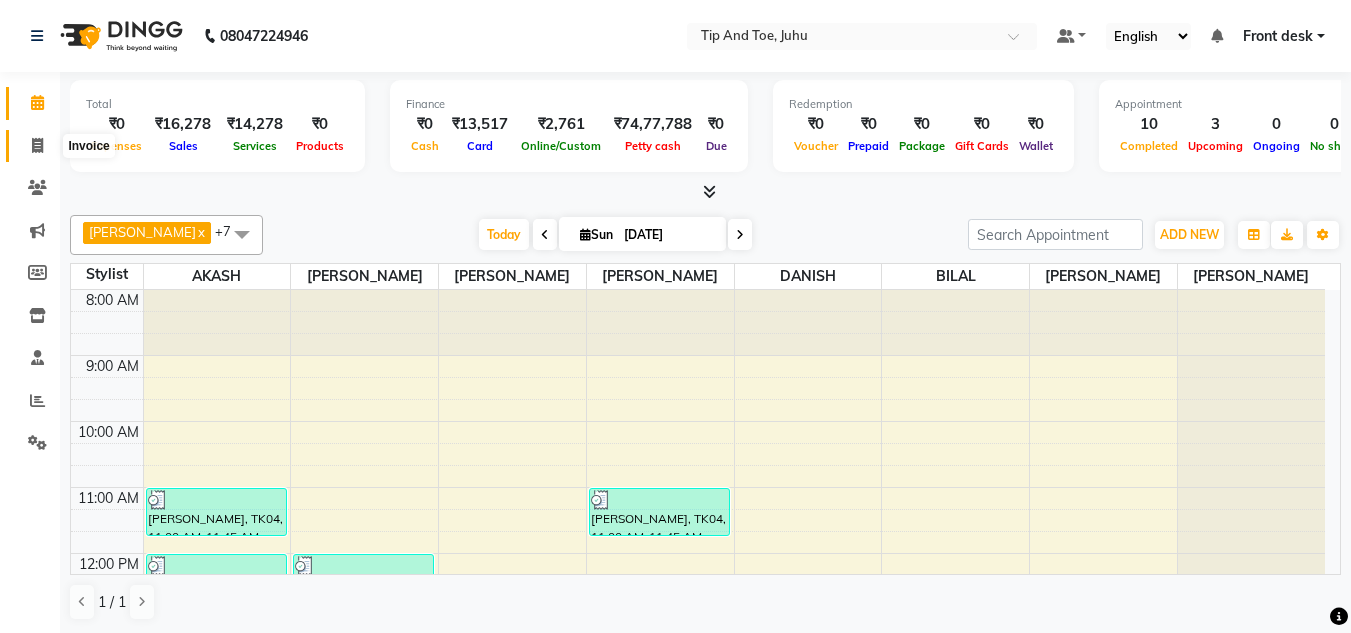 click 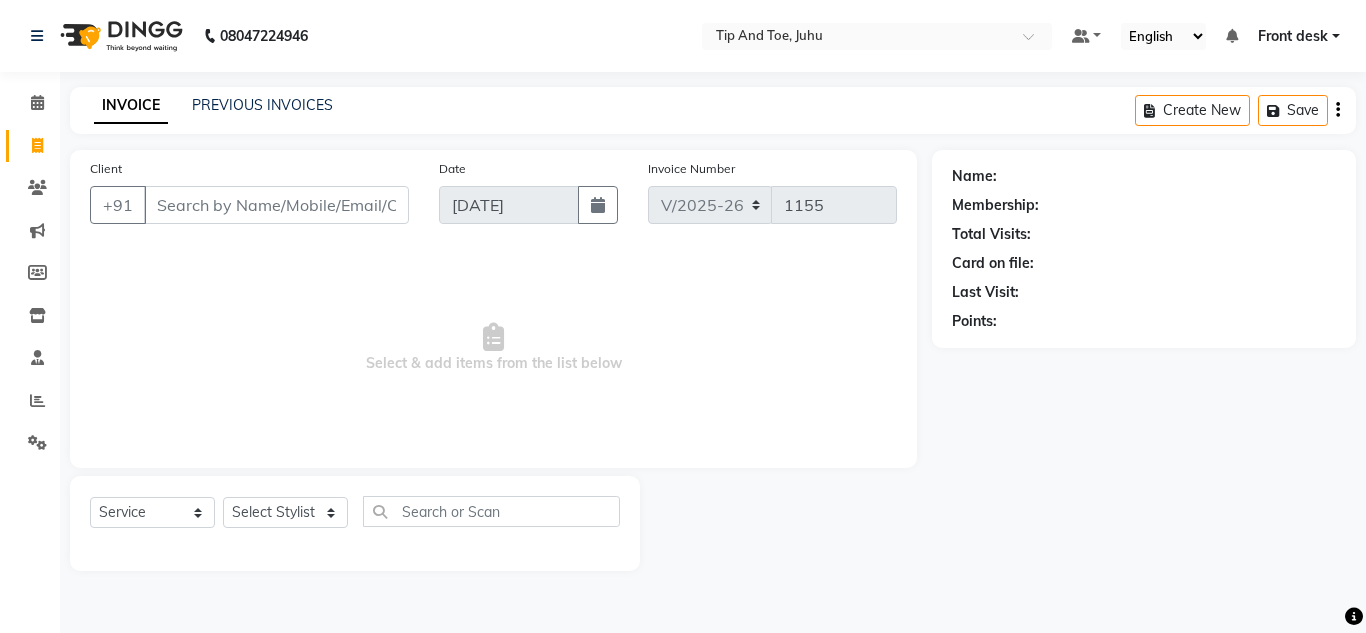 click on "Client" at bounding box center (276, 205) 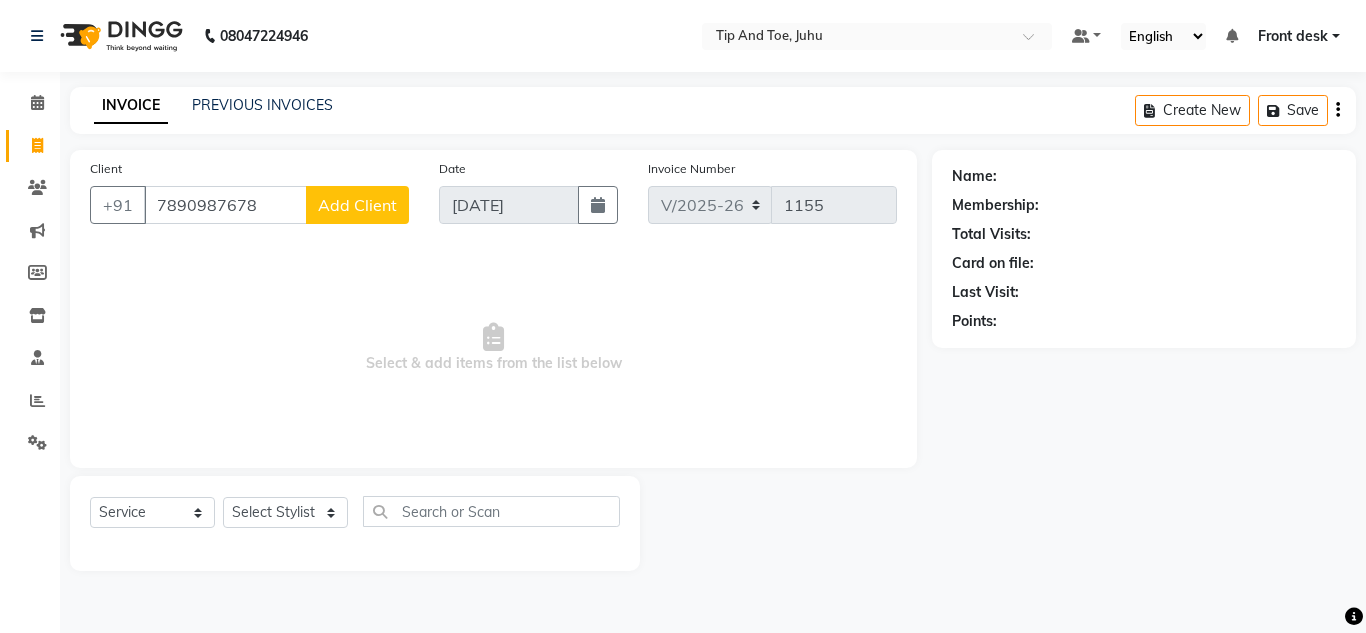 type on "7890987678" 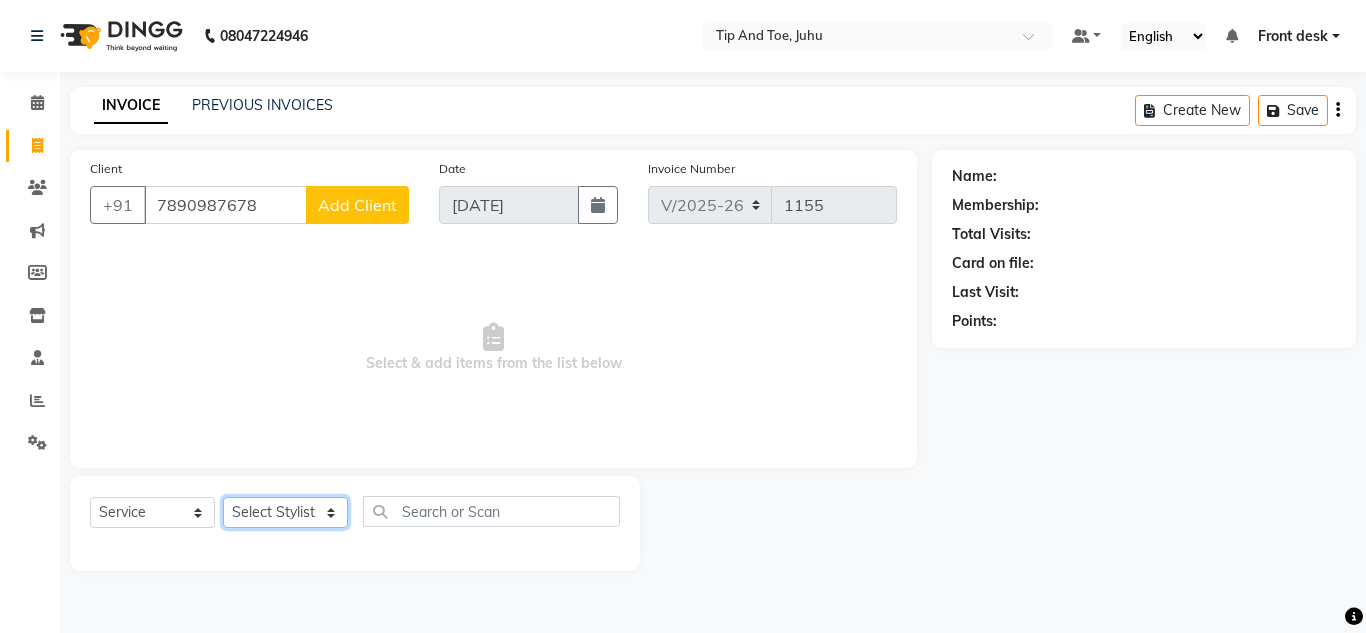 click on "Select Stylist ABIK  ACHAN AJAY UTKAR AKASH AKSHATA ARBAZ BABU BILAL CHITRA DANISH DHANSHREE Front desk  KEISHEEN KUMAR MAQSOOD NIKHIL NISHANT POONAM RAHUL RICHION SADHNA SANJAY SANJAY MAMA TWINKLE GUPTA  VINITA" 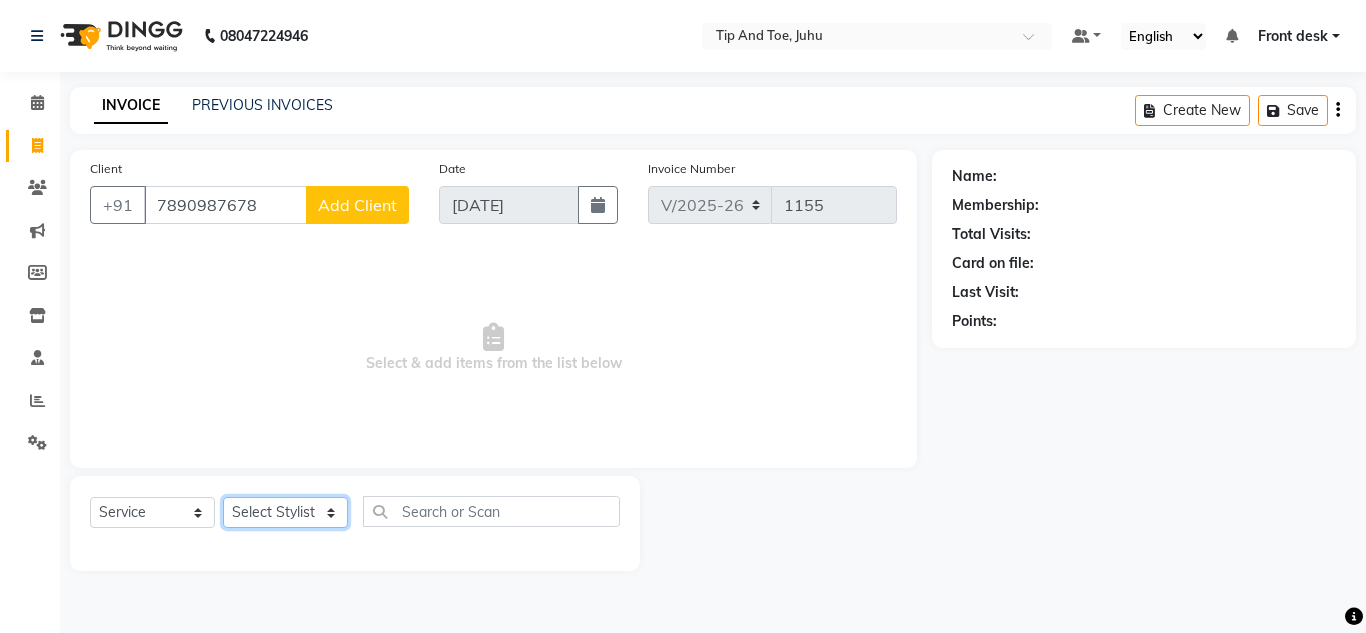 select on "50579" 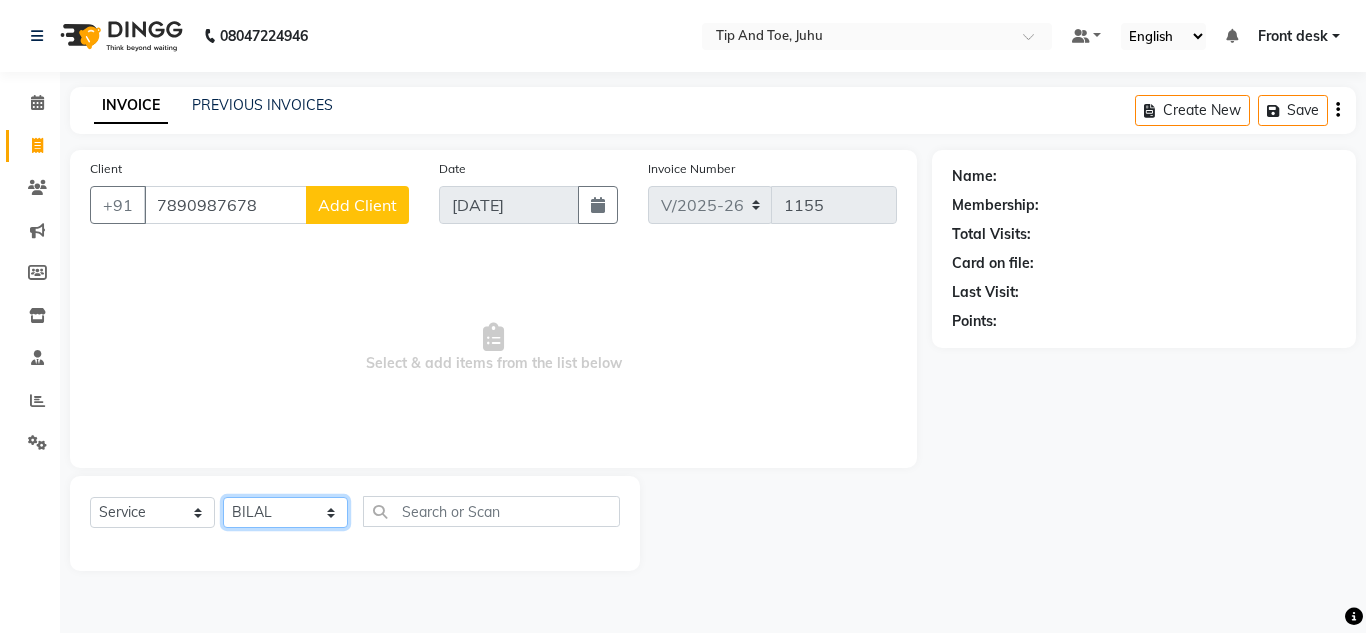 click on "Select Stylist ABIK  ACHAN AJAY UTKAR AKASH AKSHATA ARBAZ BABU BILAL CHITRA DANISH DHANSHREE Front desk  KEISHEEN KUMAR MAQSOOD NIKHIL NISHANT POONAM RAHUL RICHION SADHNA SANJAY SANJAY MAMA TWINKLE GUPTA  VINITA" 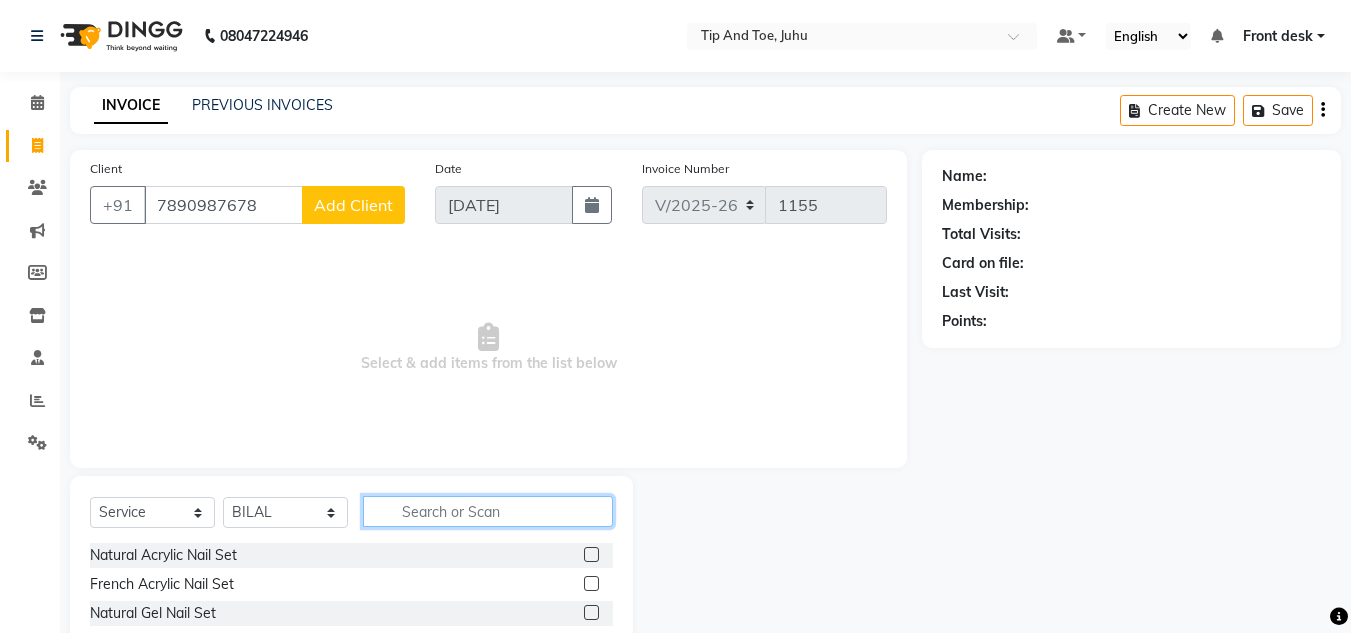 click 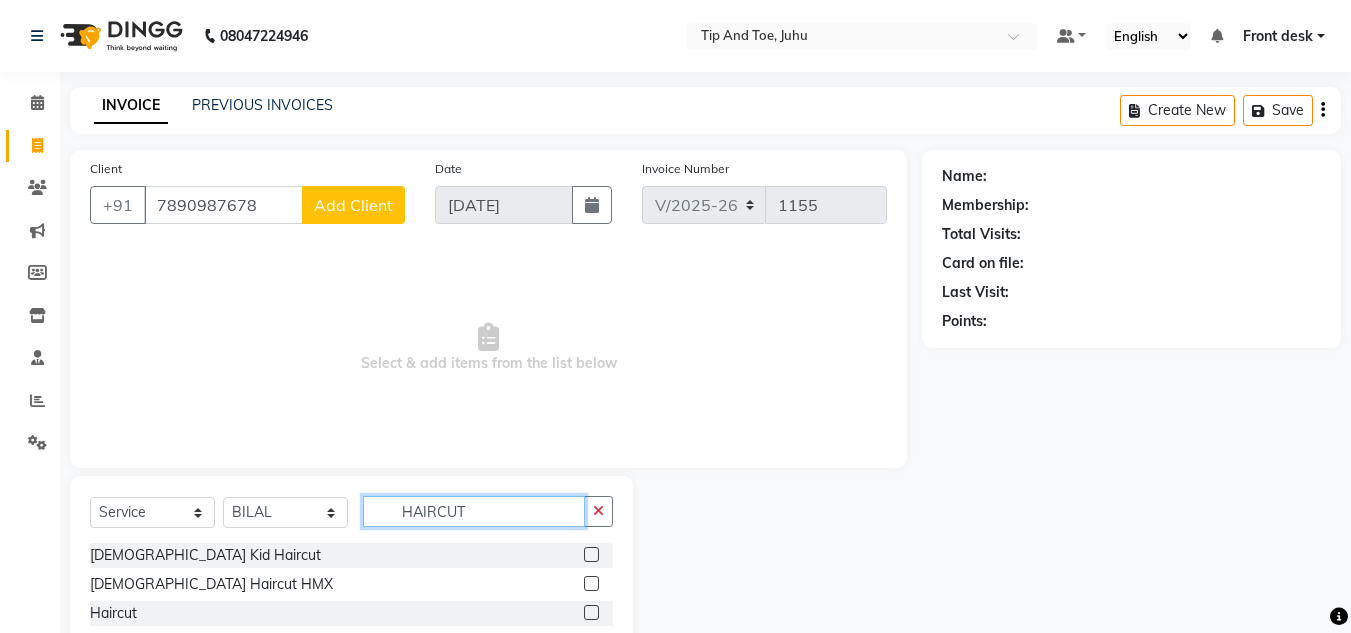 type on "HAIRCUT" 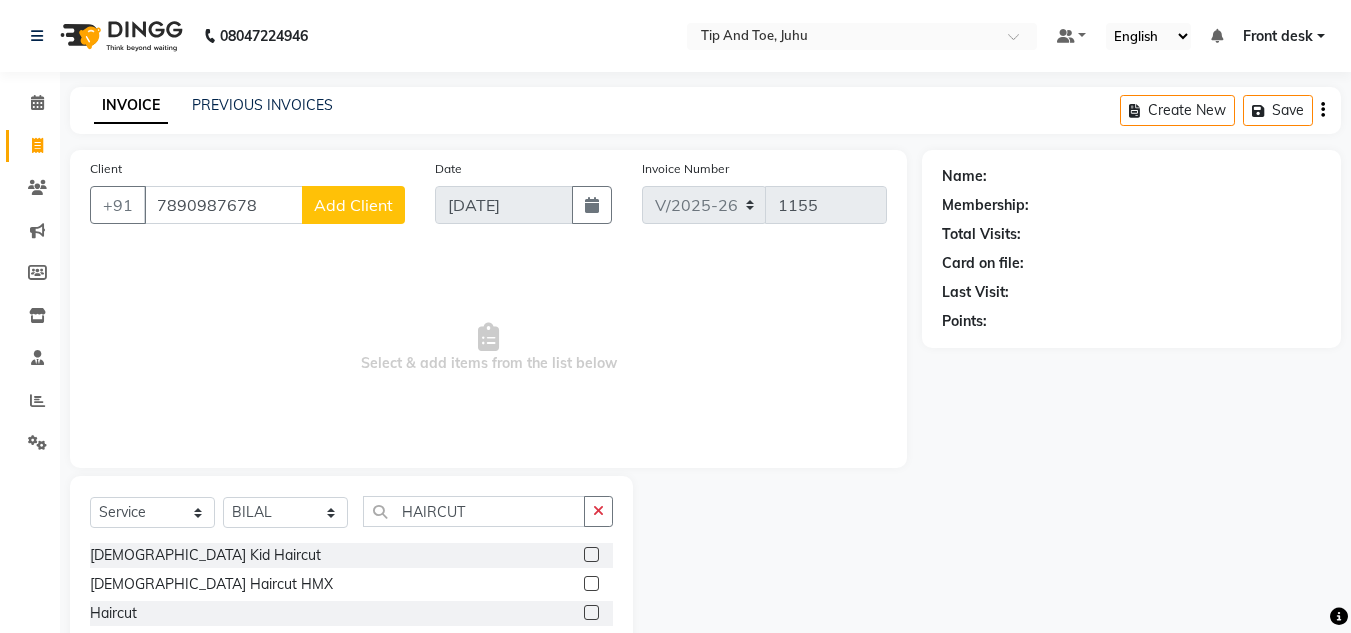 click 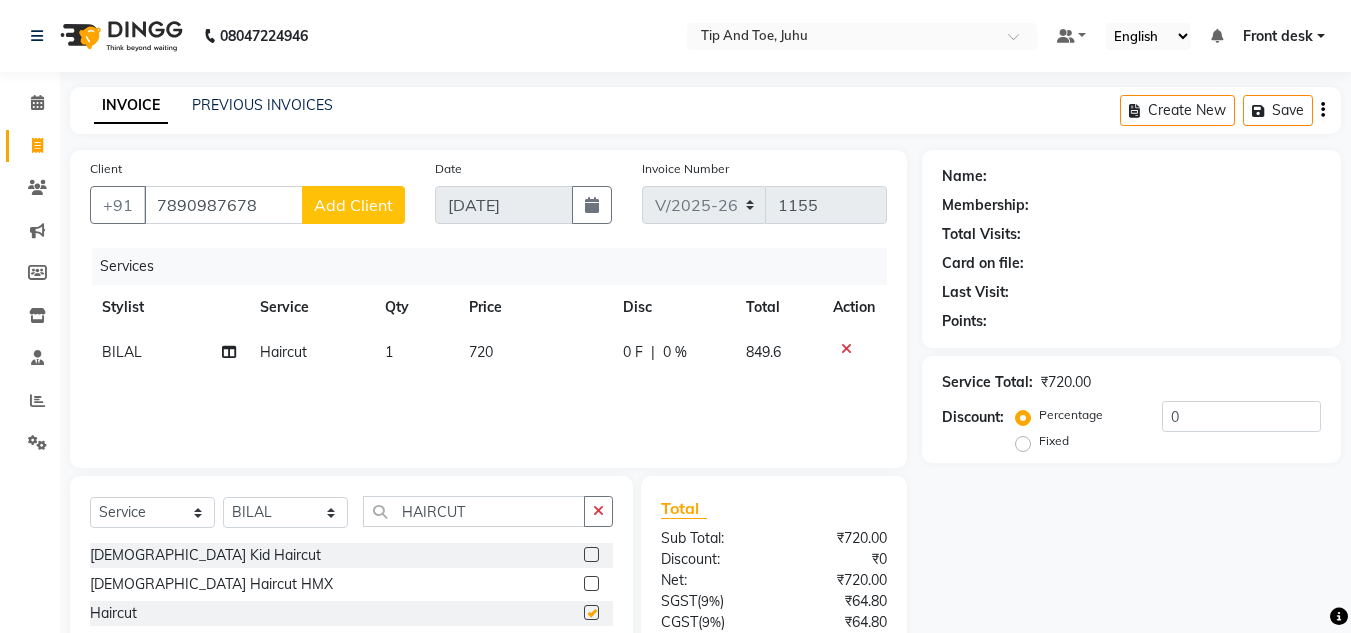 checkbox on "false" 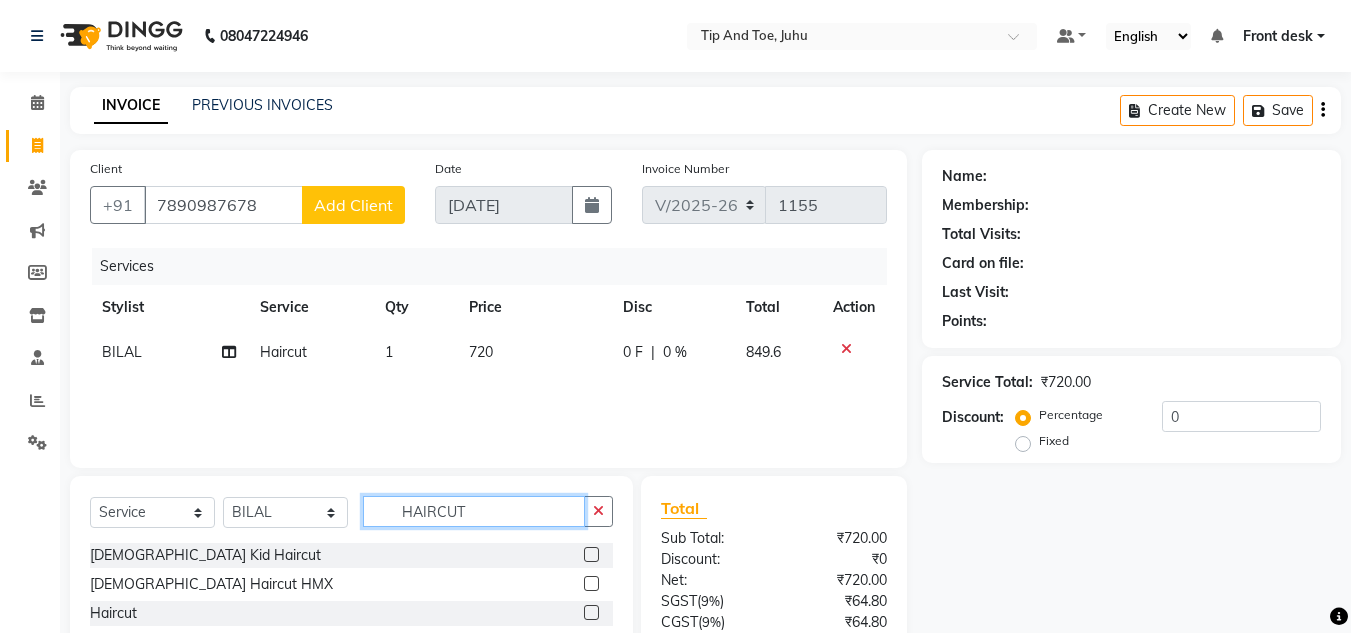 click on "HAIRCUT" 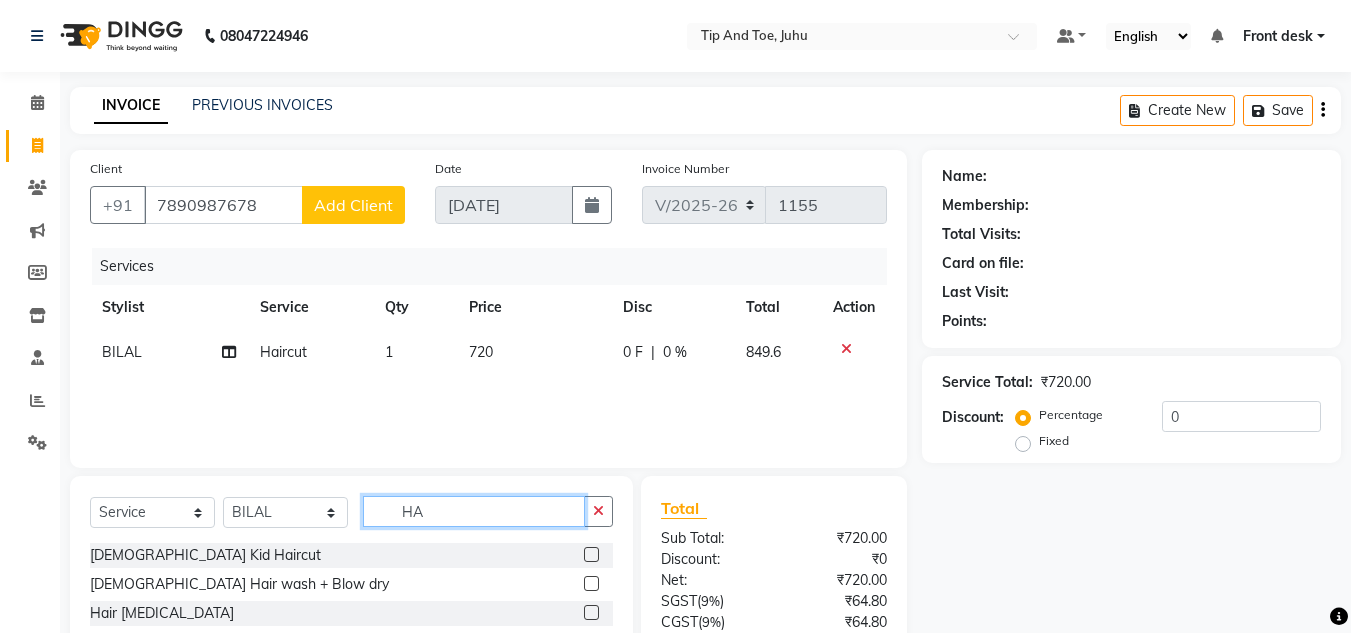 type on "H" 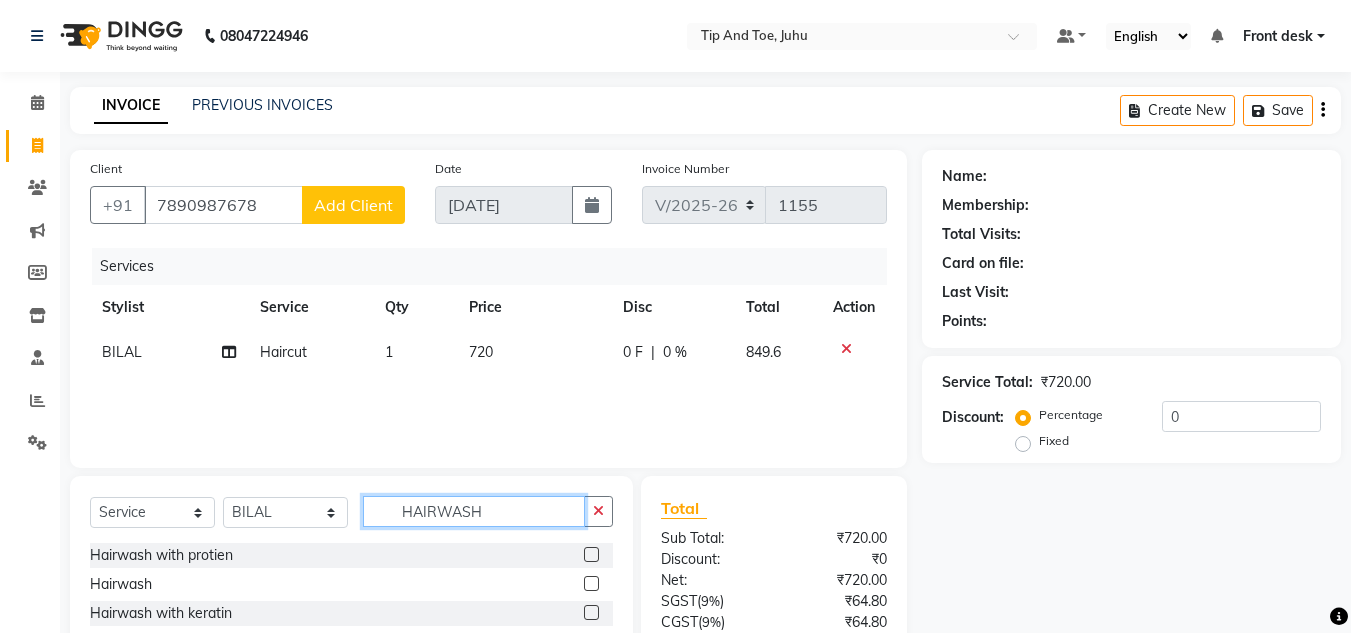 type on "HAIRWASH" 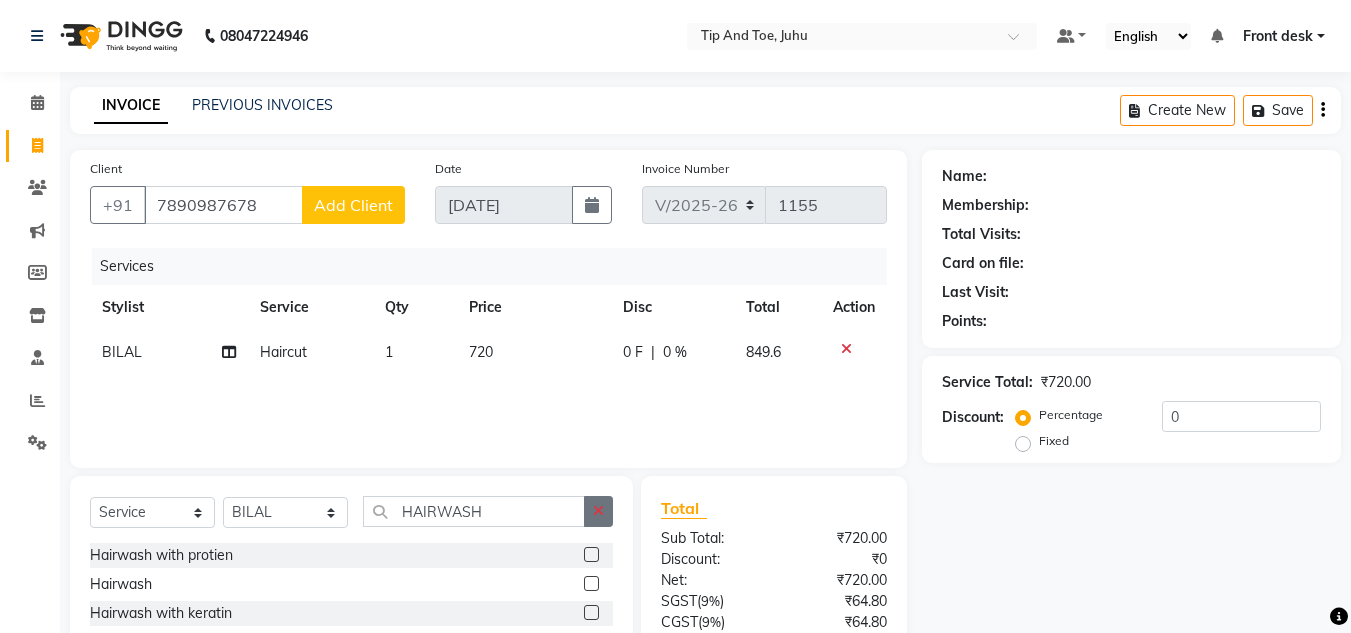 drag, startPoint x: 573, startPoint y: 580, endPoint x: 587, endPoint y: 507, distance: 74.330345 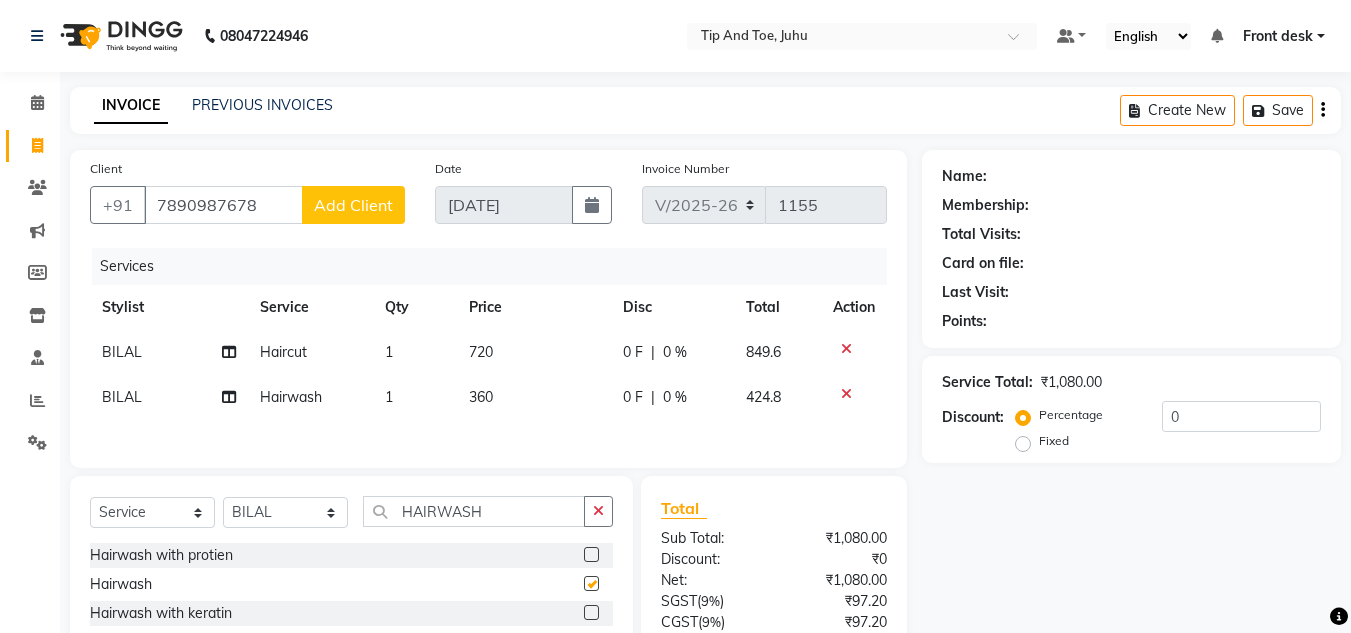 checkbox on "false" 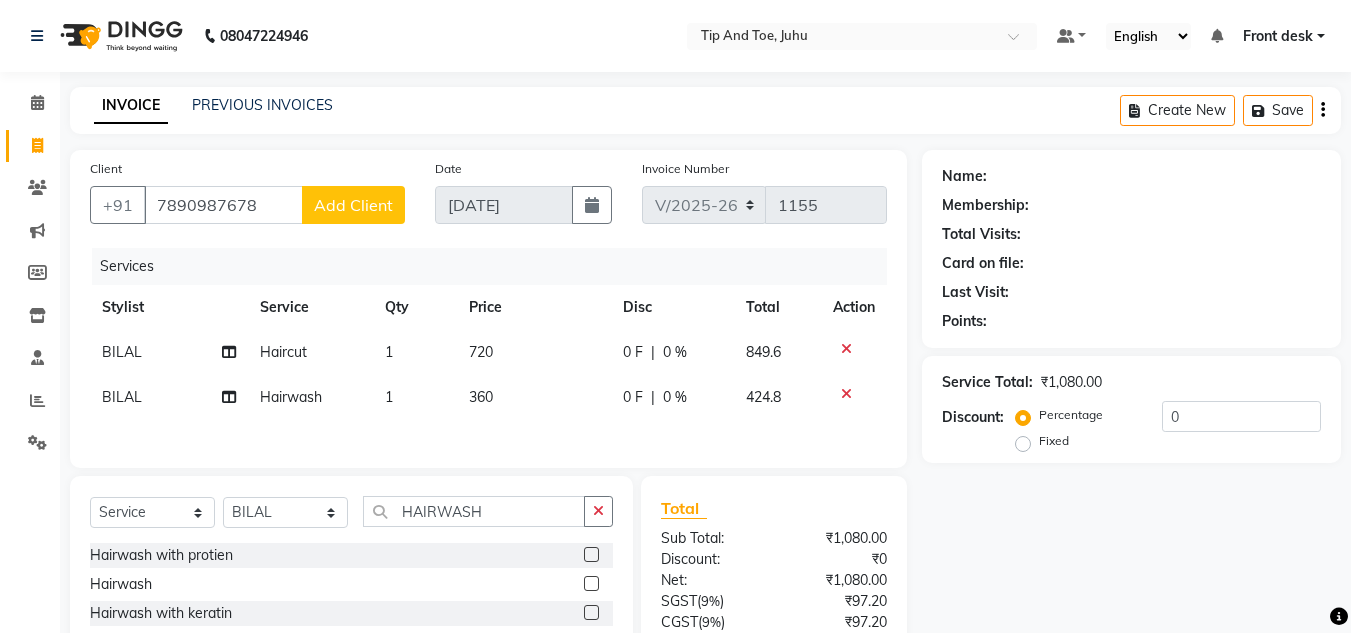 click on "360" 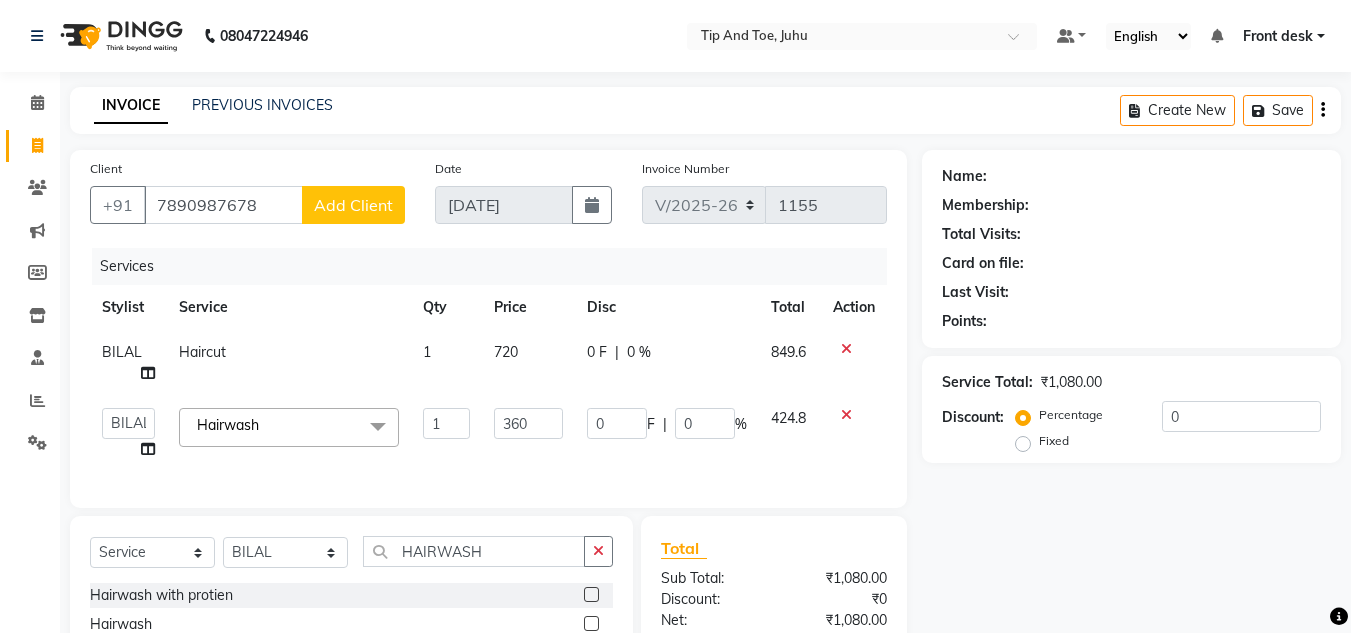 click on "360" 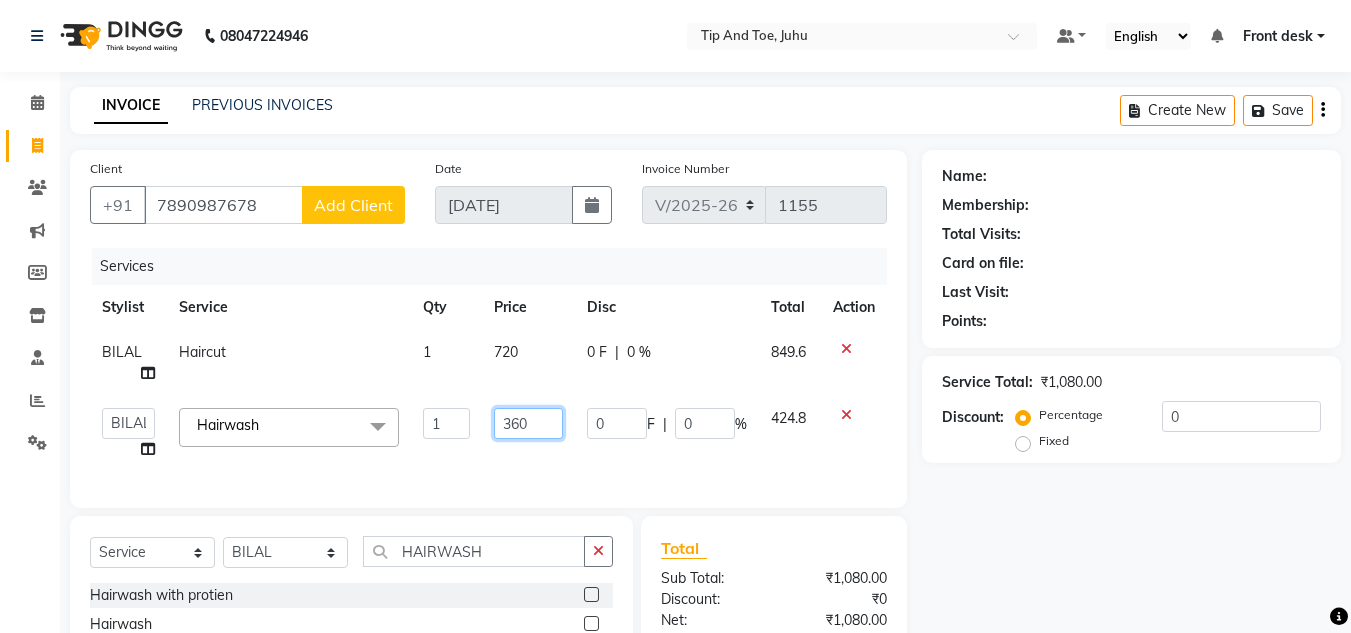 click on "360" 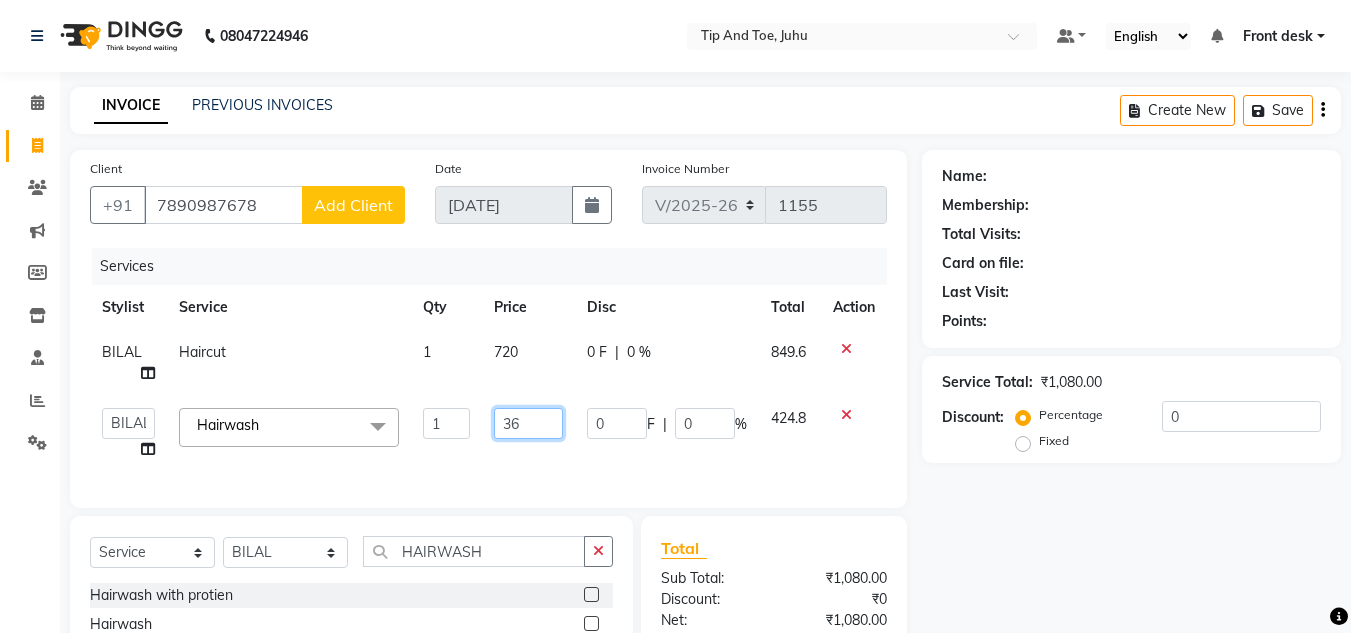 type on "3" 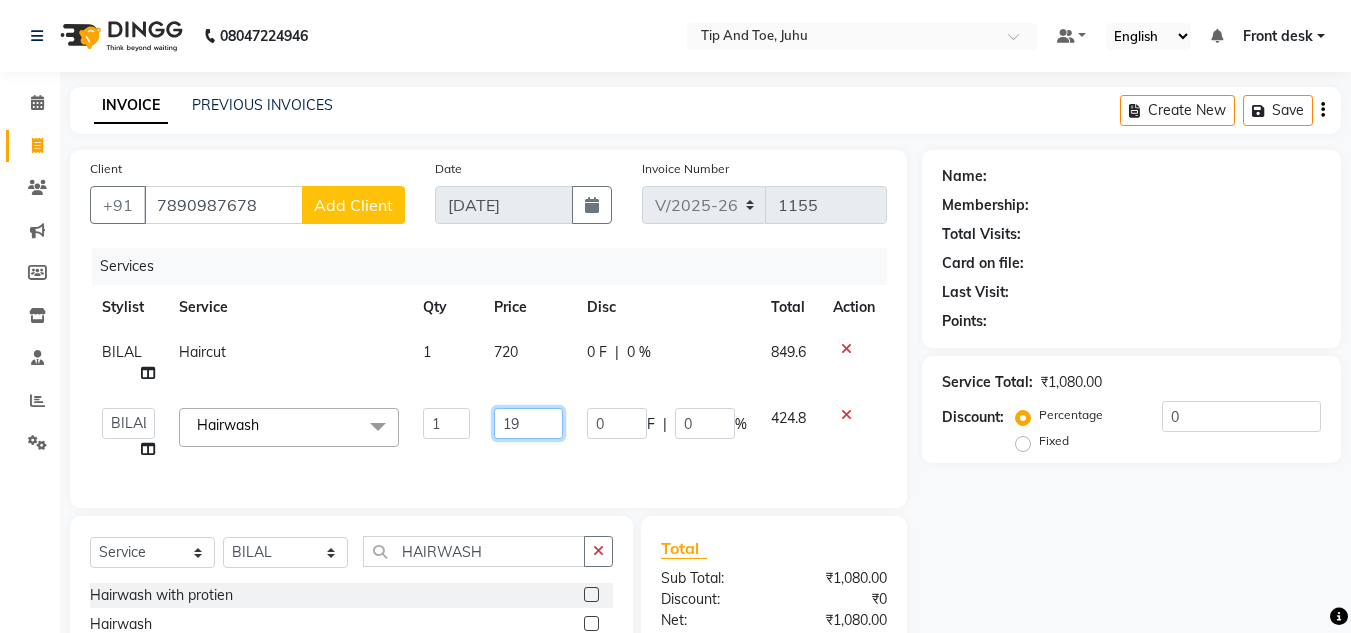 type on "199" 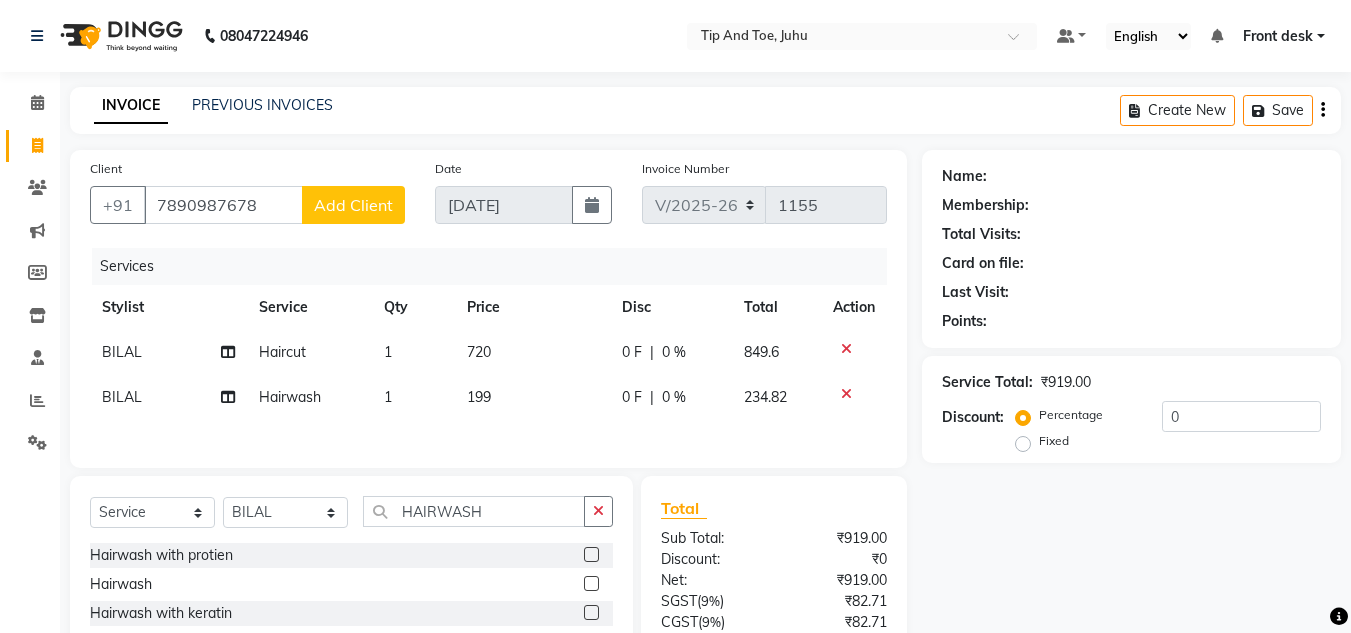 click on "720" 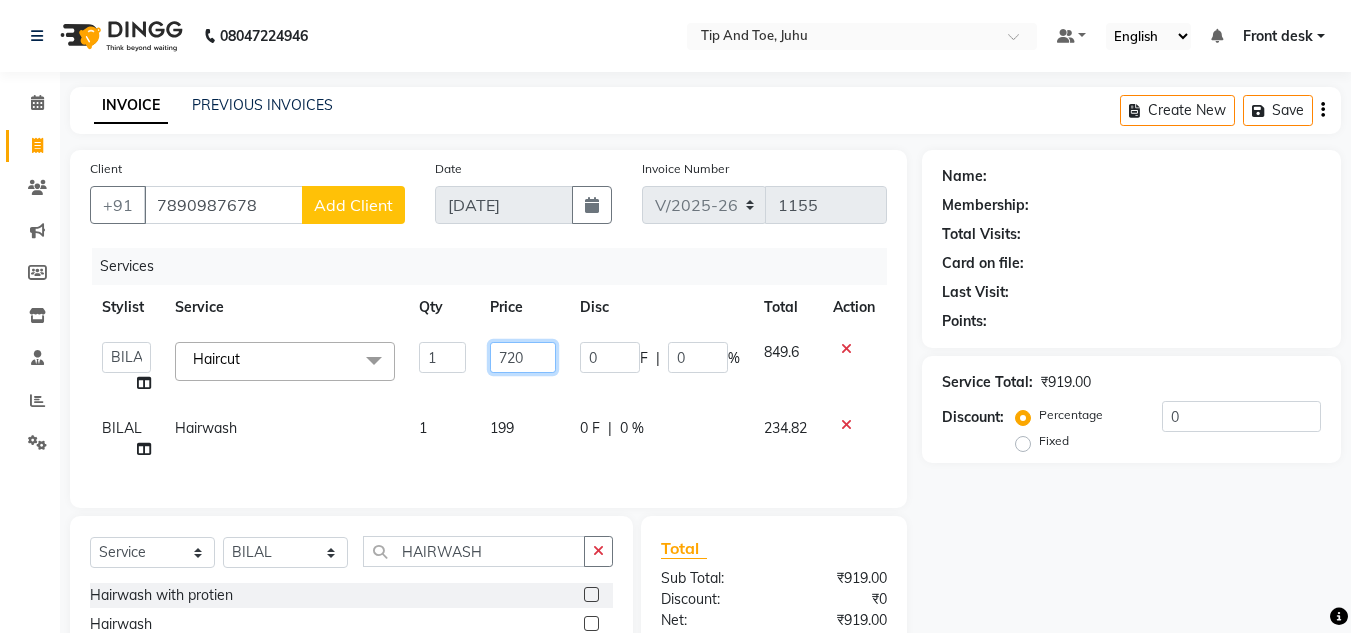 click on "720" 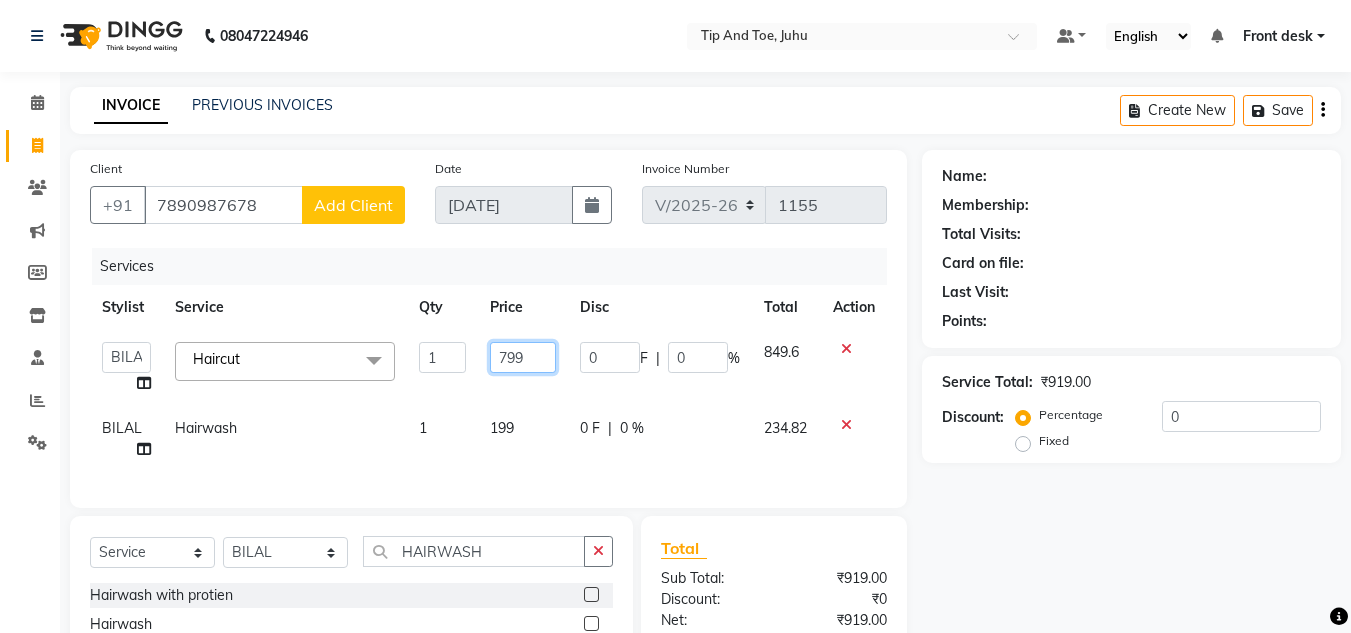 click on "799" 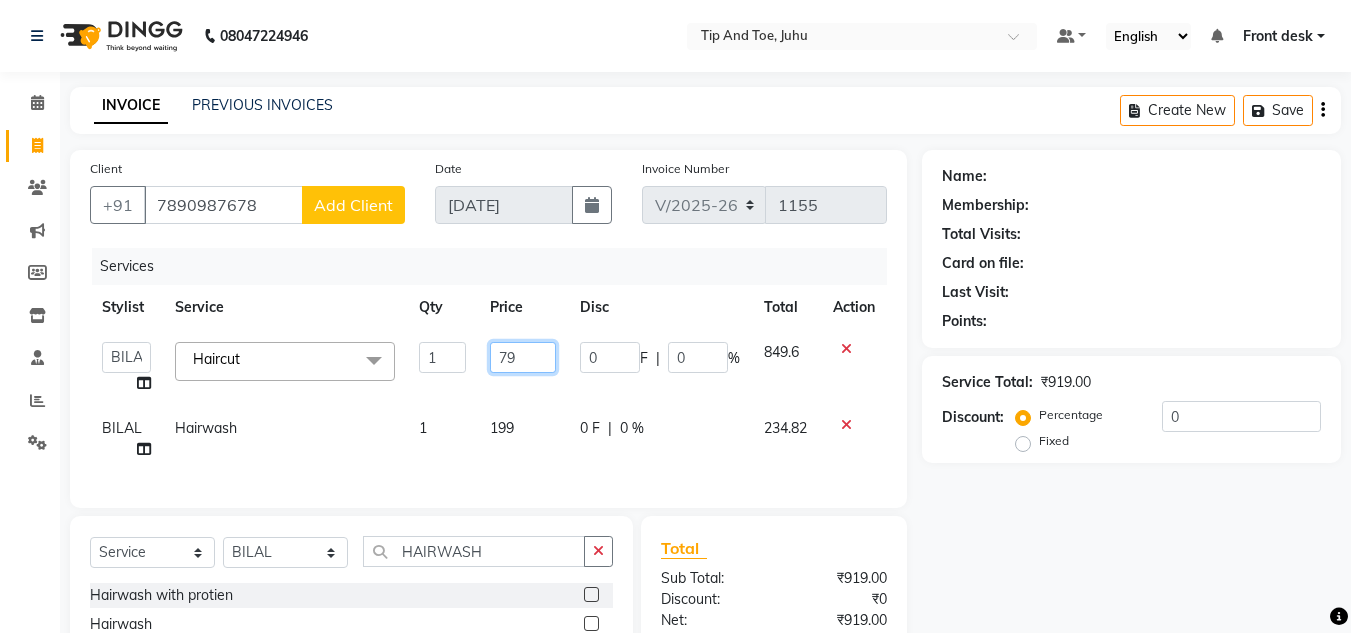 type on "7" 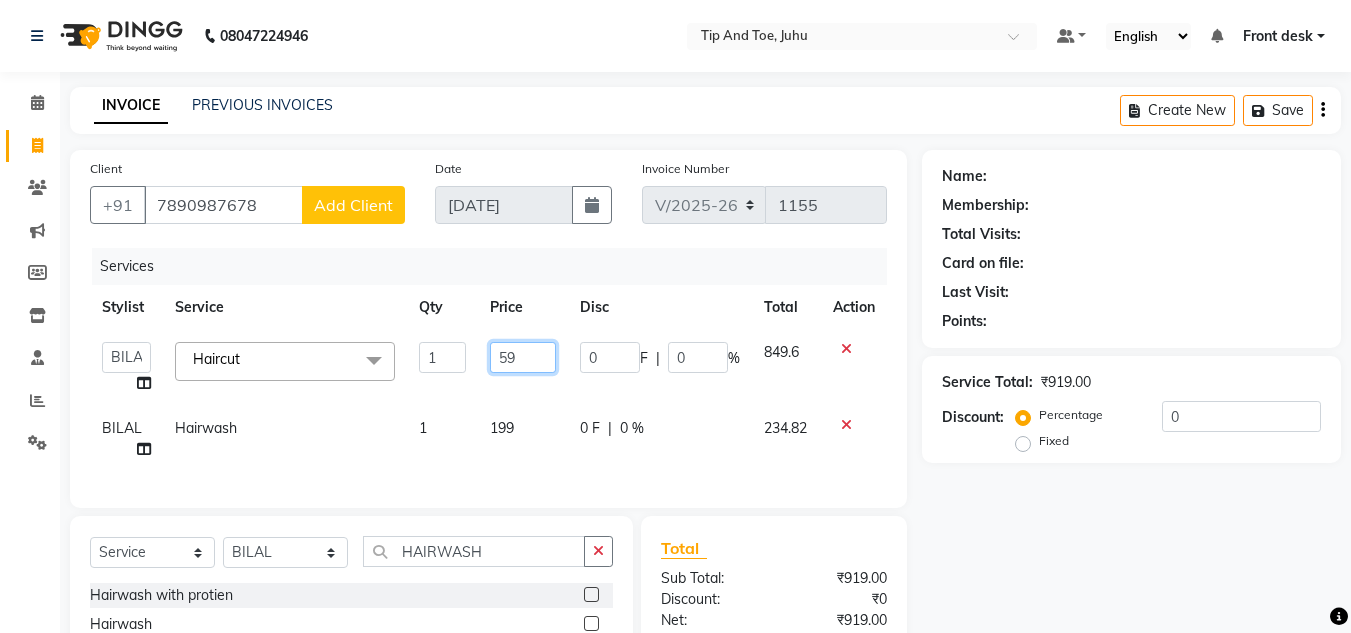type on "599" 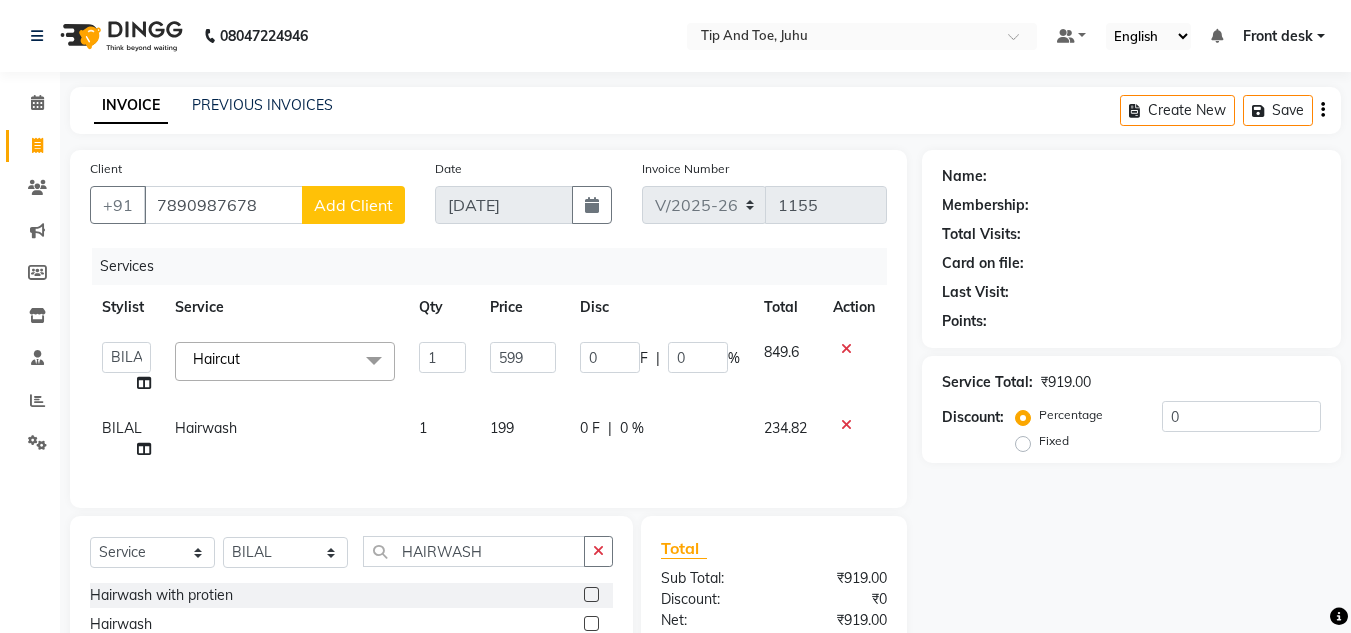 click on "Calendar  Invoice  Clients  Marketing  Members  Inventory  Staff  Reports  Settings Completed InProgress Upcoming Dropped Tentative Check-In Confirm Bookings Generate Report Segments Page Builder" 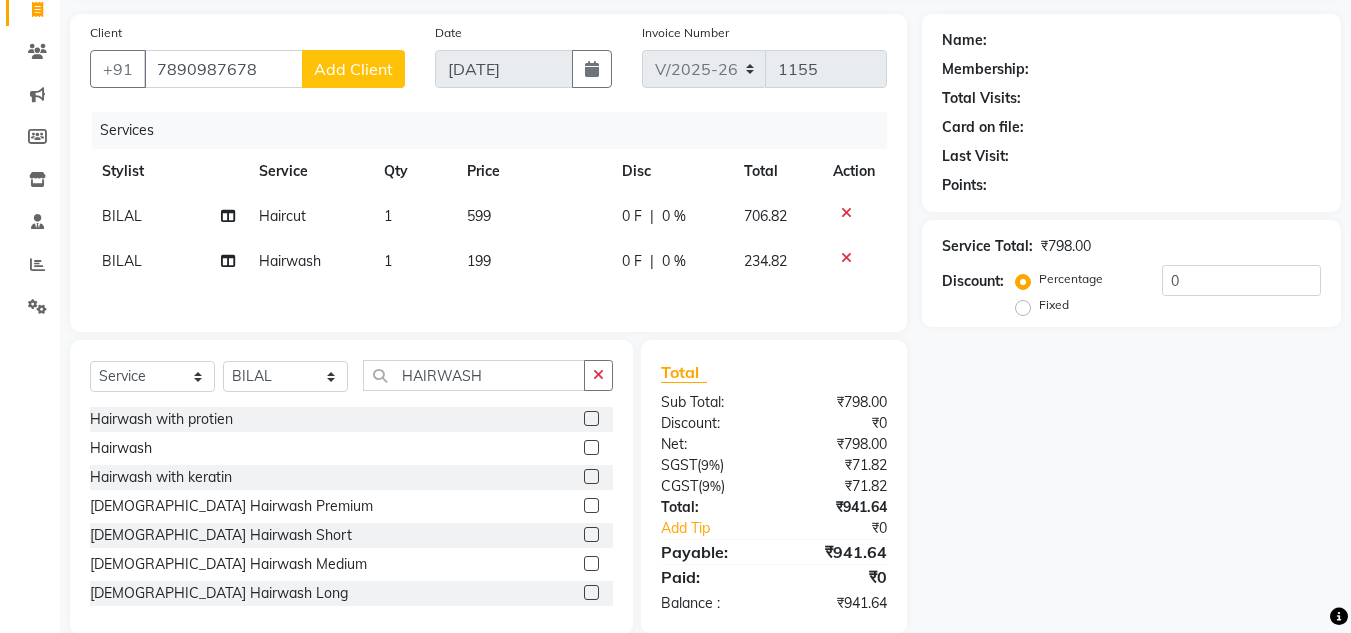 scroll, scrollTop: 171, scrollLeft: 0, axis: vertical 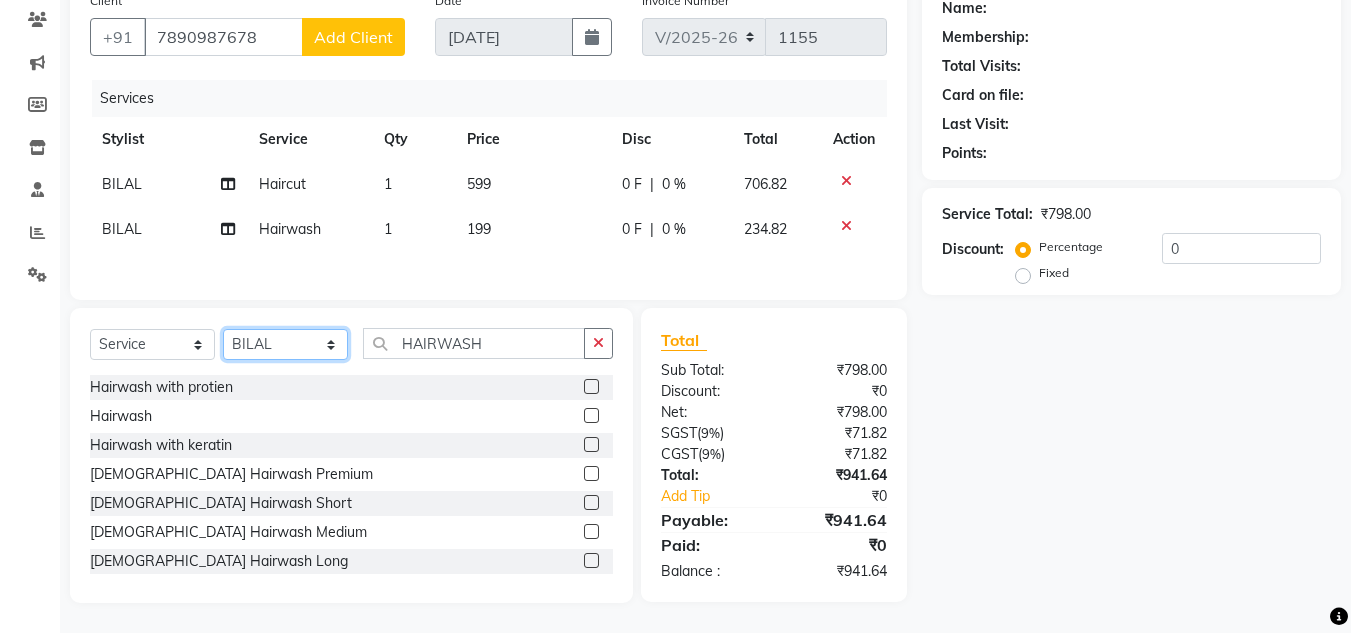 click on "Select Stylist ABIK  ACHAN AJAY UTKAR AKASH AKSHATA ARBAZ BABU BILAL CHITRA DANISH DHANSHREE Front desk  KEISHEEN KUMAR MAQSOOD NIKHIL NISHANT POONAM RAHUL RICHION SADHNA SANJAY SANJAY MAMA TWINKLE GUPTA  VINITA" 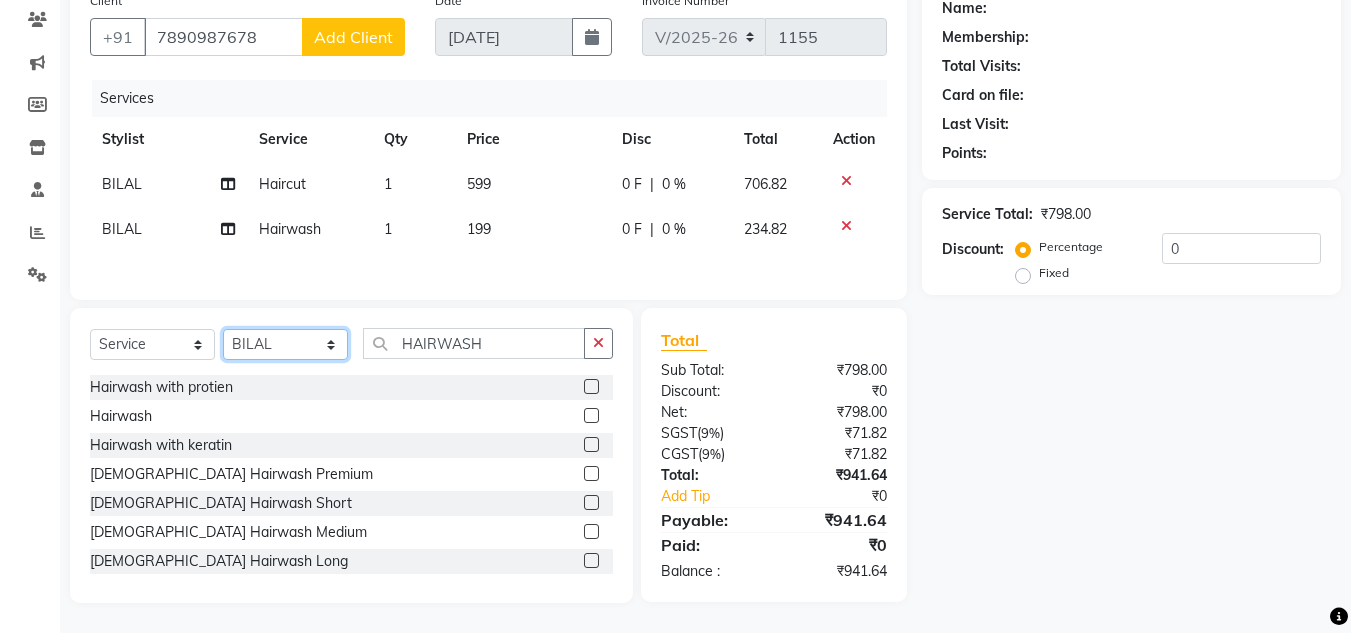 select on "86116" 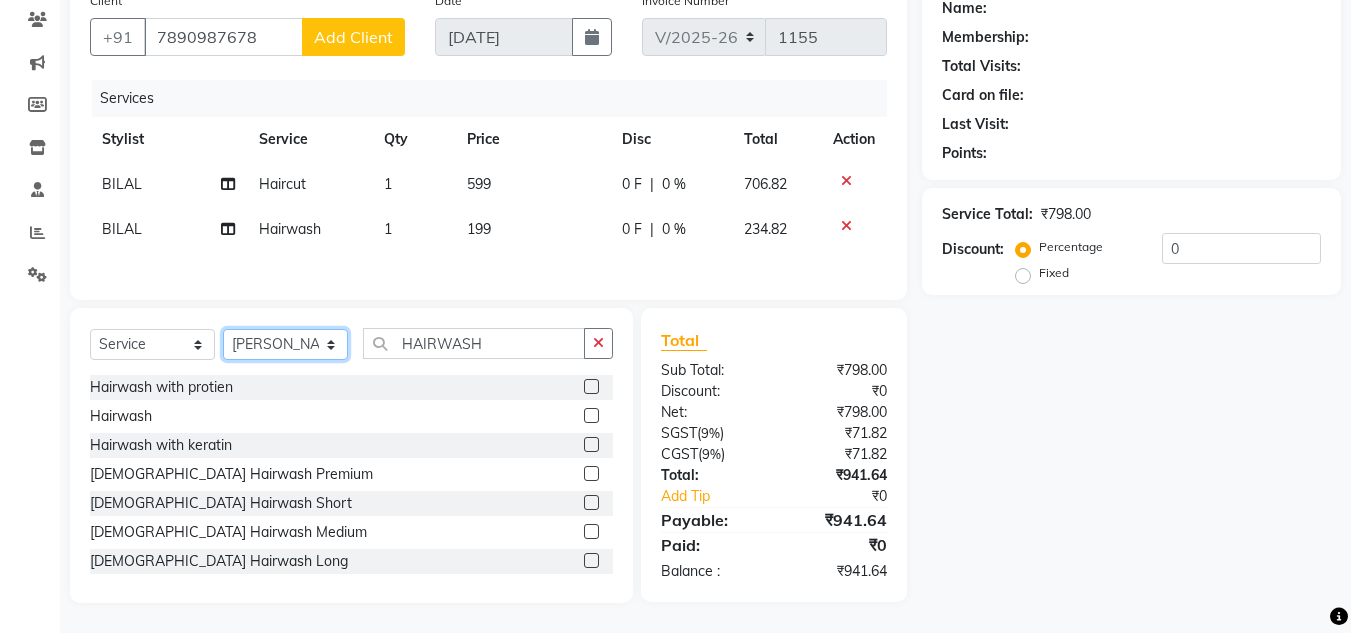 click on "Select Stylist ABIK  ACHAN AJAY UTKAR AKASH AKSHATA ARBAZ BABU BILAL CHITRA DANISH DHANSHREE Front desk  KEISHEEN KUMAR MAQSOOD NIKHIL NISHANT POONAM RAHUL RICHION SADHNA SANJAY SANJAY MAMA TWINKLE GUPTA  VINITA" 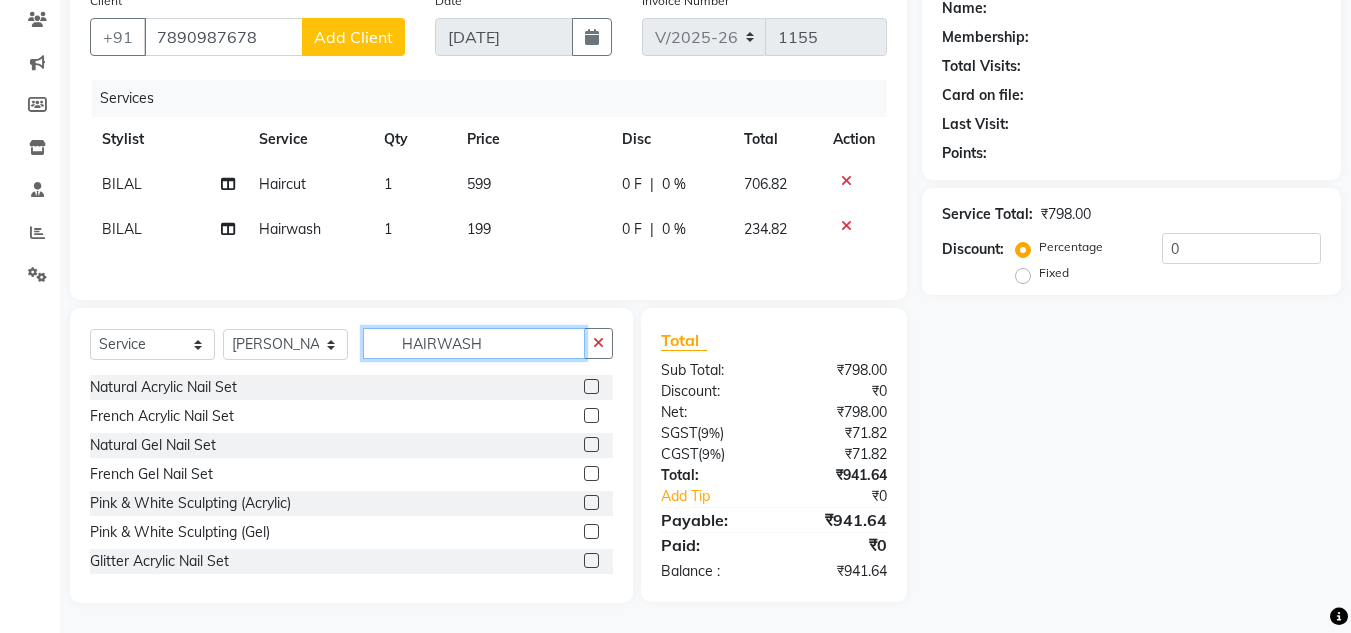 click on "HAIRWASH" 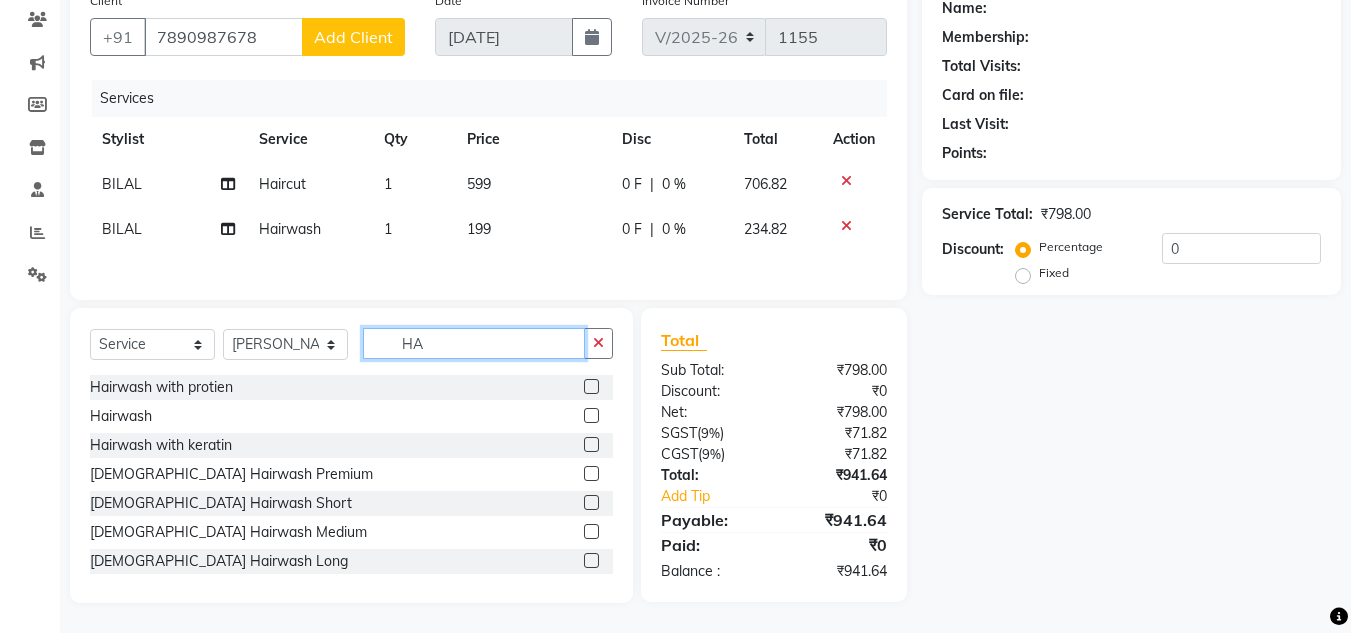 type on "H" 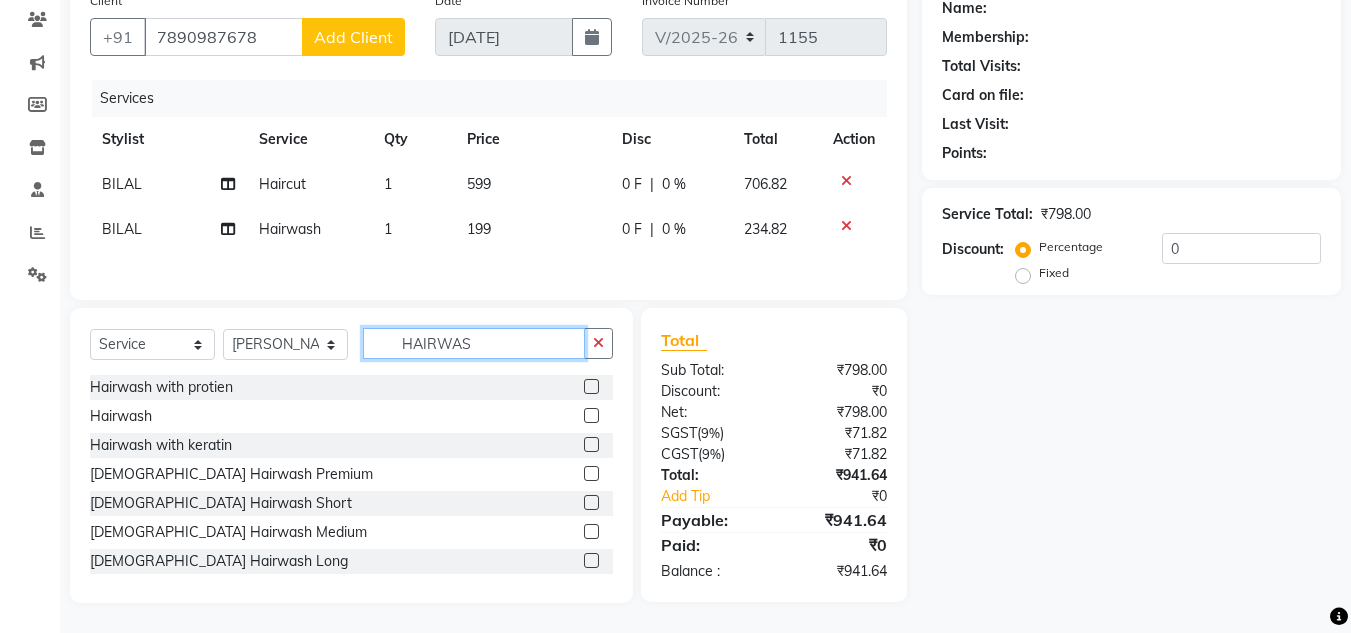 type on "HAIRWASH" 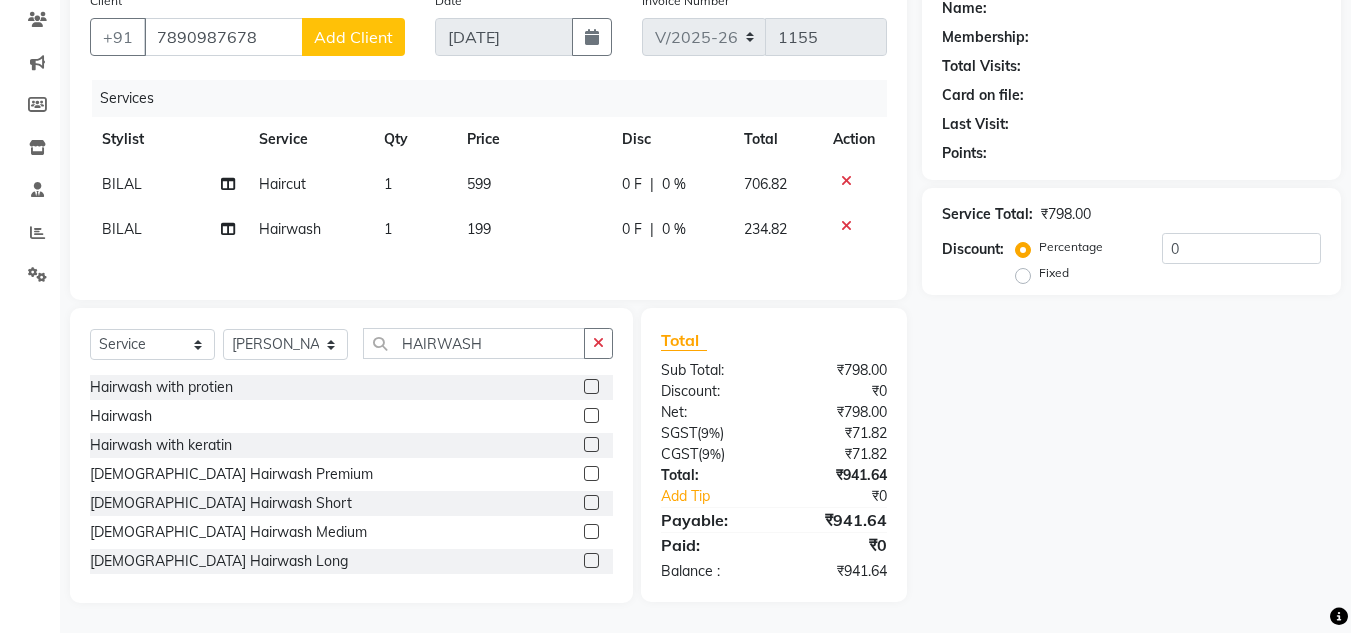 drag, startPoint x: 577, startPoint y: 419, endPoint x: 568, endPoint y: 391, distance: 29.410883 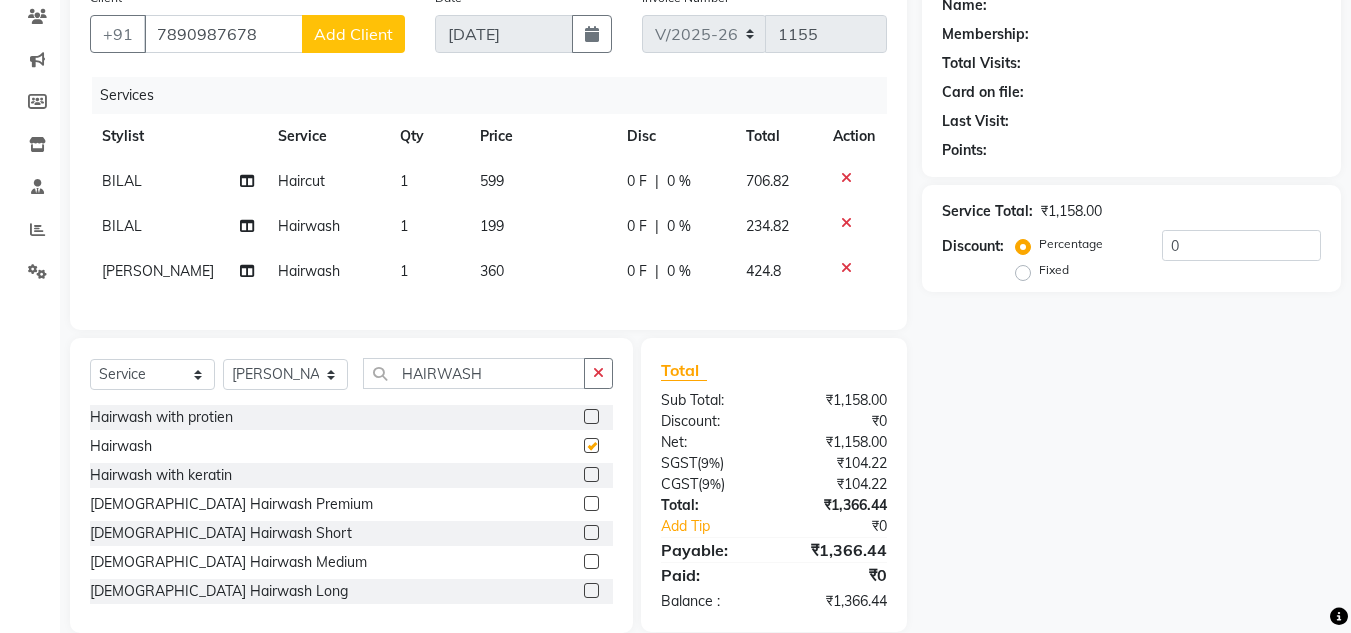 checkbox on "false" 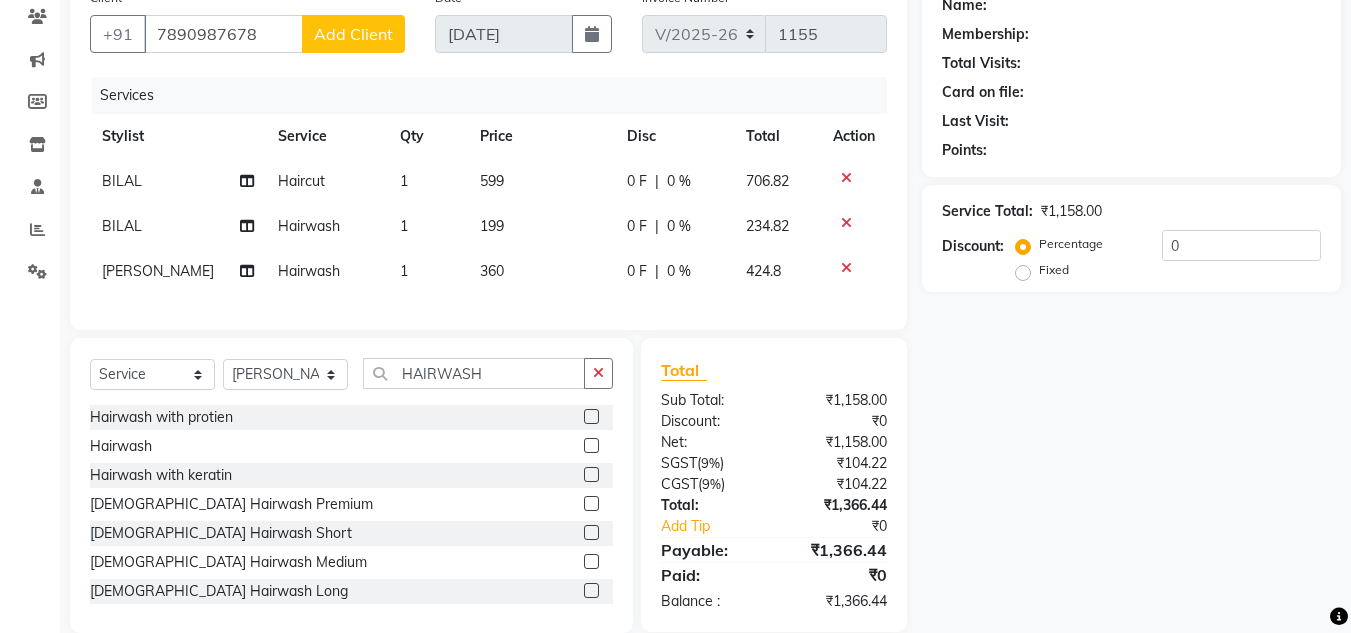 drag, startPoint x: 499, startPoint y: 270, endPoint x: 523, endPoint y: 281, distance: 26.400757 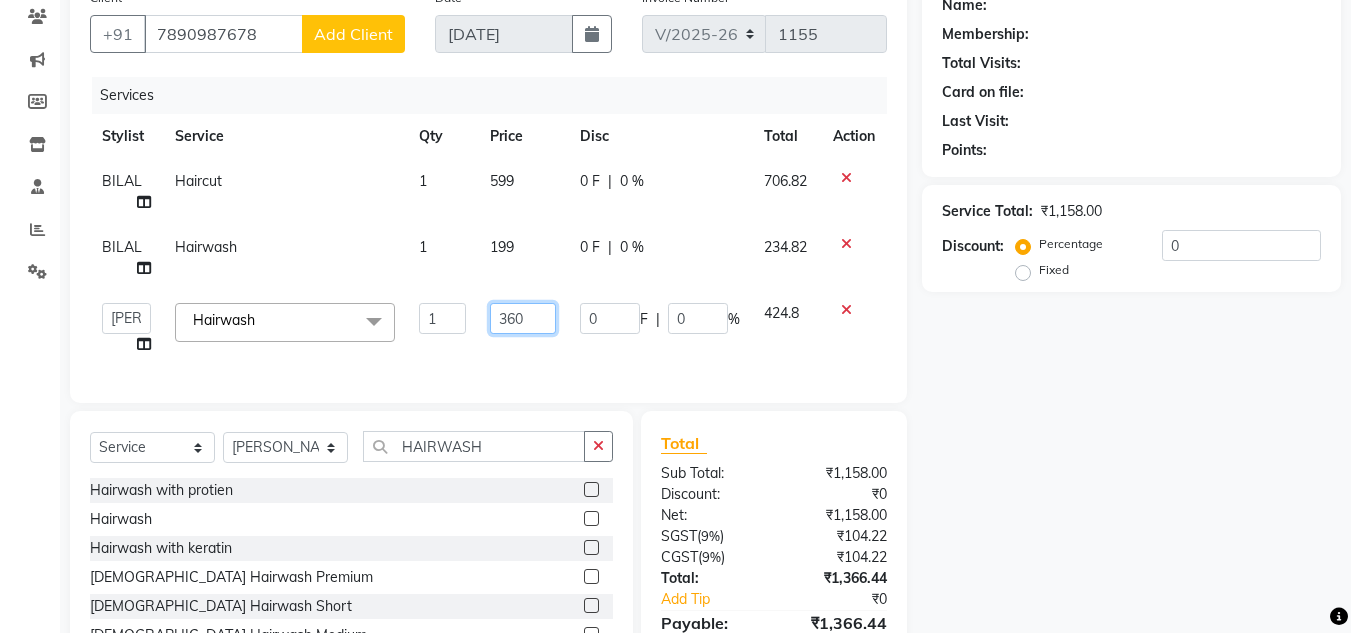 click on "360" 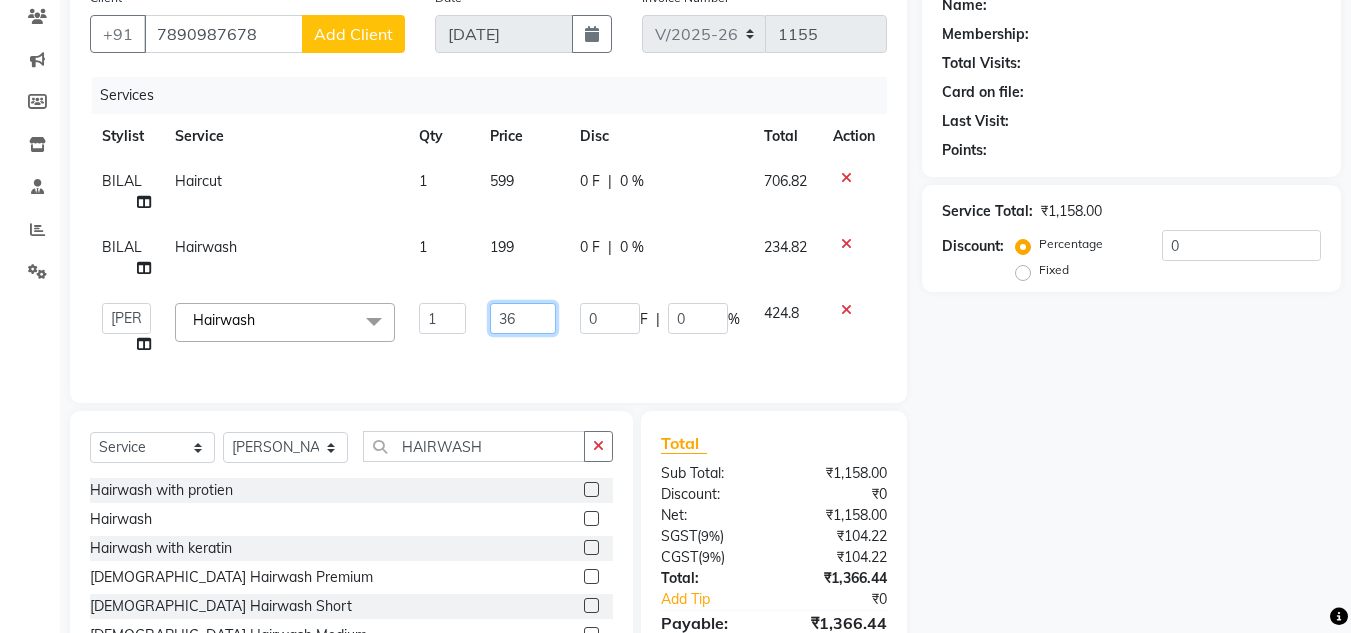 type on "3" 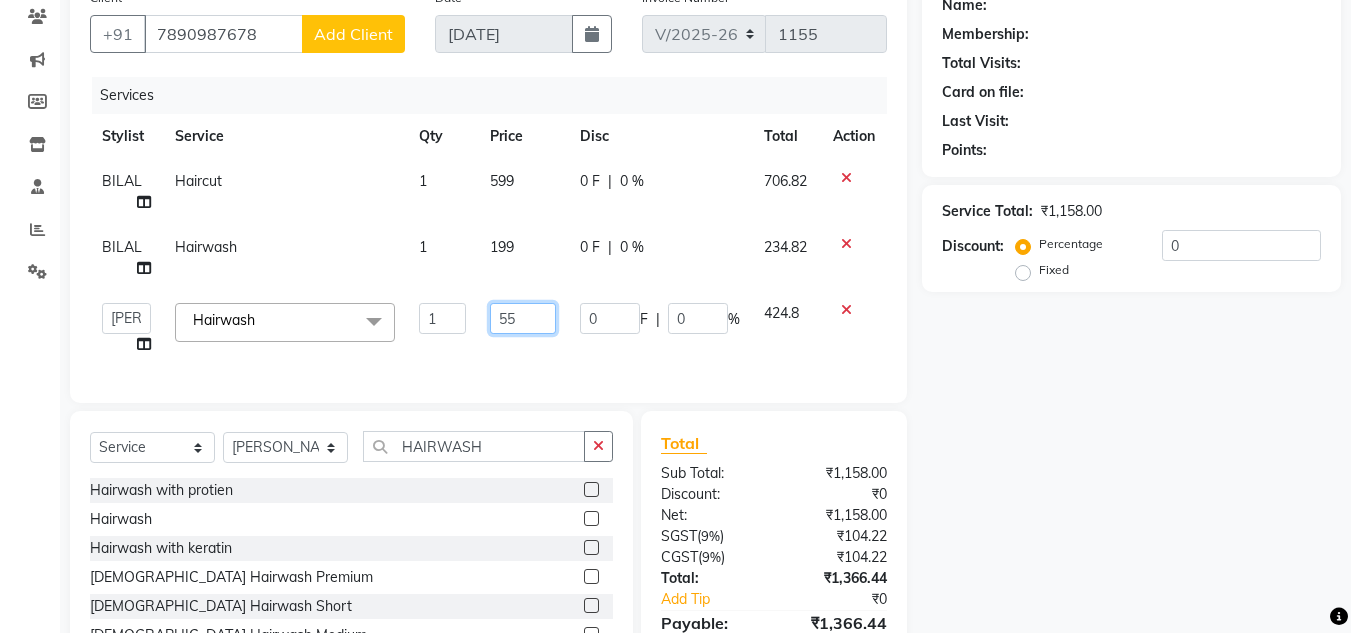 type on "550" 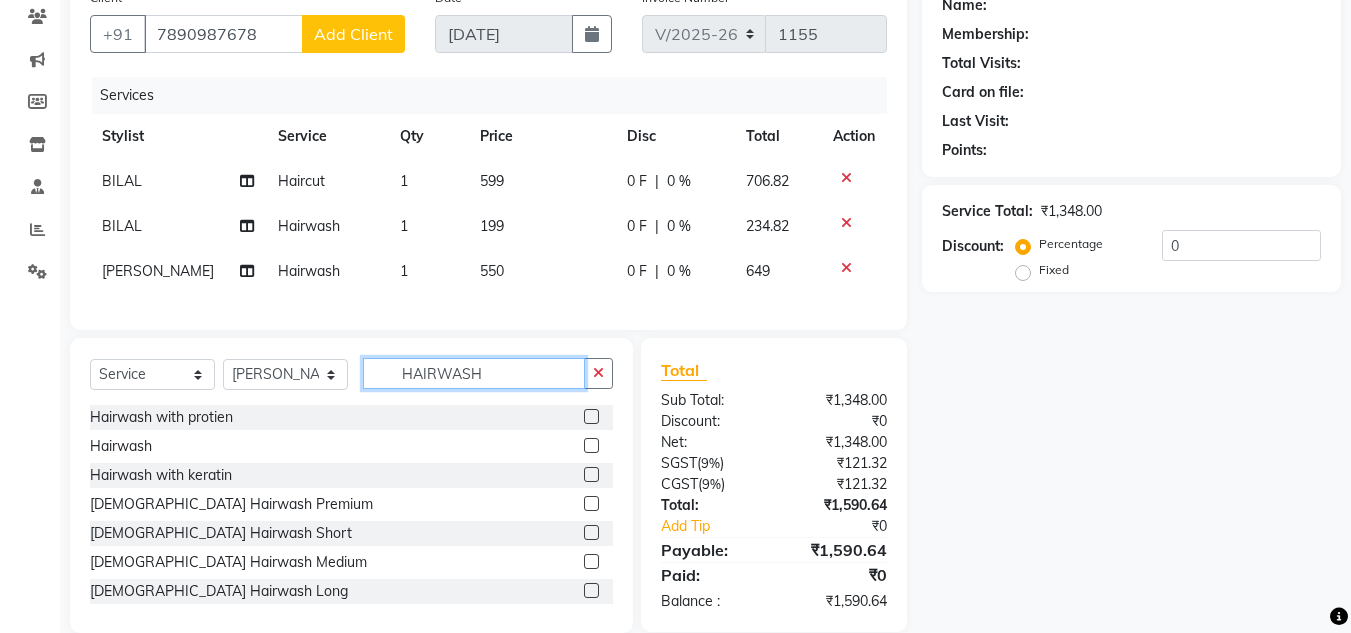 click on "Select  Service  Product  Membership  Package Voucher Prepaid Gift Card  Select Stylist ABIK  ACHAN AJAY UTKAR AKASH AKSHATA ARBAZ BABU BILAL CHITRA DANISH DHANSHREE Front desk  KEISHEEN KUMAR MAQSOOD NIKHIL NISHANT POONAM RAHUL RICHION SADHNA SANJAY SANJAY MAMA TWINKLE GUPTA  VINITA HAIRWASH Hairwash with protien  Hairwash  Hairwash with keratin  Male Hairwash Premium  Female Hairwash Short  Female Hairwash Medium  Female Hairwash Long  Female Luxury Hairwash Short  Female Luxury Hairwash Medium  Female Luxury Hairwash Long  Female Luxury Hairwash Prewash Beffore Color Services" 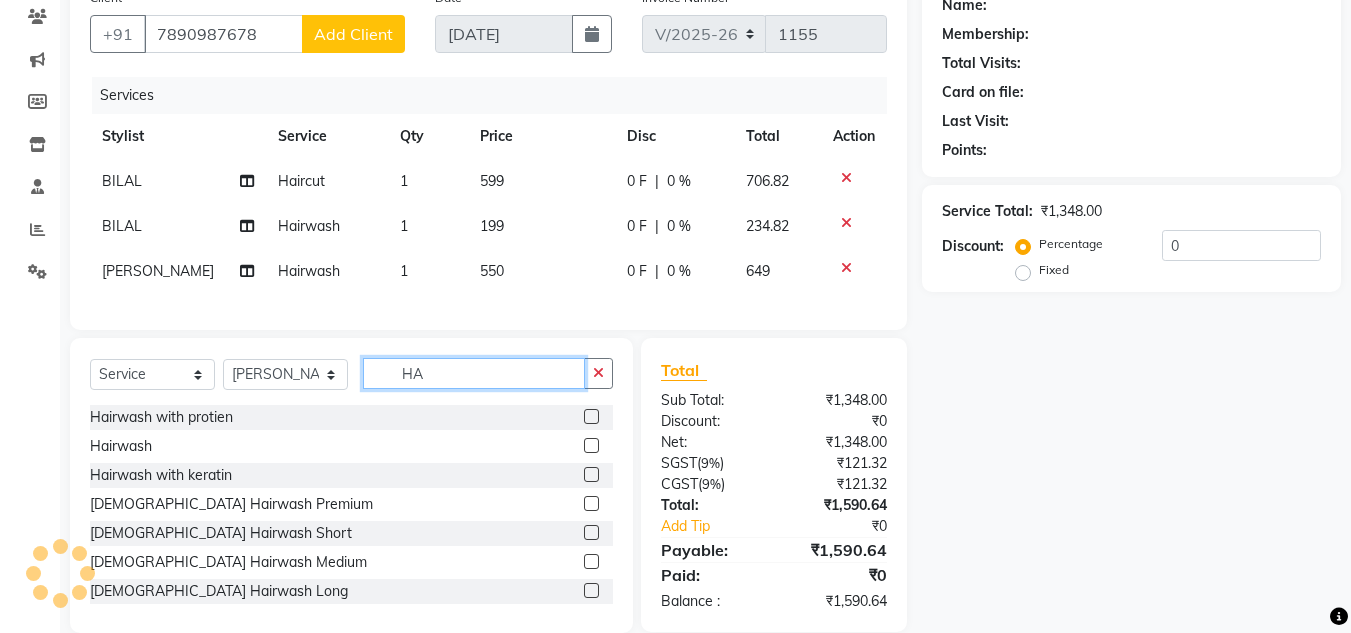 type on "H" 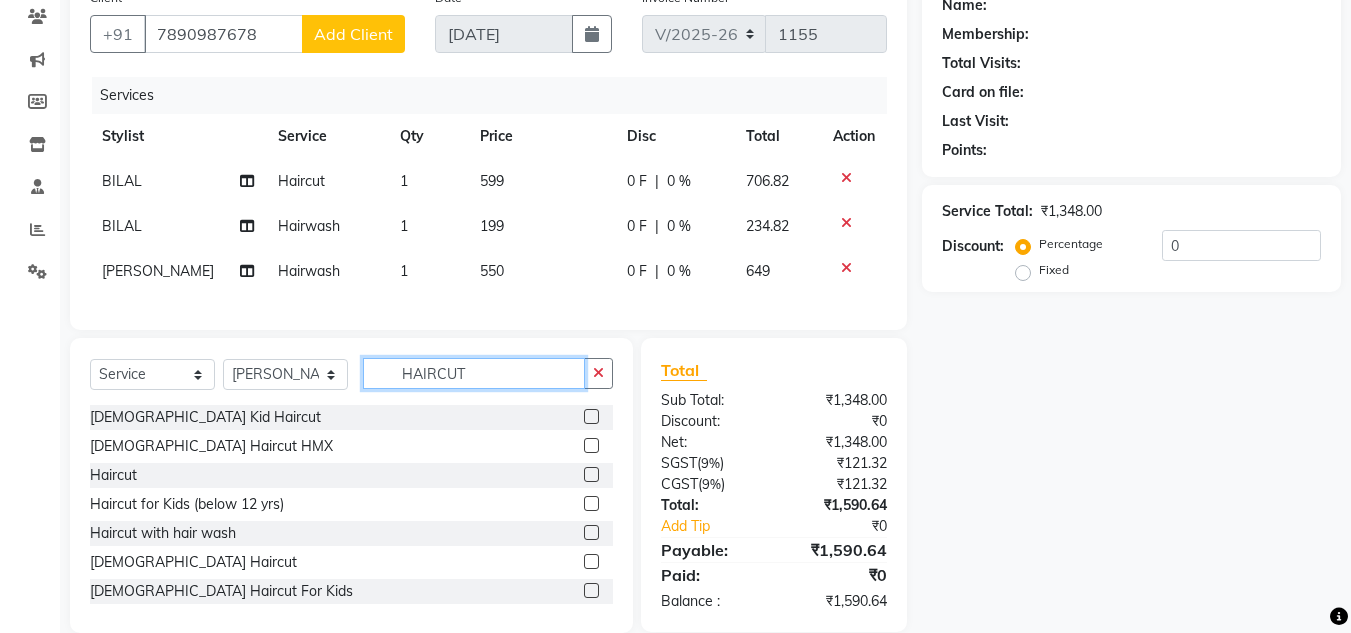 type on "HAIRCUT" 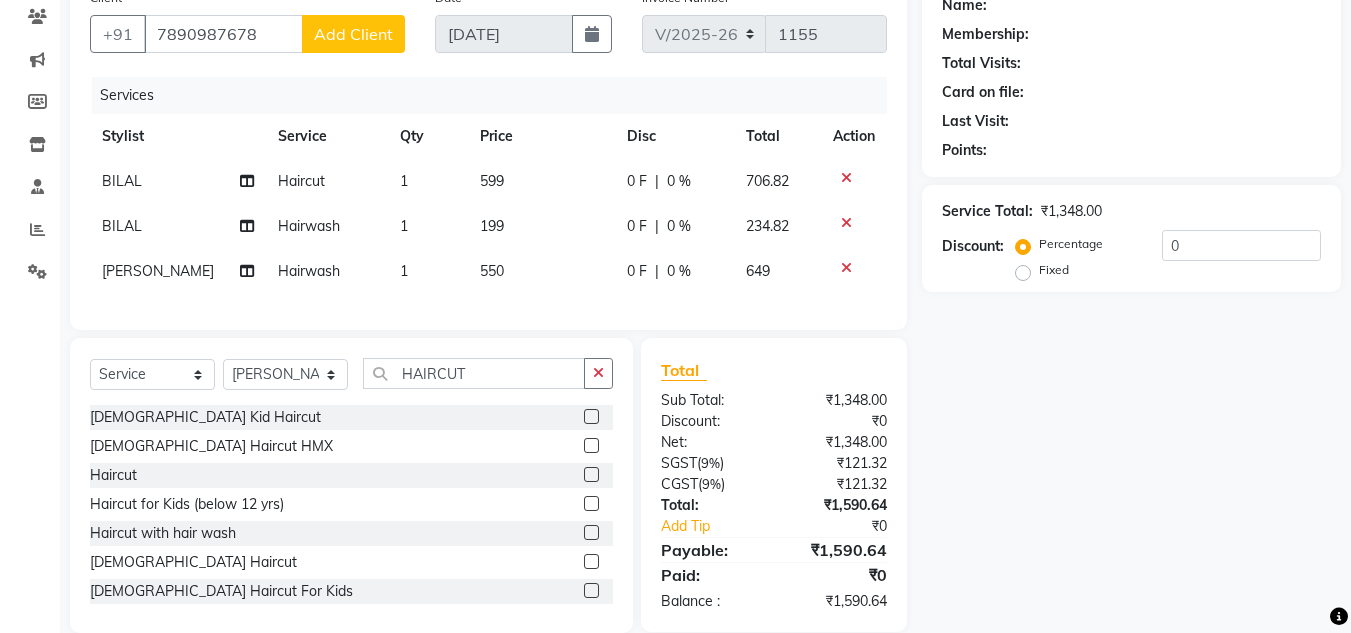 click 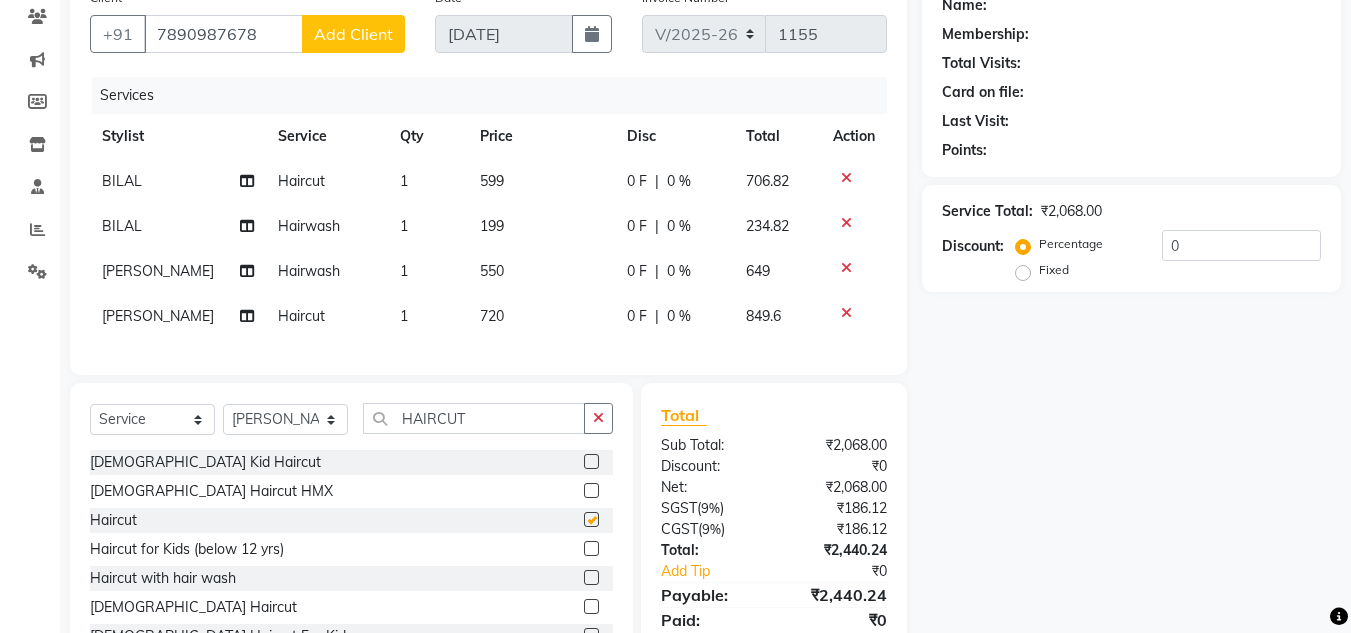 checkbox on "false" 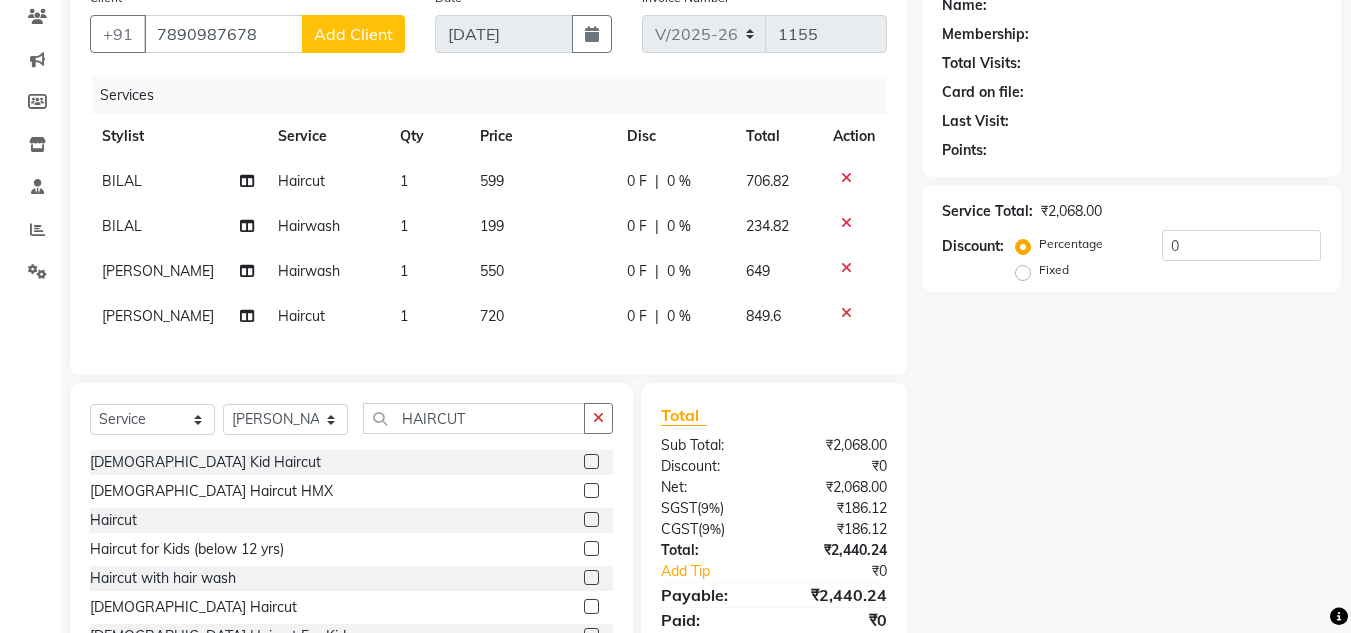 click on "720" 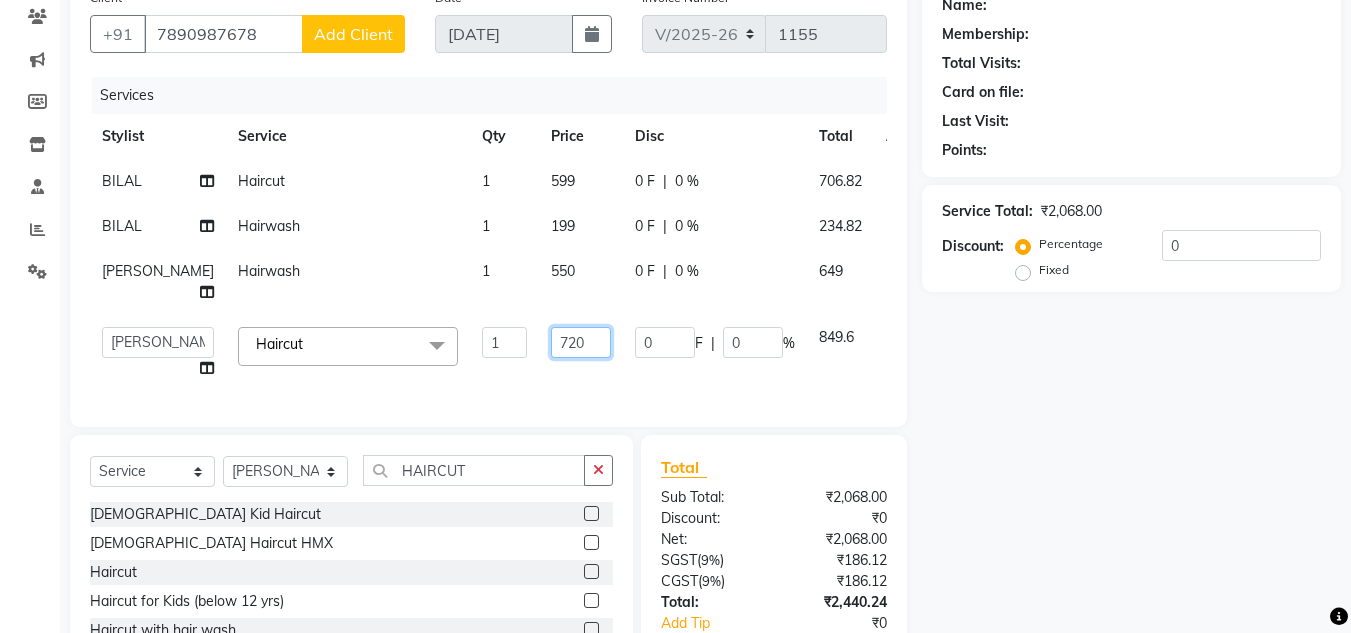 click on "720" 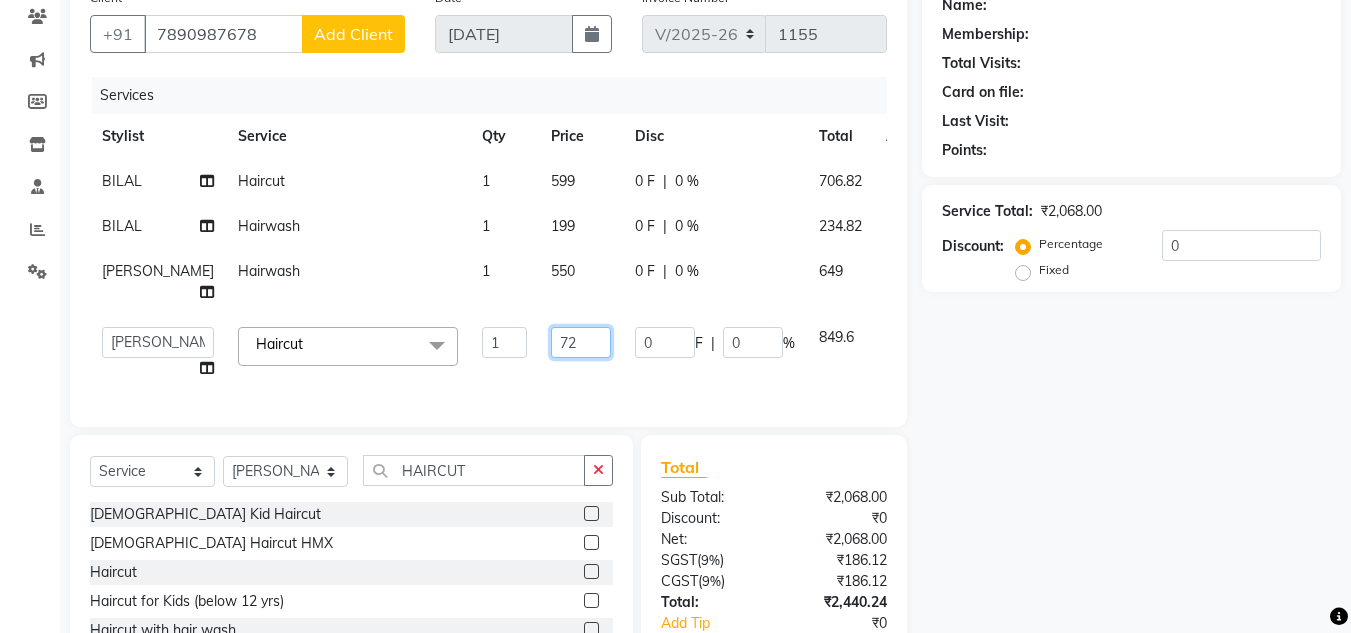 type on "7" 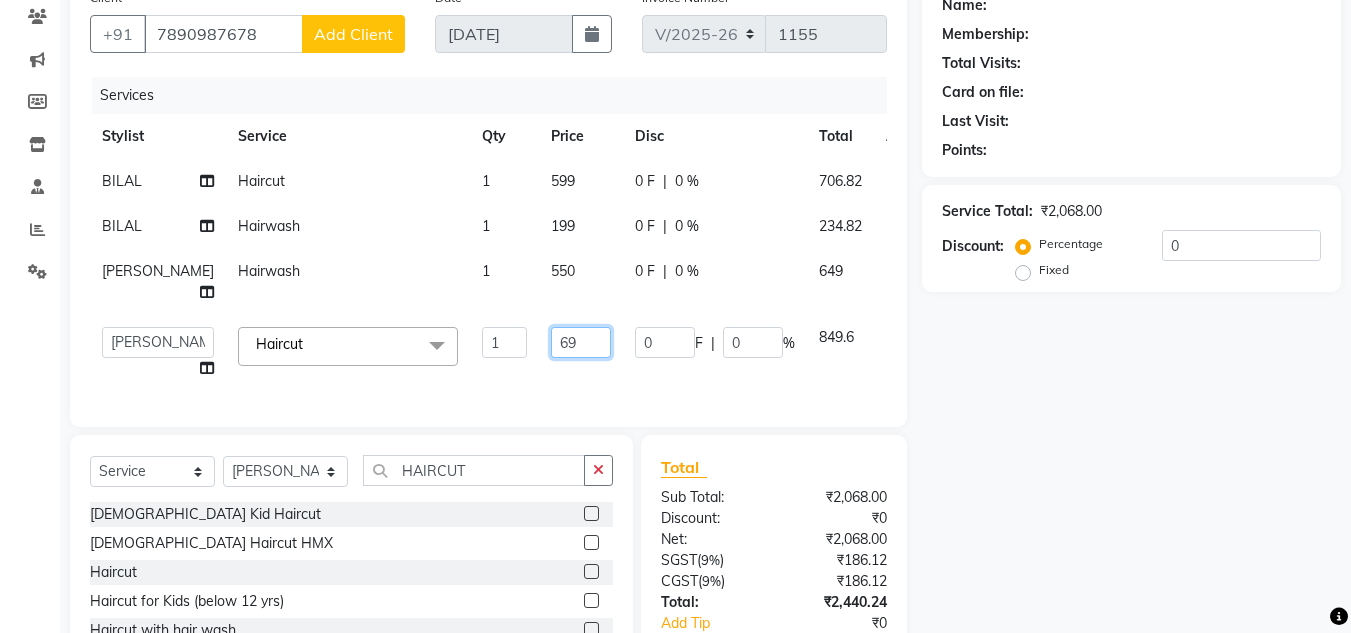 type on "699" 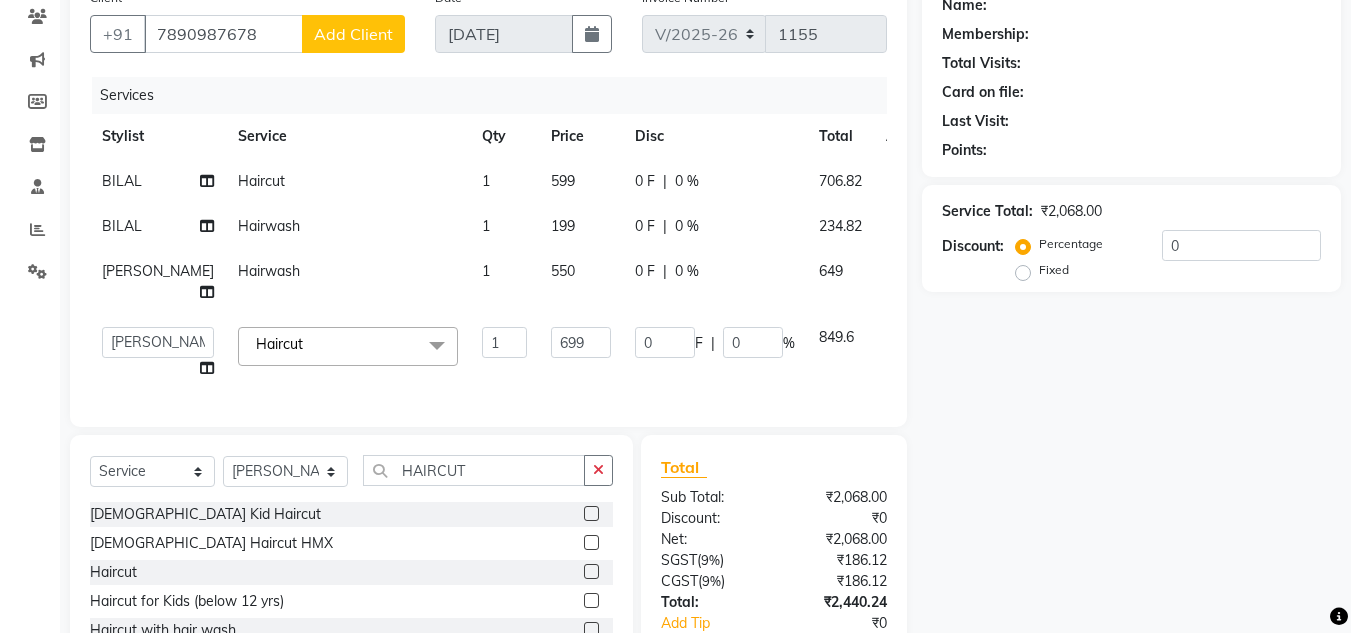 click on "Name: Membership: Total Visits: Card on file: Last Visit:  Points:  Service Total:  ₹2,068.00  Discount:  Percentage   Fixed  0" 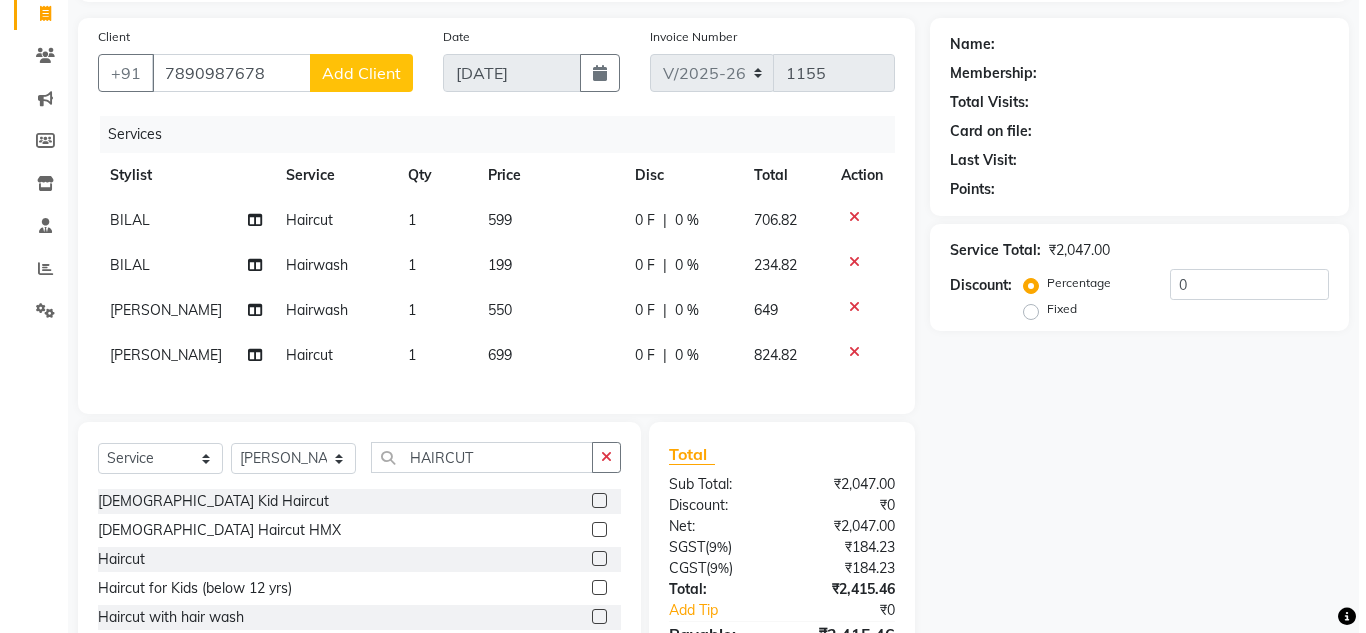 scroll, scrollTop: 0, scrollLeft: 0, axis: both 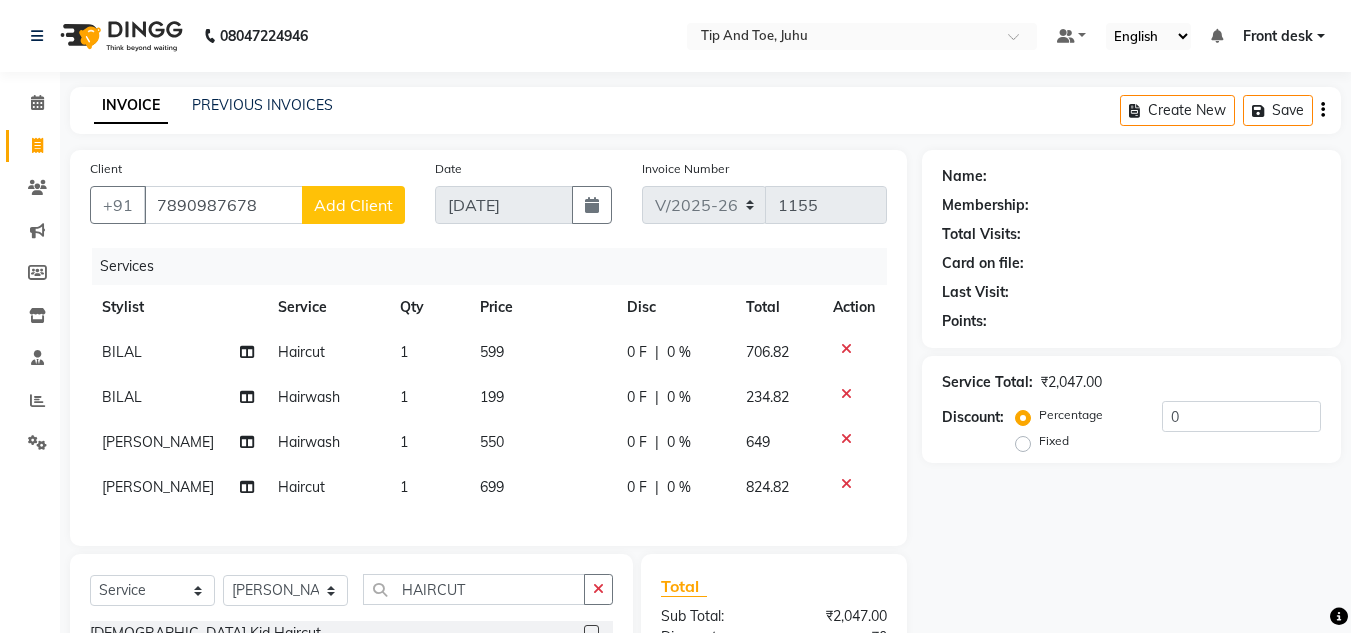 click on "Add Client" 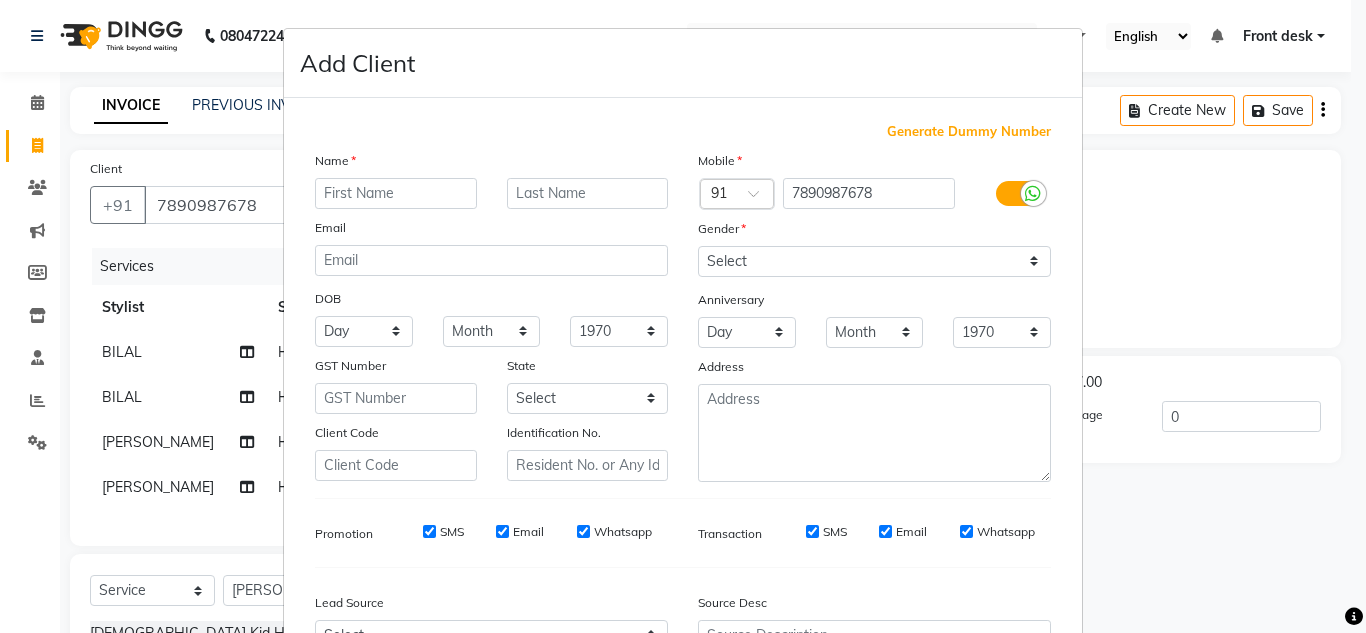 click at bounding box center (396, 193) 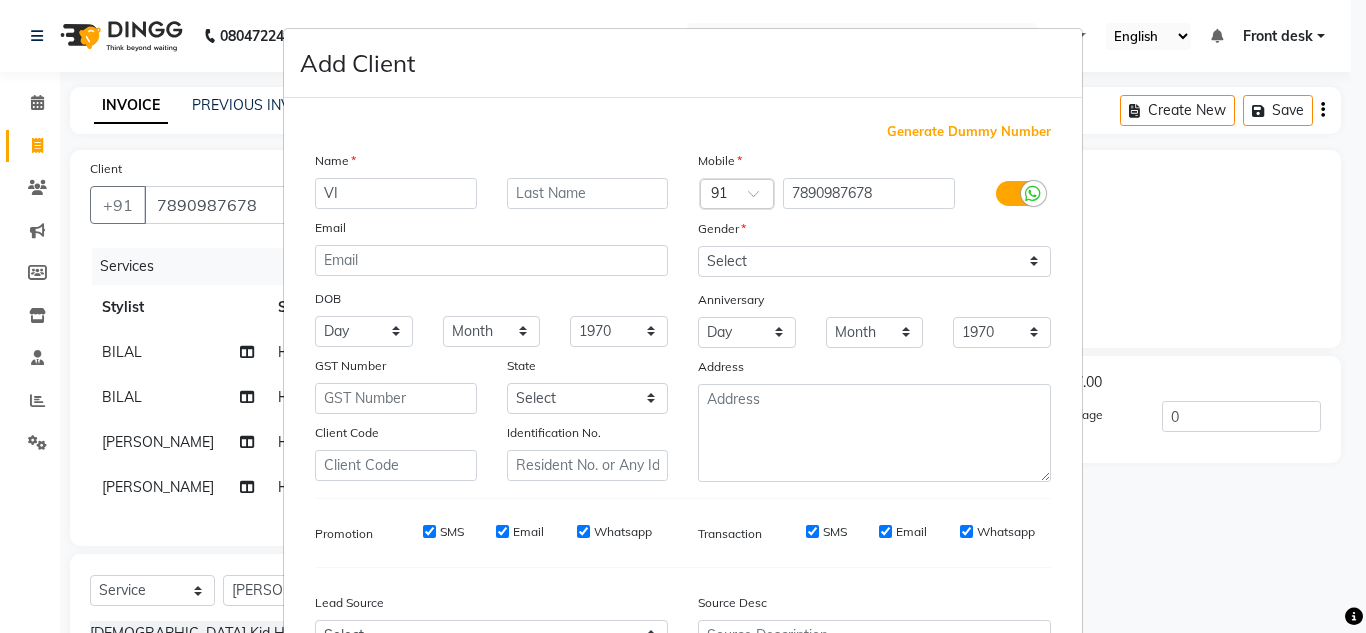 type on "V" 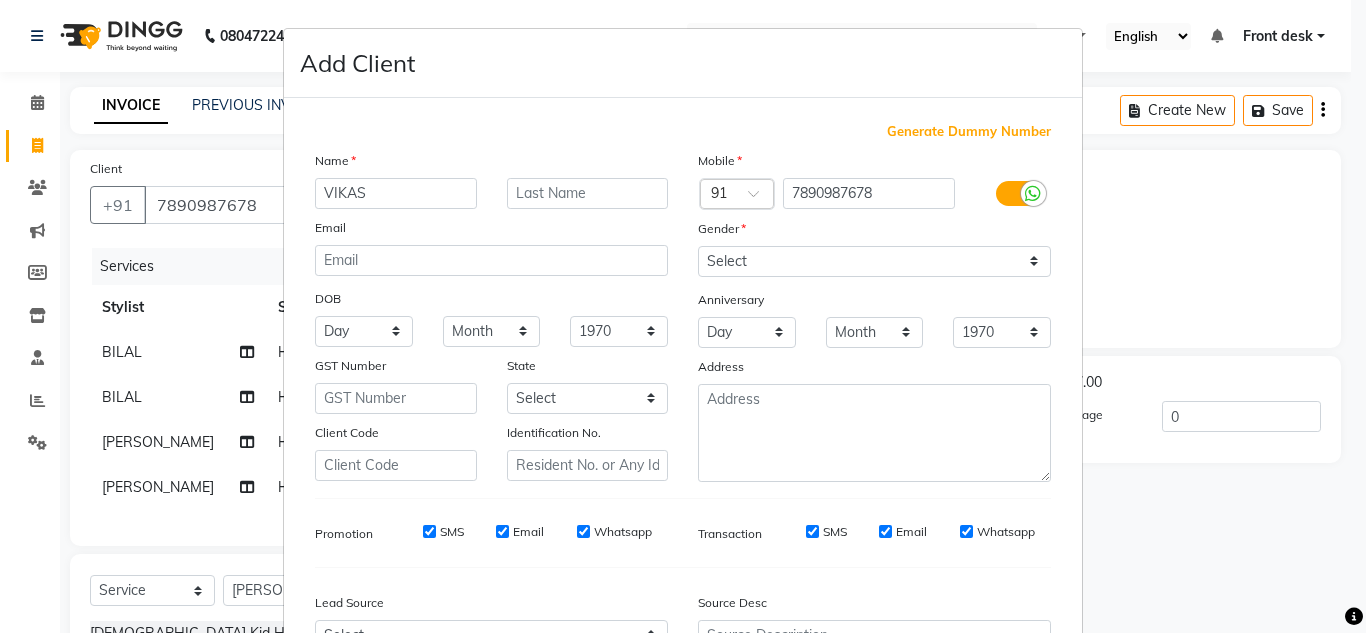 type on "VIKAS" 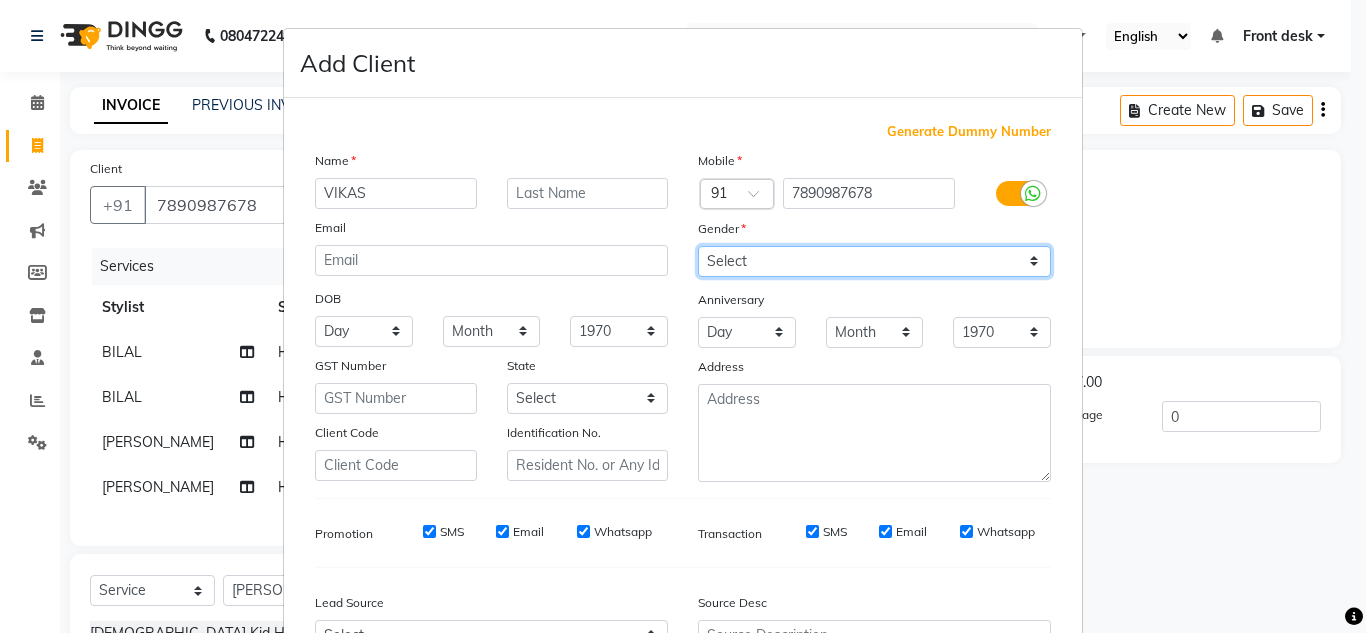 click on "Select Male Female Other Prefer Not To Say" at bounding box center [874, 261] 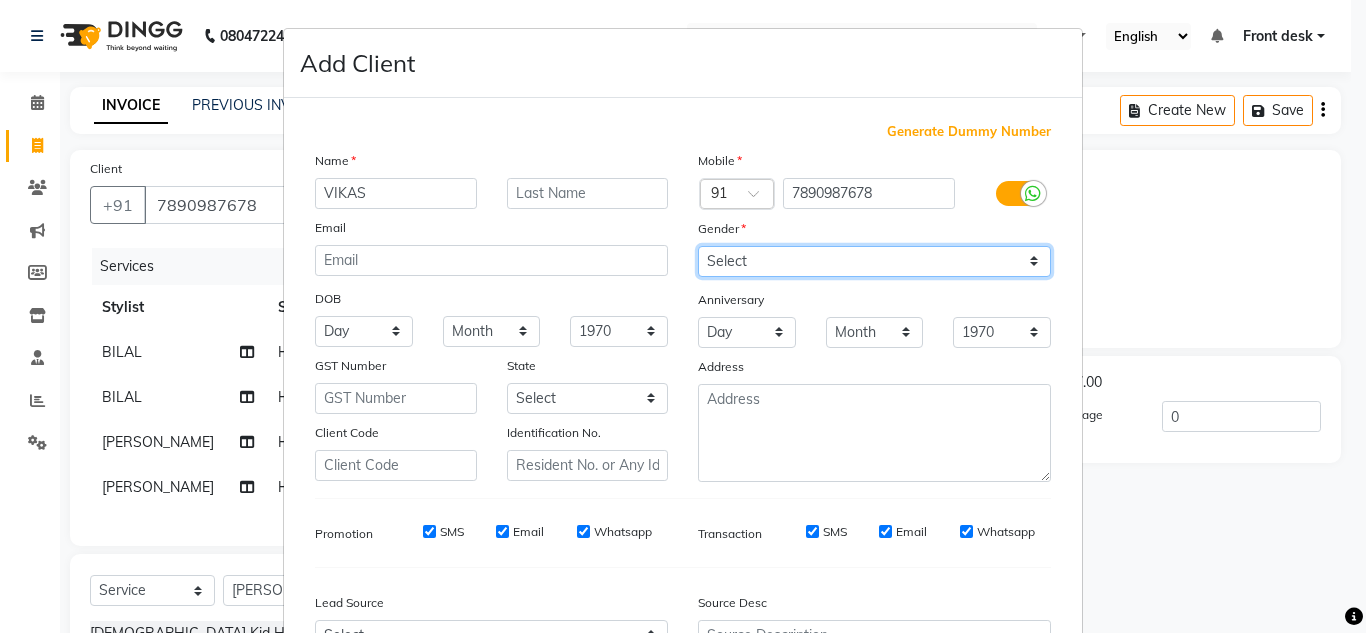 select on "female" 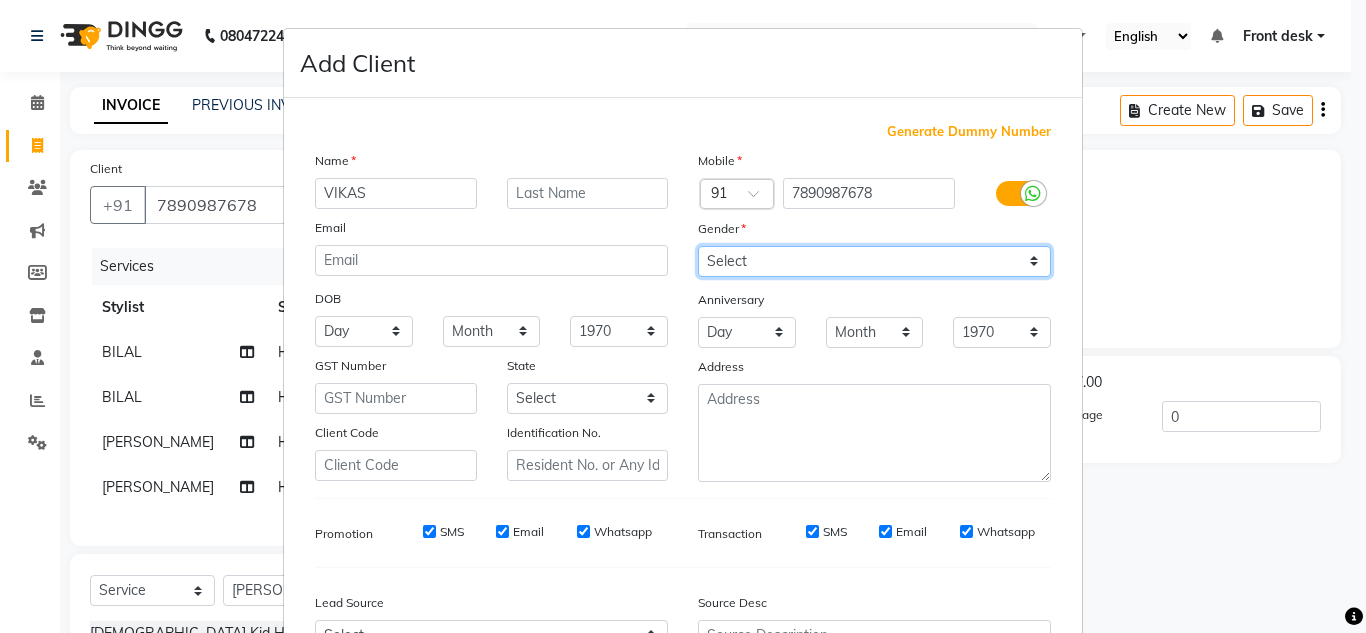 click on "Select Male Female Other Prefer Not To Say" at bounding box center (874, 261) 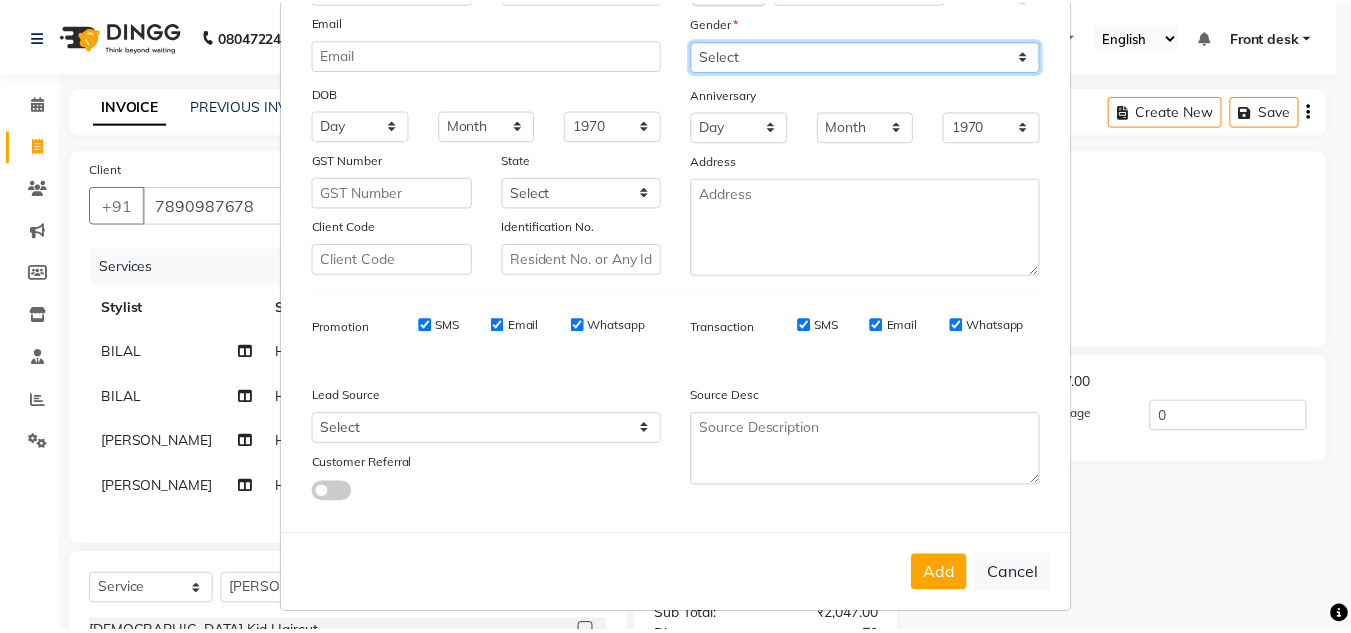 scroll, scrollTop: 216, scrollLeft: 0, axis: vertical 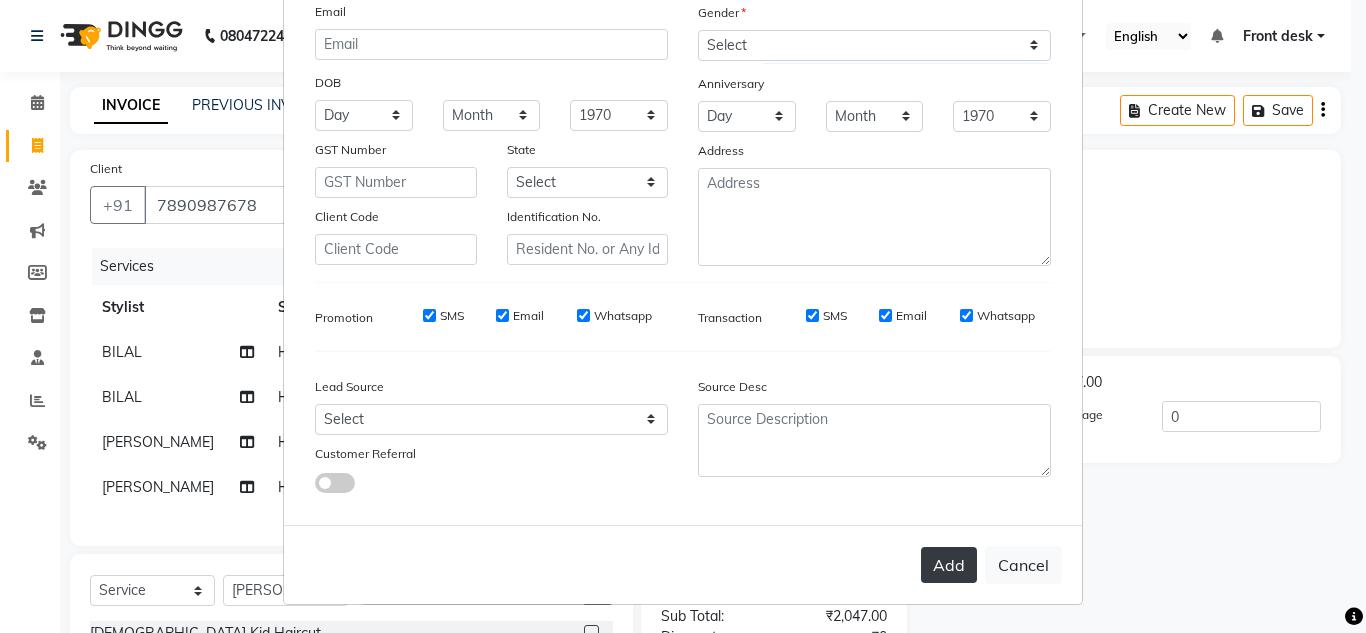 click on "Add" at bounding box center (949, 565) 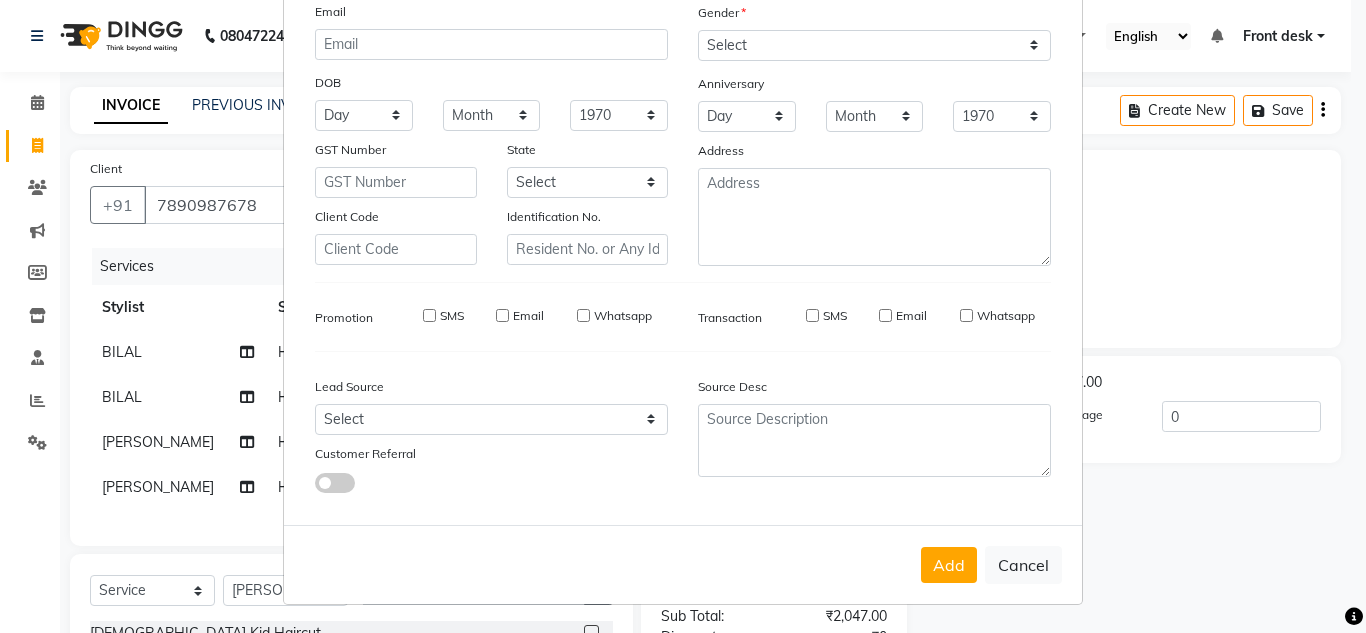 type 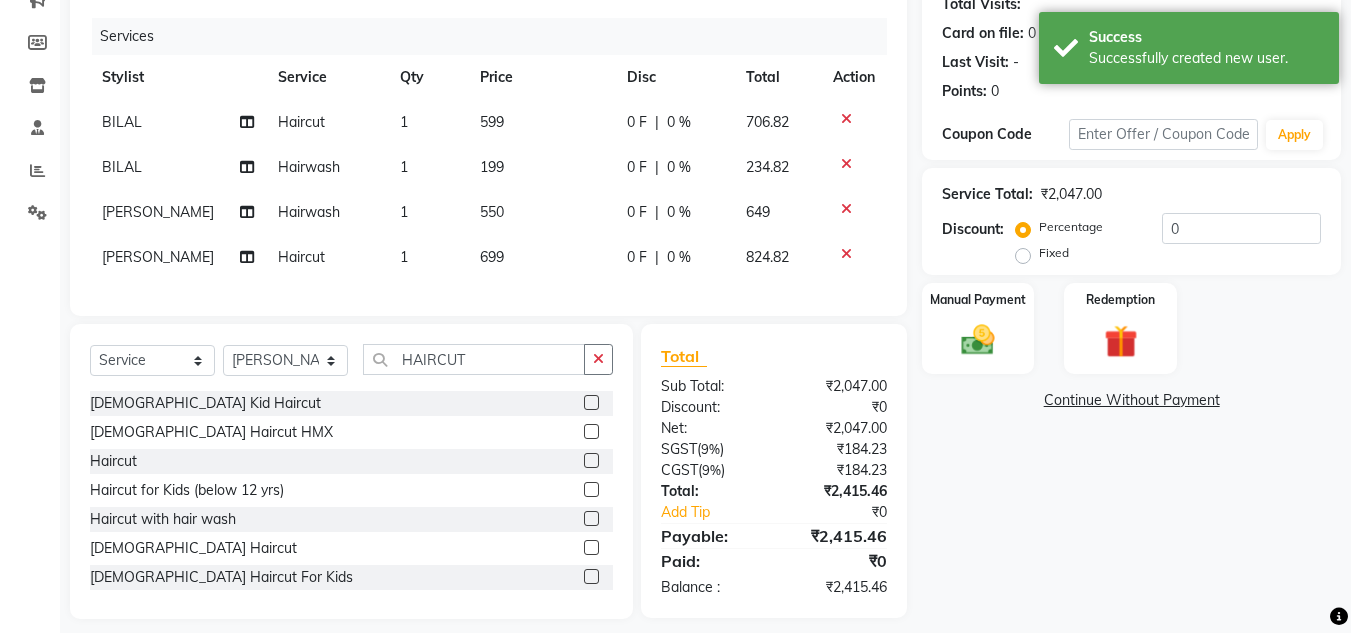 scroll, scrollTop: 261, scrollLeft: 0, axis: vertical 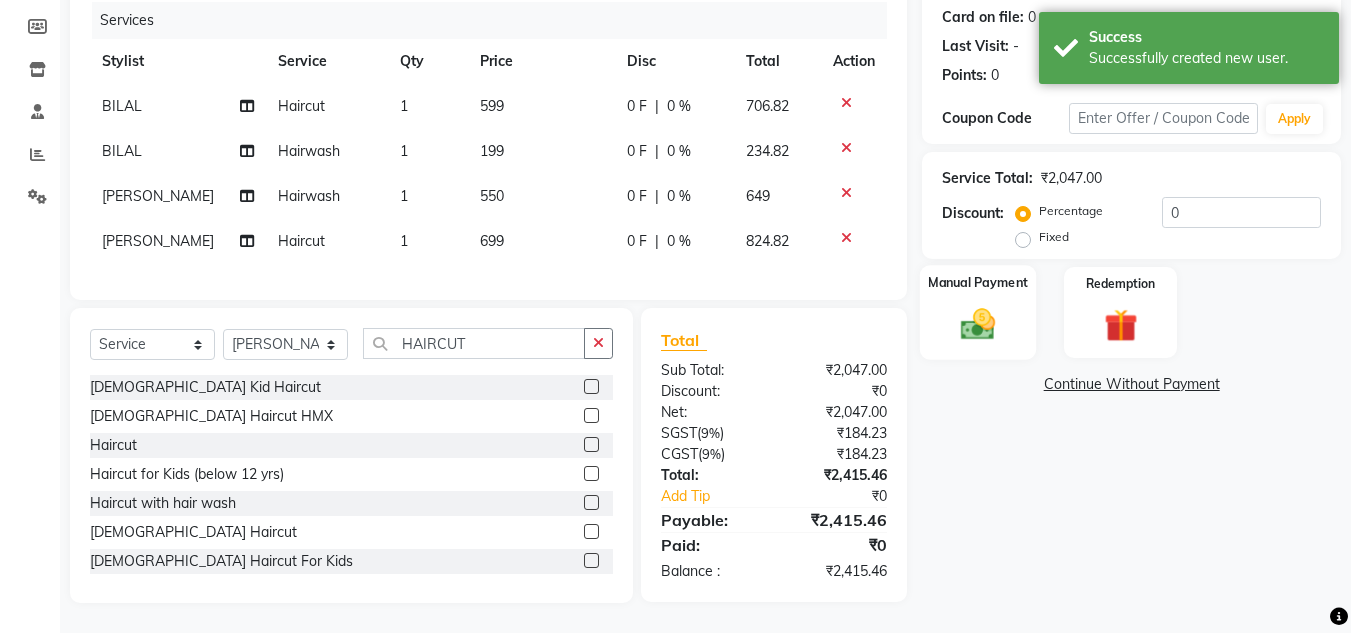 click 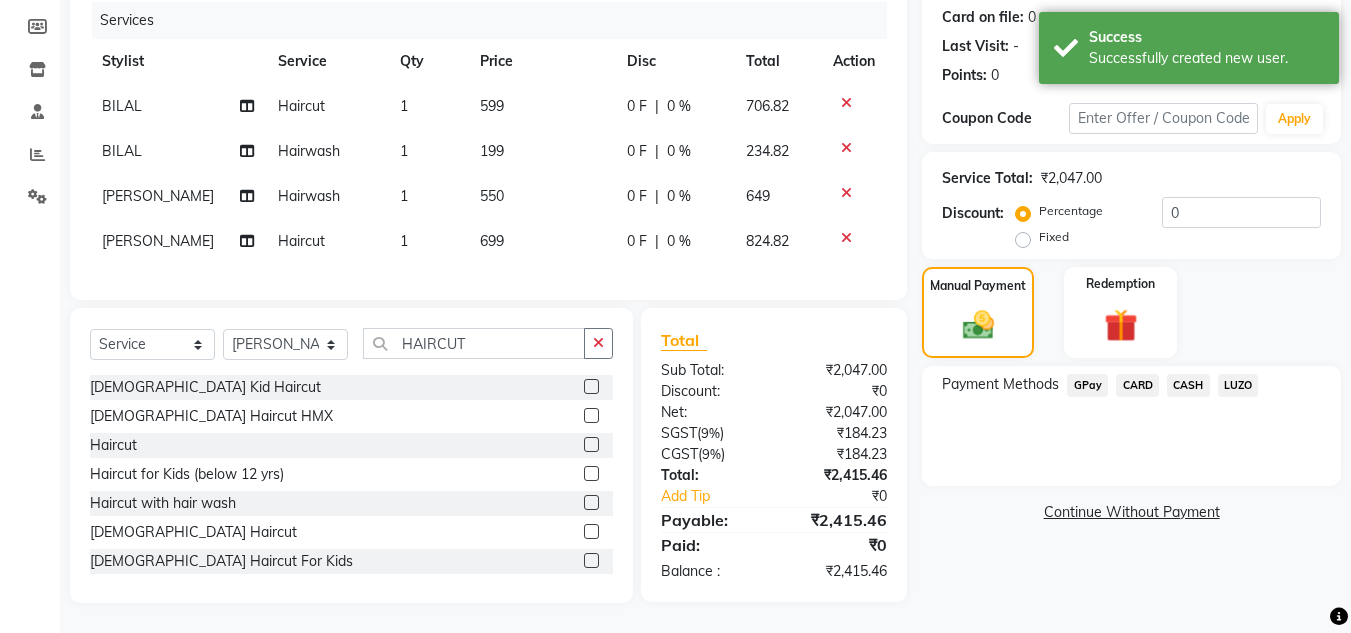 drag, startPoint x: 1130, startPoint y: 366, endPoint x: 1156, endPoint y: 389, distance: 34.713108 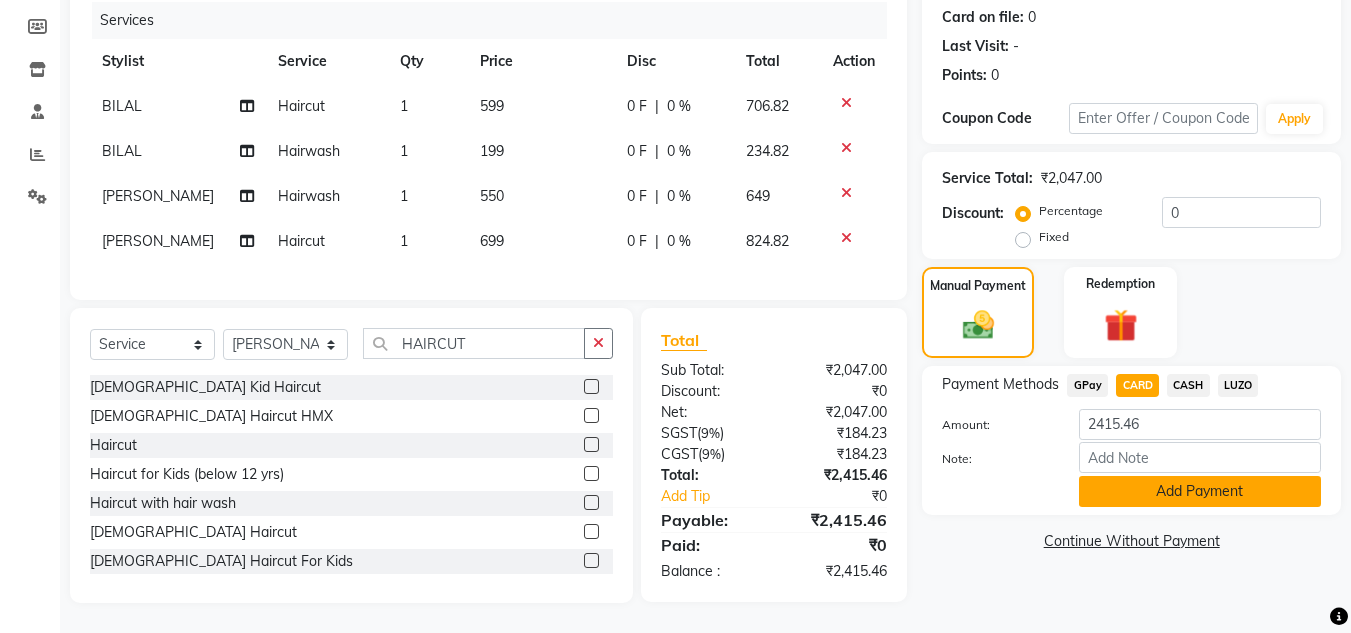 click on "Add Payment" 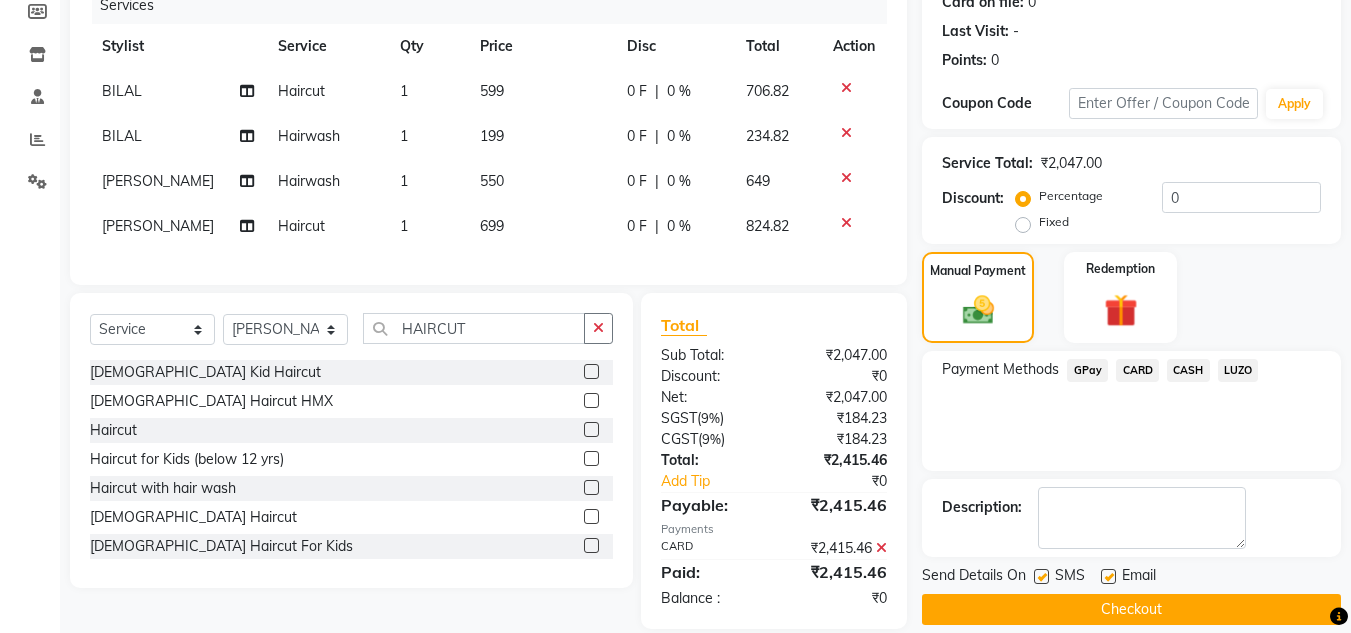 scroll, scrollTop: 302, scrollLeft: 0, axis: vertical 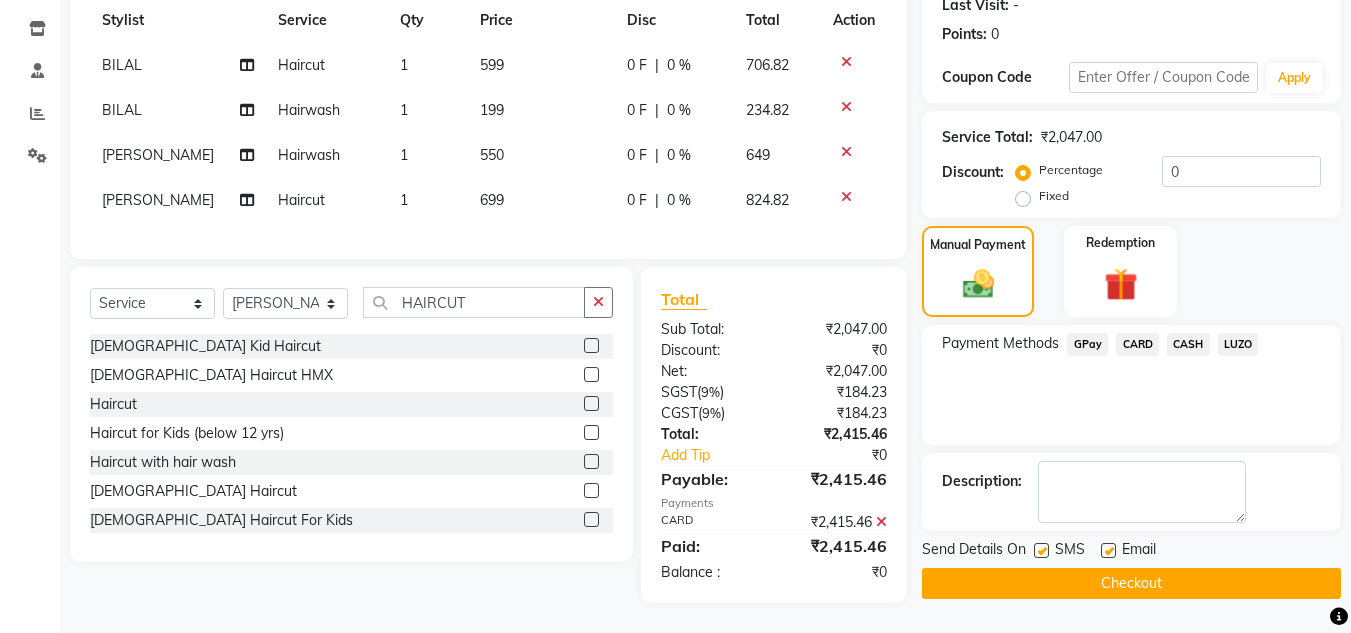 click 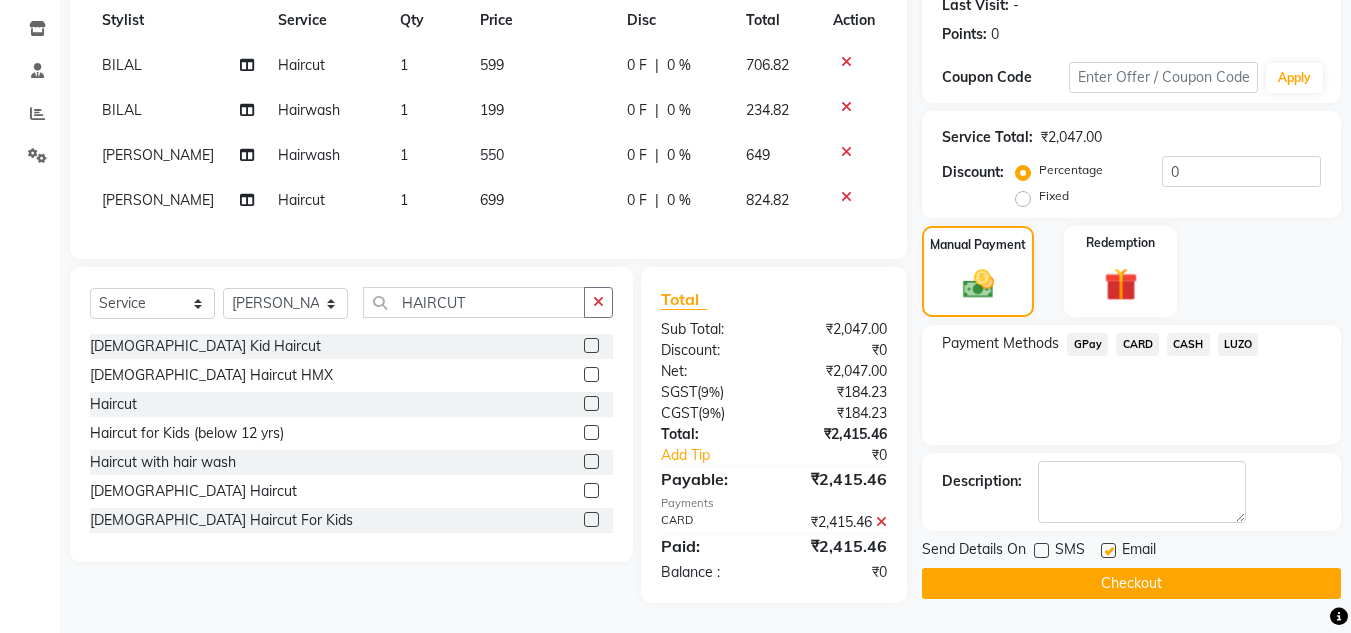 drag, startPoint x: 1105, startPoint y: 534, endPoint x: 1109, endPoint y: 547, distance: 13.601471 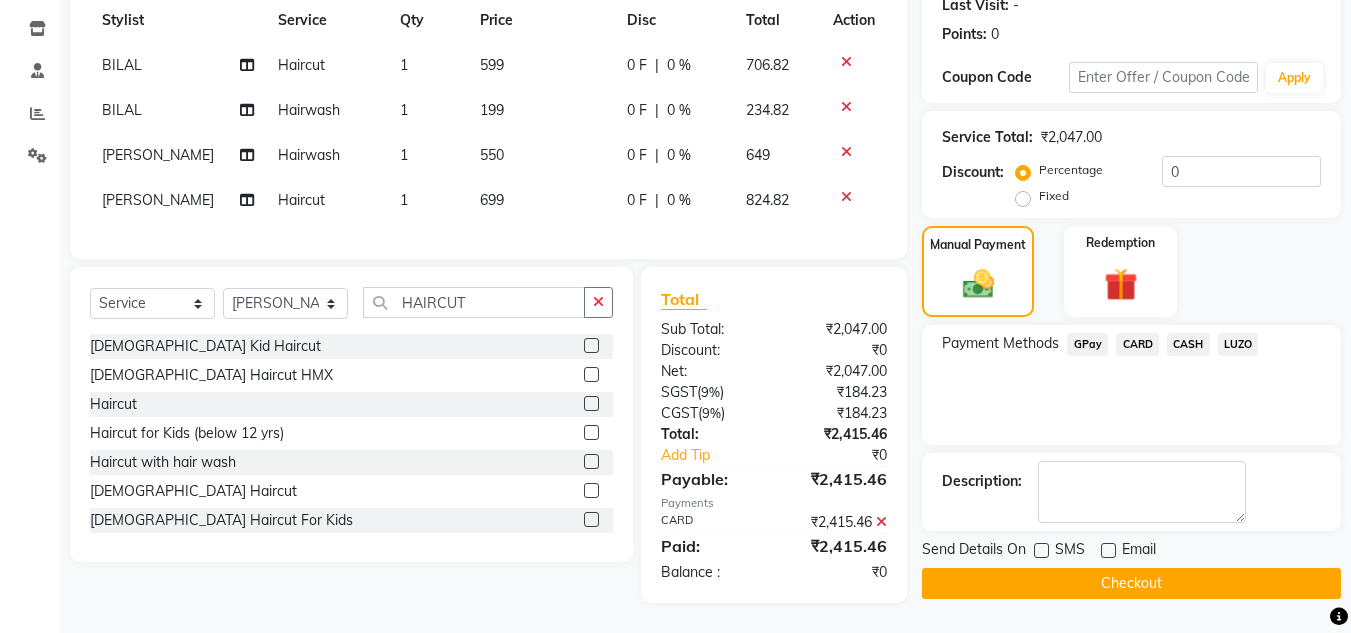 click on "Checkout" 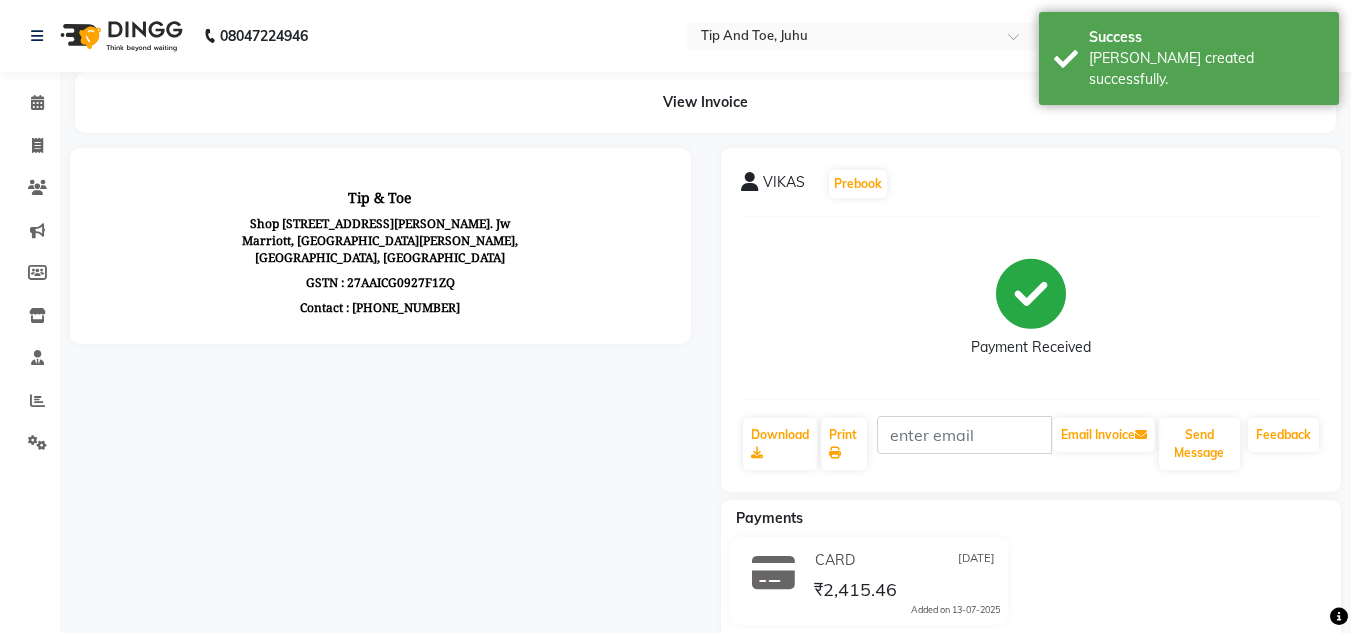 scroll, scrollTop: 0, scrollLeft: 0, axis: both 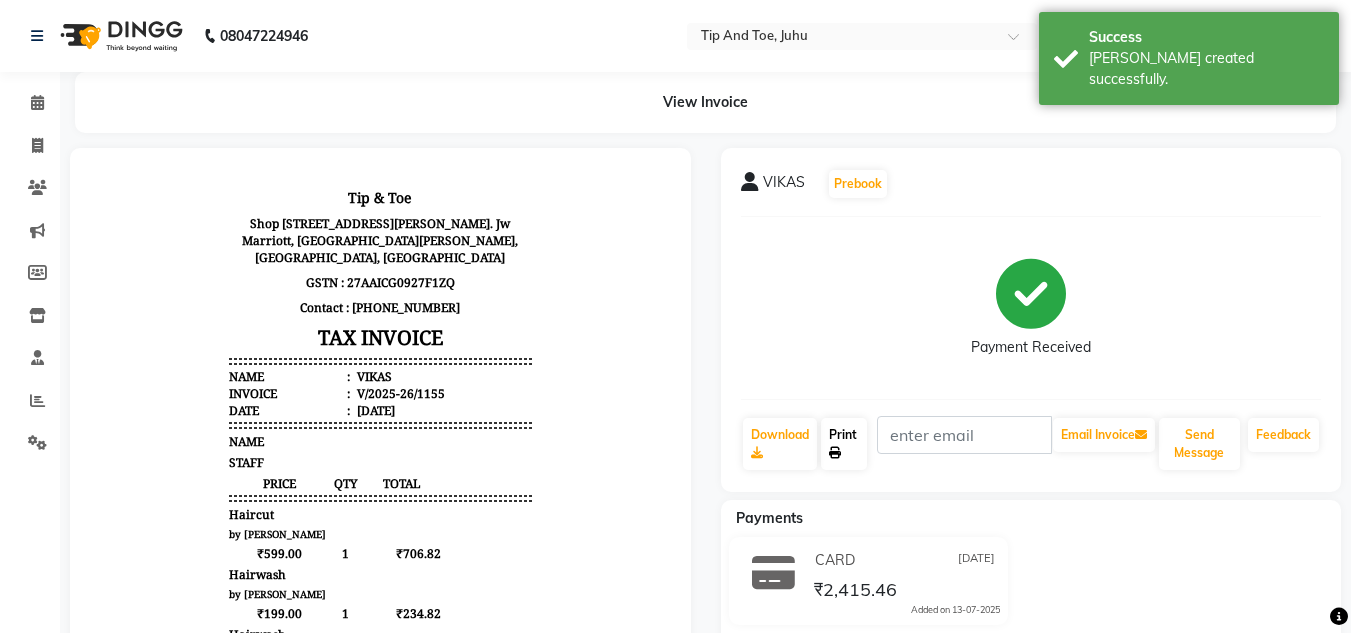 click on "Print" 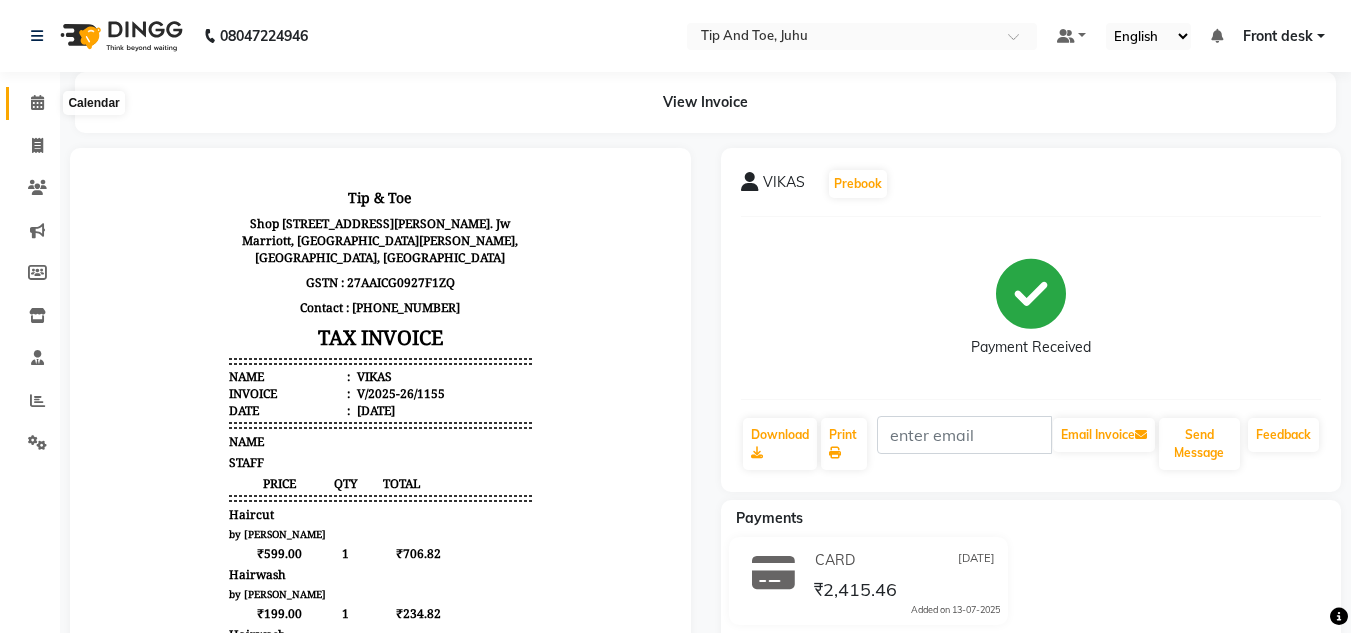 click 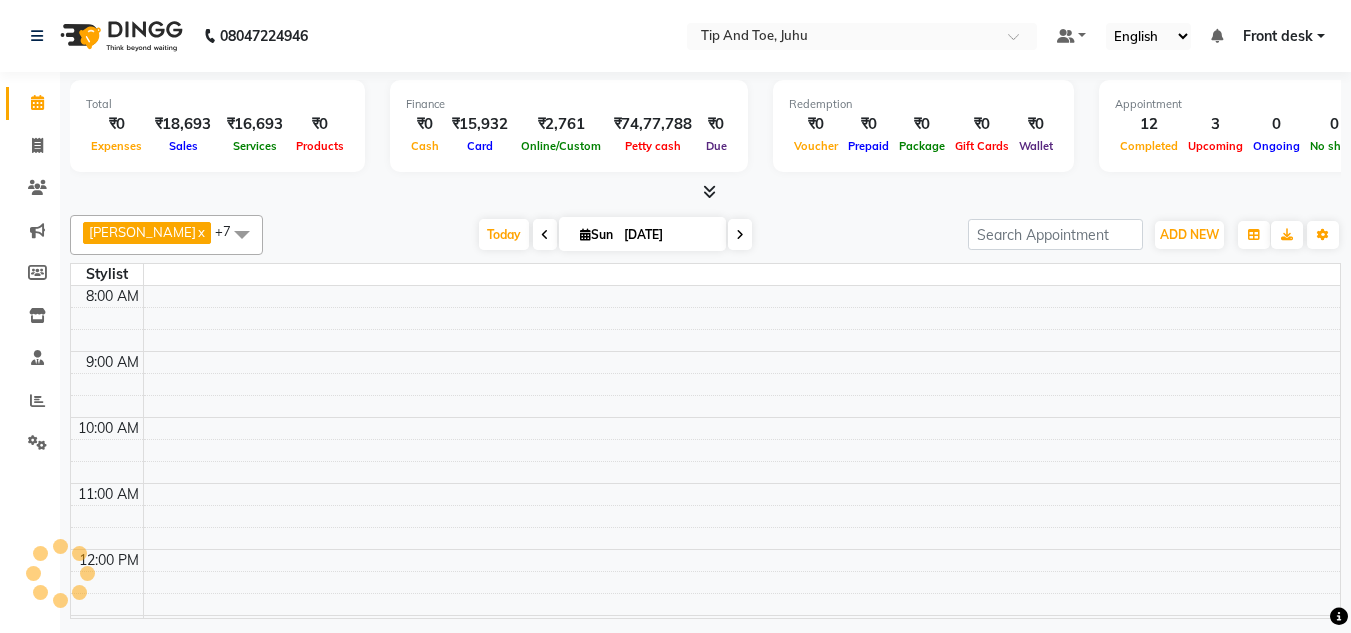 scroll, scrollTop: 0, scrollLeft: 0, axis: both 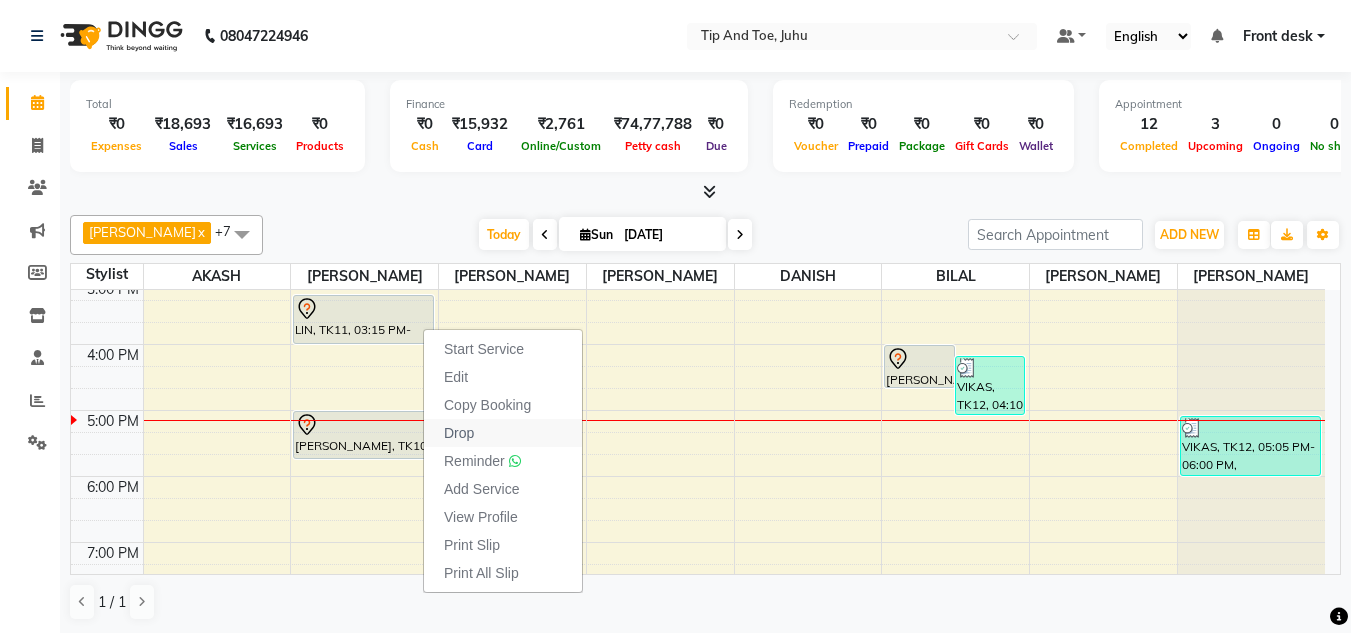 click on "Drop" at bounding box center (503, 433) 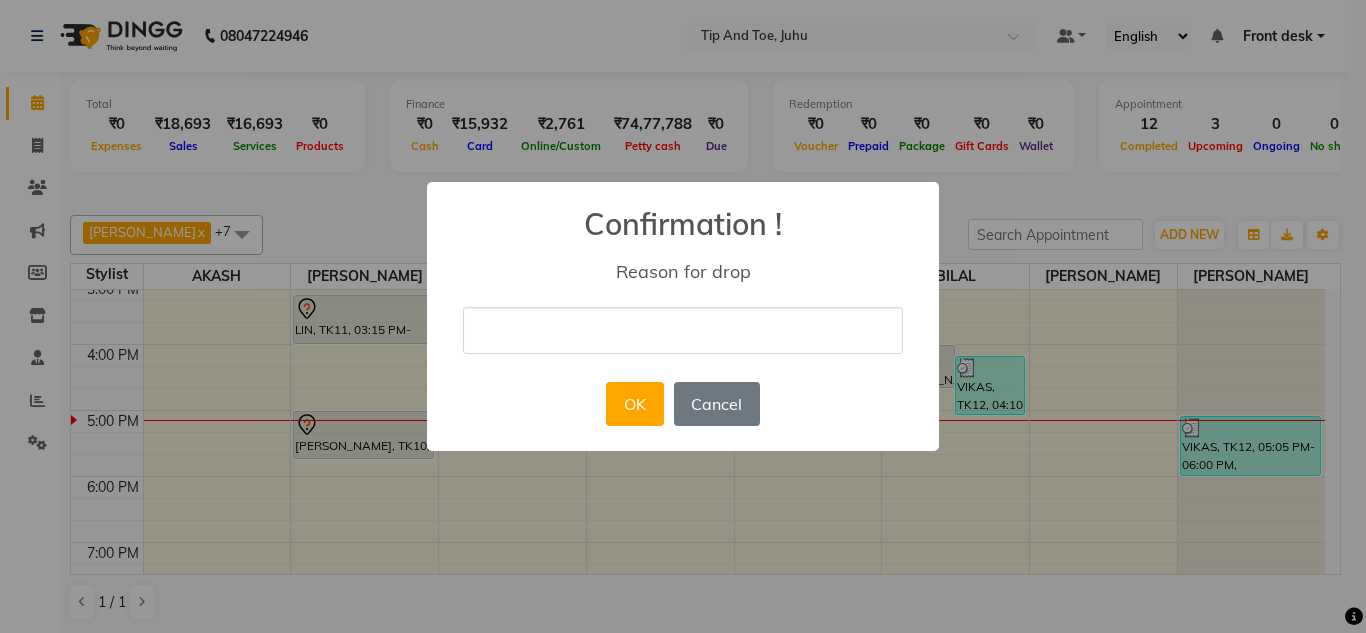click at bounding box center (683, 330) 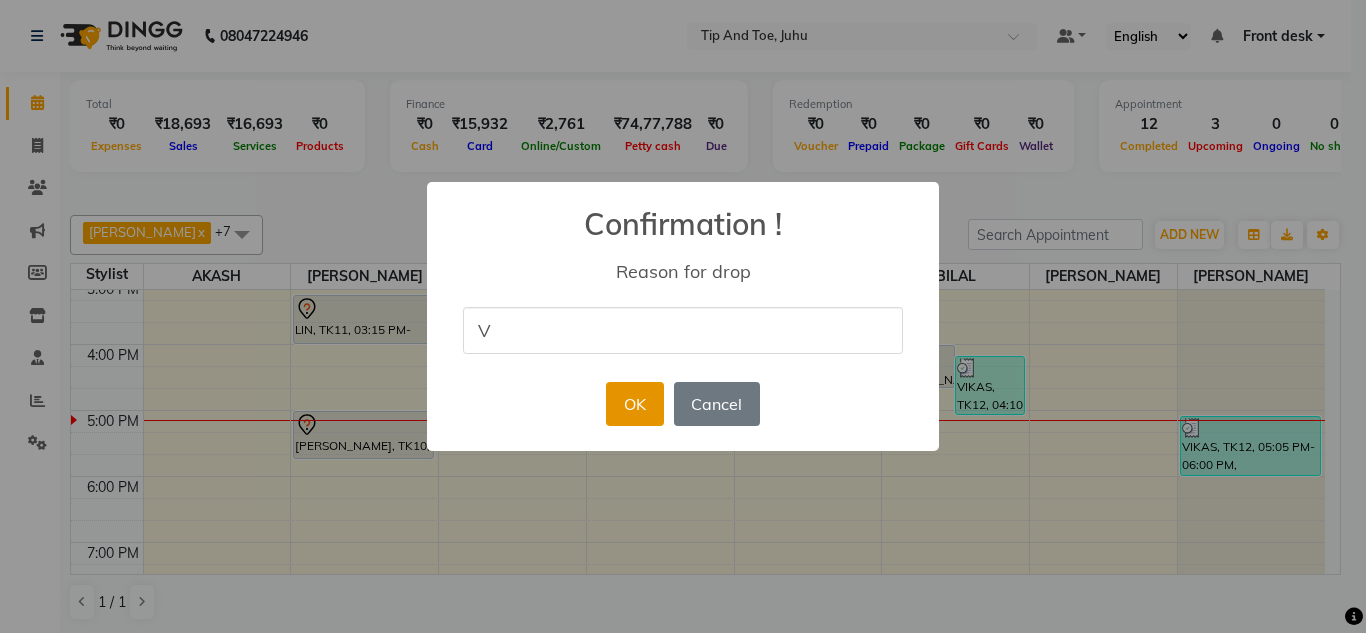 type on "V" 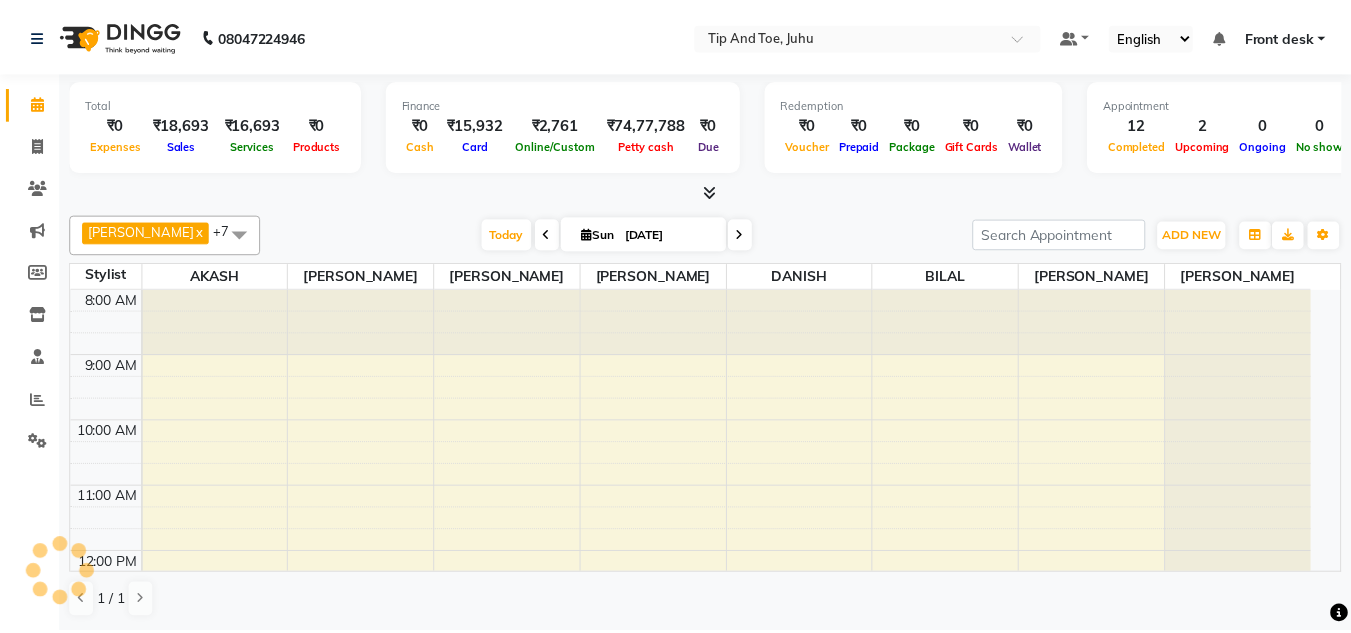 scroll, scrollTop: 0, scrollLeft: 0, axis: both 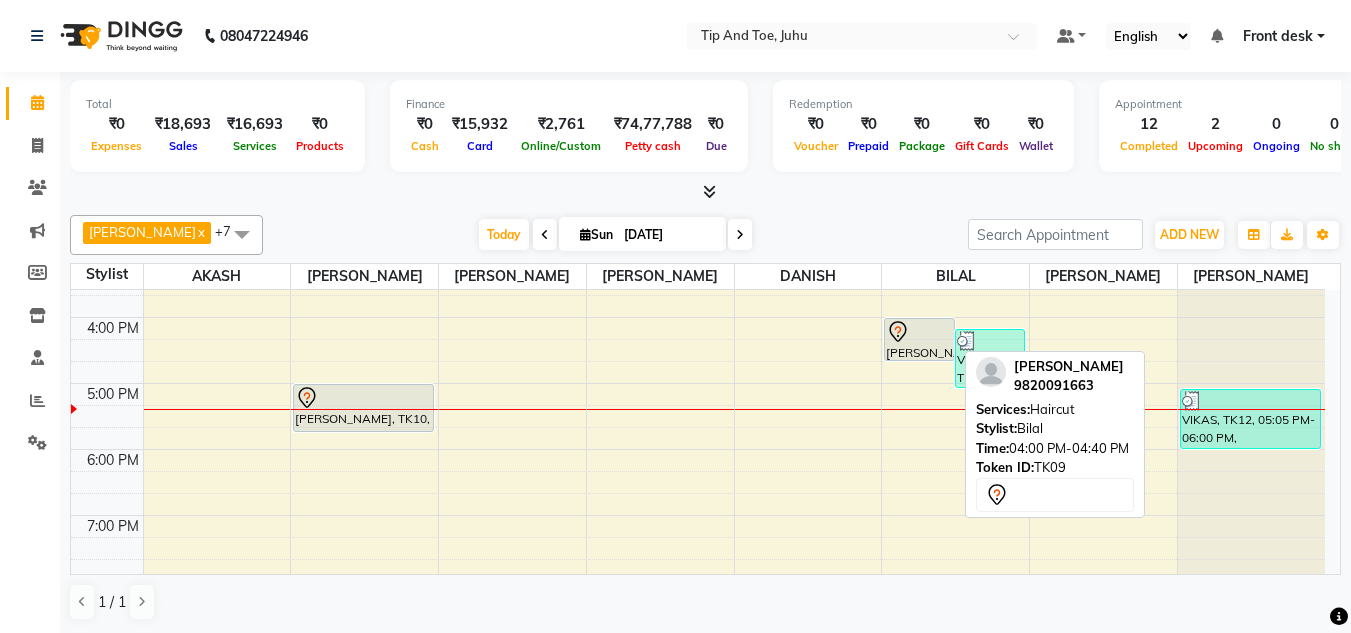 click at bounding box center (919, 332) 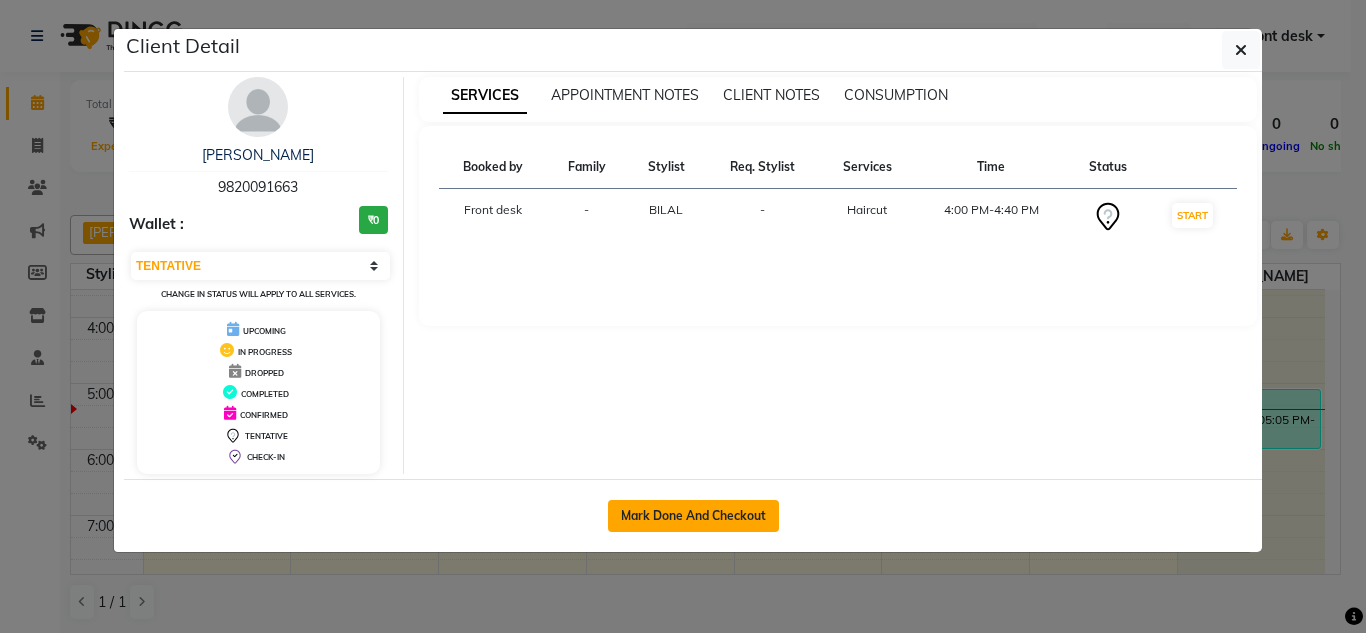 click on "Mark Done And Checkout" 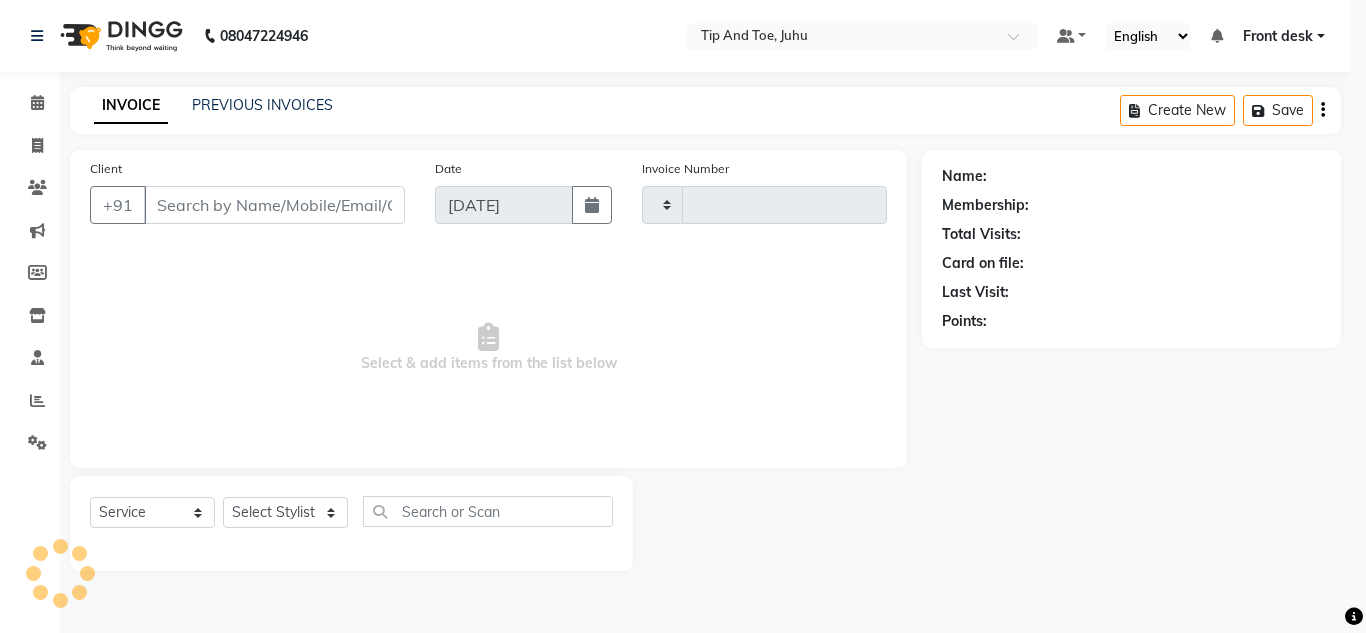 type on "1156" 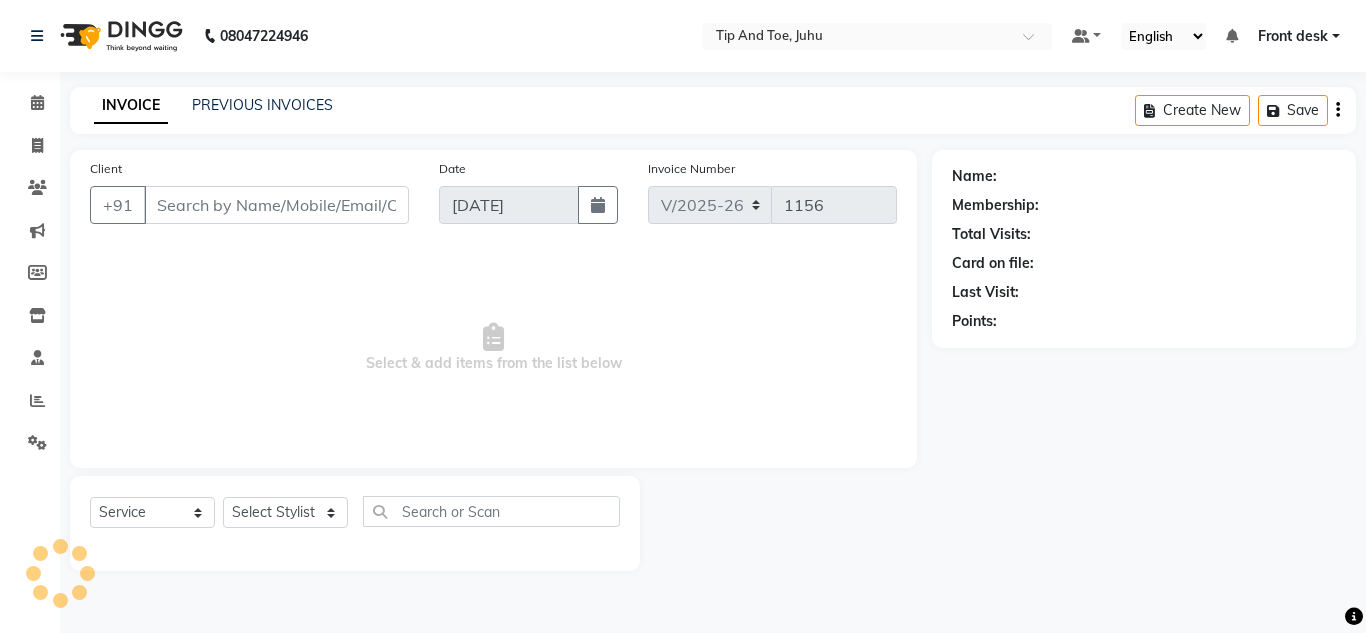 type on "9820091663" 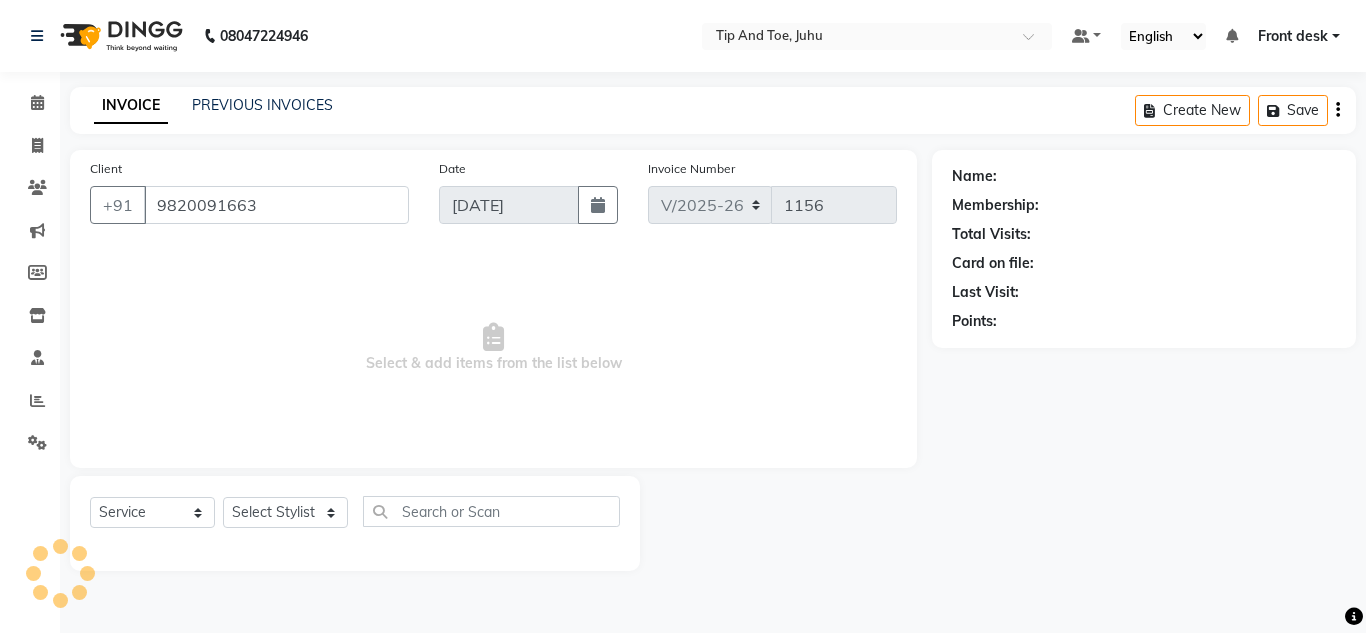 select on "50579" 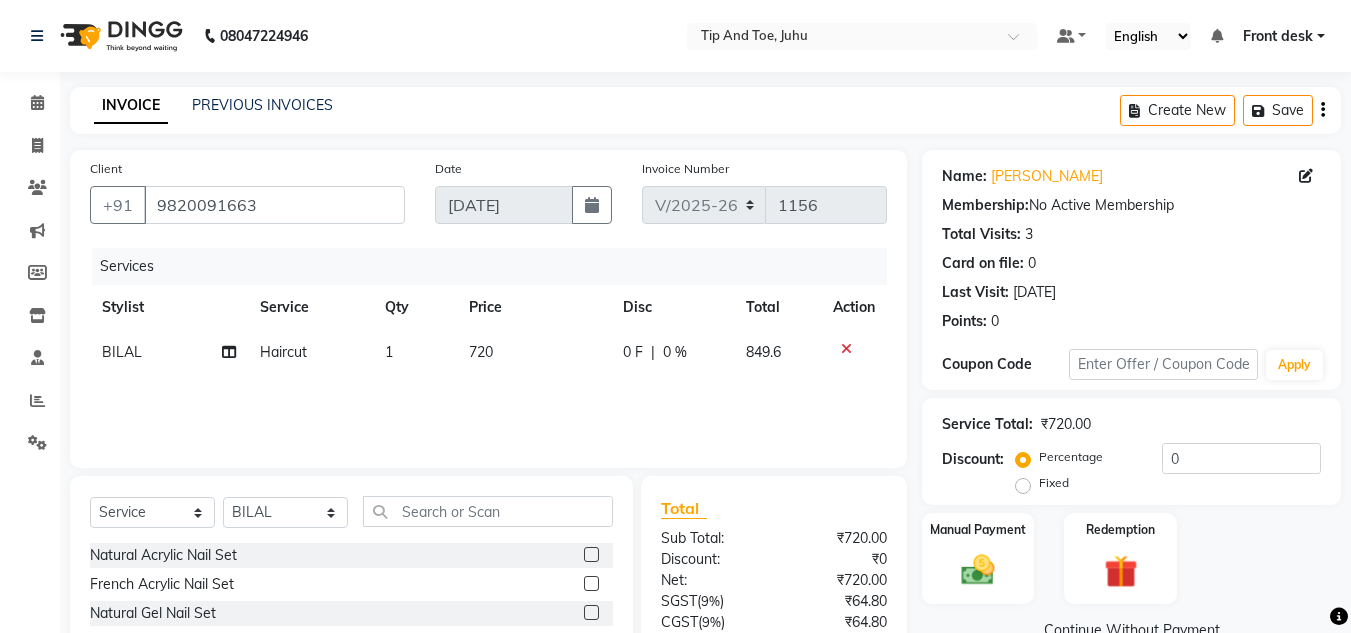 click on "BILAL" 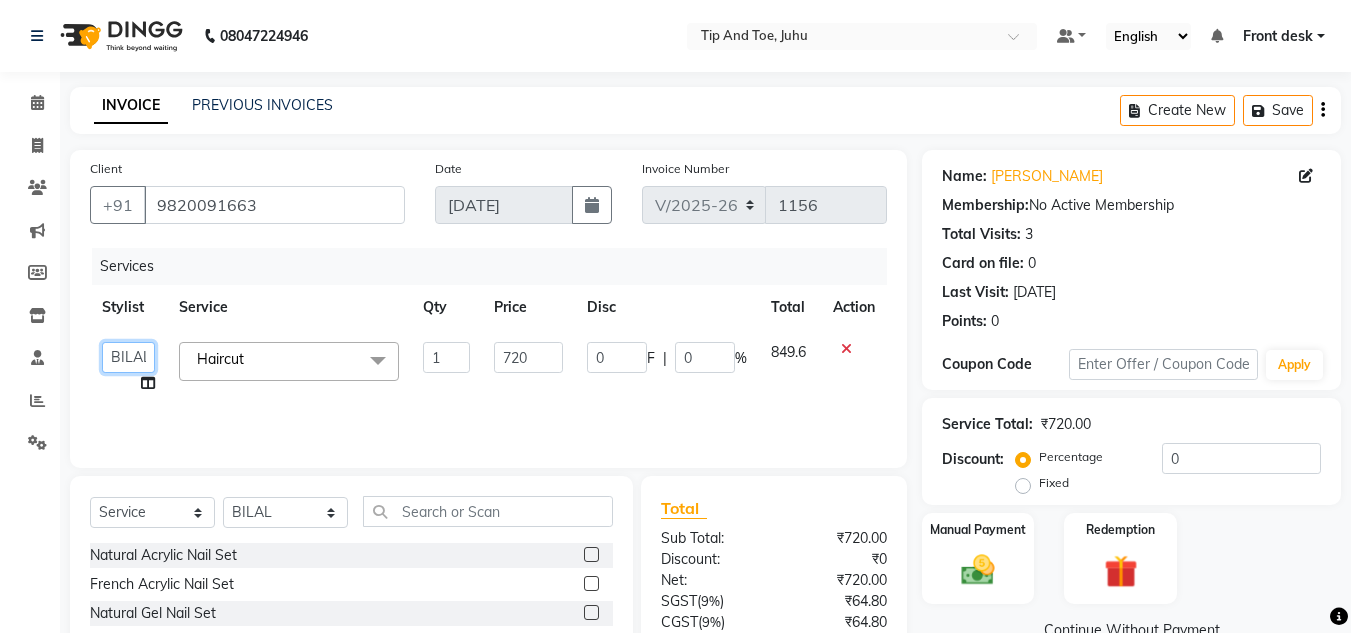 click on "[PERSON_NAME]   [PERSON_NAME] UTKAR   AKASH   [PERSON_NAME]   [PERSON_NAME]   [PERSON_NAME]   DANISH   [PERSON_NAME]   Front desk    KEISHEEN   [PERSON_NAME]   NIKHIL   [PERSON_NAME]   POONAM   RAHUL   [PERSON_NAME]   [PERSON_NAME]   [PERSON_NAME] MAMA   TWINKLE [PERSON_NAME]" 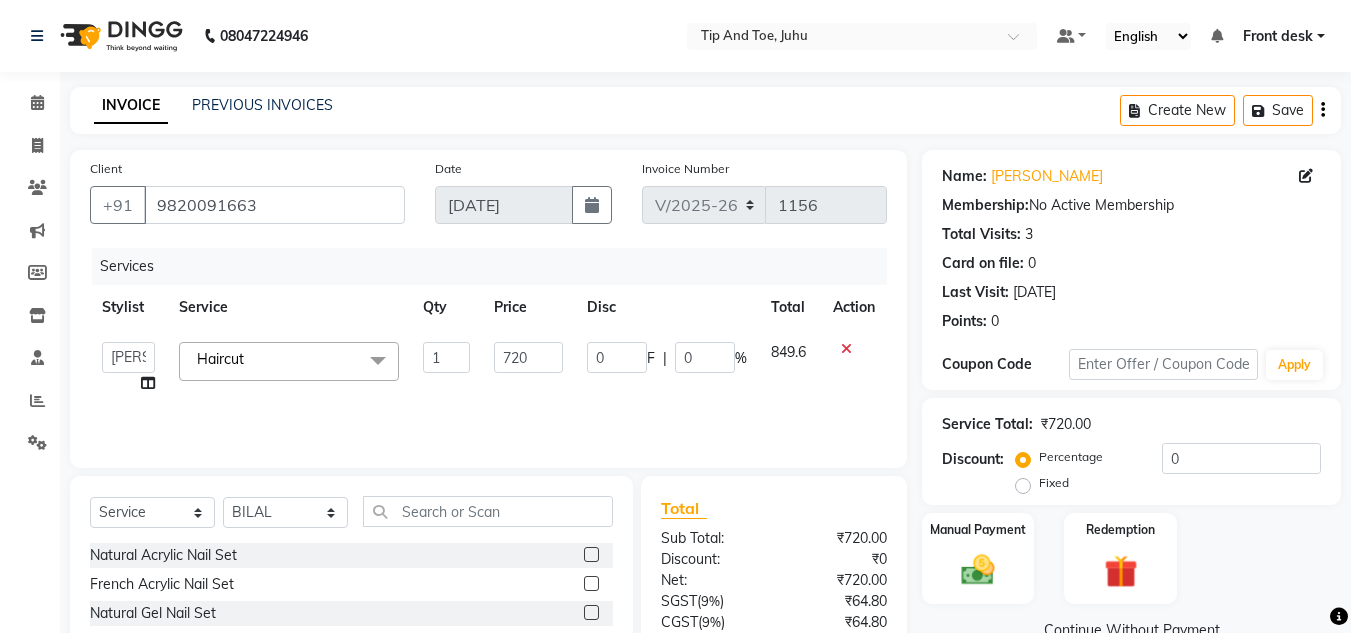 select on "86116" 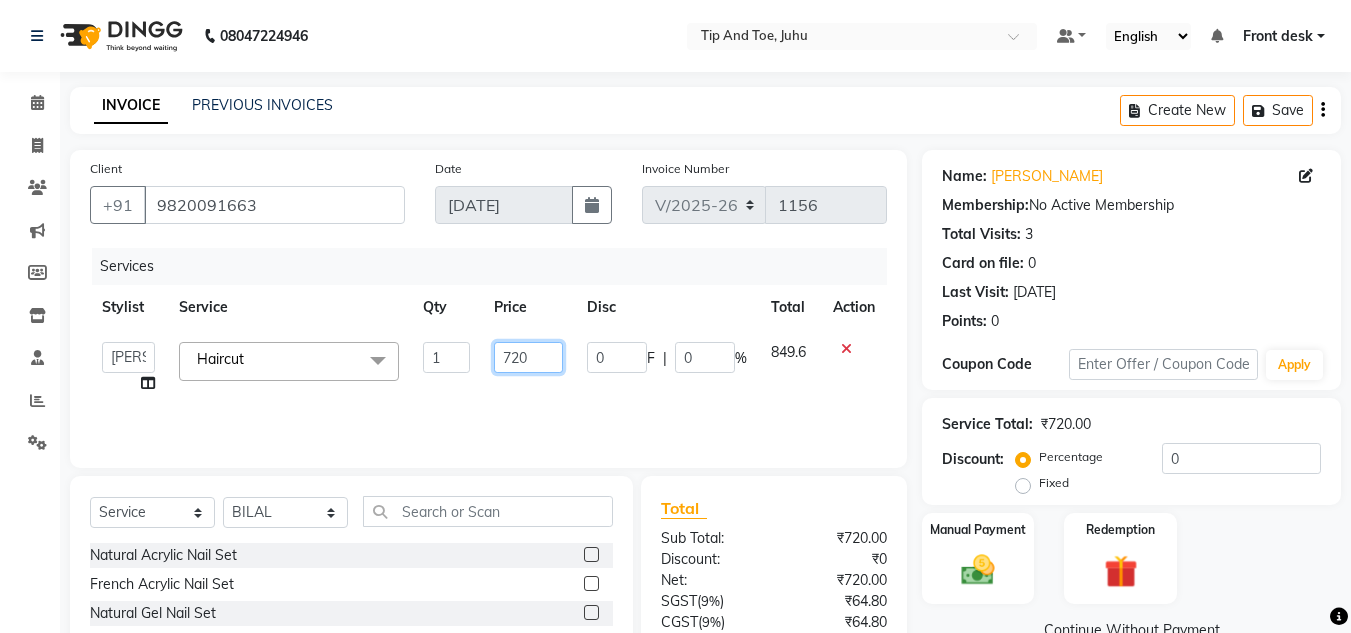 click on "720" 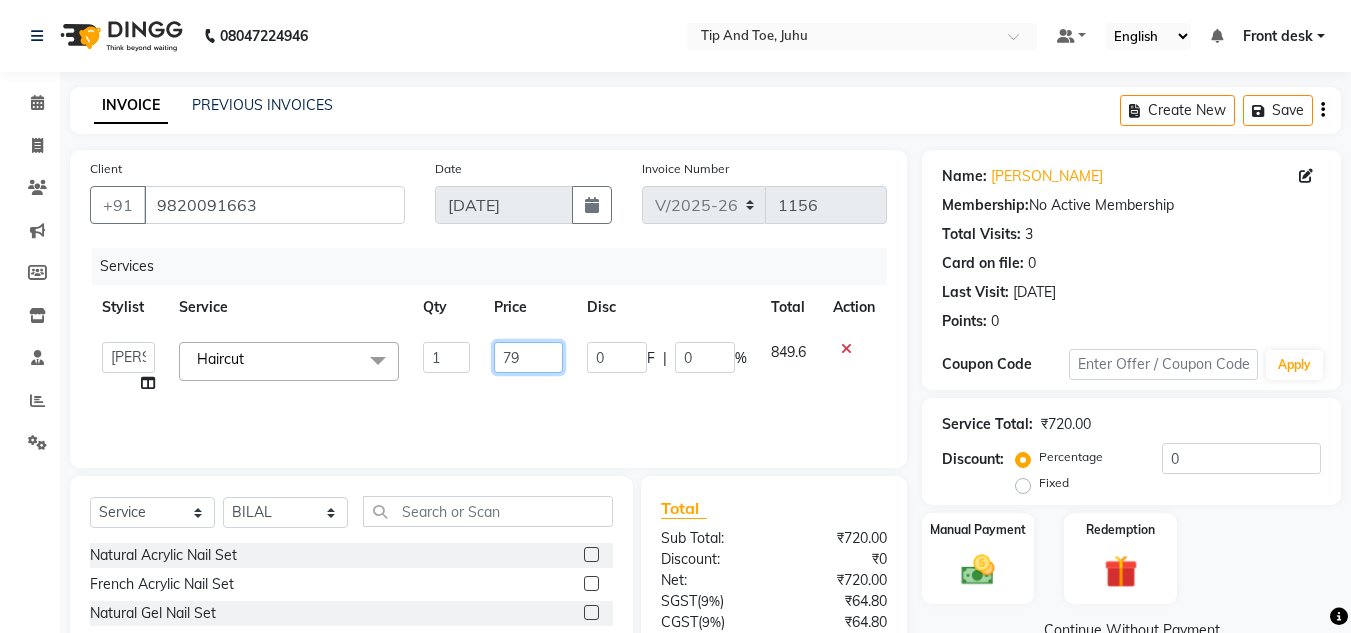 type on "799" 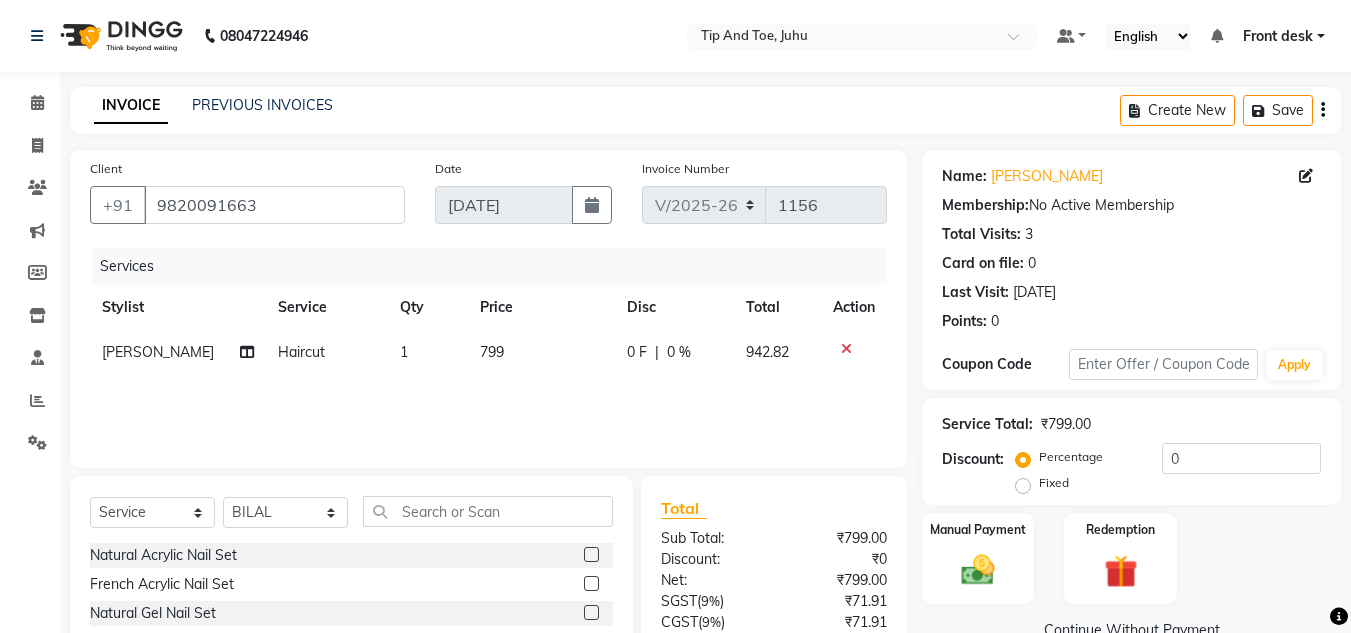 click on "Services" 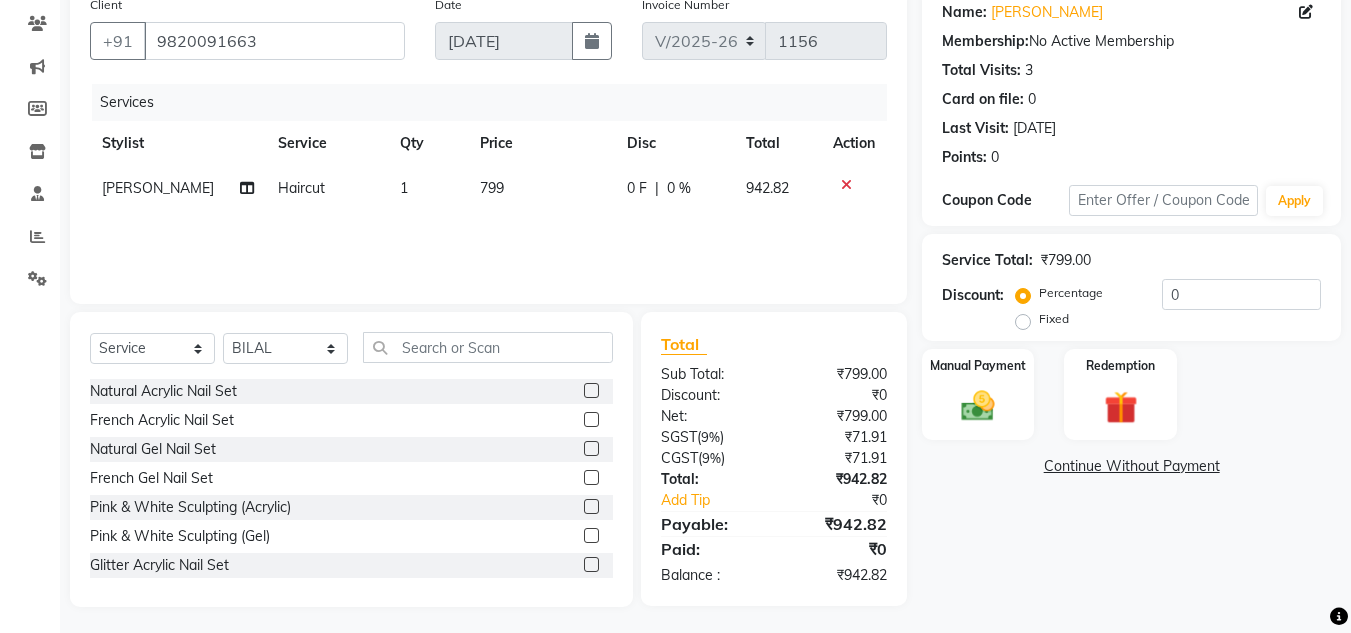 scroll, scrollTop: 168, scrollLeft: 0, axis: vertical 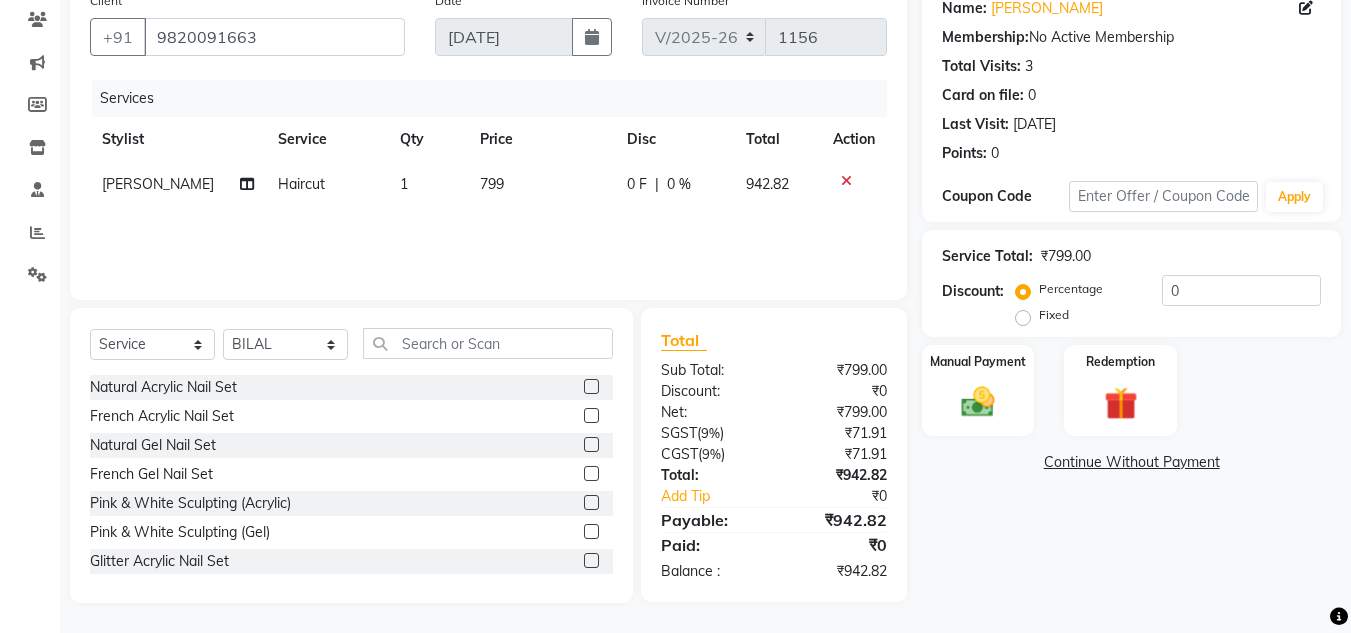 click on "Name: [PERSON_NAME]  Membership:  No Active Membership  Total Visits:  3 Card on file:  0 Last Visit:   [DATE] Points:   0  Coupon Code Apply Service Total:  ₹799.00  Discount:  Percentage   Fixed  0 Manual Payment Redemption  Continue Without Payment" 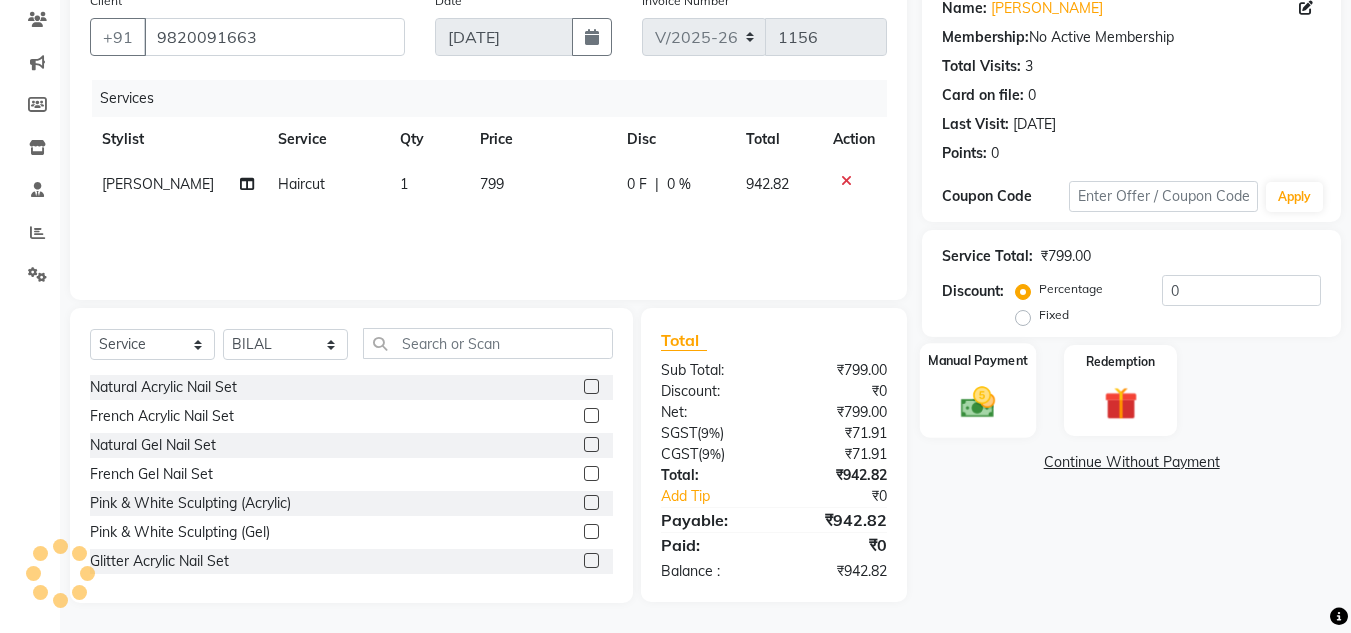 click on "Manual Payment" 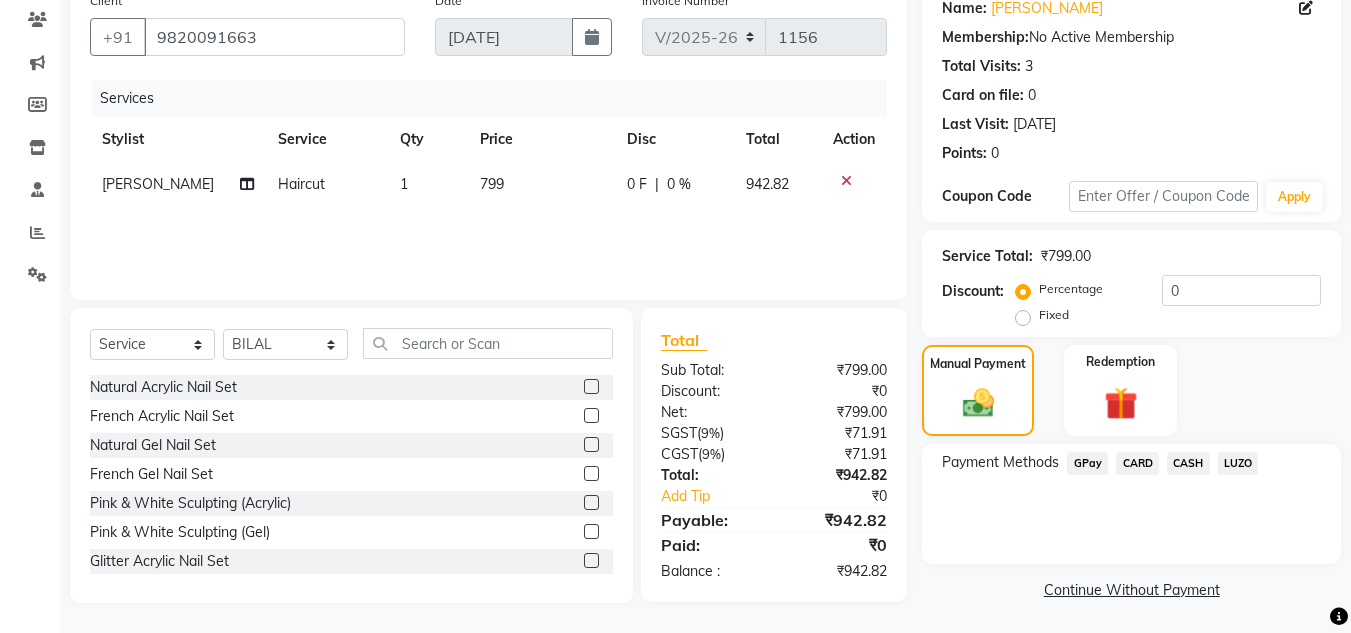 click on "LUZO" 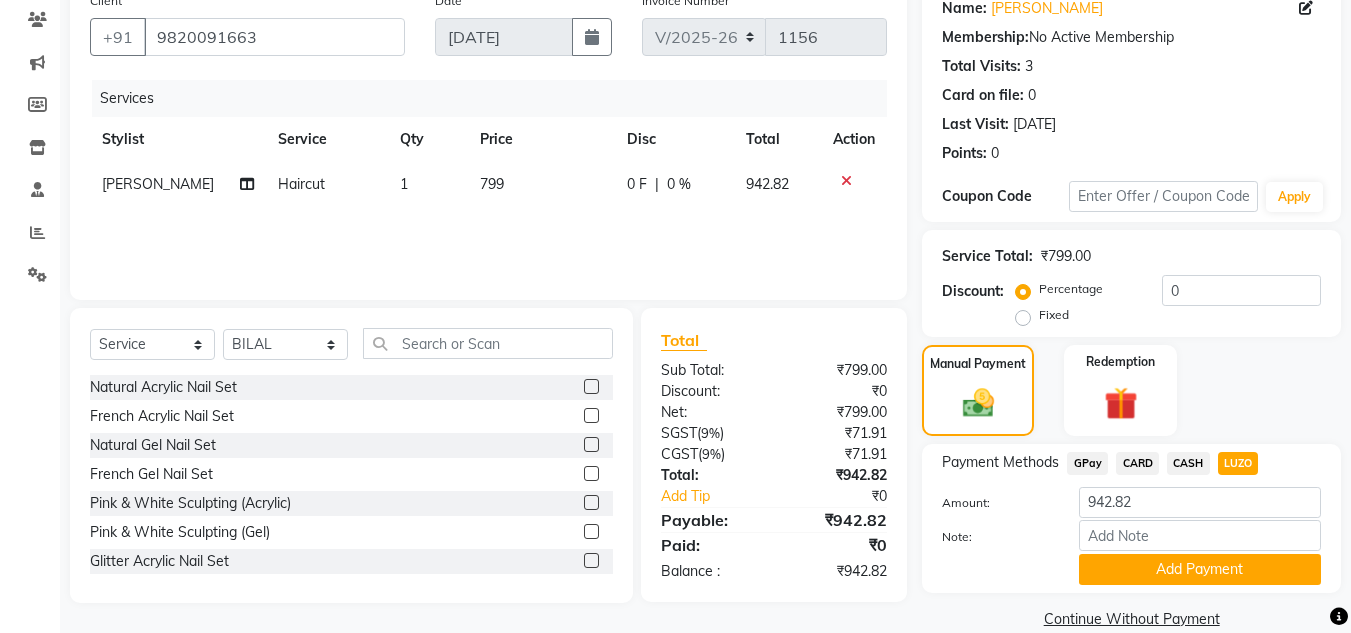 click on "CARD" 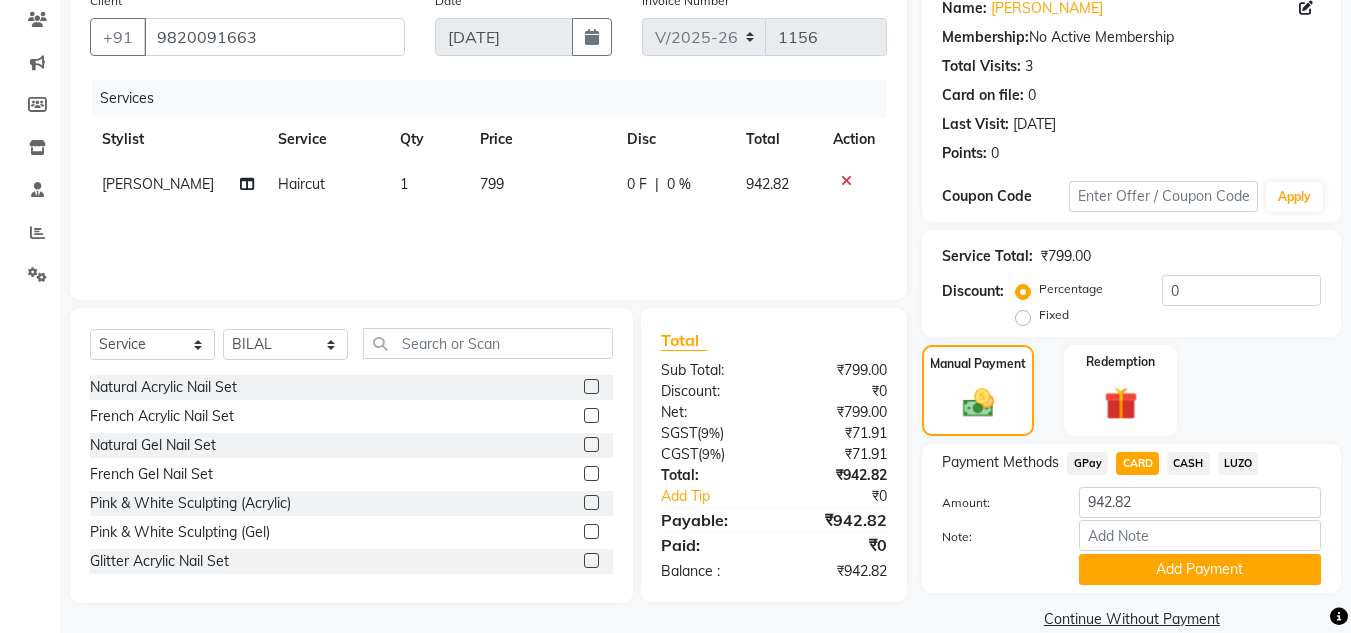 scroll, scrollTop: 199, scrollLeft: 0, axis: vertical 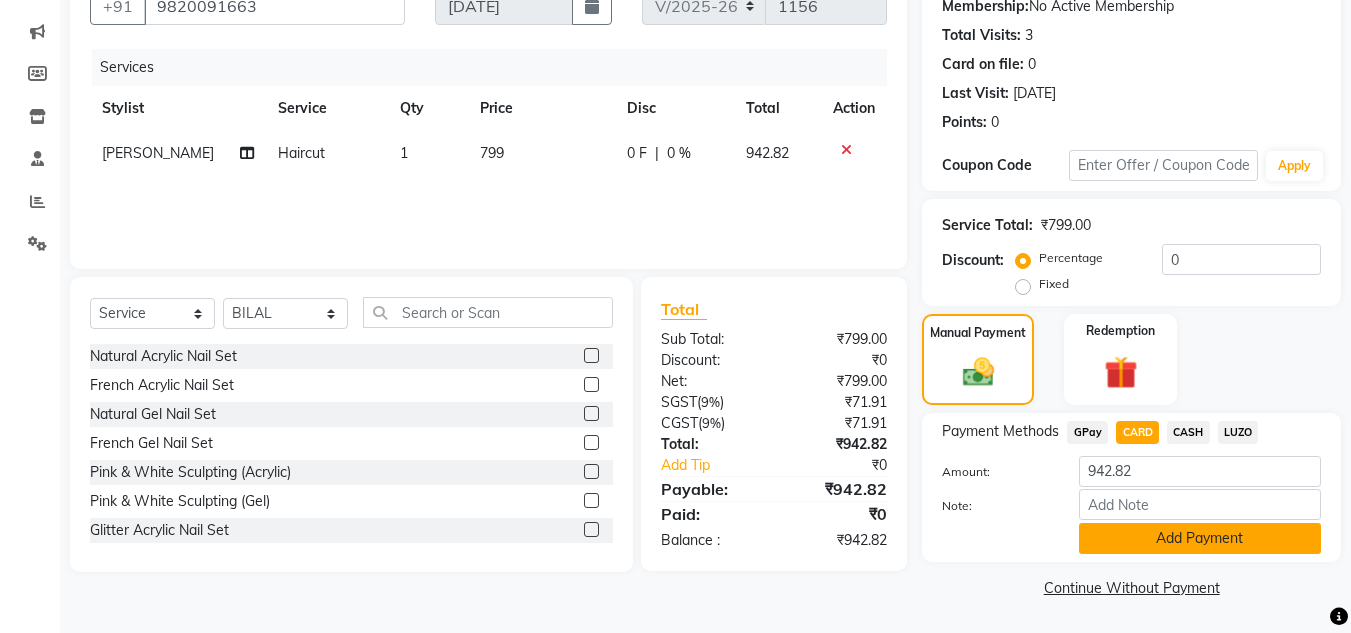 click on "Add Payment" 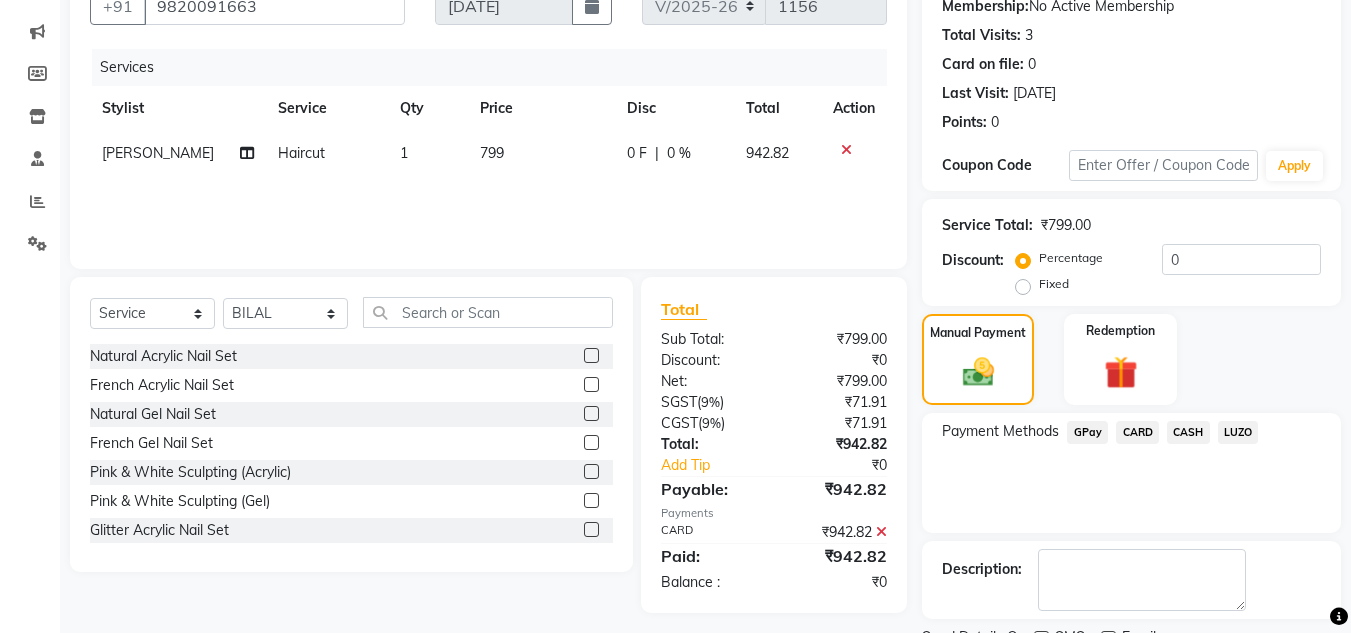 scroll, scrollTop: 283, scrollLeft: 0, axis: vertical 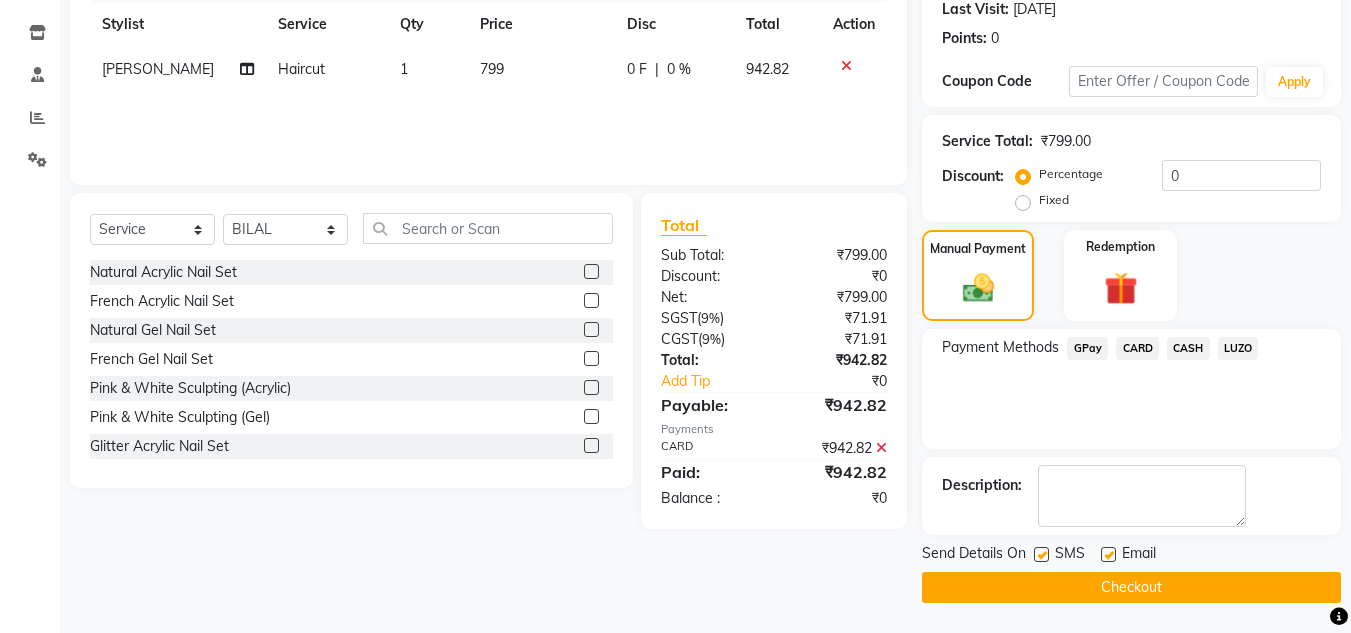 drag, startPoint x: 1043, startPoint y: 555, endPoint x: 1078, endPoint y: 555, distance: 35 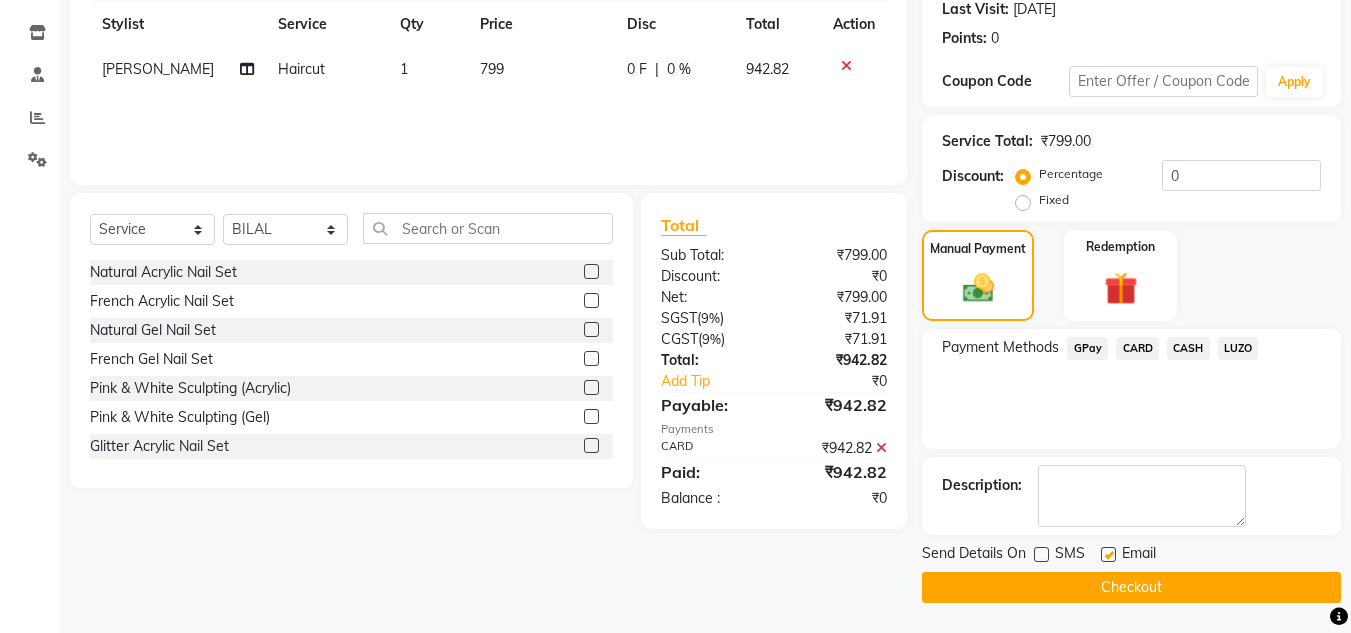 click 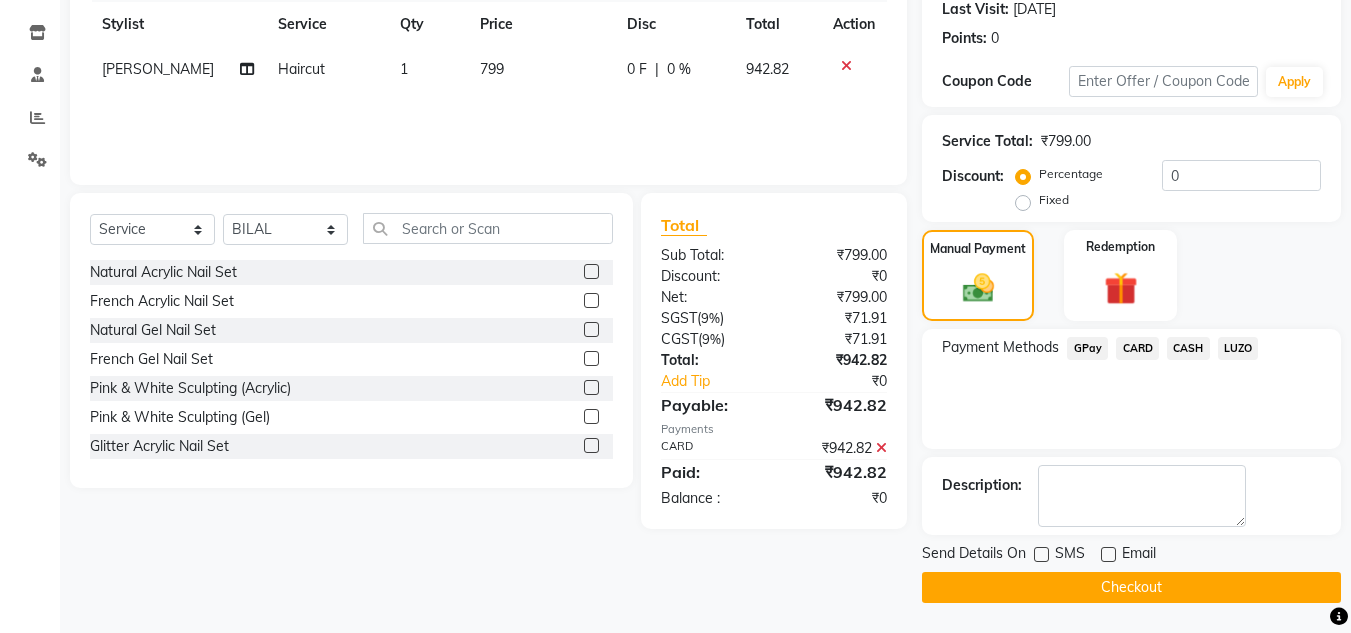 click on "Checkout" 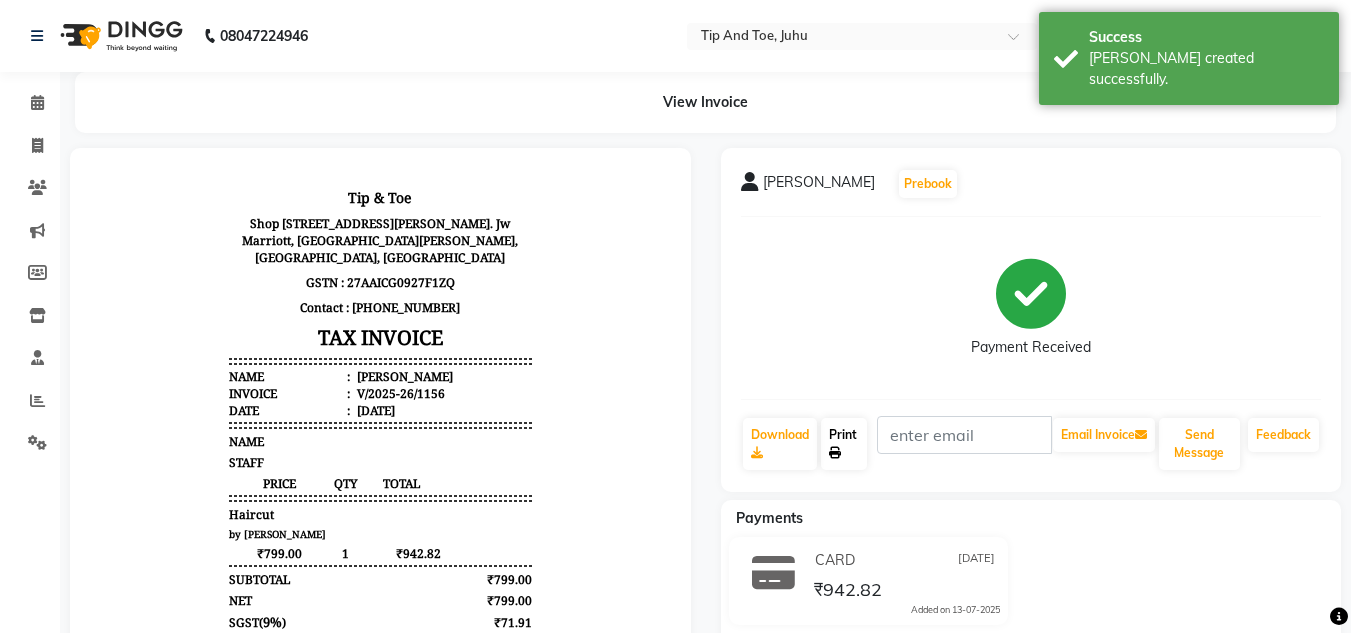 scroll, scrollTop: 0, scrollLeft: 0, axis: both 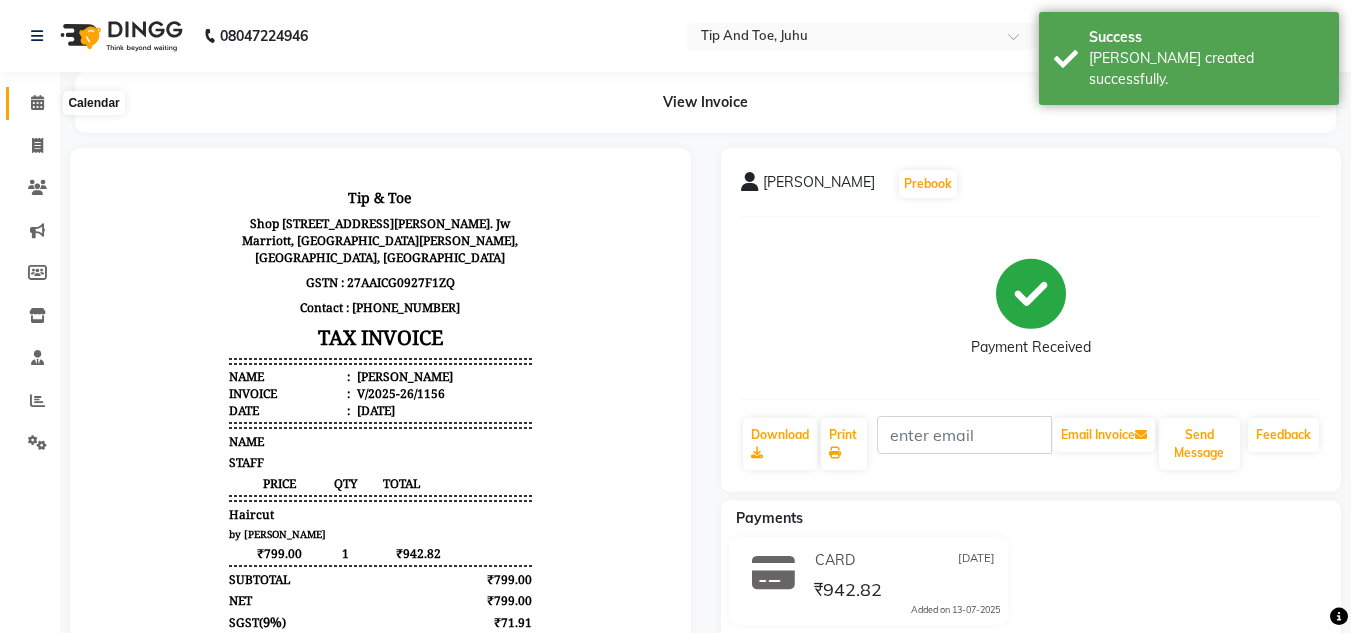 click 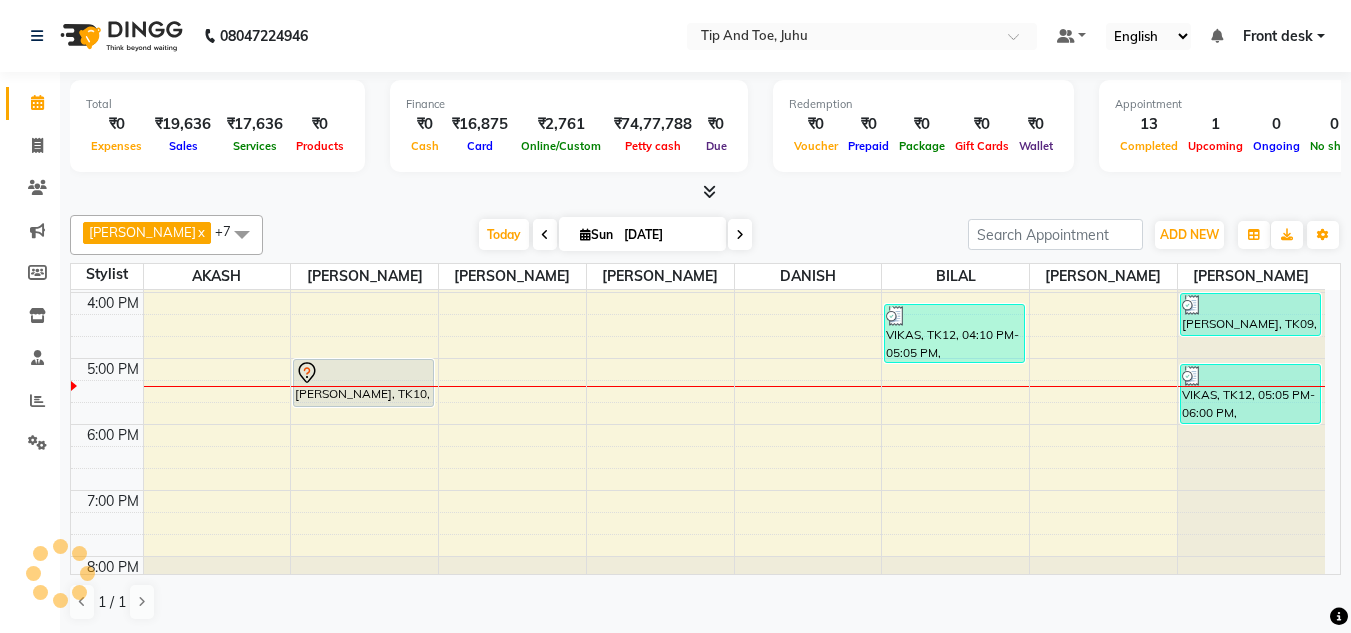 scroll, scrollTop: 0, scrollLeft: 0, axis: both 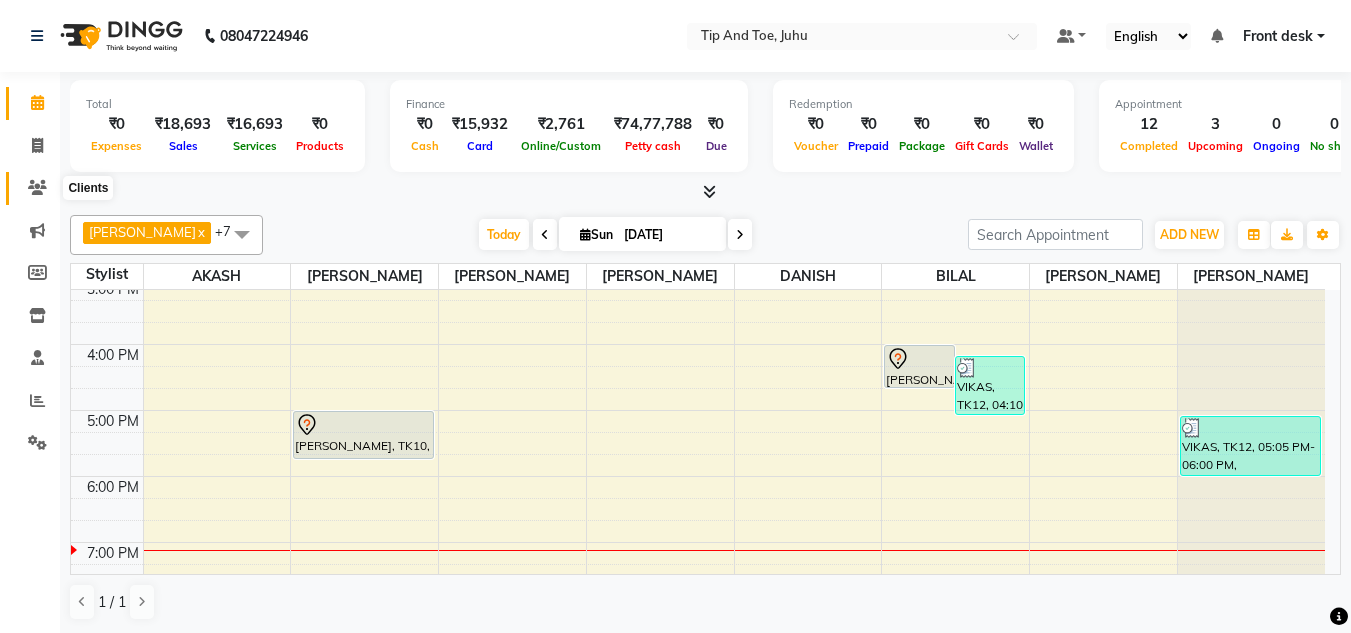 click 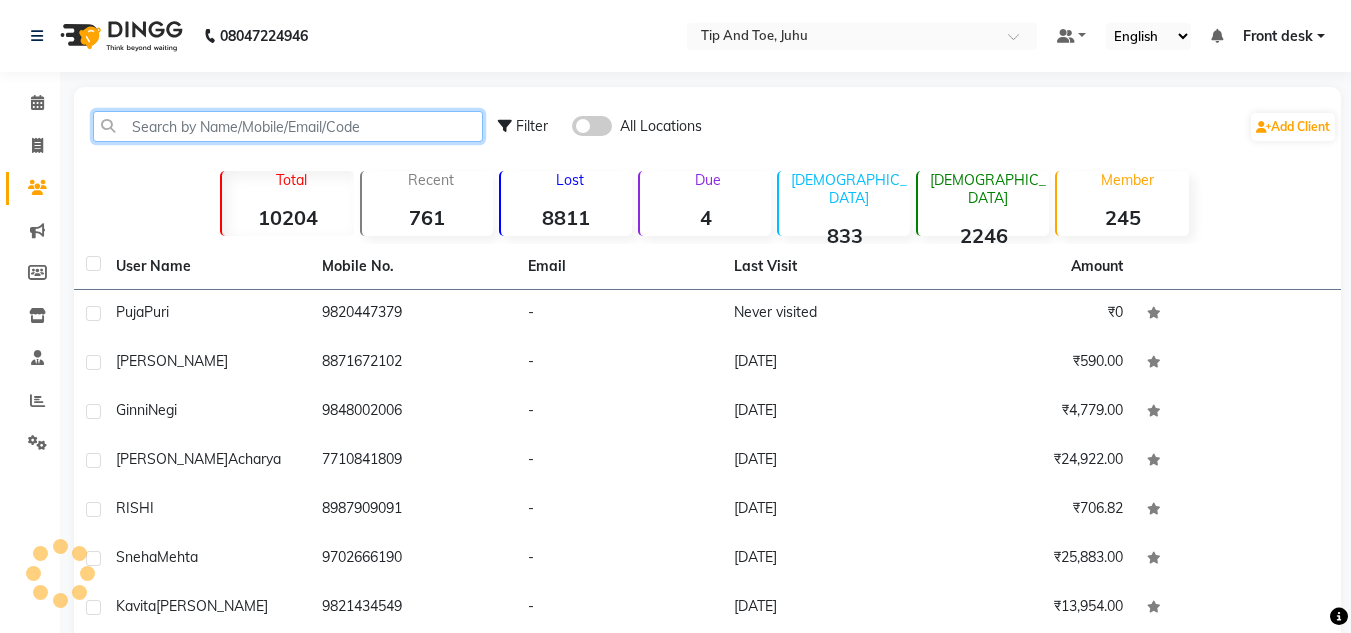 click 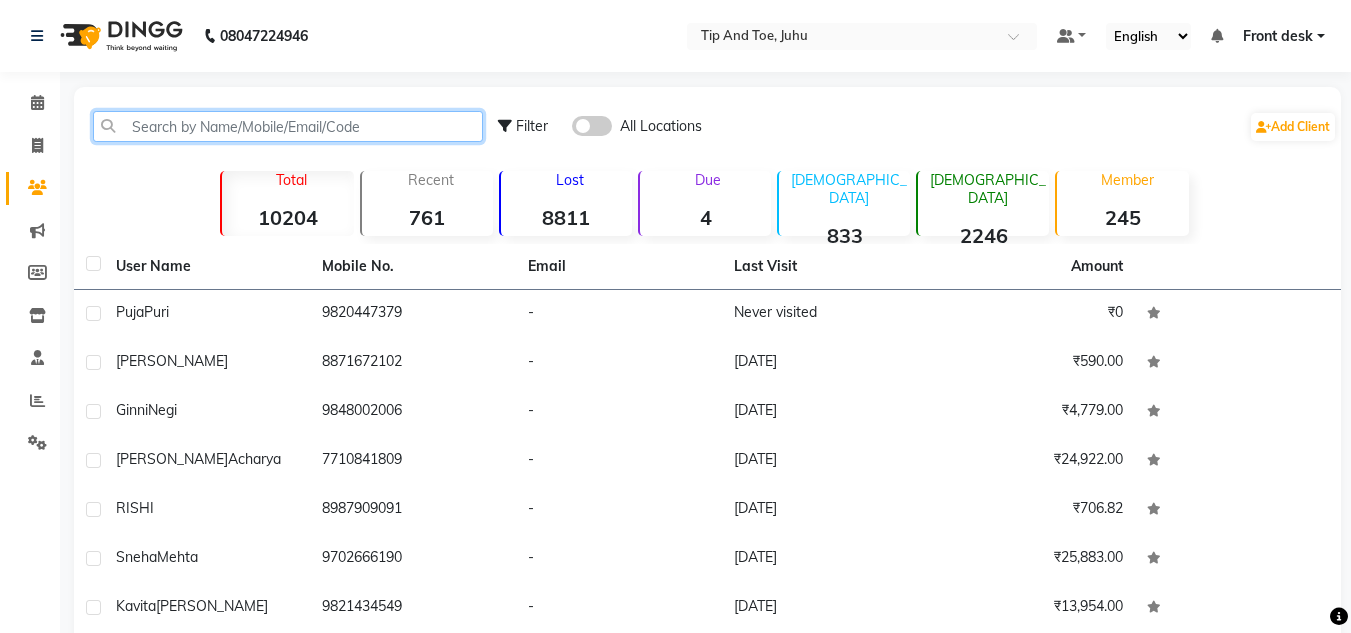 paste on "7710841809" 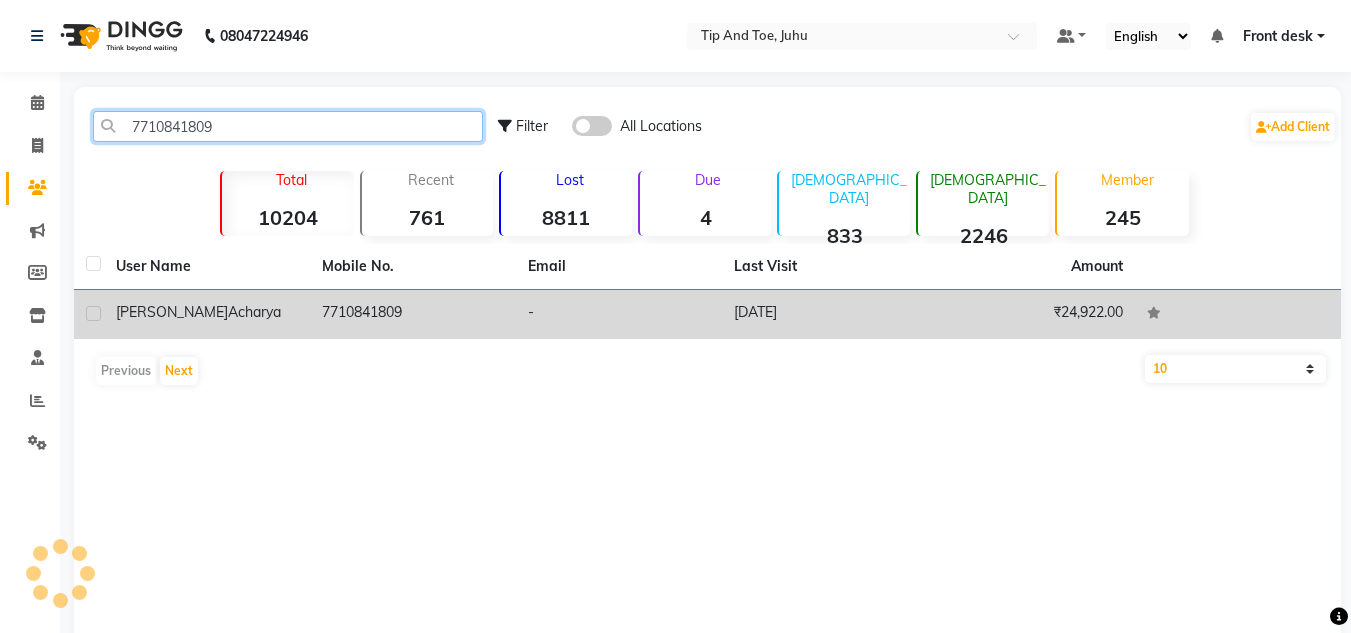type on "7710841809" 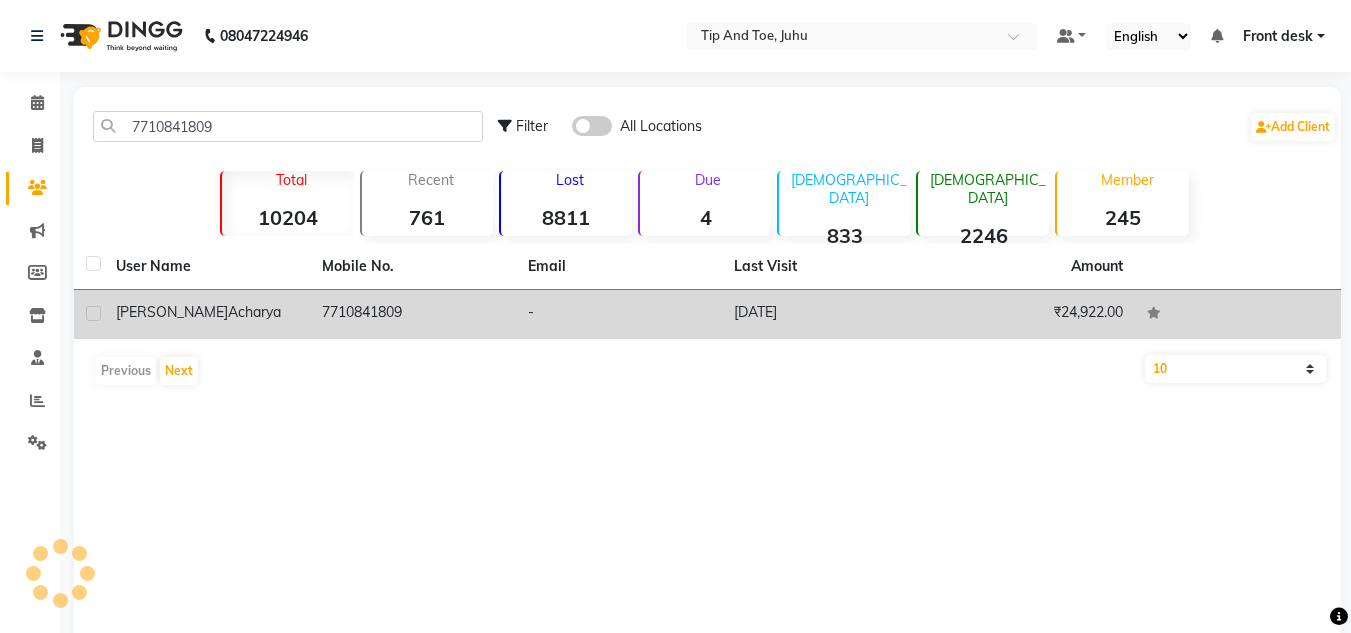click on "Acharya" 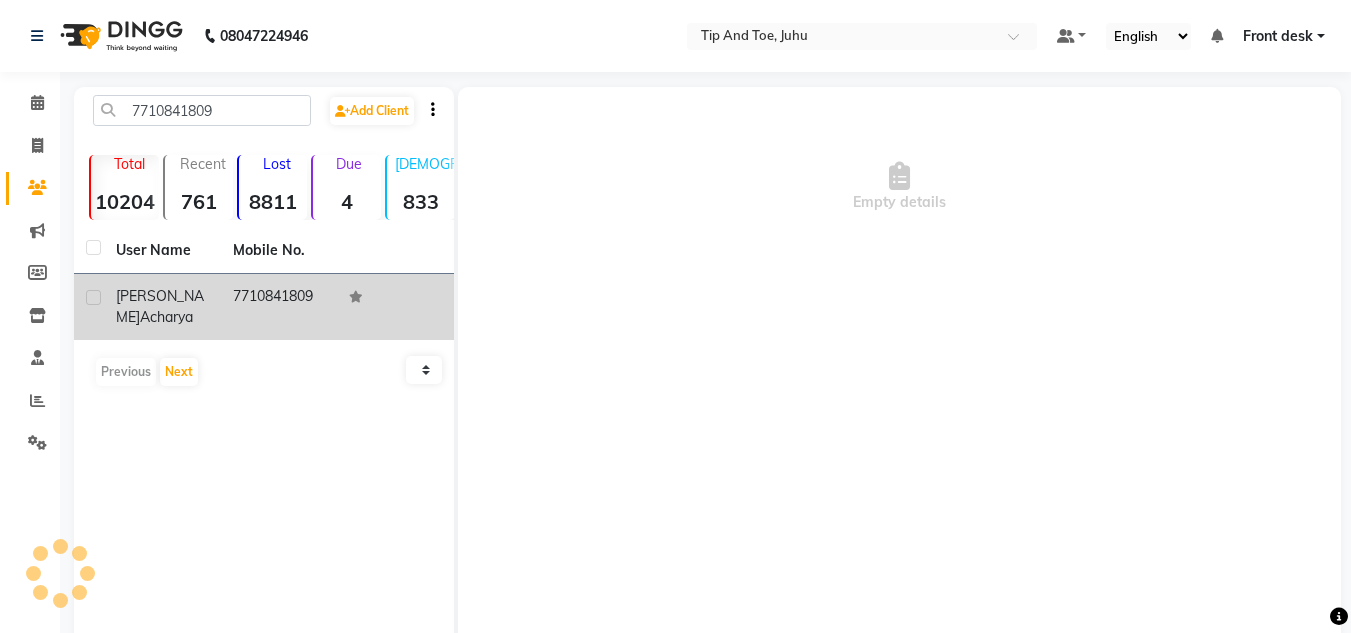 drag, startPoint x: 239, startPoint y: 317, endPoint x: 379, endPoint y: 338, distance: 141.56624 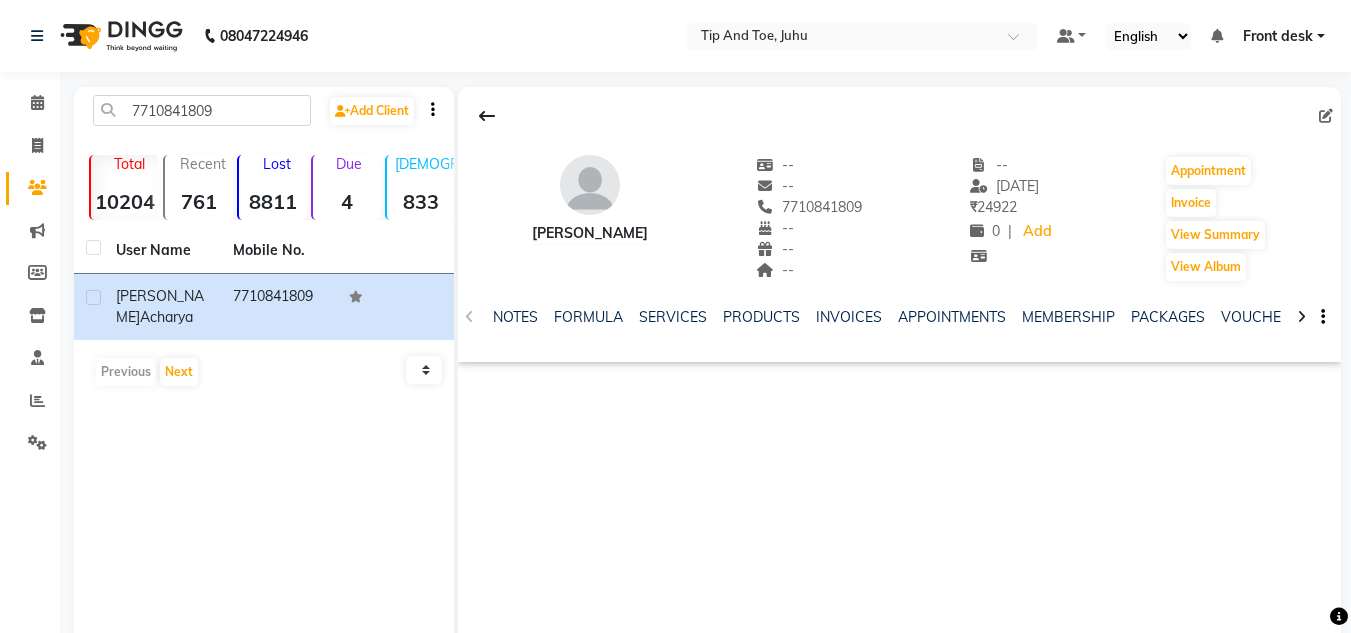 click on "NOTES FORMULA SERVICES PRODUCTS INVOICES APPOINTMENTS MEMBERSHIP PACKAGES VOUCHERS GIFTCARDS POINTS FORMS FAMILY CARDS WALLET" 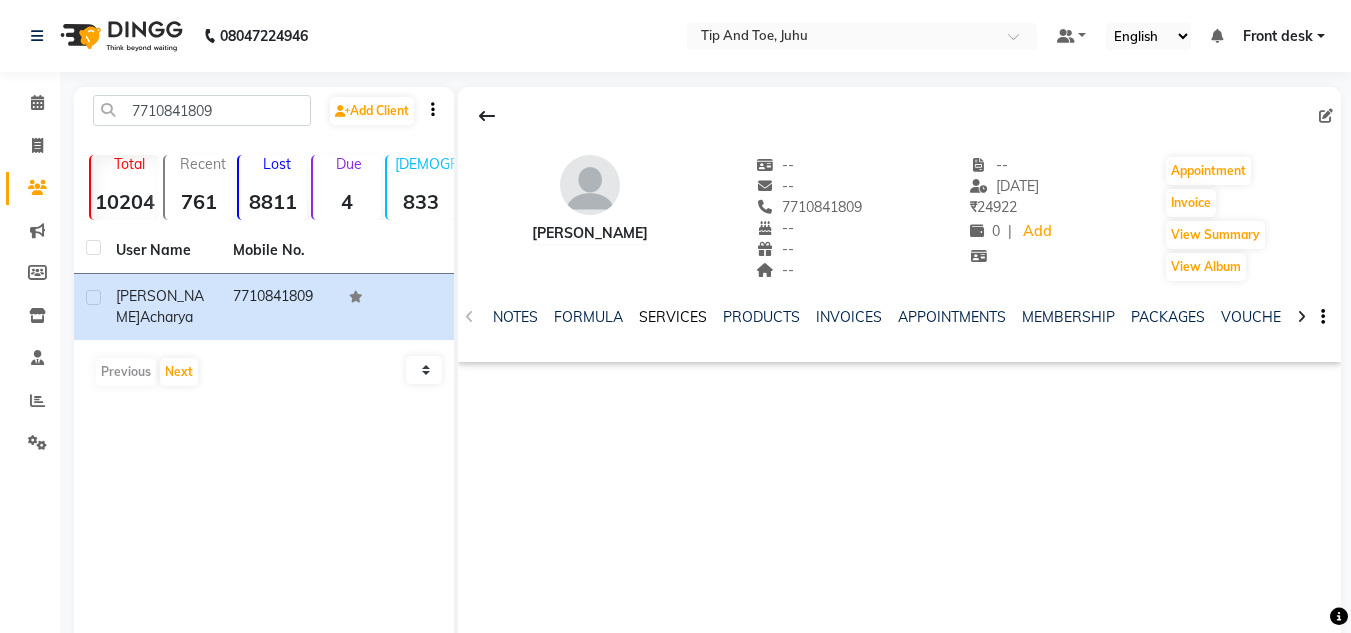 click on "SERVICES" 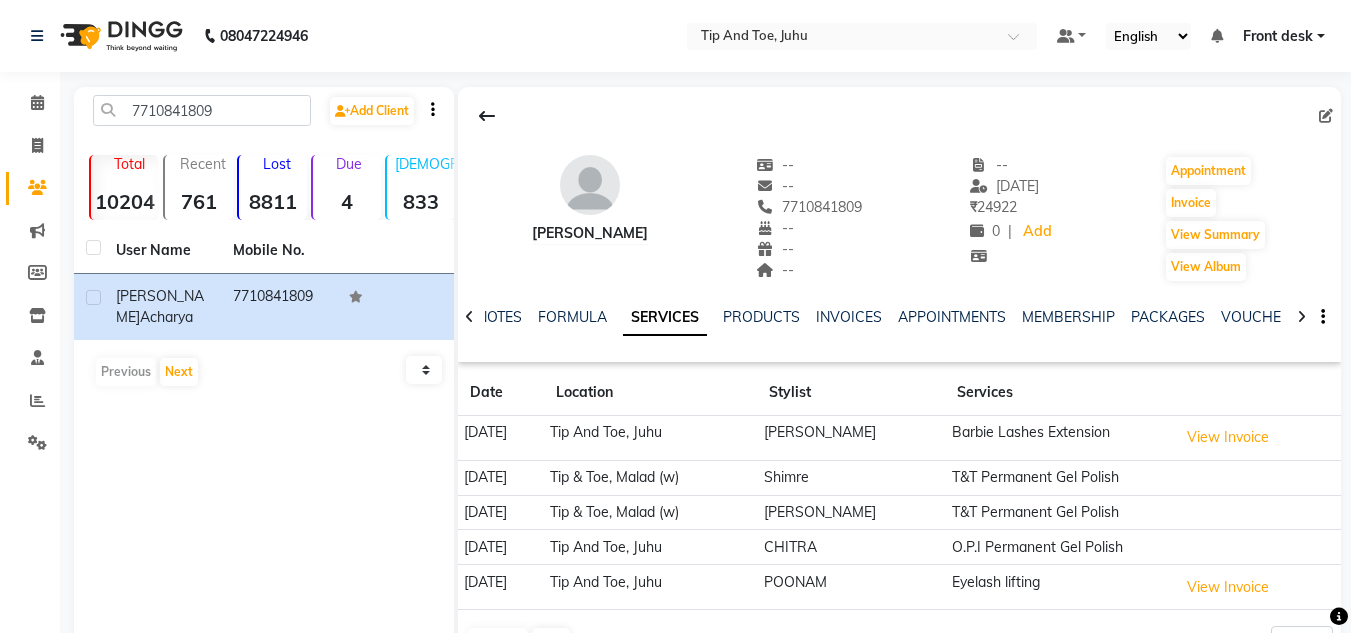 scroll, scrollTop: 84, scrollLeft: 0, axis: vertical 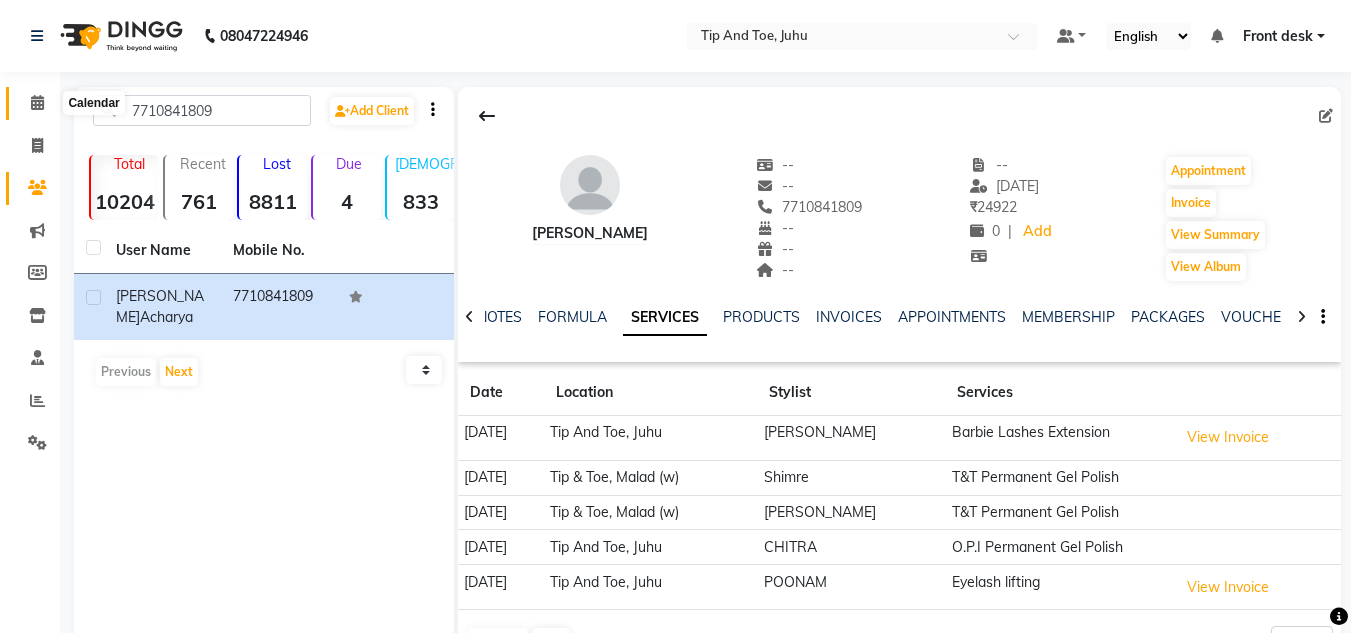click 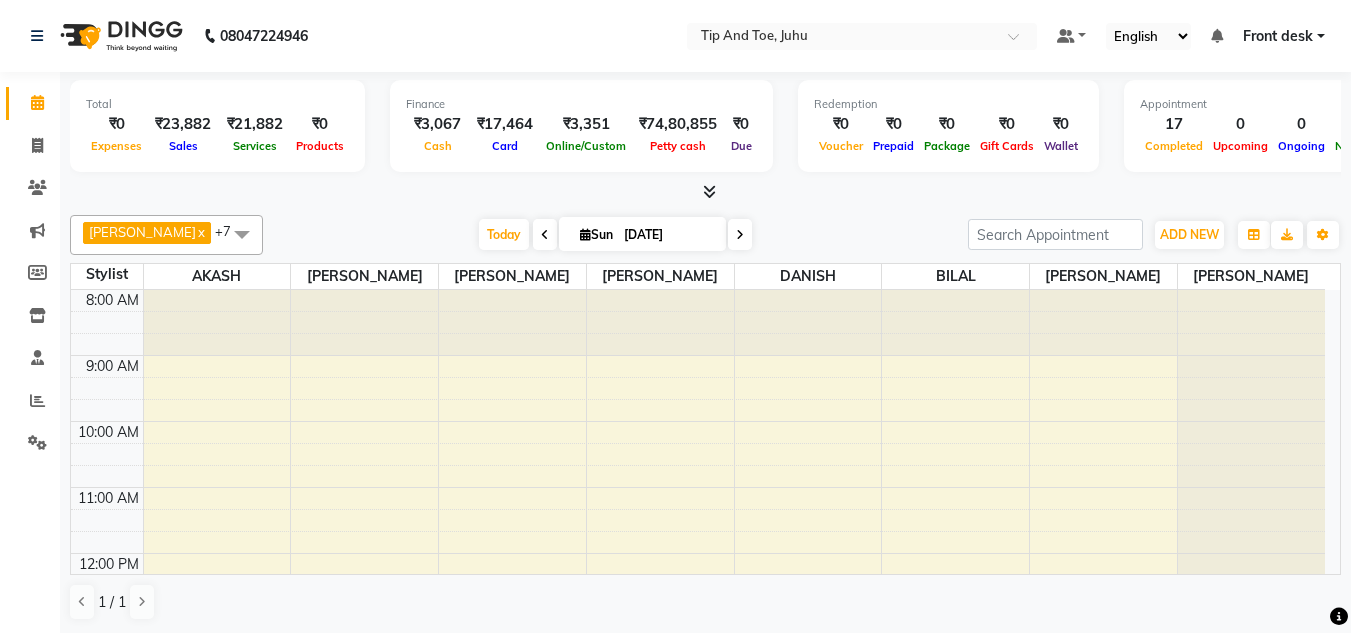 scroll, scrollTop: 0, scrollLeft: 0, axis: both 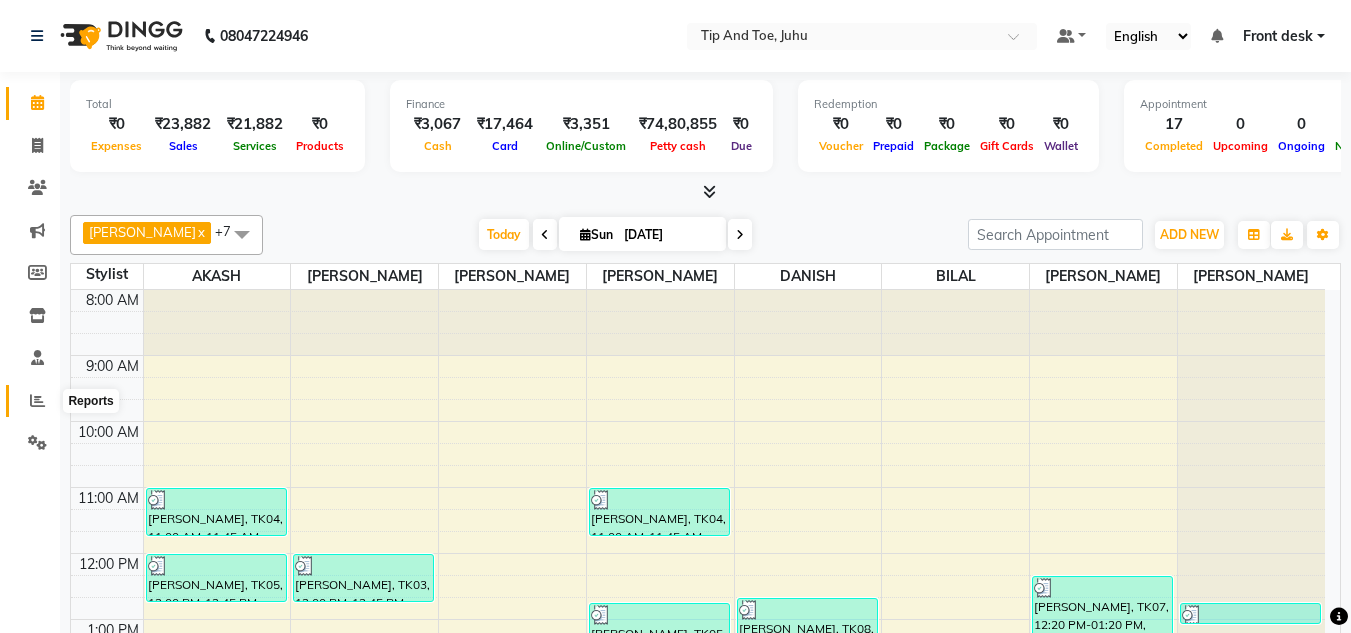 click 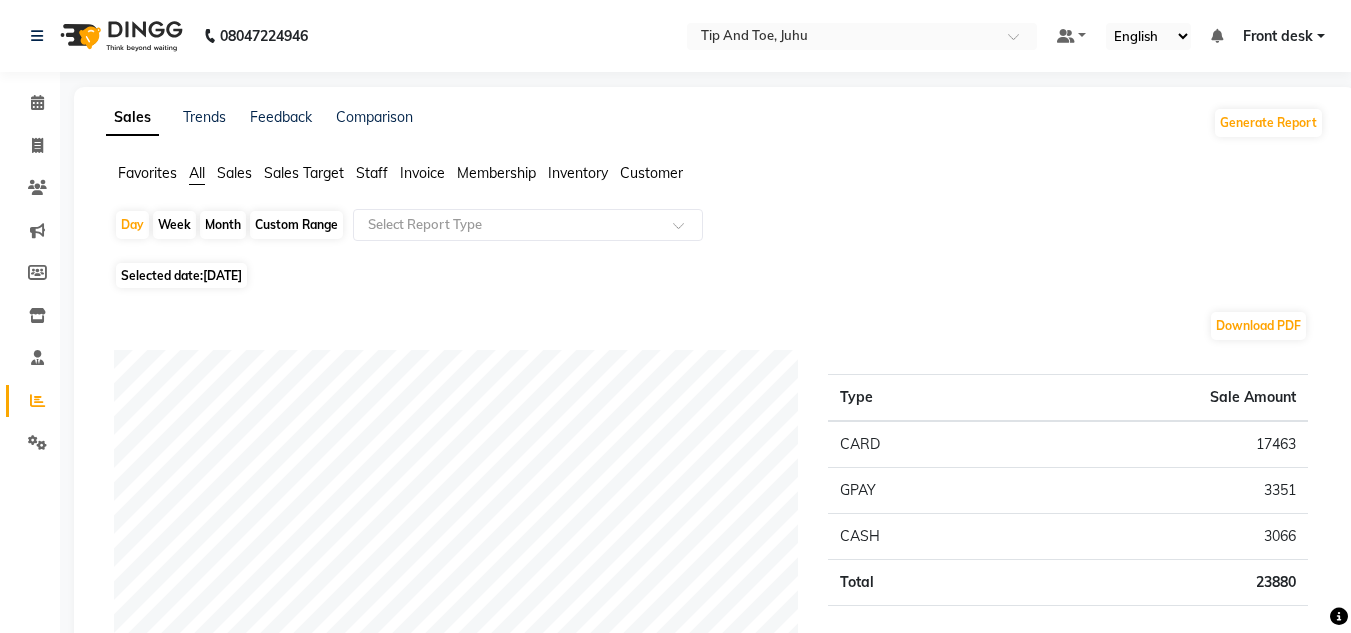 click on "Staff" 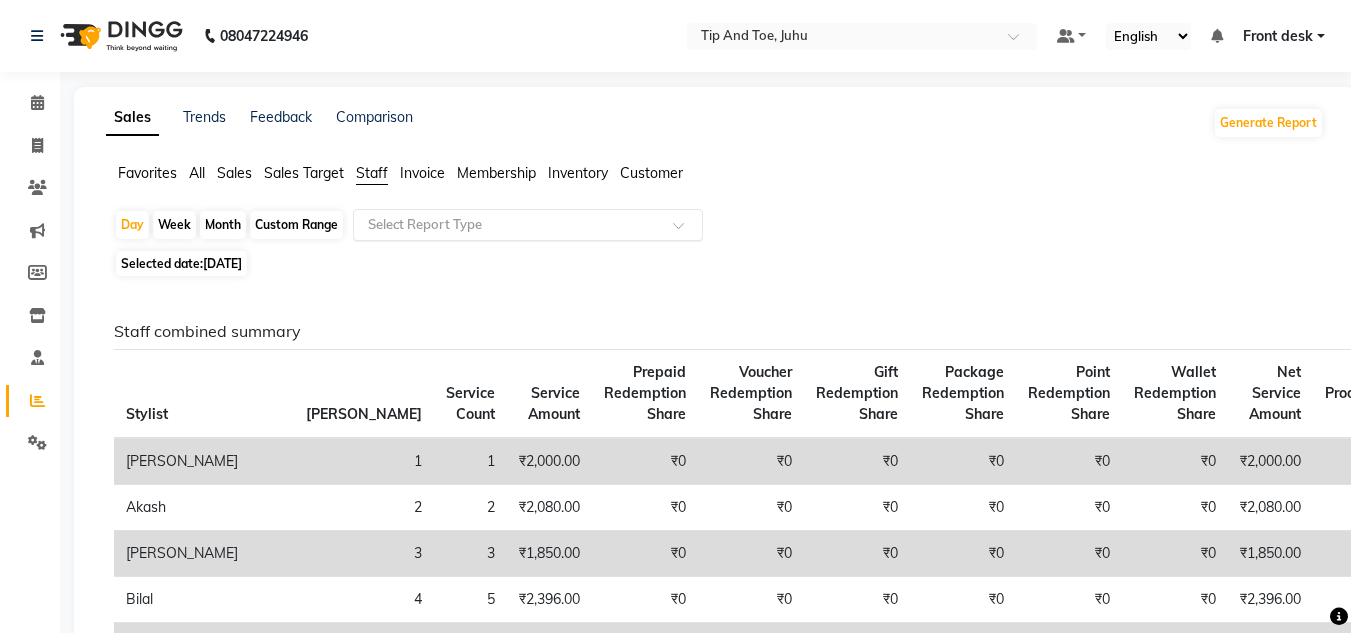 click 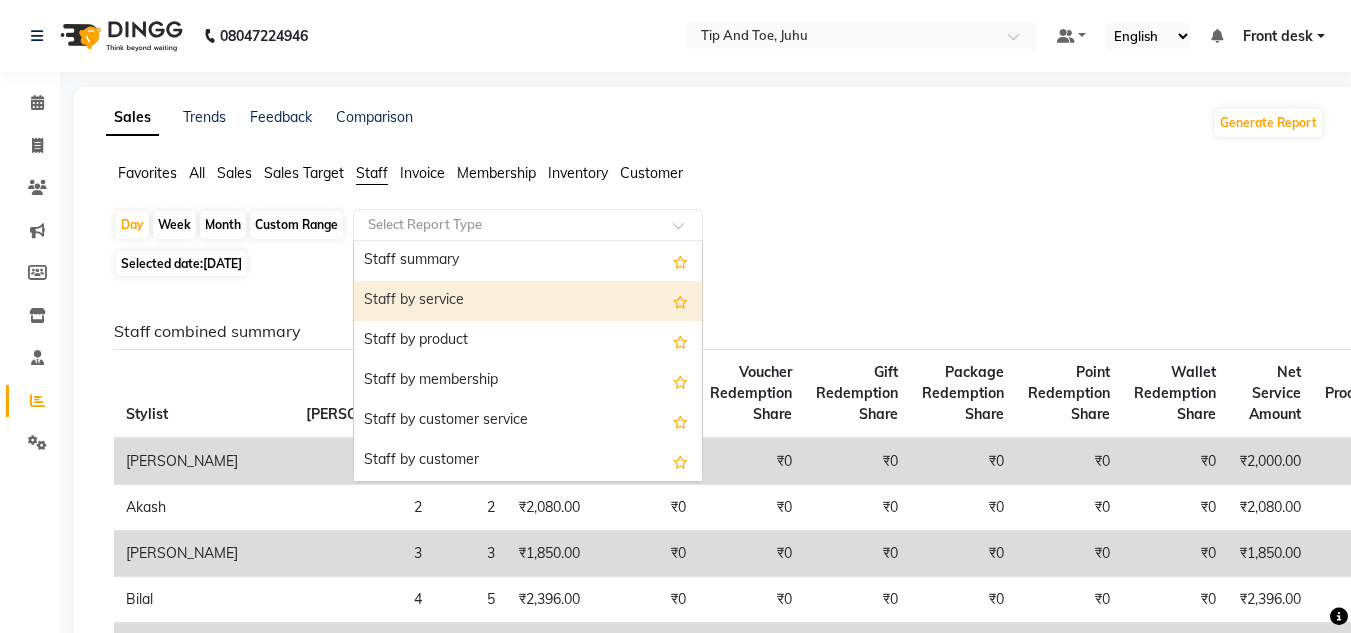 click on "Staff by service" at bounding box center [528, 301] 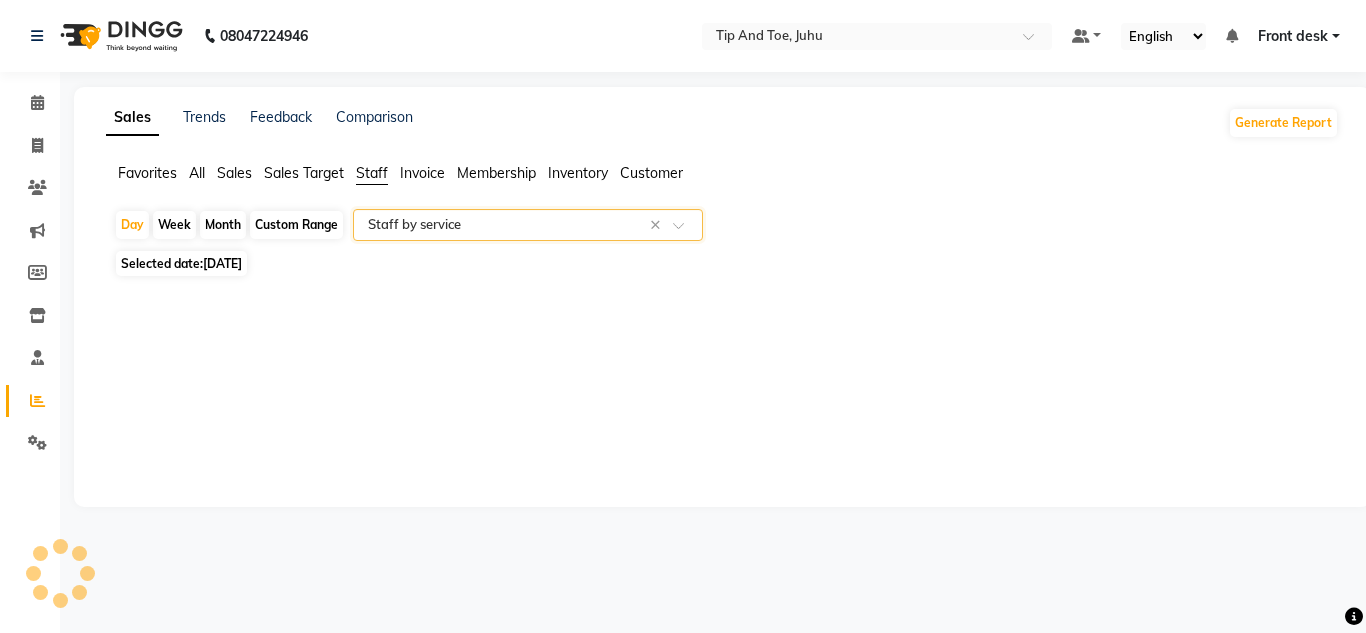select on "full_report" 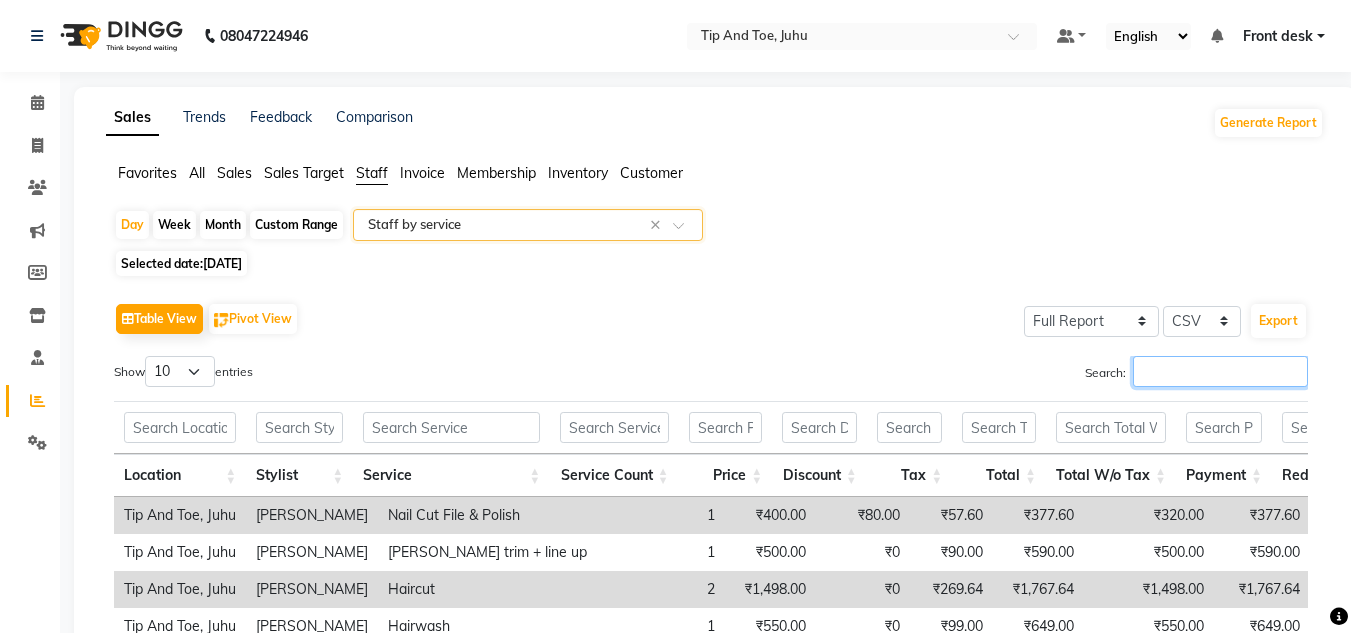 click on "Search:" at bounding box center (1220, 371) 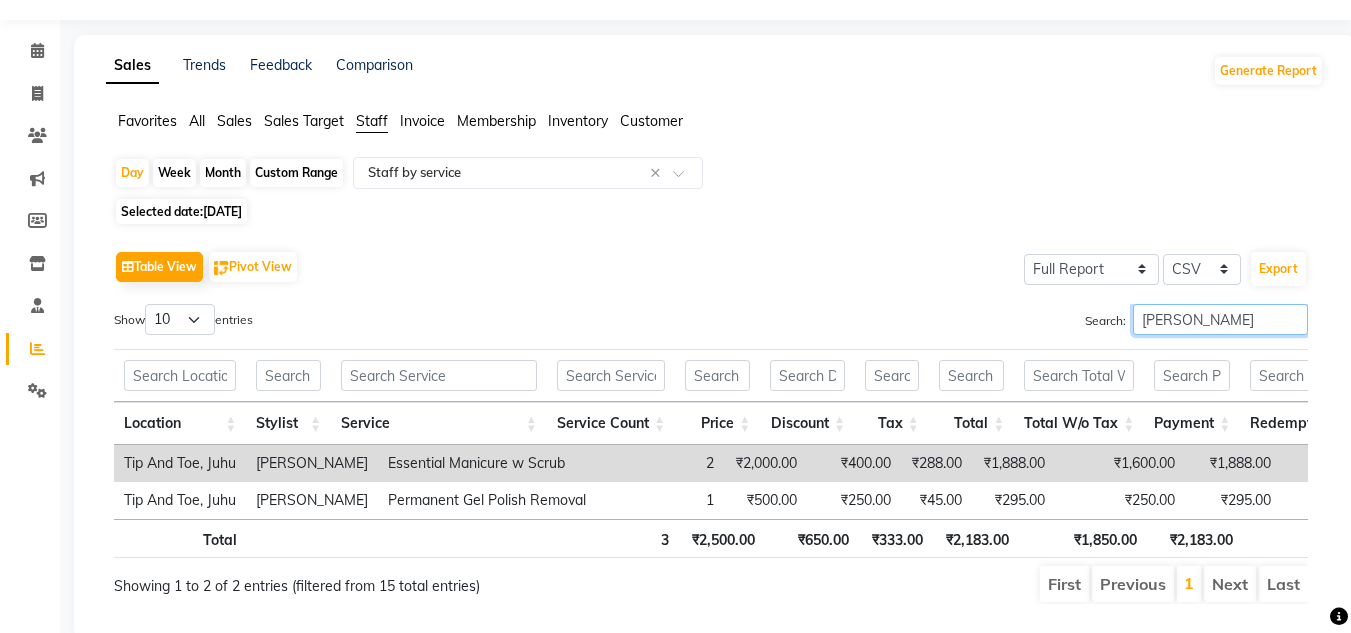 scroll, scrollTop: 100, scrollLeft: 0, axis: vertical 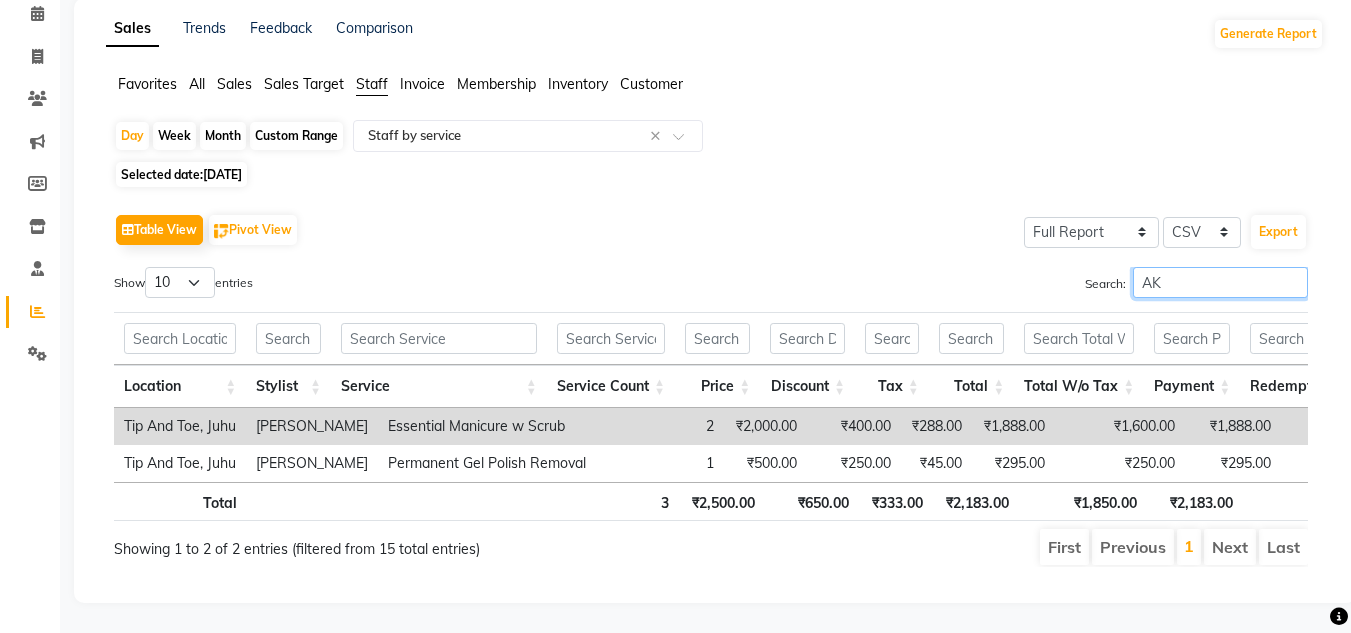 type on "A" 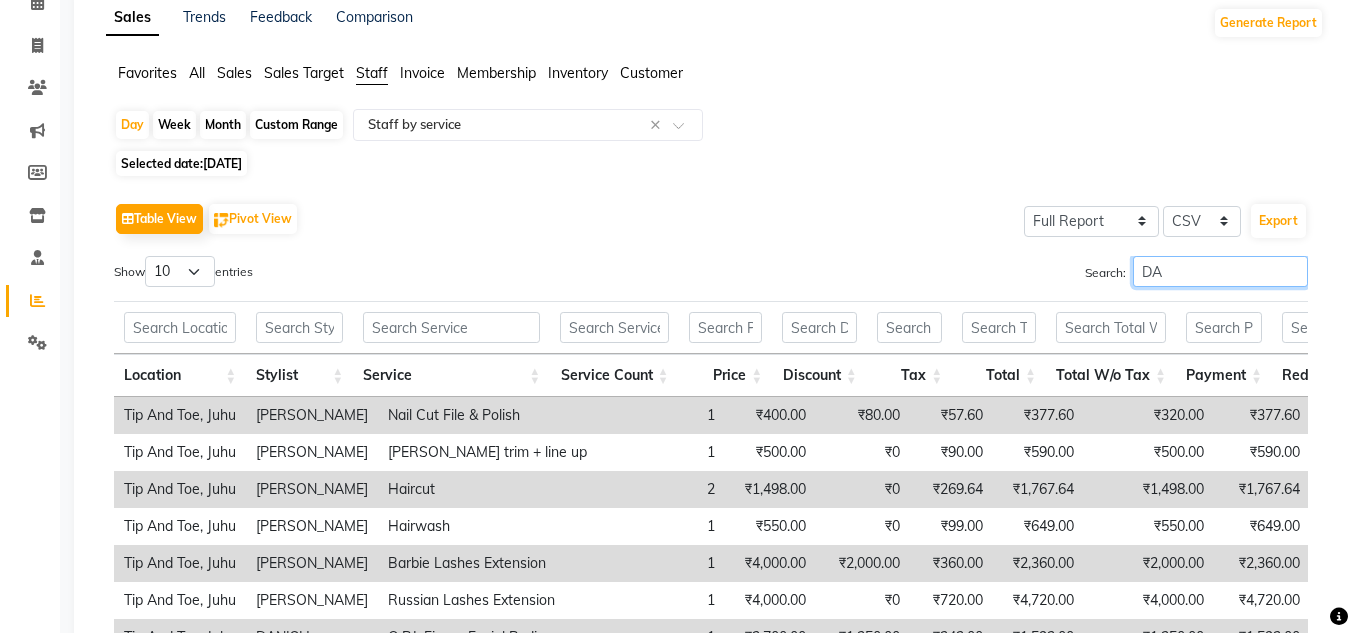 scroll, scrollTop: 82, scrollLeft: 0, axis: vertical 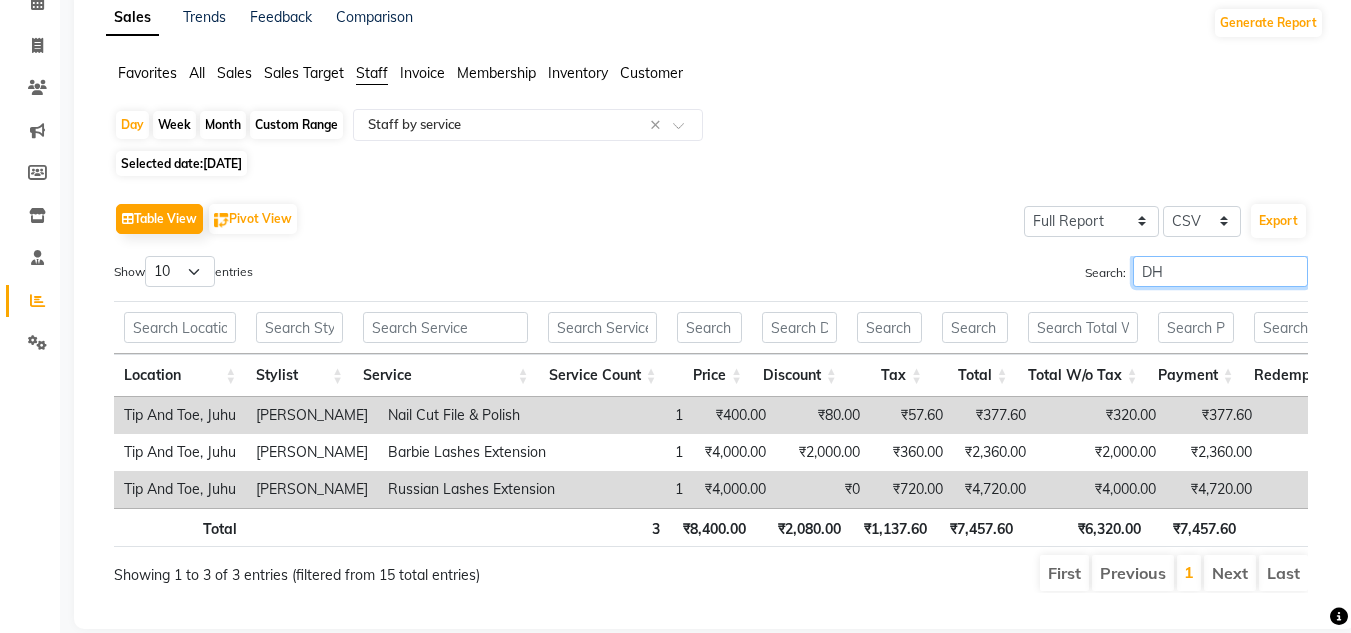 type on "D" 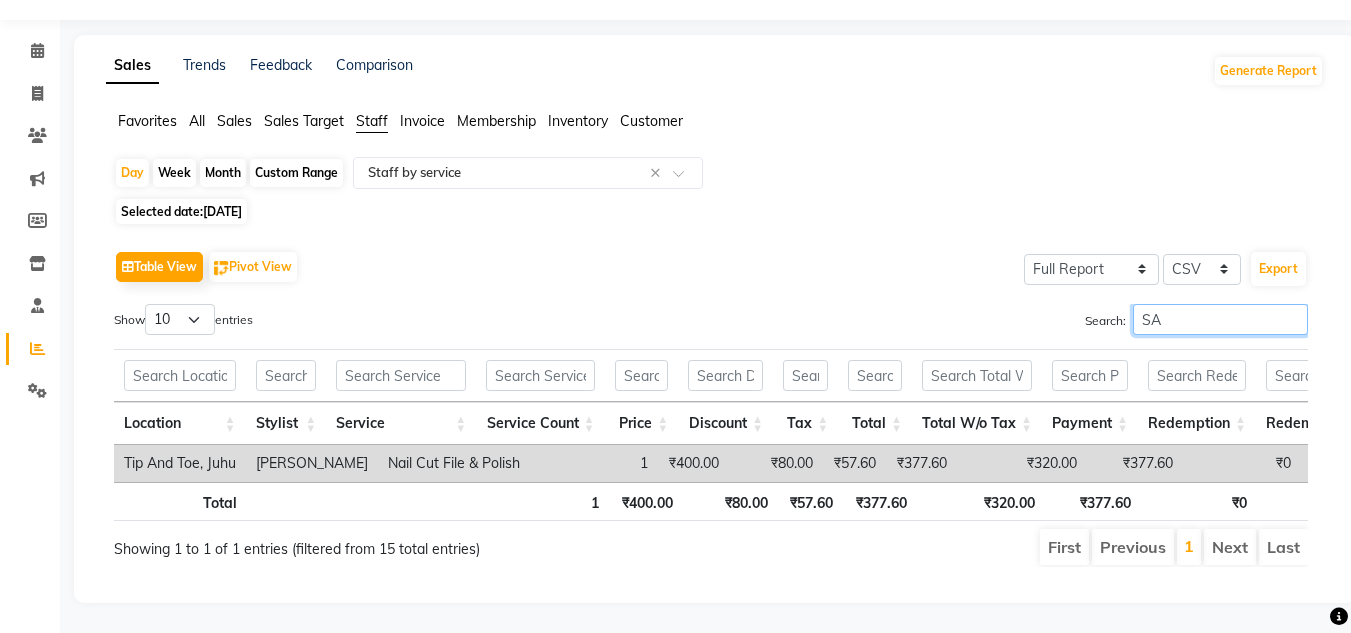 scroll, scrollTop: 82, scrollLeft: 0, axis: vertical 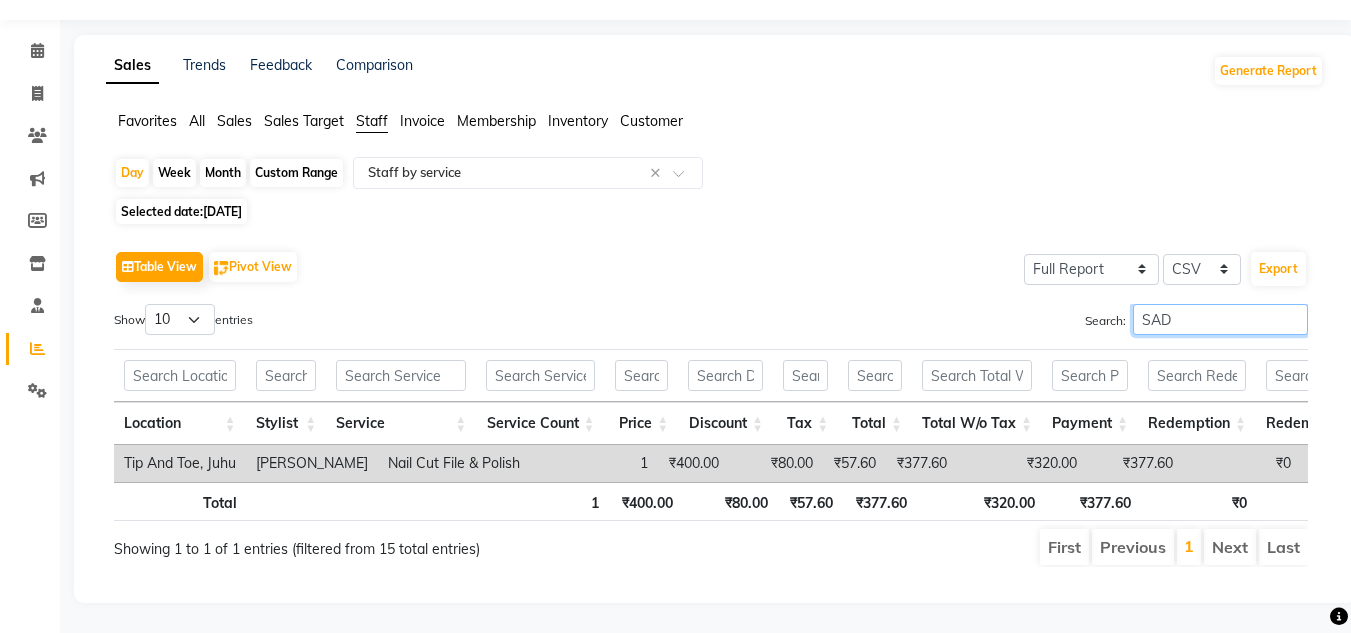 type on "[PERSON_NAME]" 